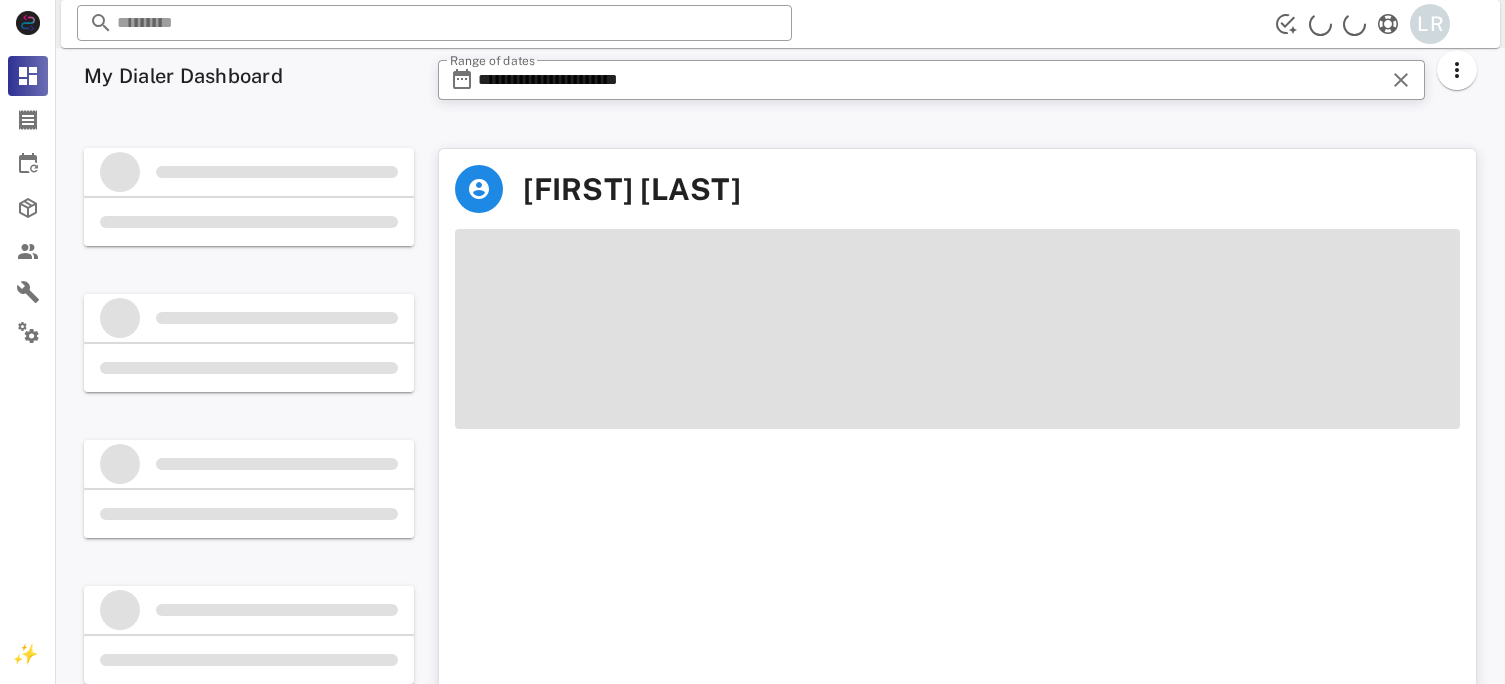 scroll, scrollTop: 0, scrollLeft: 0, axis: both 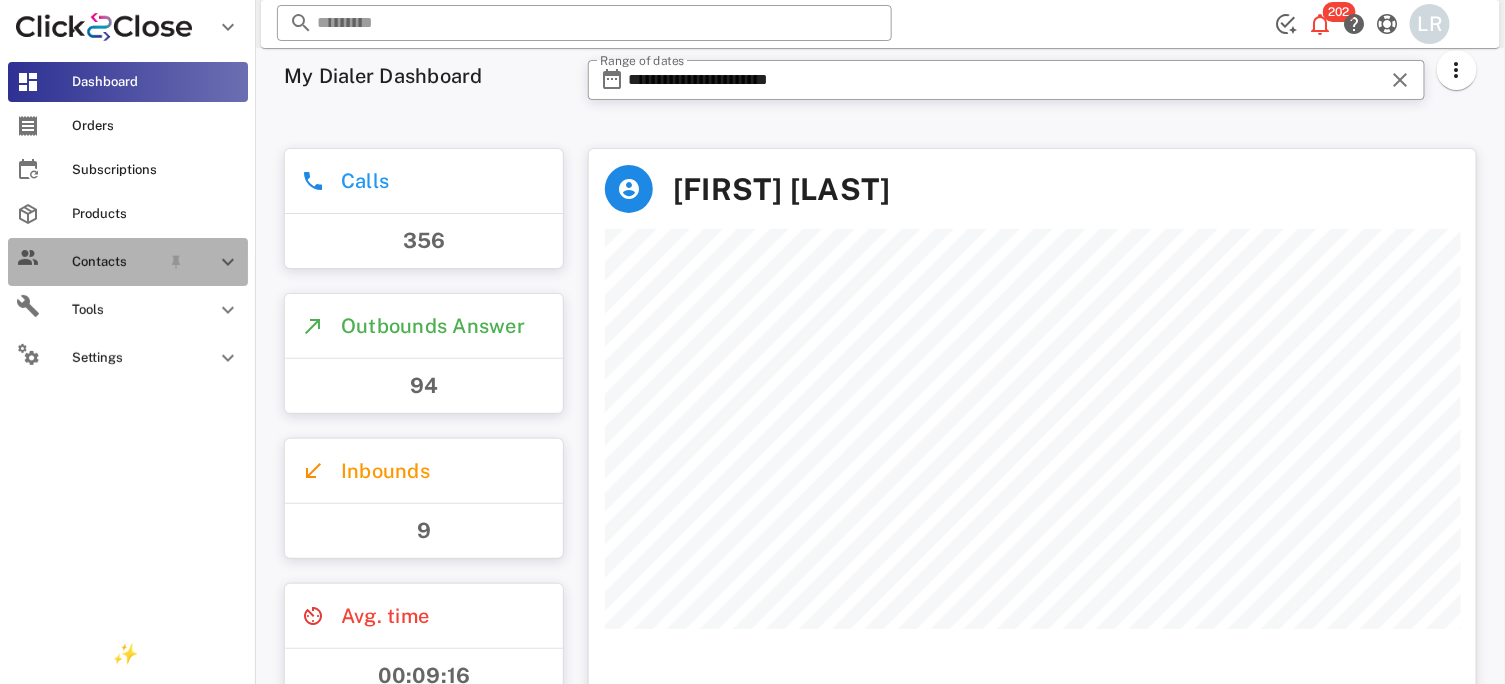 click on "Contacts" at bounding box center [116, 262] 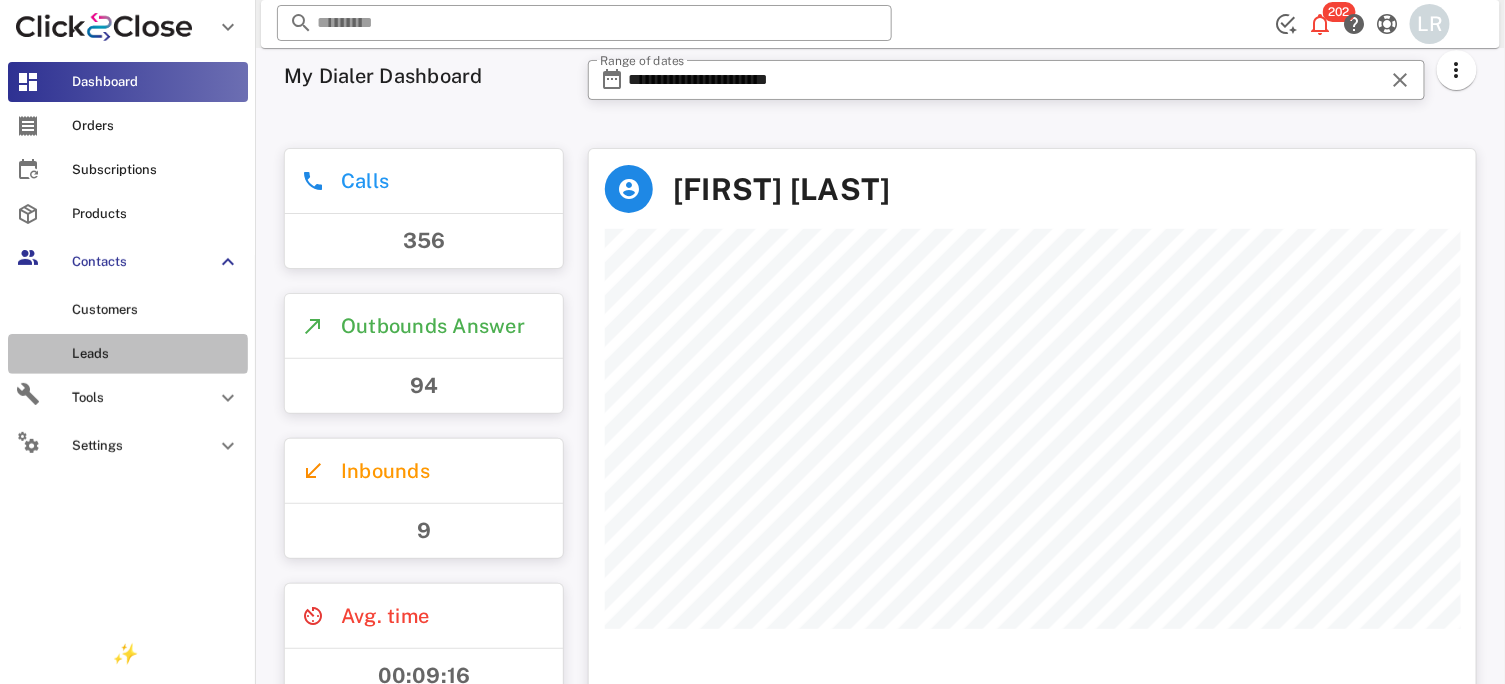 click on "Leads" at bounding box center [156, 354] 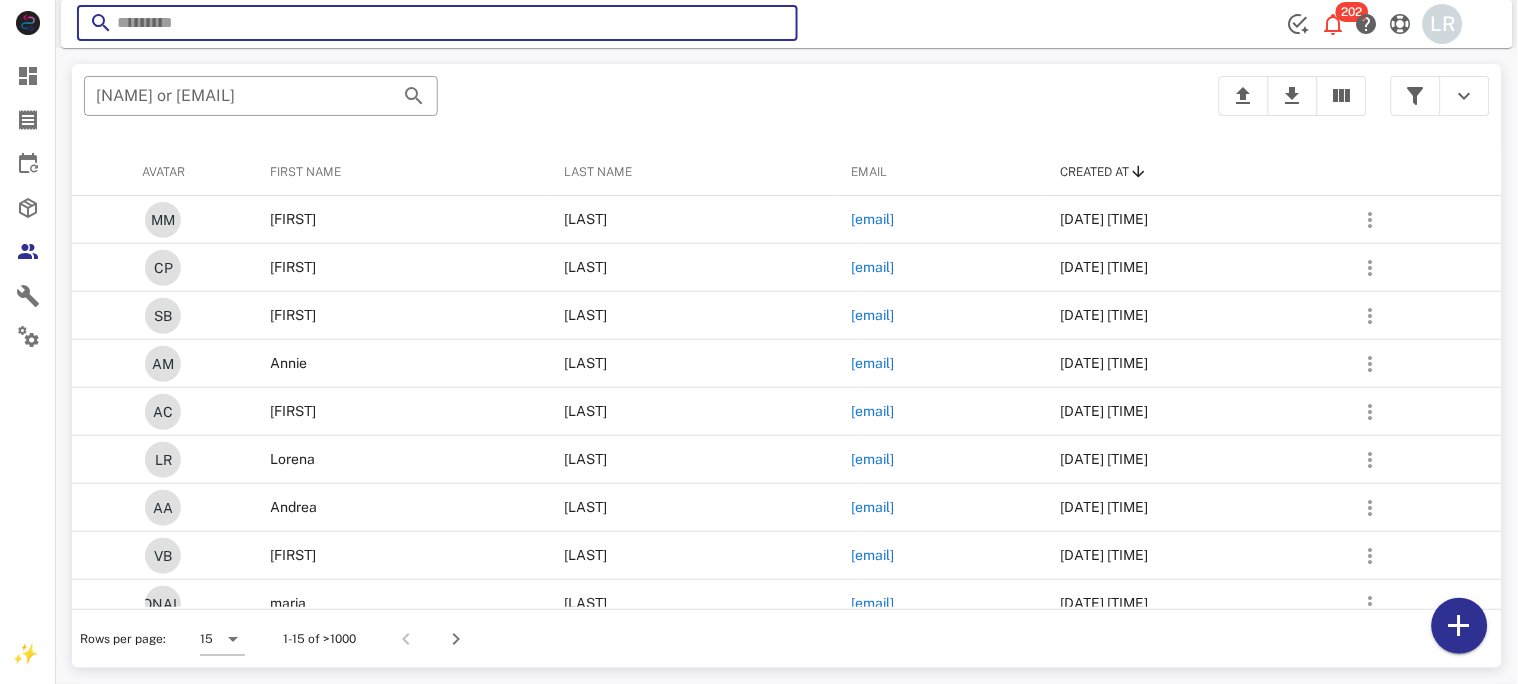 click at bounding box center (437, 23) 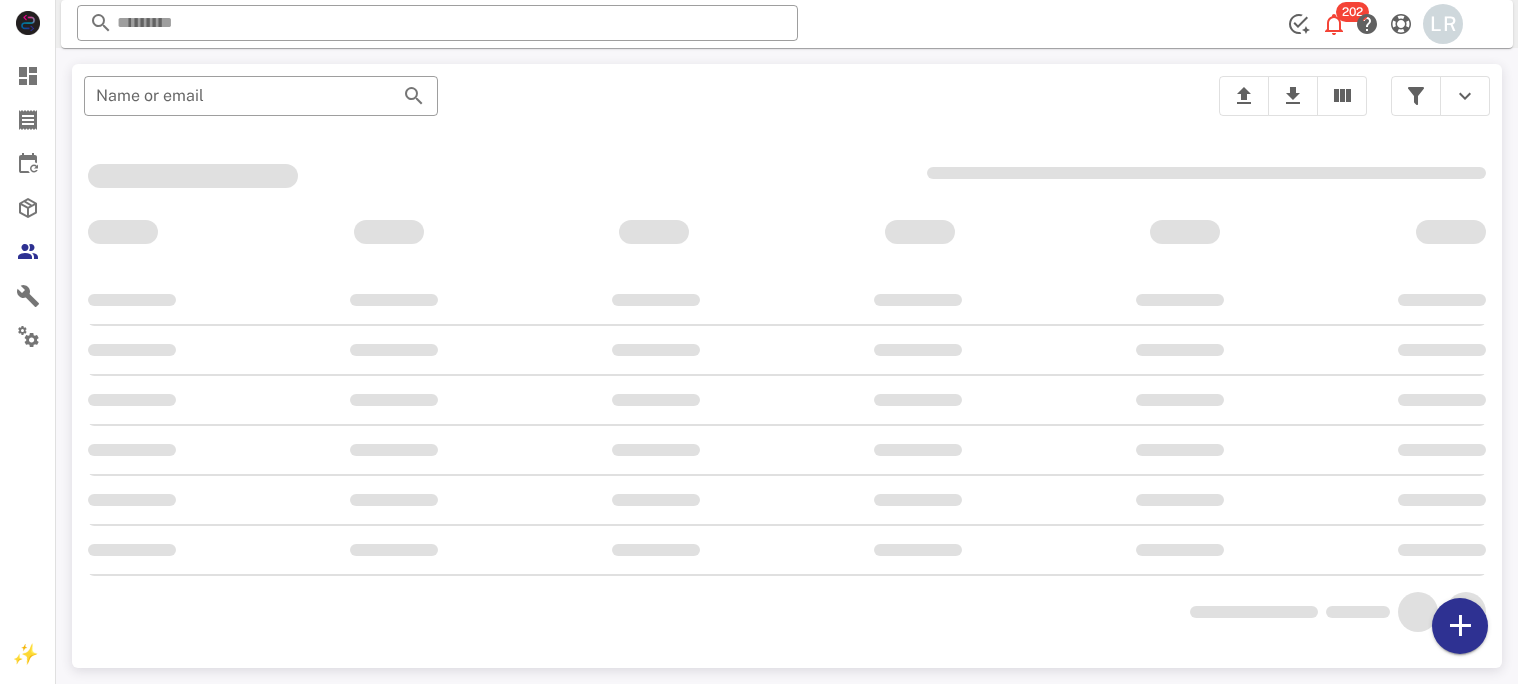 scroll, scrollTop: 0, scrollLeft: 0, axis: both 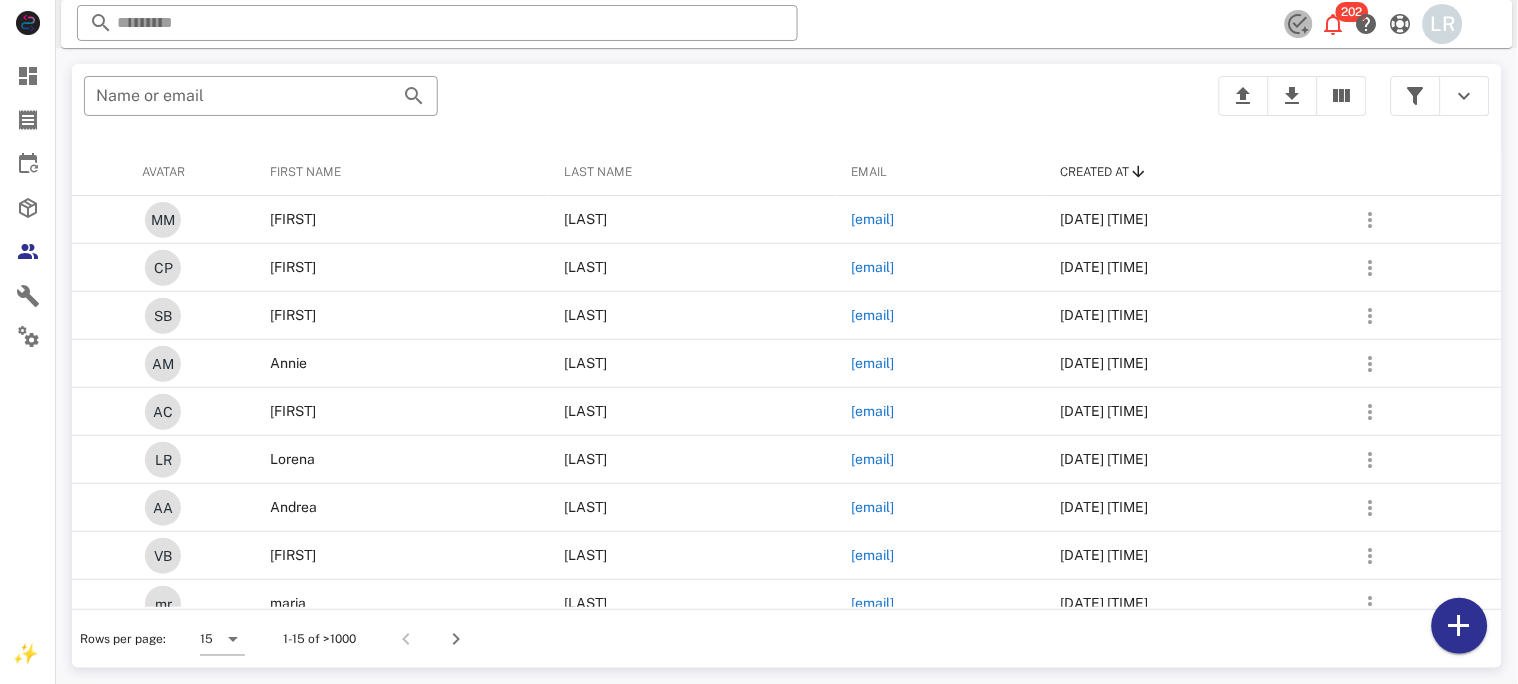 click at bounding box center (1299, 24) 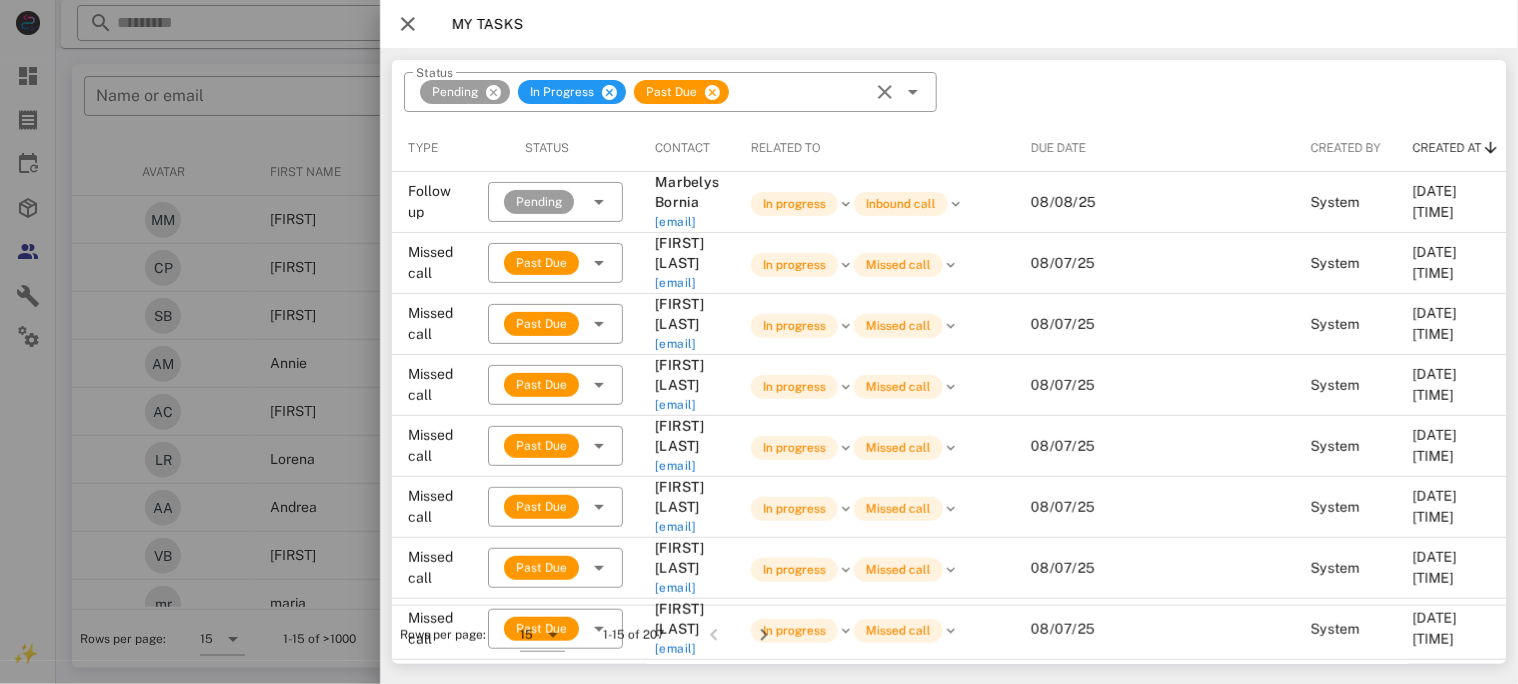 click at bounding box center (408, 24) 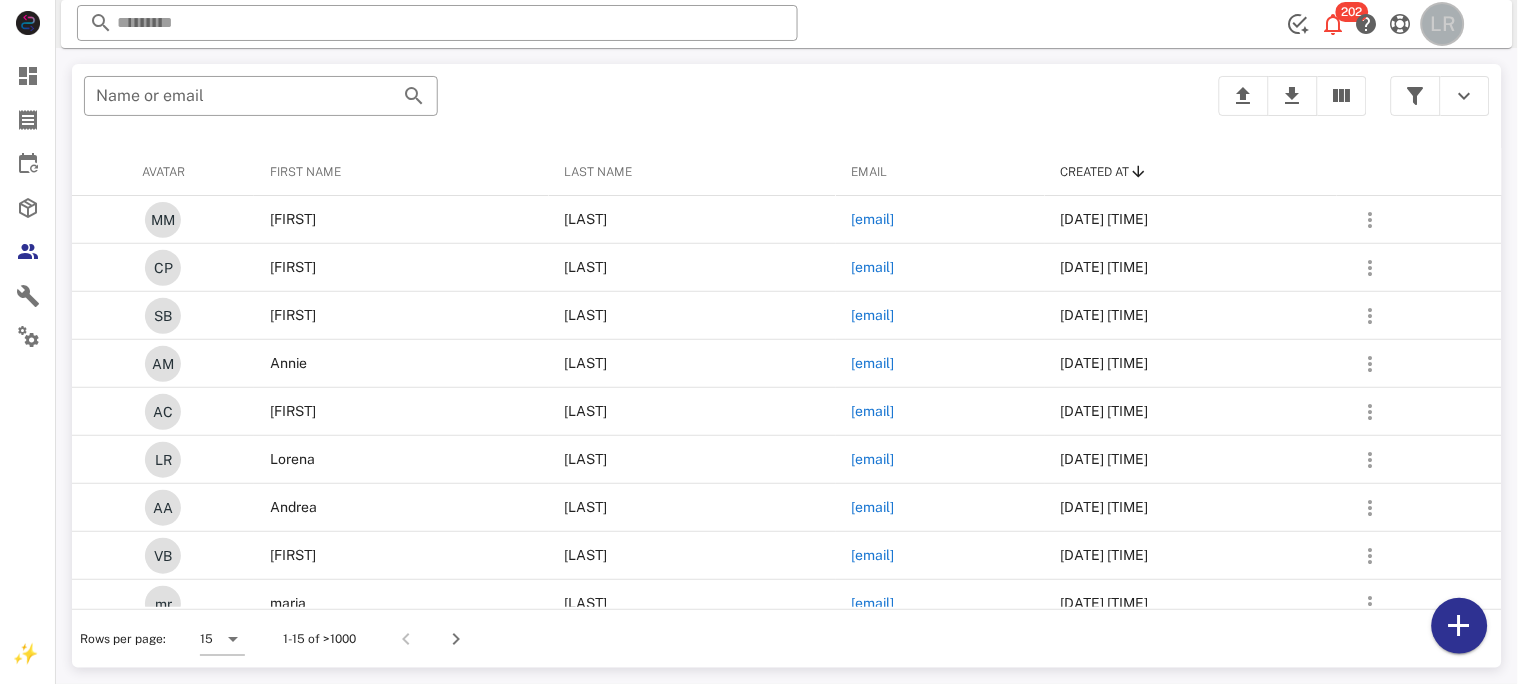 click on "LR" at bounding box center [1443, 24] 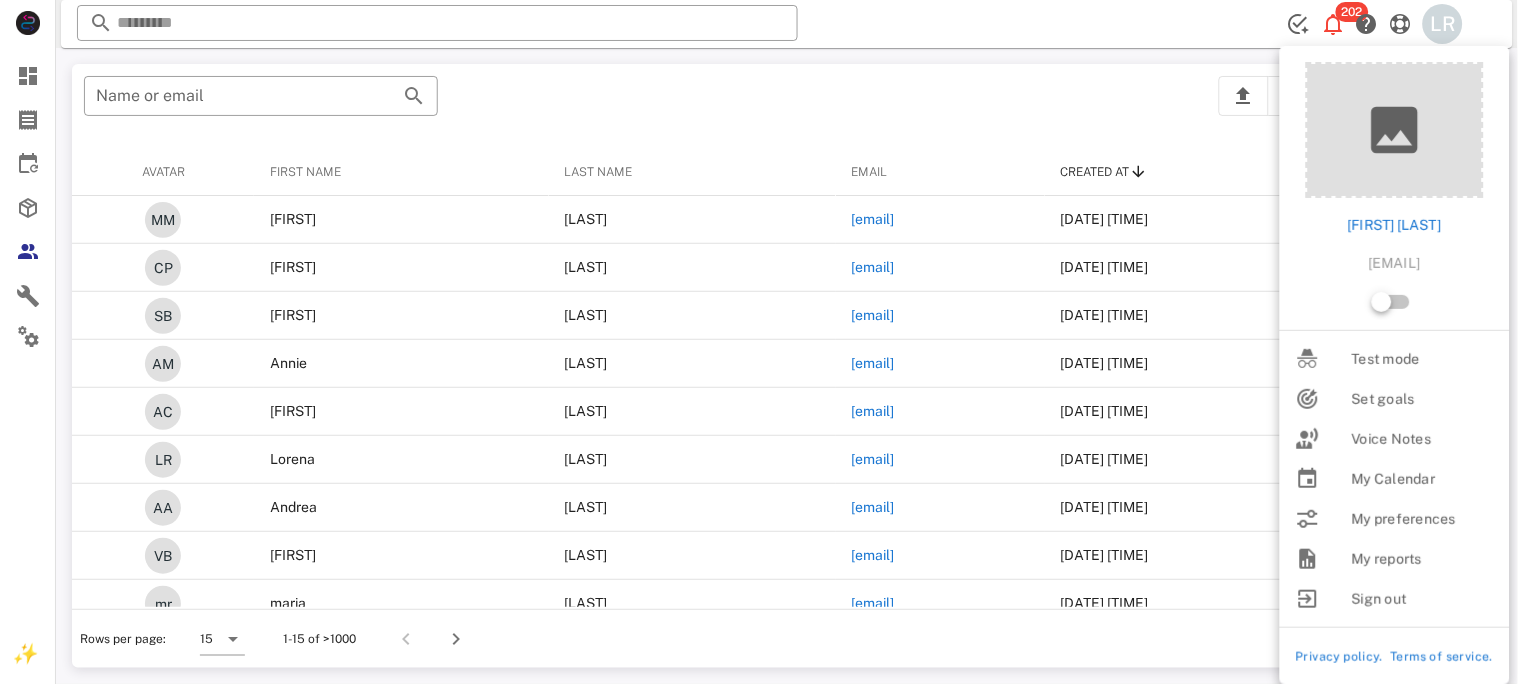 click on "​ 202 LR Reload browser Accept" at bounding box center [787, 24] 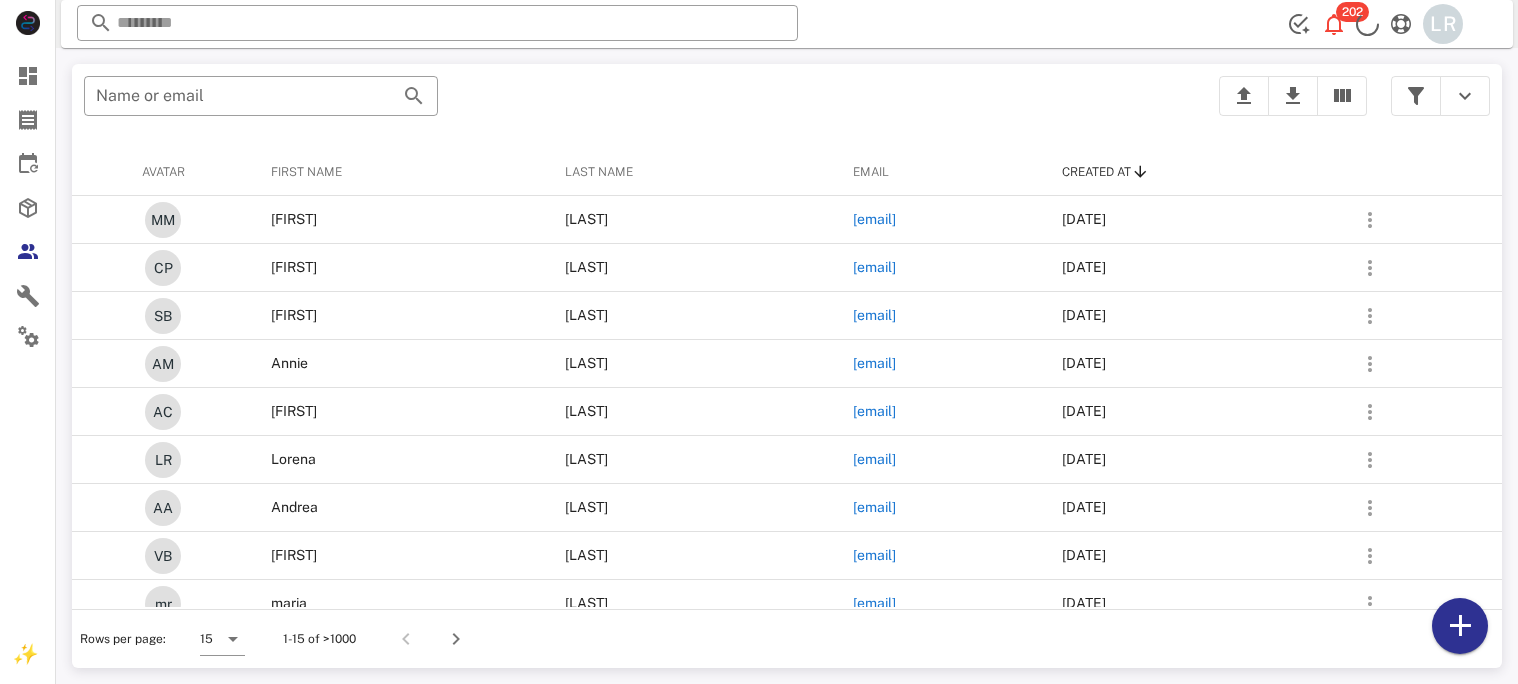 scroll, scrollTop: 0, scrollLeft: 0, axis: both 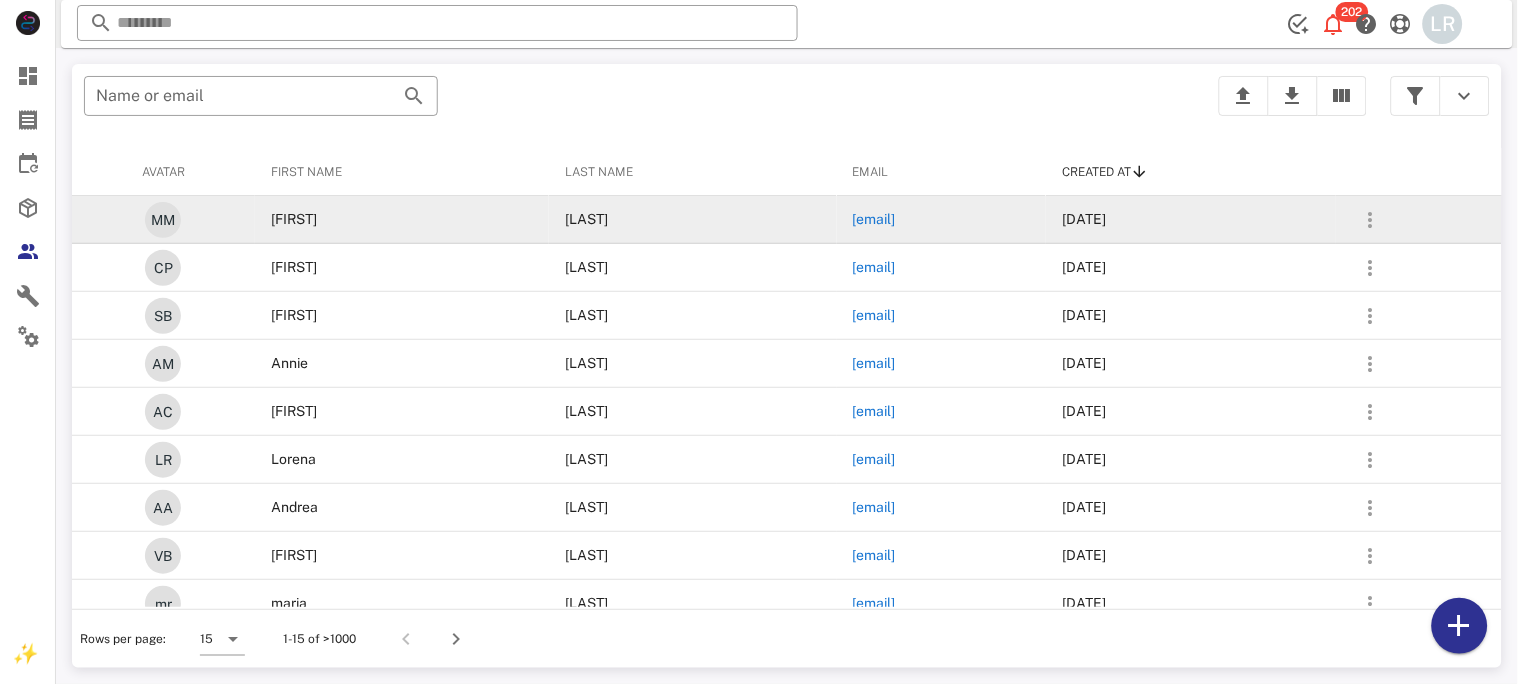 click on "[FIRST]" at bounding box center [402, 220] 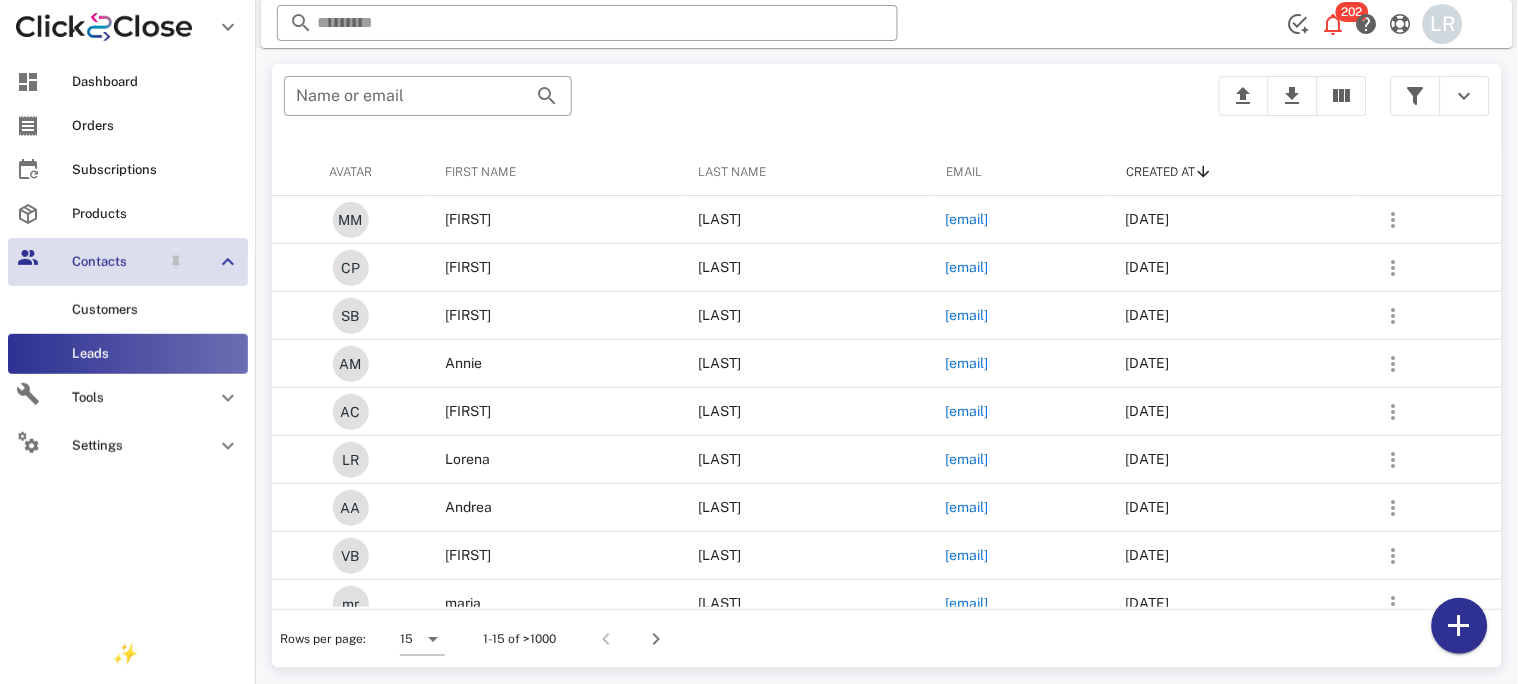 click on "Contacts" at bounding box center (116, 262) 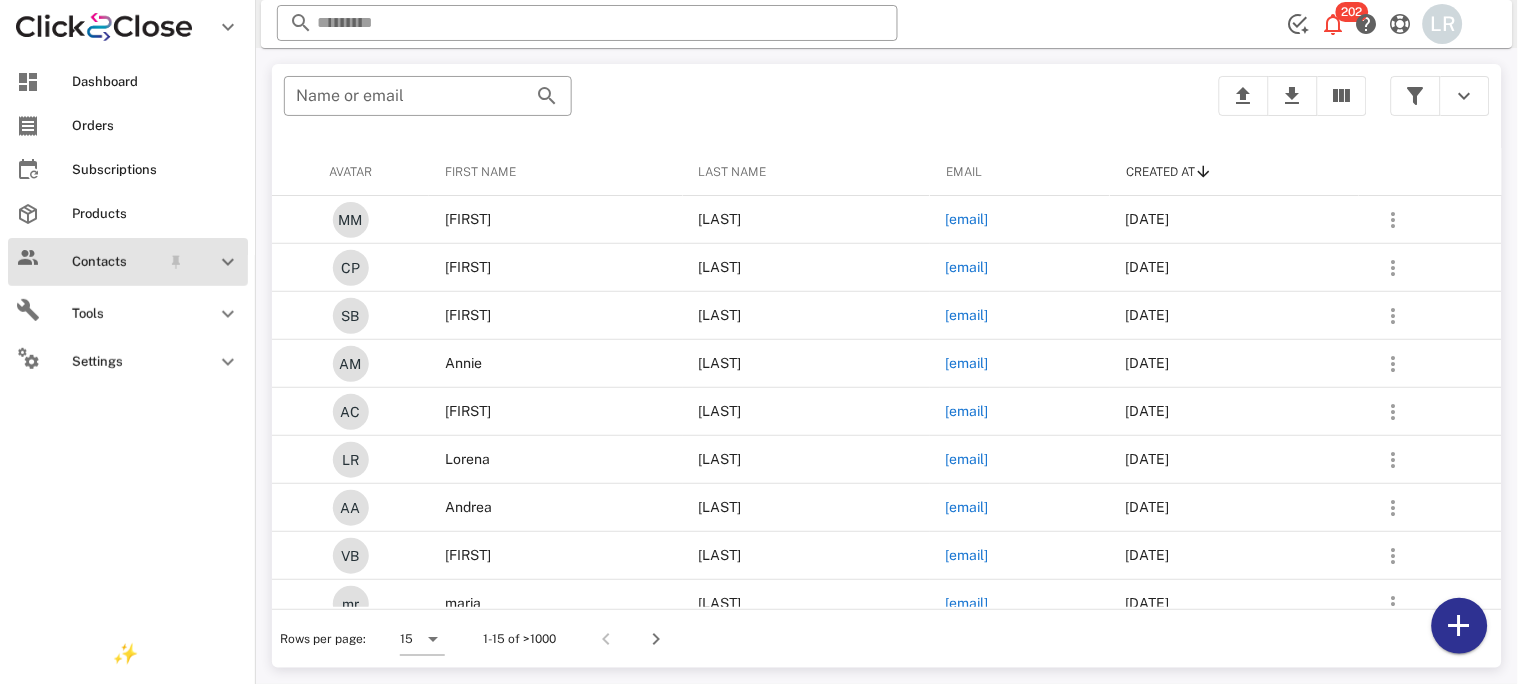 click on "Contacts" at bounding box center [116, 262] 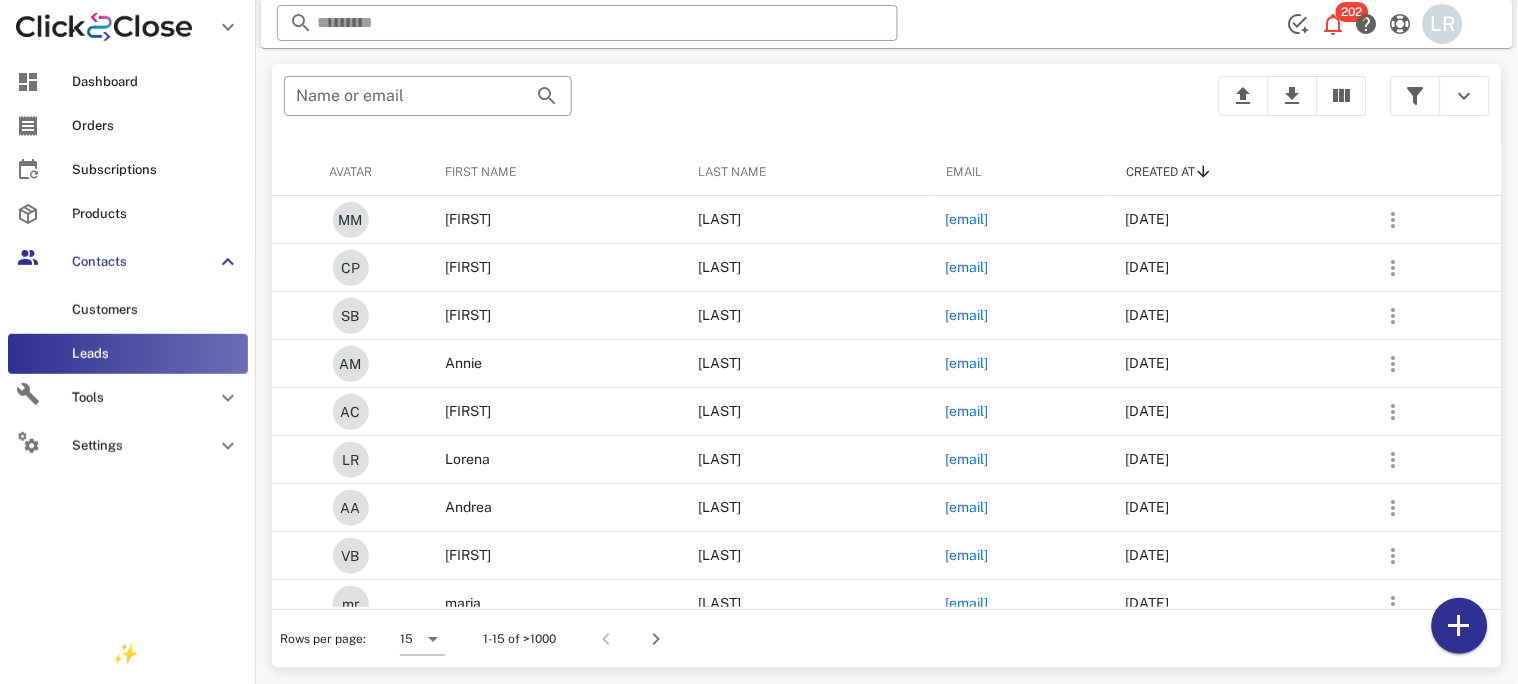 click on "Leads" at bounding box center (156, 354) 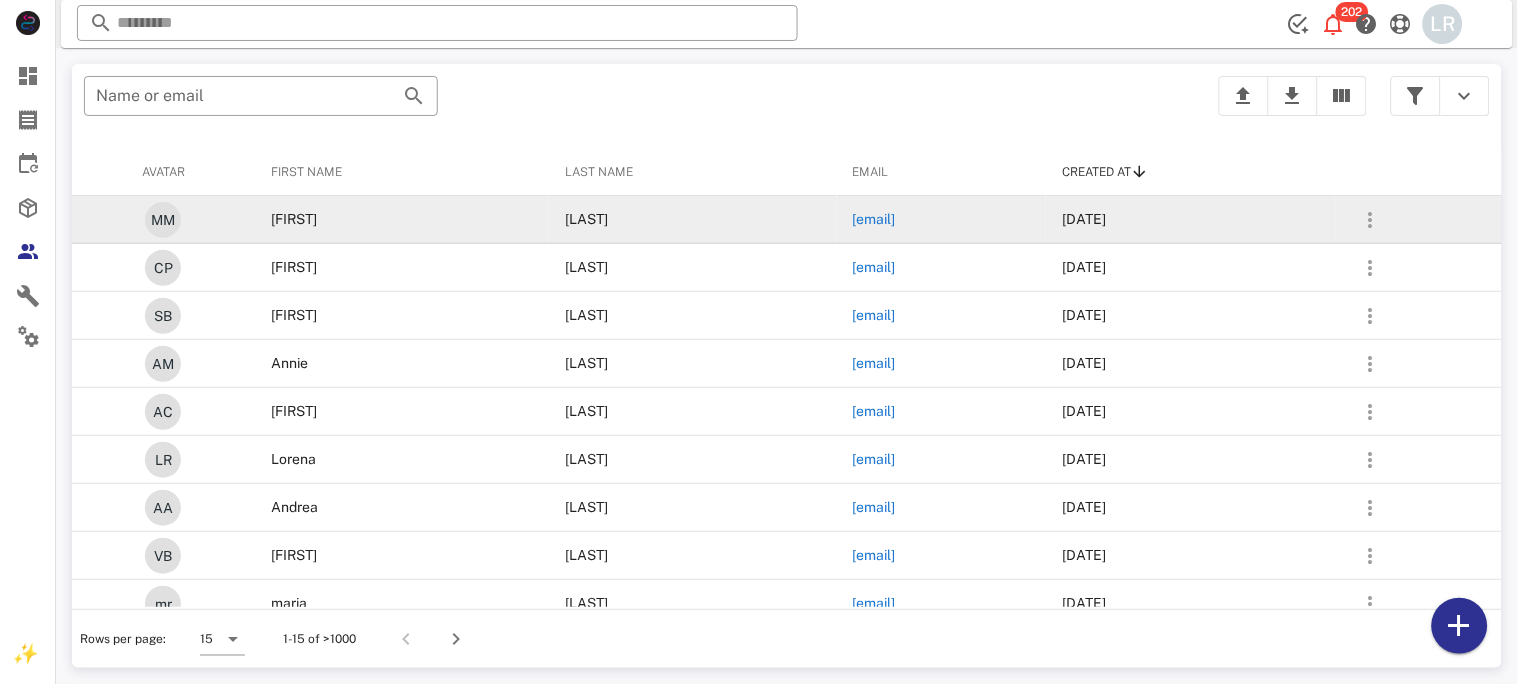 click on "[LAST]" at bounding box center [692, 220] 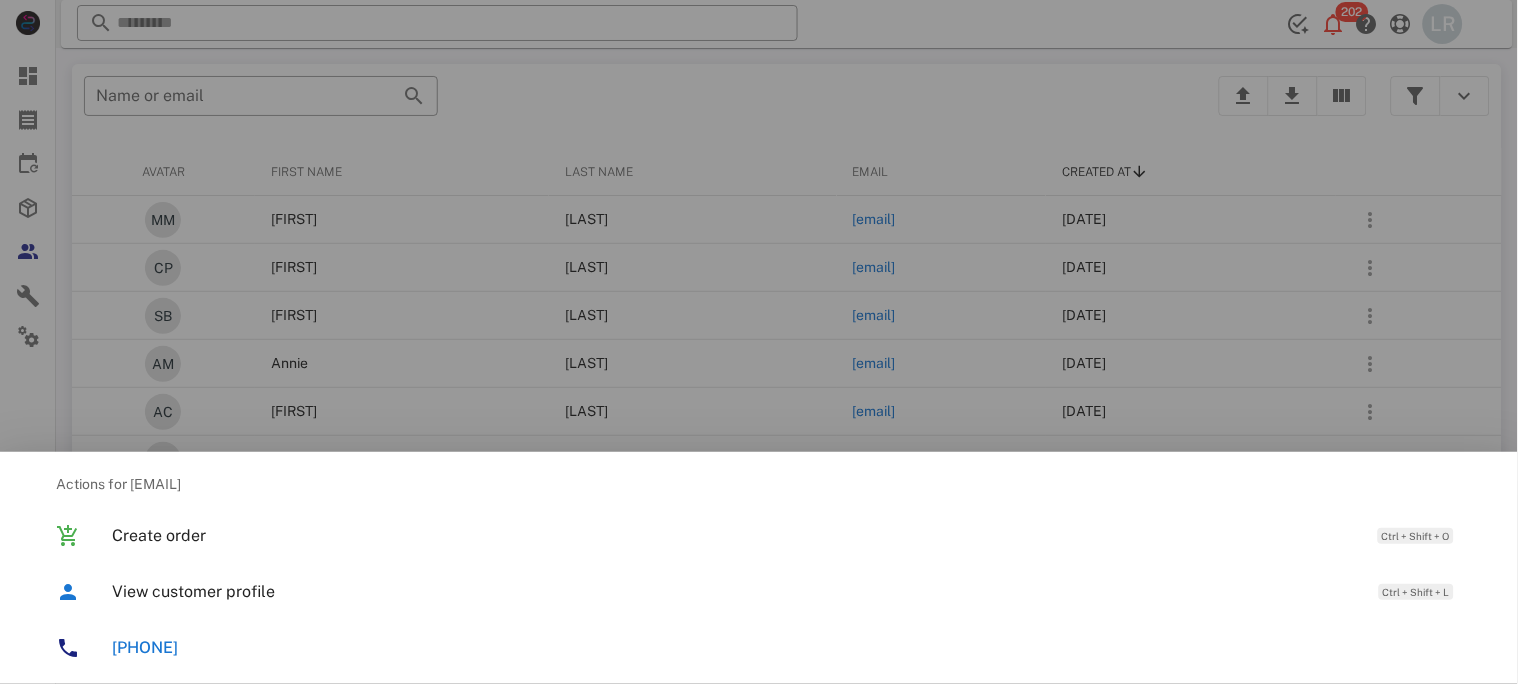 click on "+17862867751" at bounding box center [145, 647] 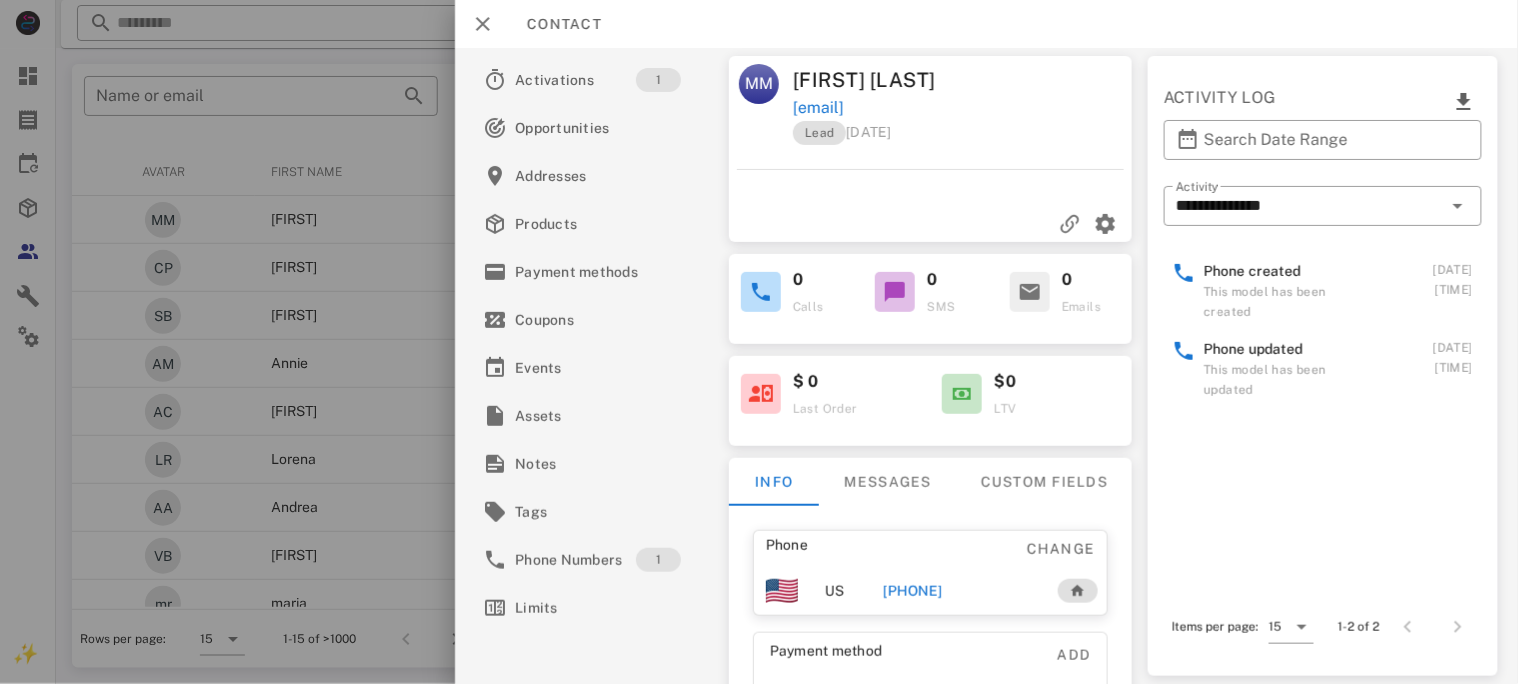 click on "+17862867751" at bounding box center (913, 591) 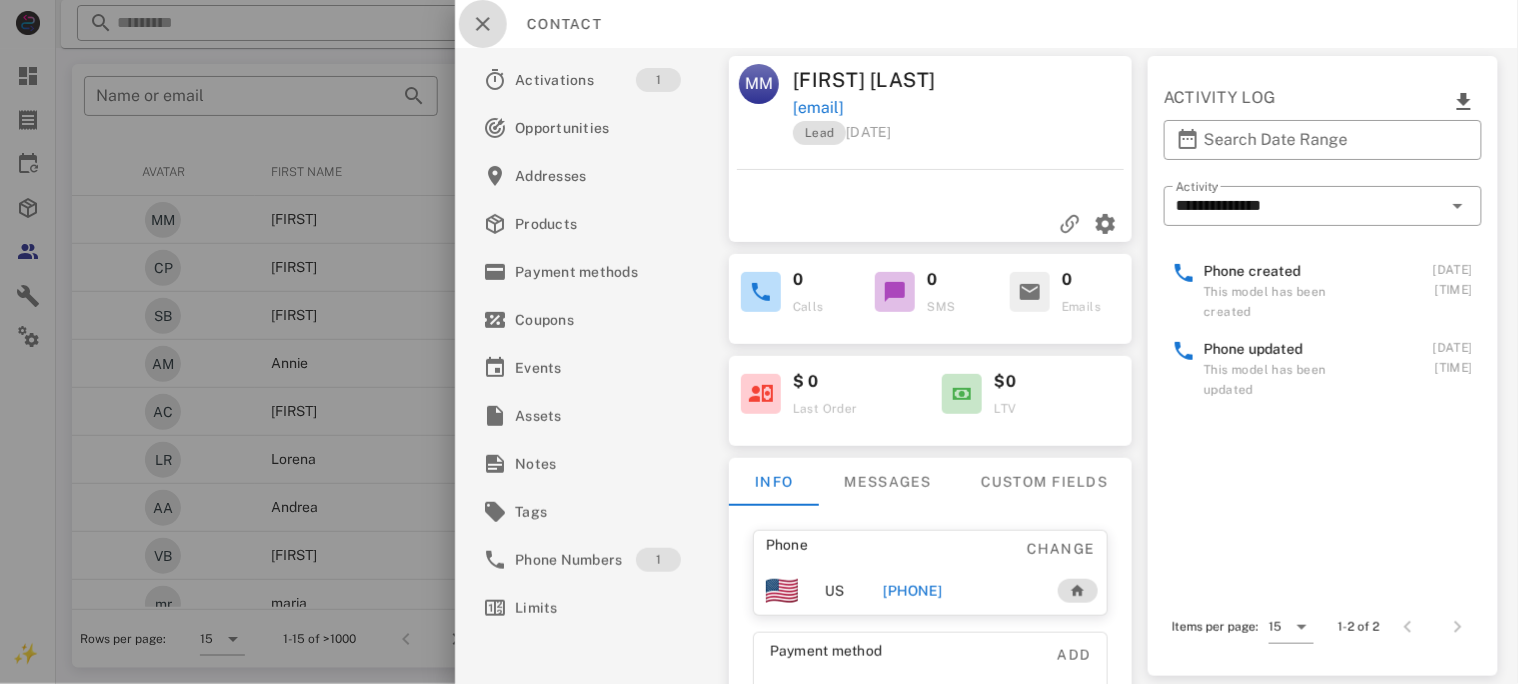 click at bounding box center [483, 24] 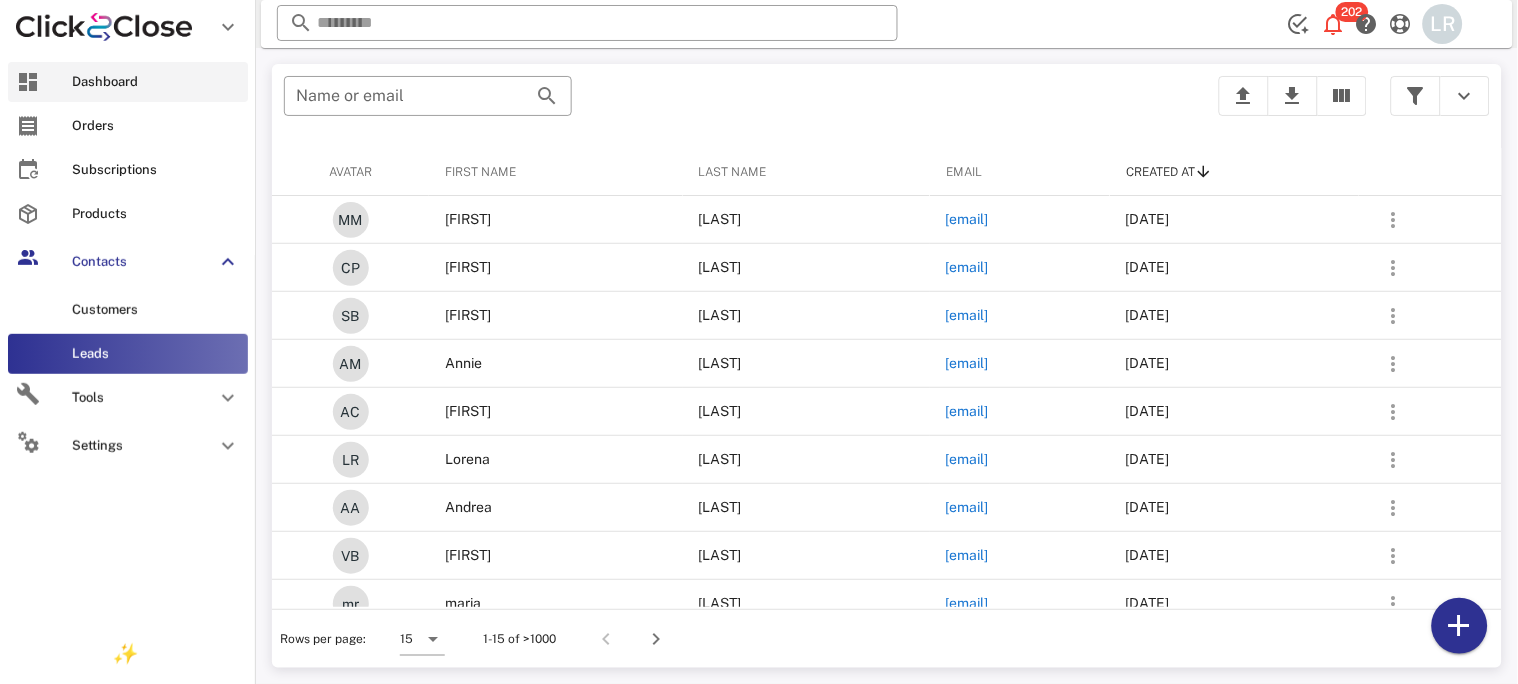 click on "Dashboard" at bounding box center [156, 82] 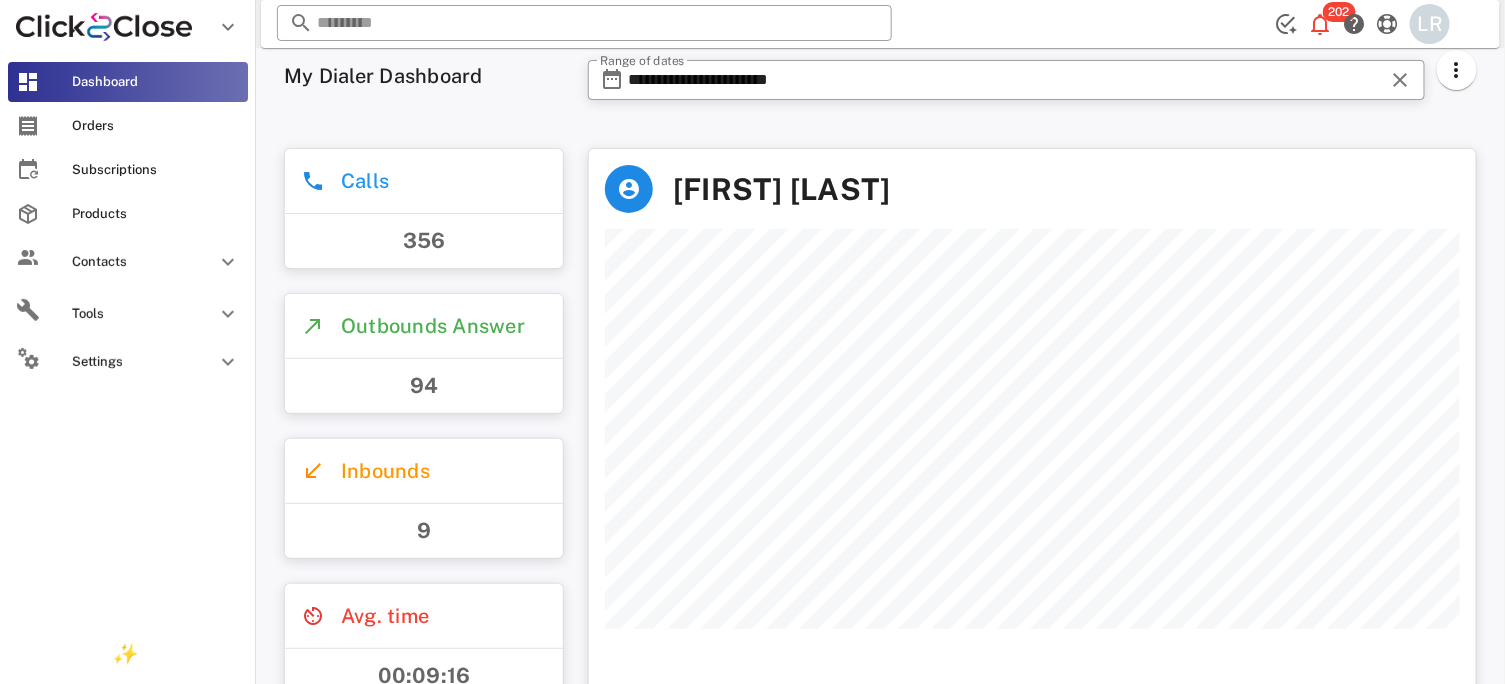 scroll, scrollTop: 999441, scrollLeft: 999113, axis: both 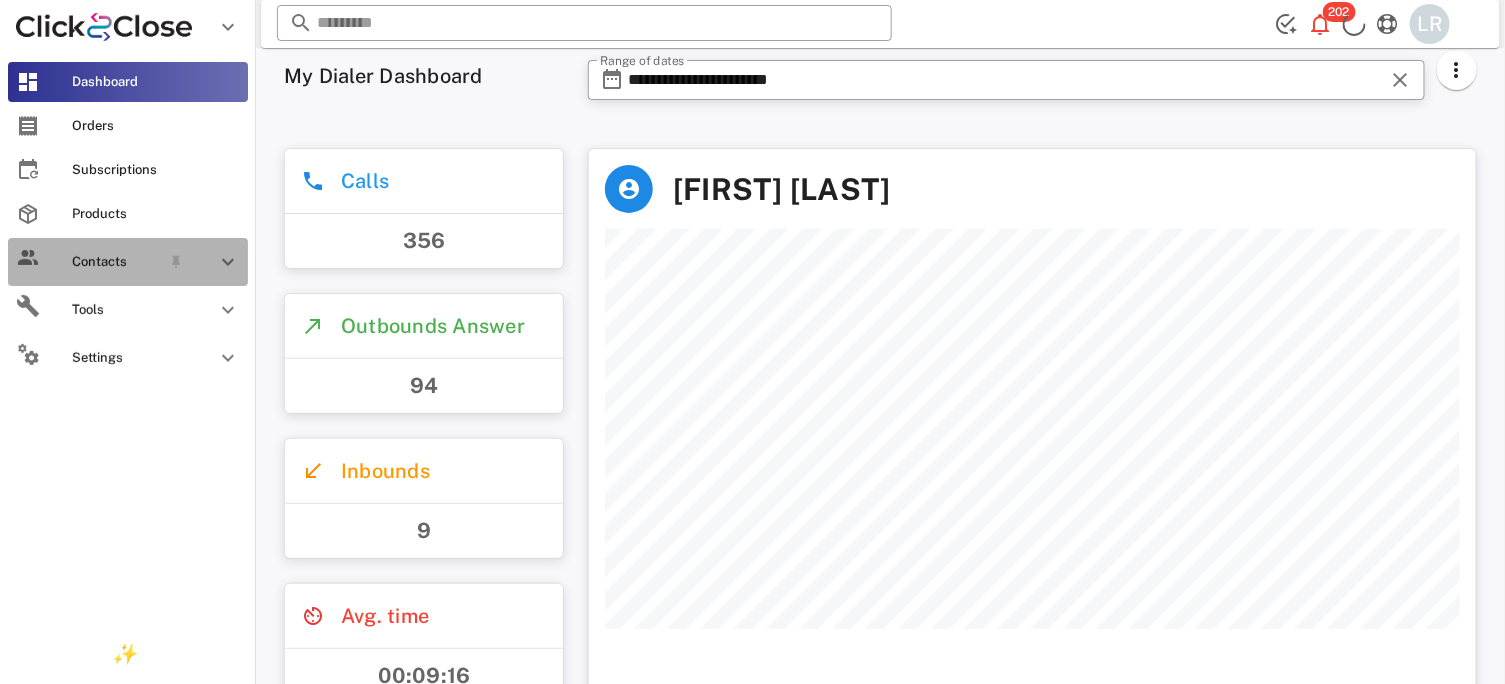 click on "Contacts" at bounding box center (116, 262) 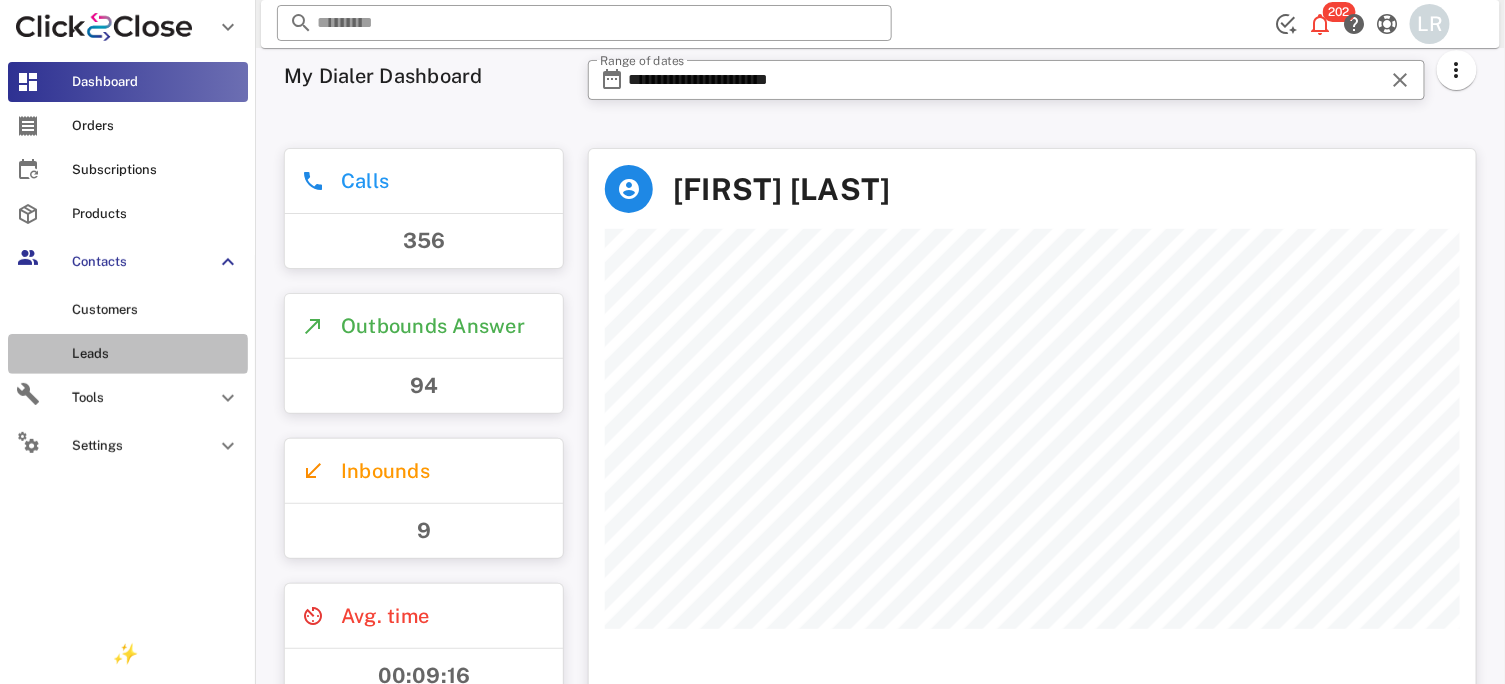 click on "Leads" at bounding box center (156, 354) 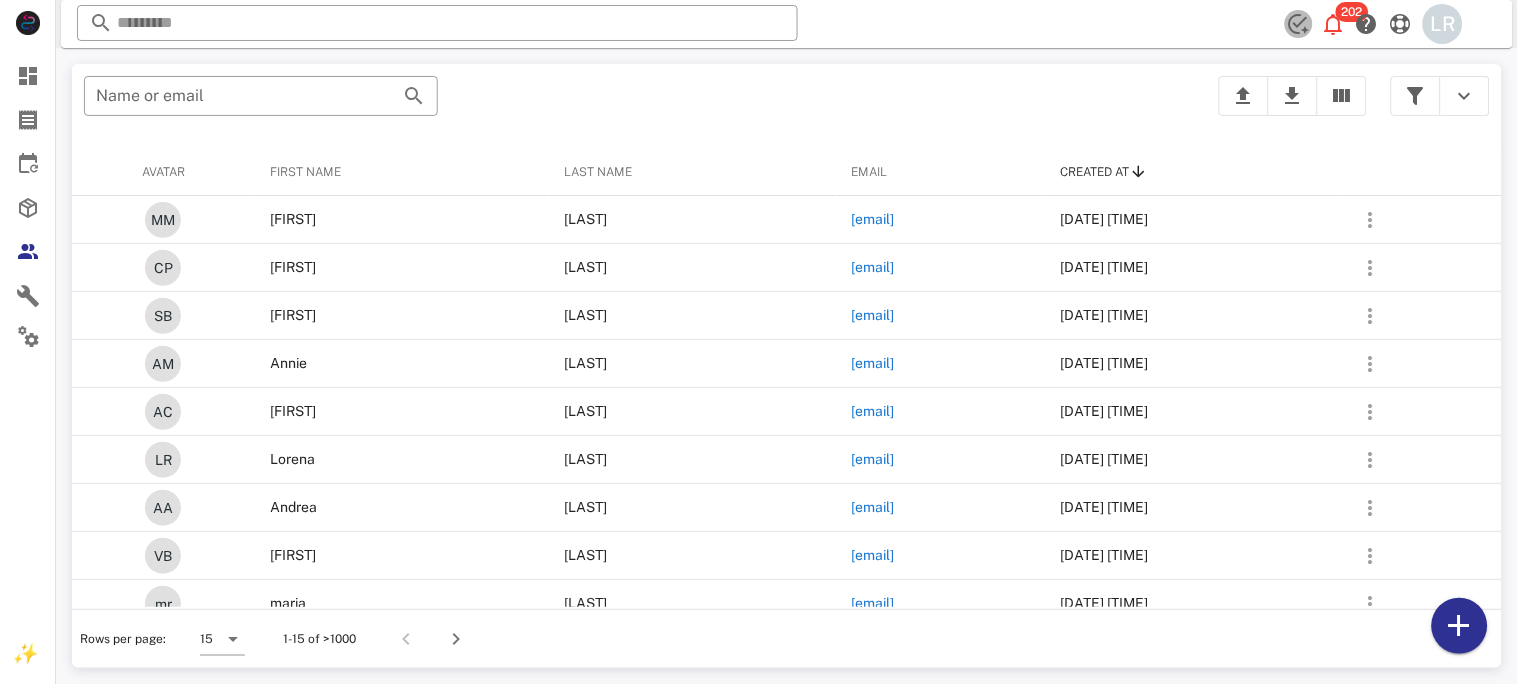 click at bounding box center [1299, 24] 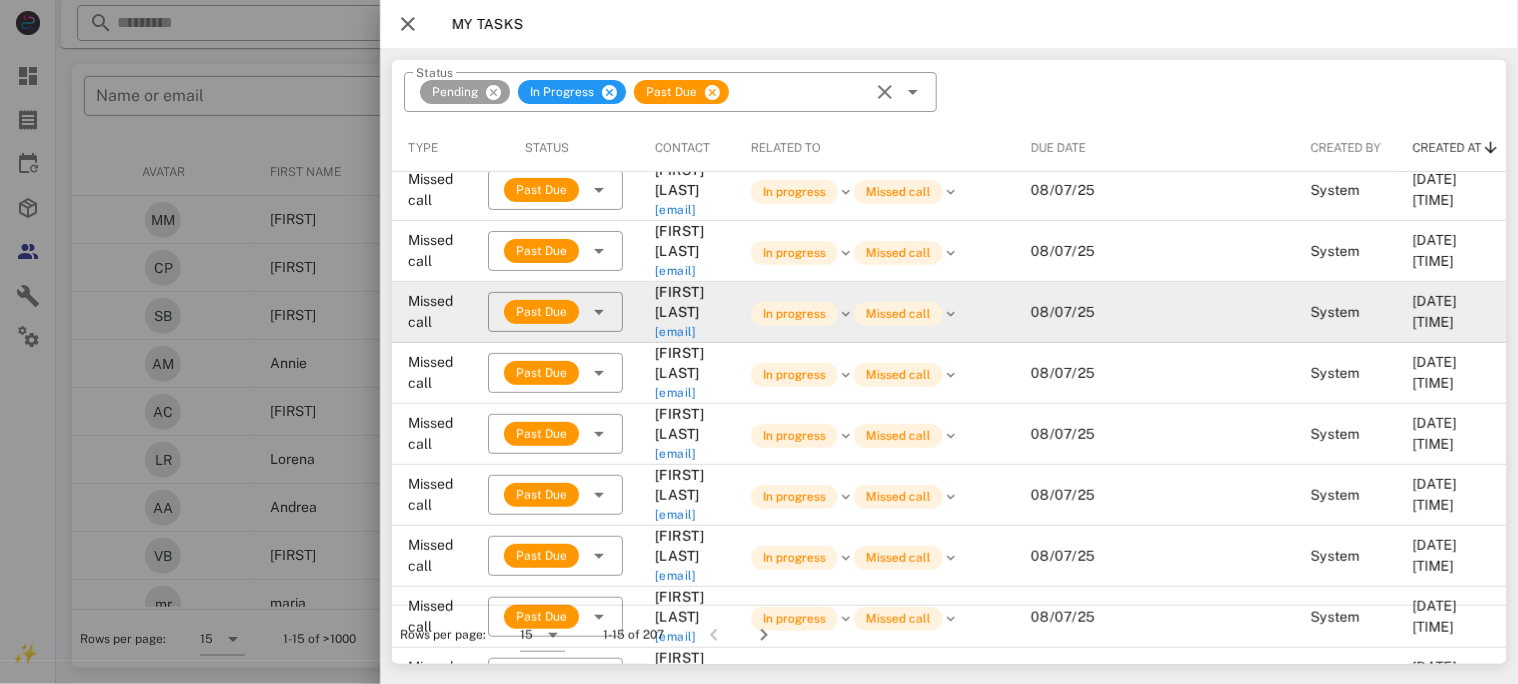 scroll, scrollTop: 198, scrollLeft: 0, axis: vertical 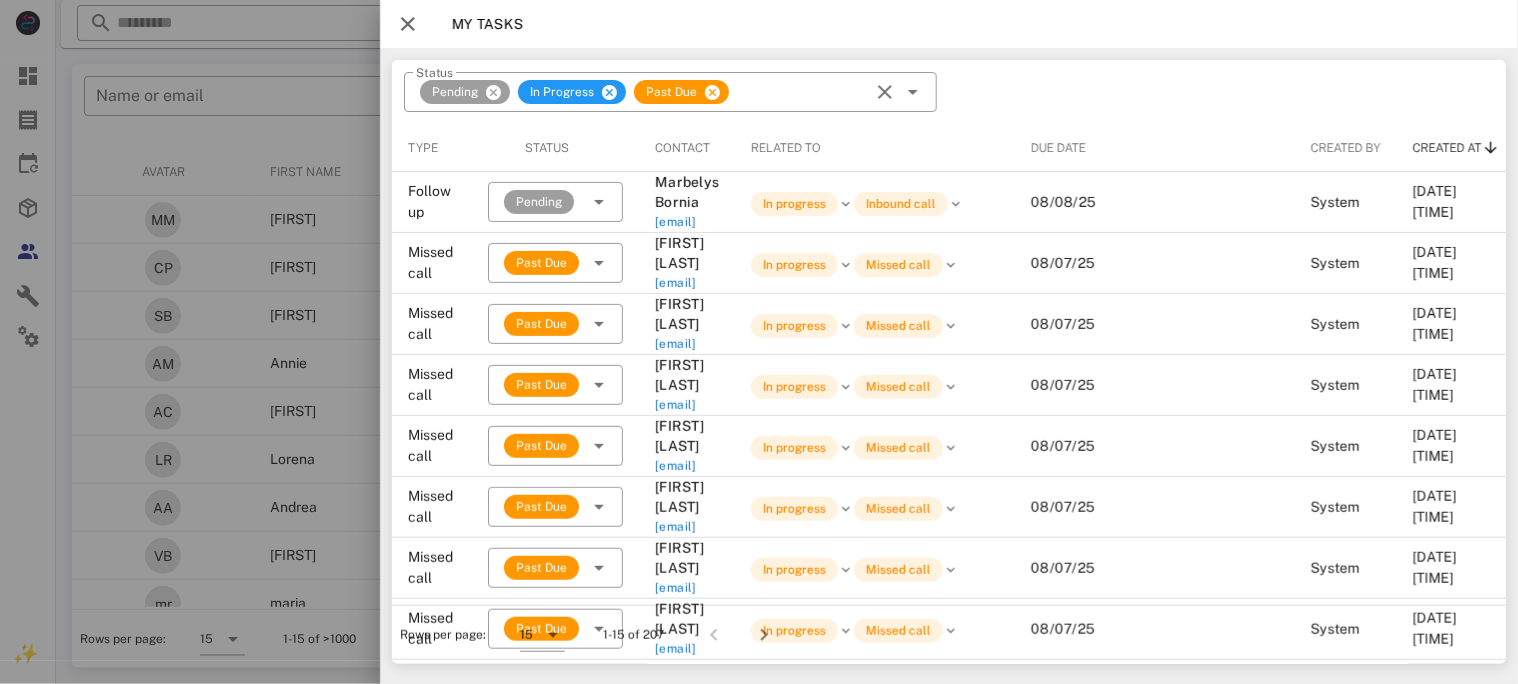 click at bounding box center (408, 24) 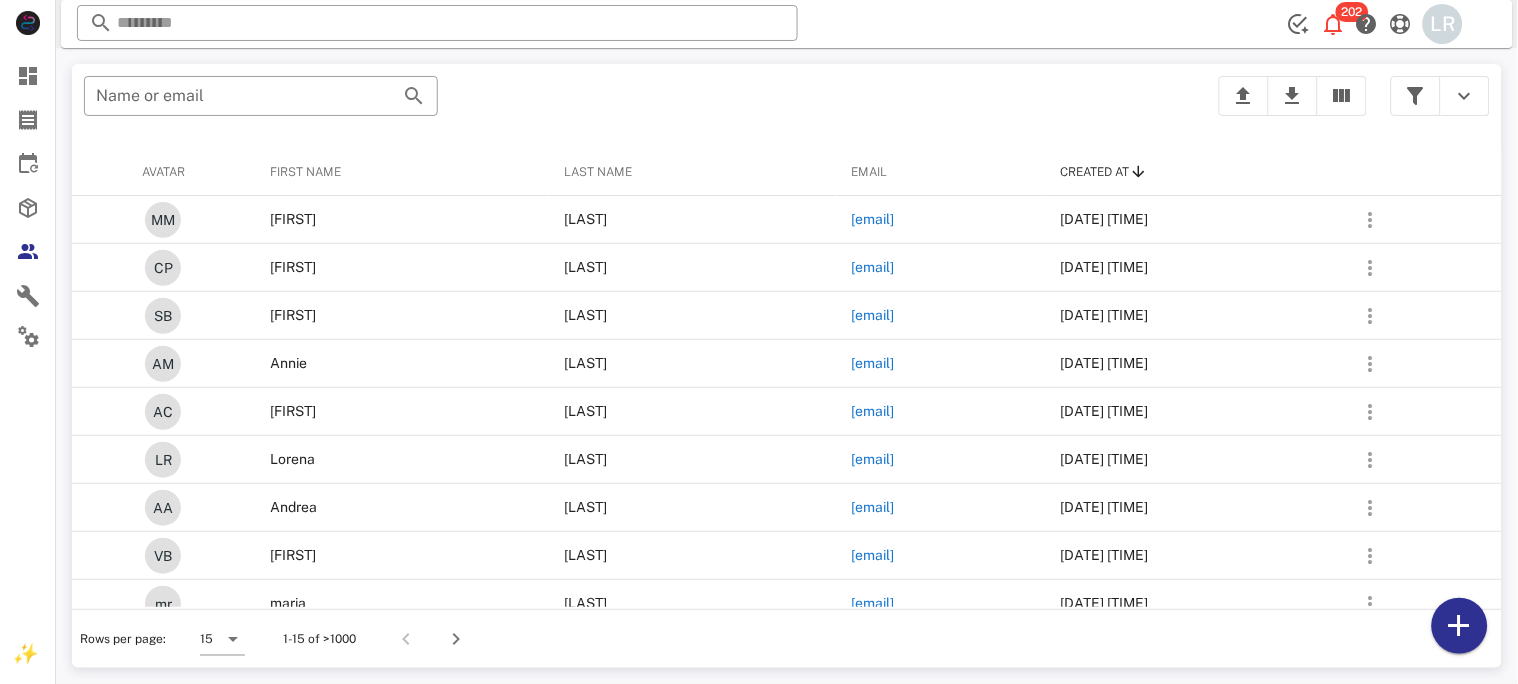 drag, startPoint x: 1464, startPoint y: 7, endPoint x: 940, endPoint y: 104, distance: 532.9024 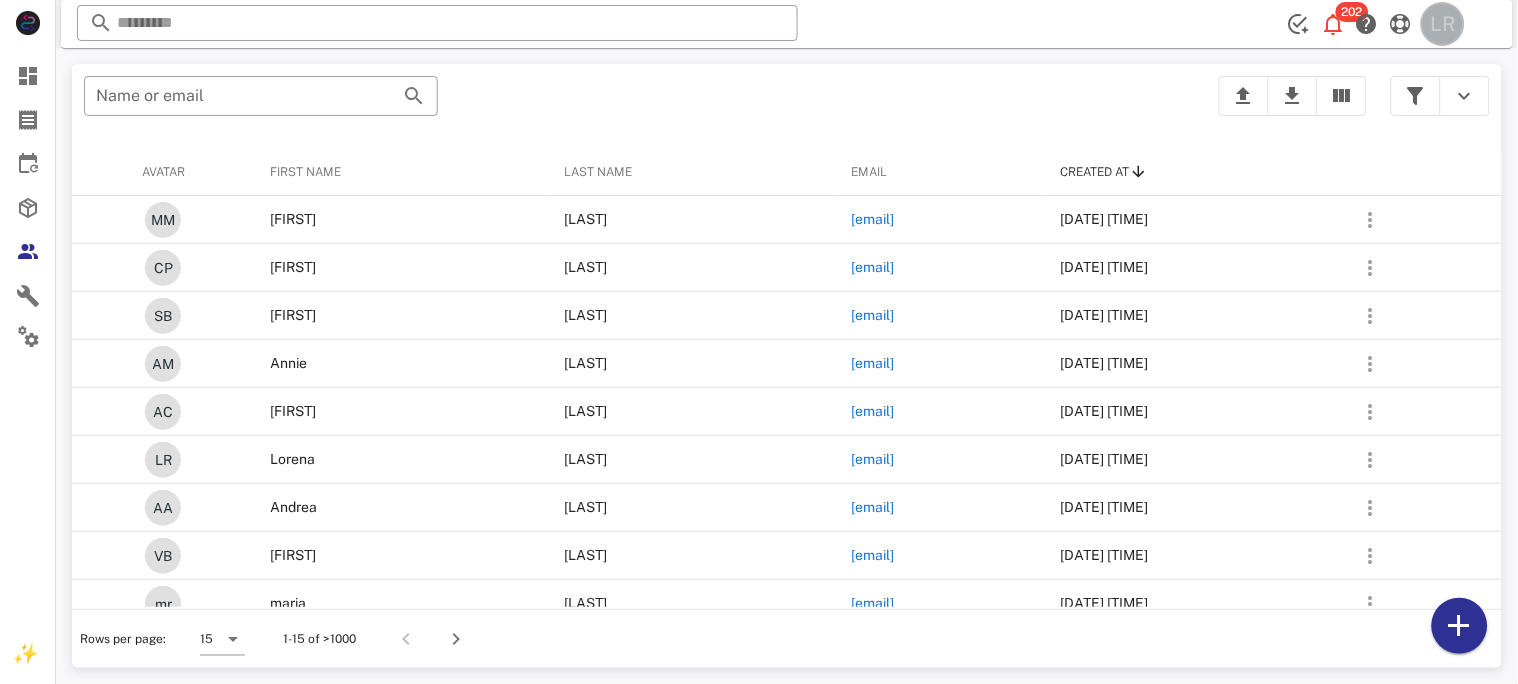 click on "LR" at bounding box center (1443, 24) 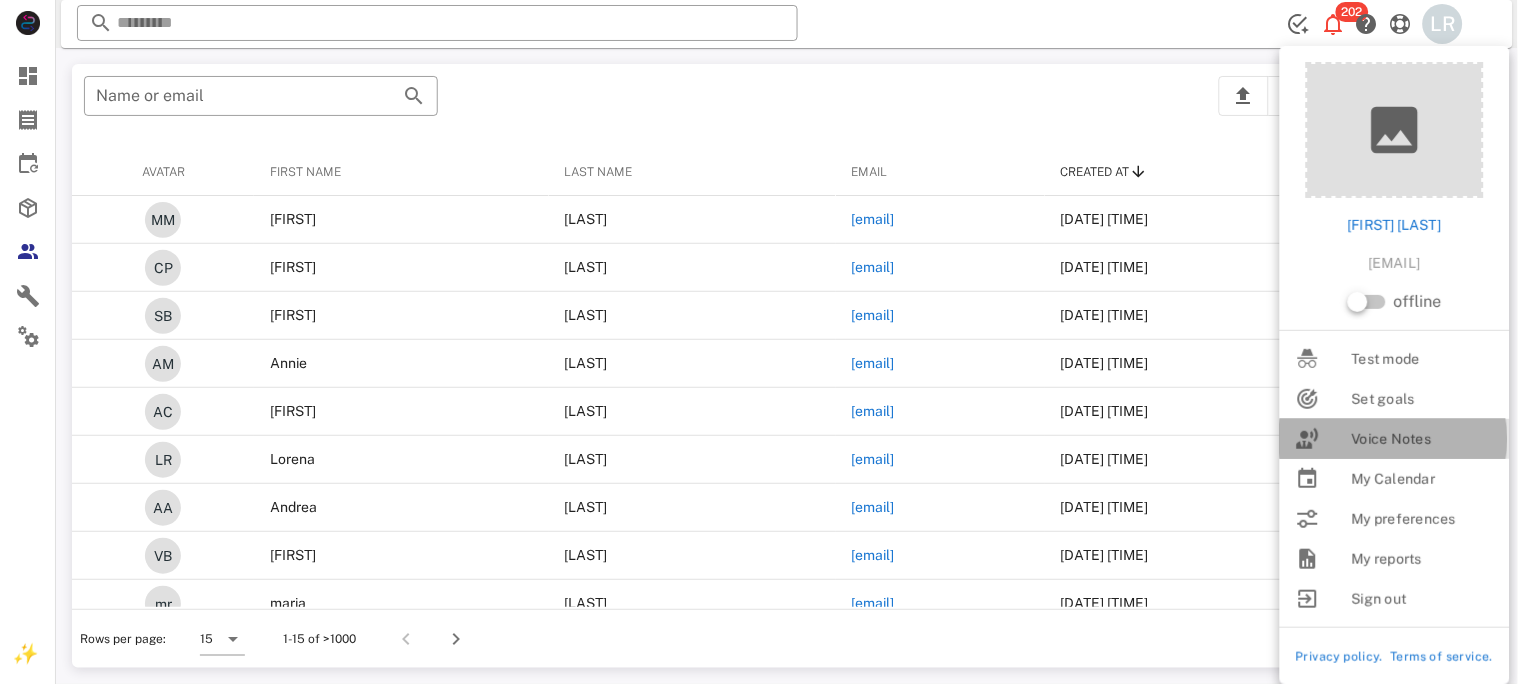click on "Voice Notes" at bounding box center [1423, 439] 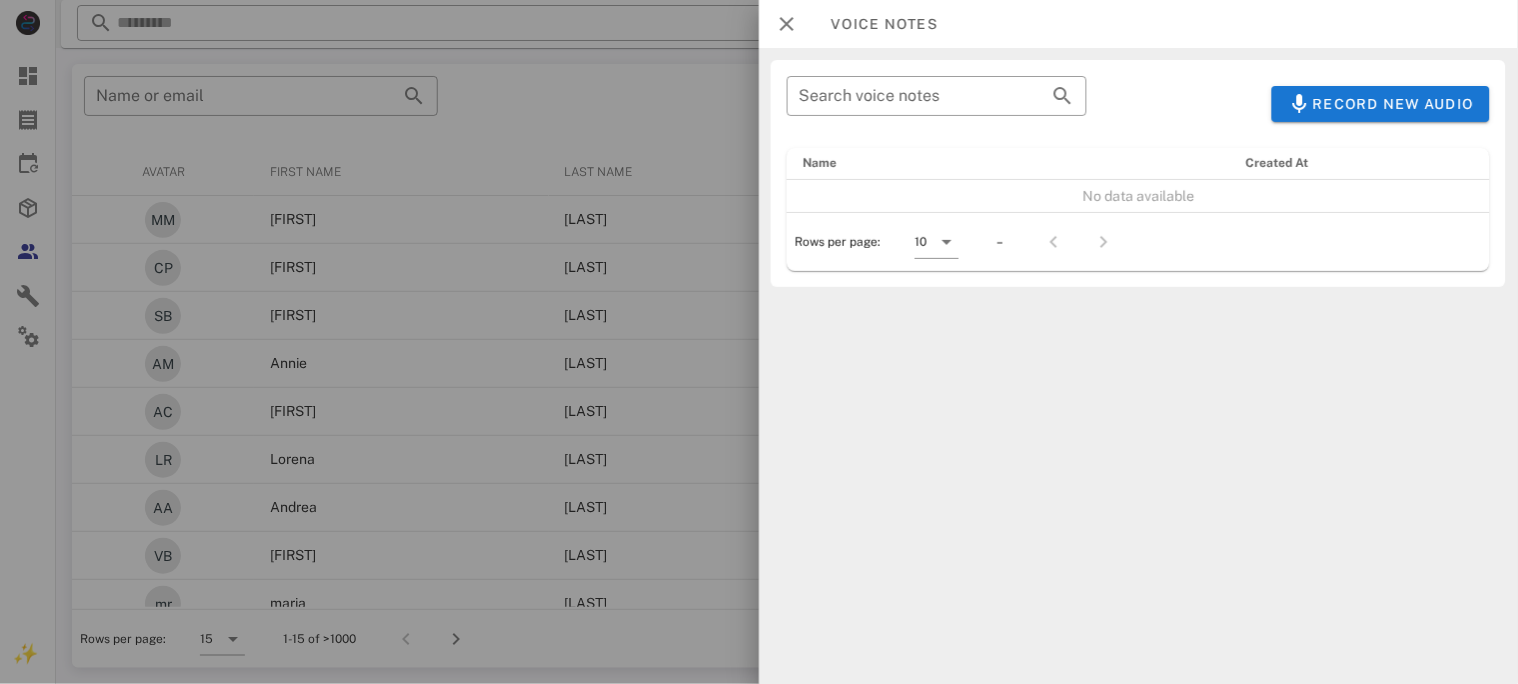 click at bounding box center (759, 342) 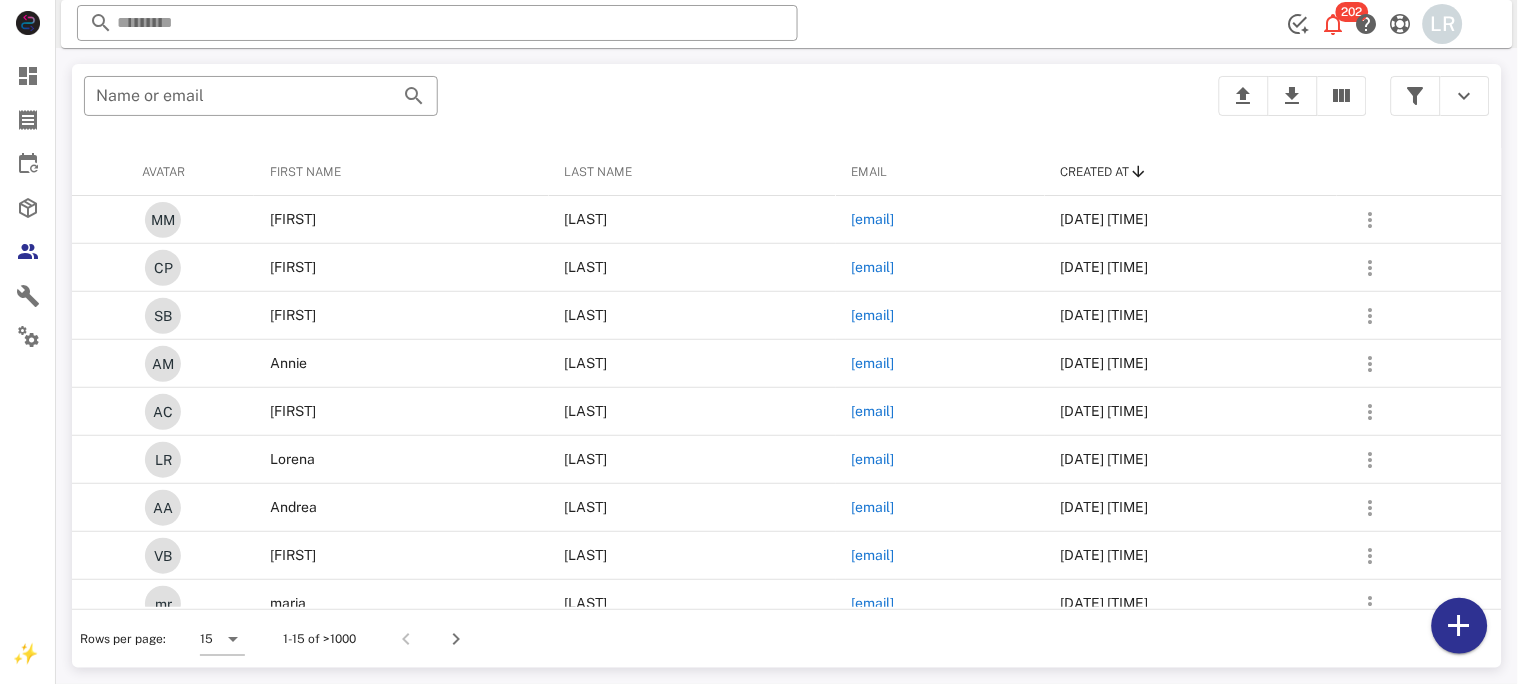 drag, startPoint x: 1405, startPoint y: 6, endPoint x: 920, endPoint y: 112, distance: 496.4484 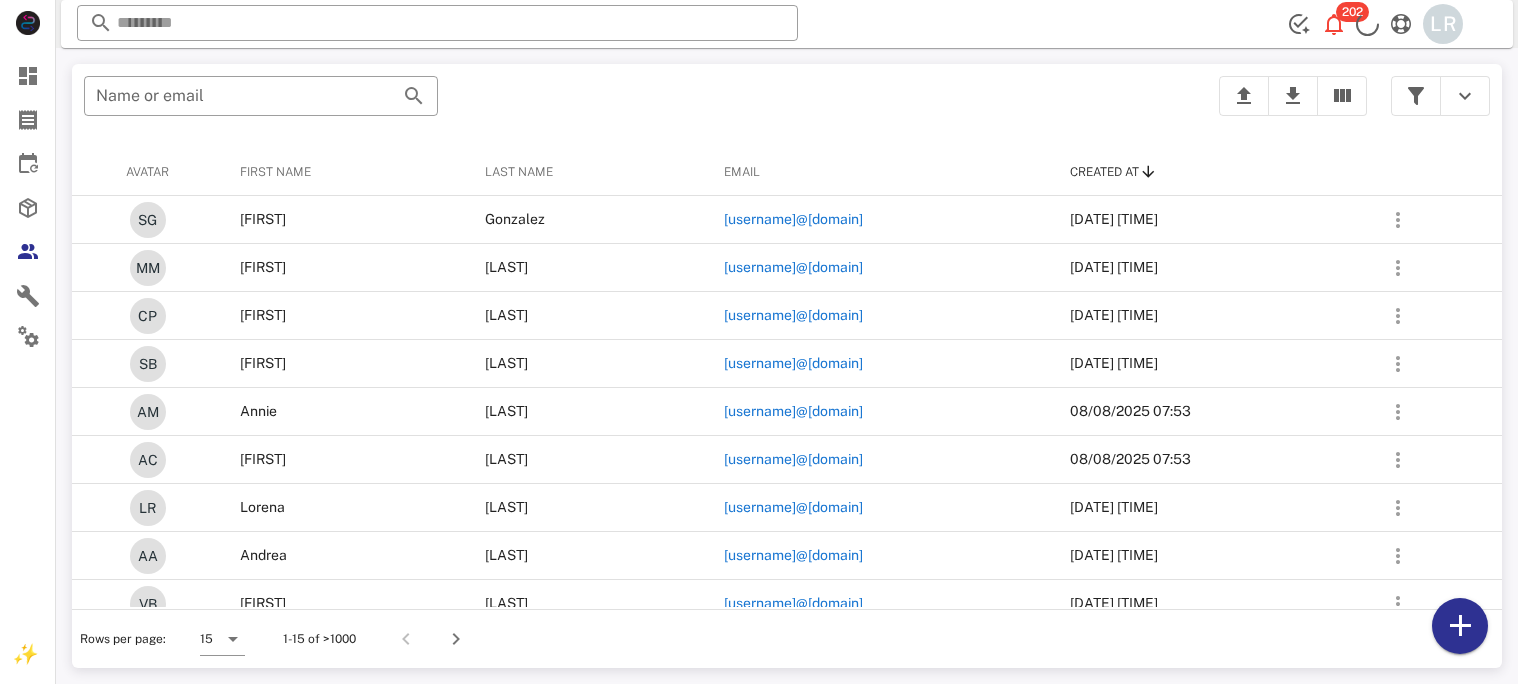 scroll, scrollTop: 0, scrollLeft: 0, axis: both 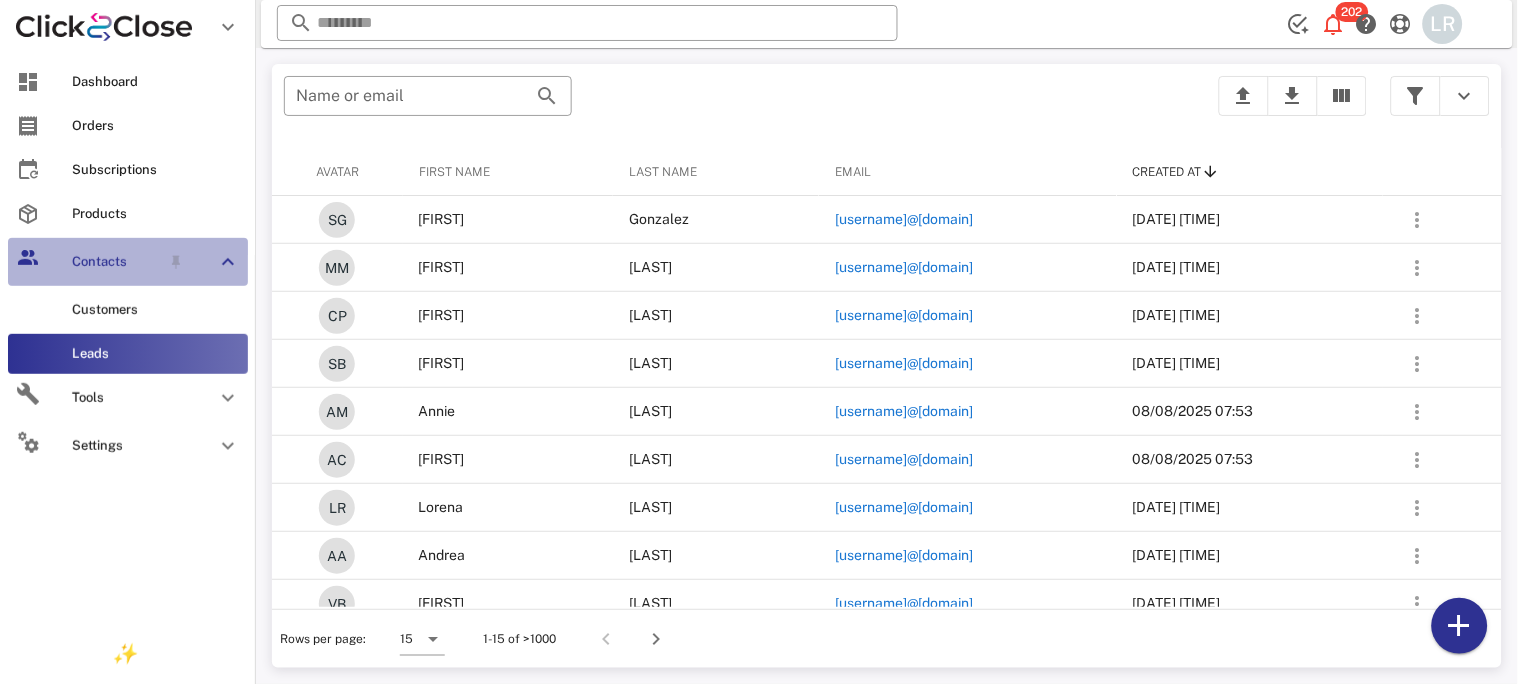 click on "Contacts" at bounding box center [116, 262] 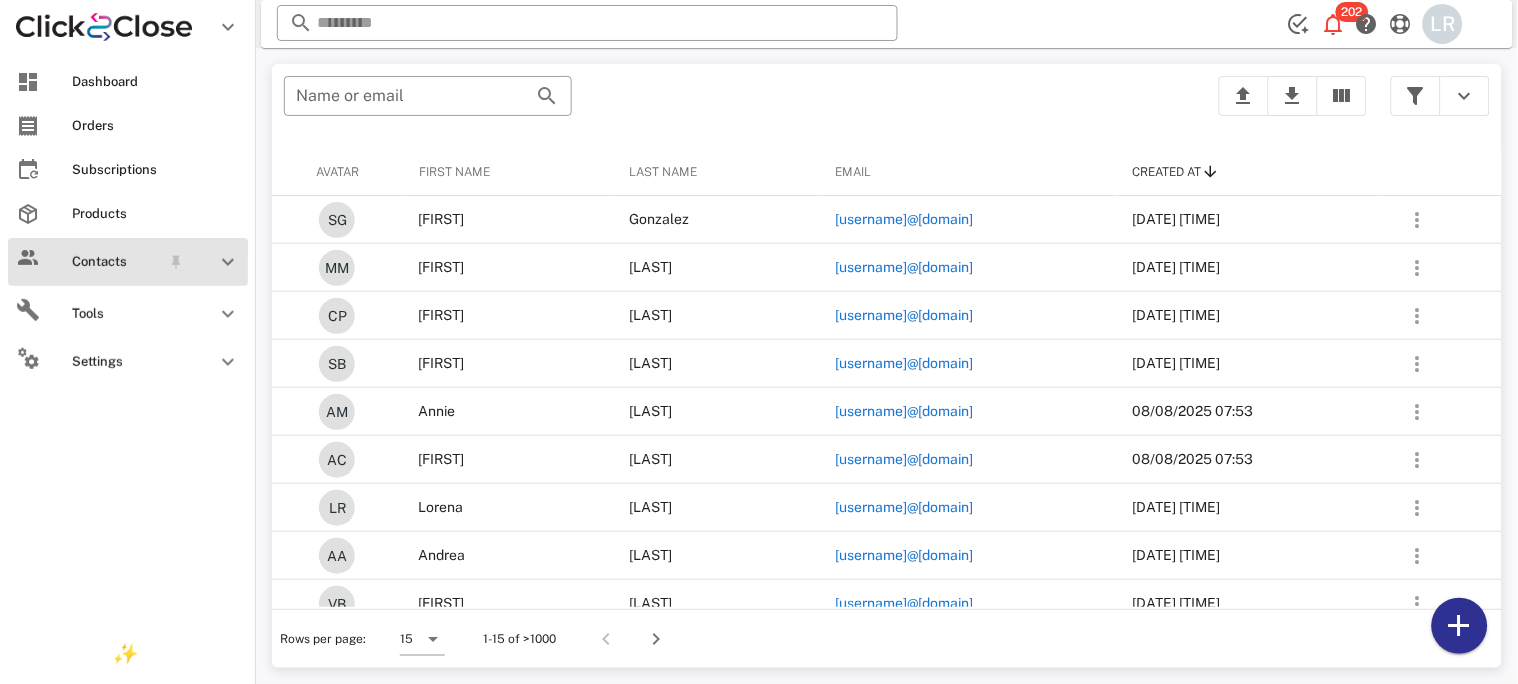 click at bounding box center (228, 262) 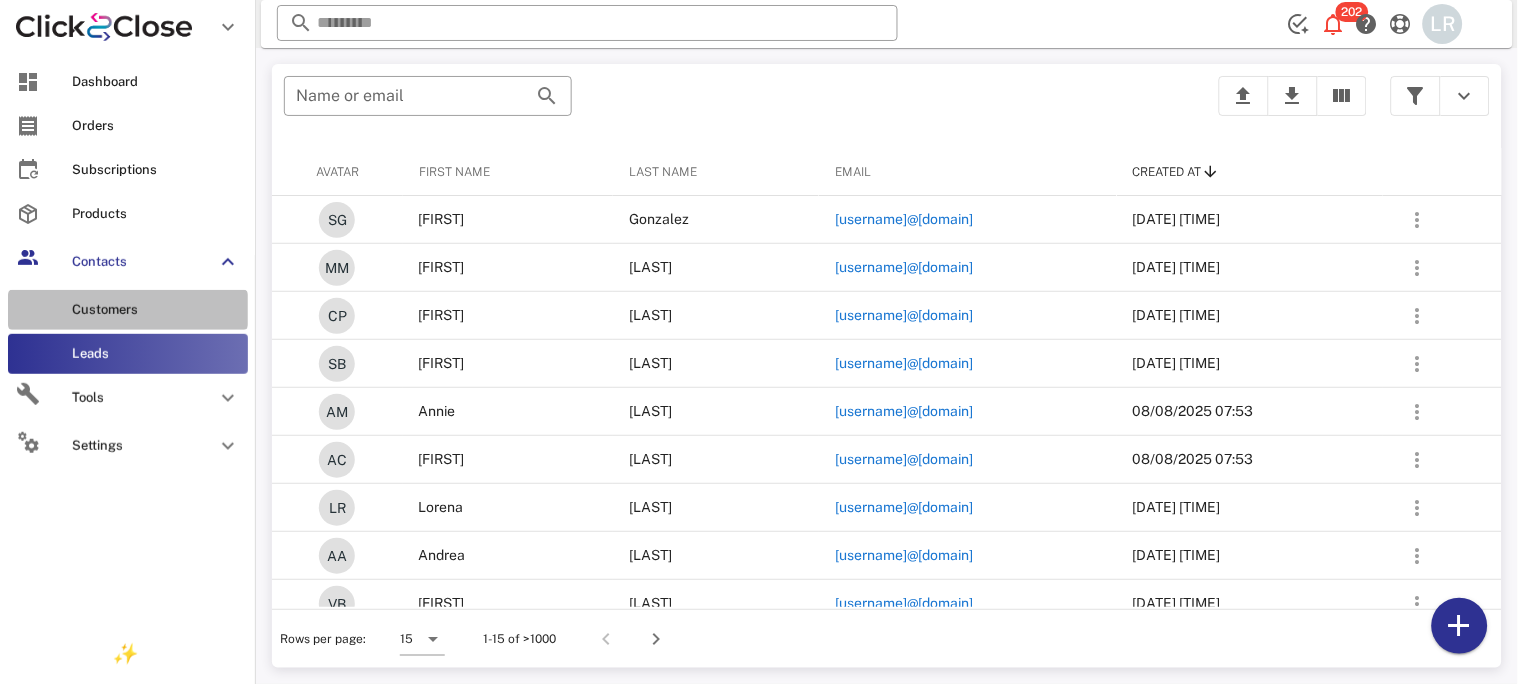 click on "Customers" at bounding box center [156, 310] 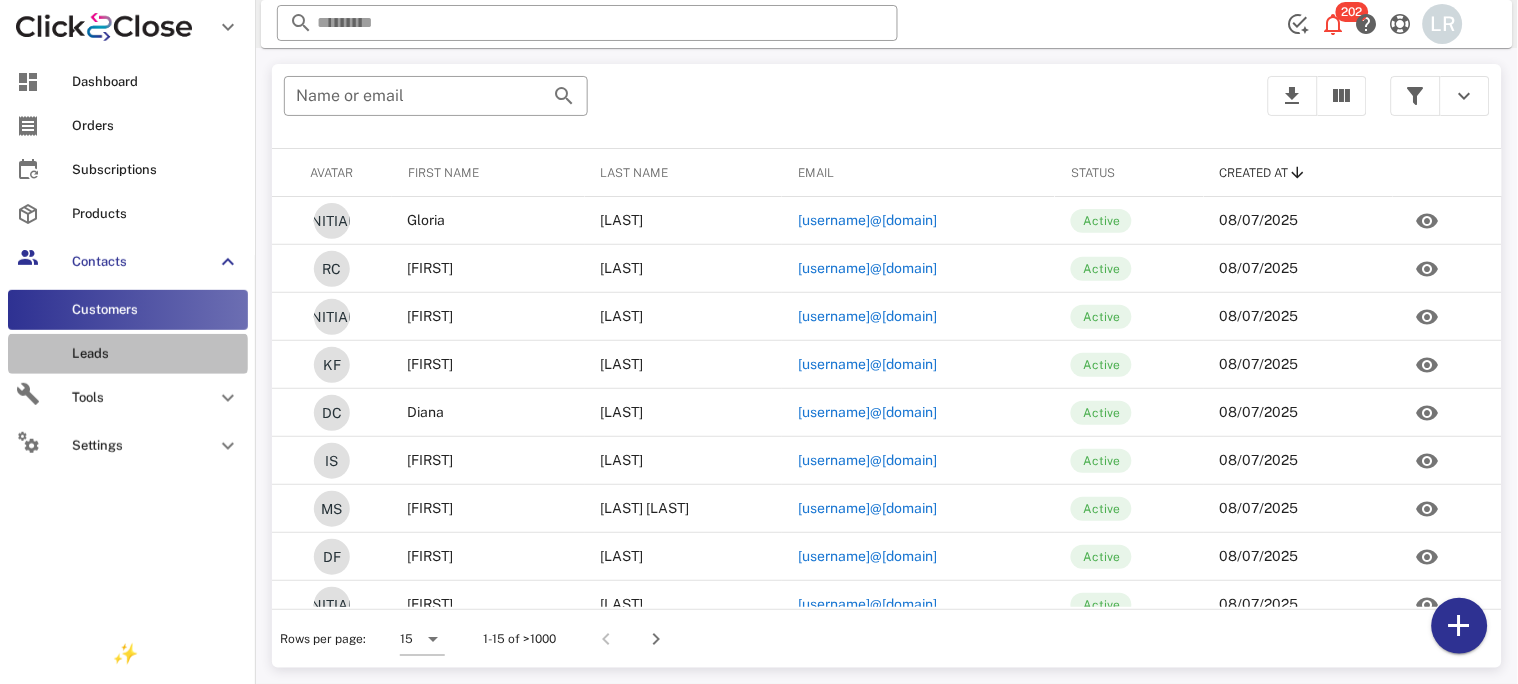 click on "Leads" at bounding box center (156, 354) 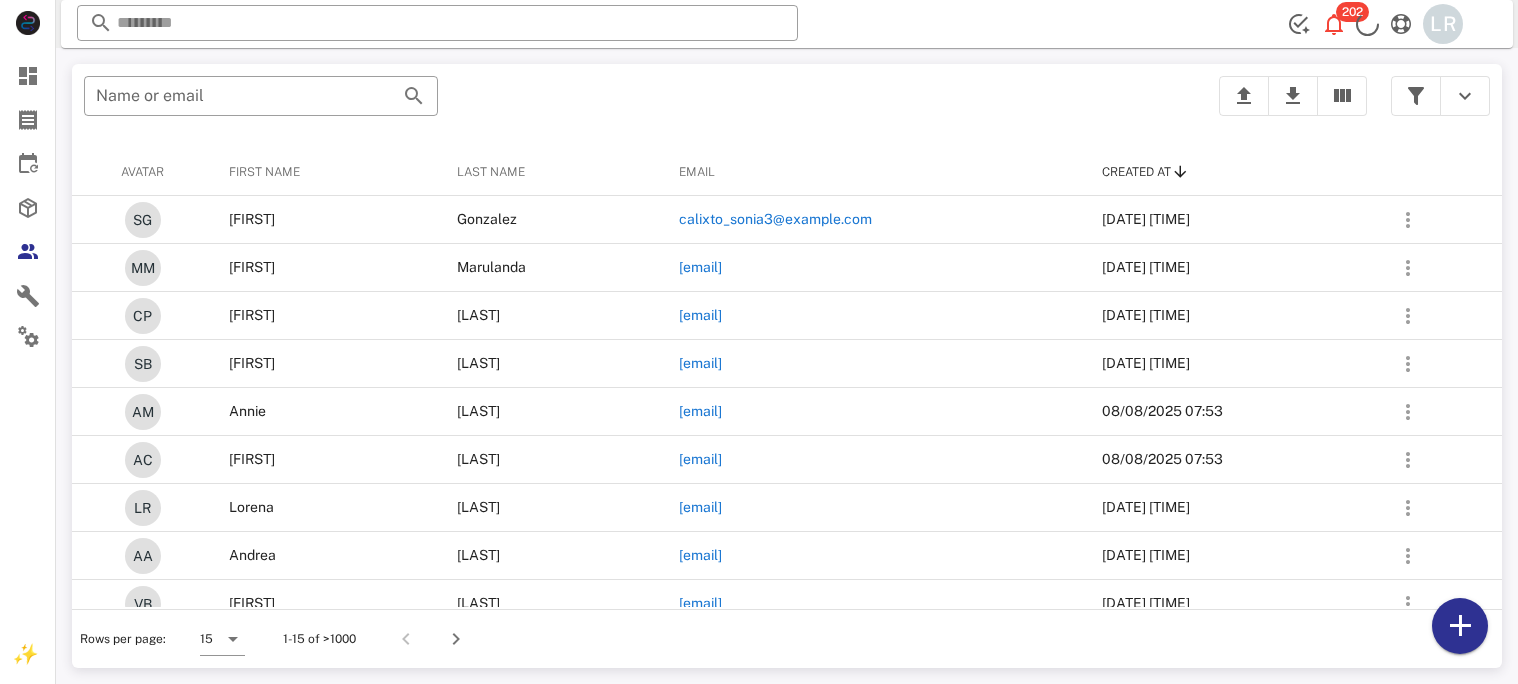scroll, scrollTop: 0, scrollLeft: 0, axis: both 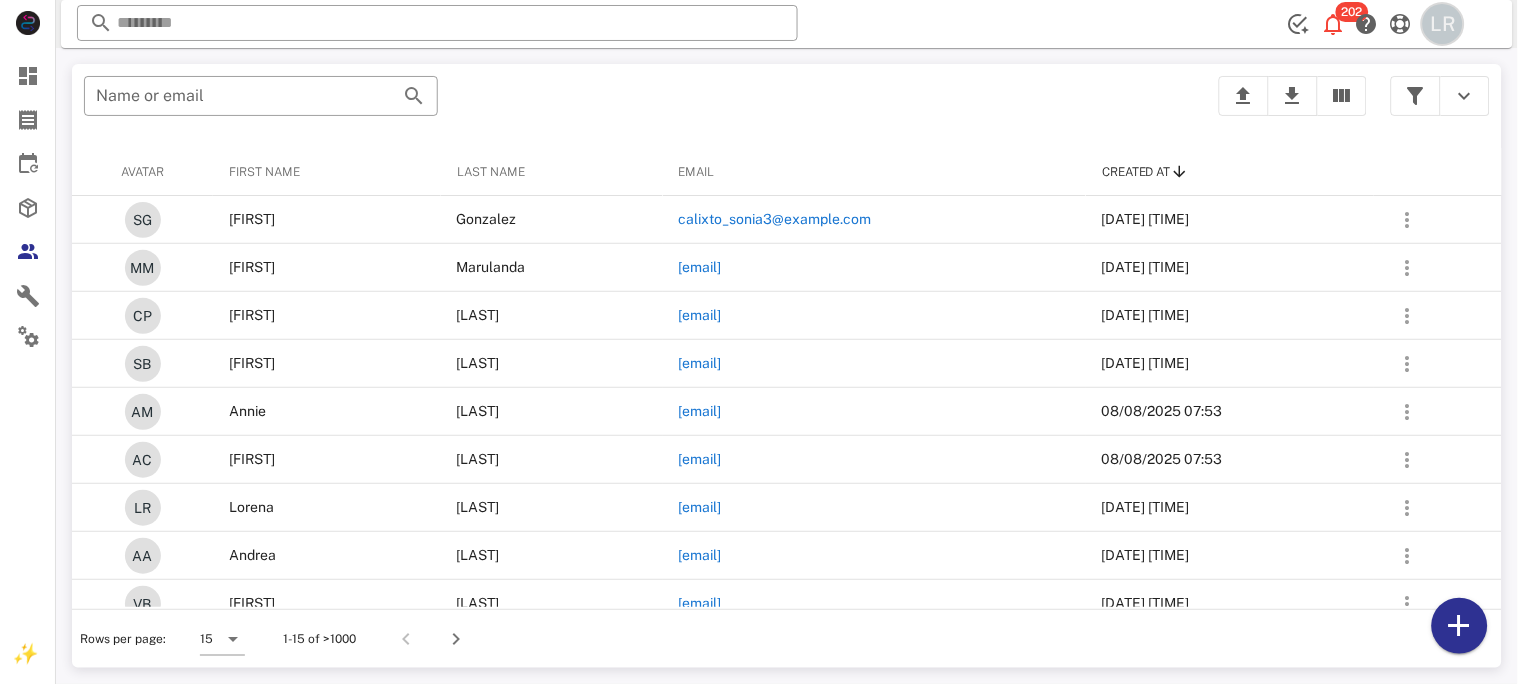 click on "LR" at bounding box center [1443, 24] 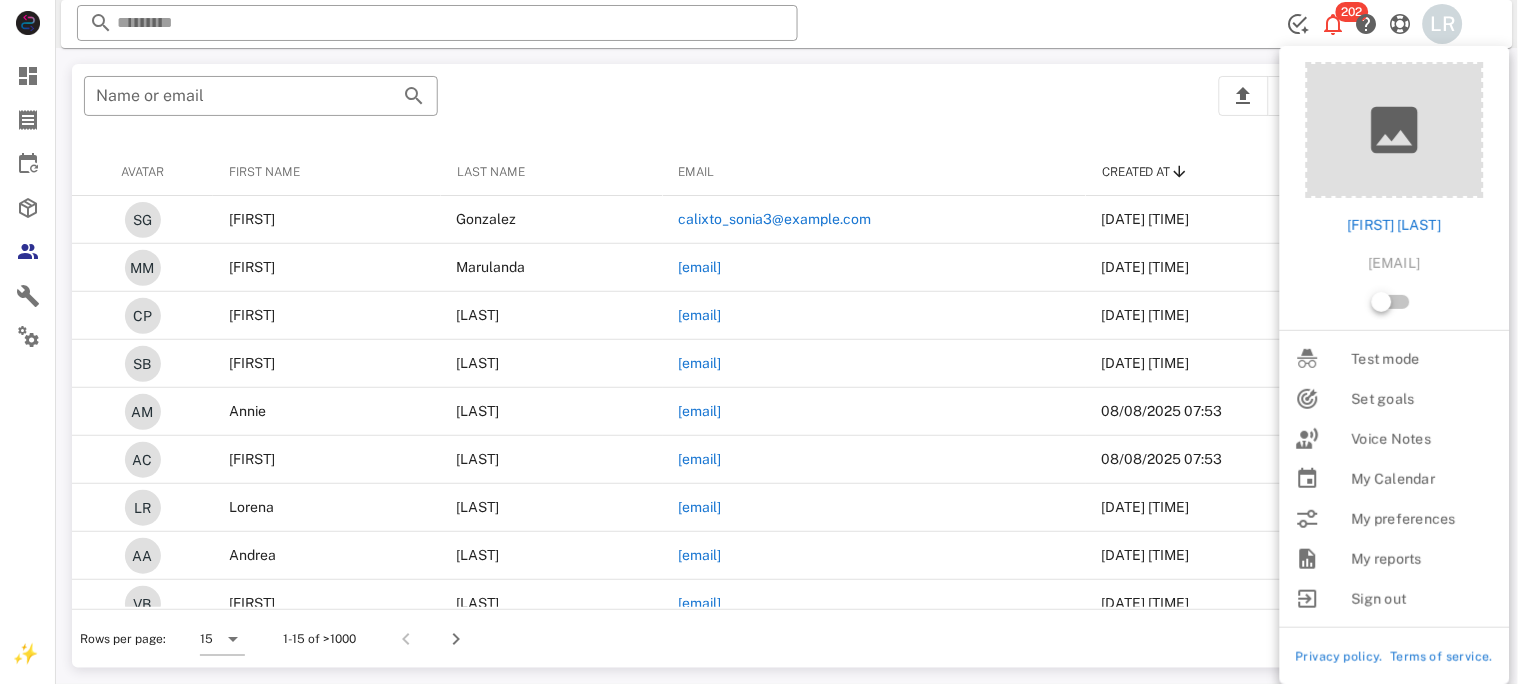 click on "Name or [EMAIL]" at bounding box center [639, 106] 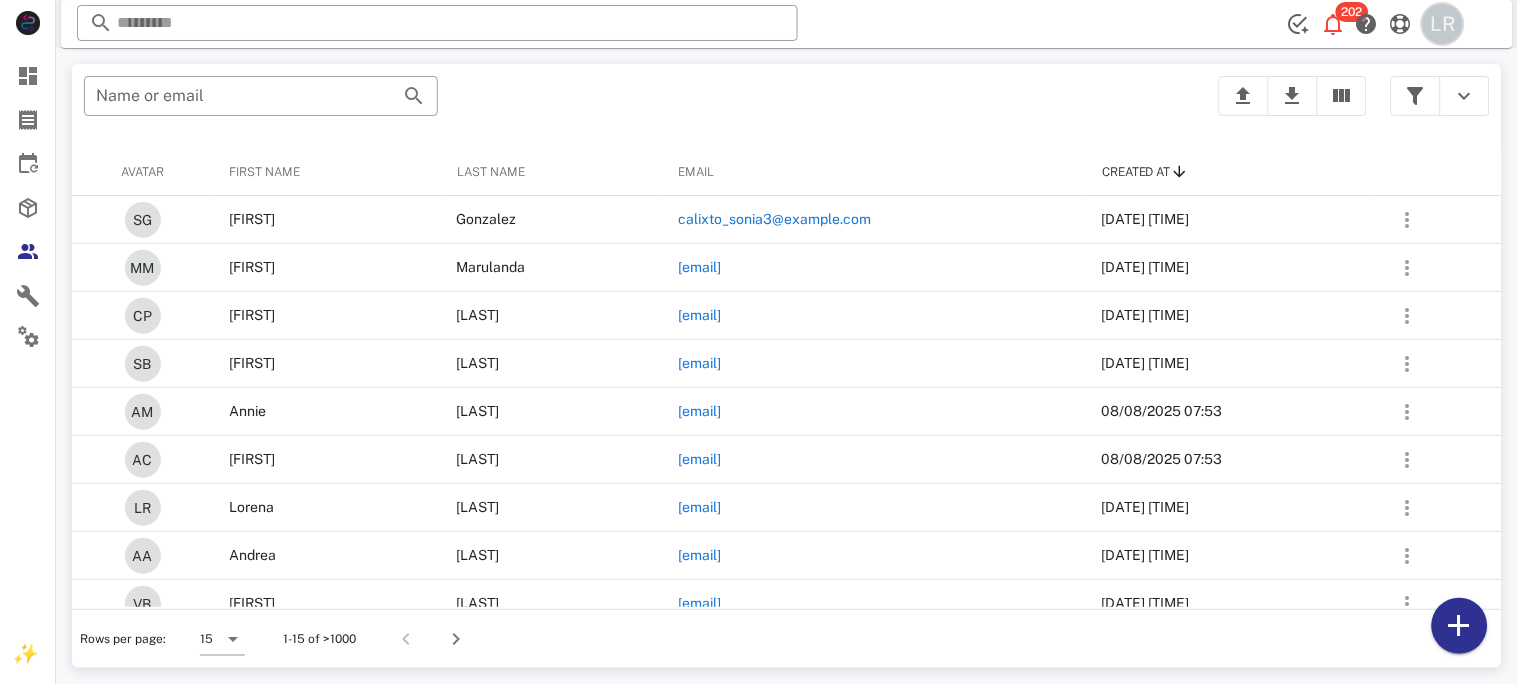 click on "LR" at bounding box center [1443, 24] 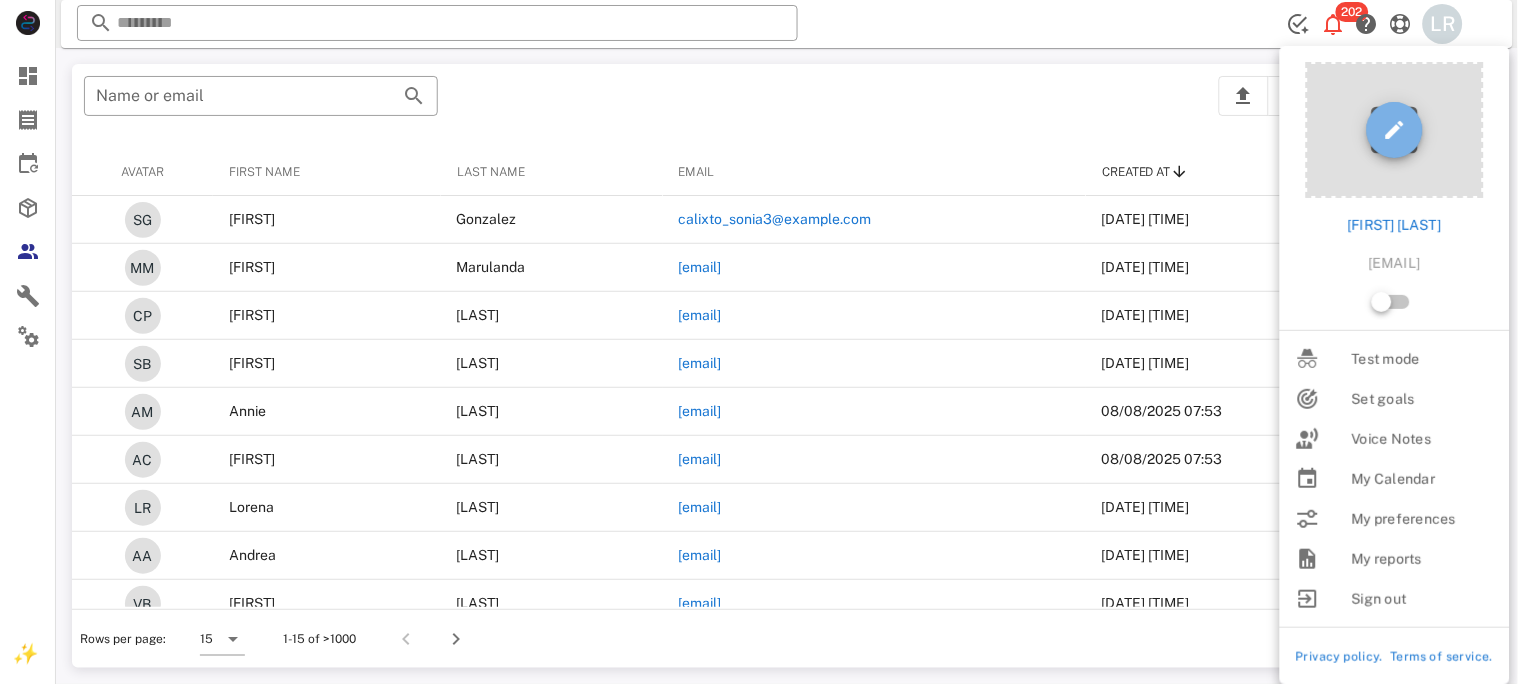 click at bounding box center [1395, 130] 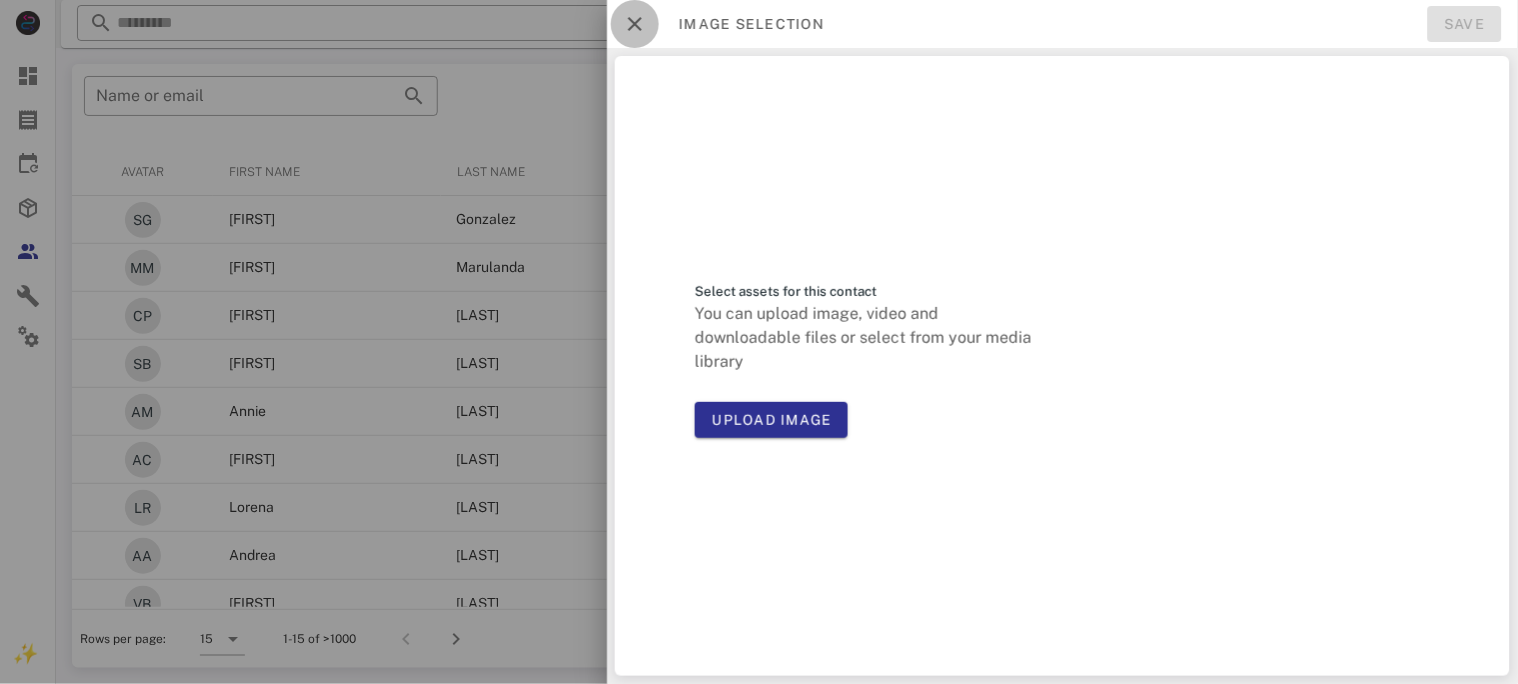click at bounding box center (635, 24) 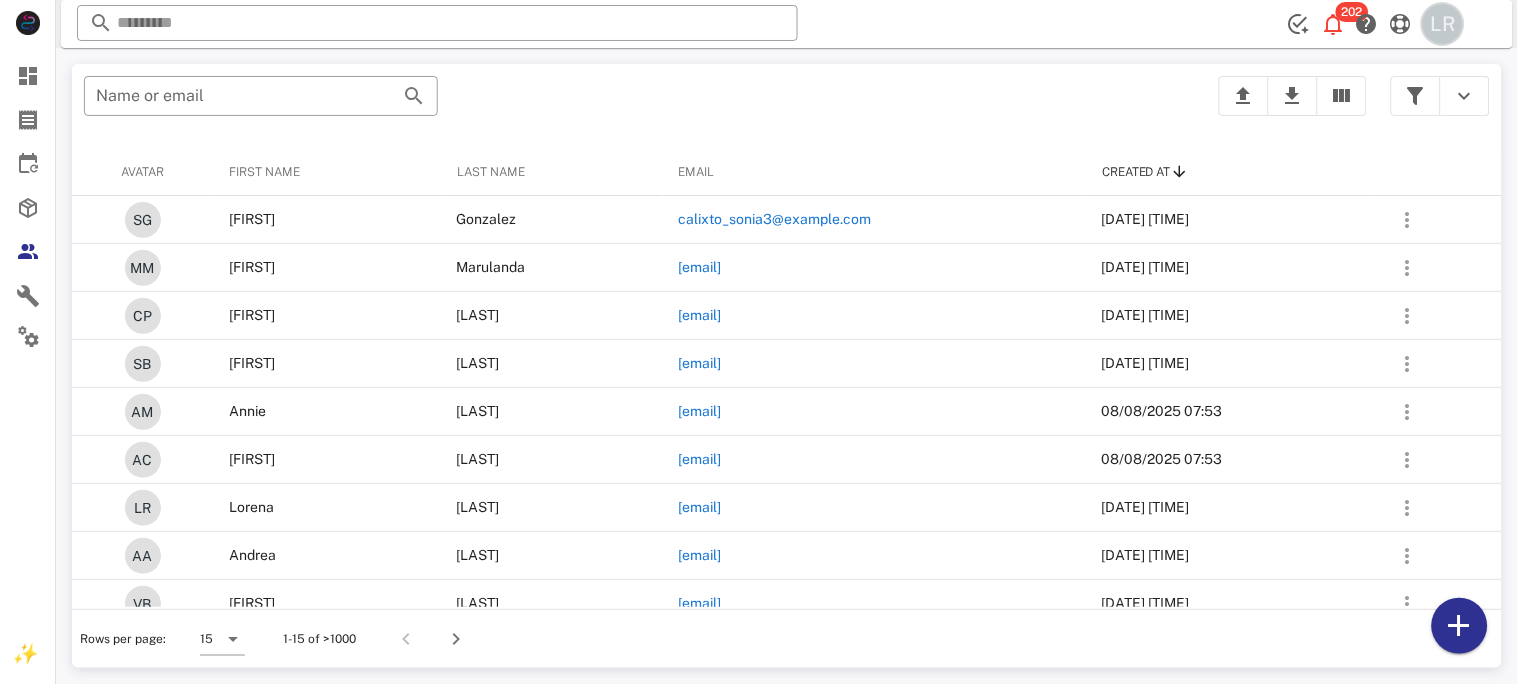 click on "LR" at bounding box center [1443, 24] 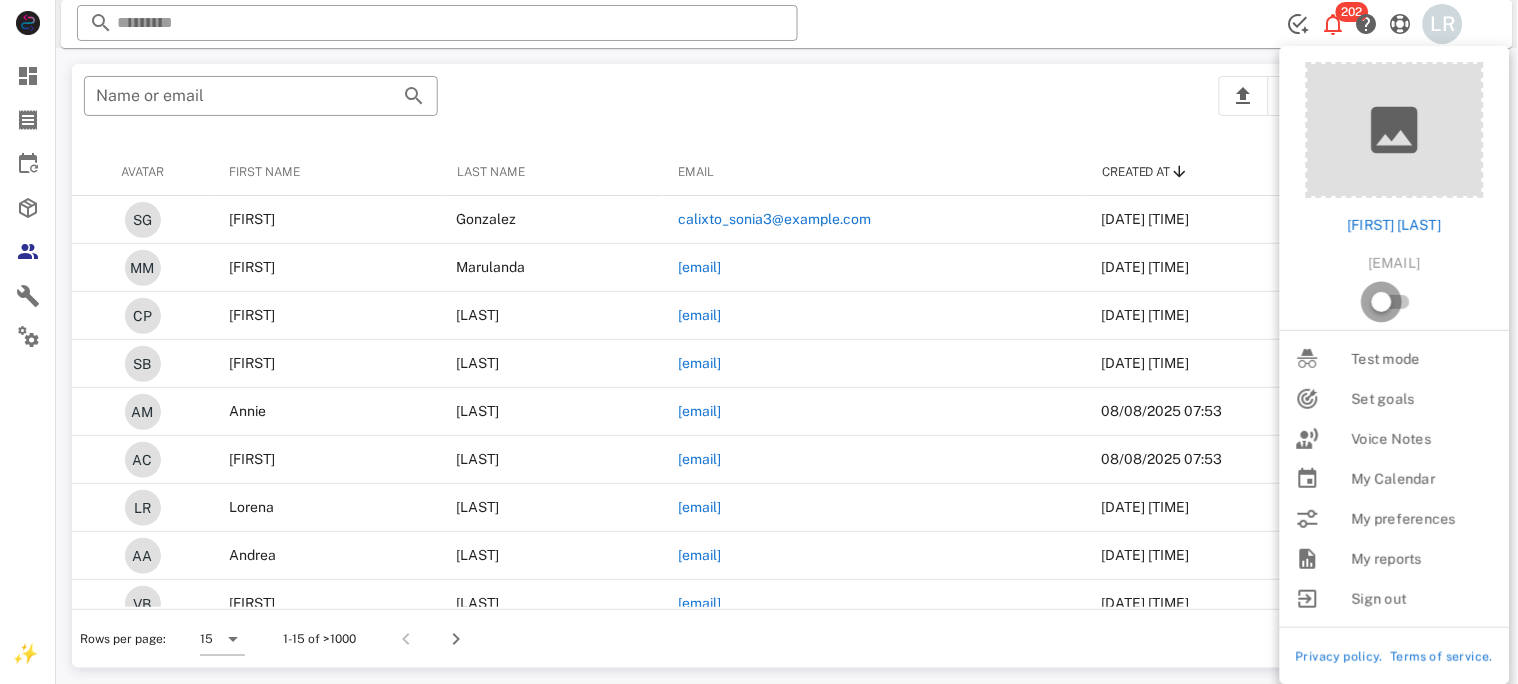 click at bounding box center [1382, 302] 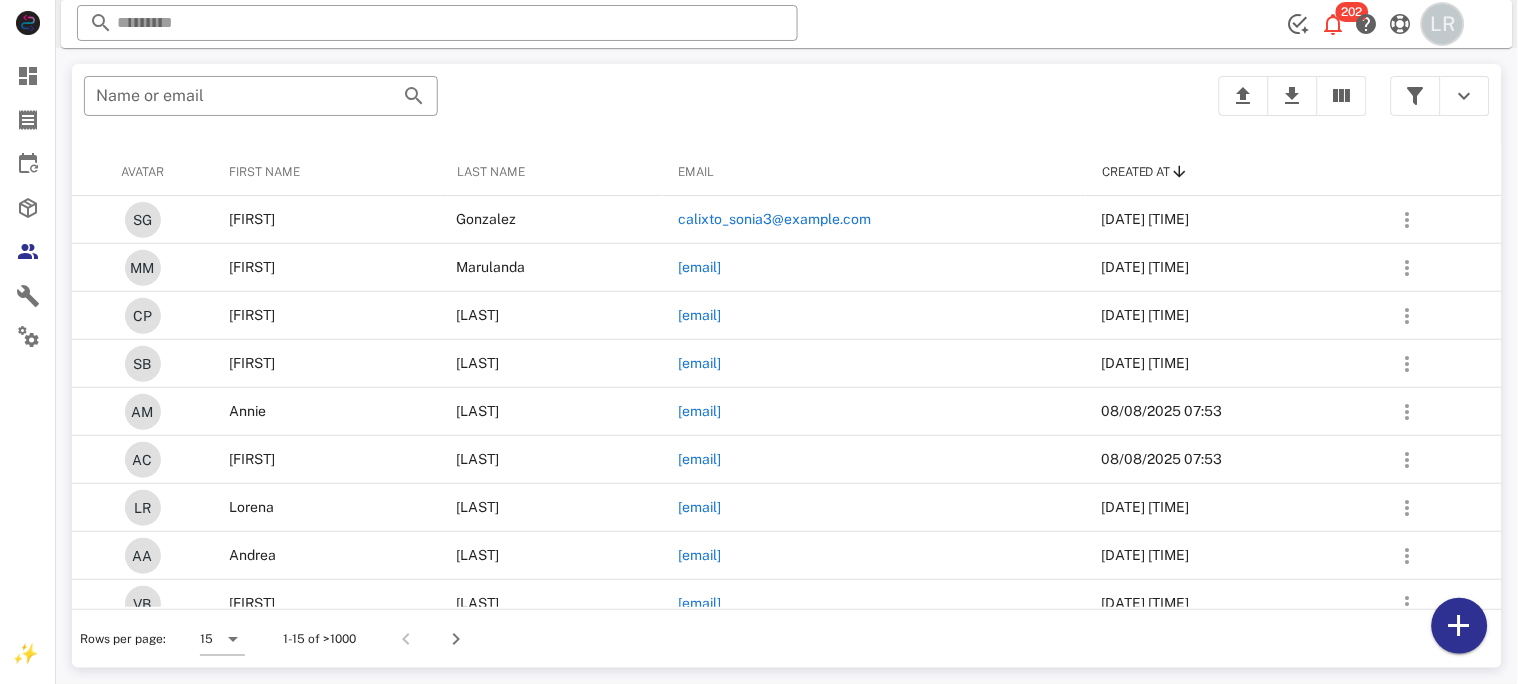 click on "LR" at bounding box center [1443, 24] 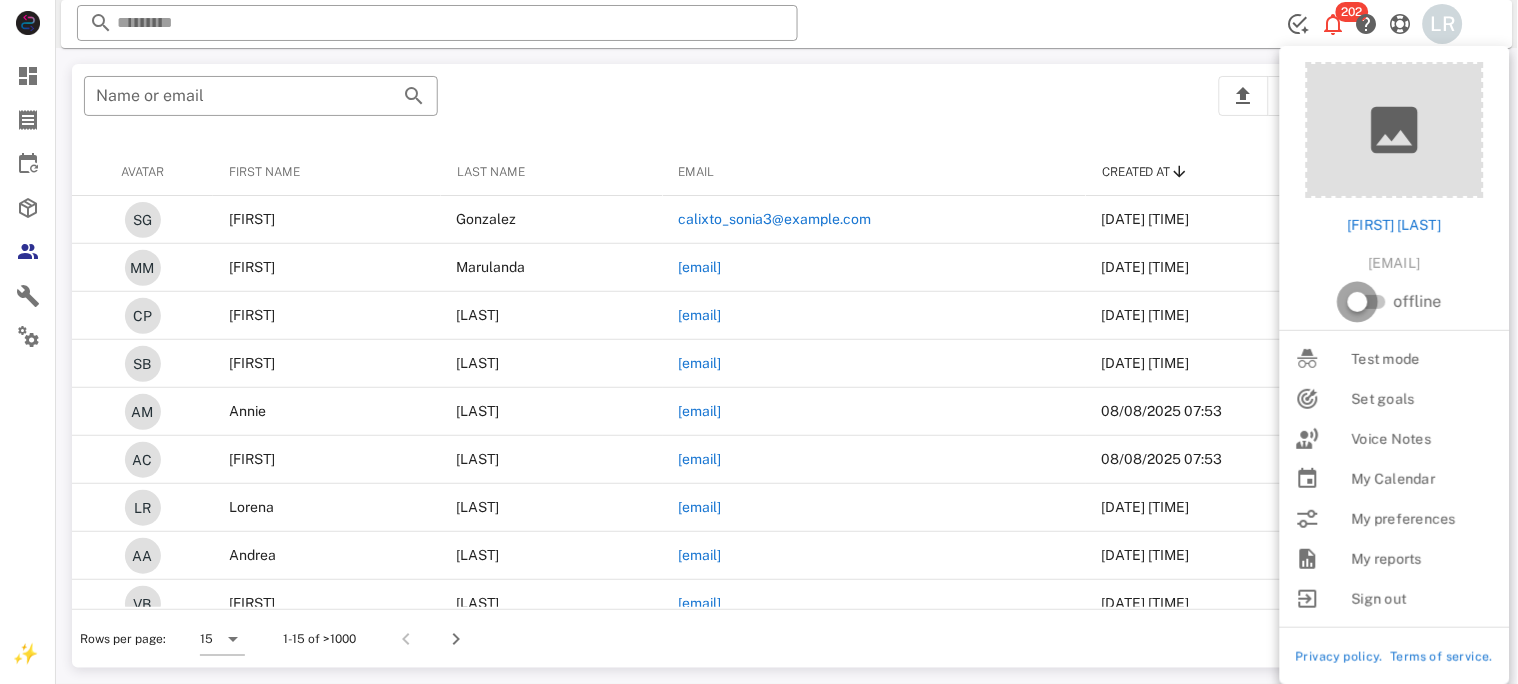 click at bounding box center [1358, 302] 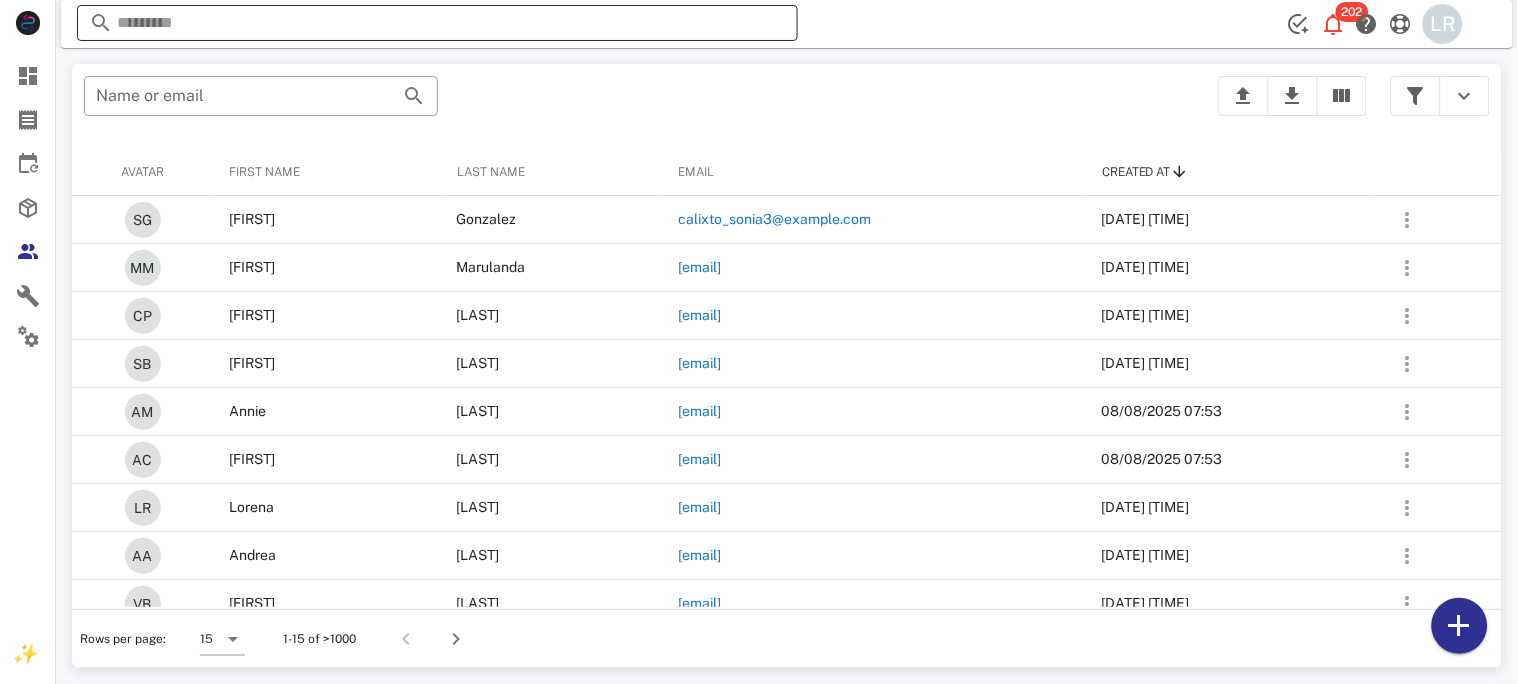 click at bounding box center [437, 23] 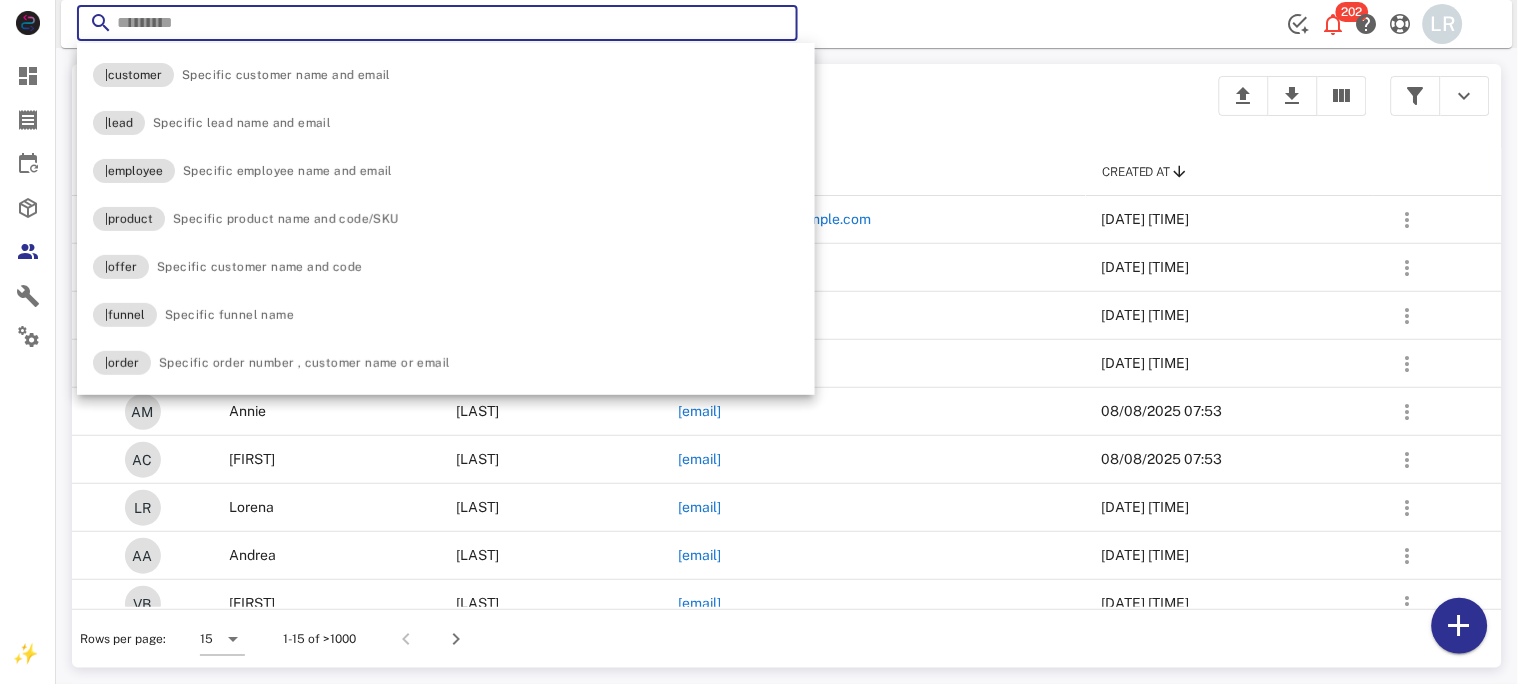 paste on "**********" 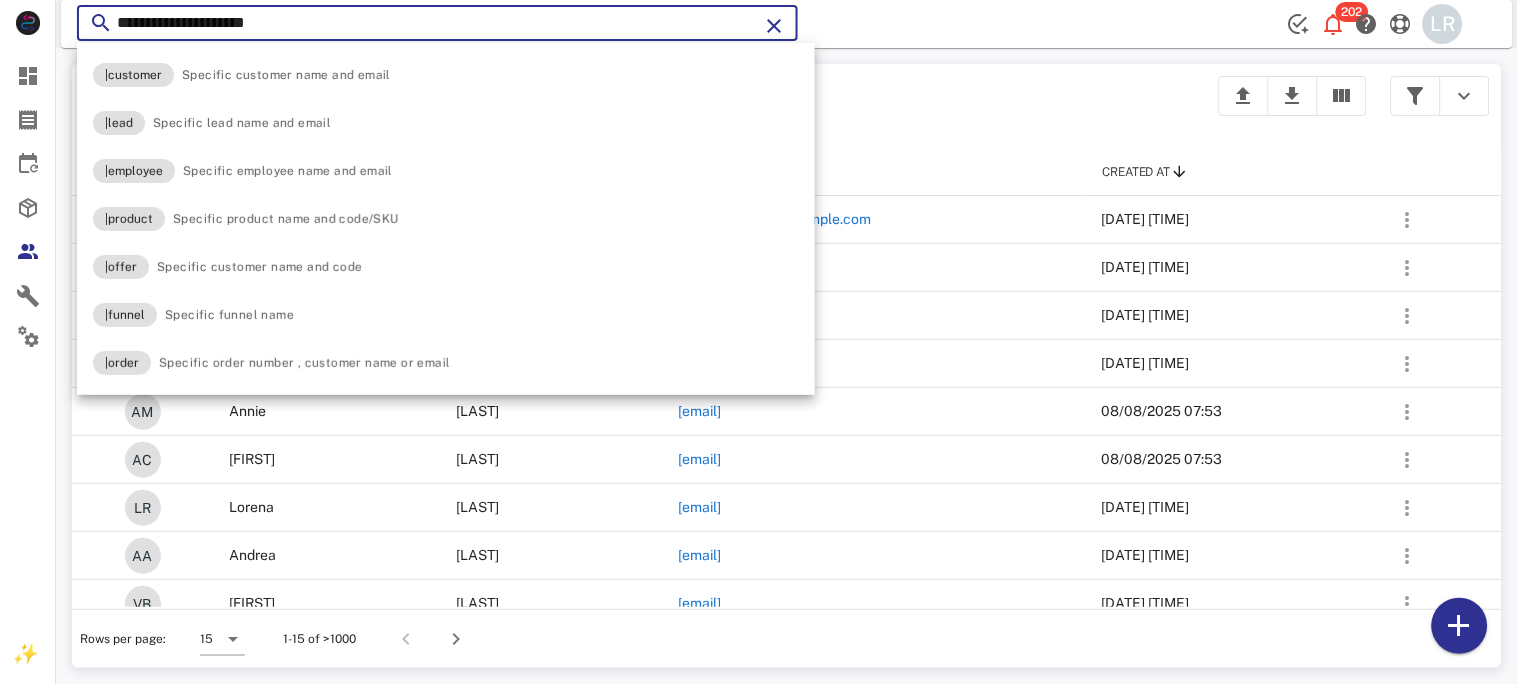 type on "**********" 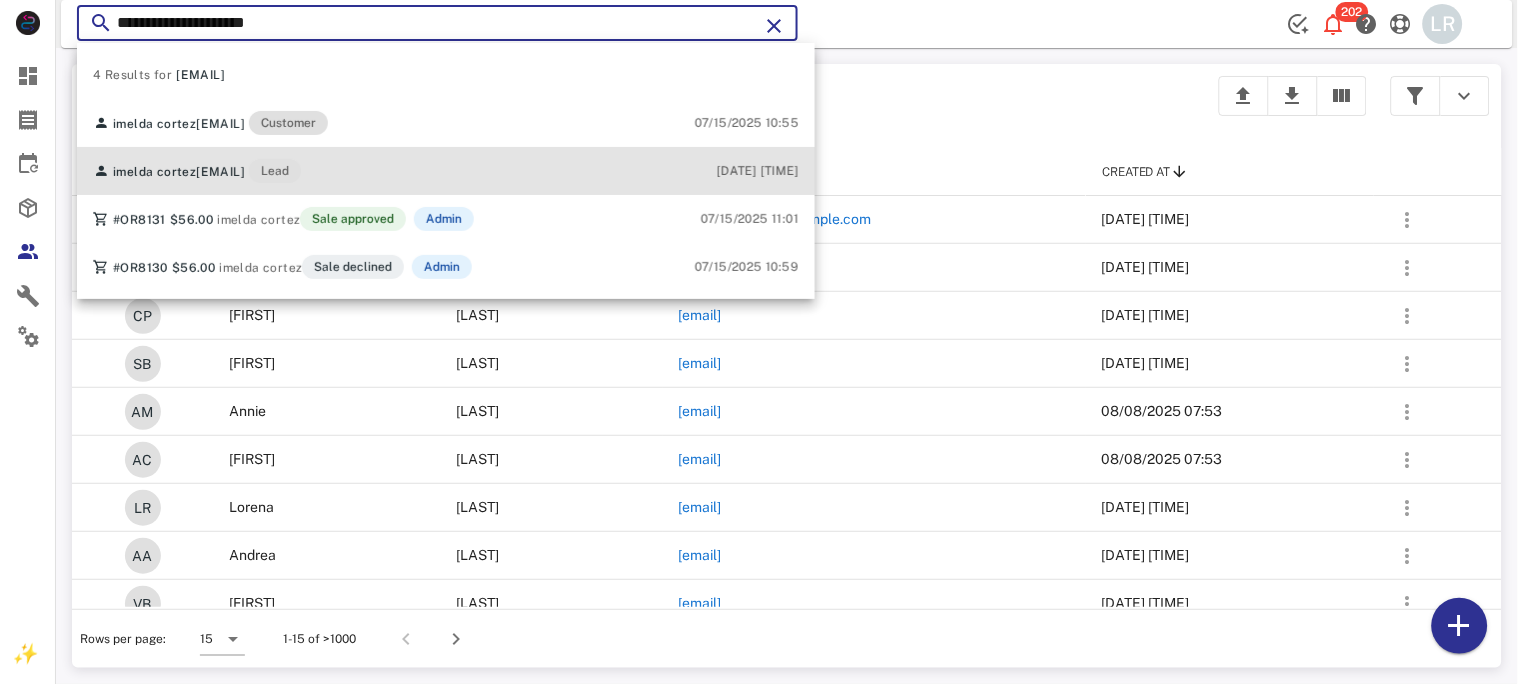 click on "imeldac1951@gmail.com" at bounding box center (220, 172) 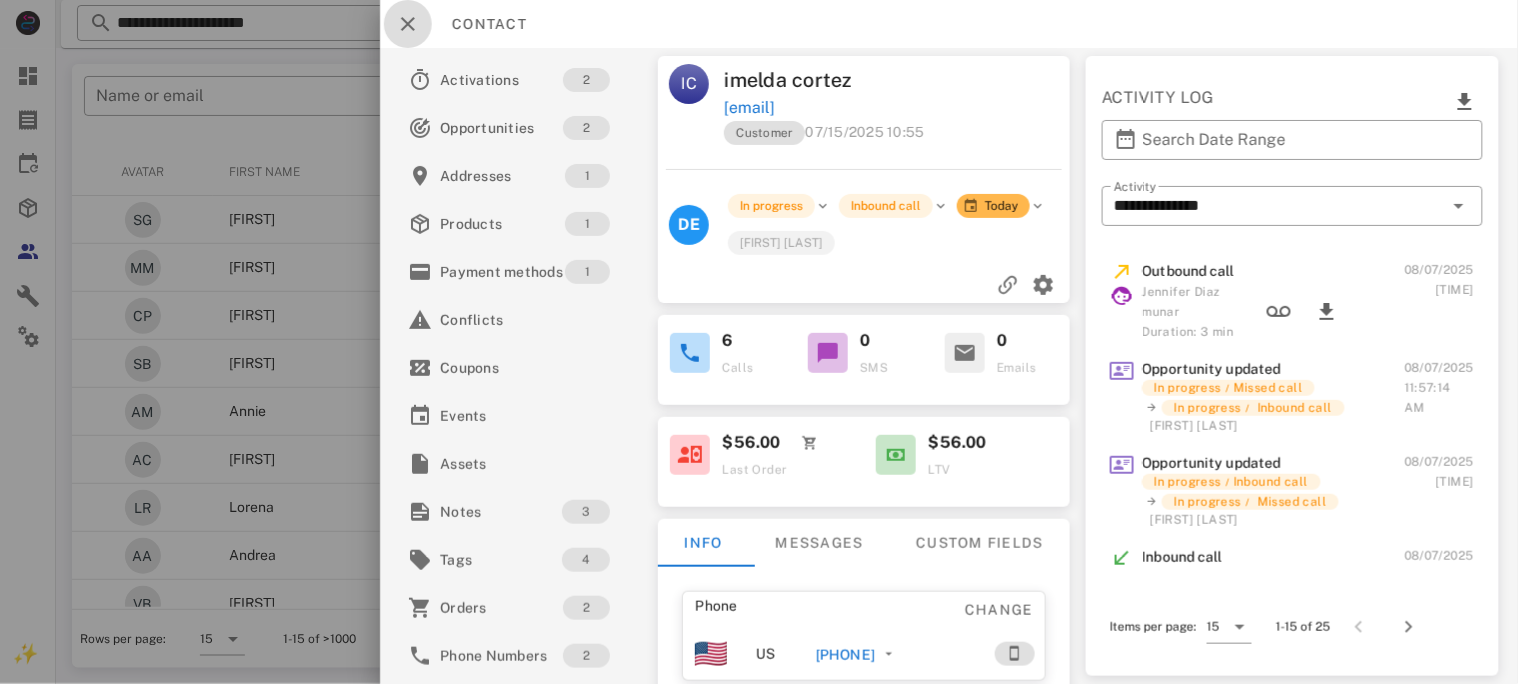 click at bounding box center (408, 24) 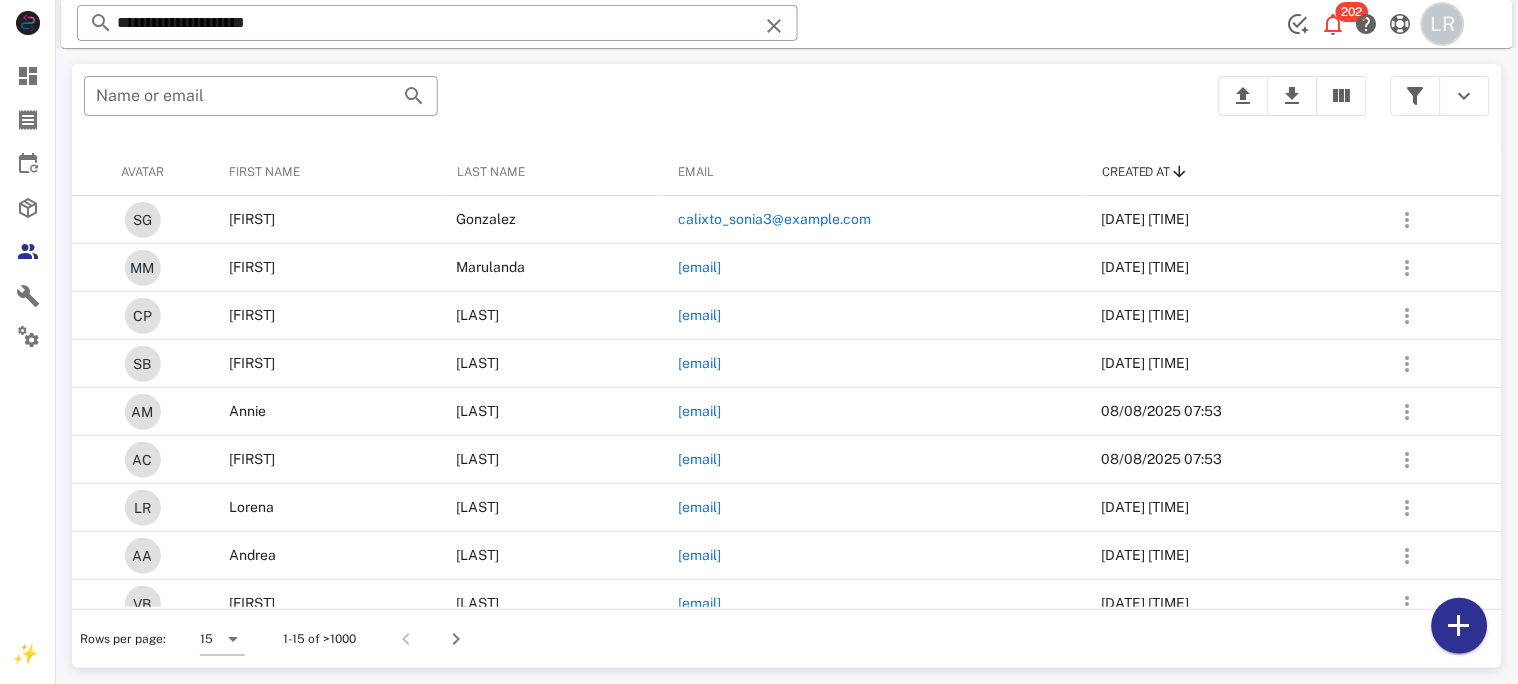 click on "LR" at bounding box center [1443, 24] 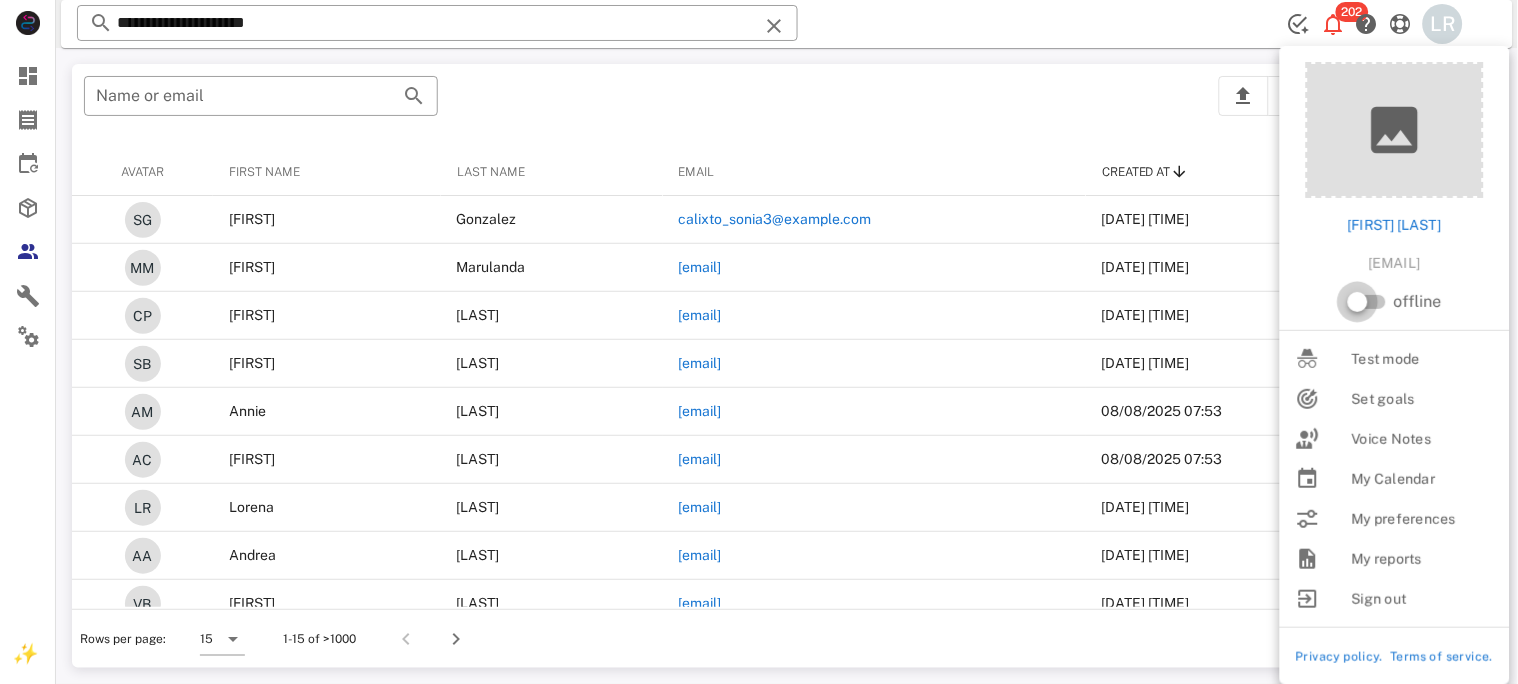click at bounding box center [1358, 302] 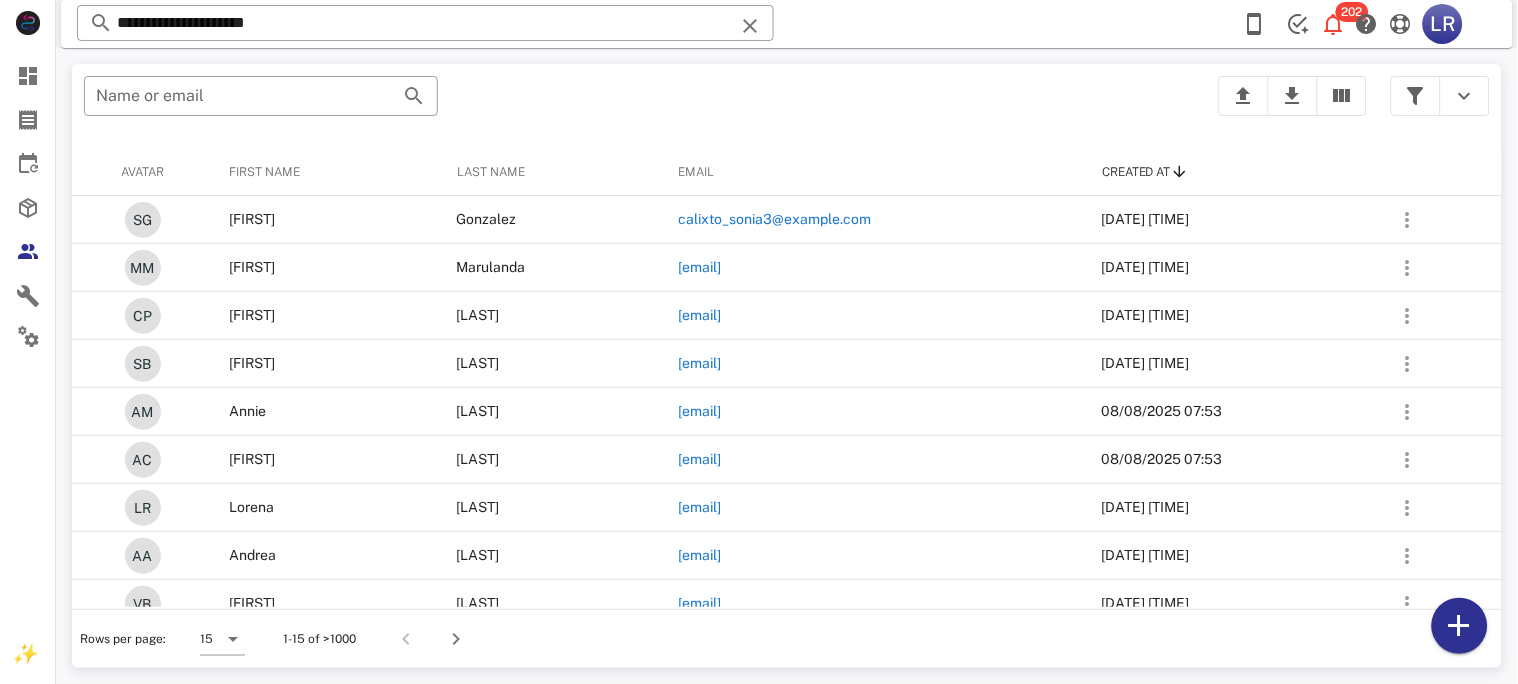 click on "**********" at bounding box center [787, 24] 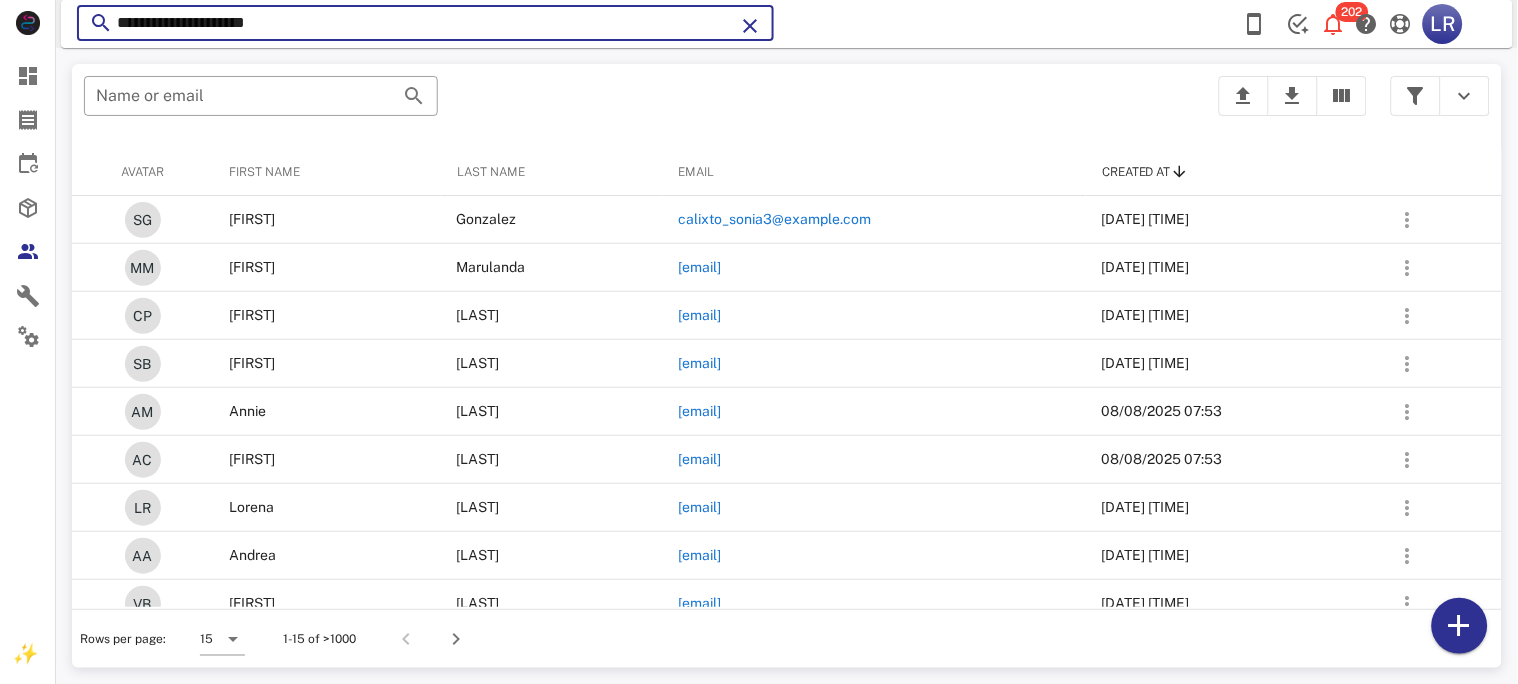 click on "**********" at bounding box center (425, 23) 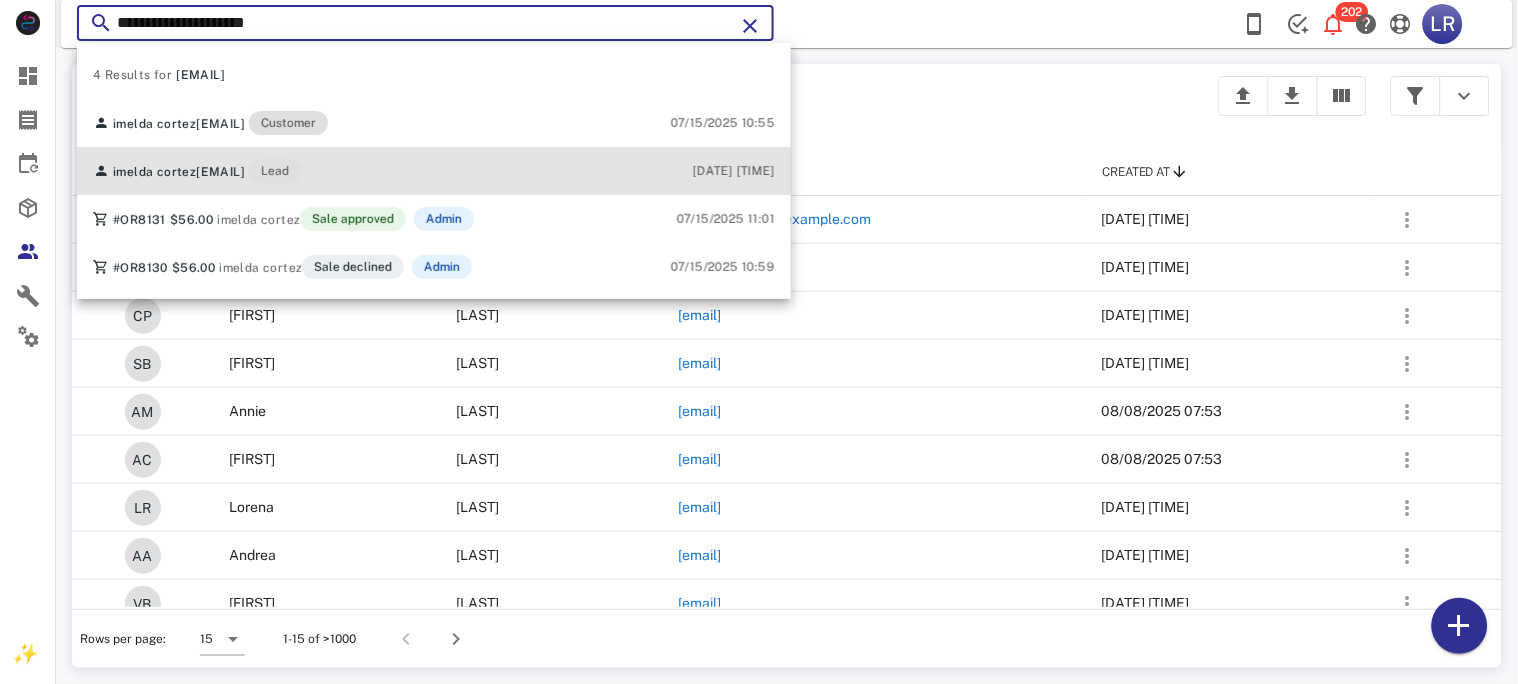 click on "imelda cortez   imeldac1951@gmail.com   Lead" at bounding box center (197, 171) 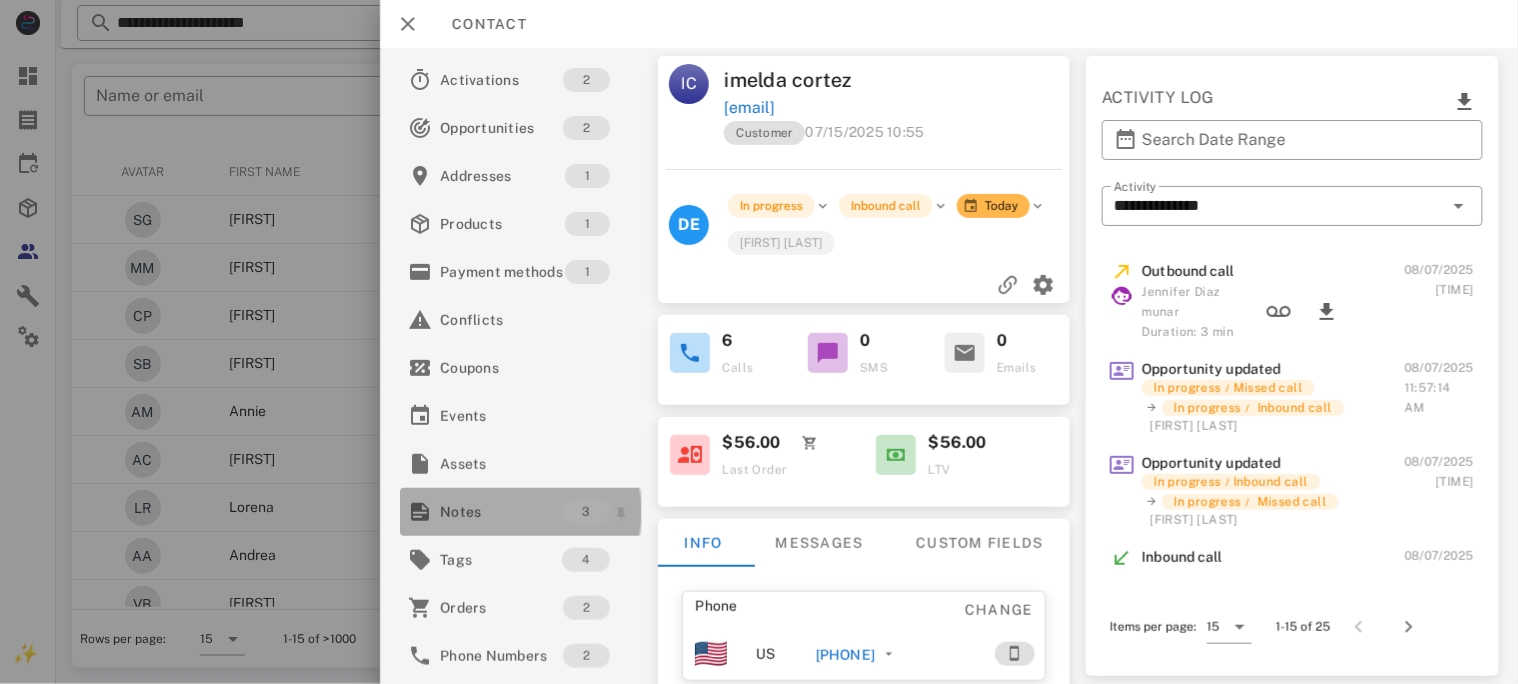 click on "Notes" at bounding box center (501, 512) 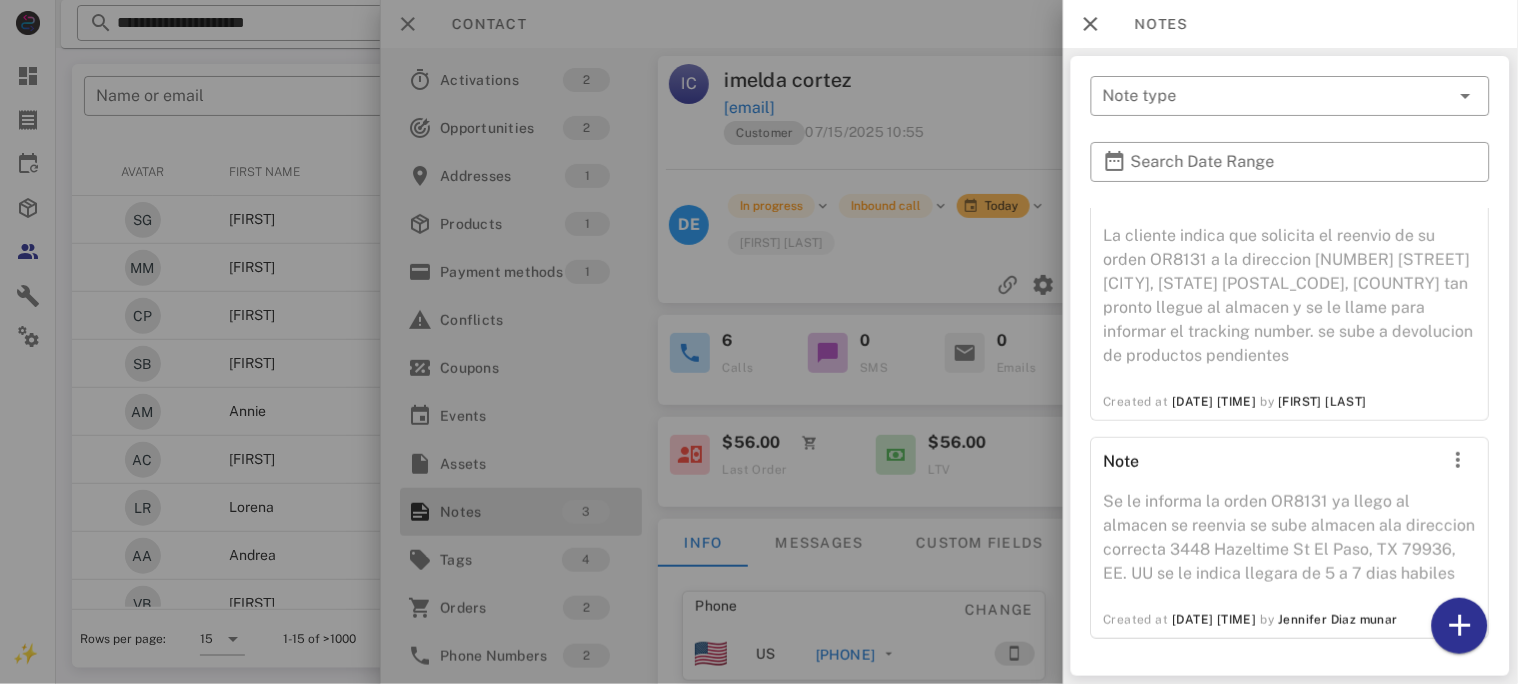 scroll, scrollTop: 278, scrollLeft: 0, axis: vertical 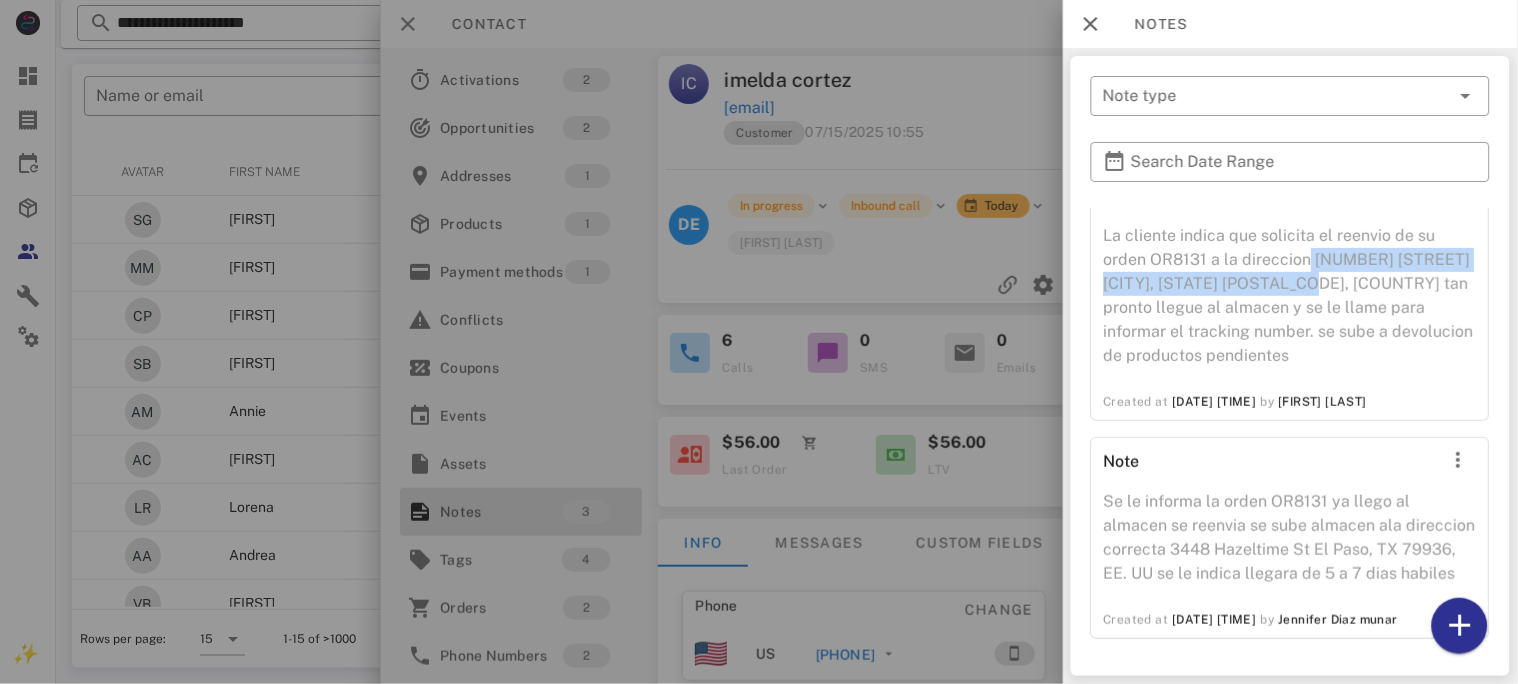 drag, startPoint x: 1306, startPoint y: 235, endPoint x: 1301, endPoint y: 260, distance: 25.495098 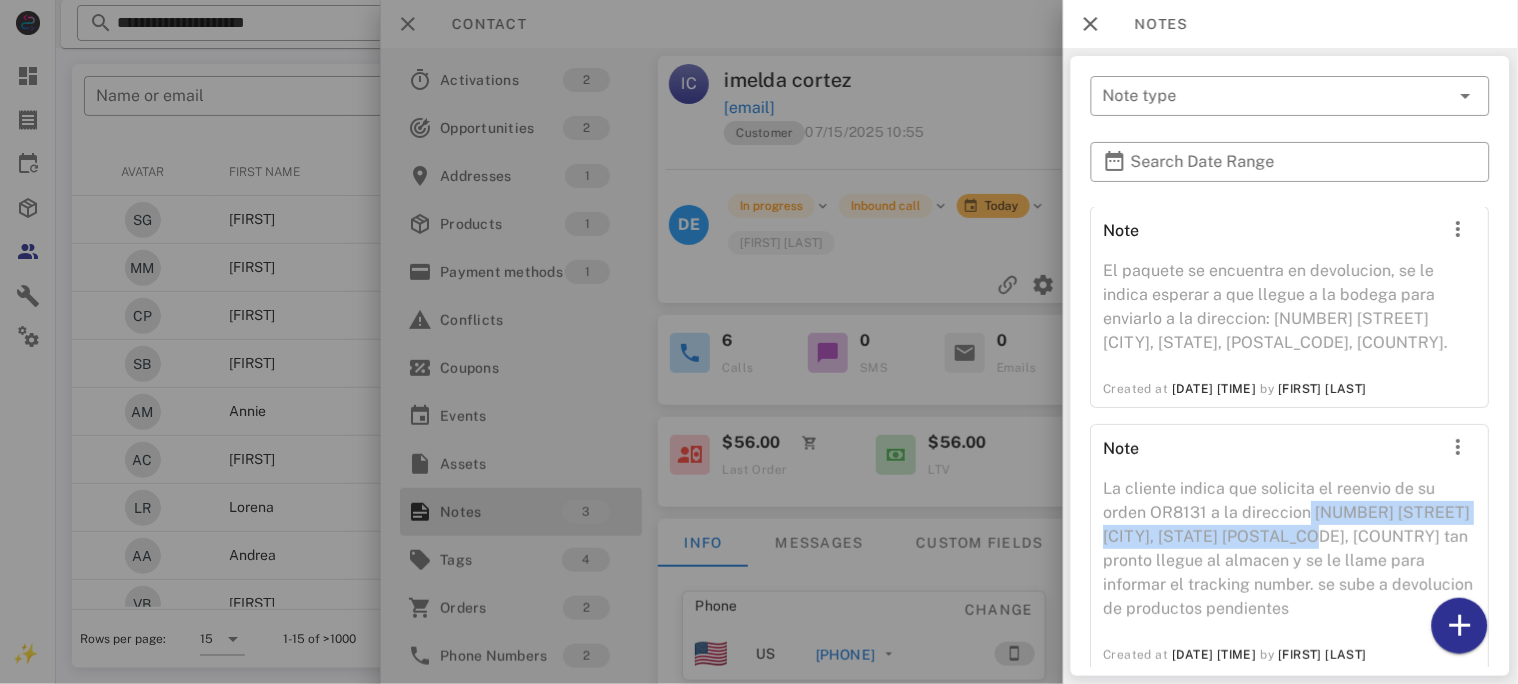 scroll, scrollTop: 0, scrollLeft: 0, axis: both 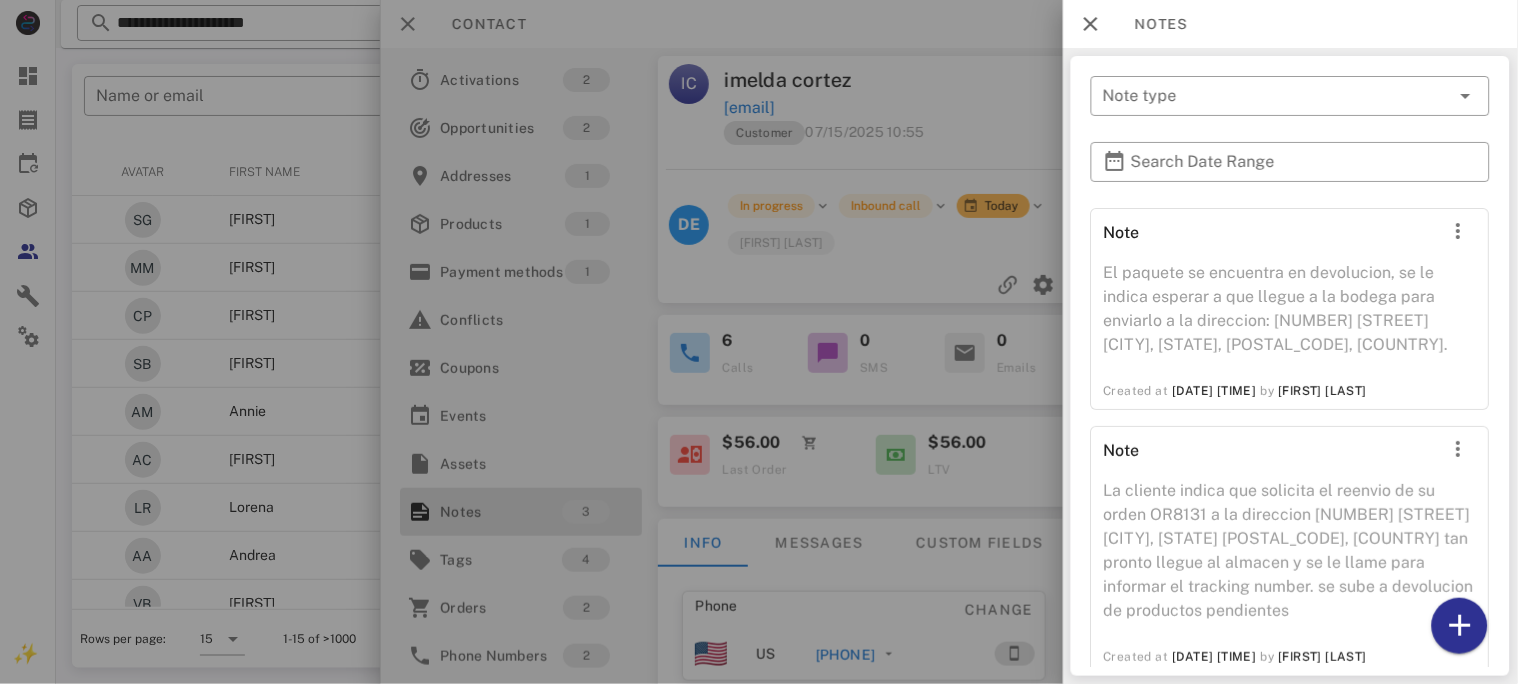 click at bounding box center [759, 342] 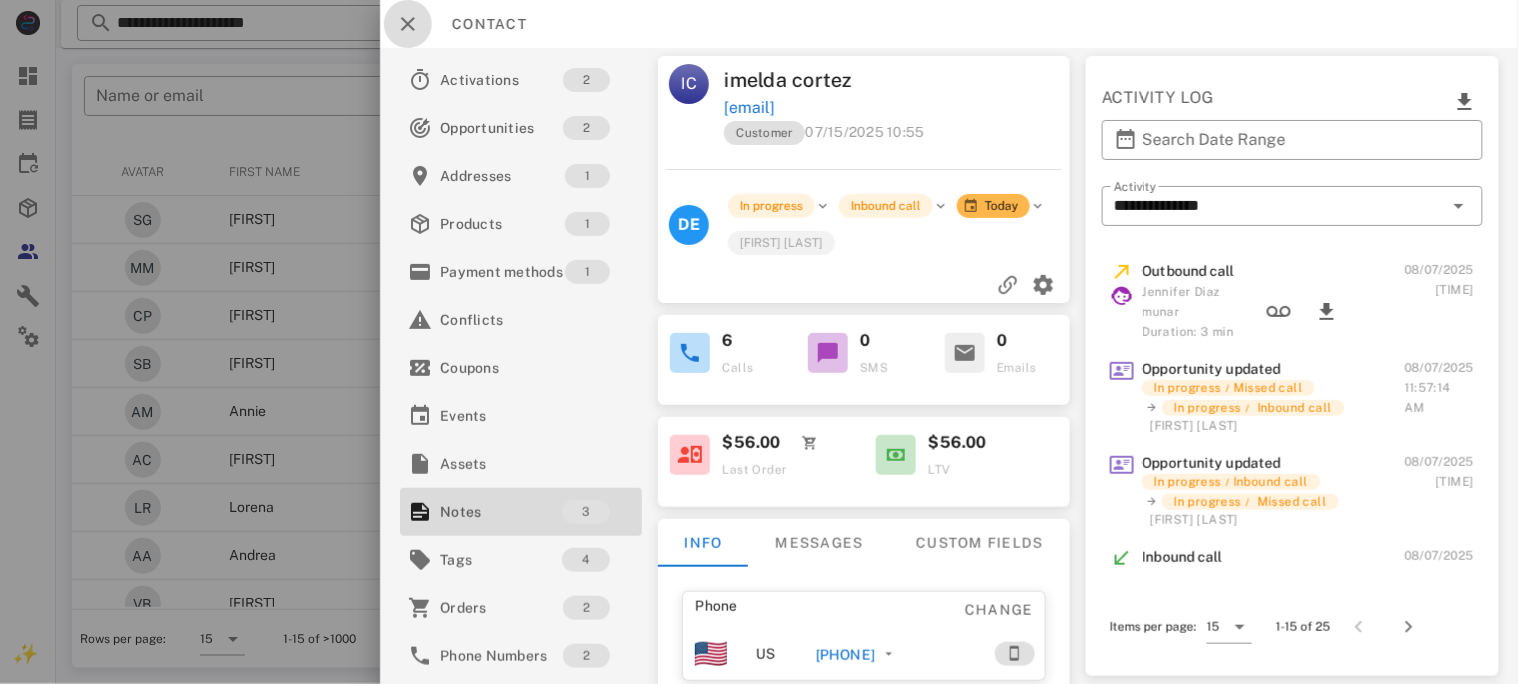 click at bounding box center [408, 24] 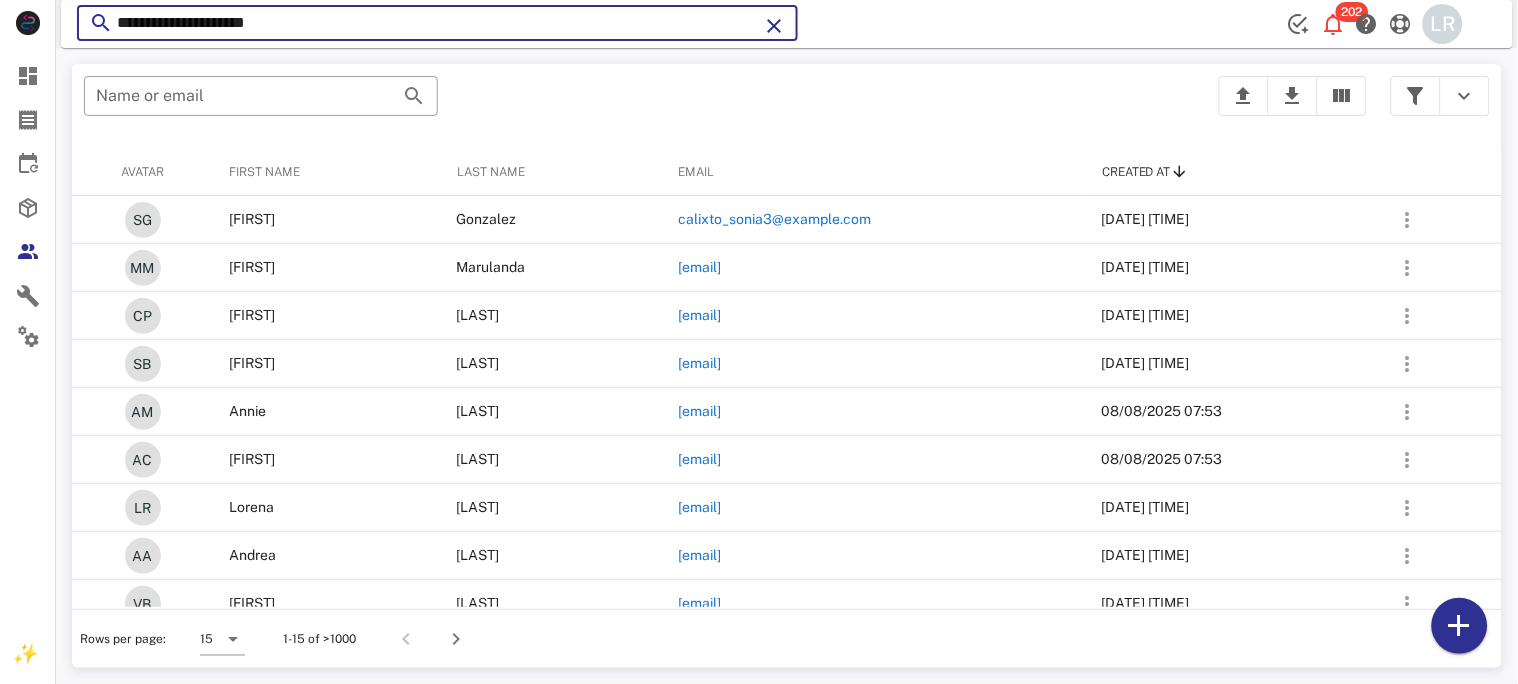 click on "**********" at bounding box center (437, 23) 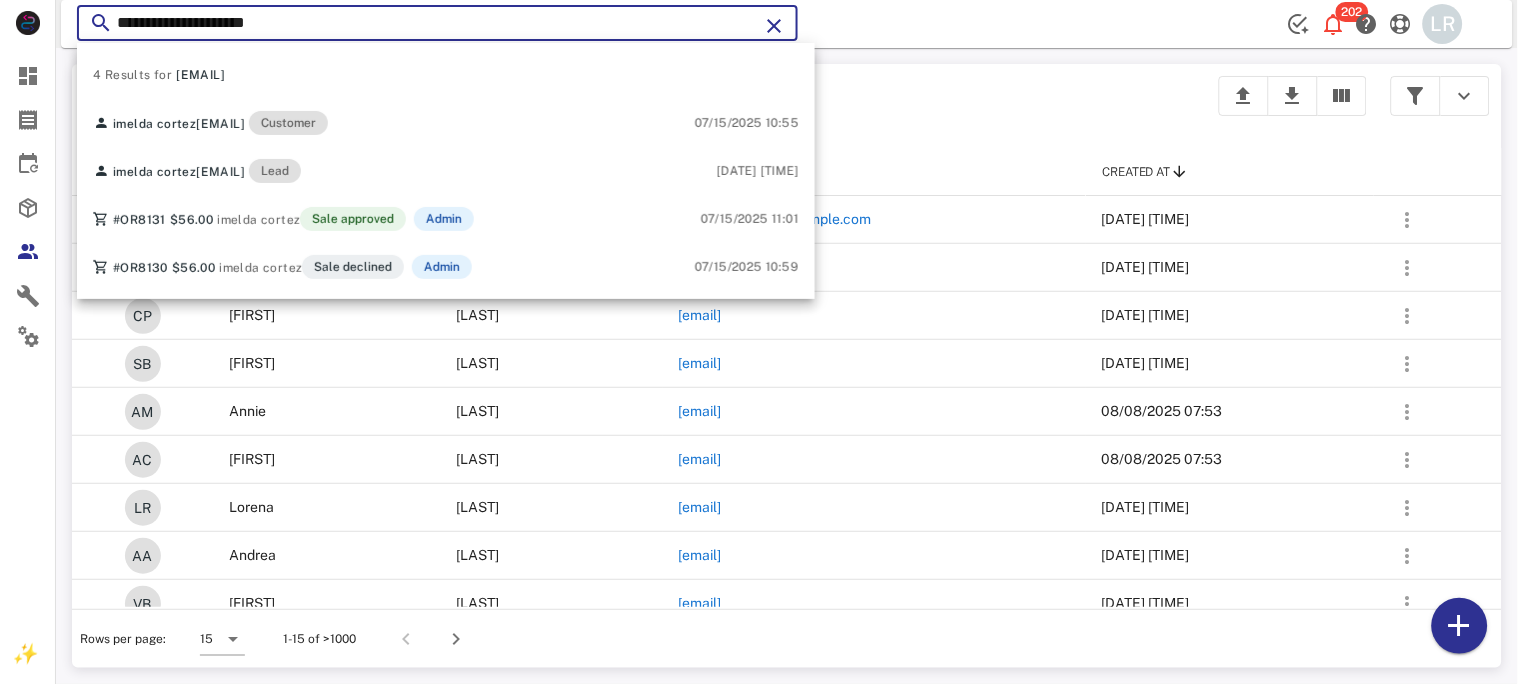 click at bounding box center [774, 26] 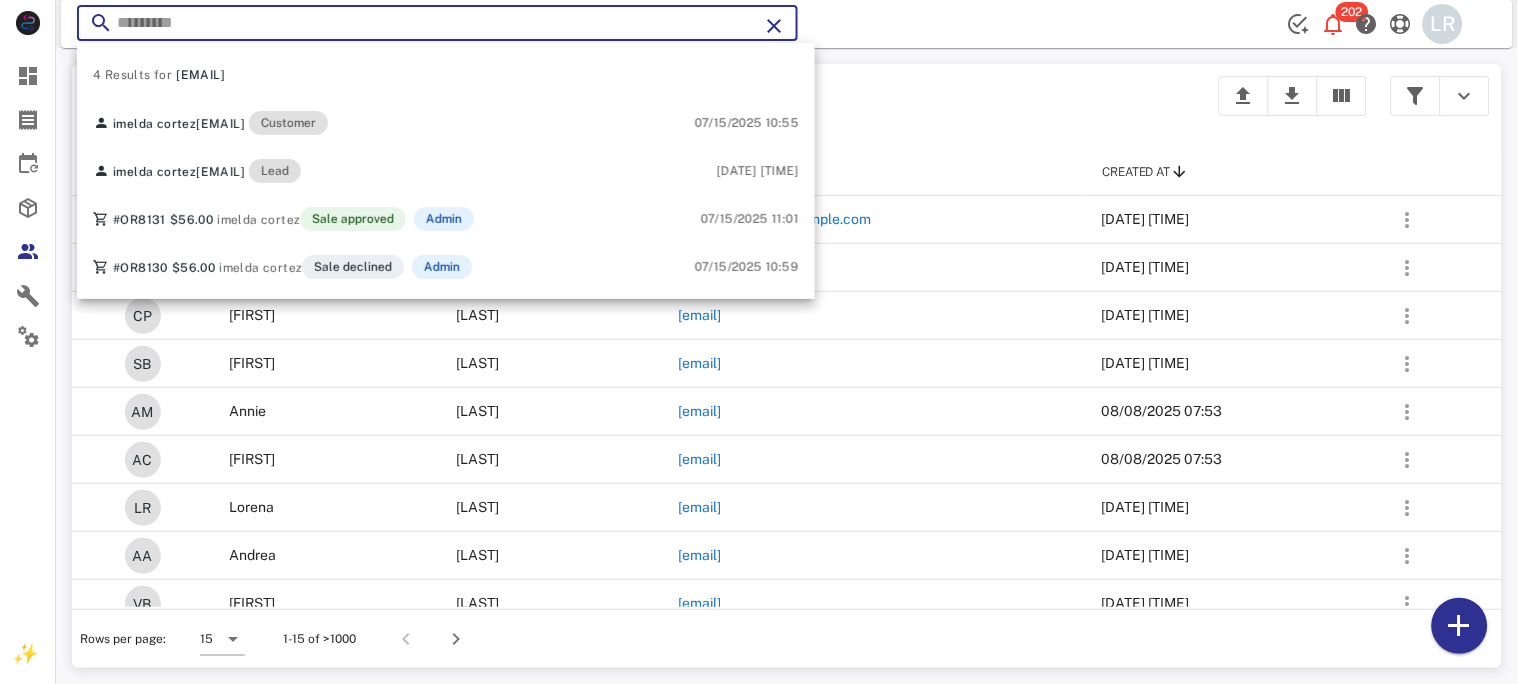 click at bounding box center [774, 26] 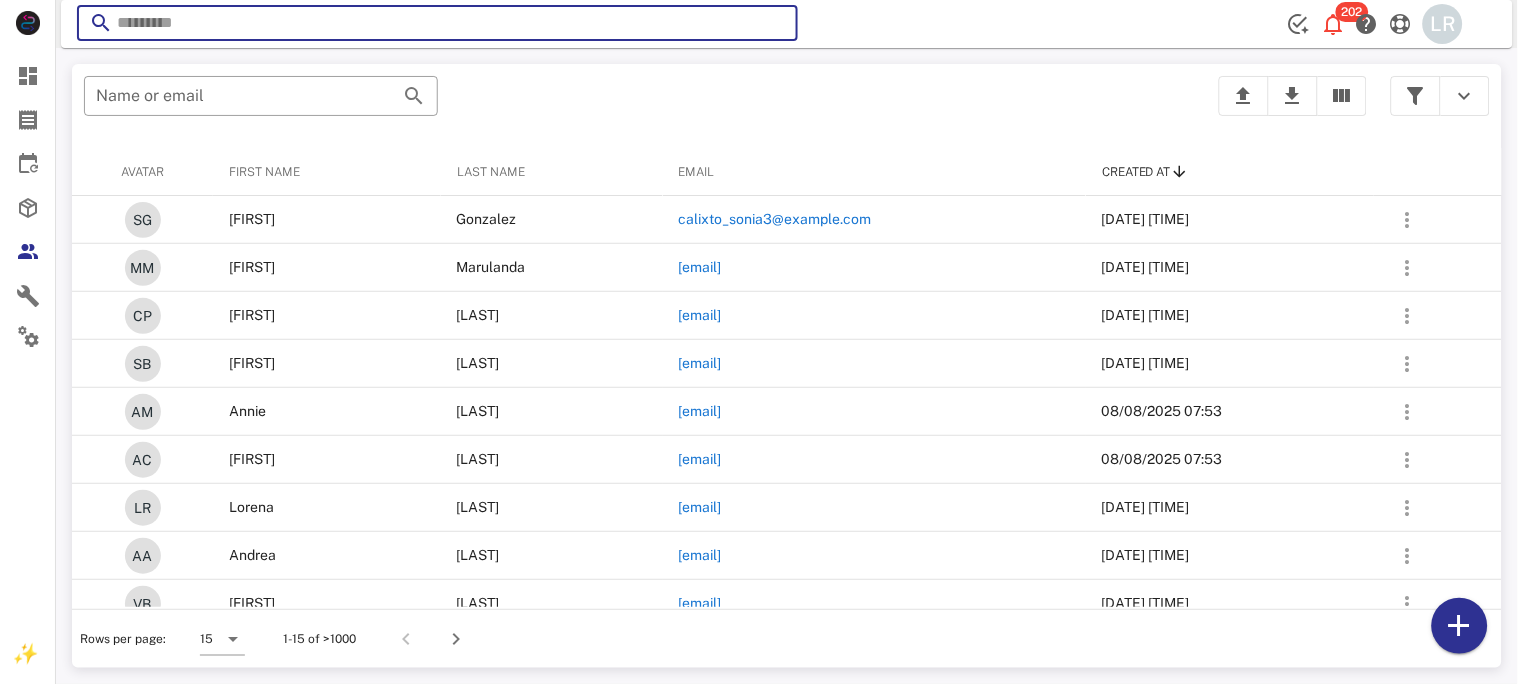 paste on "**********" 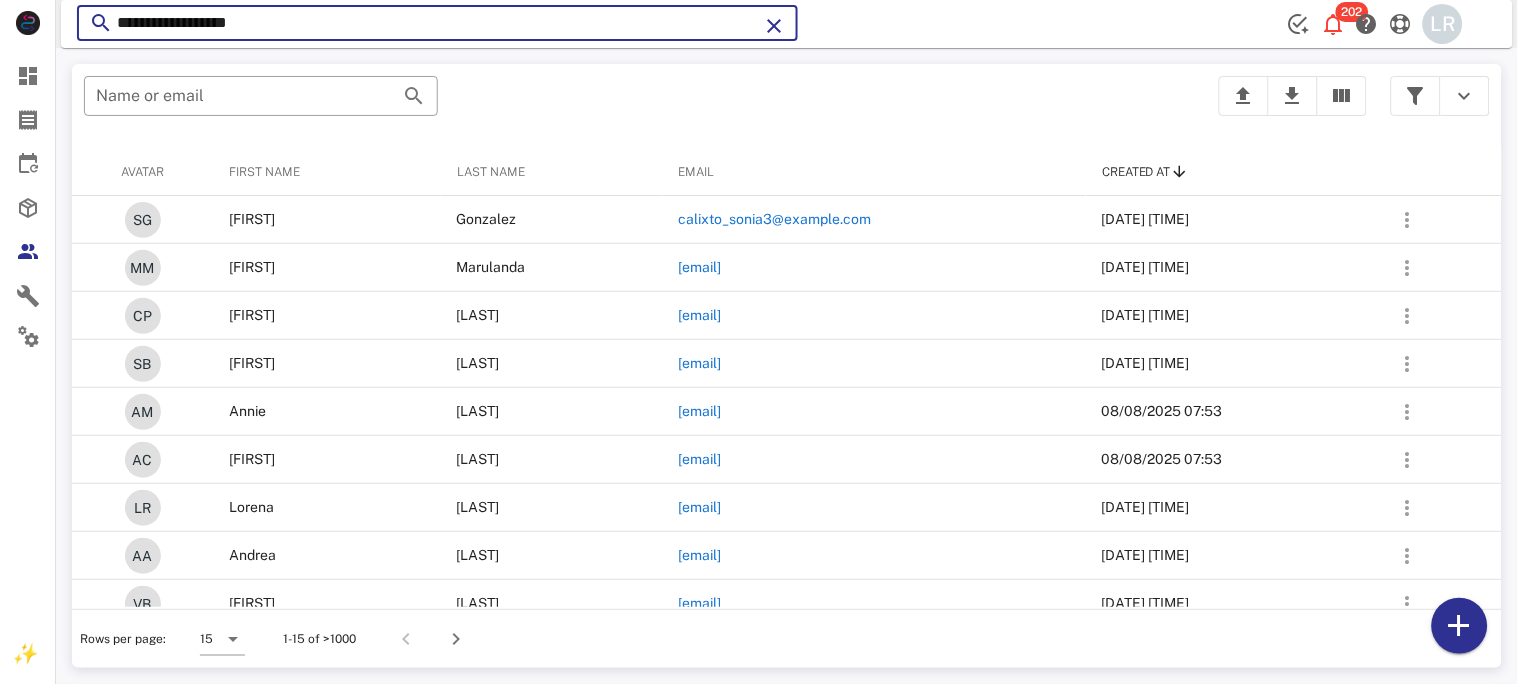 type on "**********" 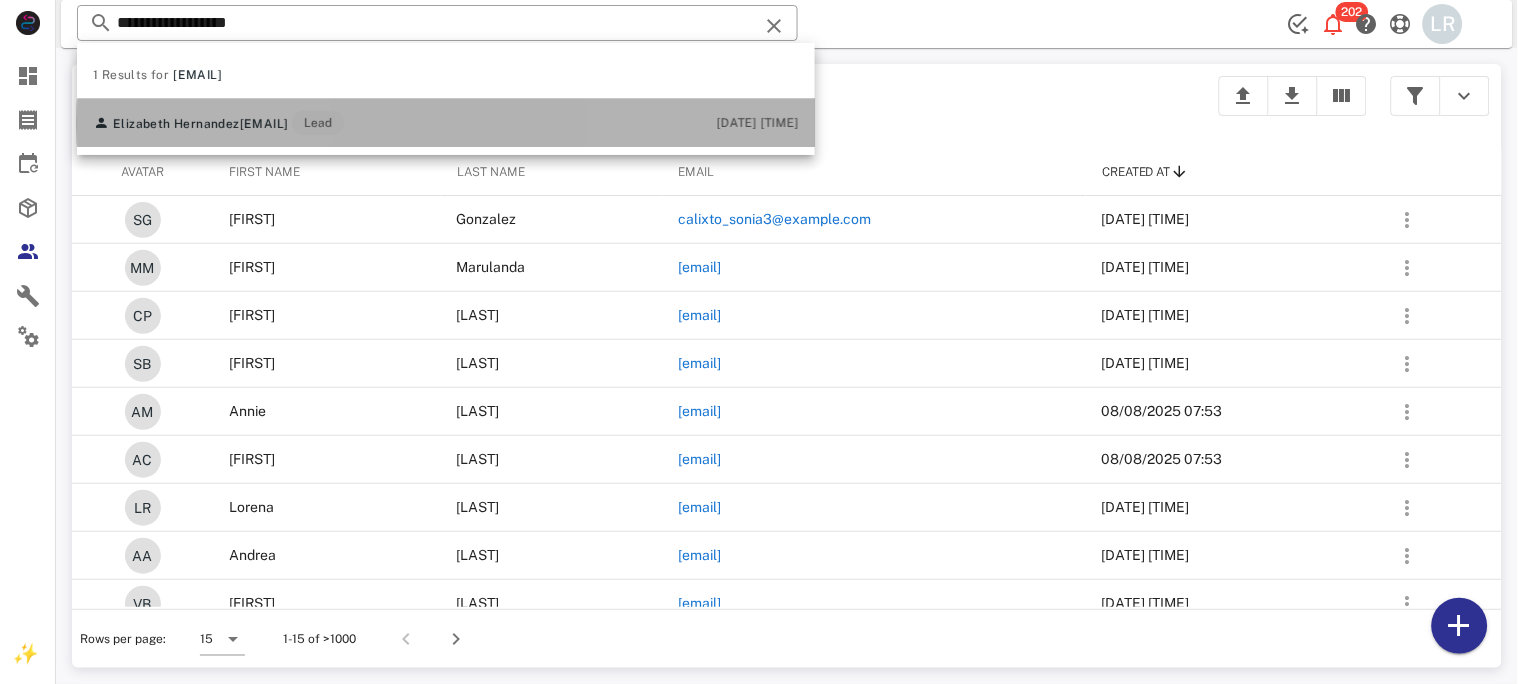 click on "Elizabeth Hernandez   eh374776@gmail.com   Lead" at bounding box center (218, 123) 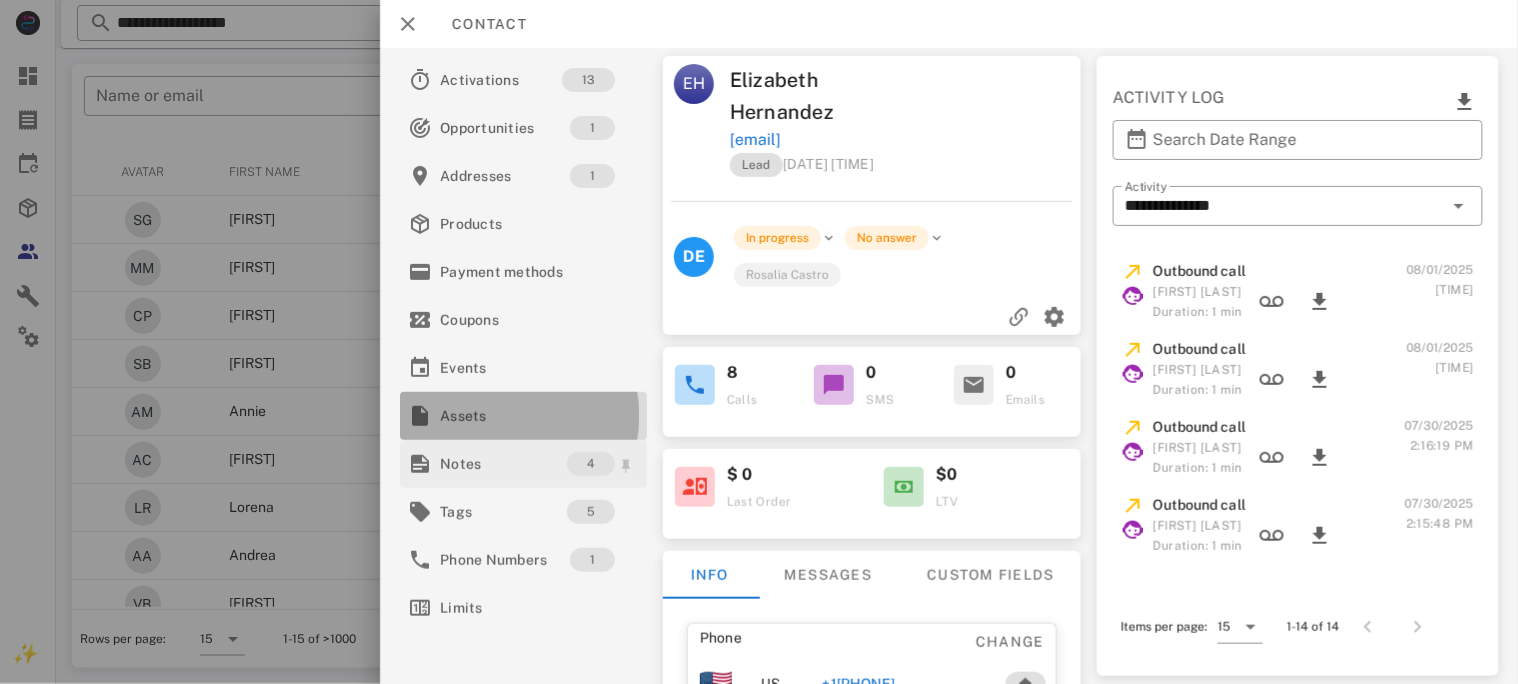 drag, startPoint x: 493, startPoint y: 428, endPoint x: 482, endPoint y: 459, distance: 32.89377 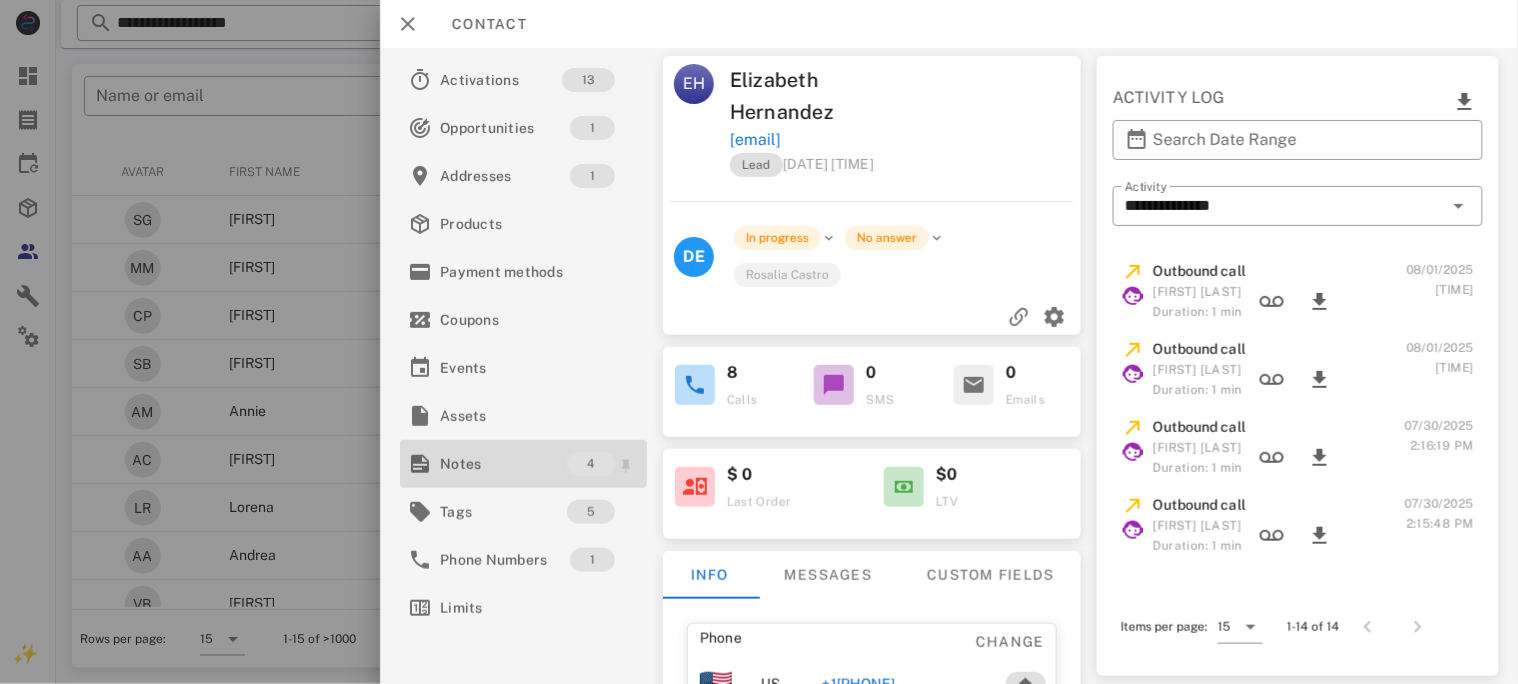 click on "Notes" at bounding box center (503, 464) 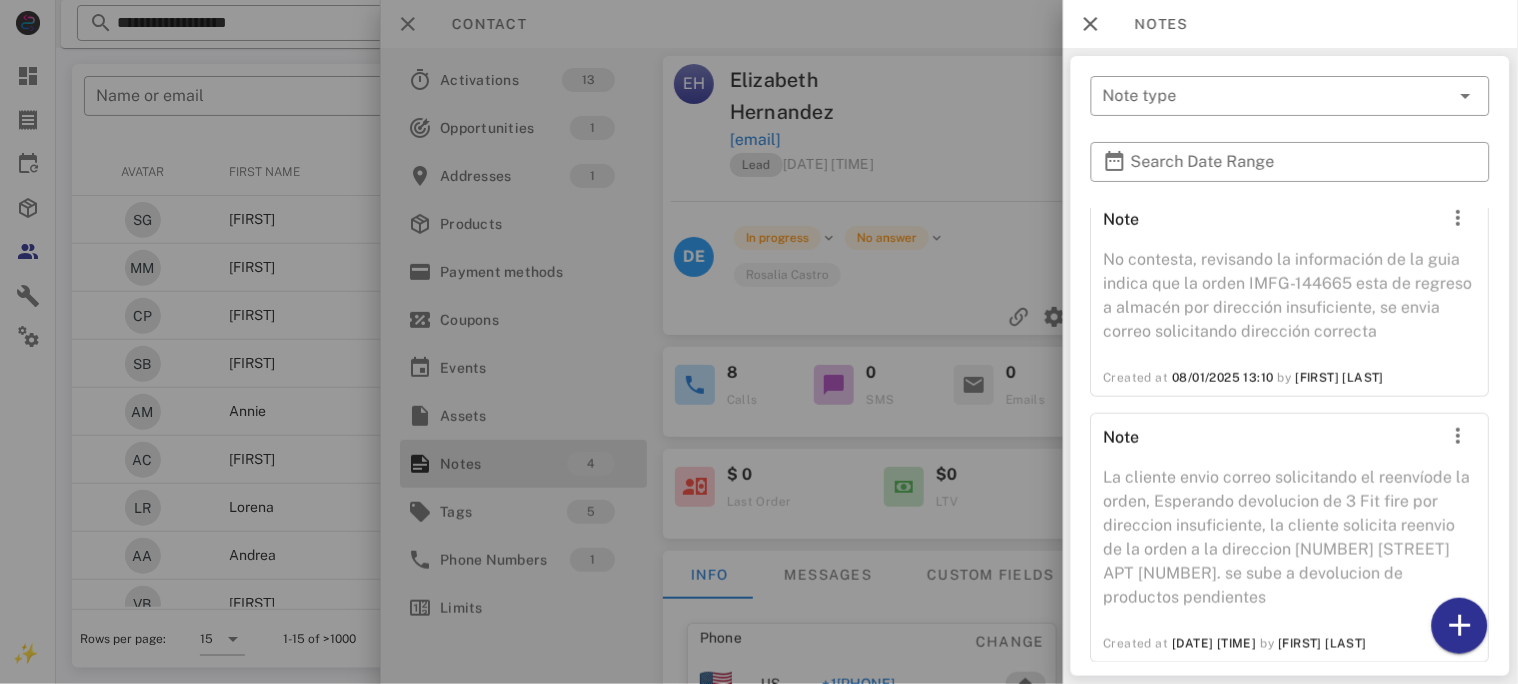 scroll, scrollTop: 448, scrollLeft: 0, axis: vertical 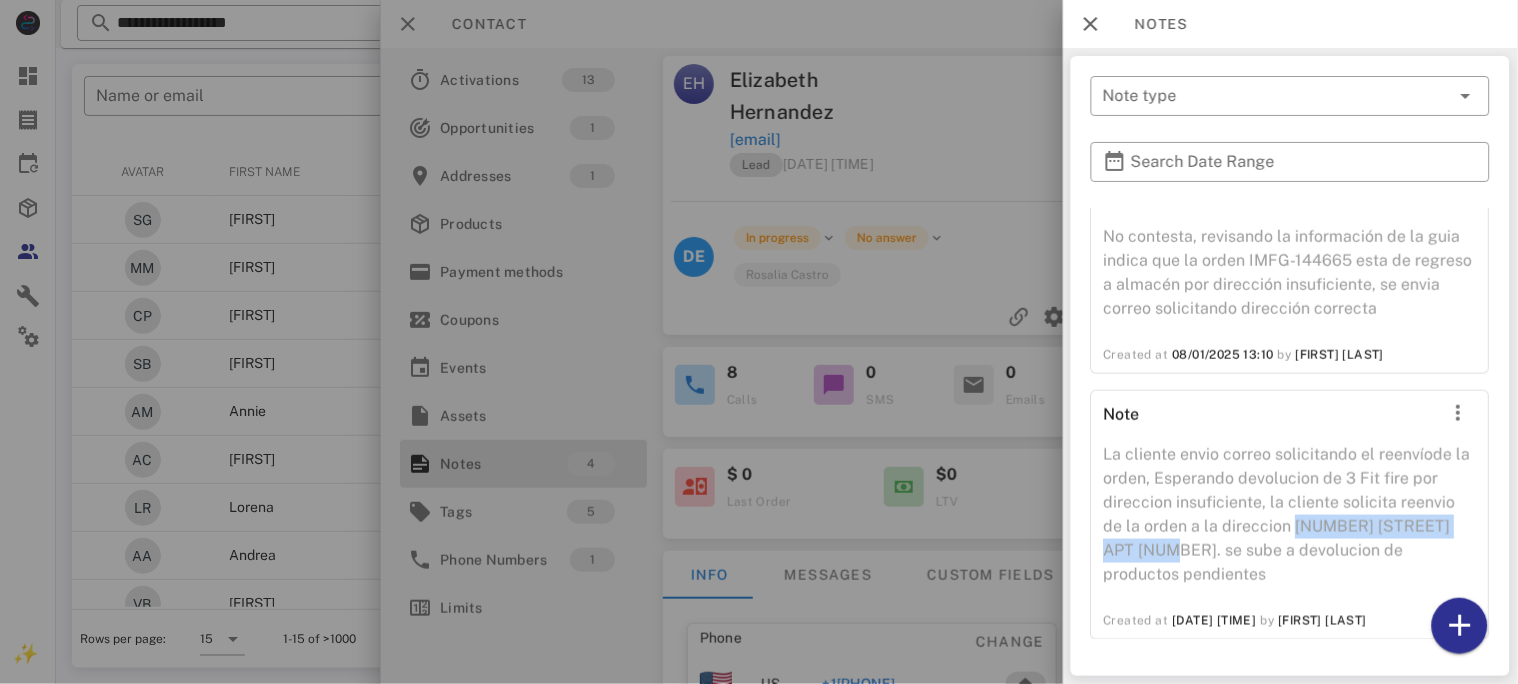 drag, startPoint x: 1287, startPoint y: 524, endPoint x: 1177, endPoint y: 555, distance: 114.28473 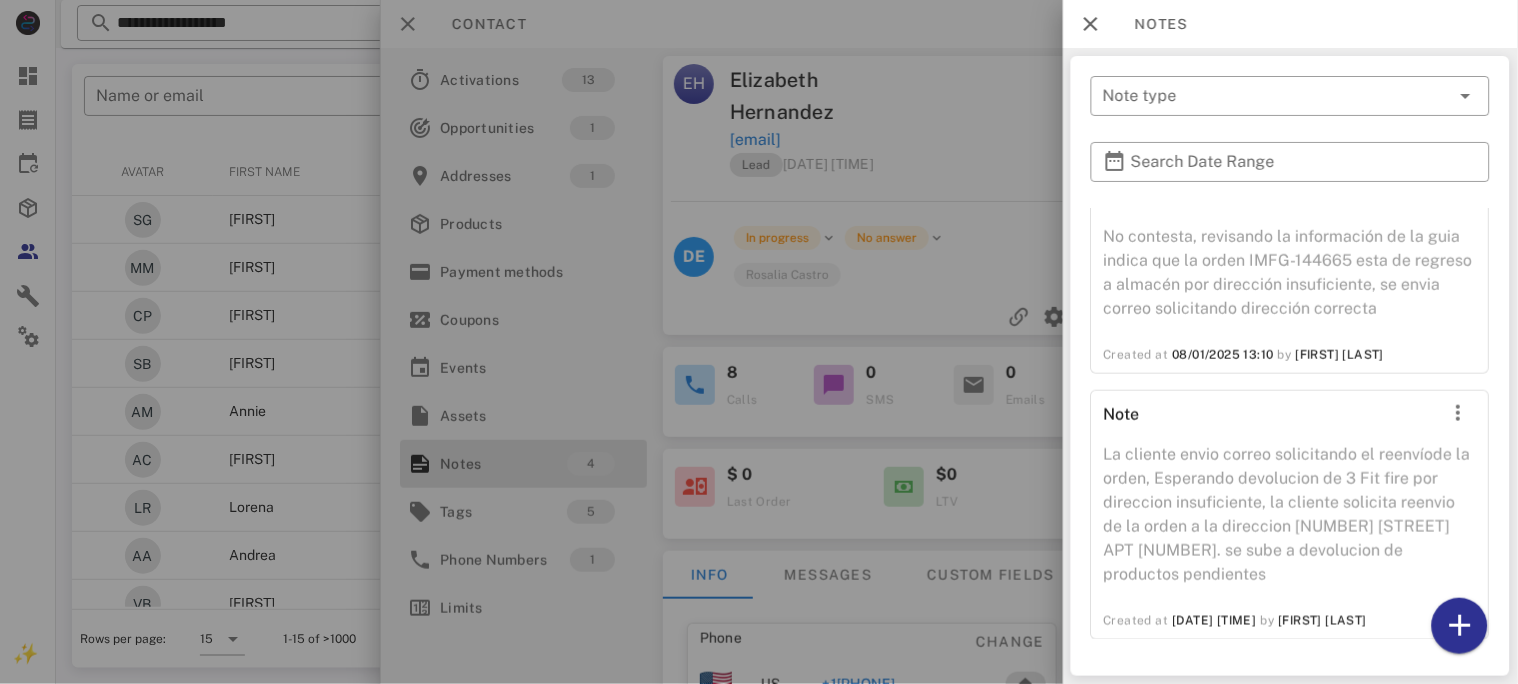 click at bounding box center (759, 342) 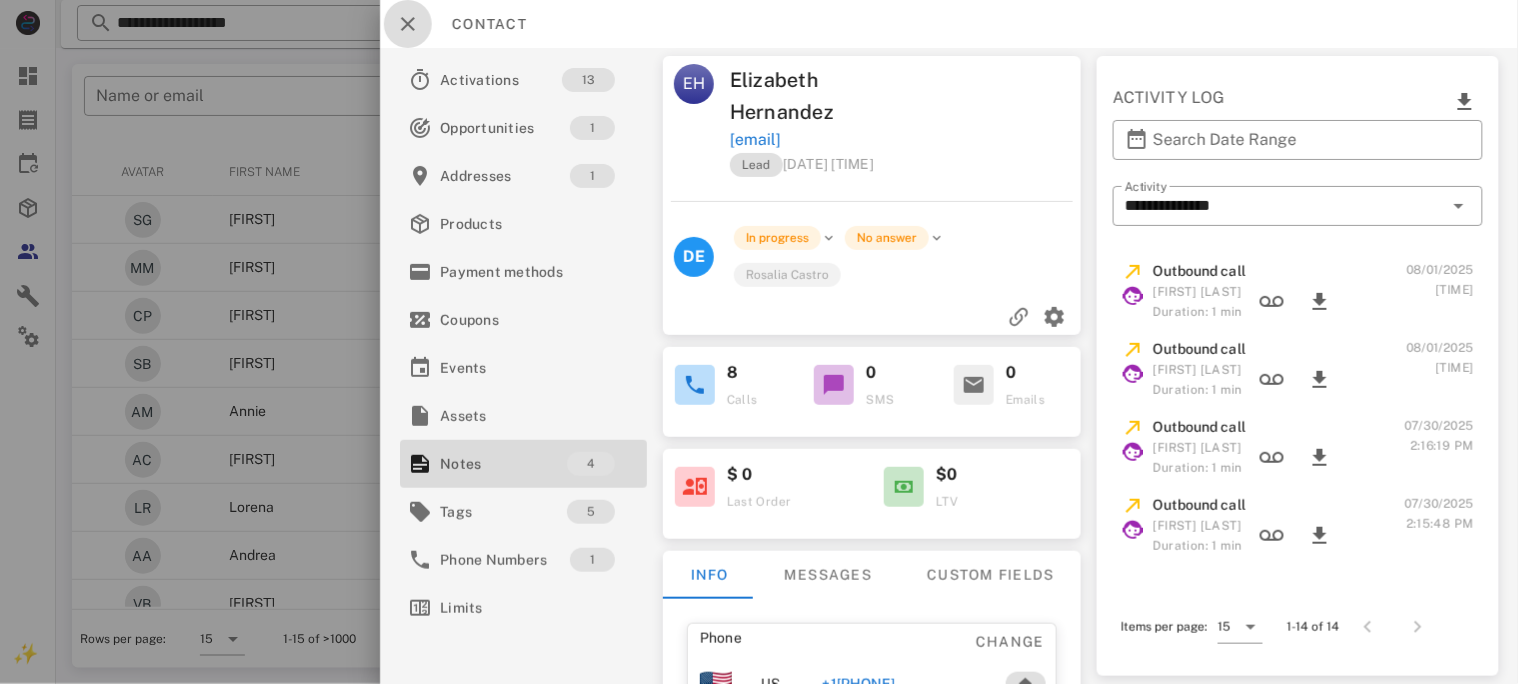 click at bounding box center [408, 24] 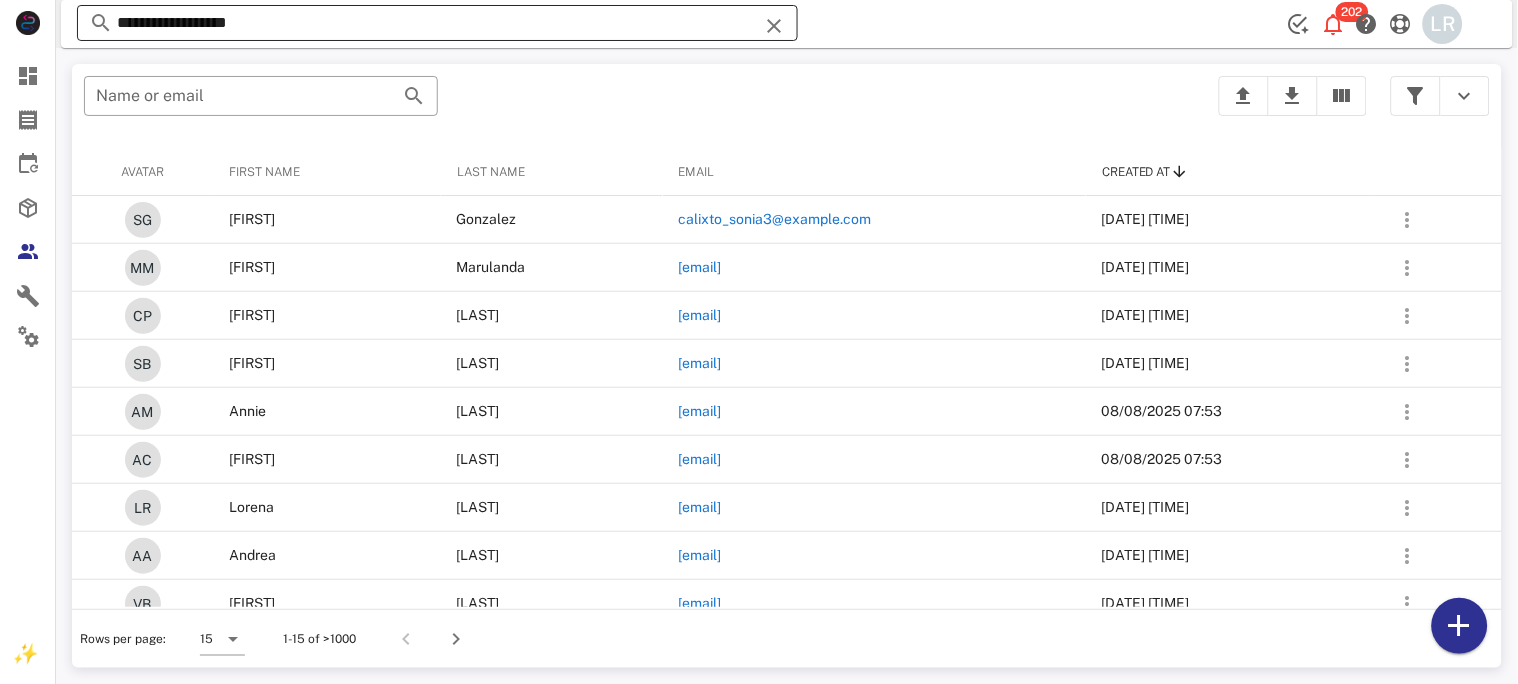 click at bounding box center [774, 26] 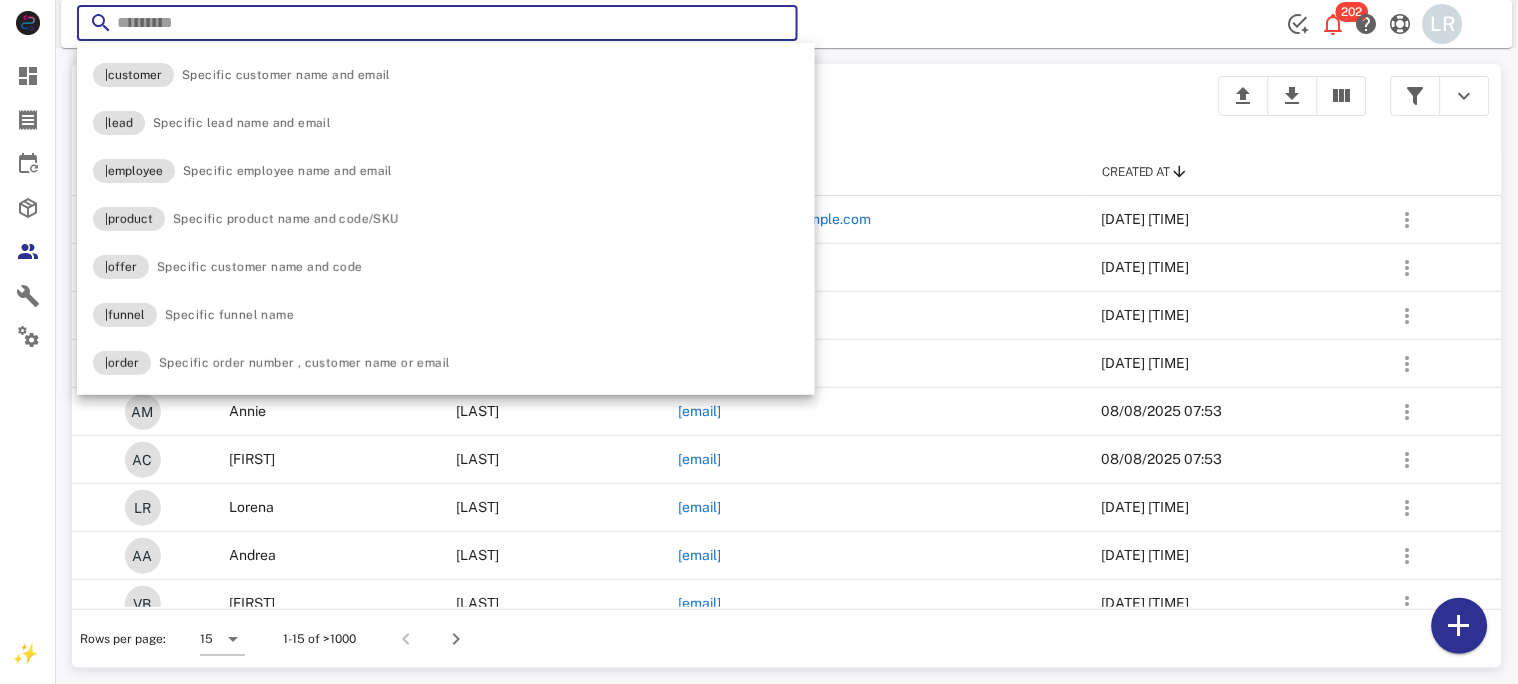 click at bounding box center [774, 26] 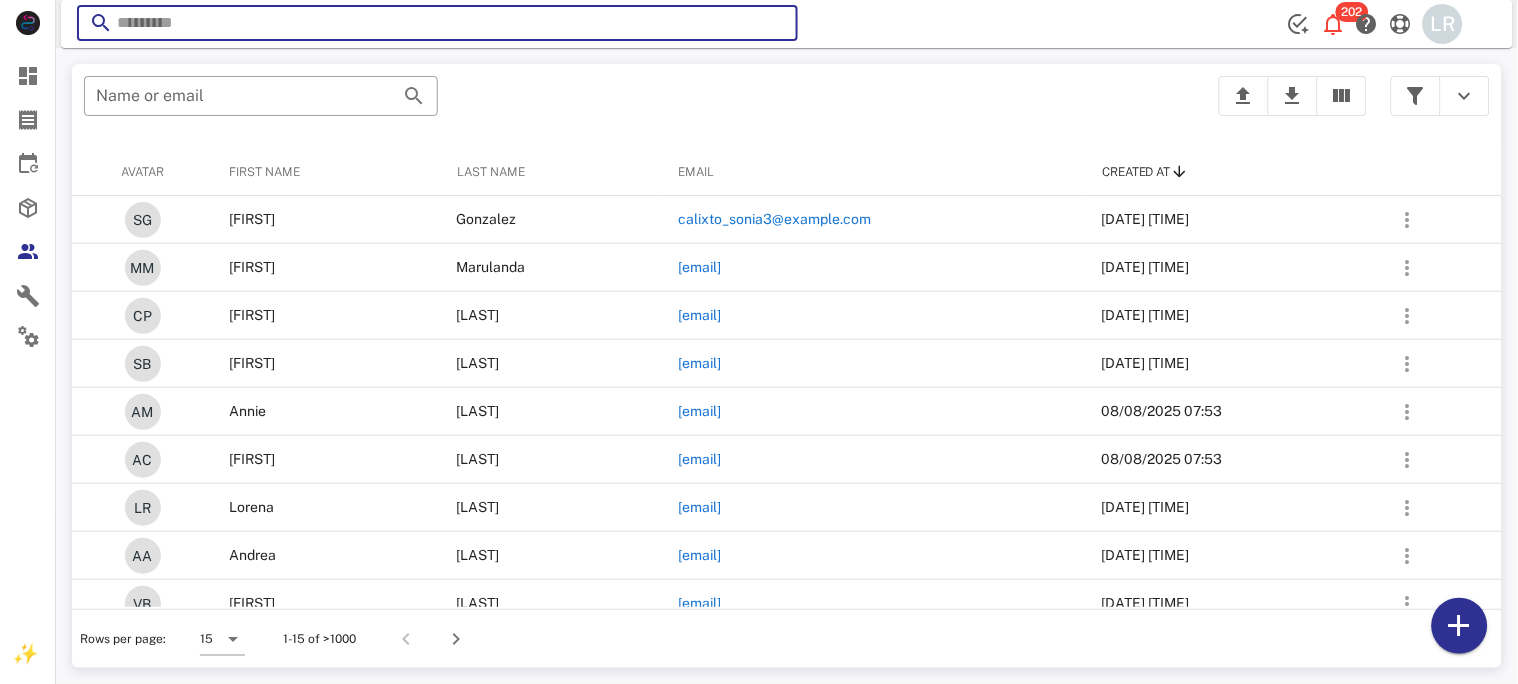 paste on "**********" 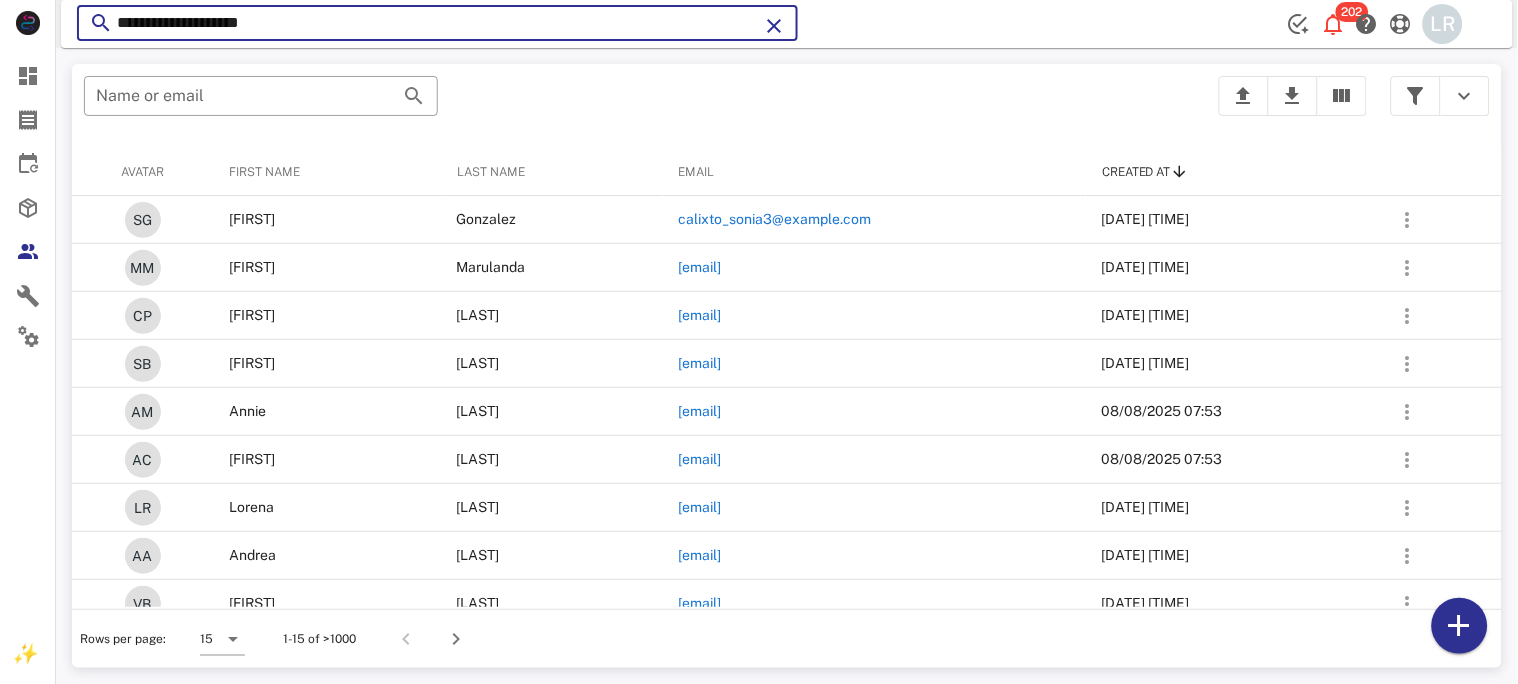type on "**********" 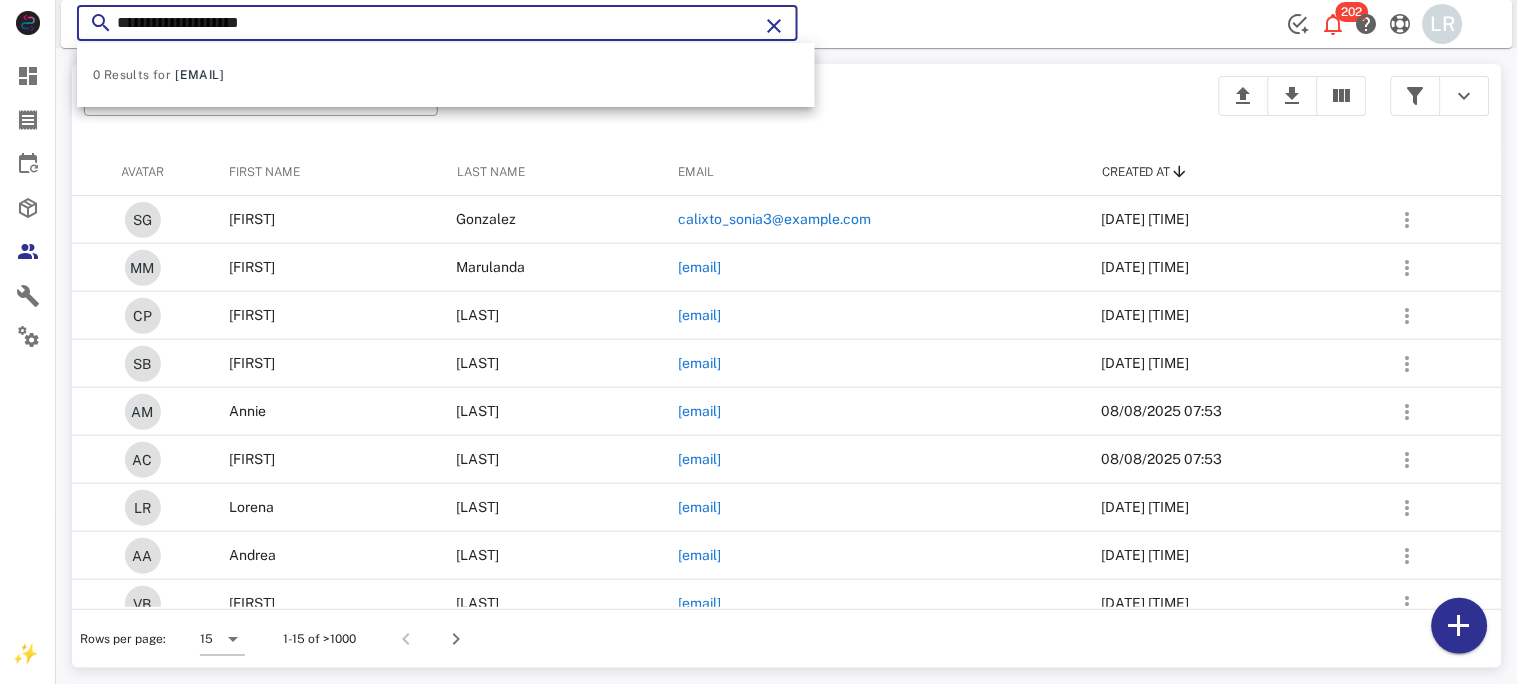 click at bounding box center [774, 26] 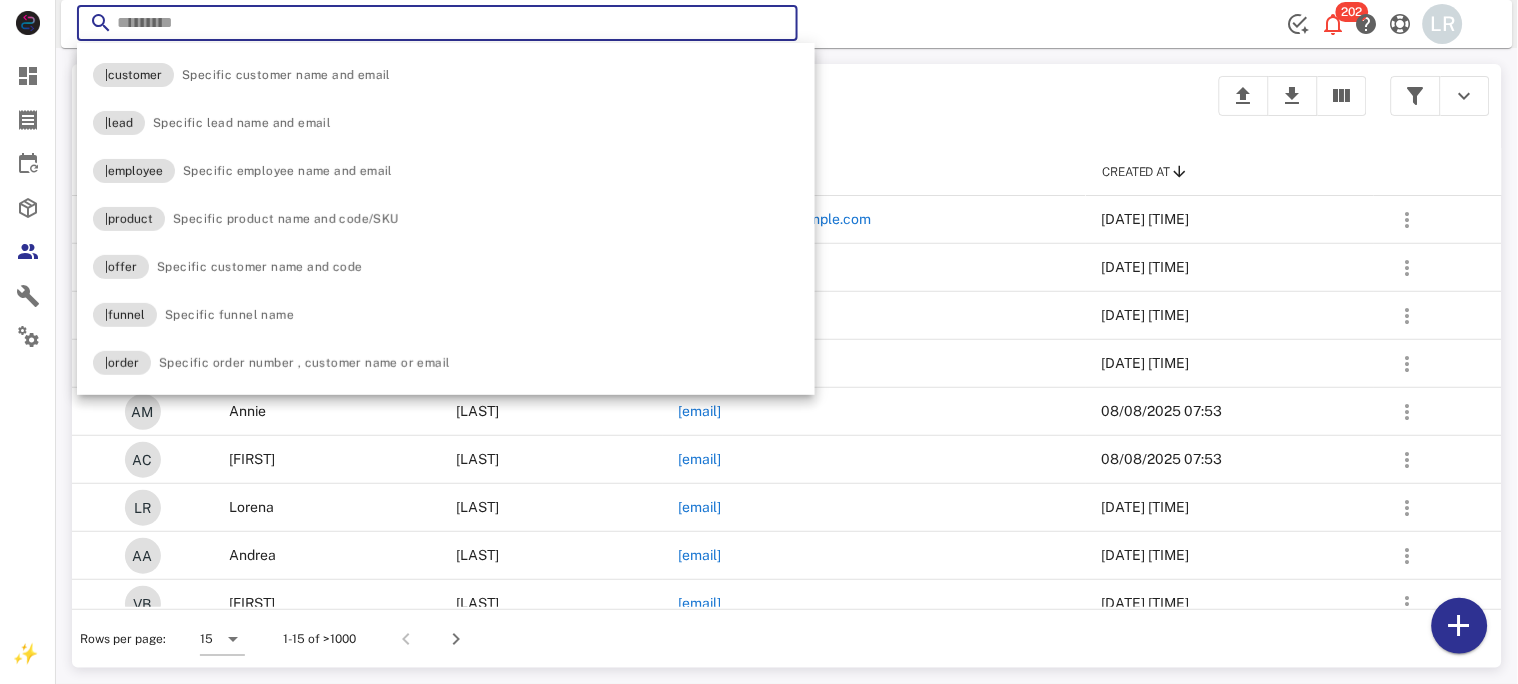 click at bounding box center [774, 26] 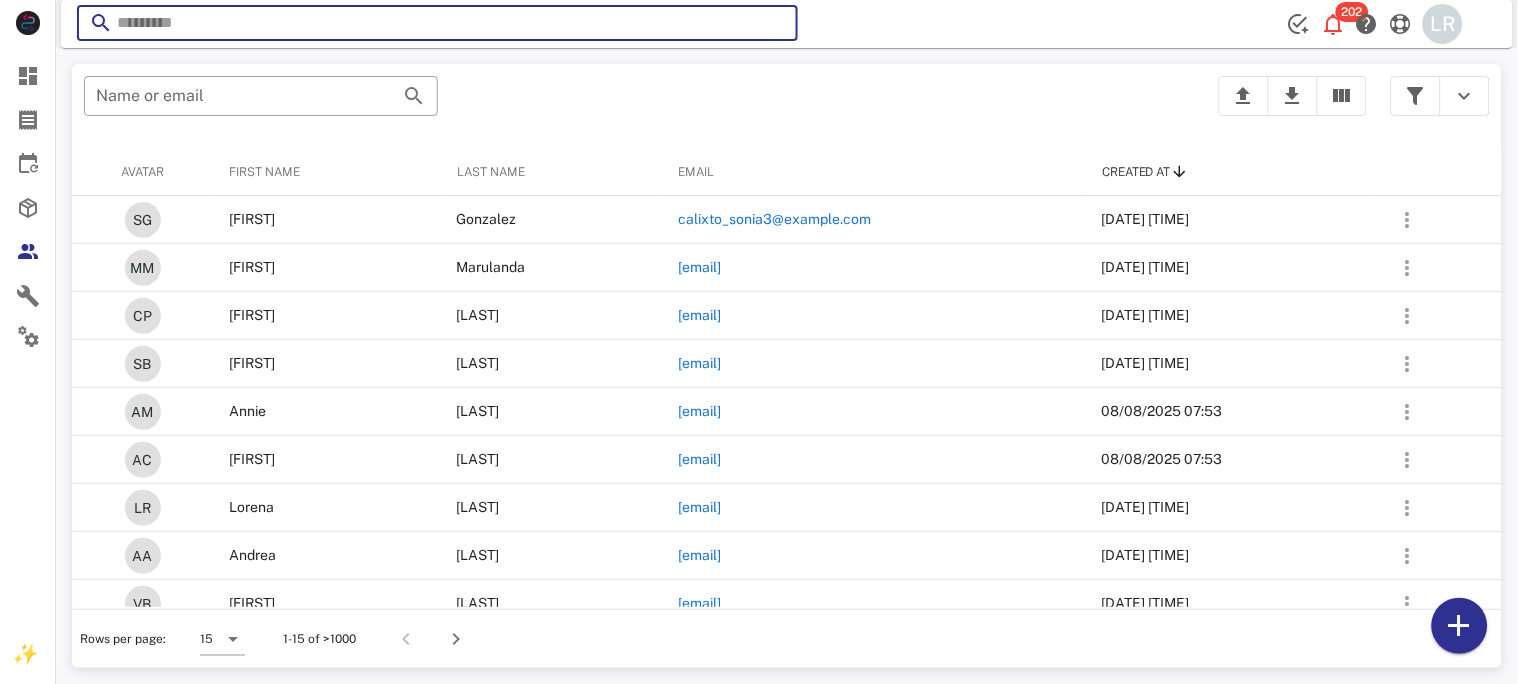paste on "**********" 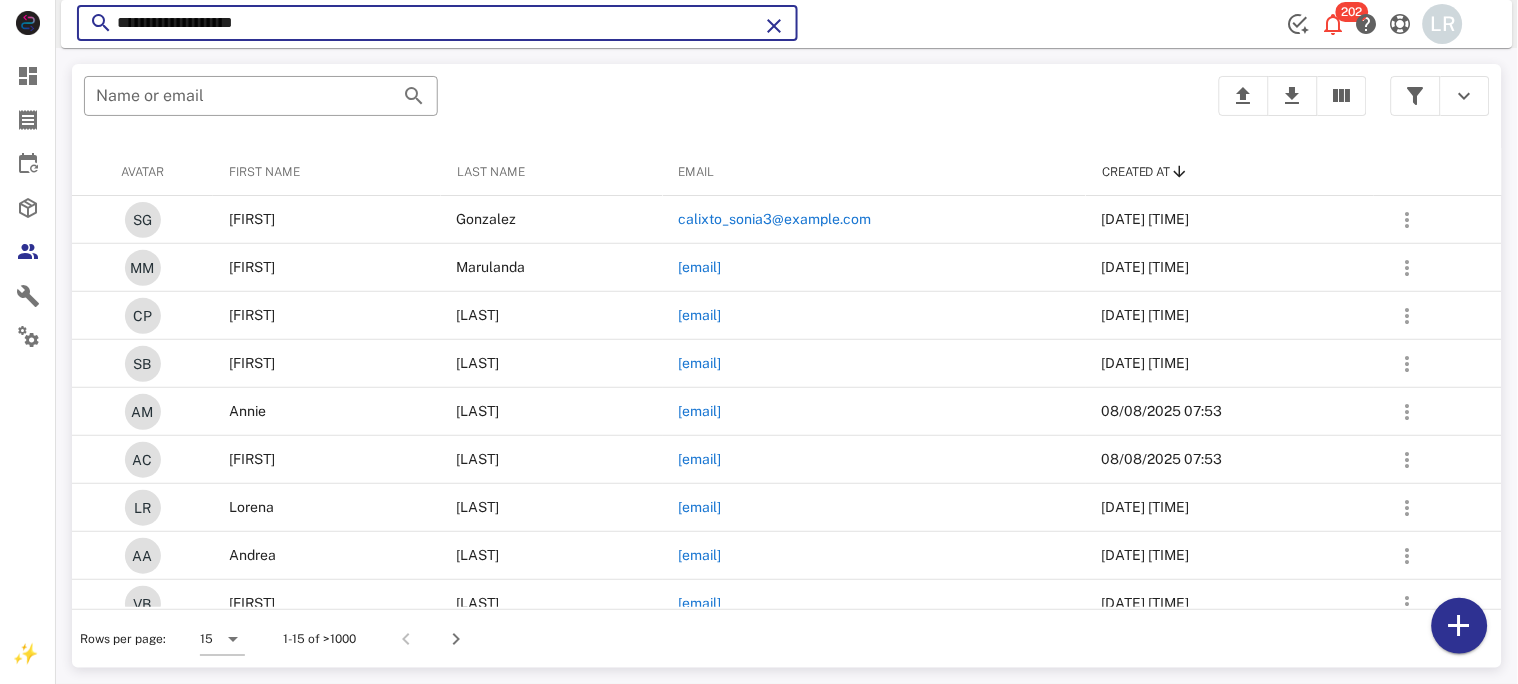 type on "**********" 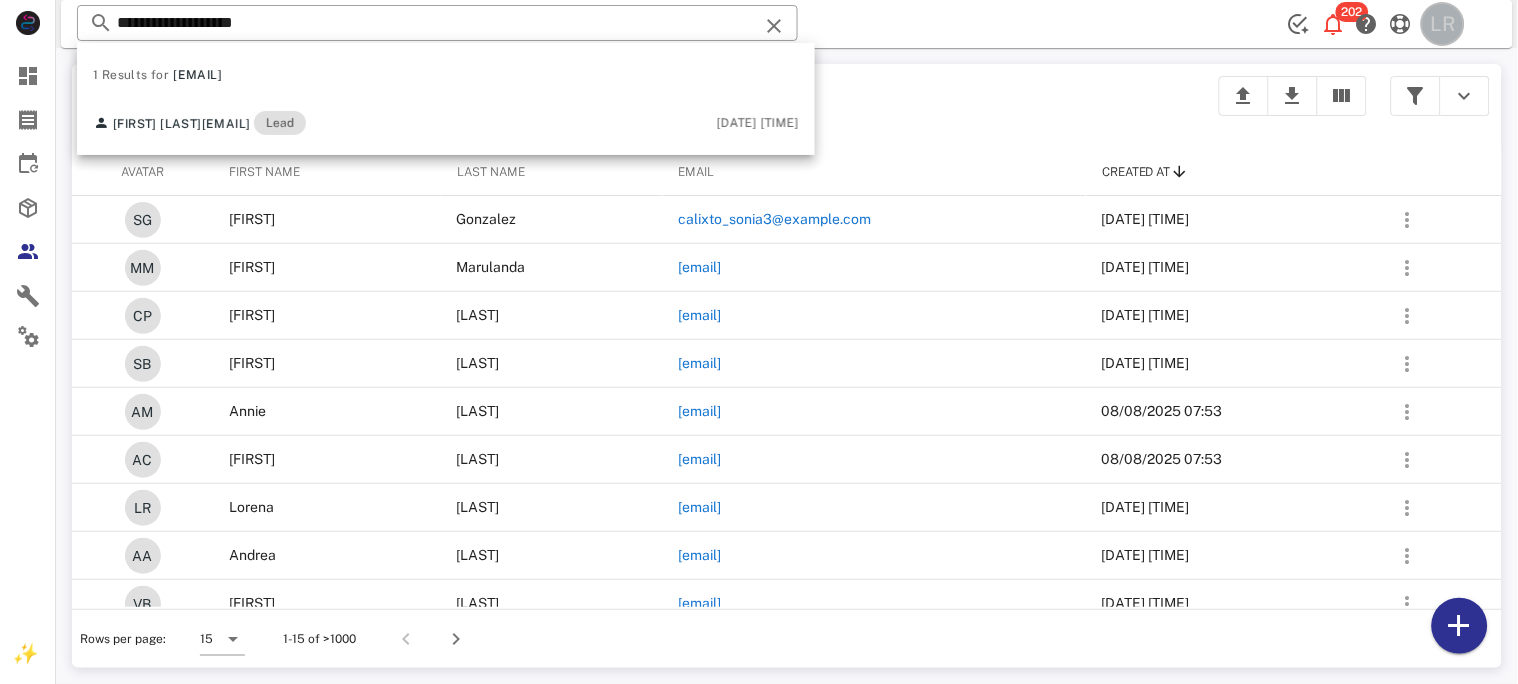 click on "LR" at bounding box center (1443, 24) 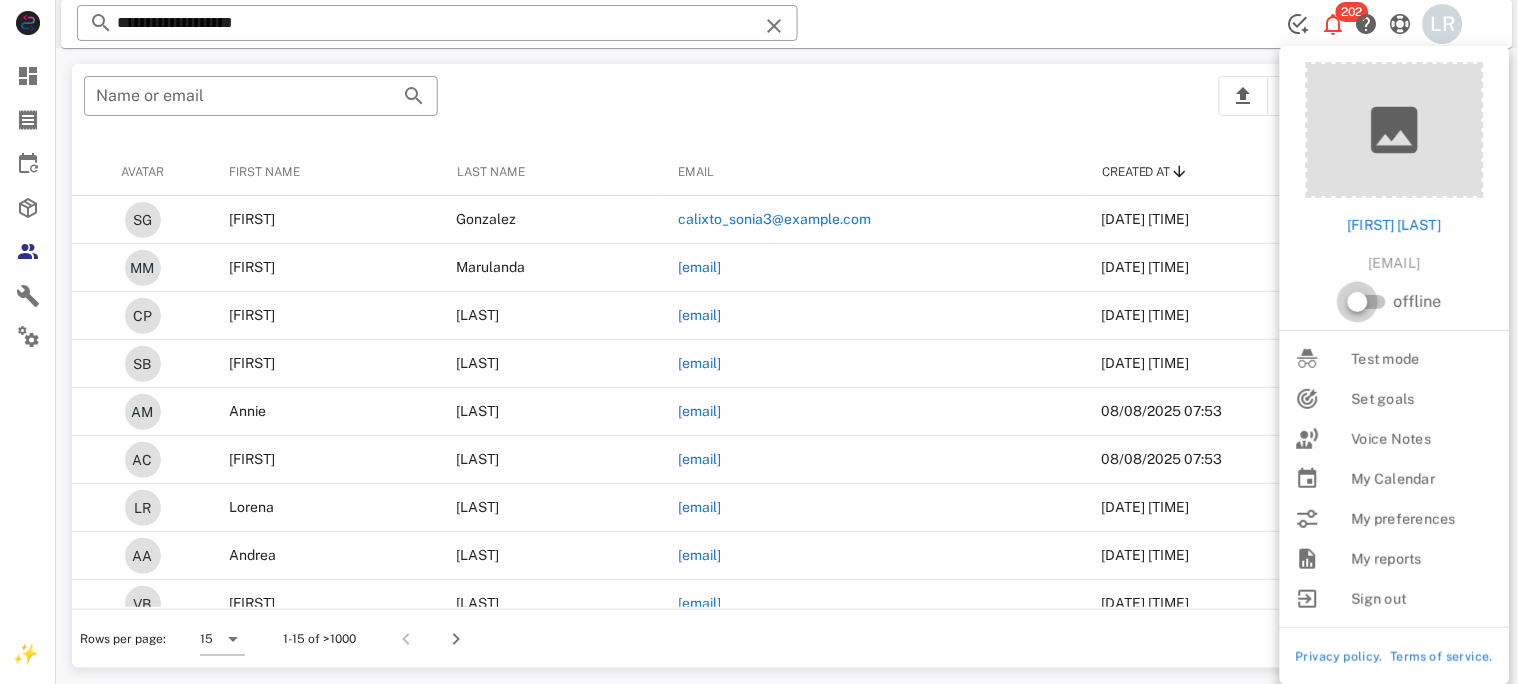 click at bounding box center (1358, 302) 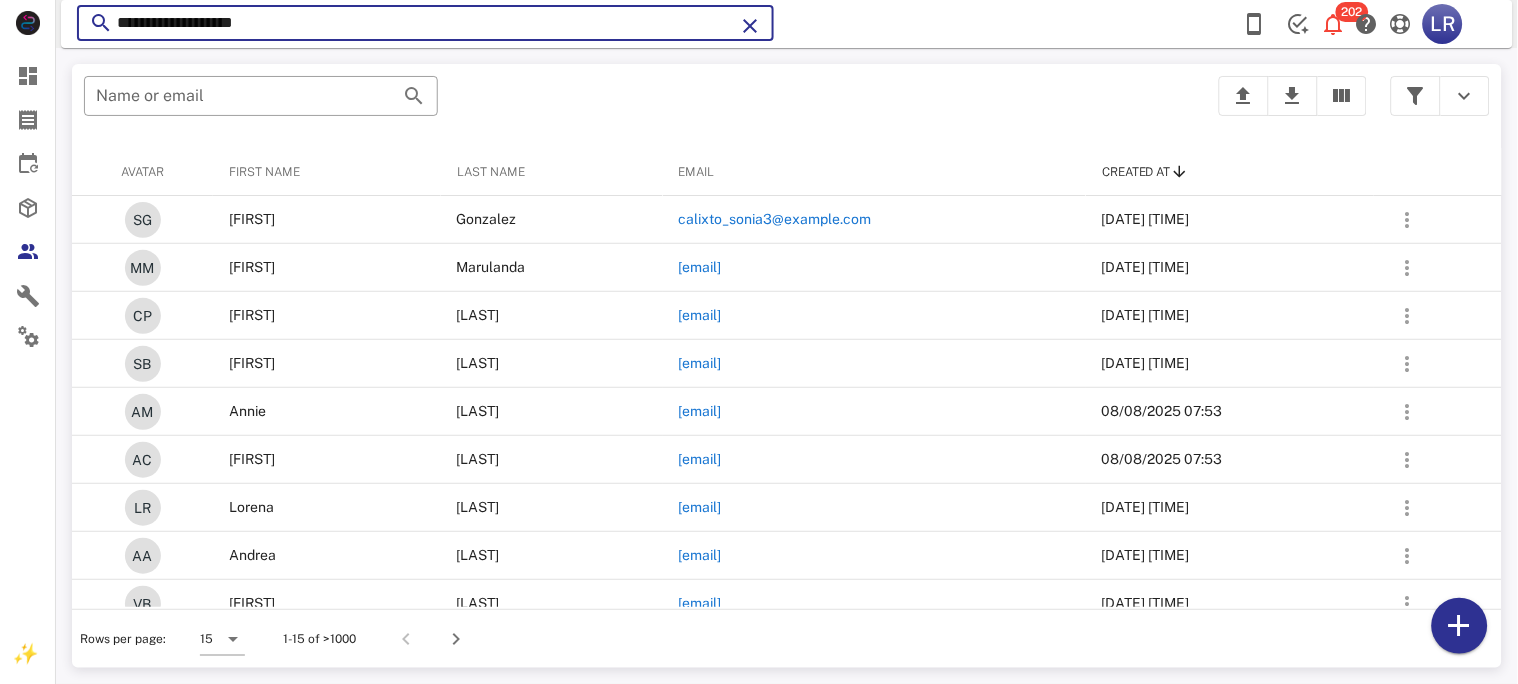 click on "**********" at bounding box center [425, 23] 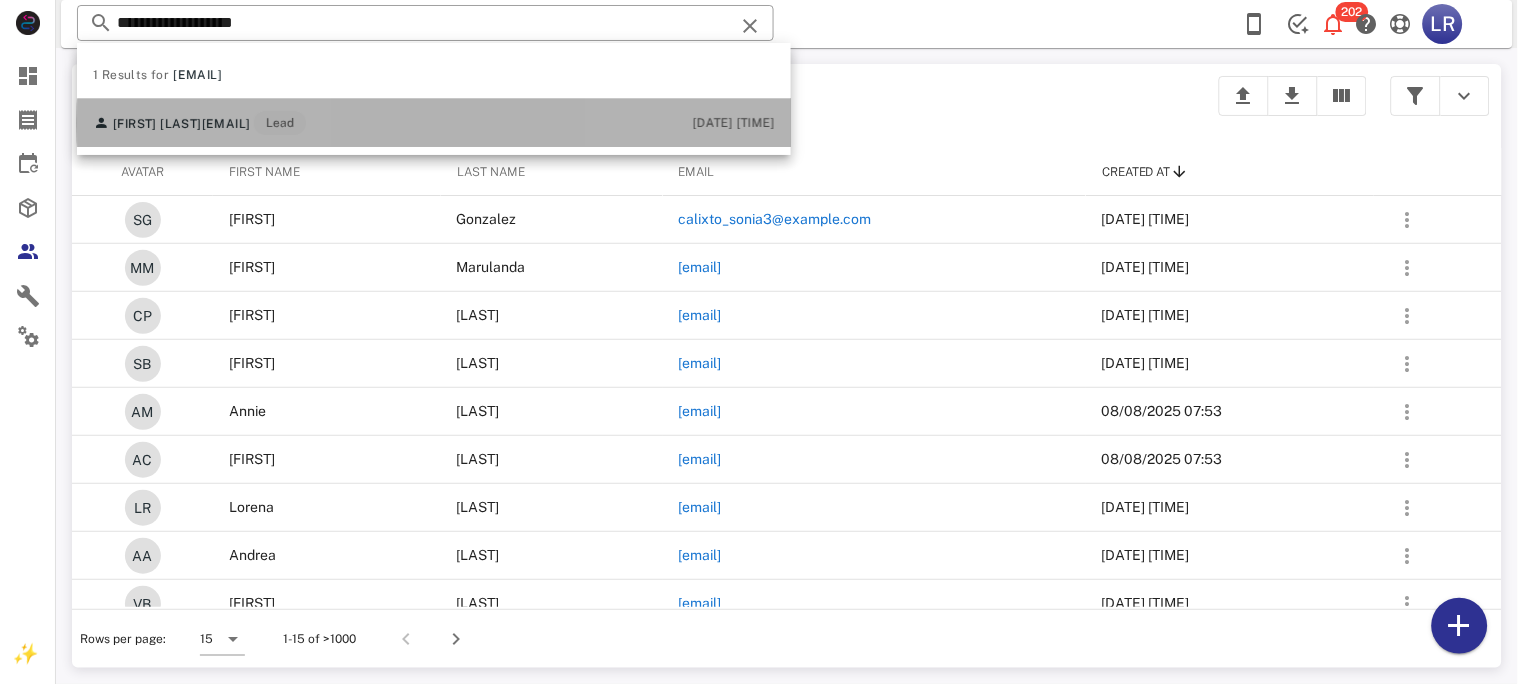 click on "almamia95@yahoo.com" at bounding box center (226, 124) 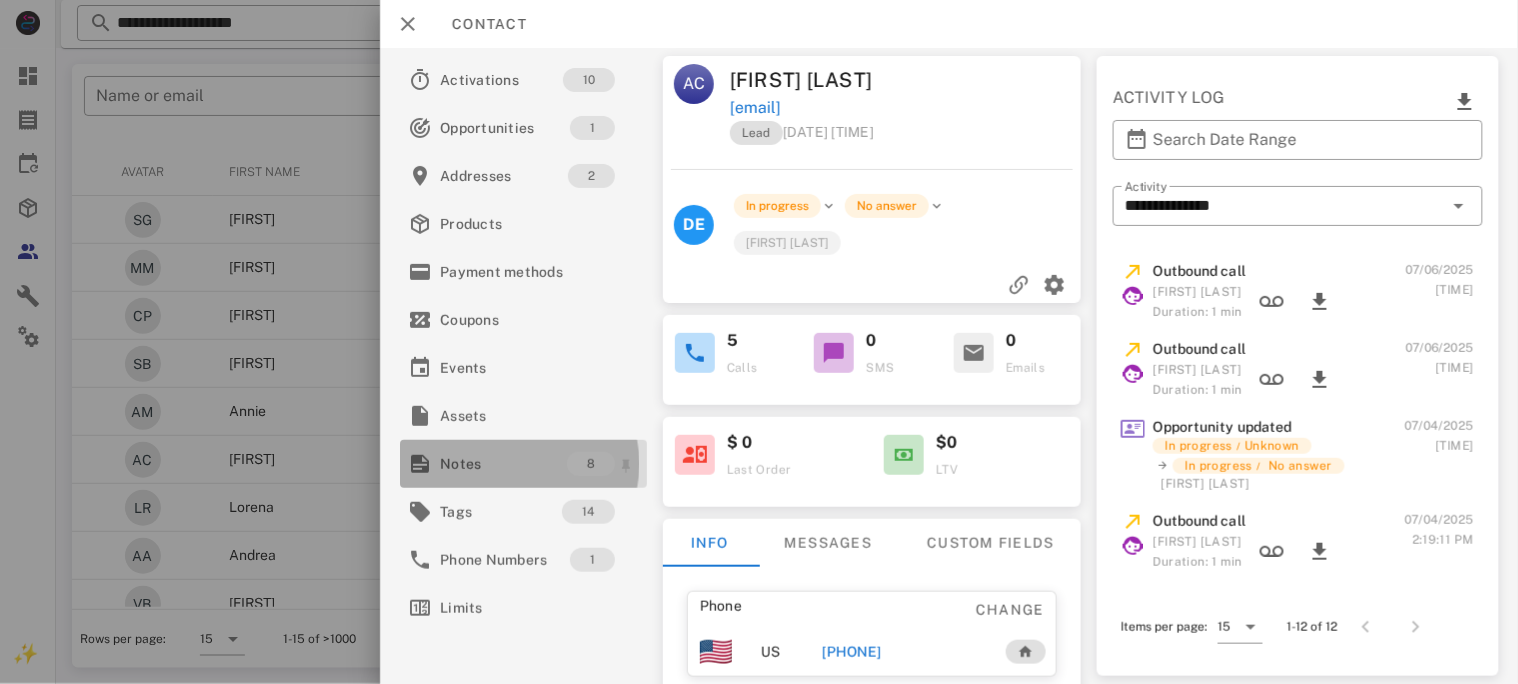 click on "Notes" at bounding box center (503, 464) 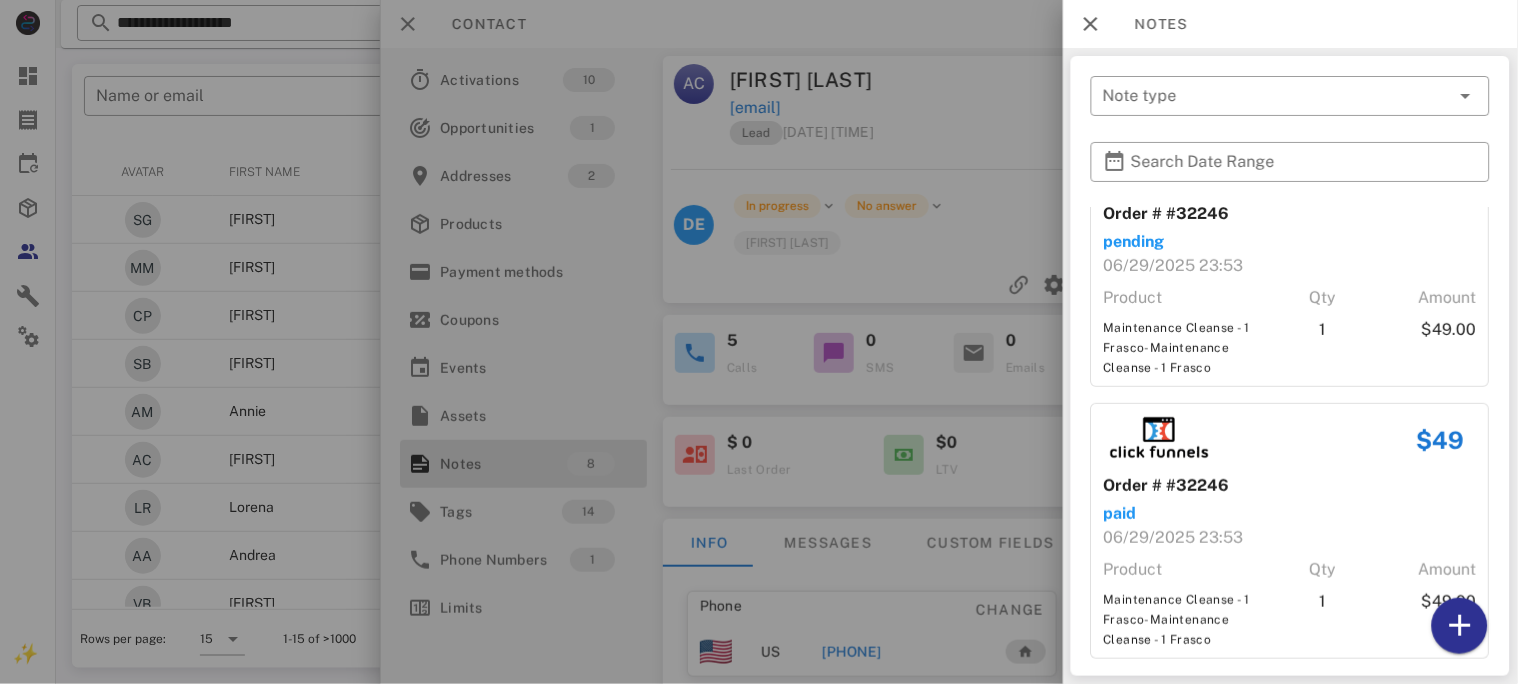 scroll, scrollTop: 1894, scrollLeft: 0, axis: vertical 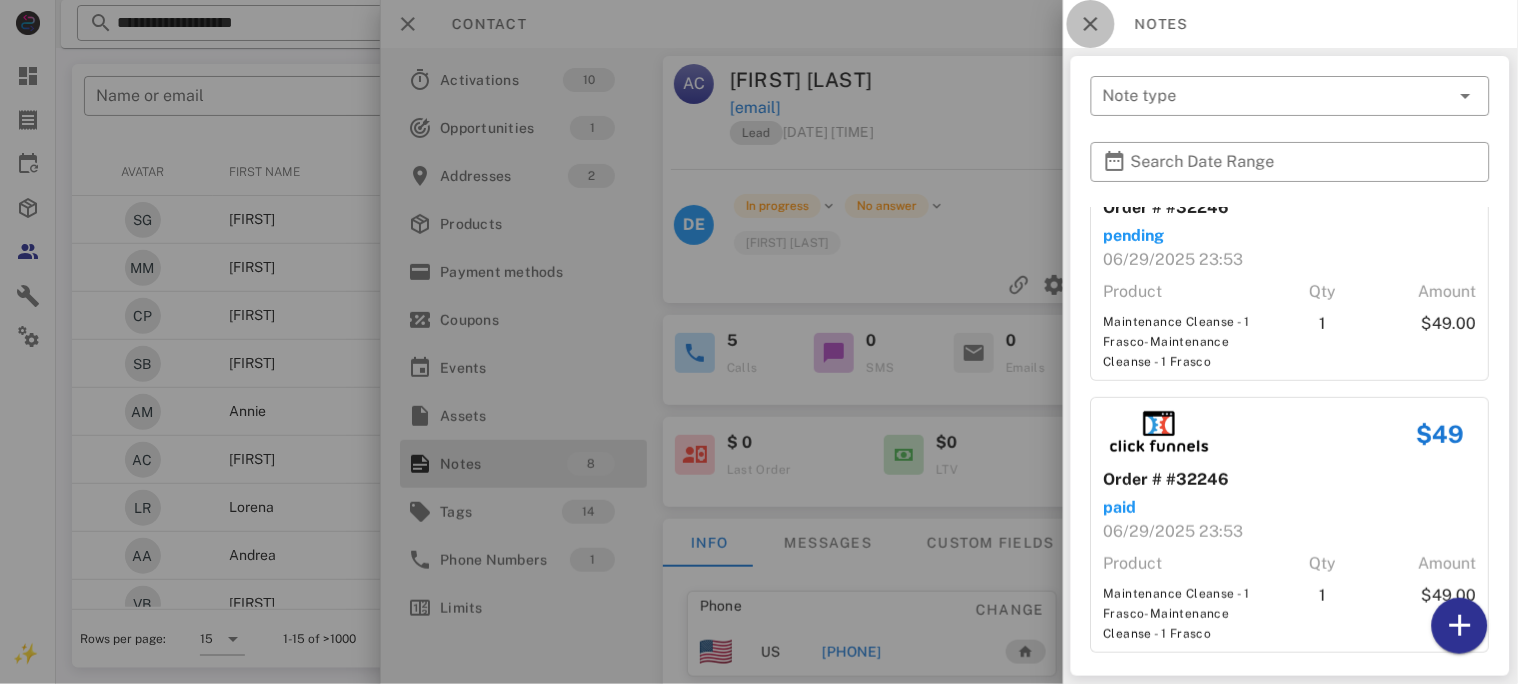 click at bounding box center [1091, 24] 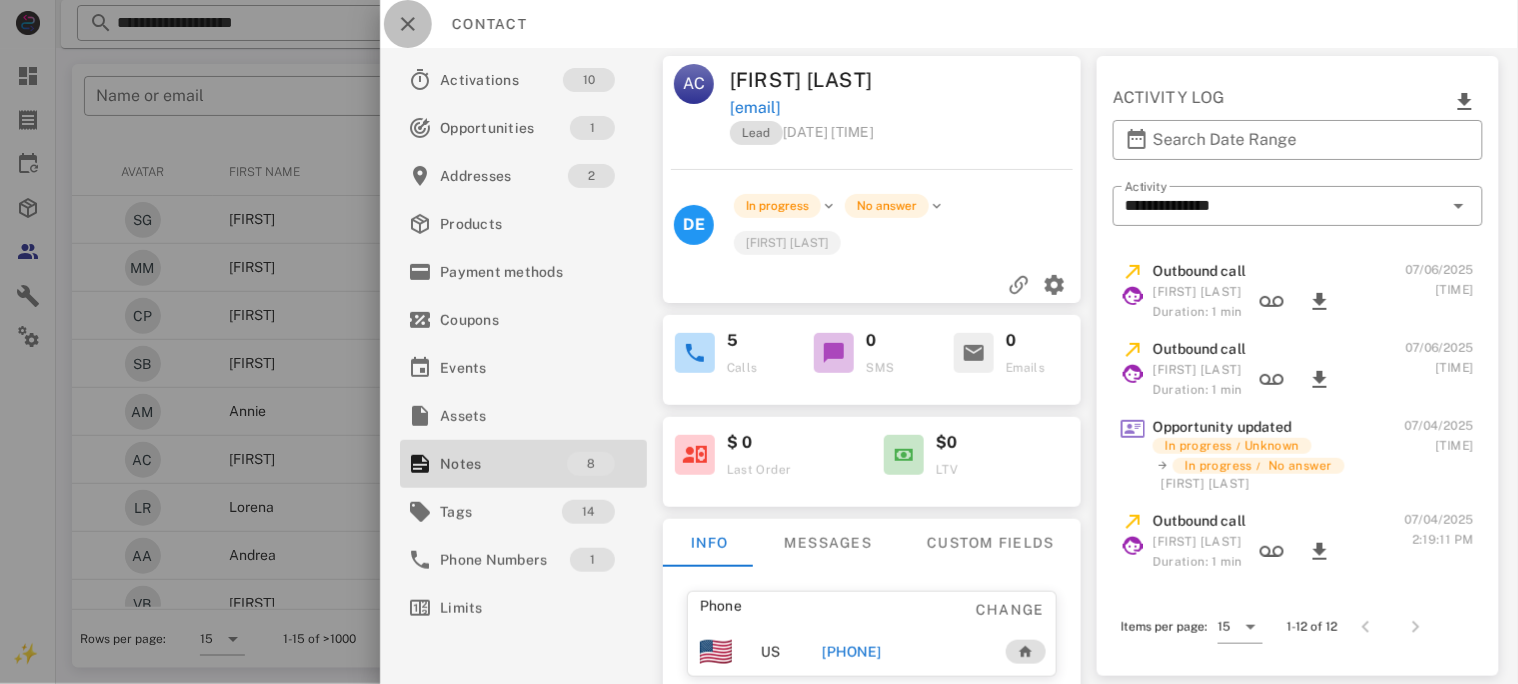 click at bounding box center (408, 24) 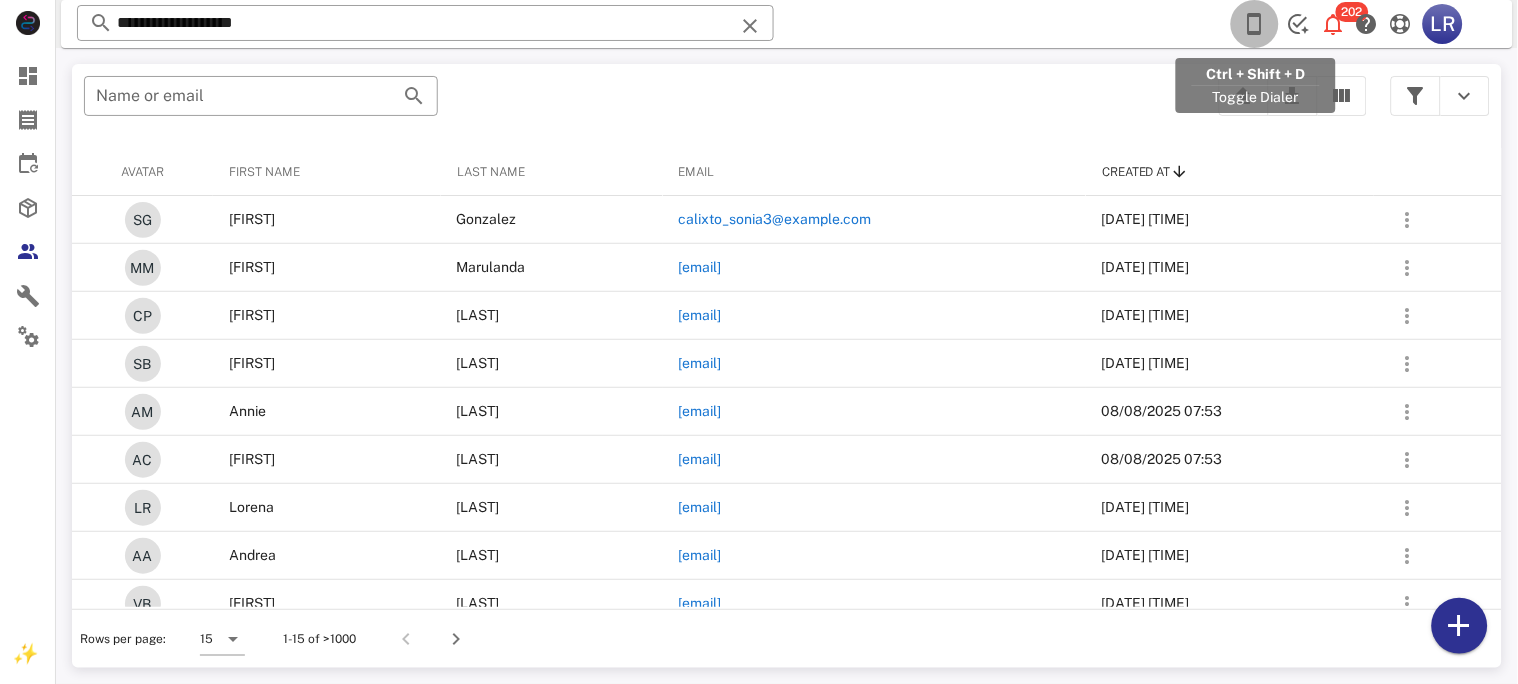 click at bounding box center (1255, 24) 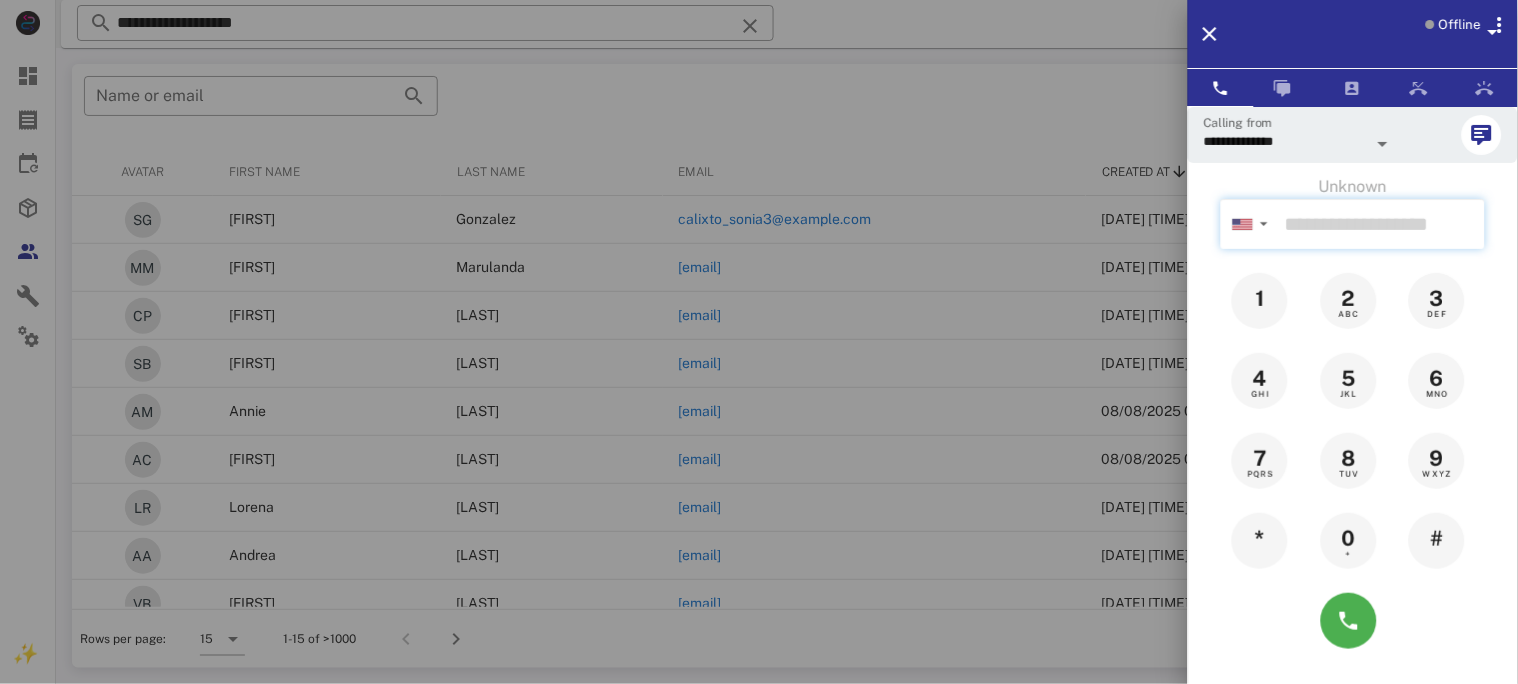 click at bounding box center (1381, 224) 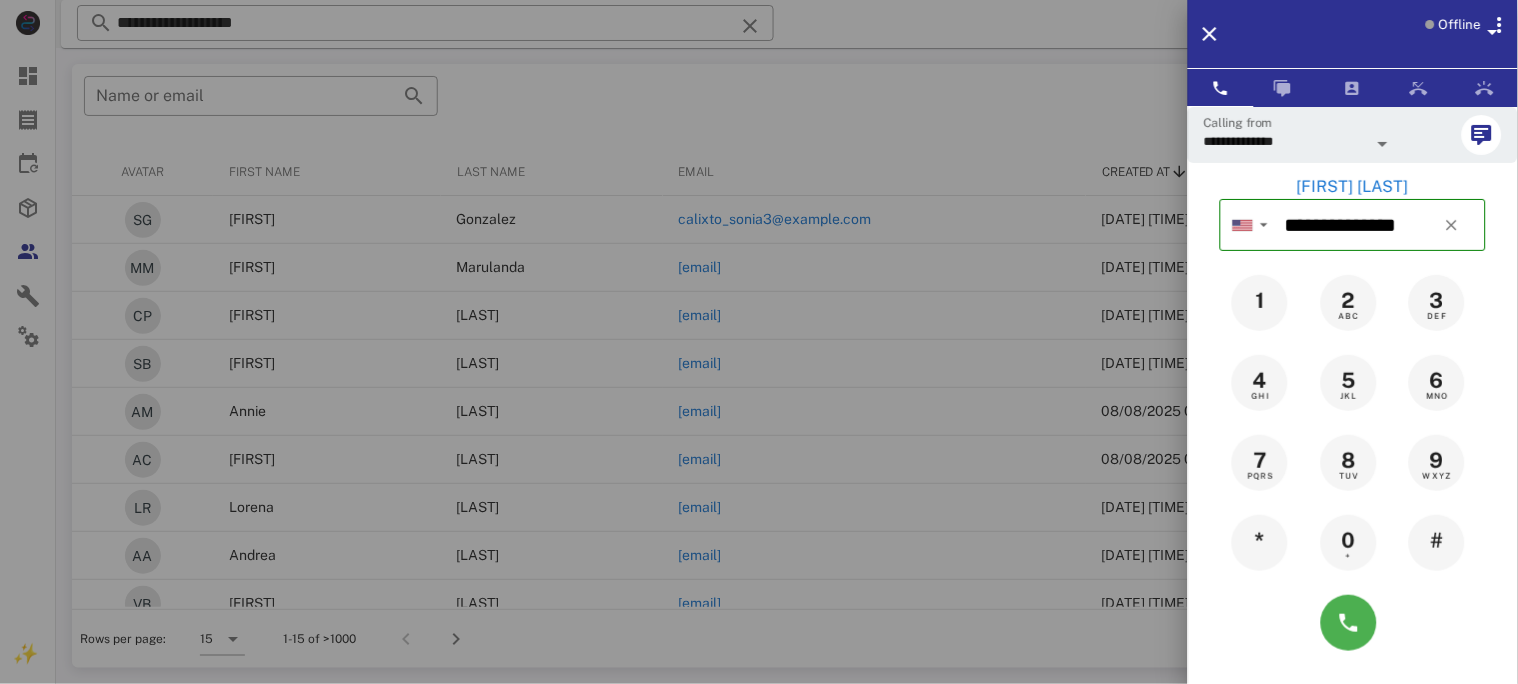 click on "Alma Casillas" at bounding box center (1353, 187) 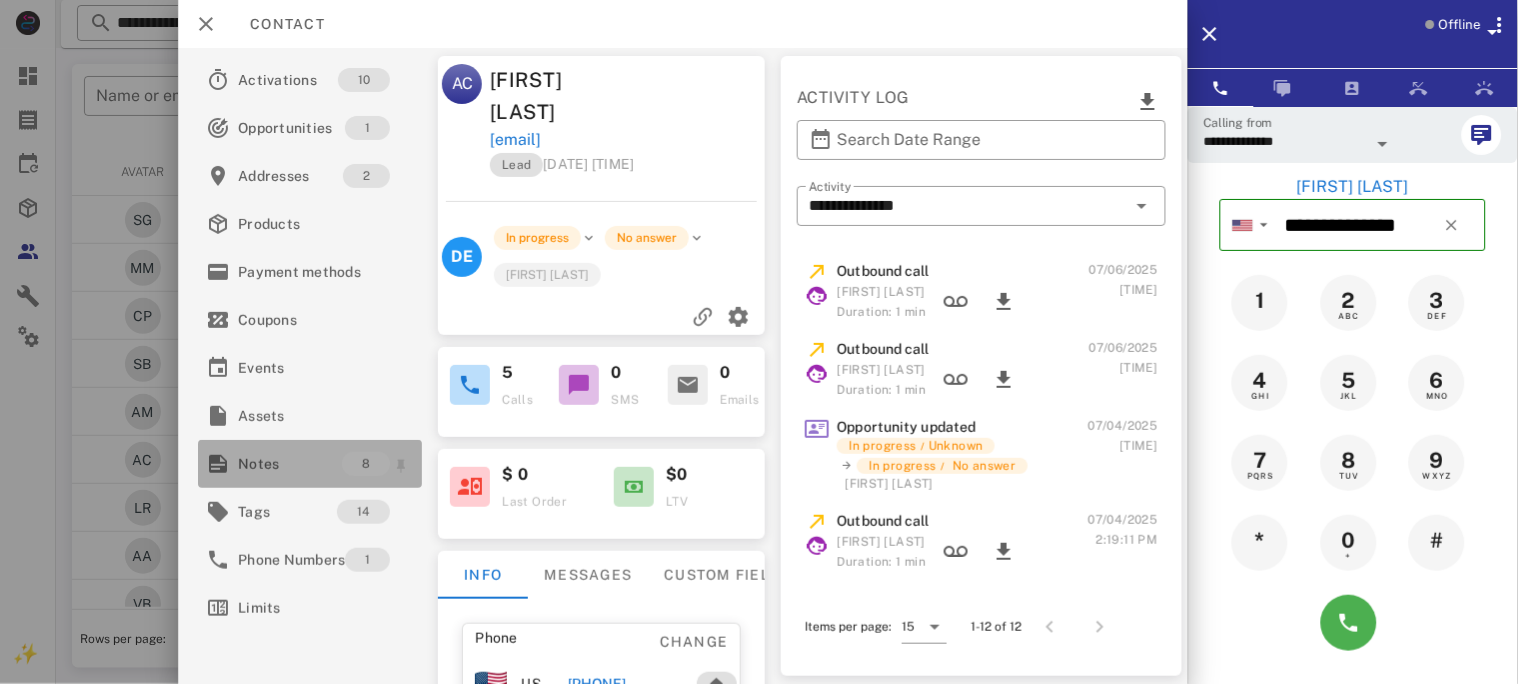 click on "Notes" at bounding box center [290, 464] 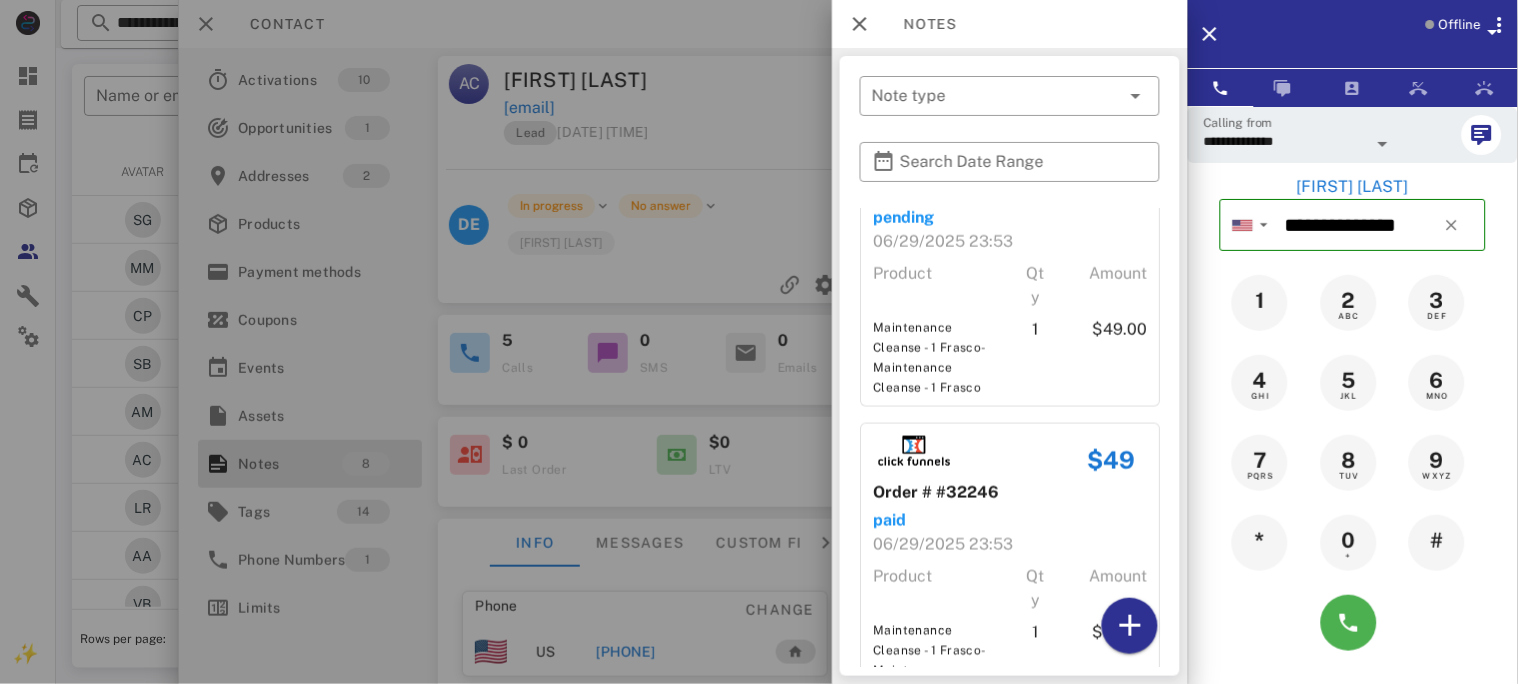 scroll, scrollTop: 2325, scrollLeft: 0, axis: vertical 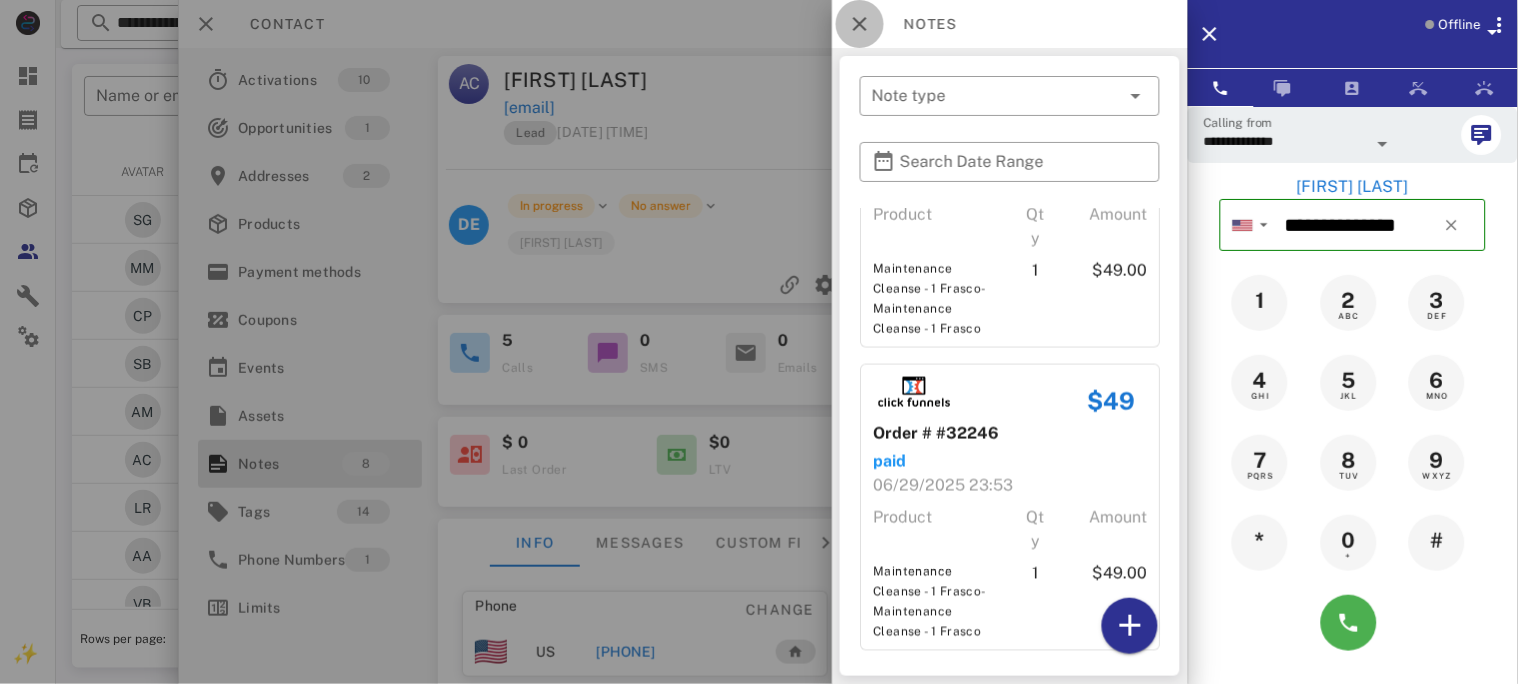 click at bounding box center [860, 24] 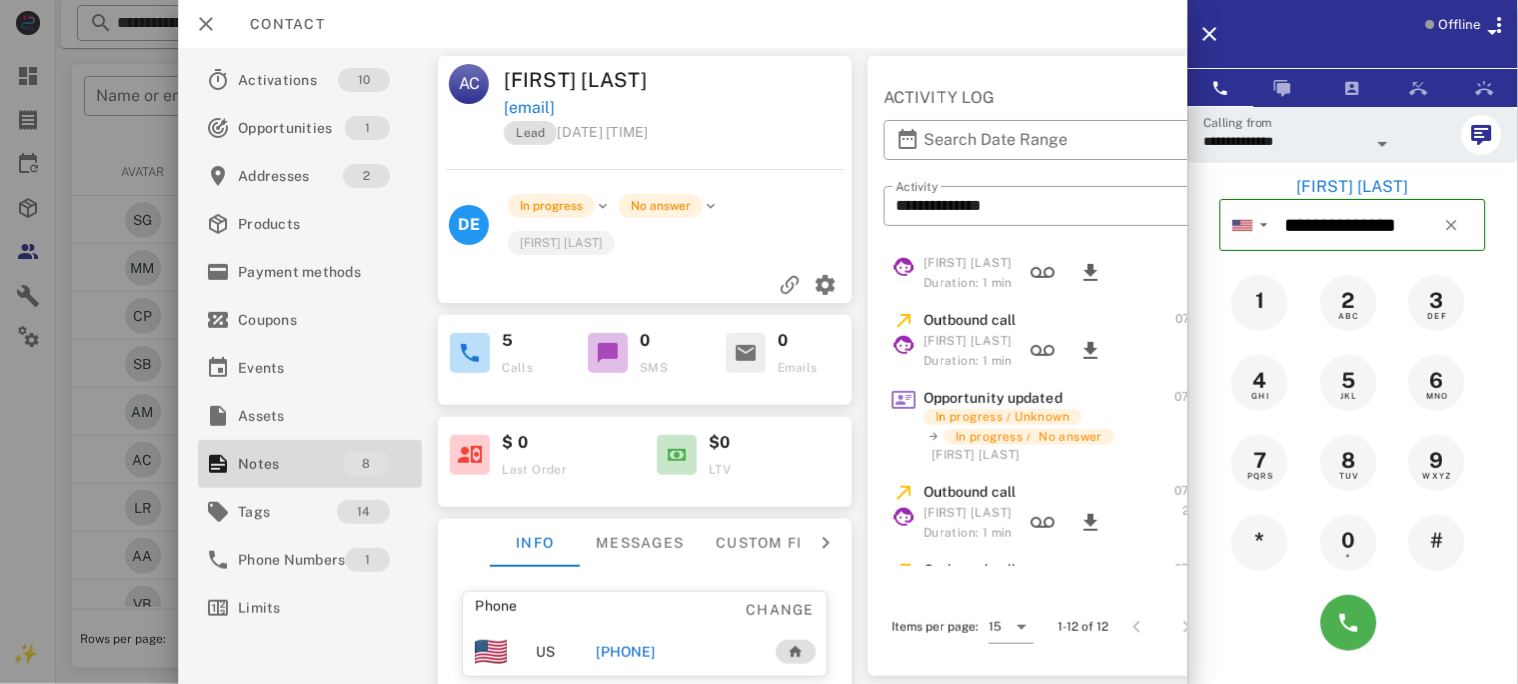scroll, scrollTop: 0, scrollLeft: 0, axis: both 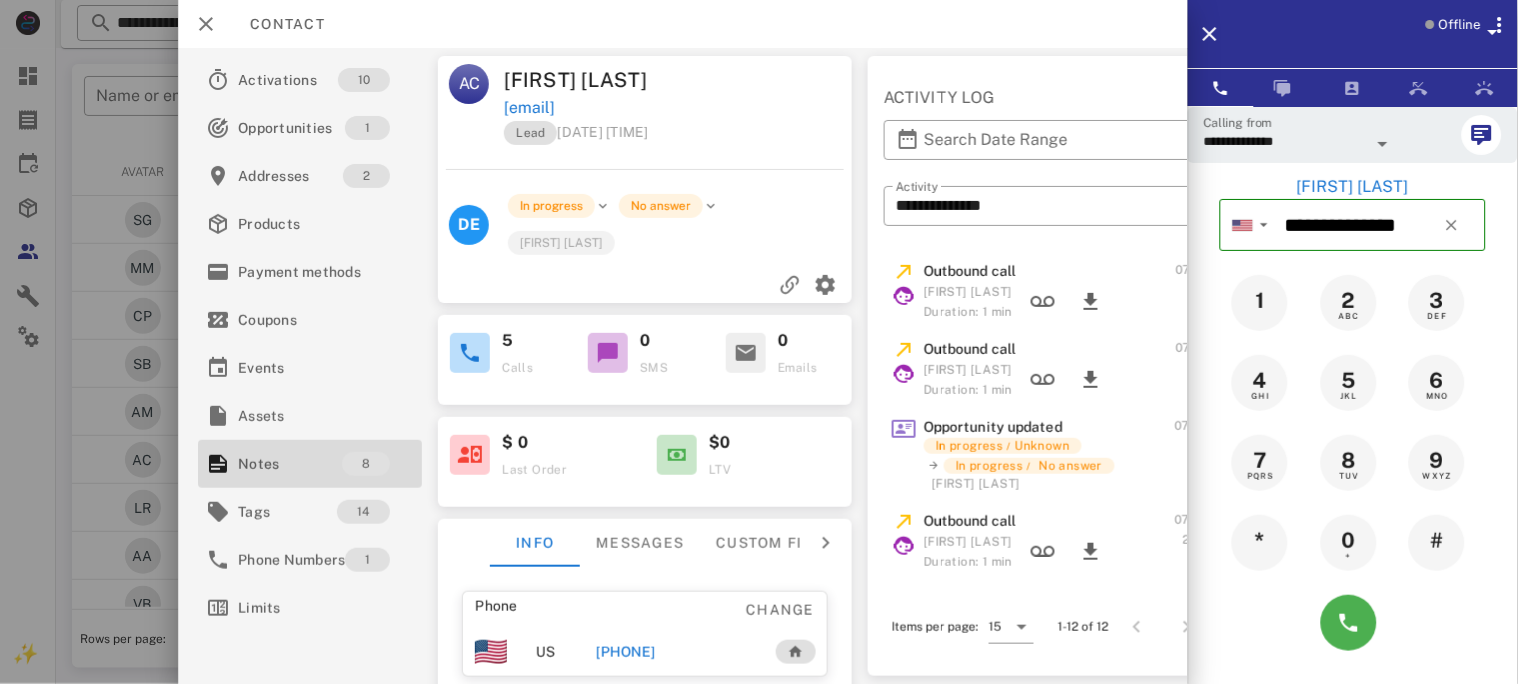 click at bounding box center (1491, 28) 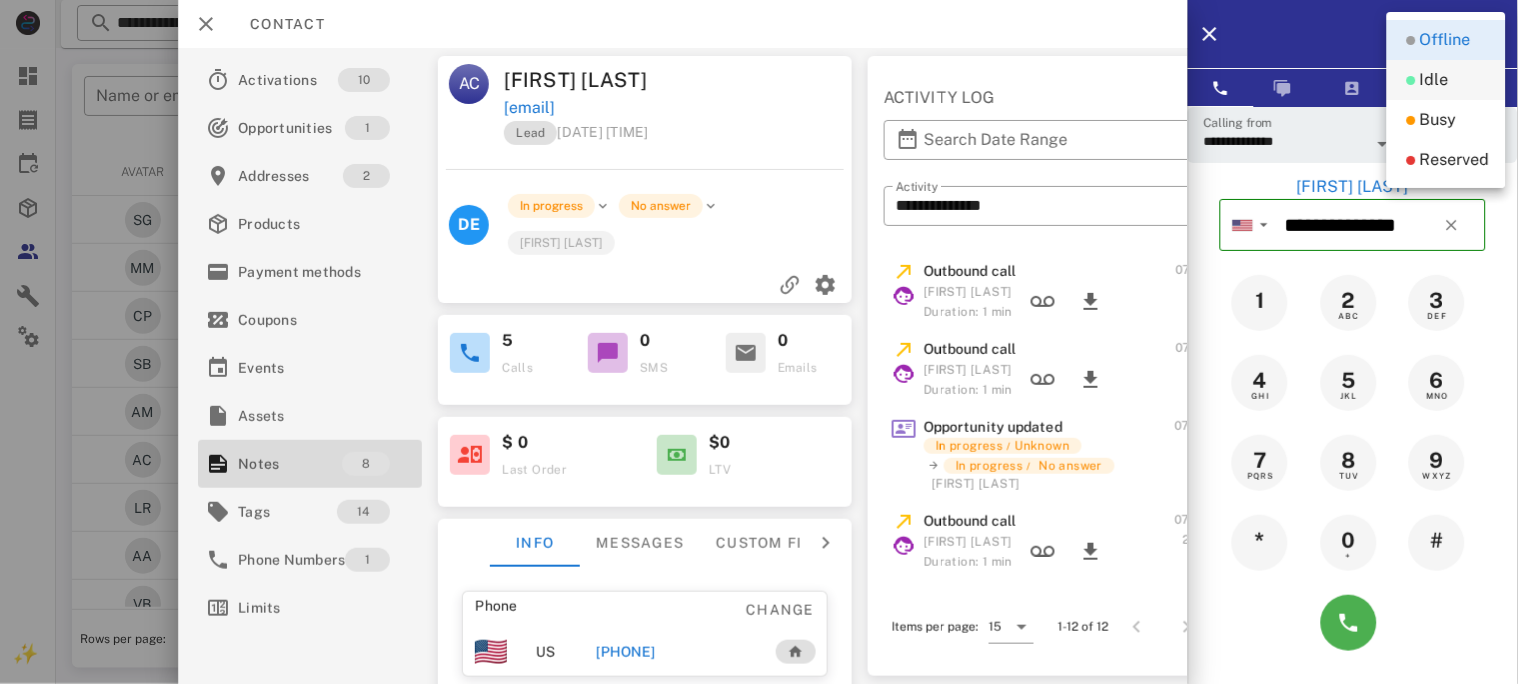 click on "Idle" at bounding box center (1434, 80) 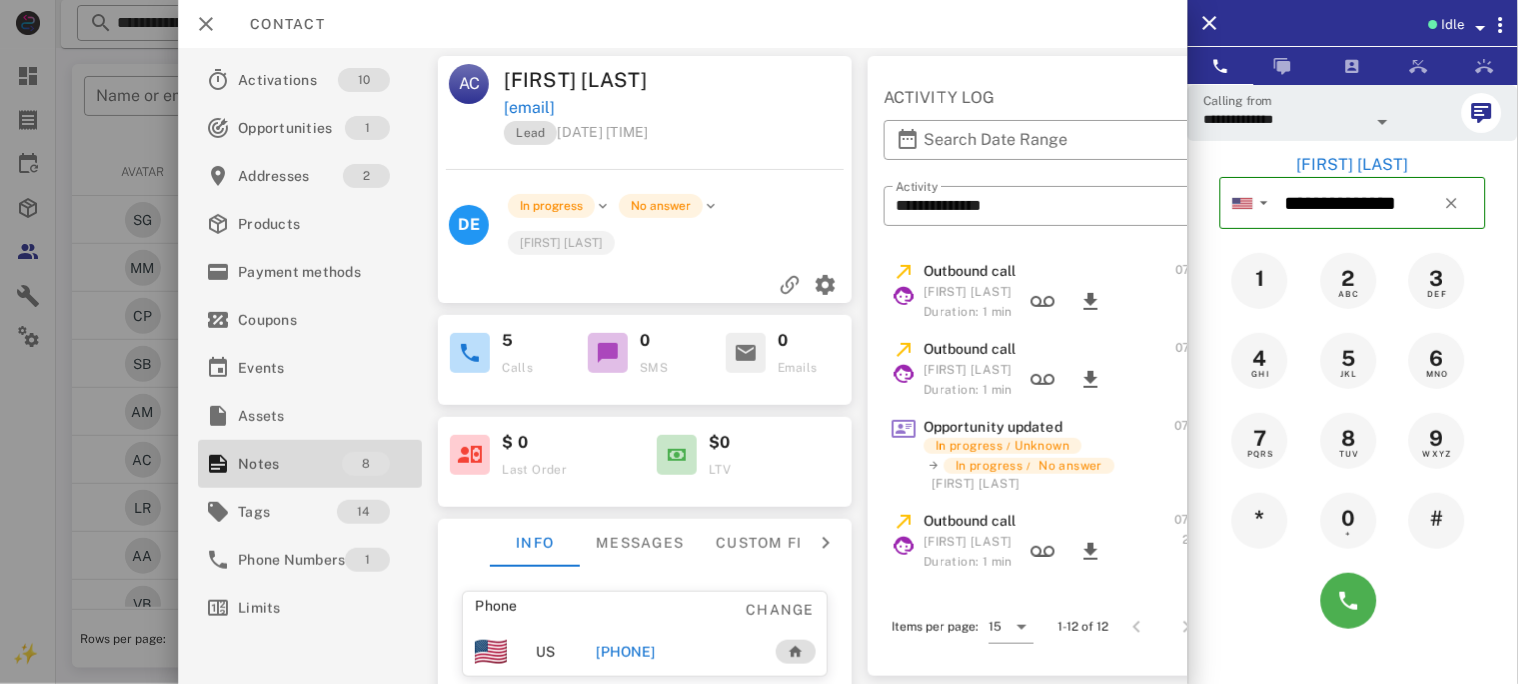 click on "+15108275318" at bounding box center (626, 652) 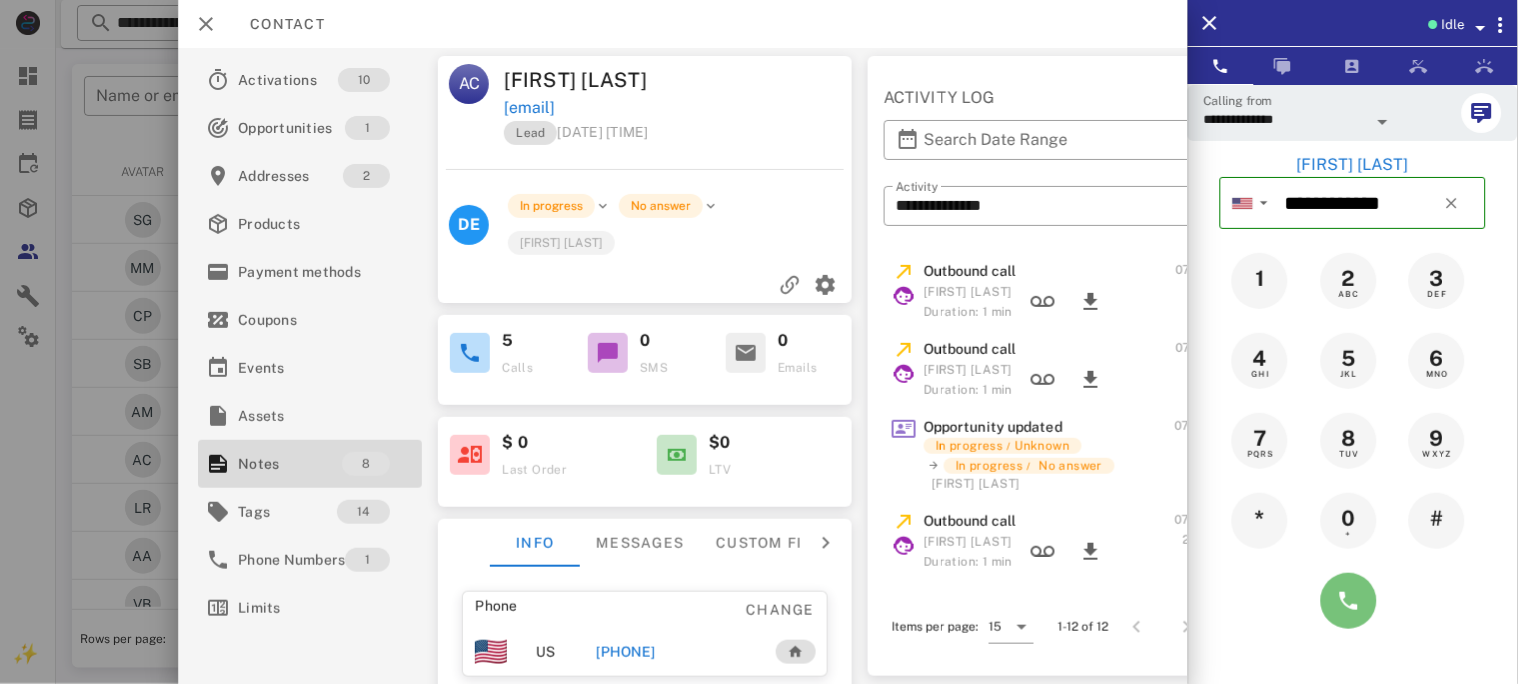 click at bounding box center [1349, 601] 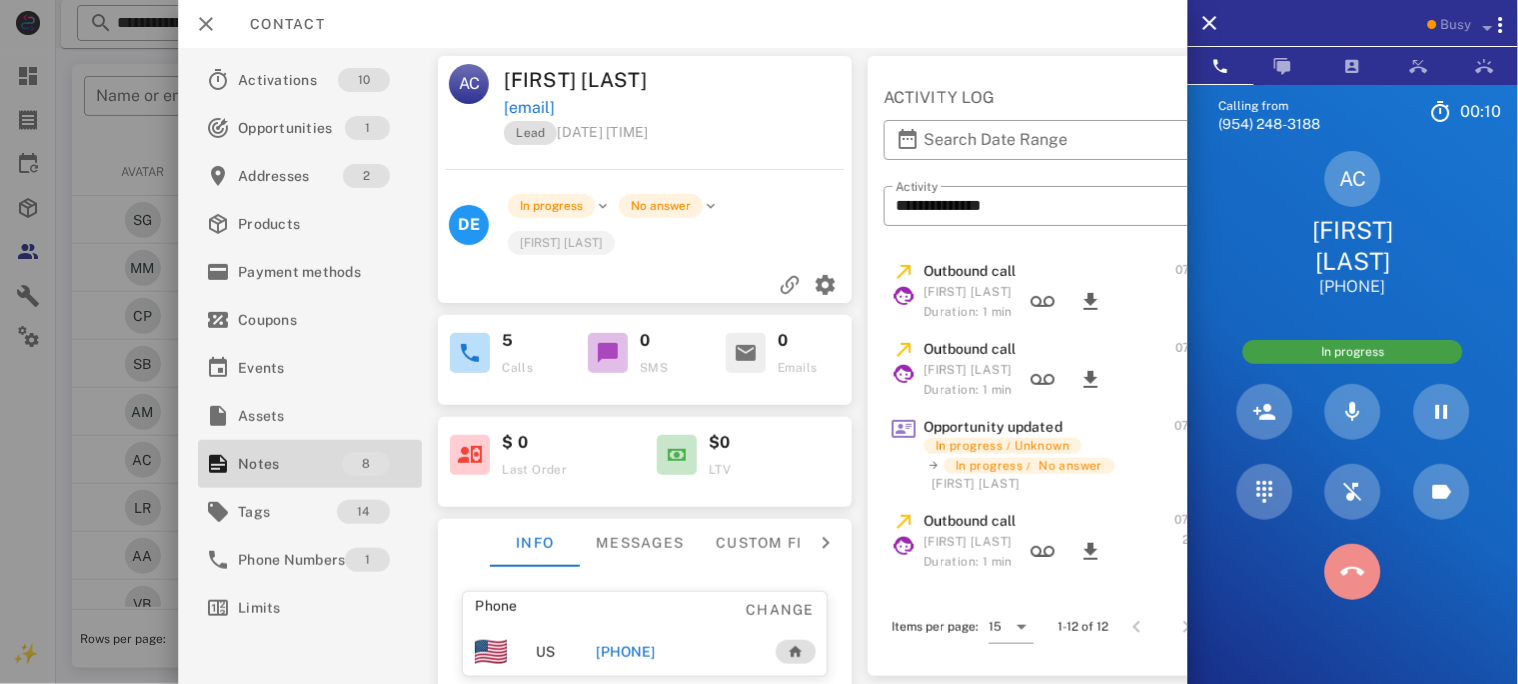 click at bounding box center [1353, 572] 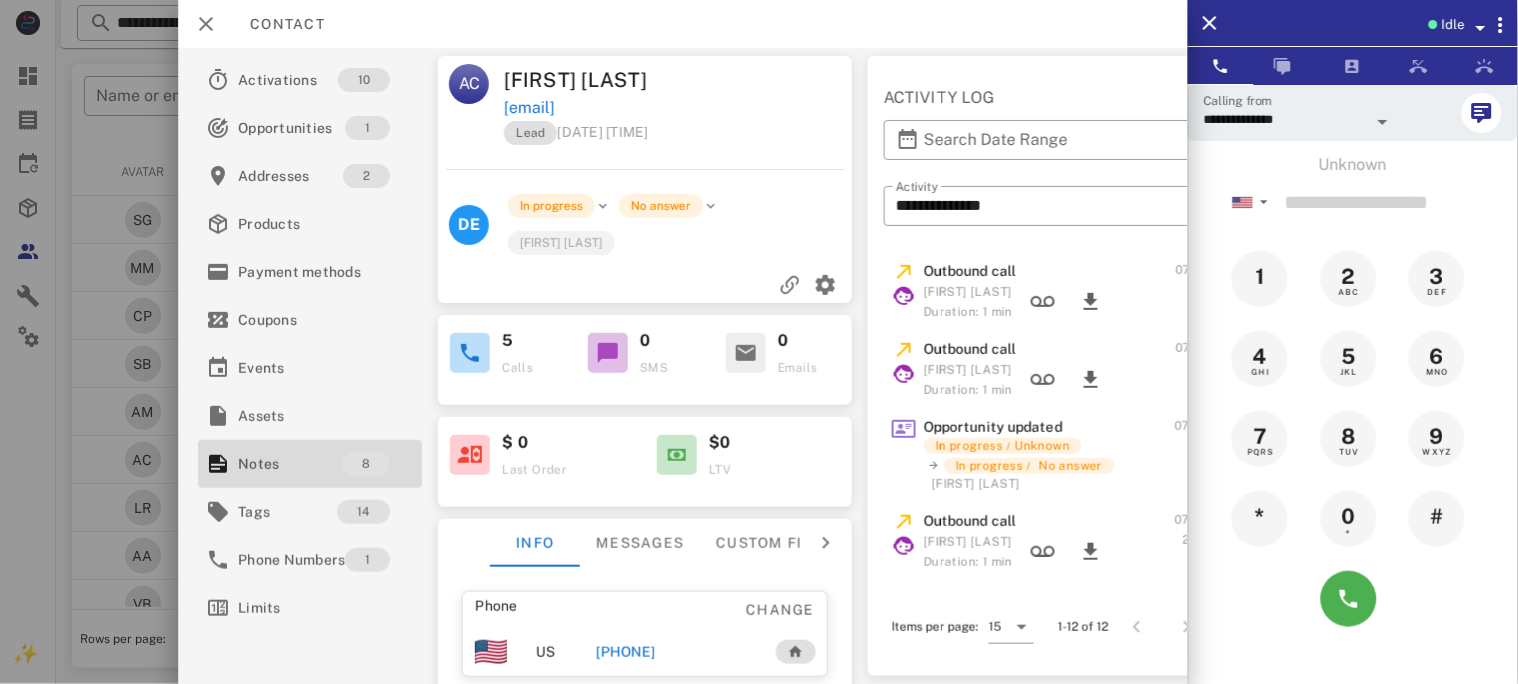 click on "+15108275318" at bounding box center [626, 652] 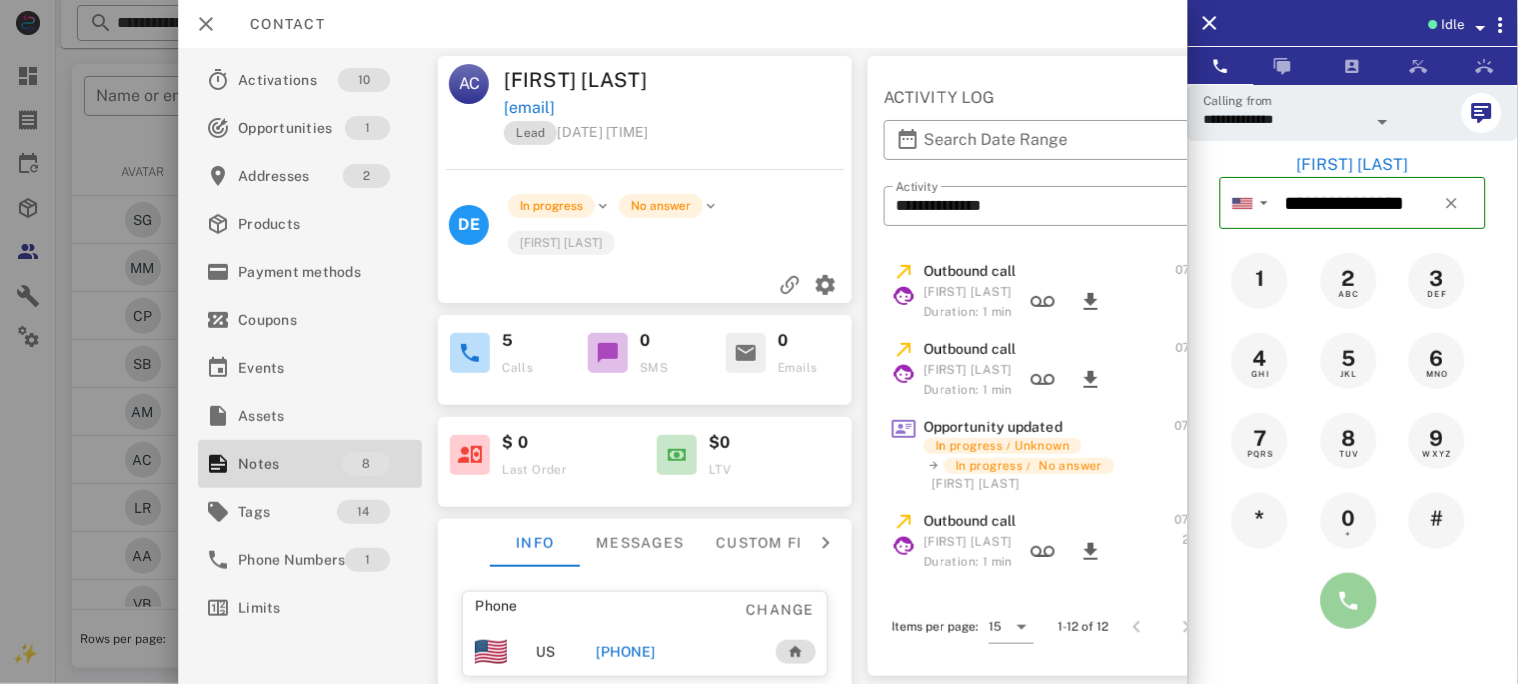 click at bounding box center (1349, 601) 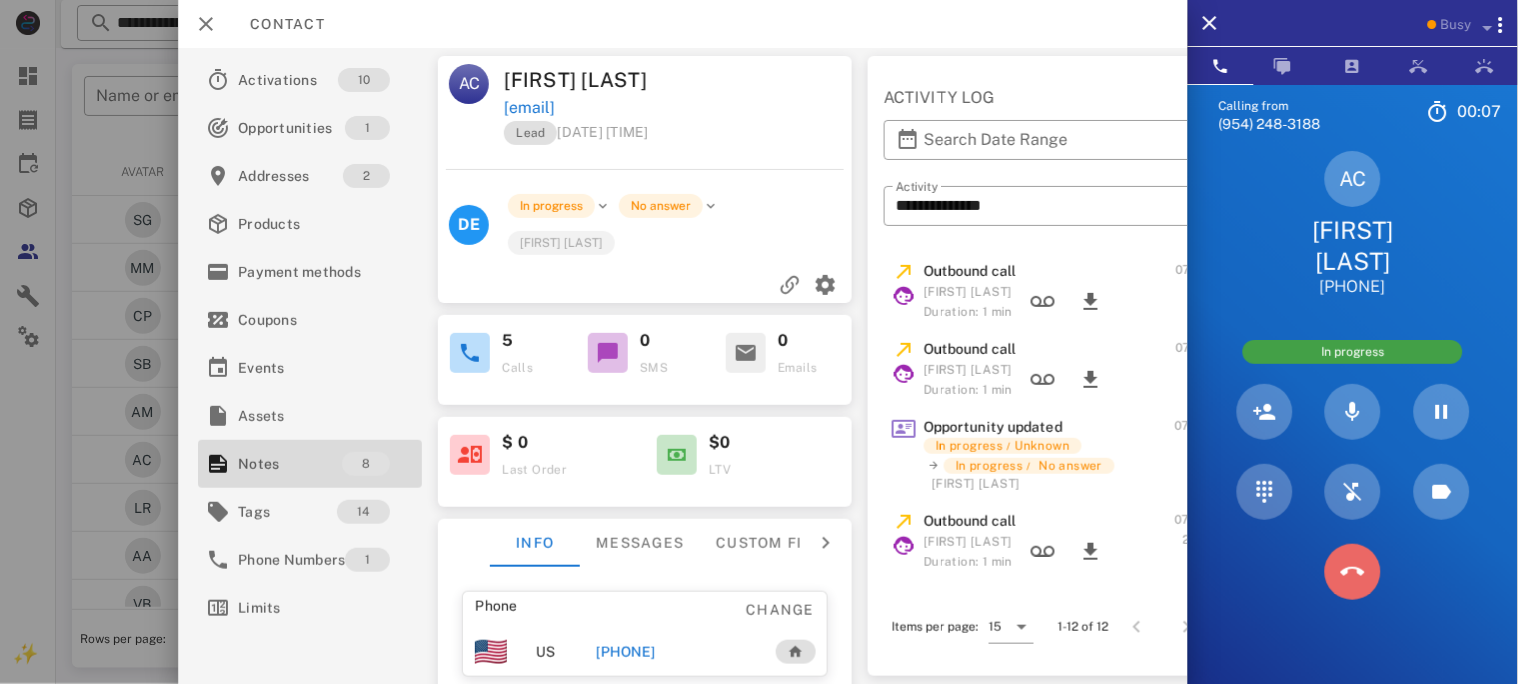 click at bounding box center (1353, 572) 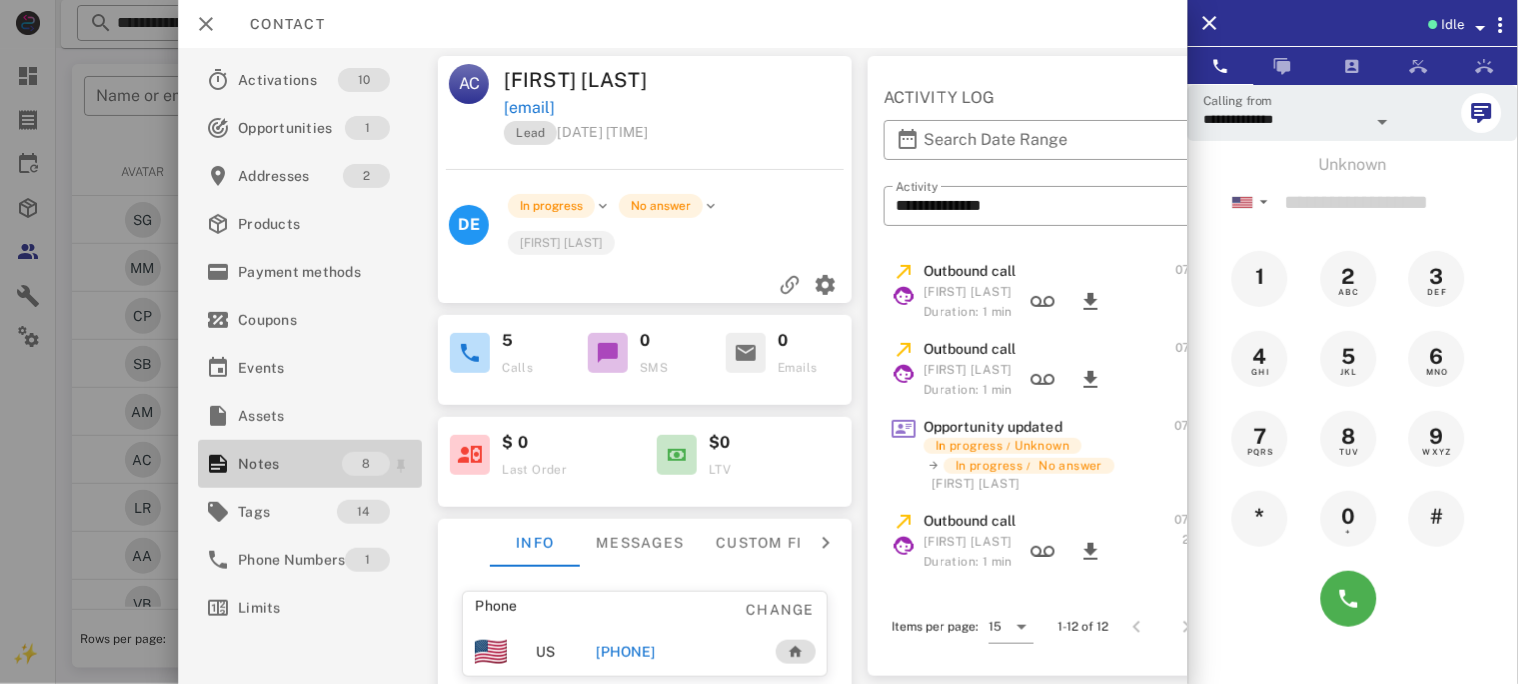 click on "Notes" at bounding box center [290, 464] 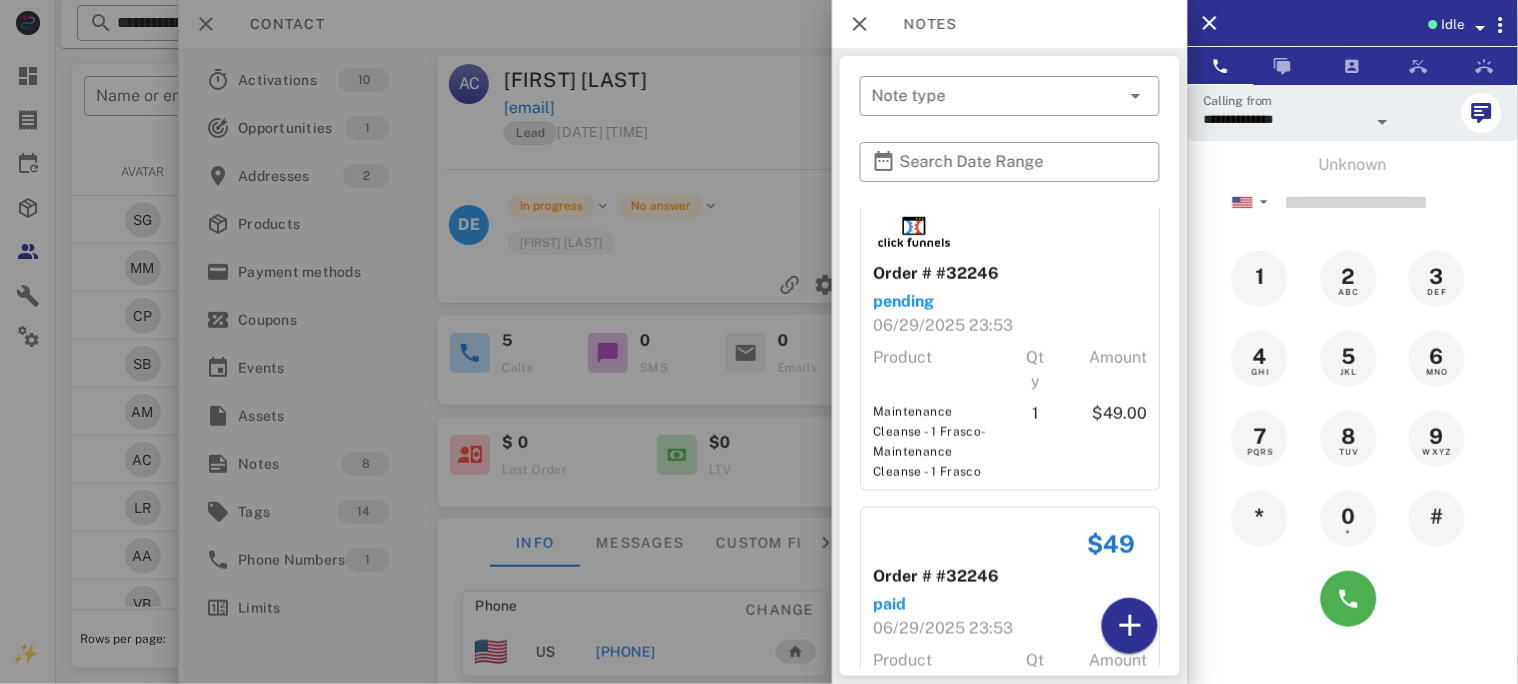 scroll, scrollTop: 2325, scrollLeft: 0, axis: vertical 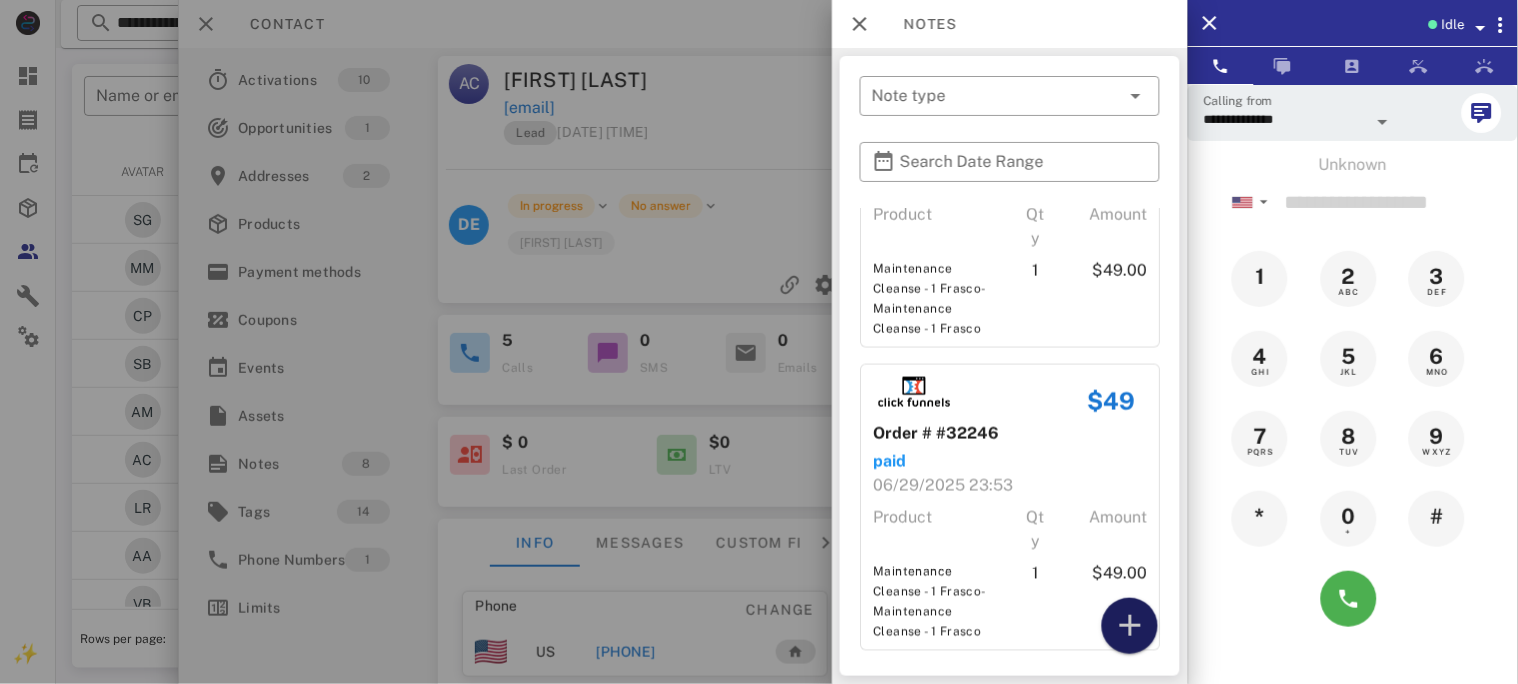 drag, startPoint x: 1121, startPoint y: 621, endPoint x: 1115, endPoint y: 610, distance: 12.529964 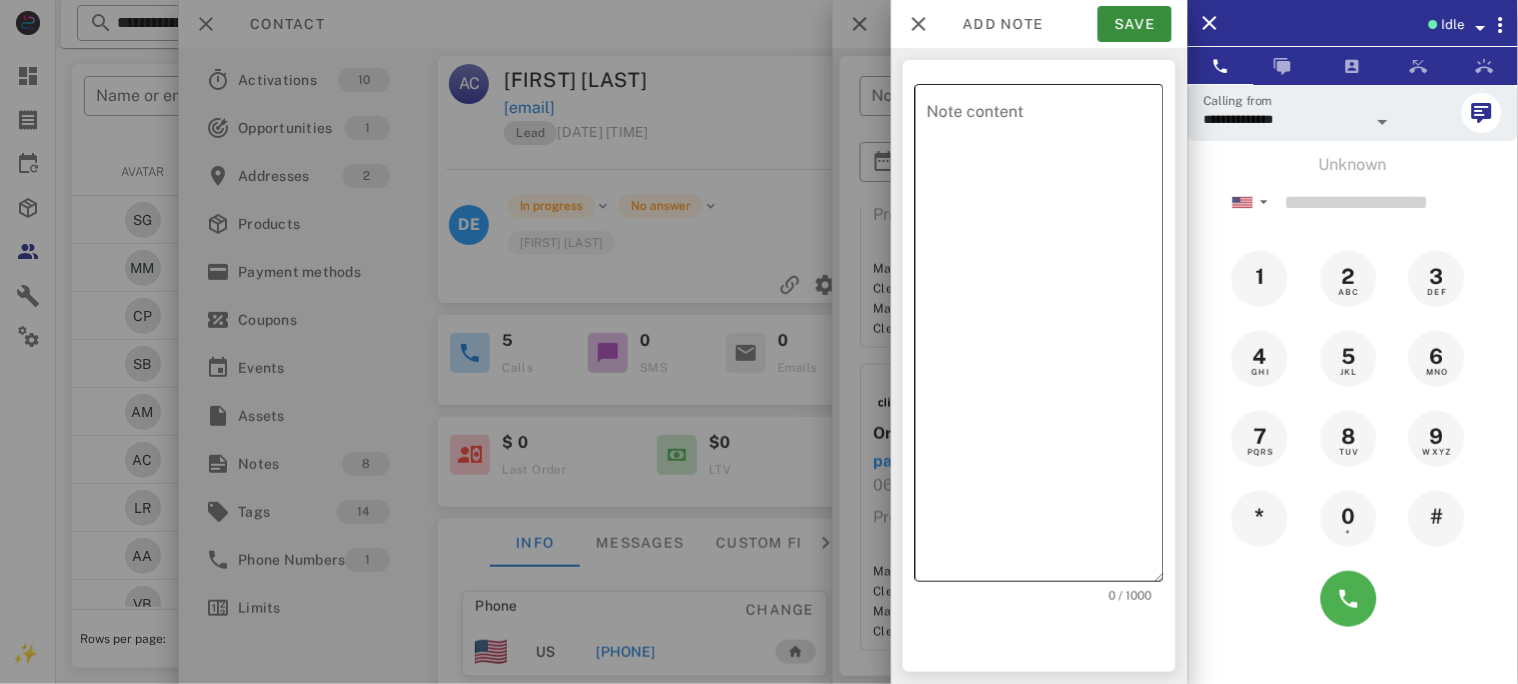 click on "Note content" at bounding box center [1045, 338] 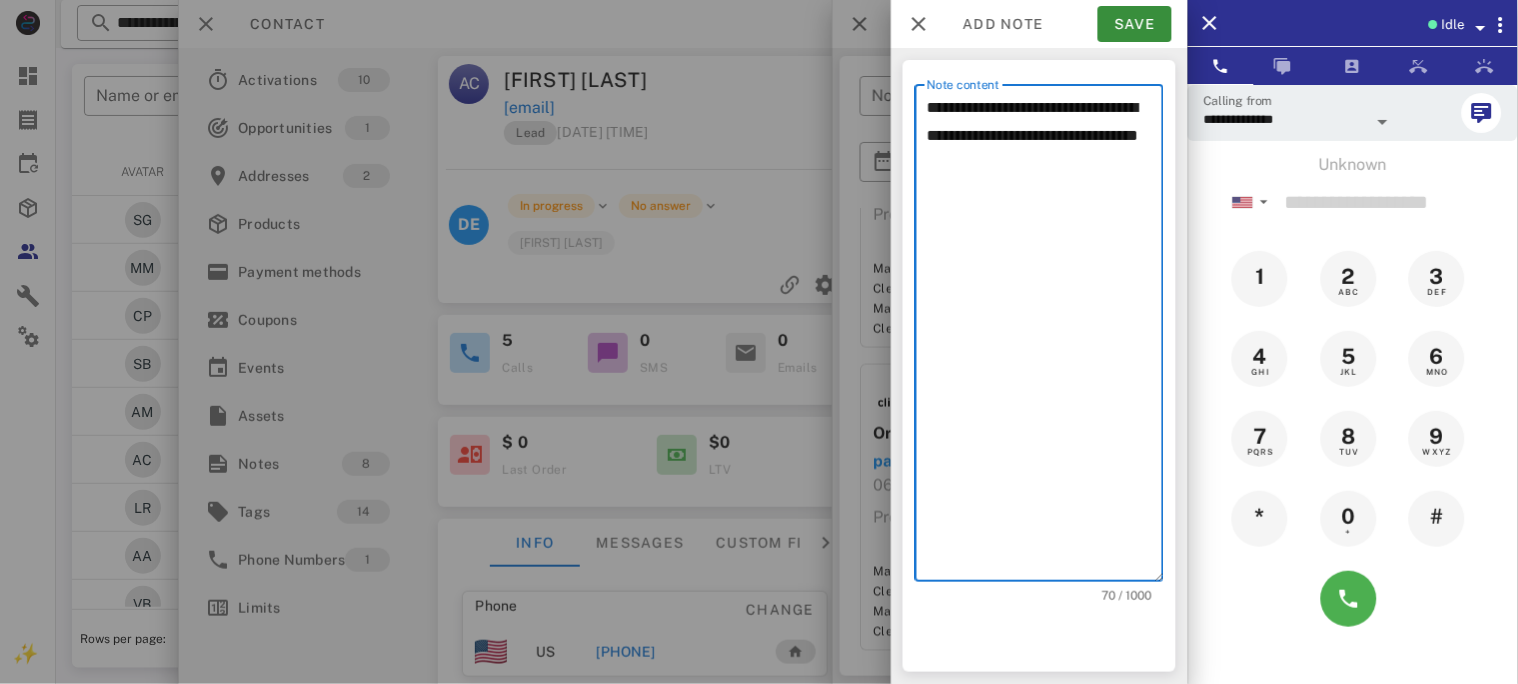 click on "**********" at bounding box center [1045, 338] 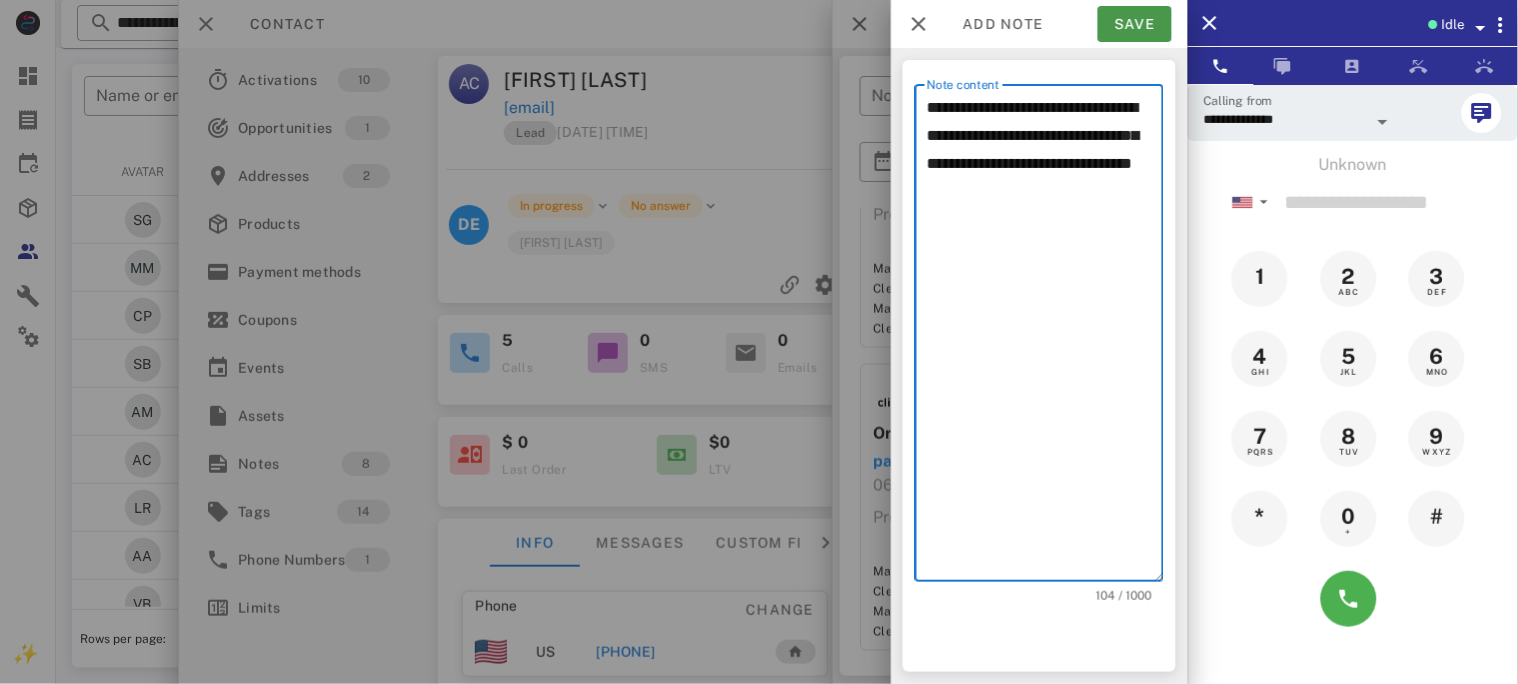 type on "**********" 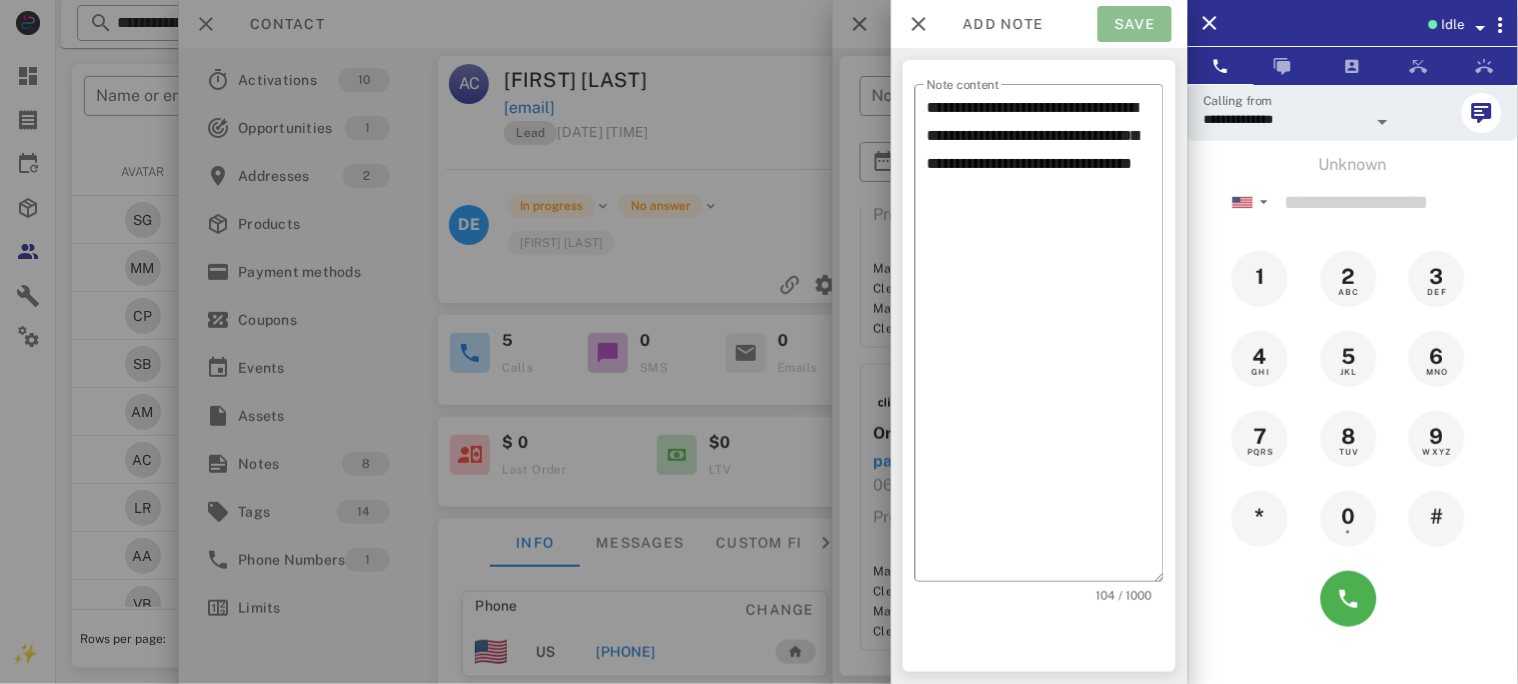 click on "Save" at bounding box center [1135, 24] 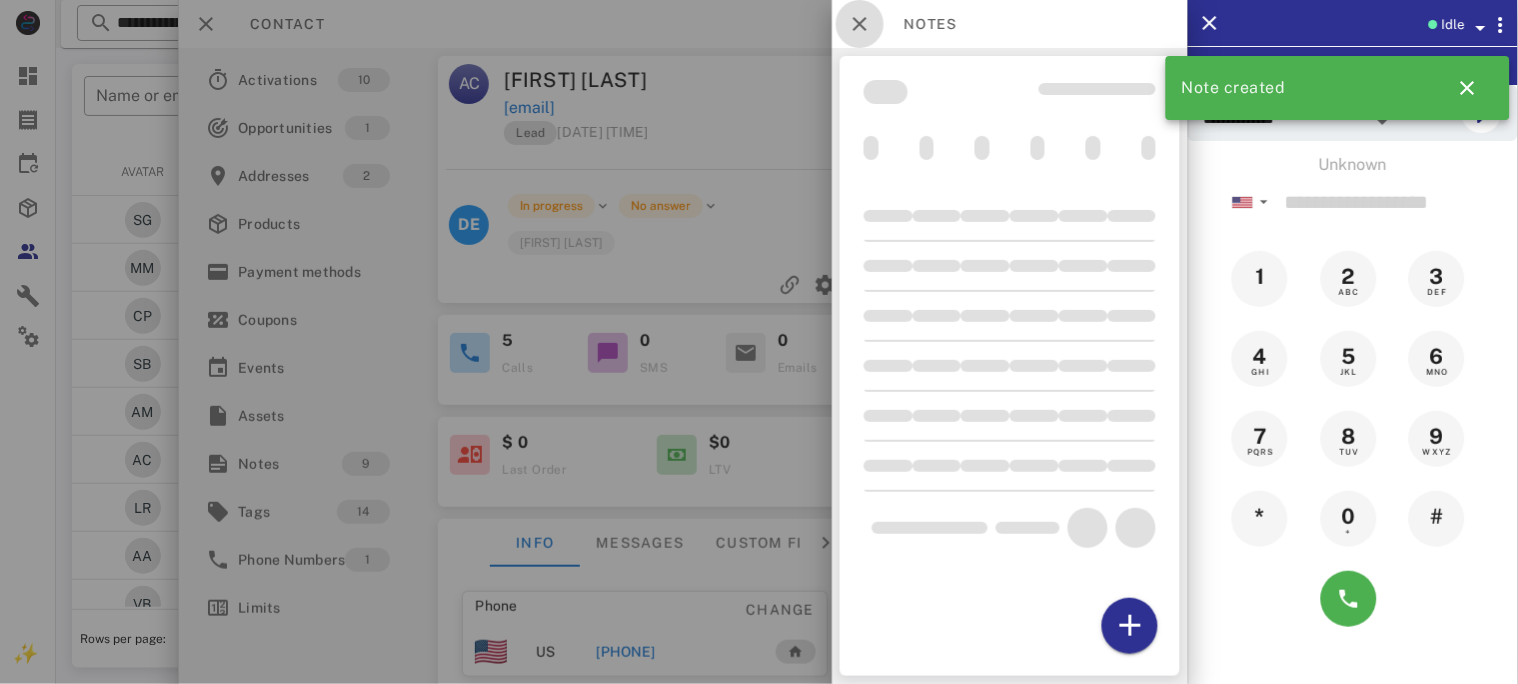 drag, startPoint x: 861, startPoint y: 14, endPoint x: 677, endPoint y: 138, distance: 221.88286 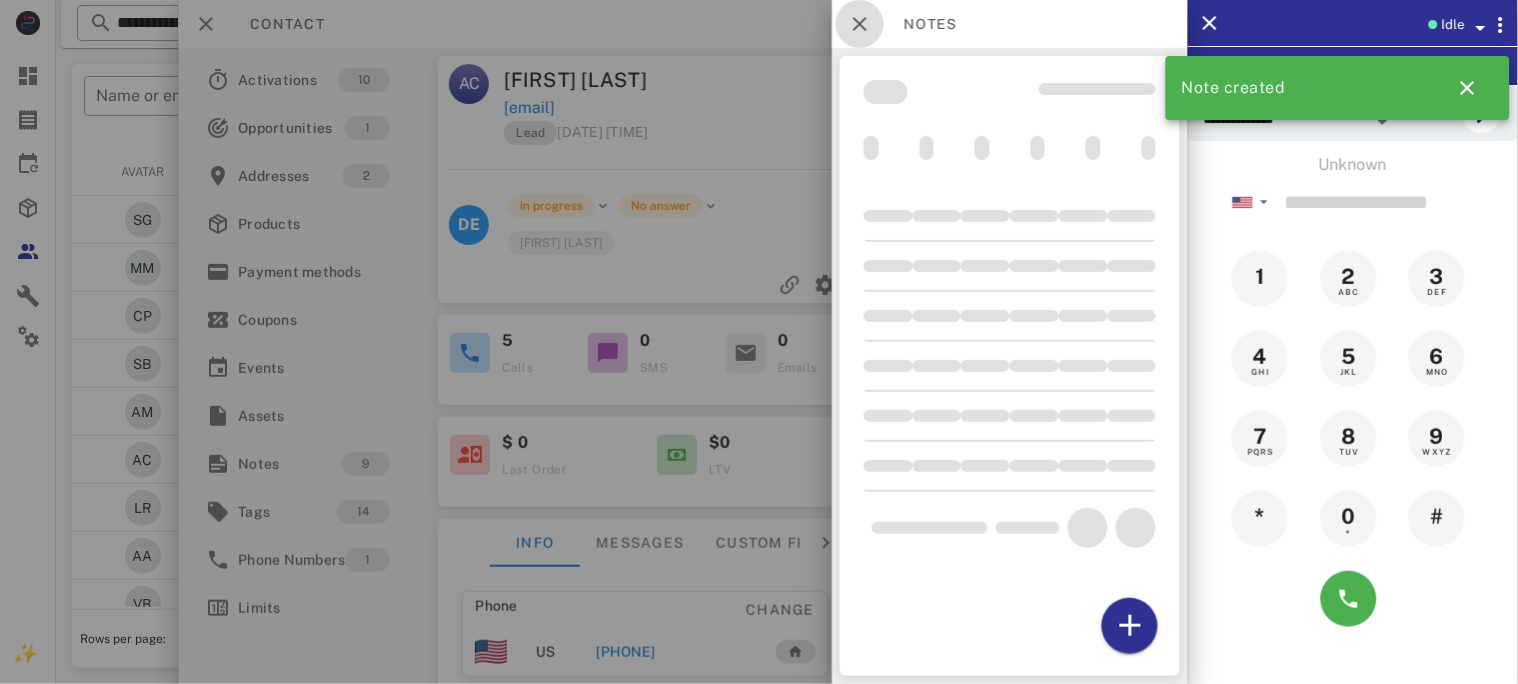 click at bounding box center (860, 24) 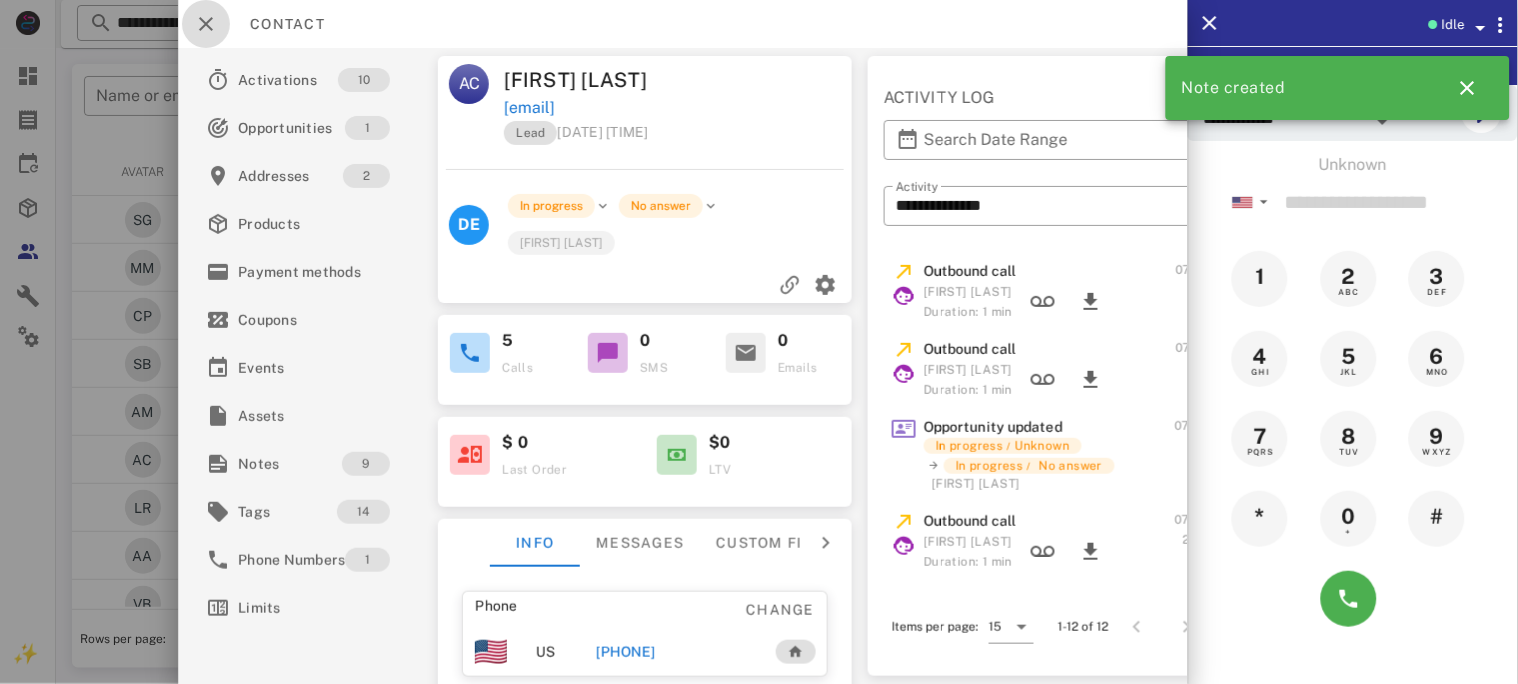 click at bounding box center (206, 24) 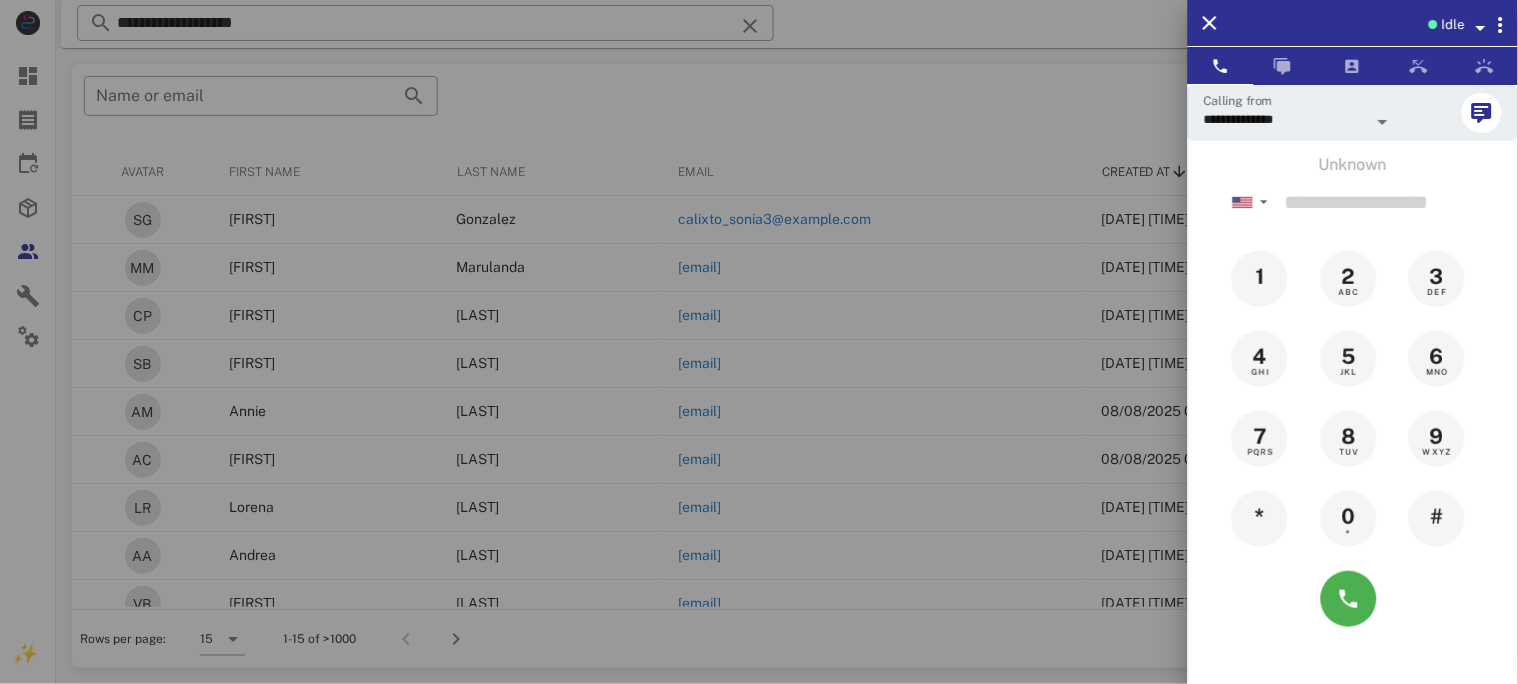 click at bounding box center (759, 342) 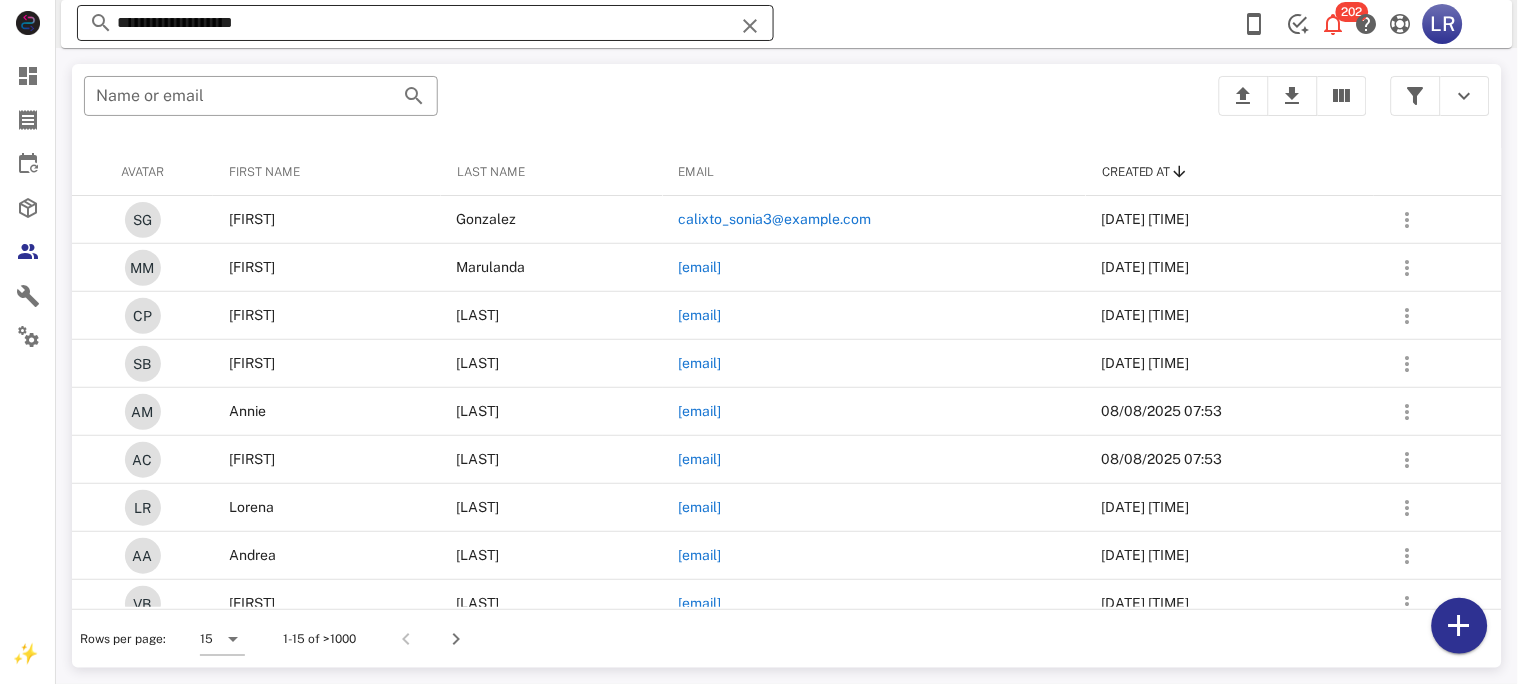 click at bounding box center [750, 26] 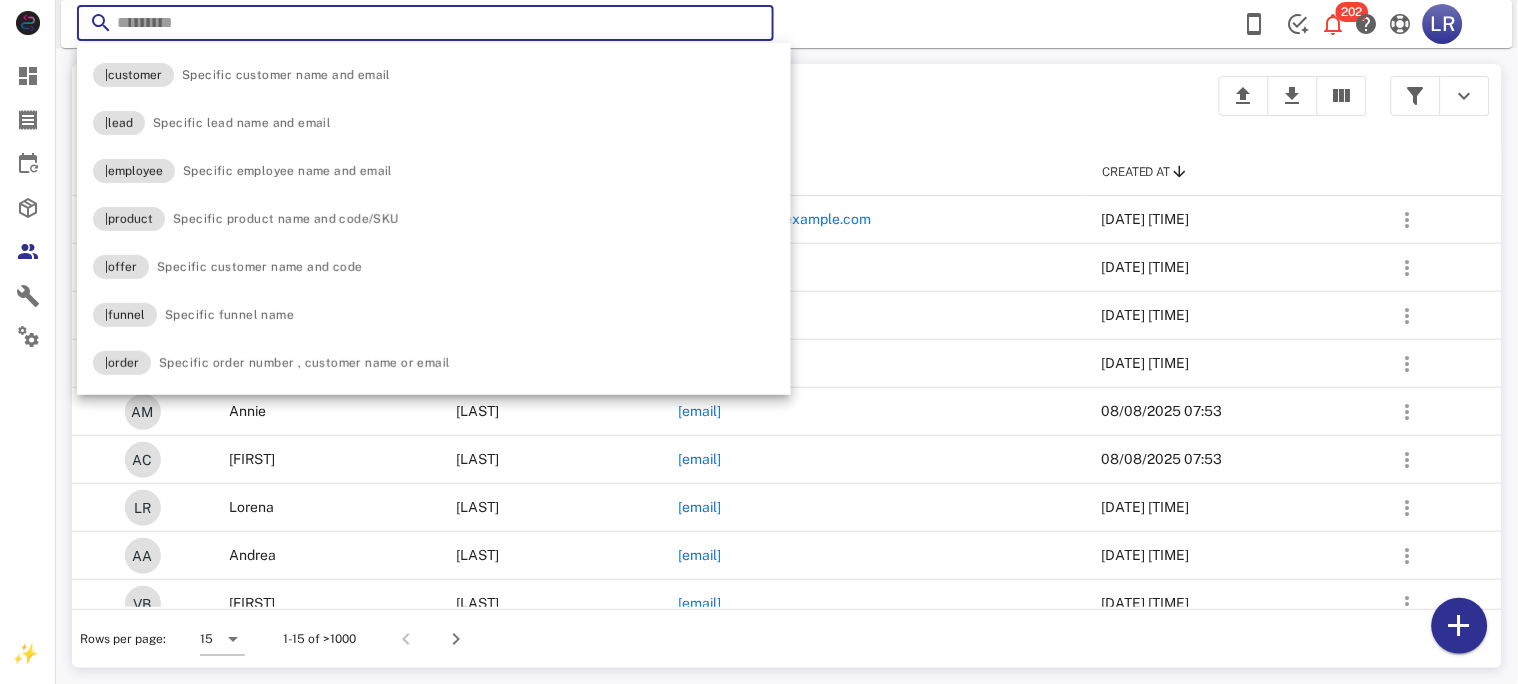 click at bounding box center [750, 26] 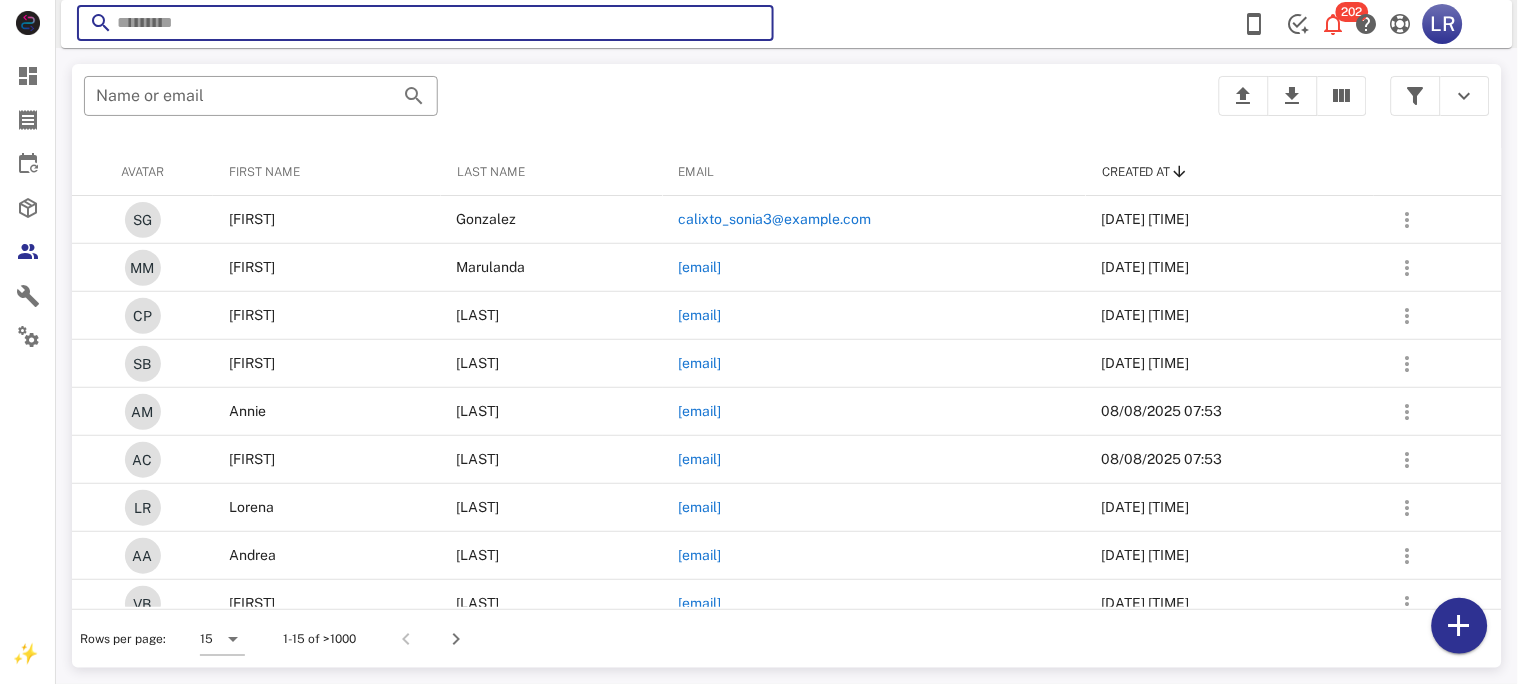 paste on "**********" 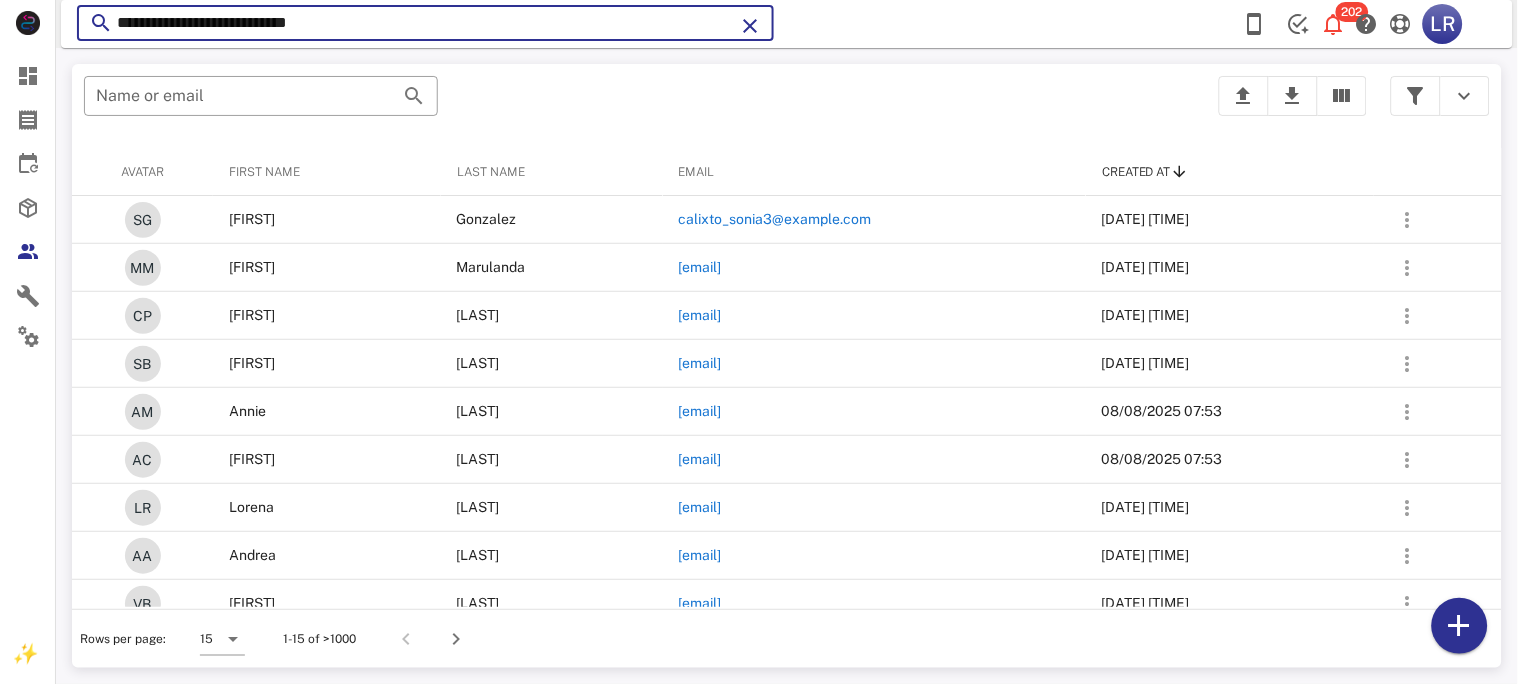 type on "**********" 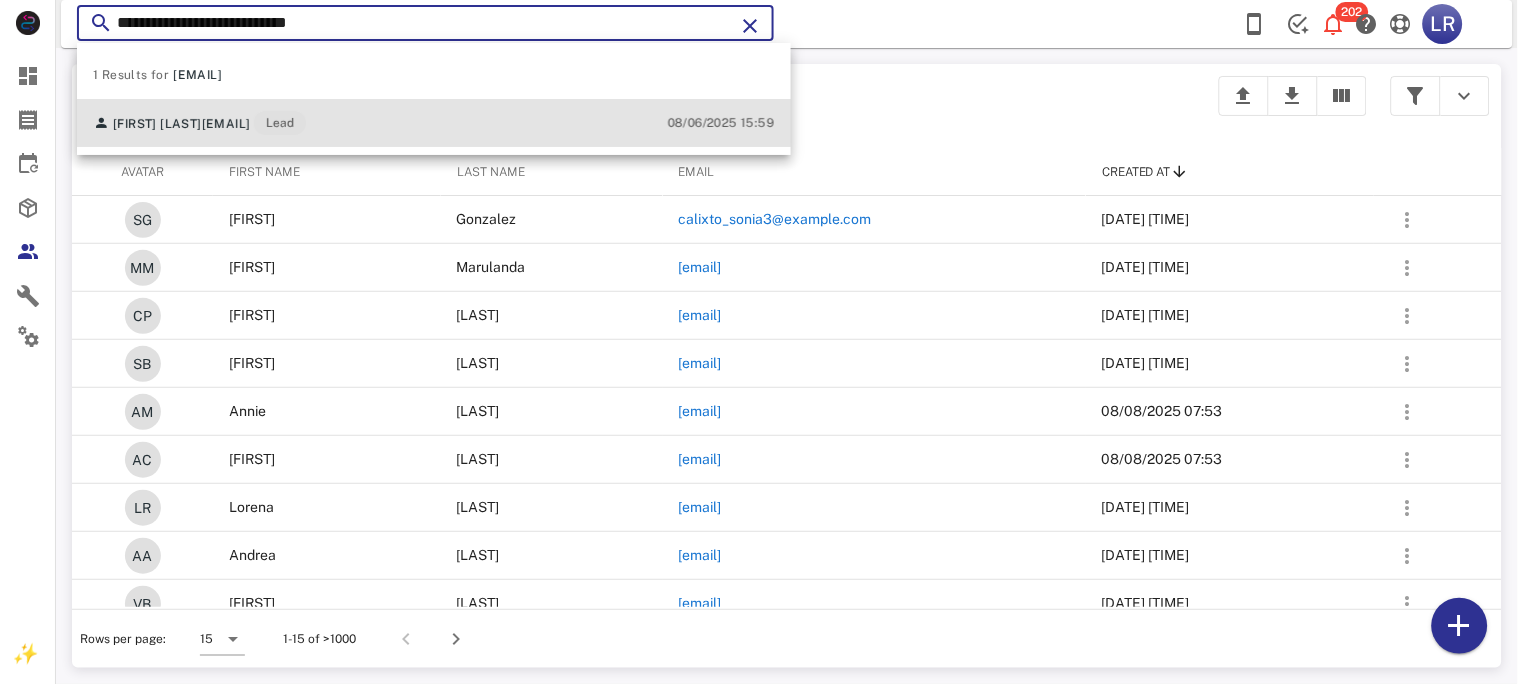 click on "arleneruiz71260332@gmail.com" at bounding box center [226, 124] 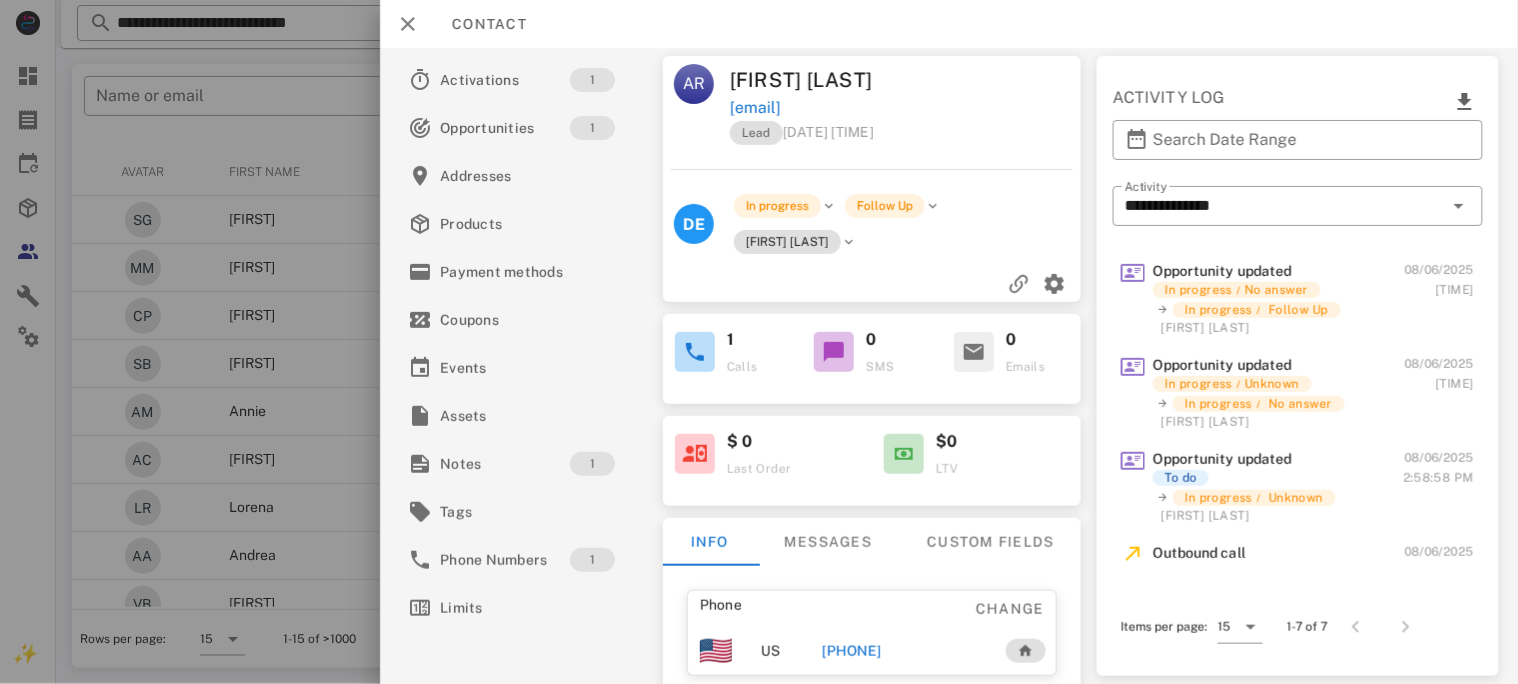 click on "+17872238355" at bounding box center [851, 651] 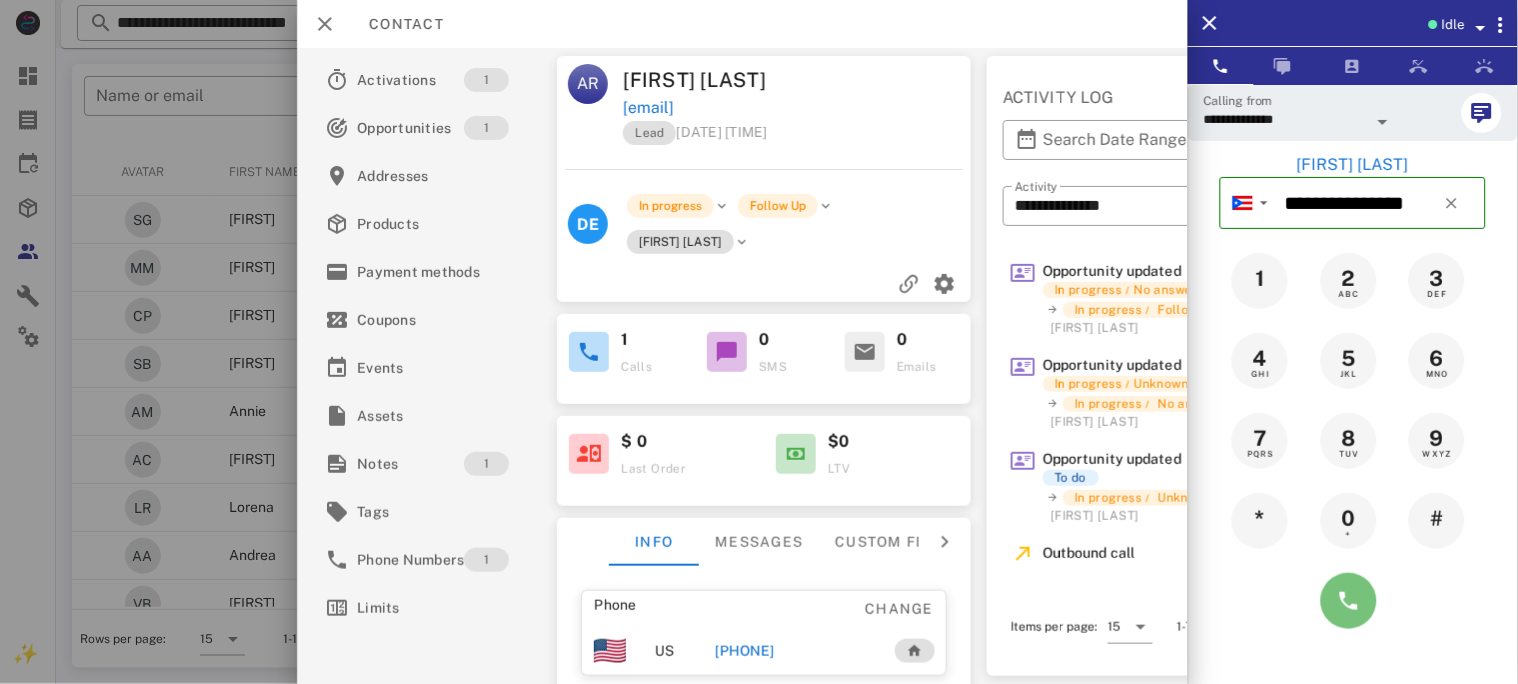 click at bounding box center [1349, 601] 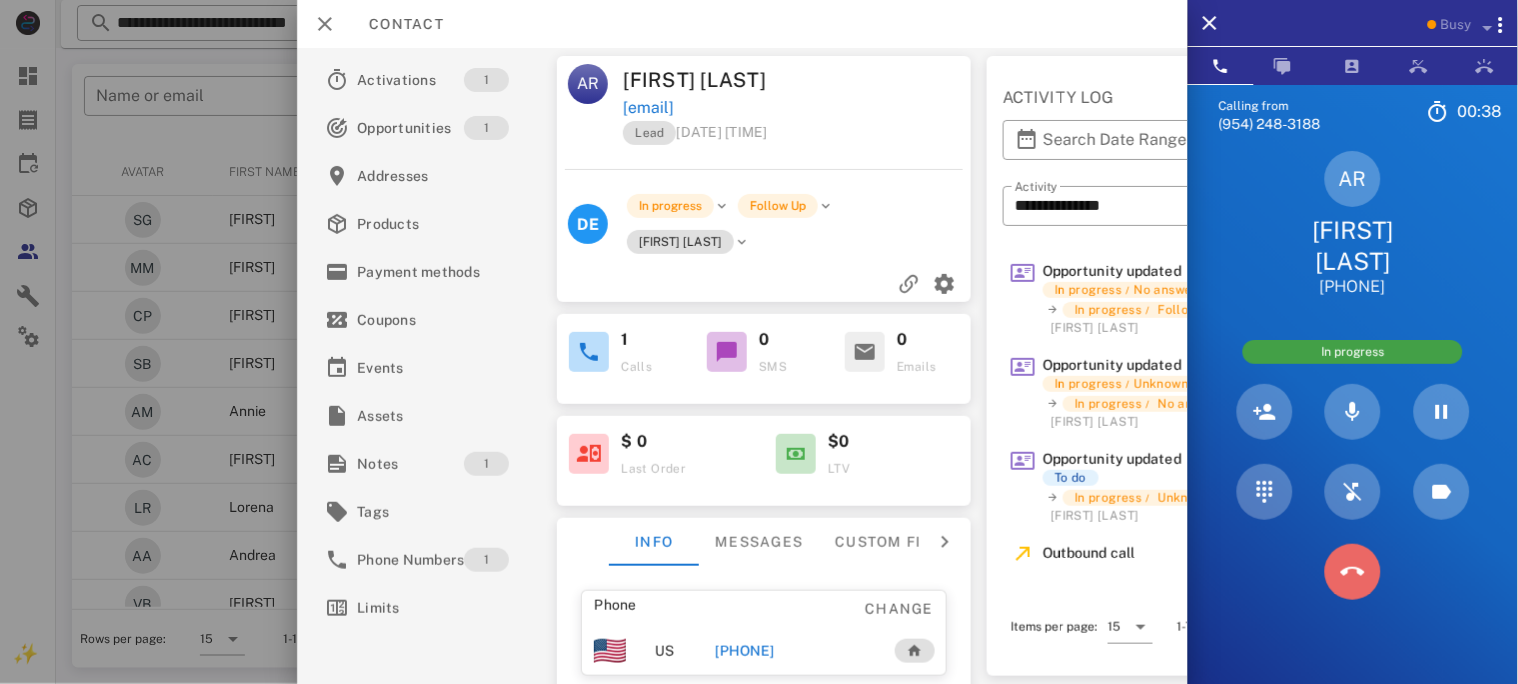 click at bounding box center [1353, 572] 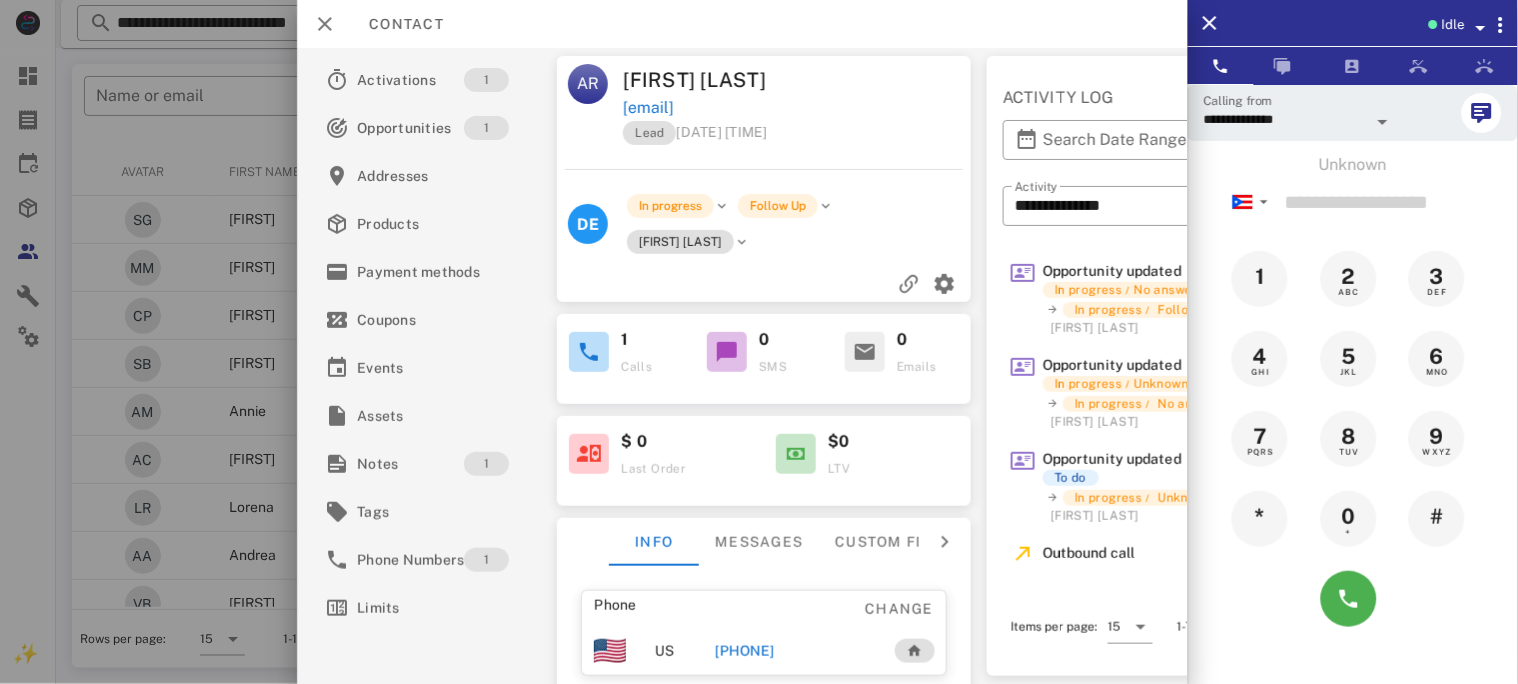 click on "+17872238355" at bounding box center [744, 651] 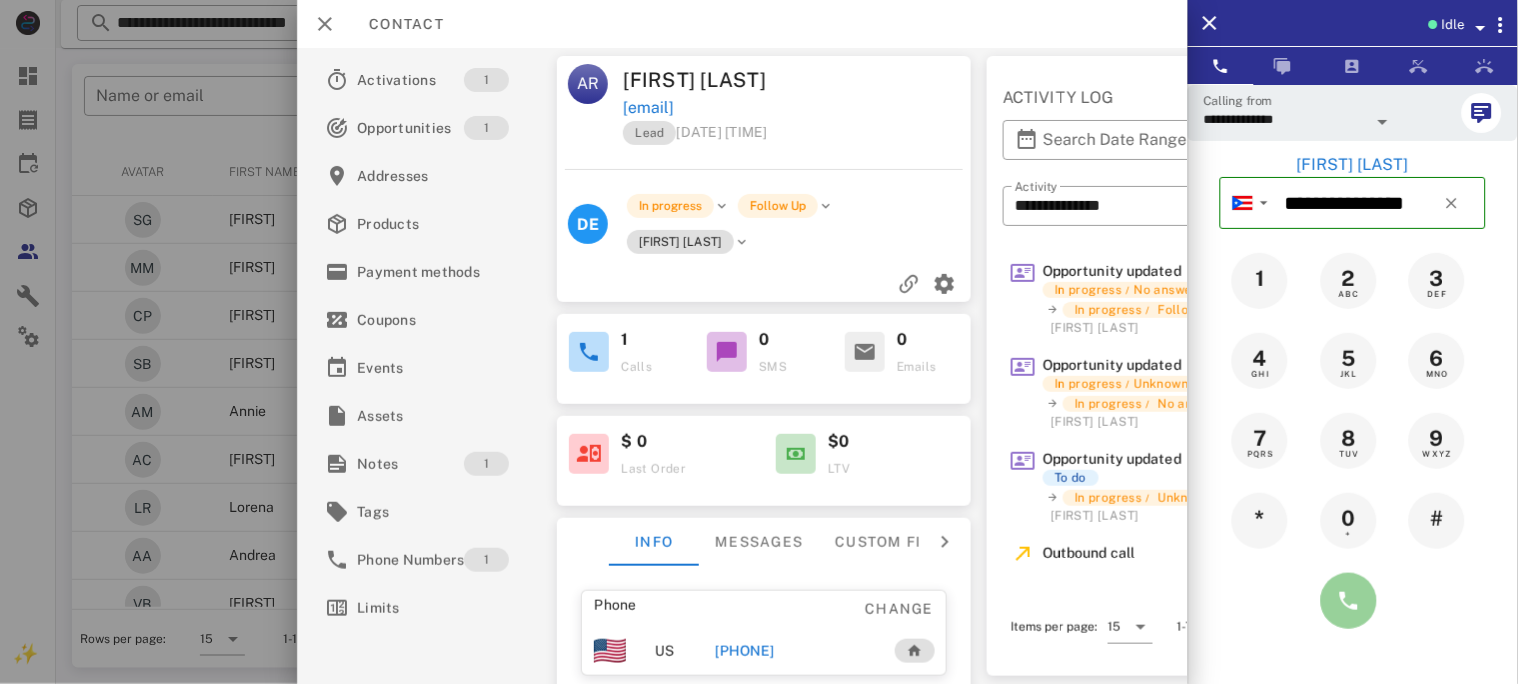 click at bounding box center (1349, 601) 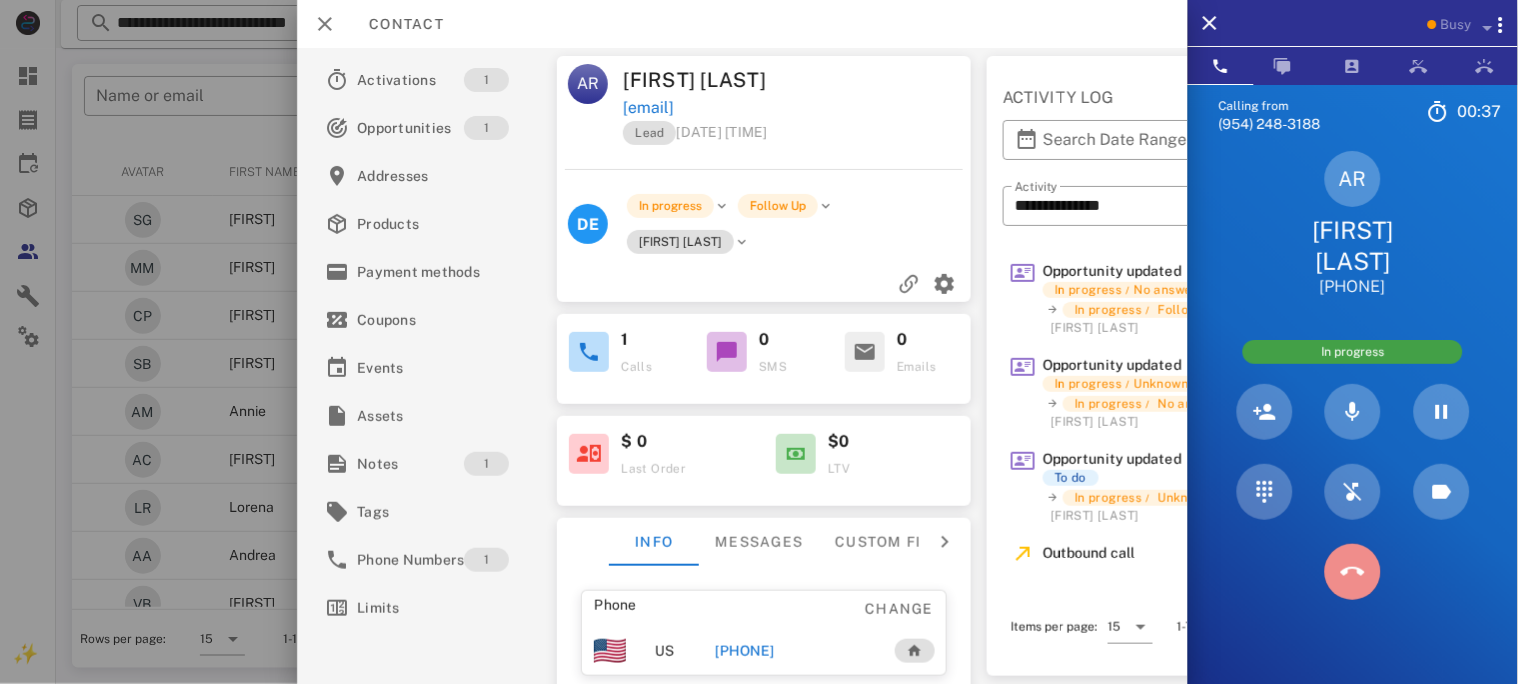 click at bounding box center (1353, 572) 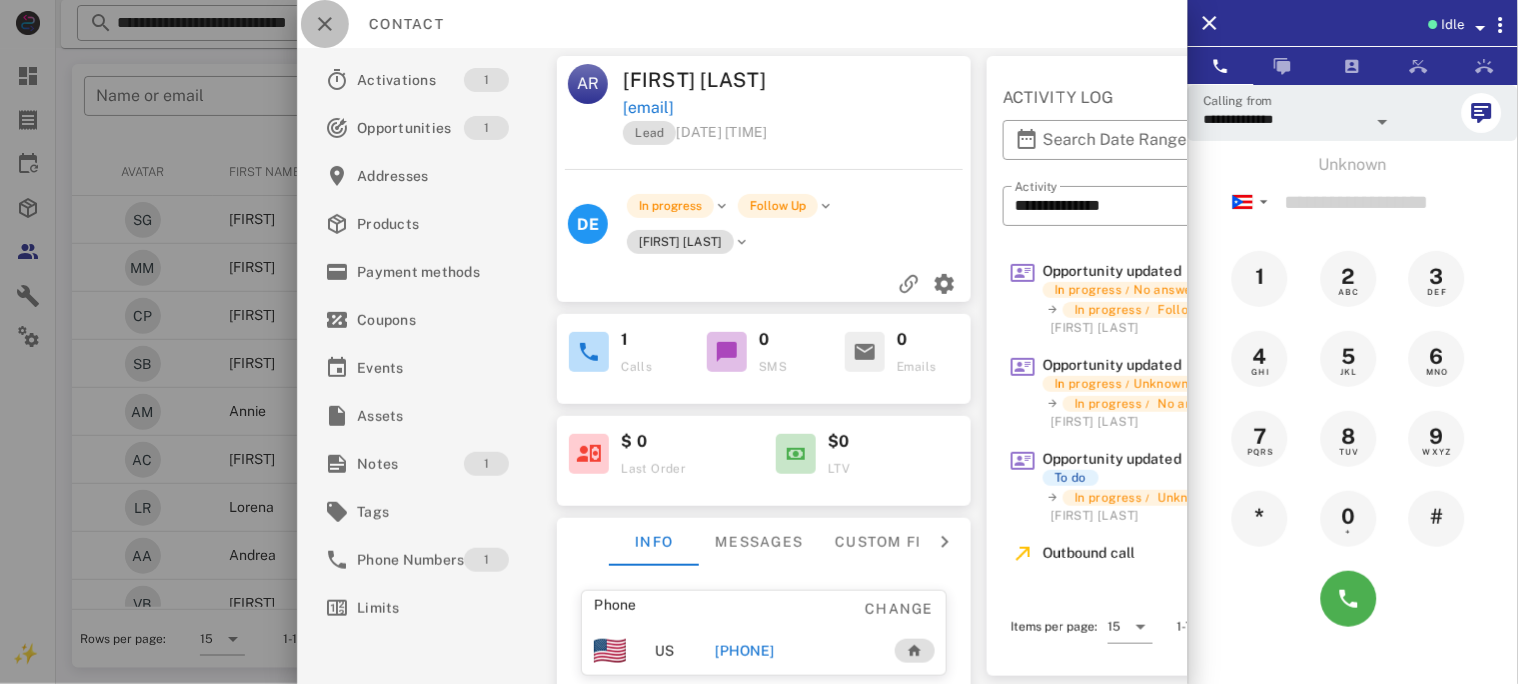 click at bounding box center (325, 24) 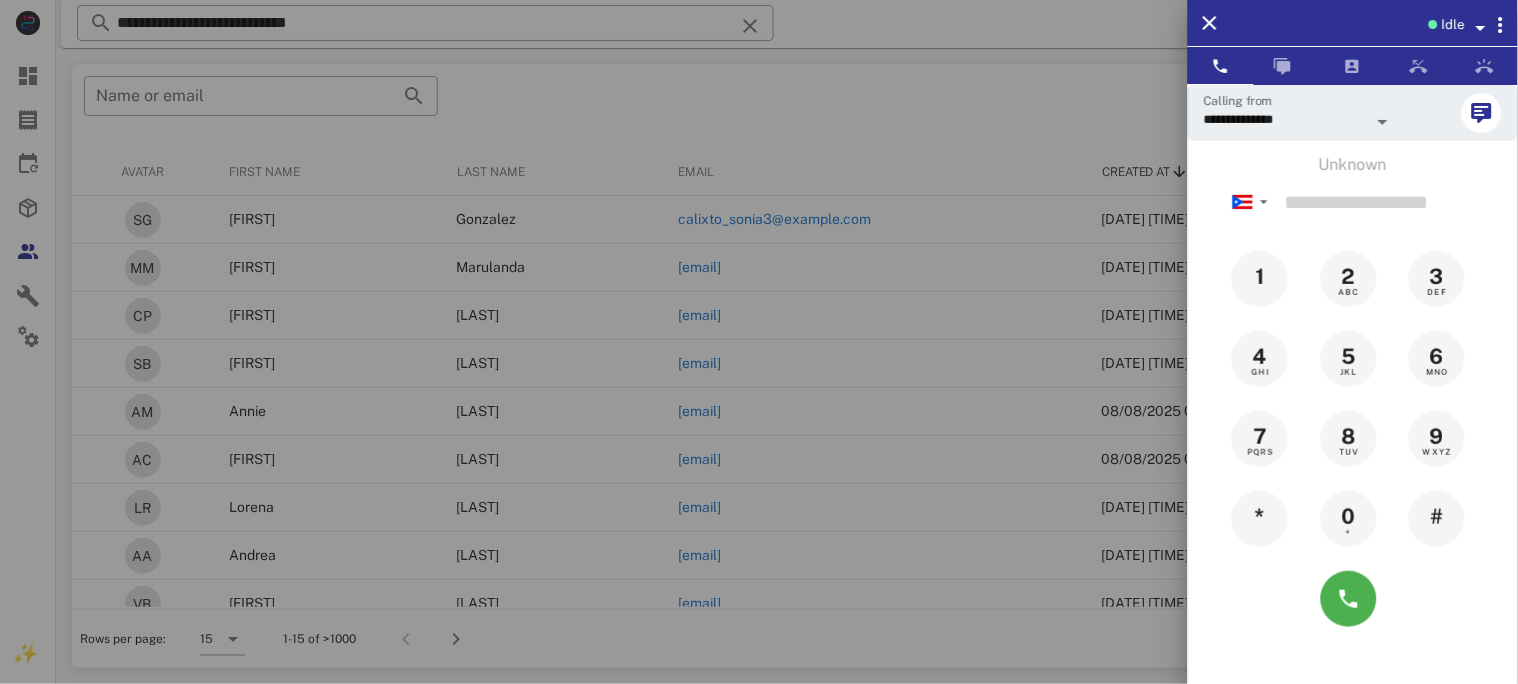 click at bounding box center [759, 342] 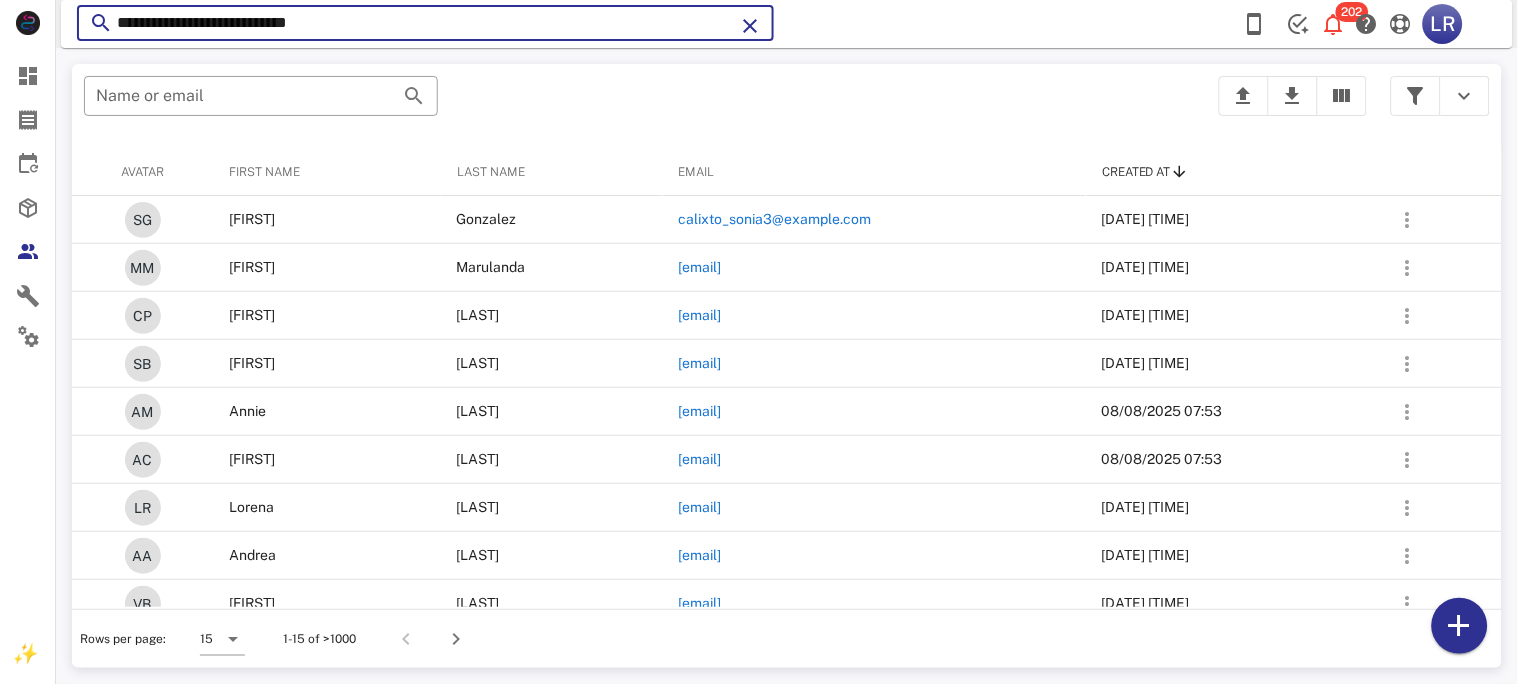 click on "**********" at bounding box center (425, 23) 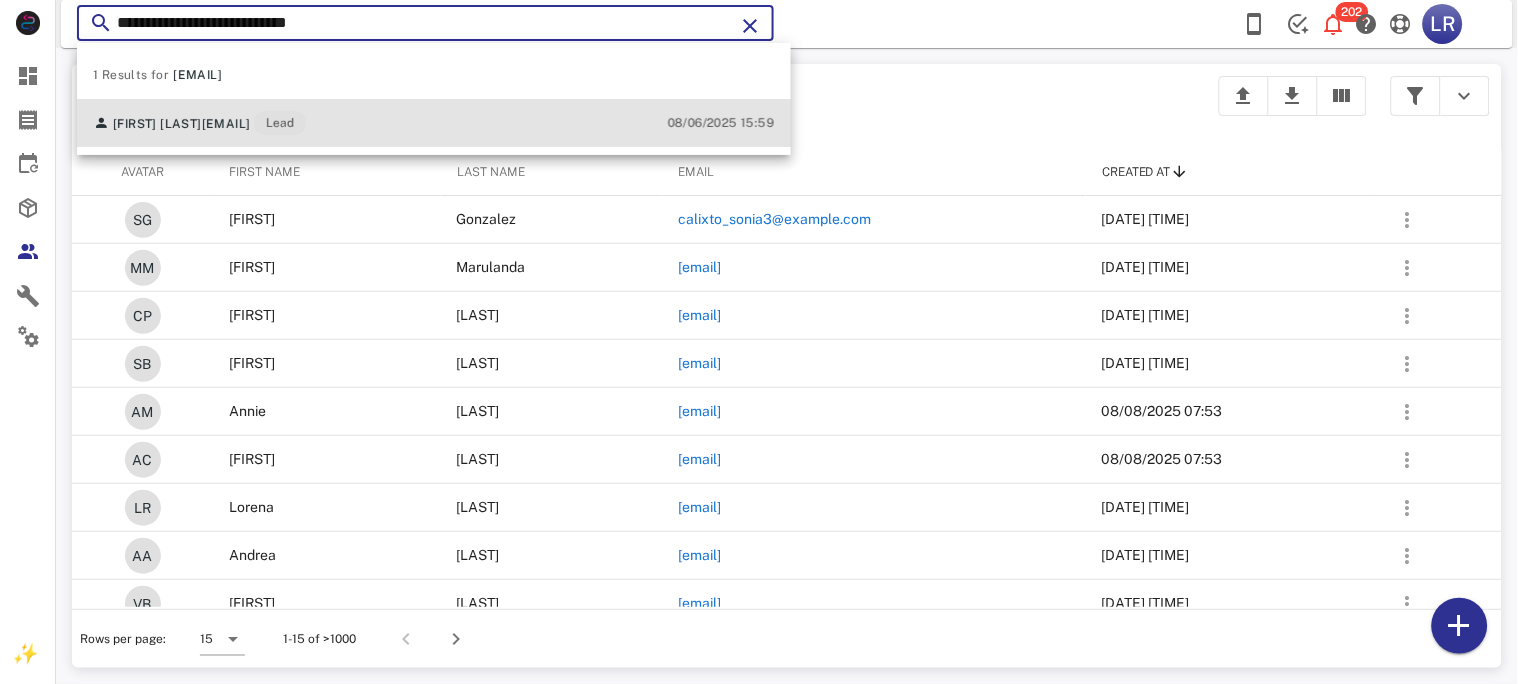 click on "arleneruiz71260332@gmail.com" at bounding box center [226, 124] 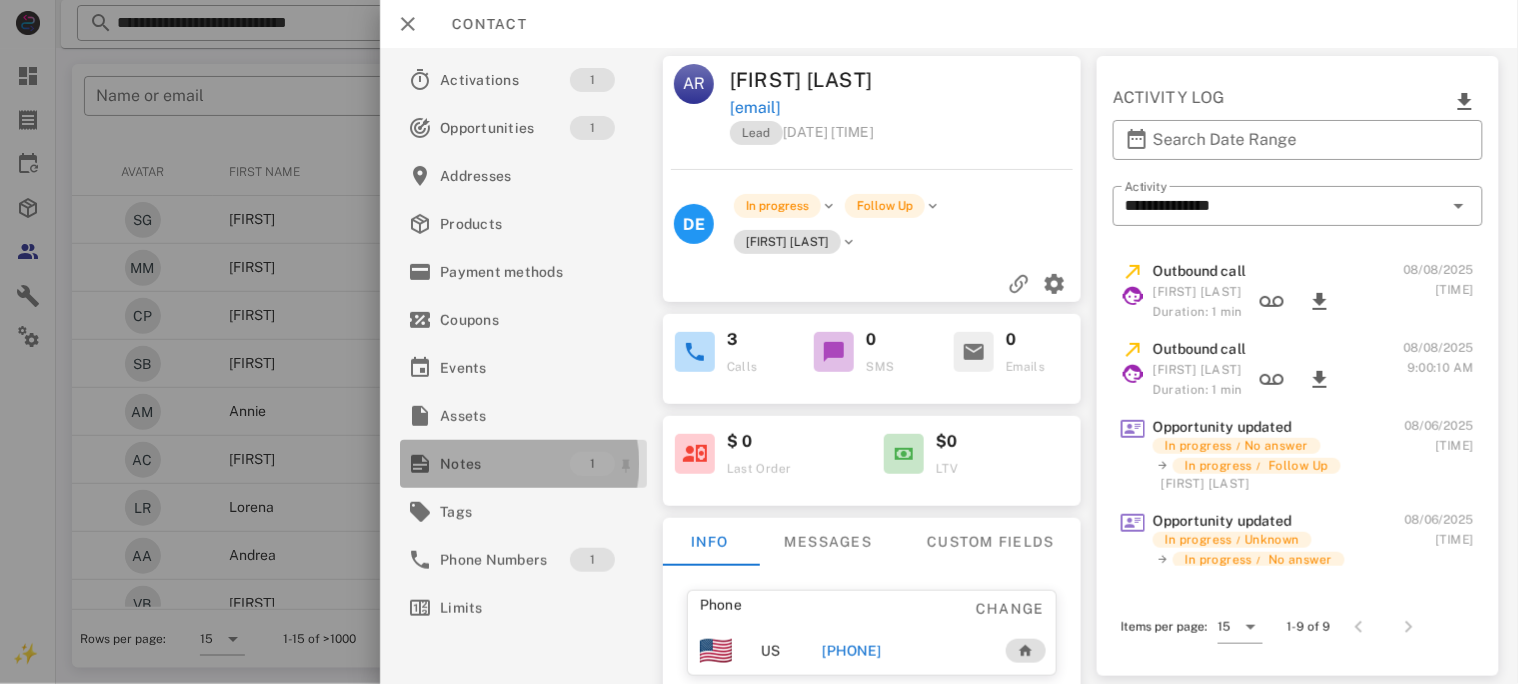 click on "Notes" at bounding box center [505, 464] 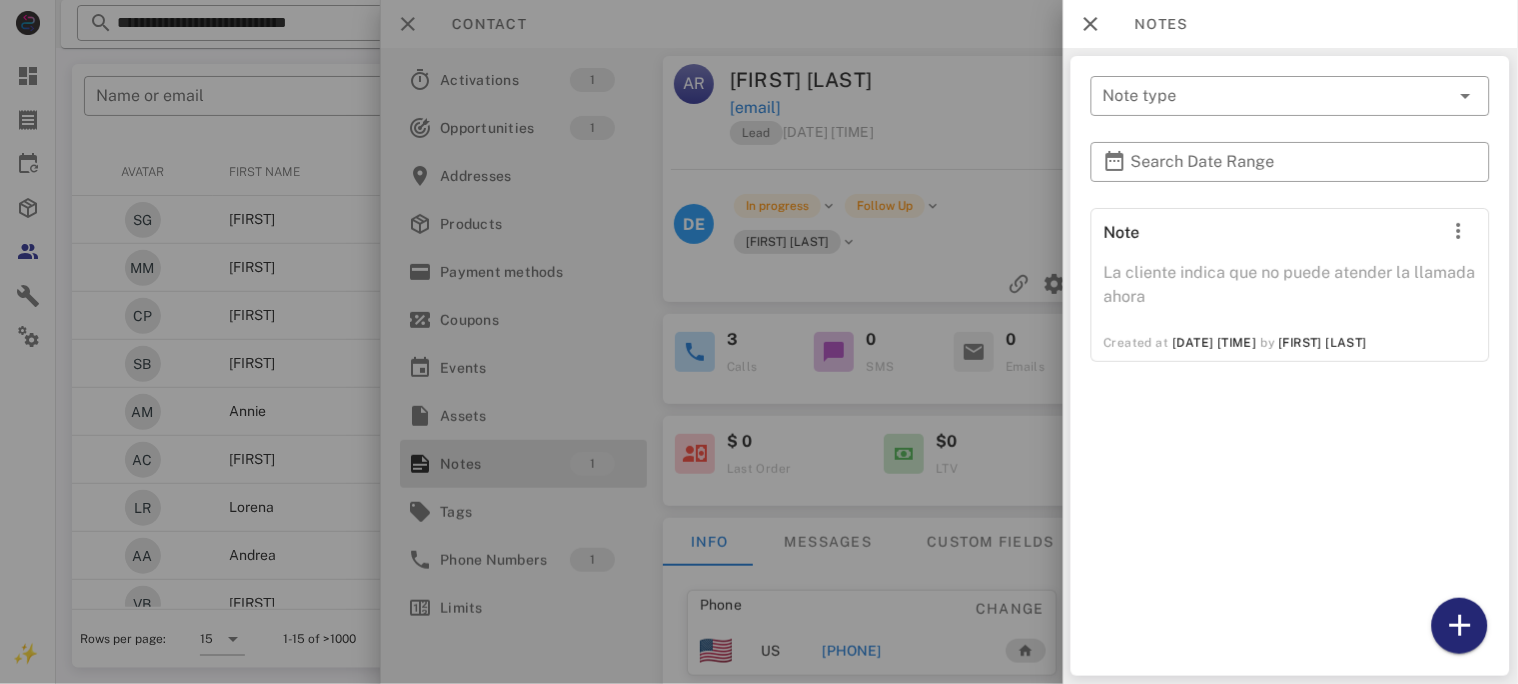 click at bounding box center (1460, 626) 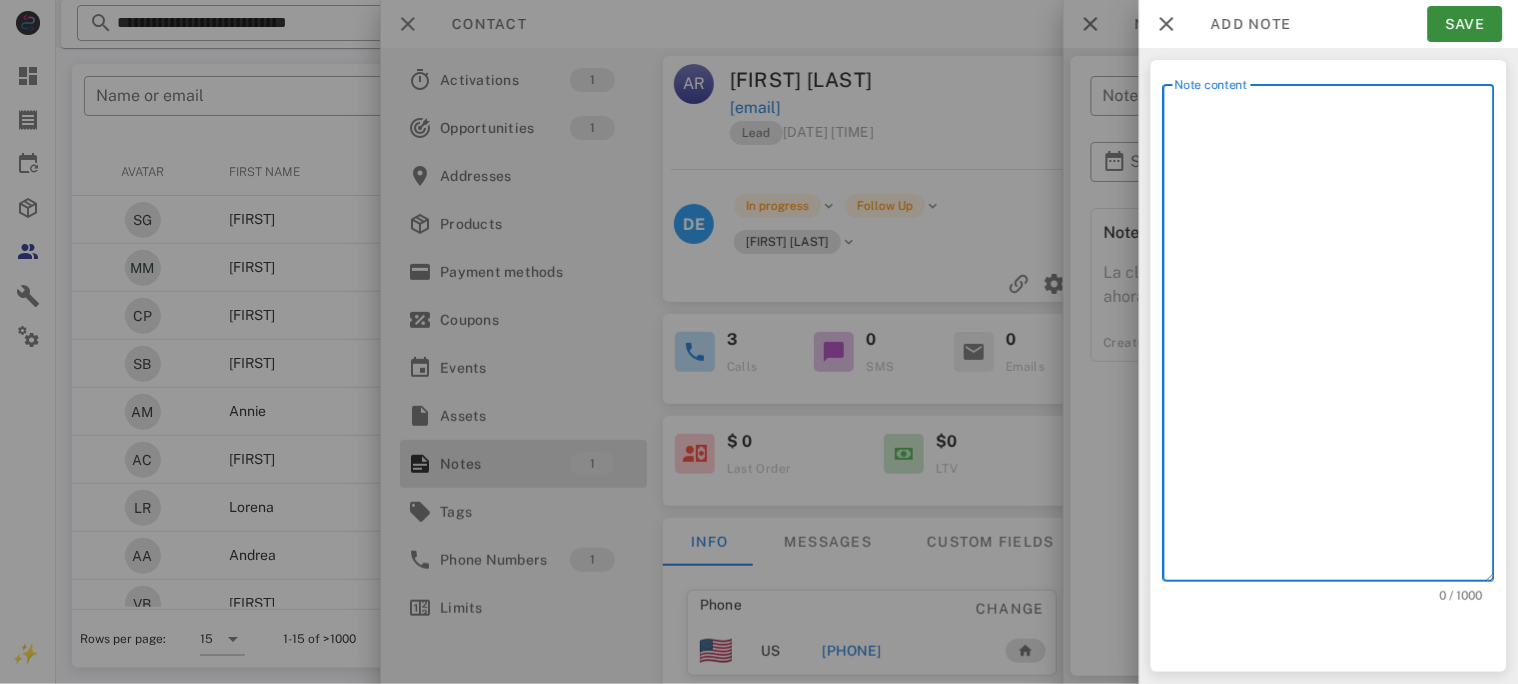 click on "Note content" at bounding box center [1335, 338] 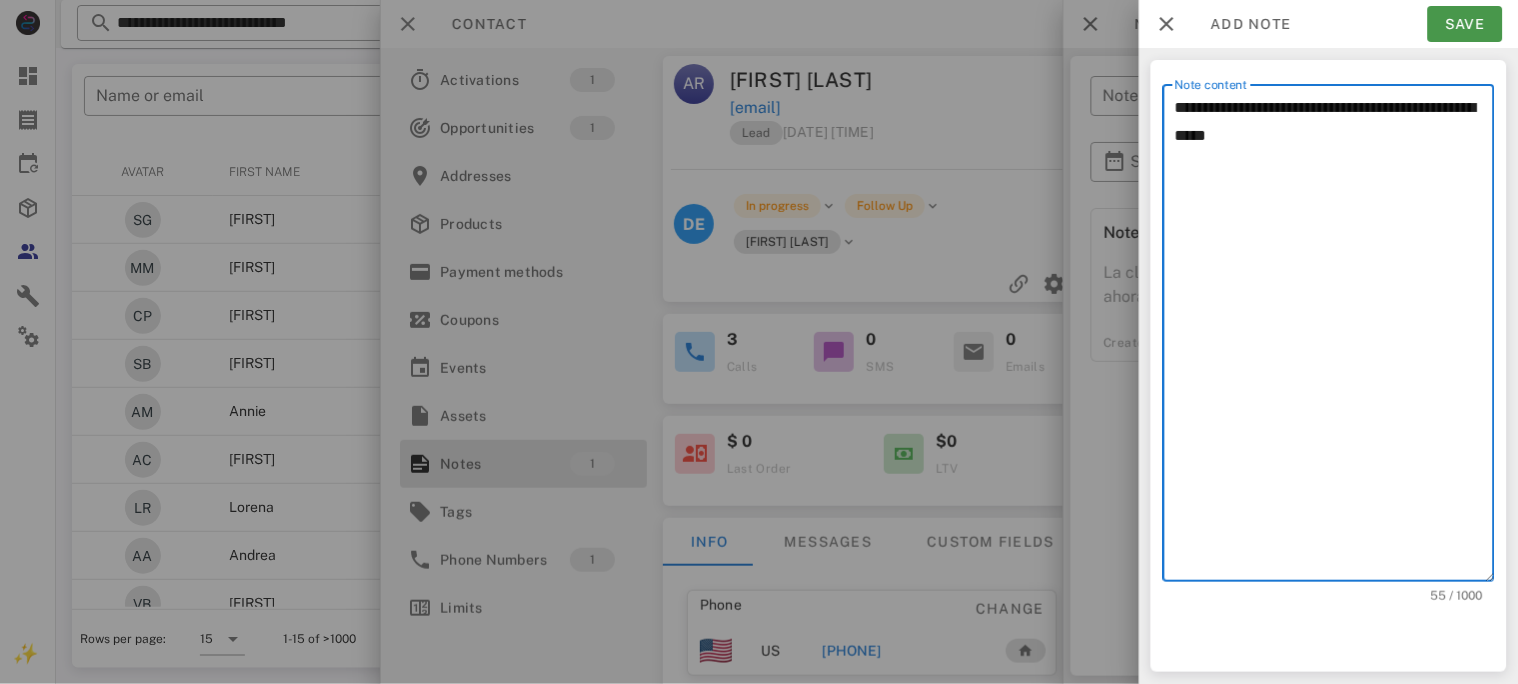 type on "**********" 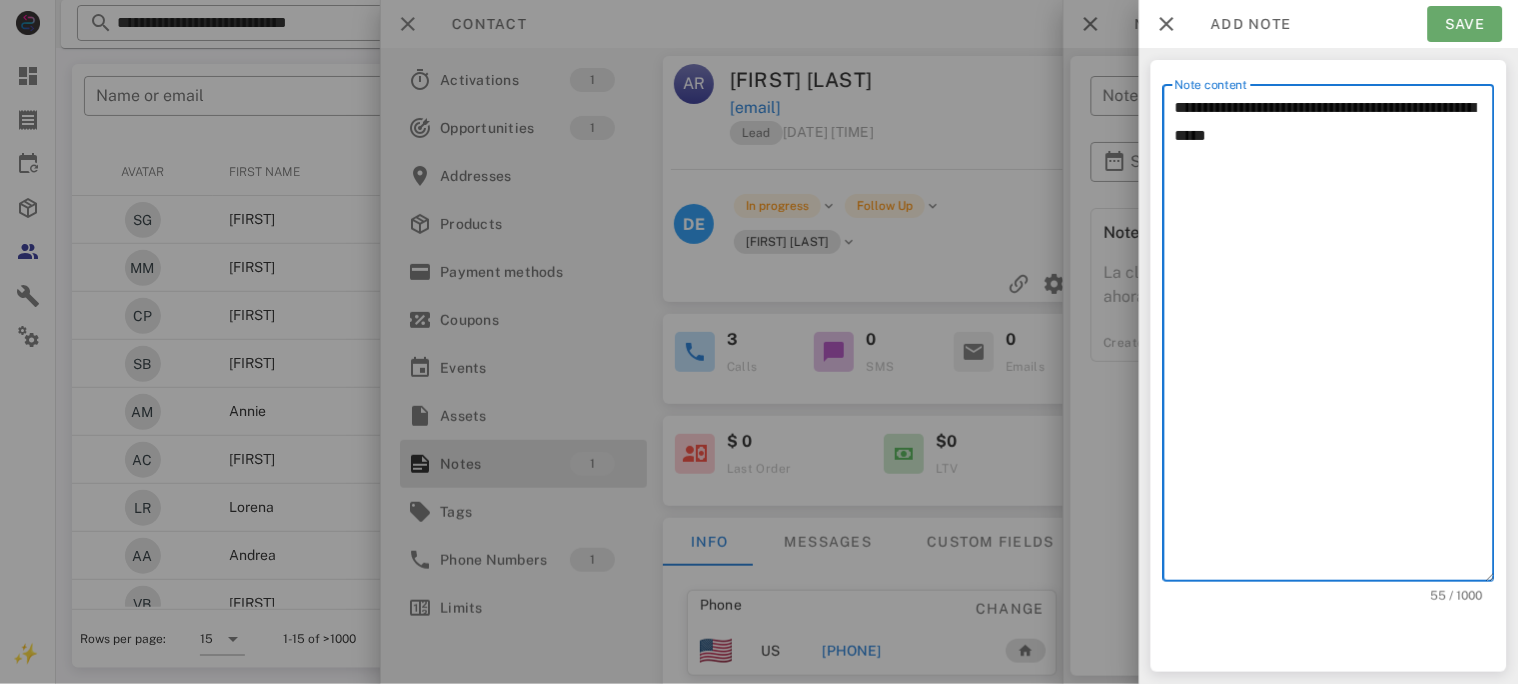 click on "Save" at bounding box center (1465, 24) 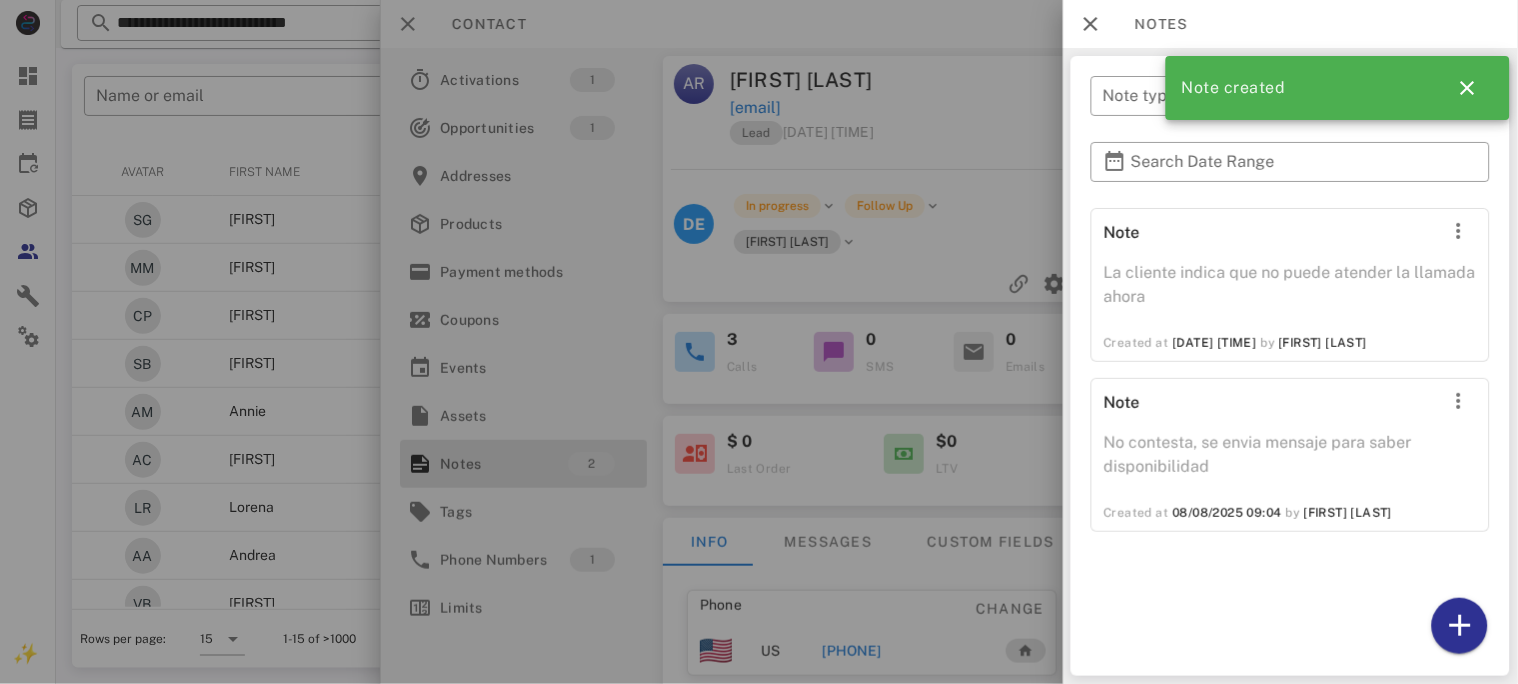 click at bounding box center (759, 342) 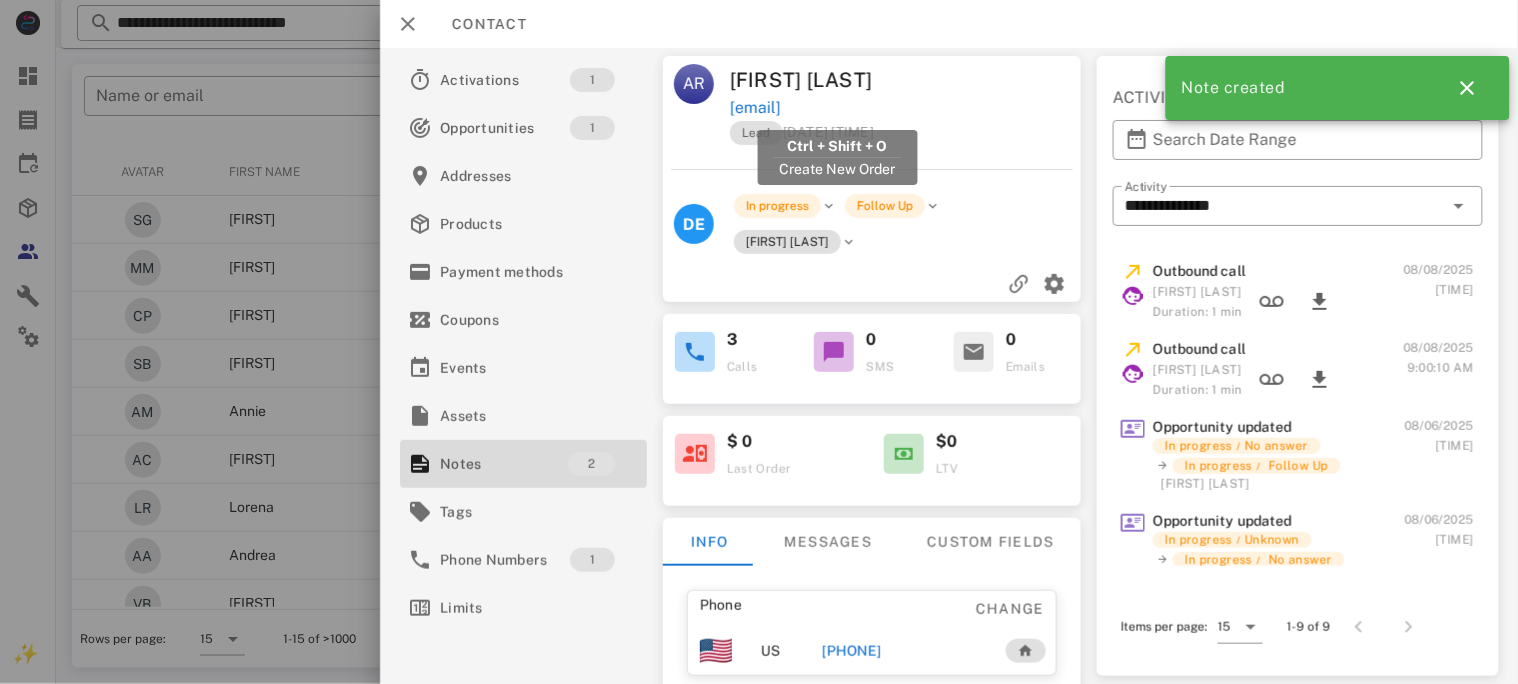 drag, startPoint x: 974, startPoint y: 107, endPoint x: 721, endPoint y: 110, distance: 253.01779 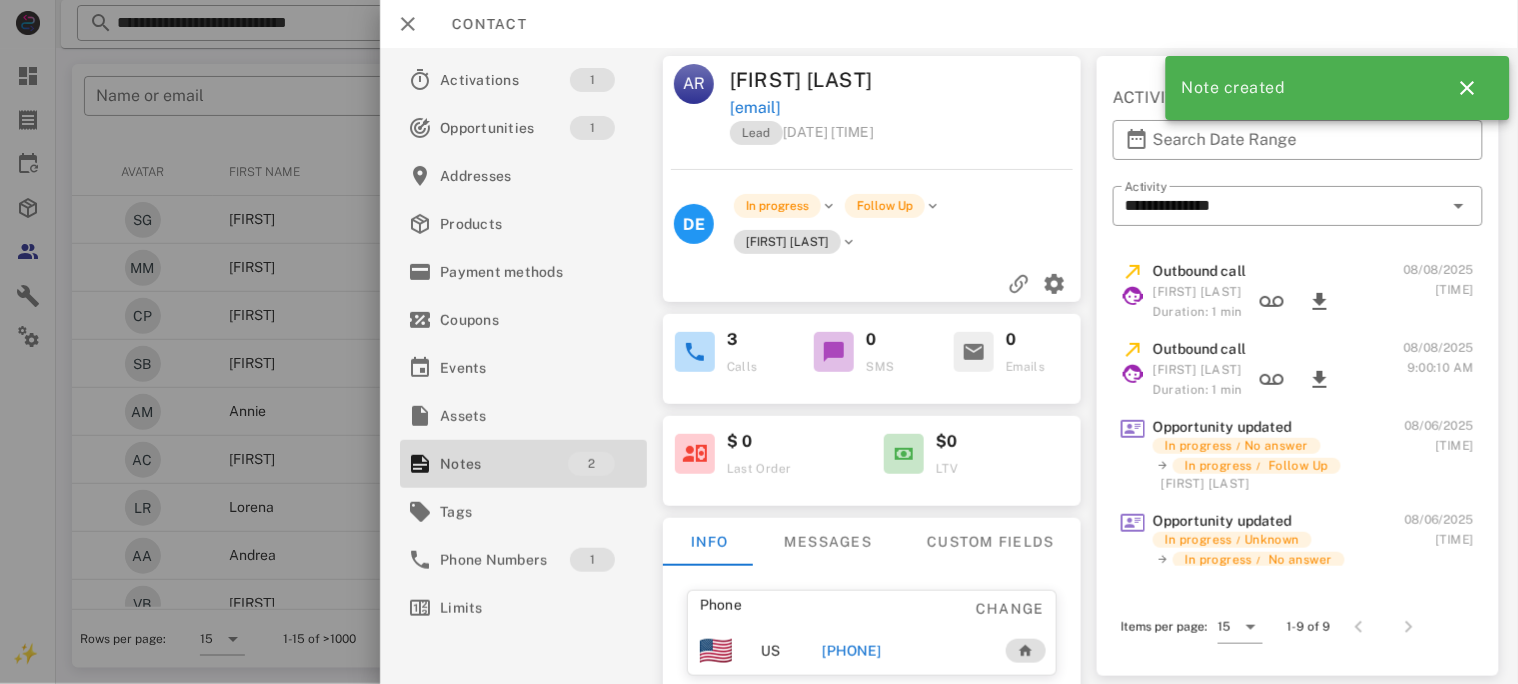 copy on "arleneruiz71260332@gmail.com" 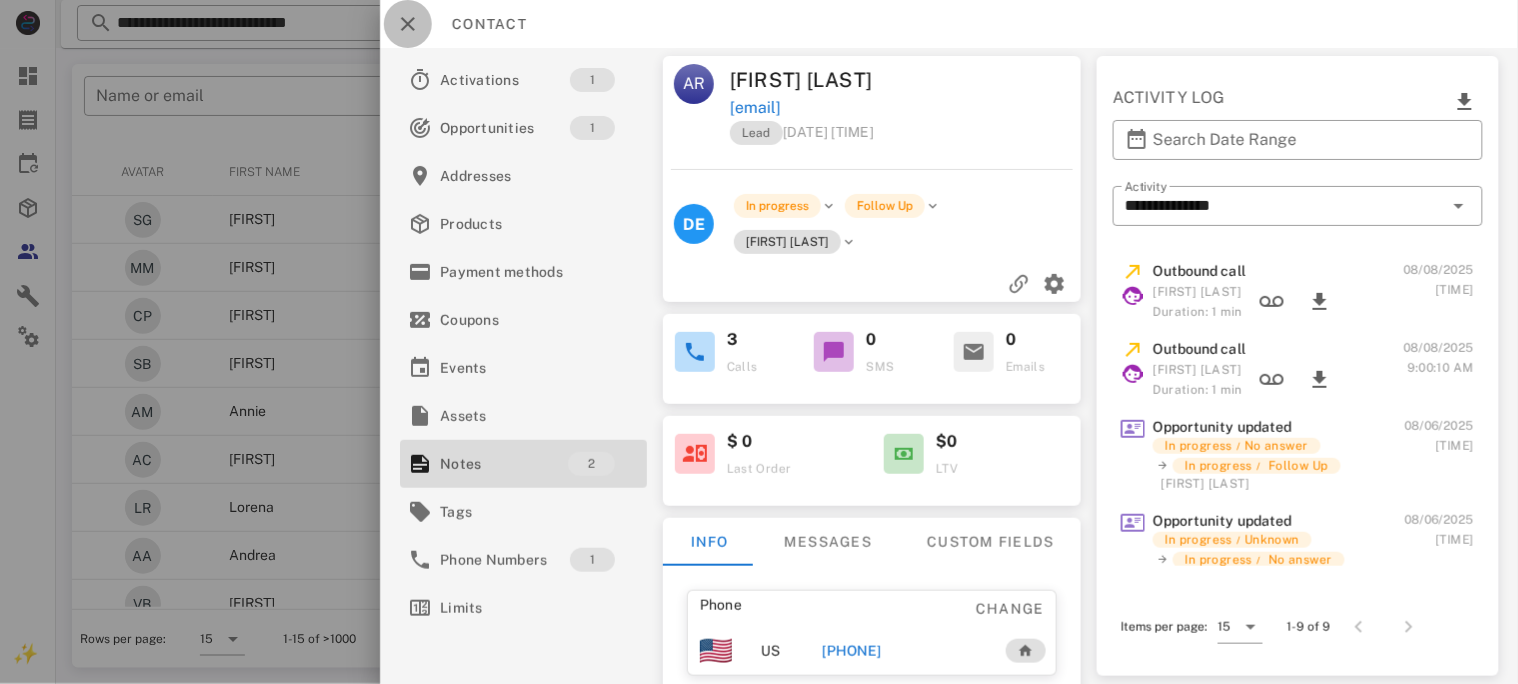 click at bounding box center [408, 24] 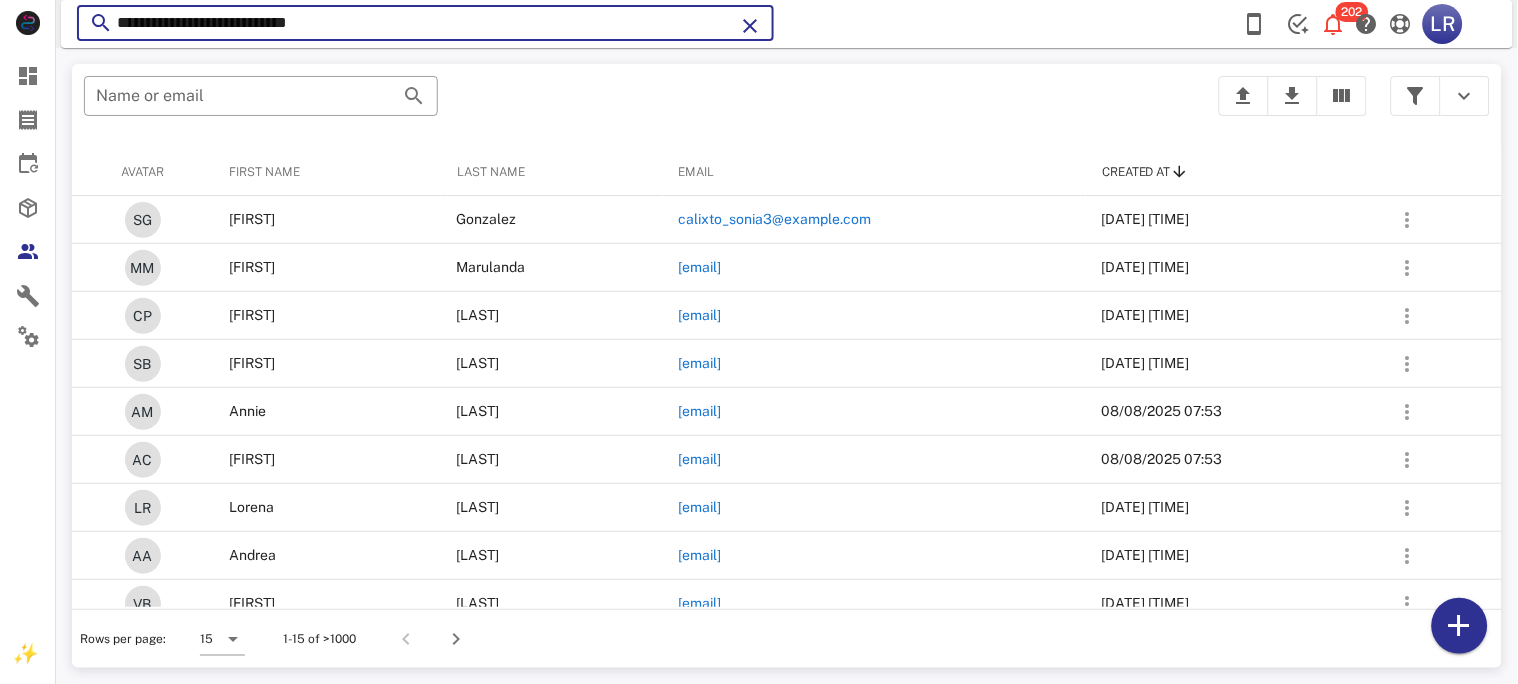 click on "**********" at bounding box center (425, 23) 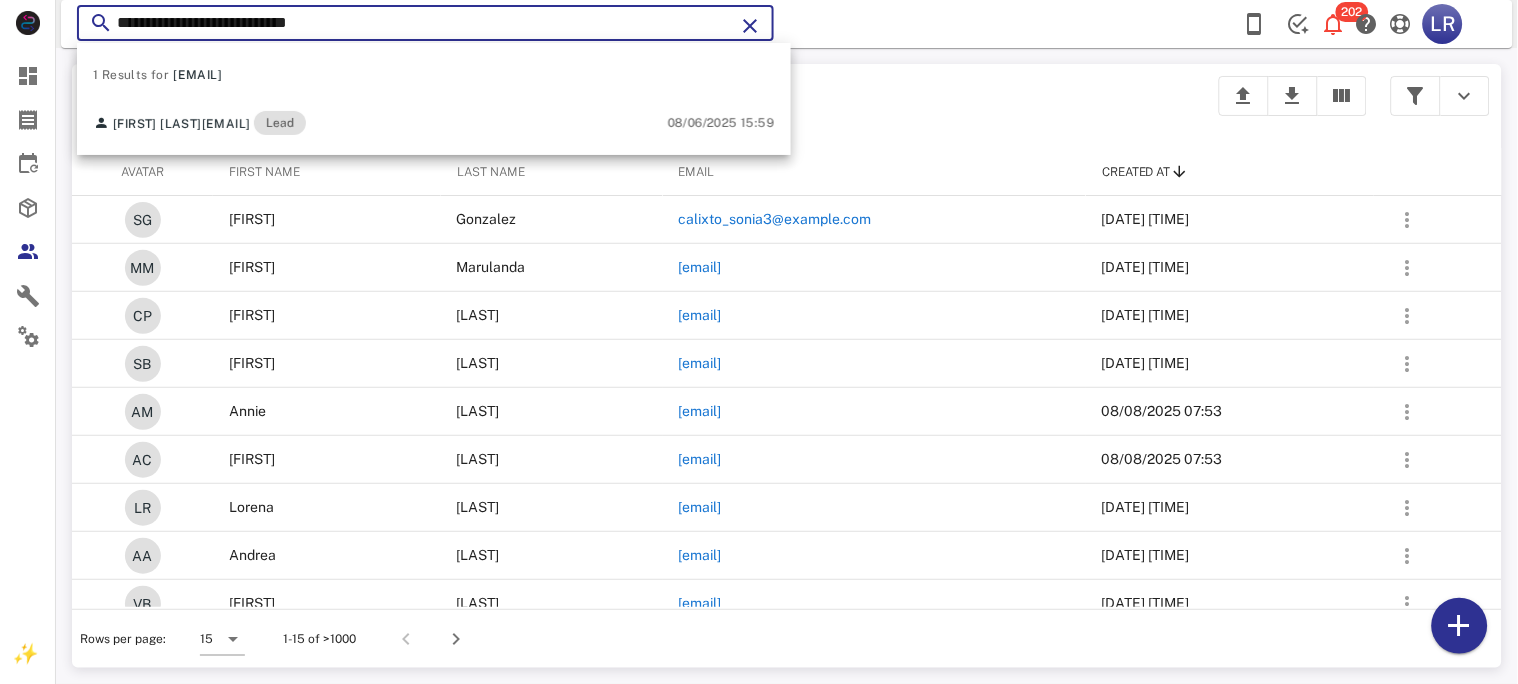 click at bounding box center (750, 26) 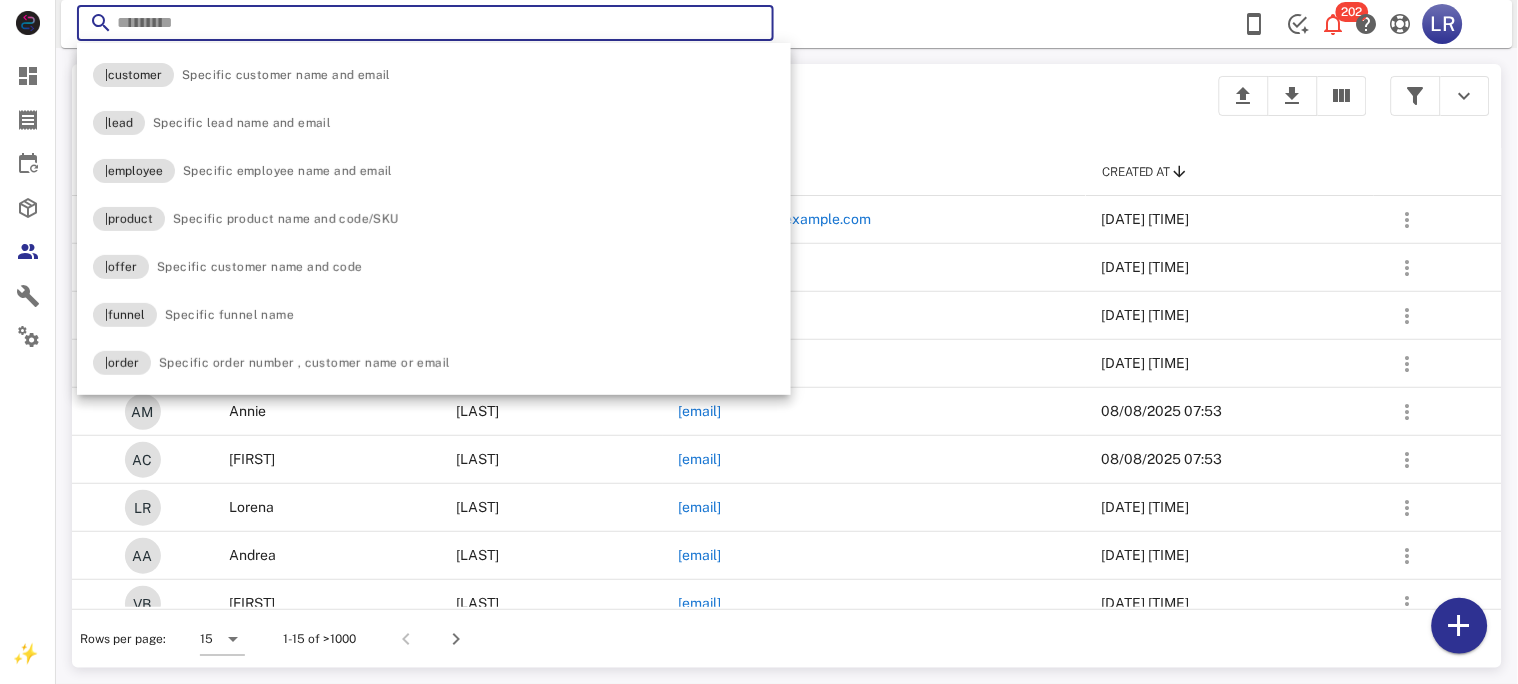 click at bounding box center (750, 26) 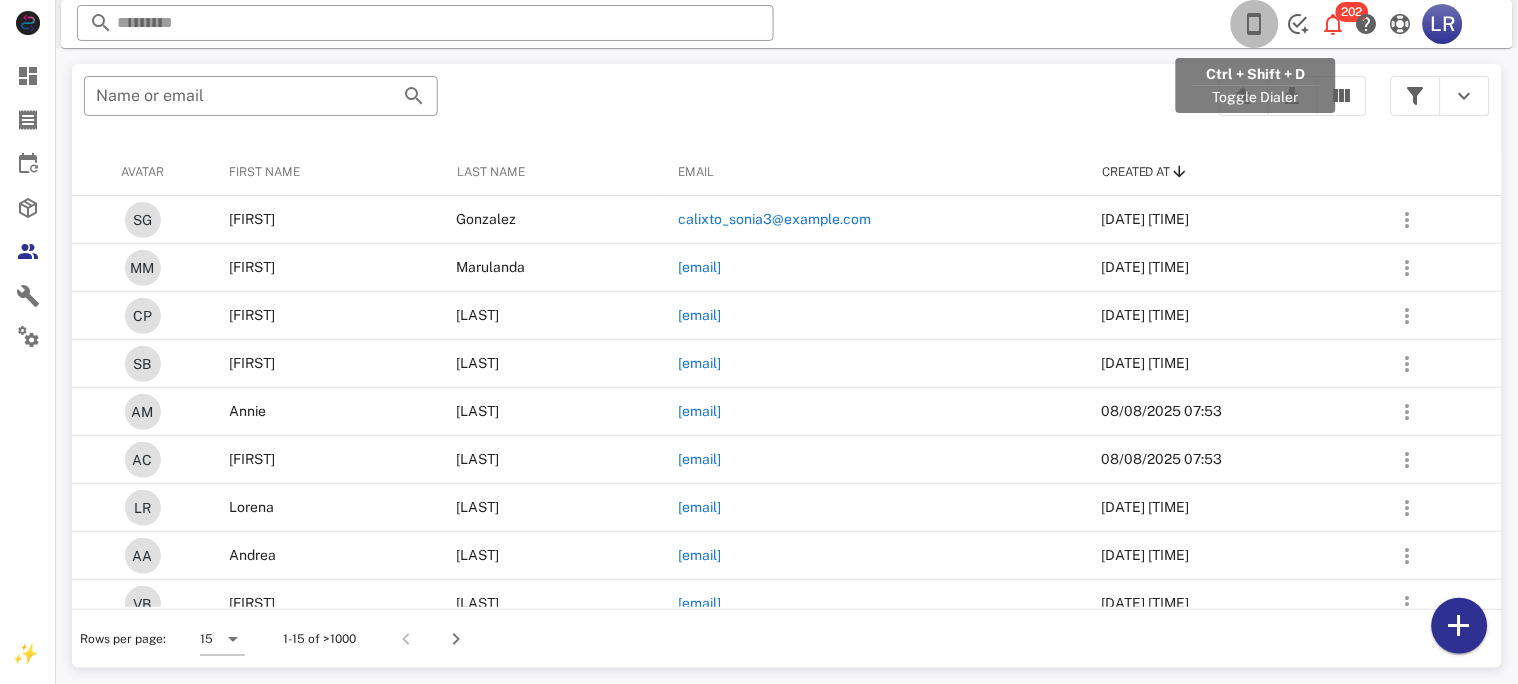 click at bounding box center (1255, 24) 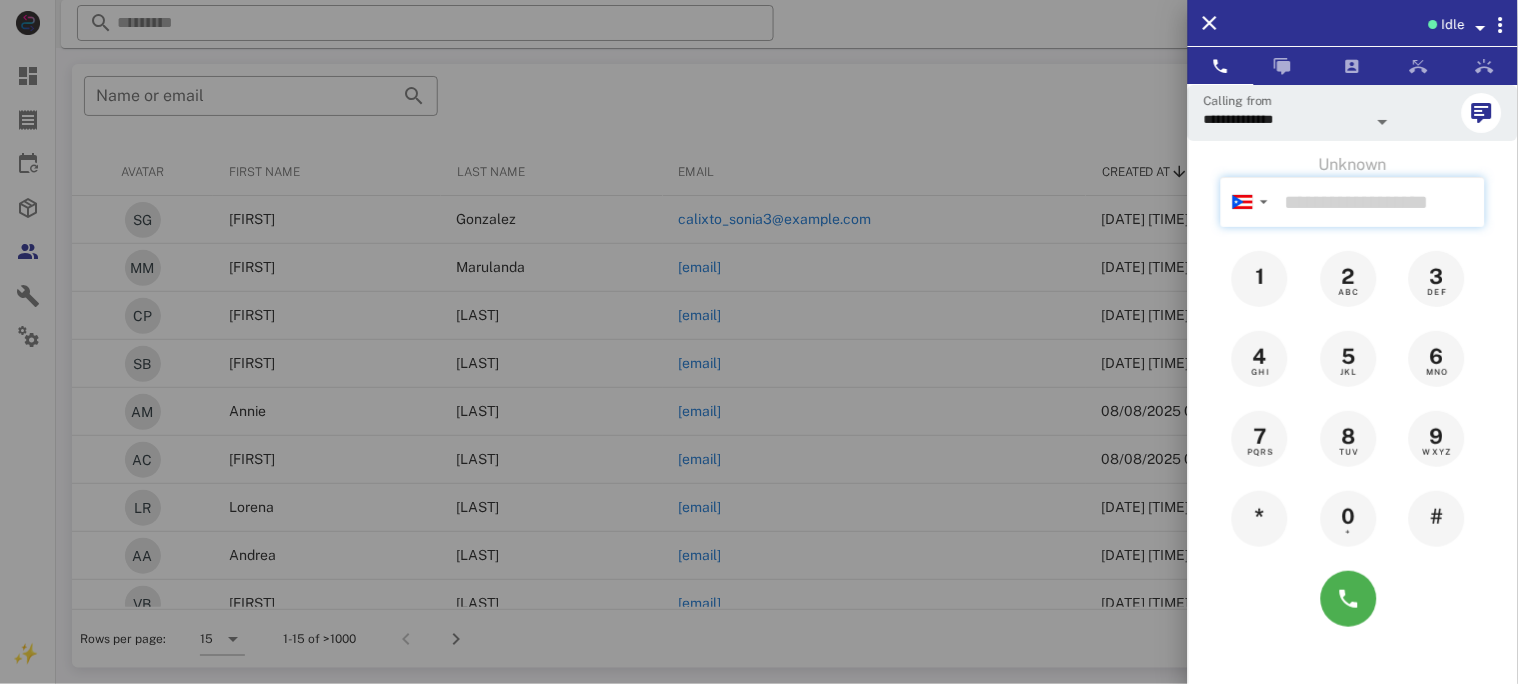 click at bounding box center (1381, 202) 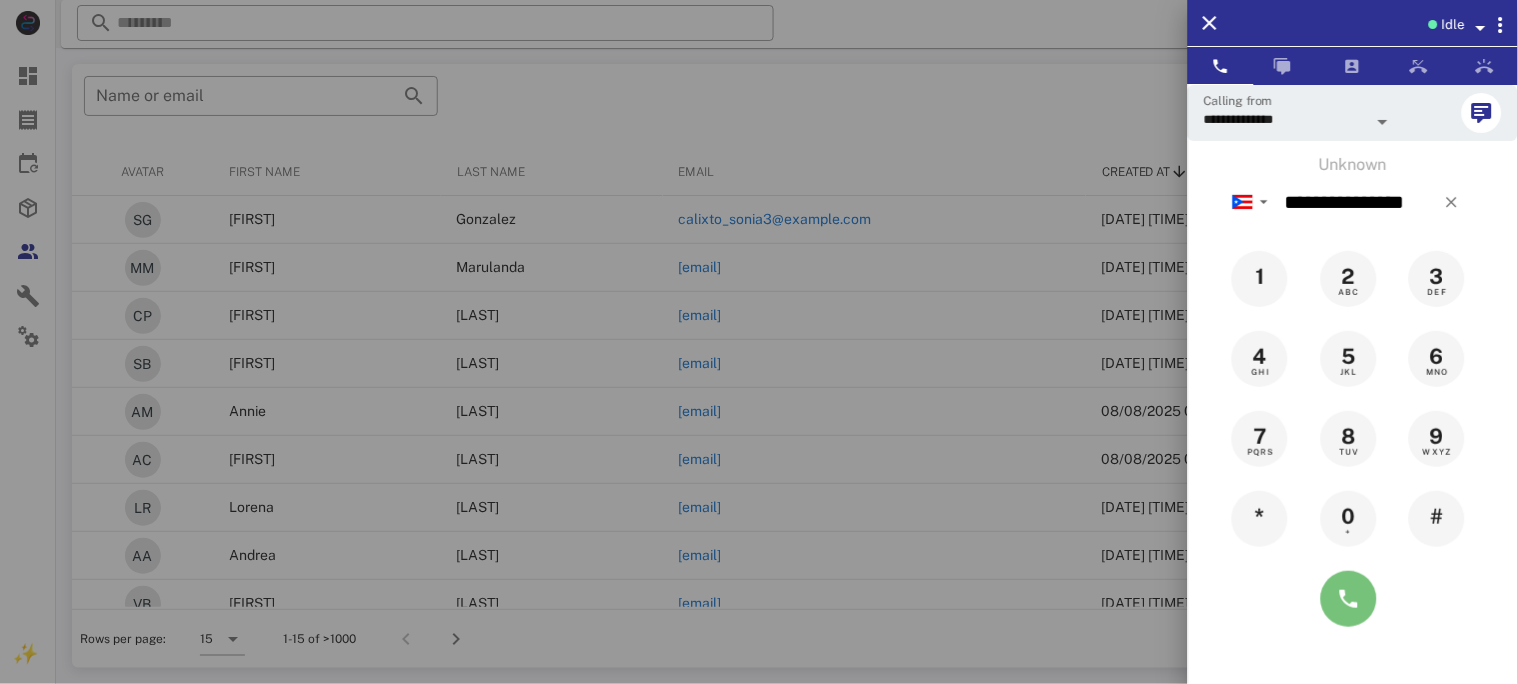 click at bounding box center (1349, 599) 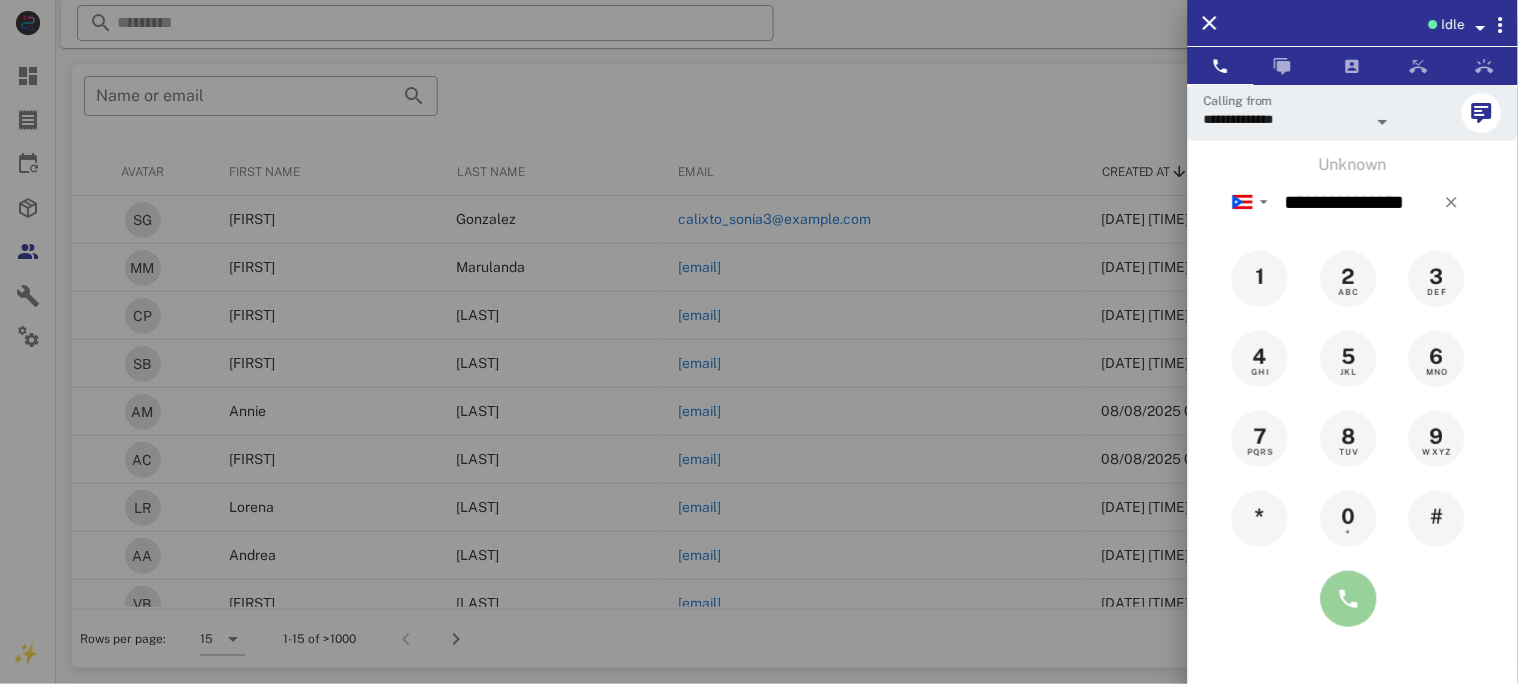 type on "**********" 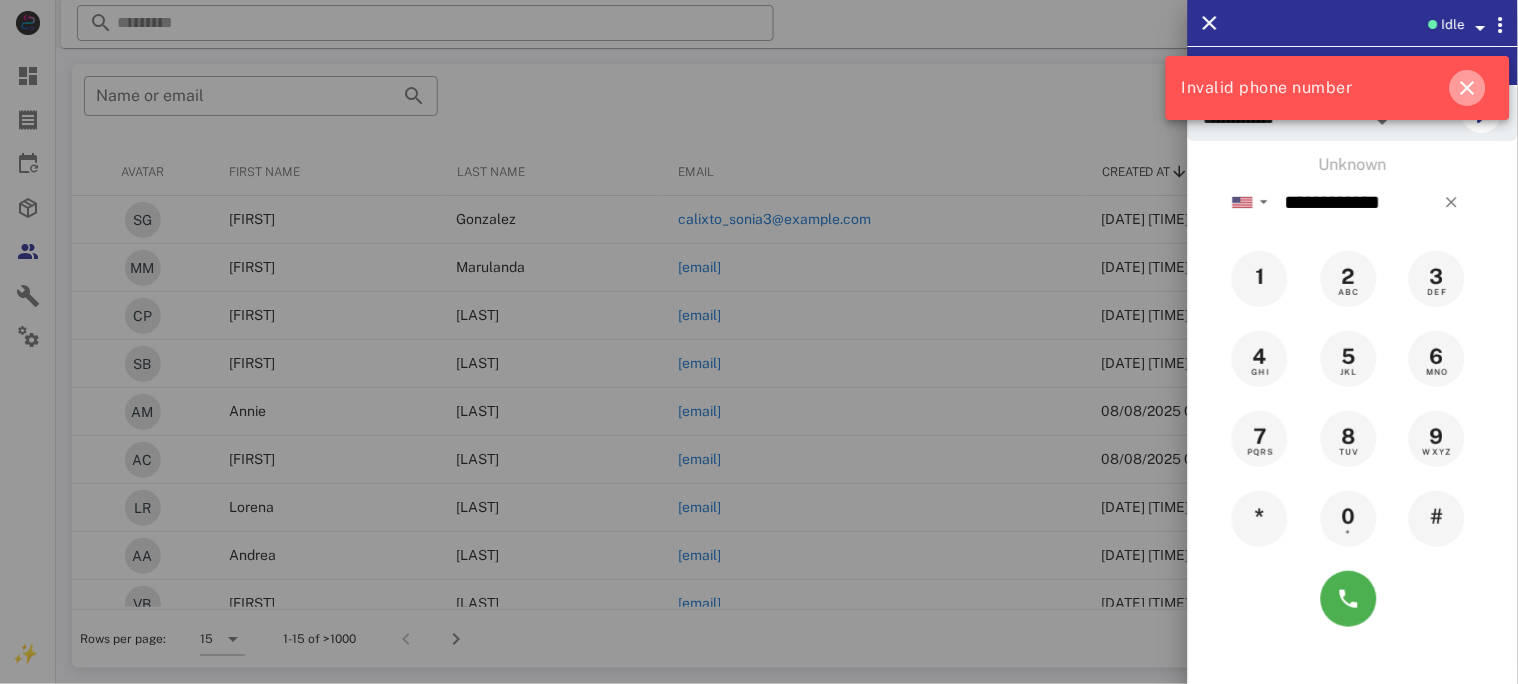 click at bounding box center (1468, 88) 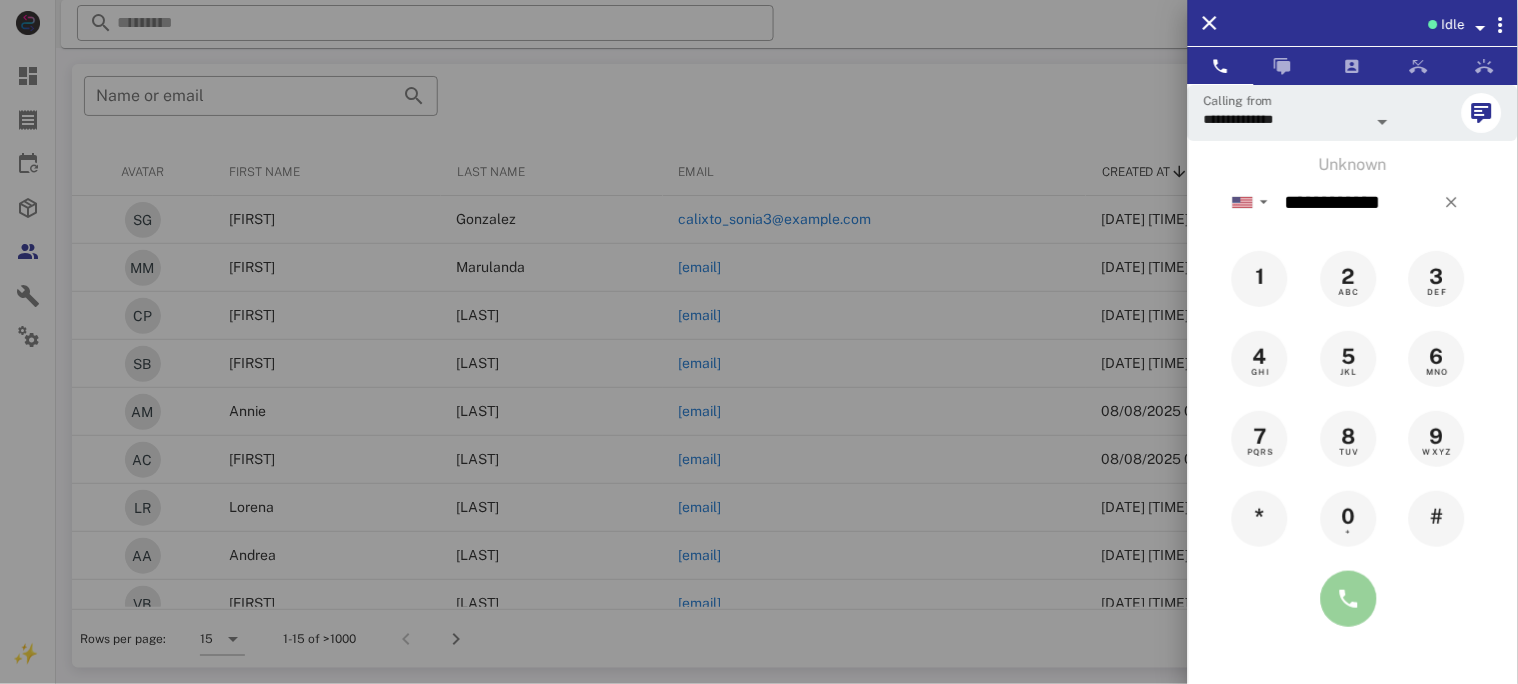 click at bounding box center [1349, 599] 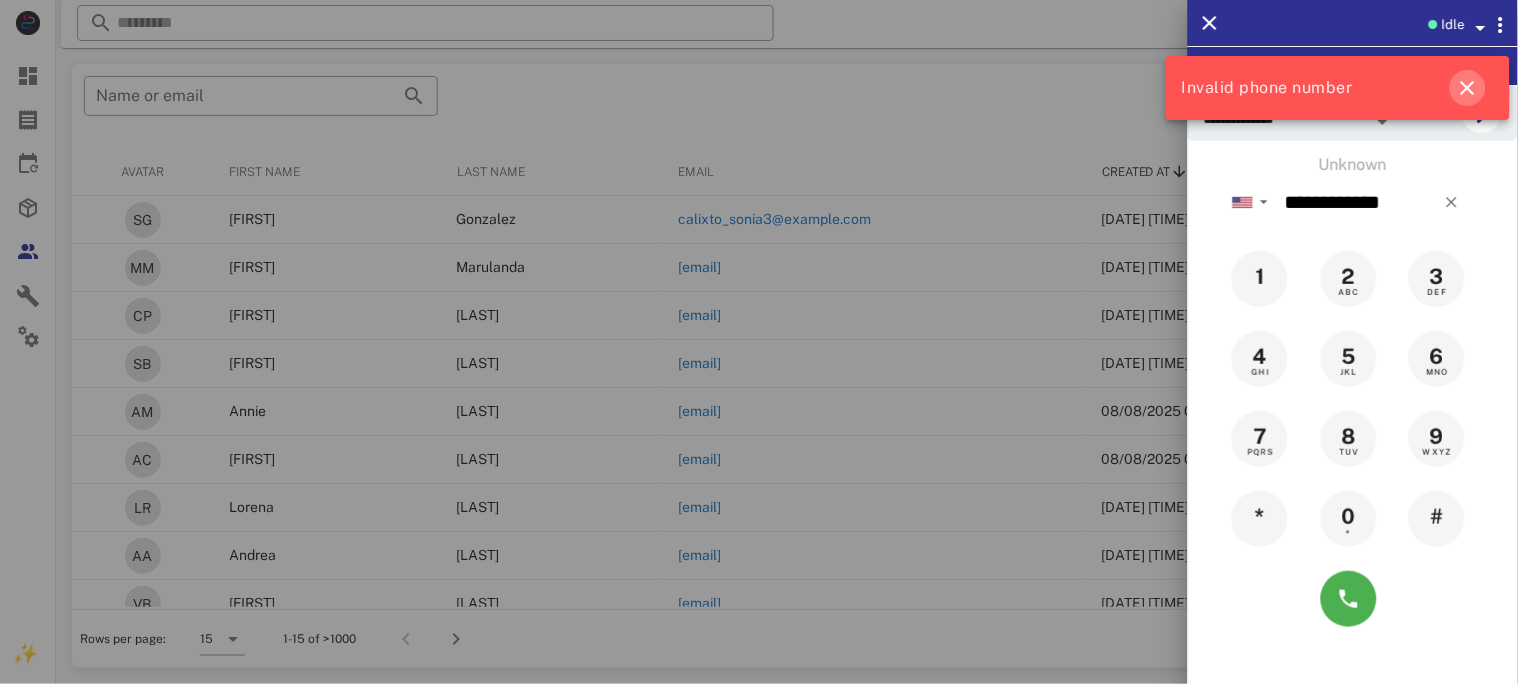 click at bounding box center [1468, 88] 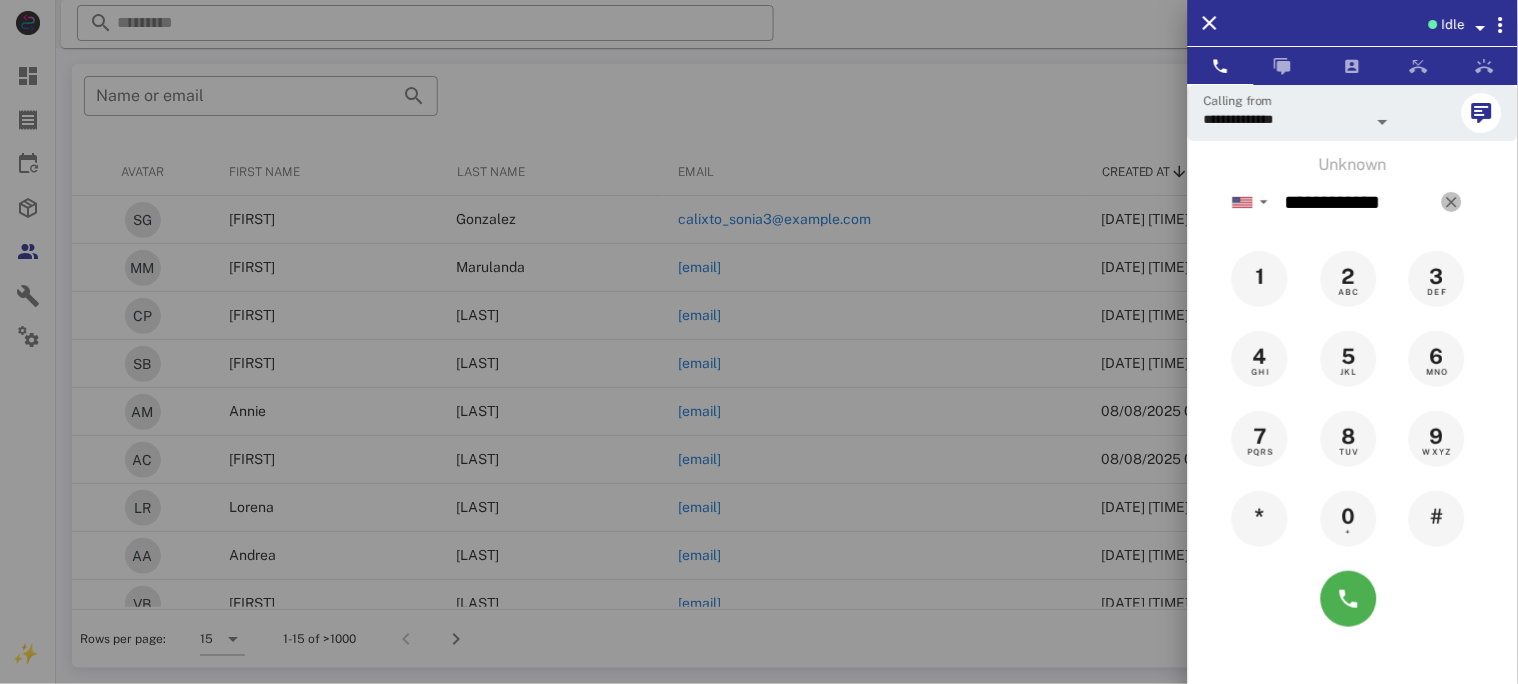 click at bounding box center (1452, 202) 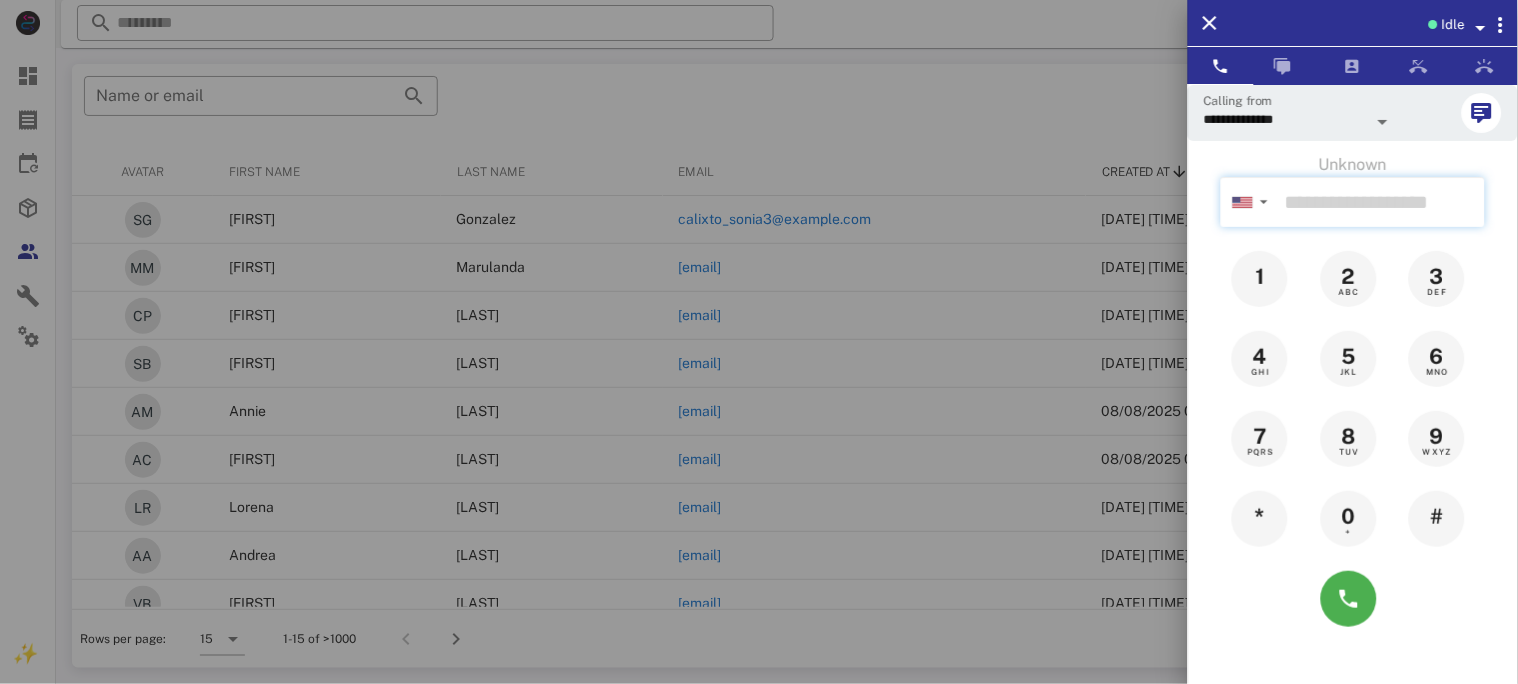 click at bounding box center [1381, 202] 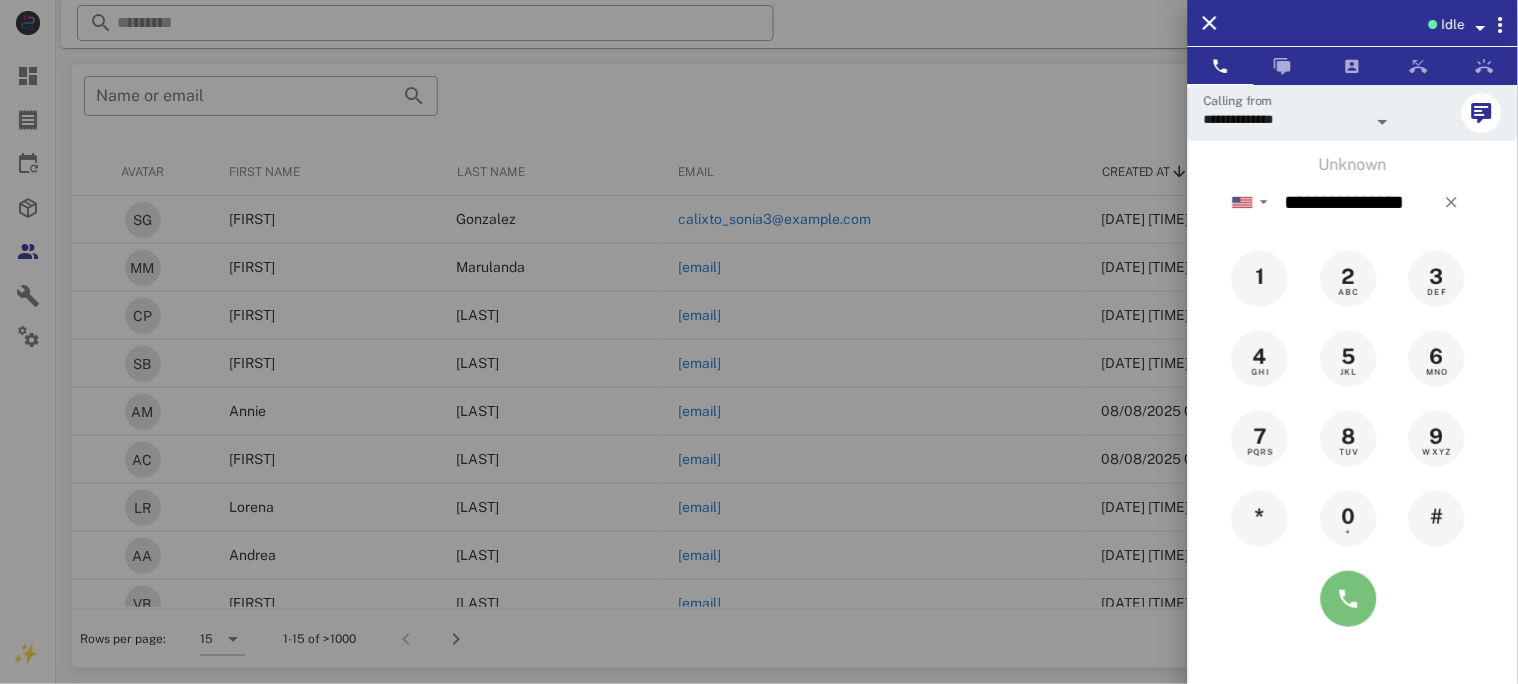 click at bounding box center [1349, 599] 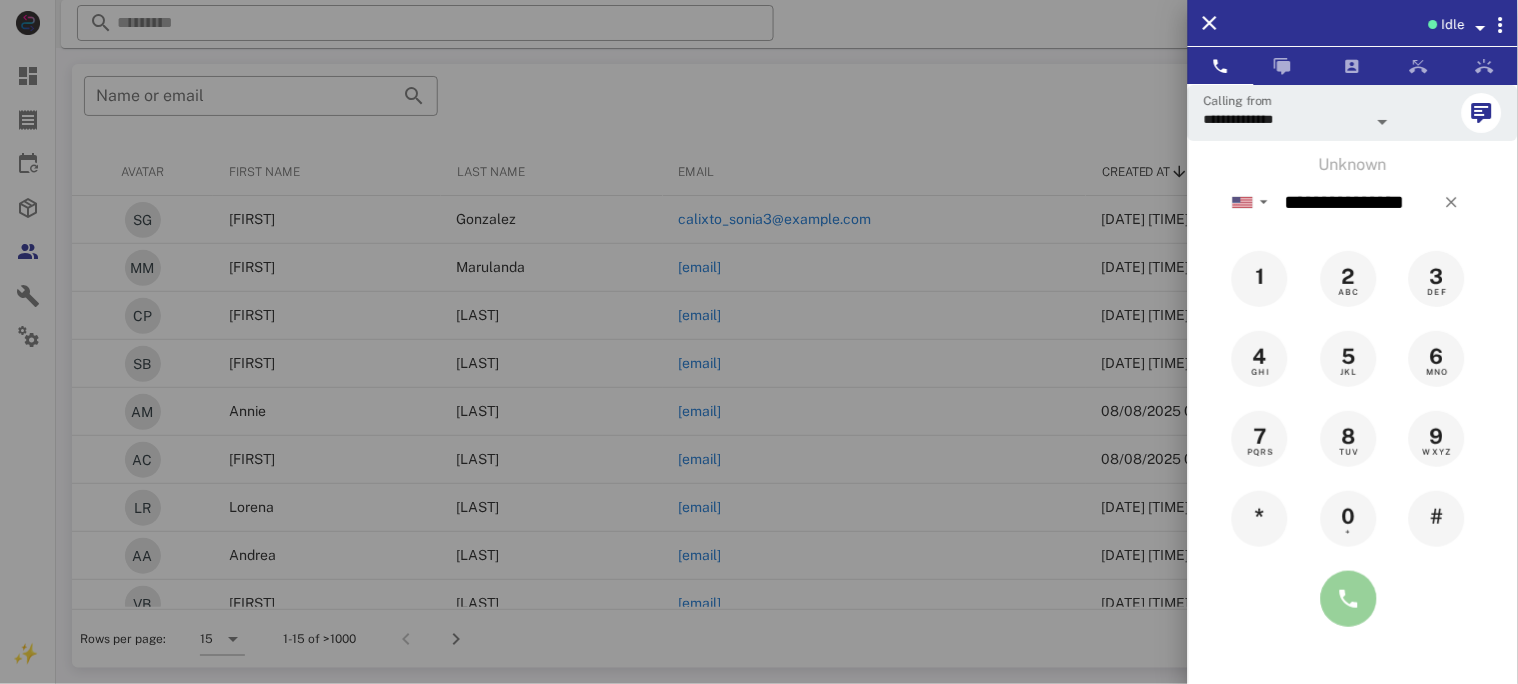 type on "**********" 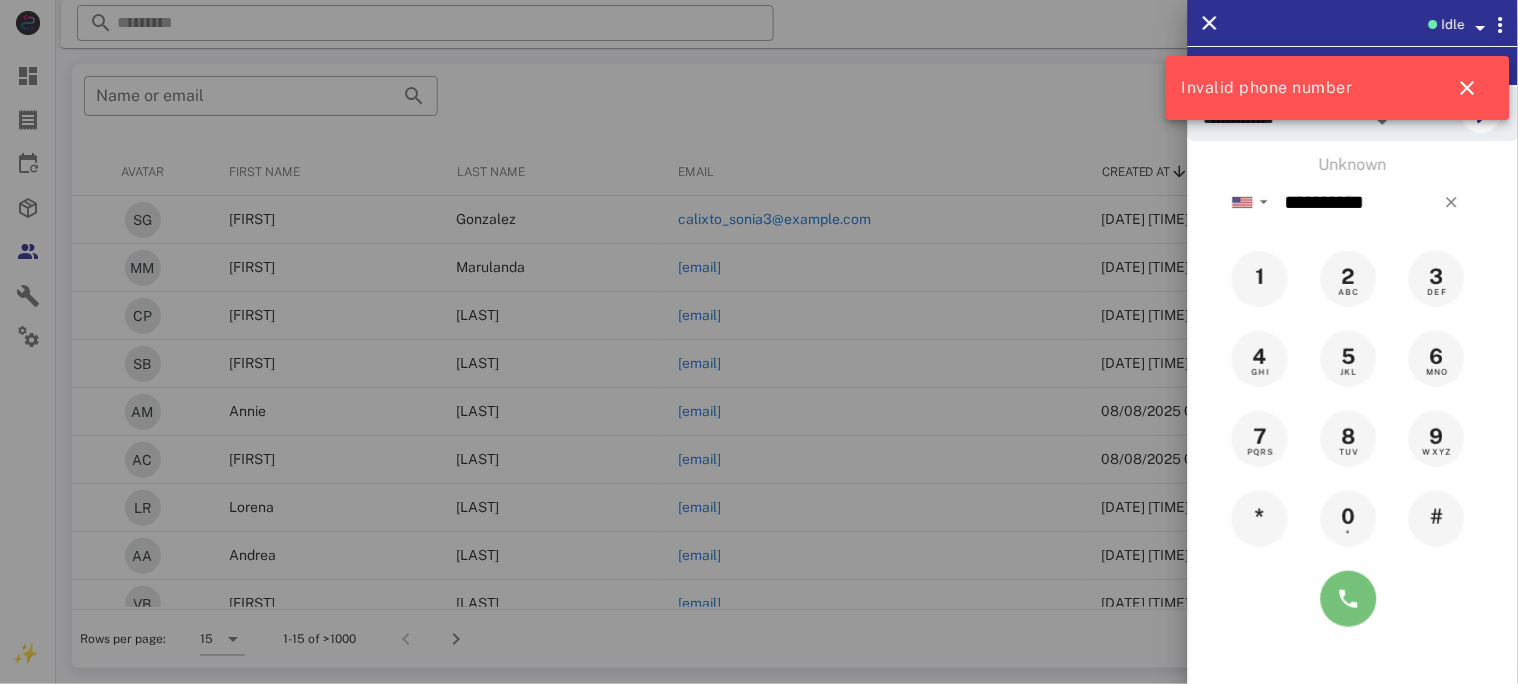 type 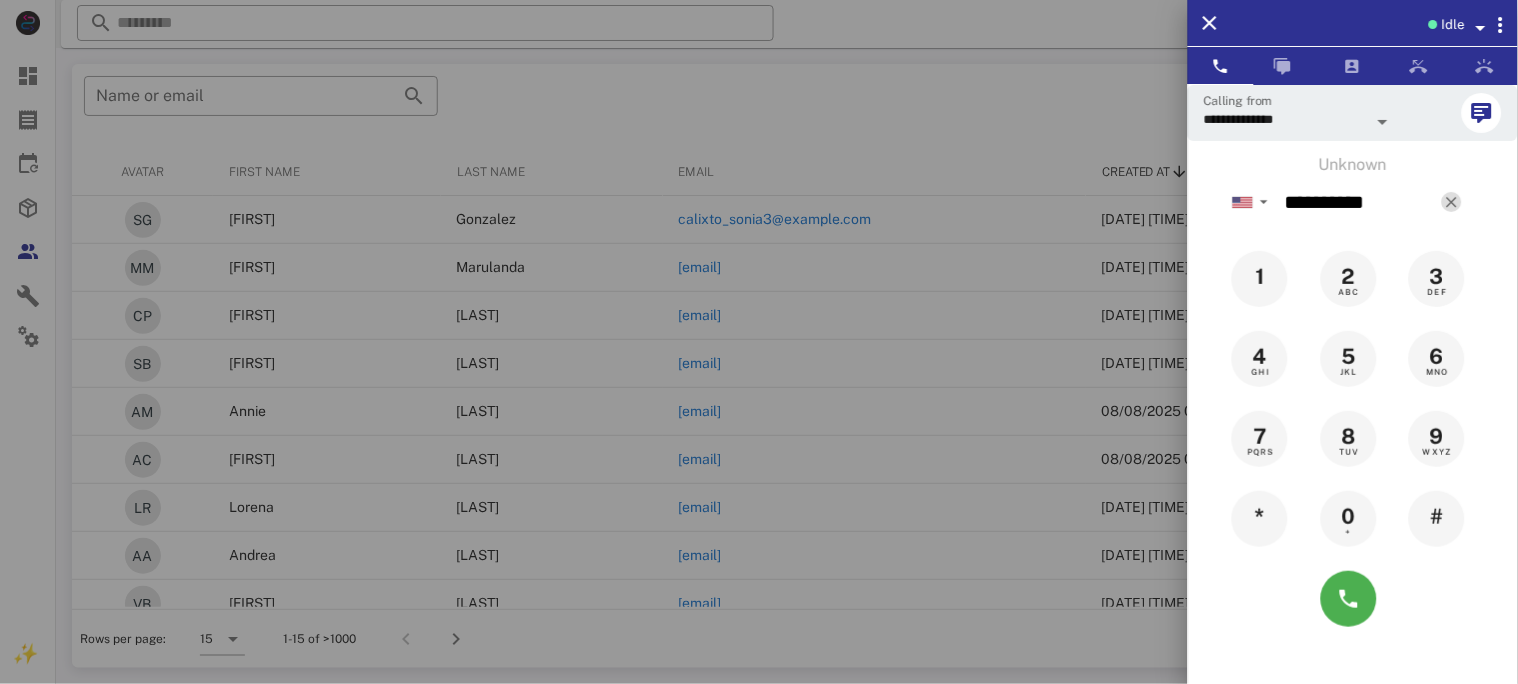 click at bounding box center (1452, 202) 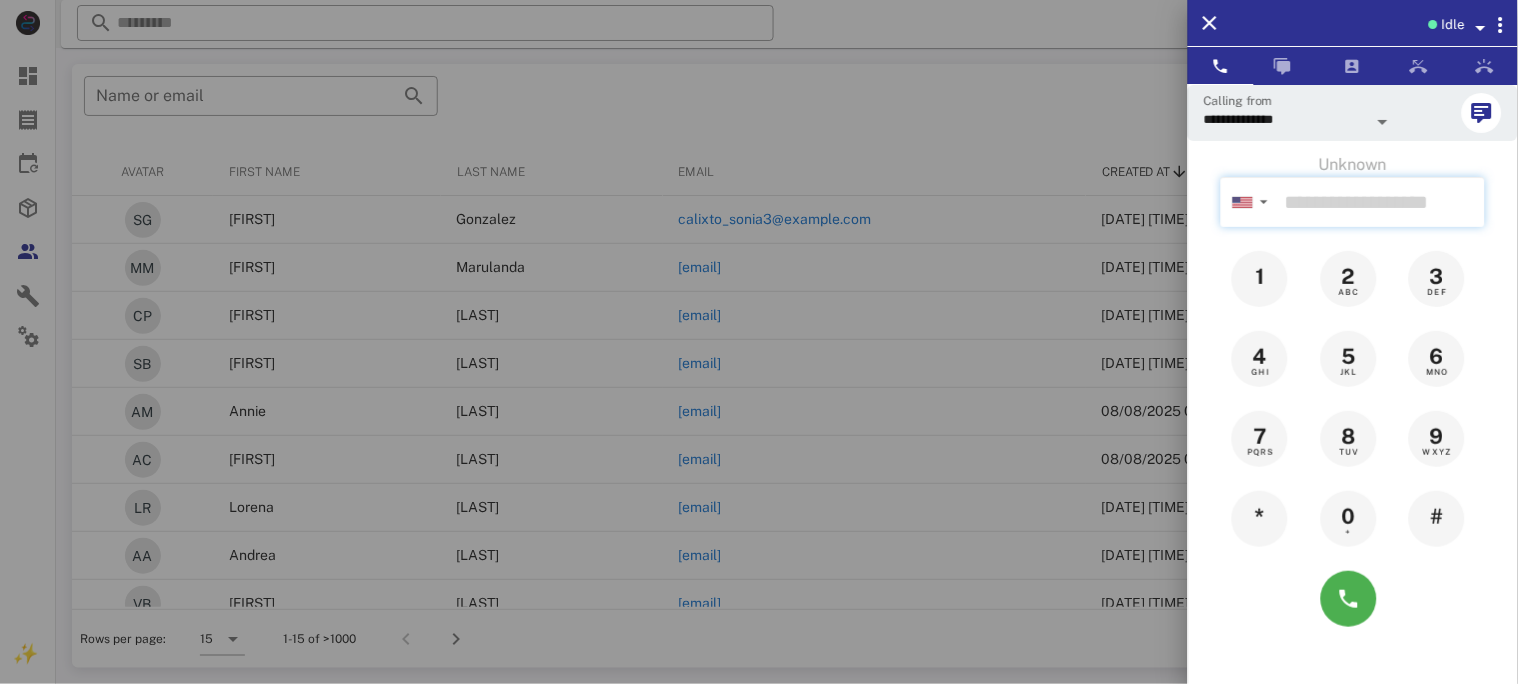 click at bounding box center (1381, 202) 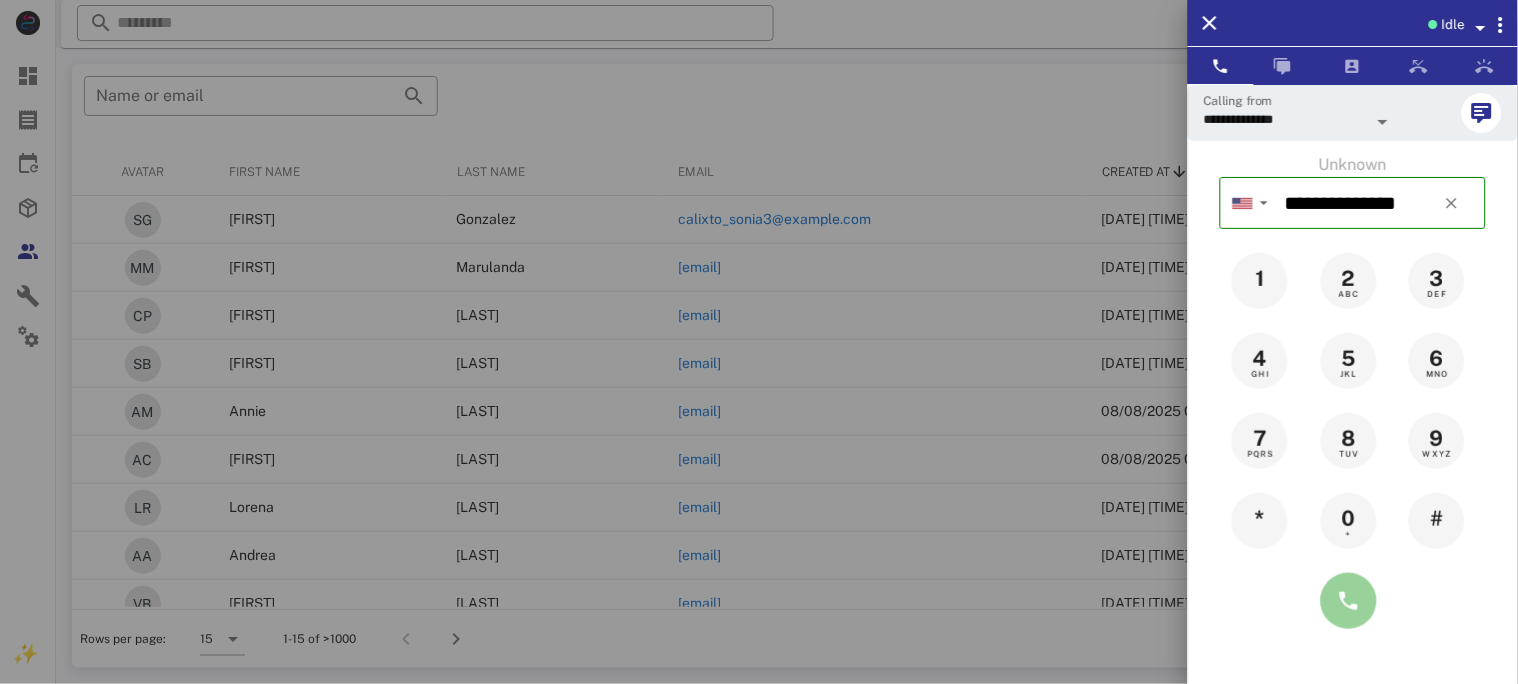 click at bounding box center [1349, 601] 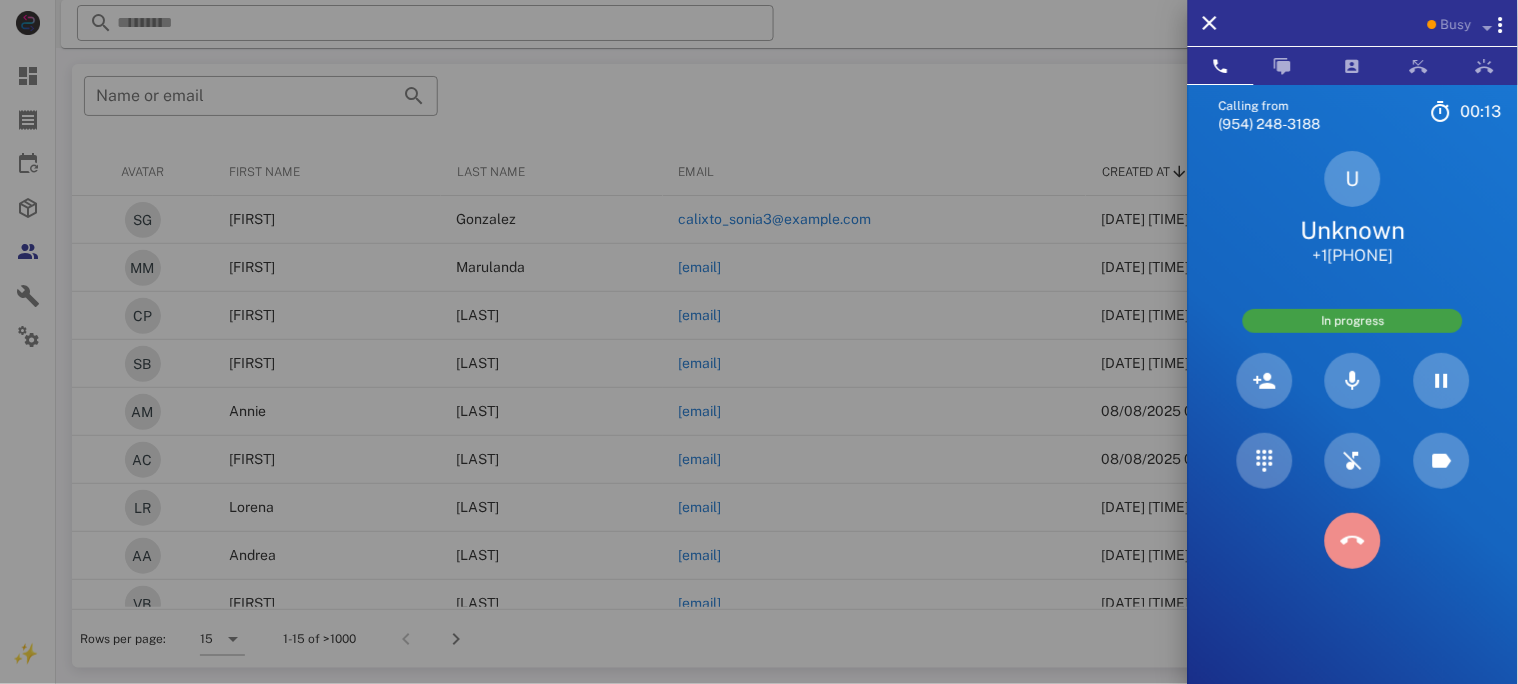 click at bounding box center (1353, 541) 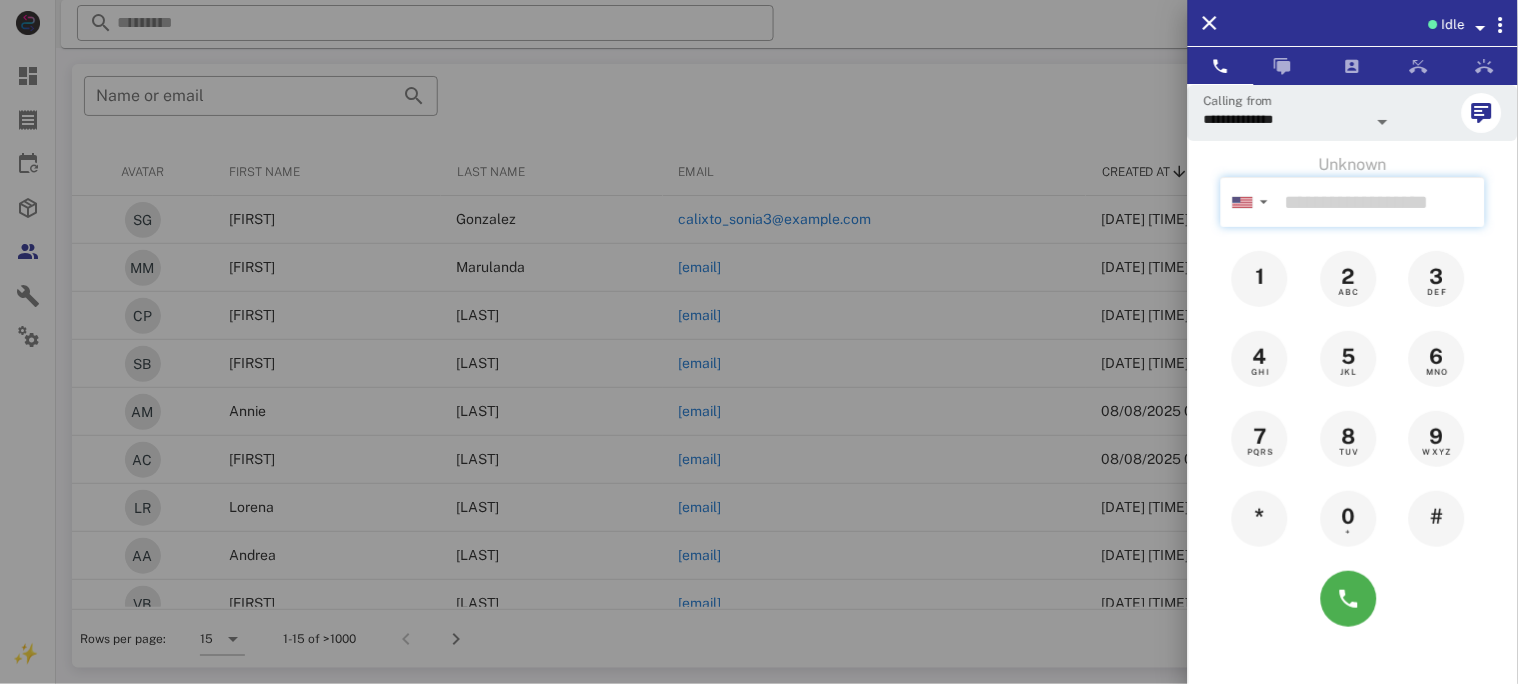 click at bounding box center (1381, 202) 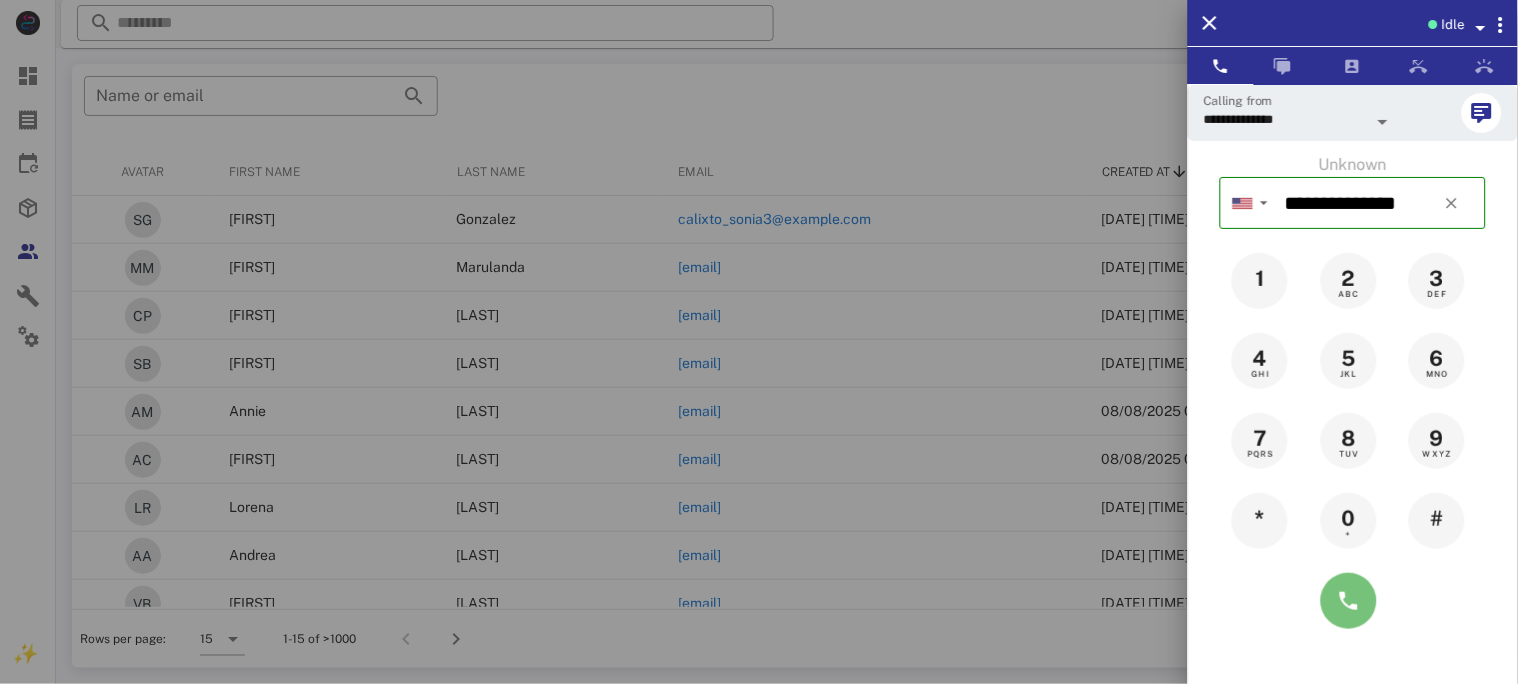 click at bounding box center (1349, 601) 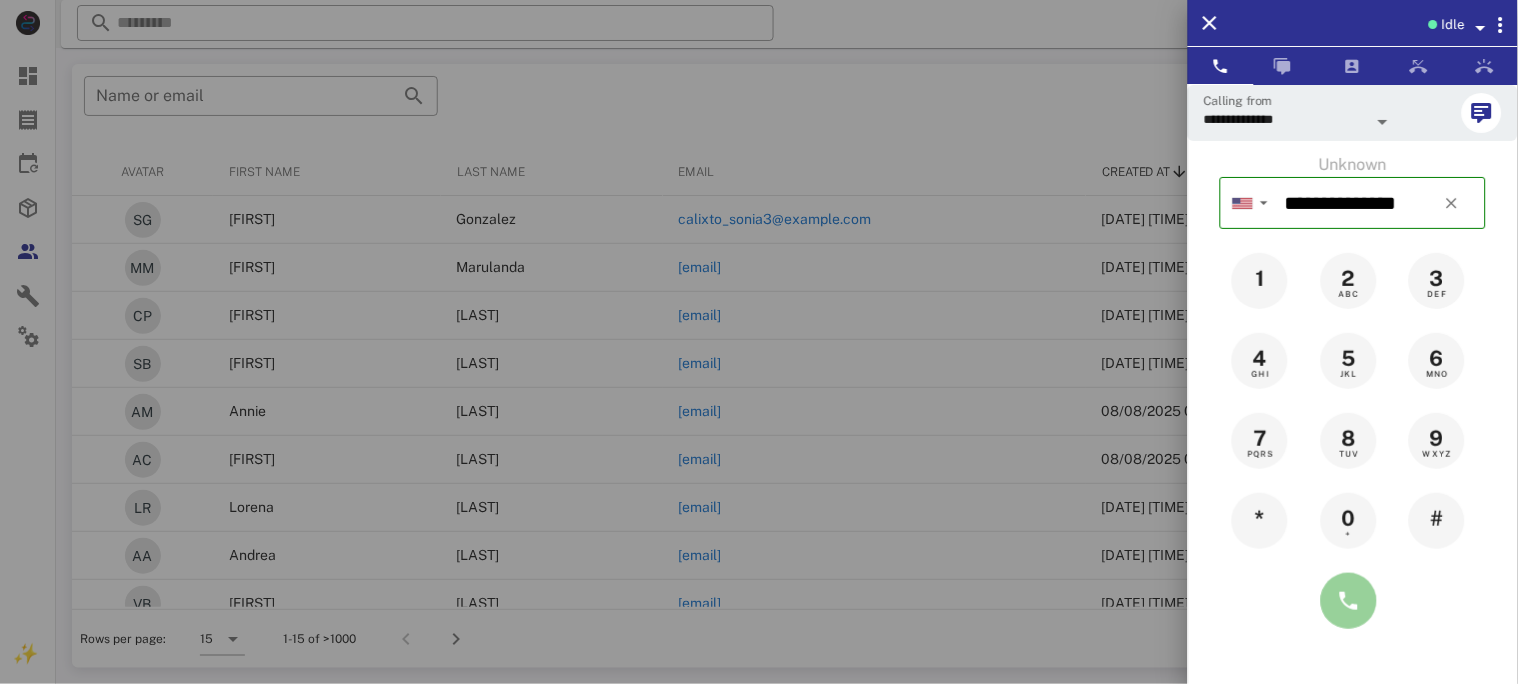 type on "**********" 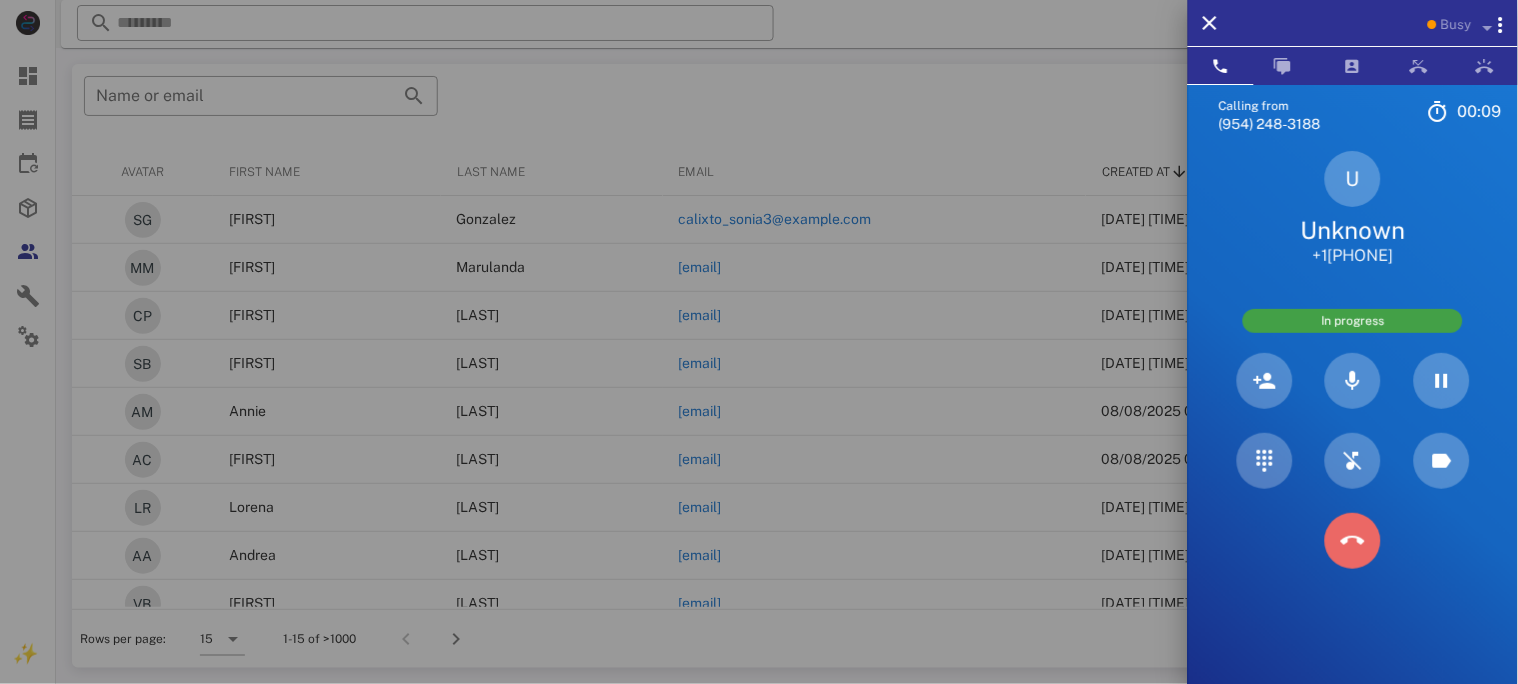 click at bounding box center (1353, 541) 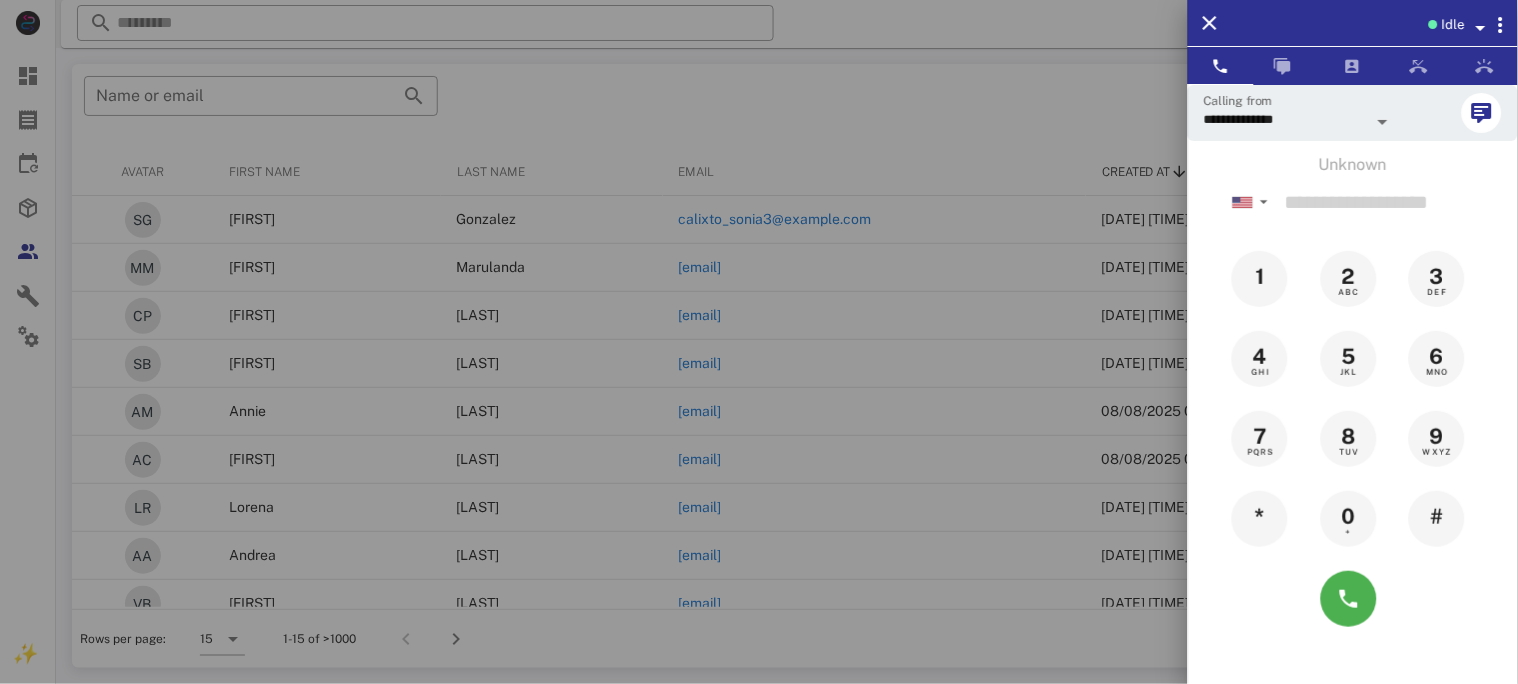 click at bounding box center (759, 342) 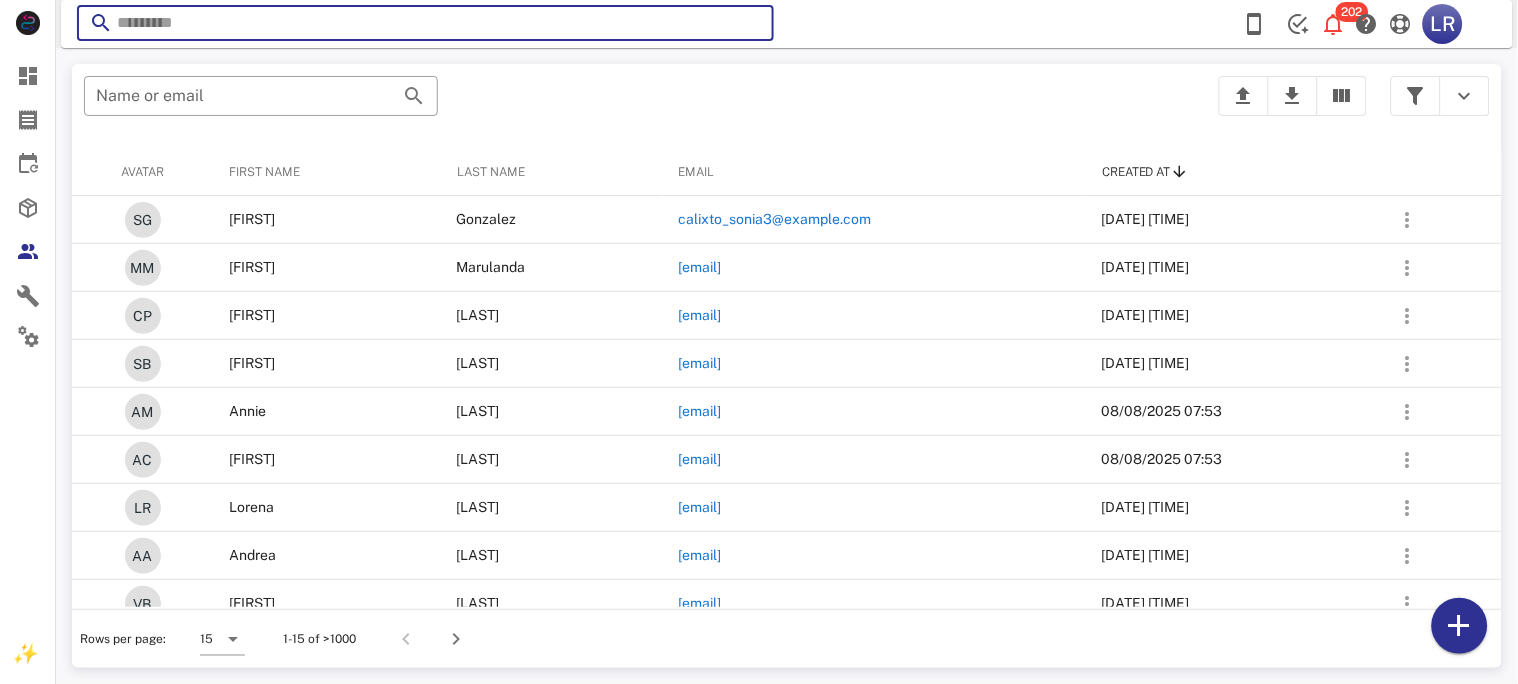 click at bounding box center [425, 23] 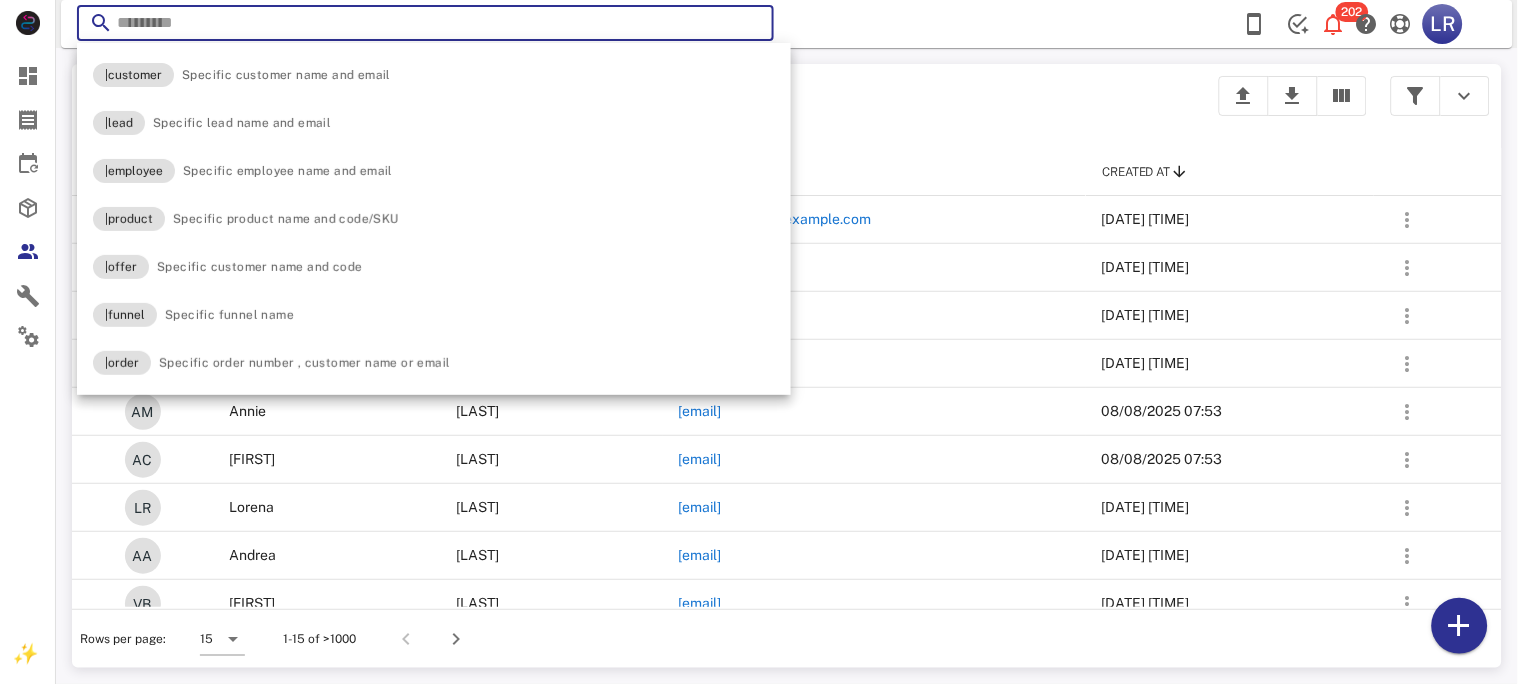 paste on "**********" 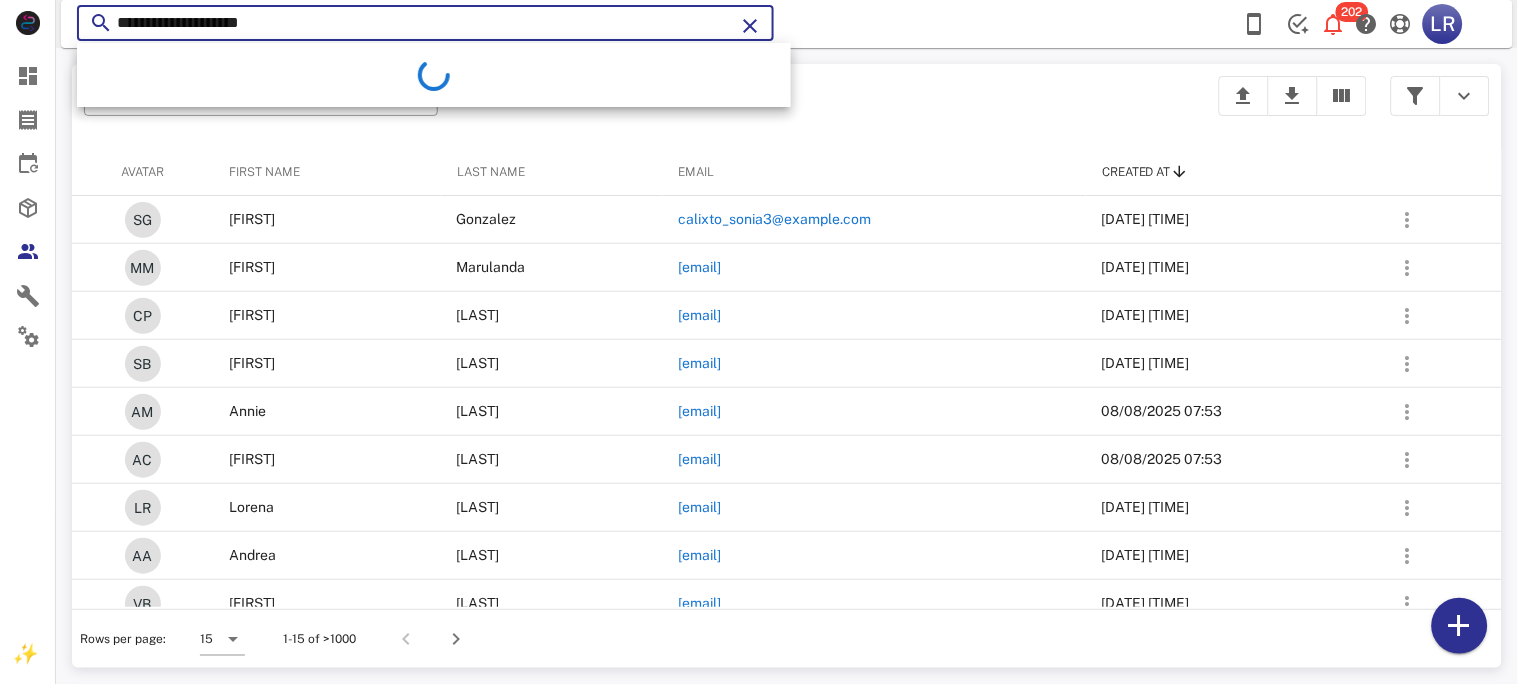 type on "**********" 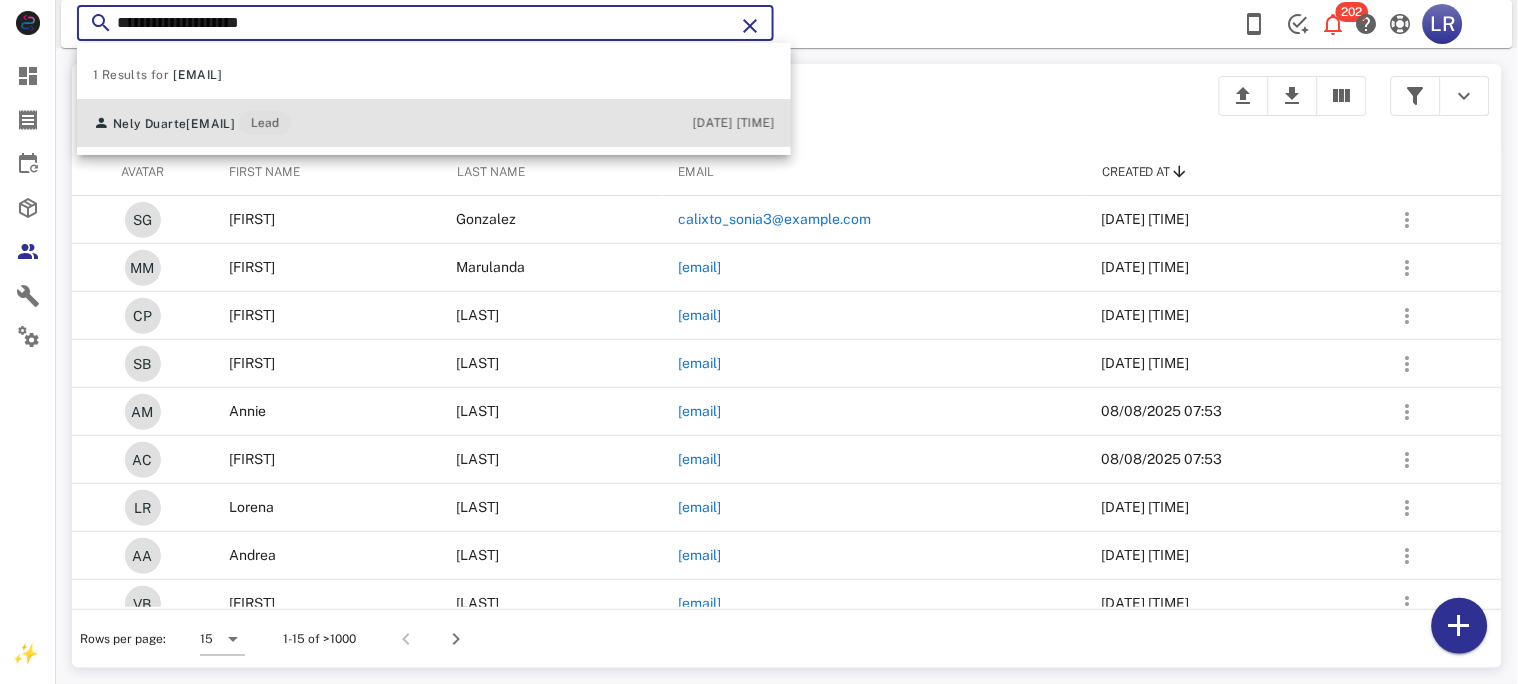 click on "nelyduarte@gmail.com" at bounding box center [210, 124] 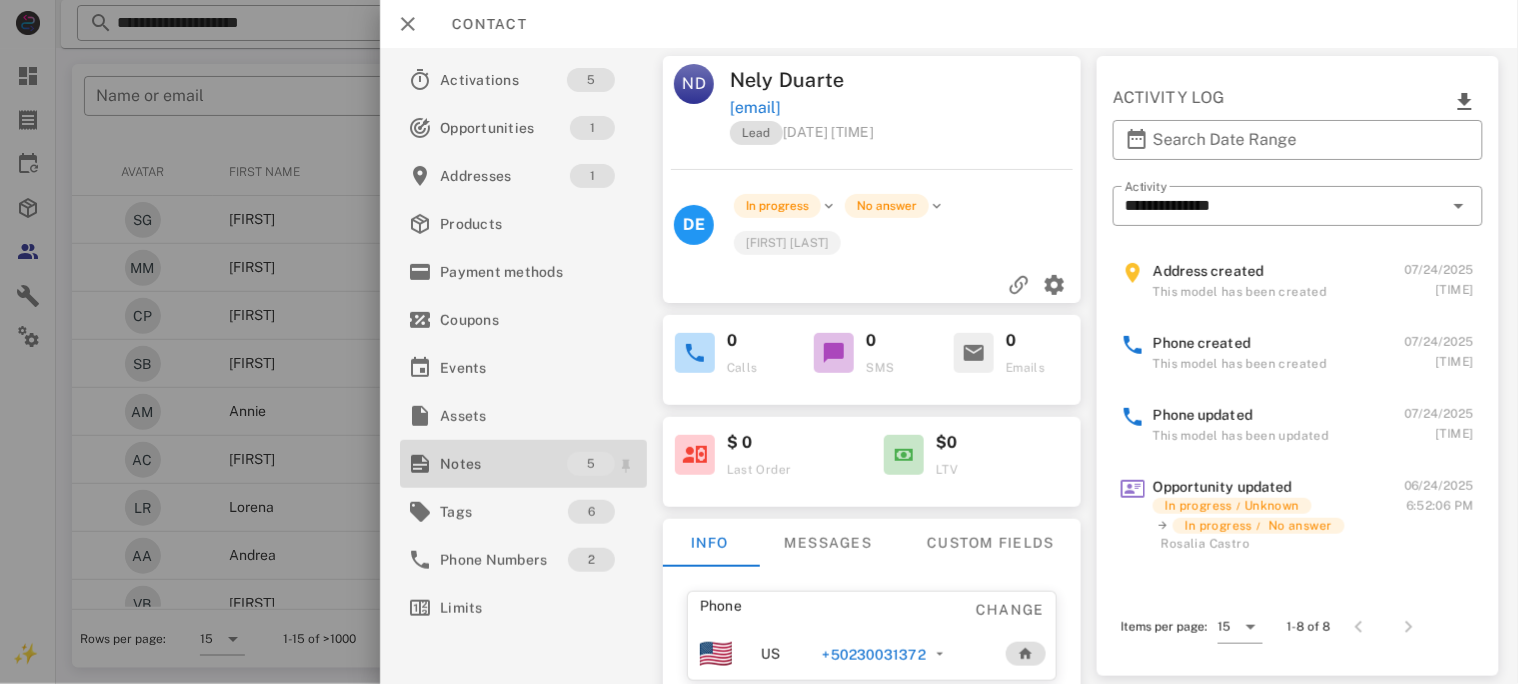 click on "Notes" at bounding box center (503, 464) 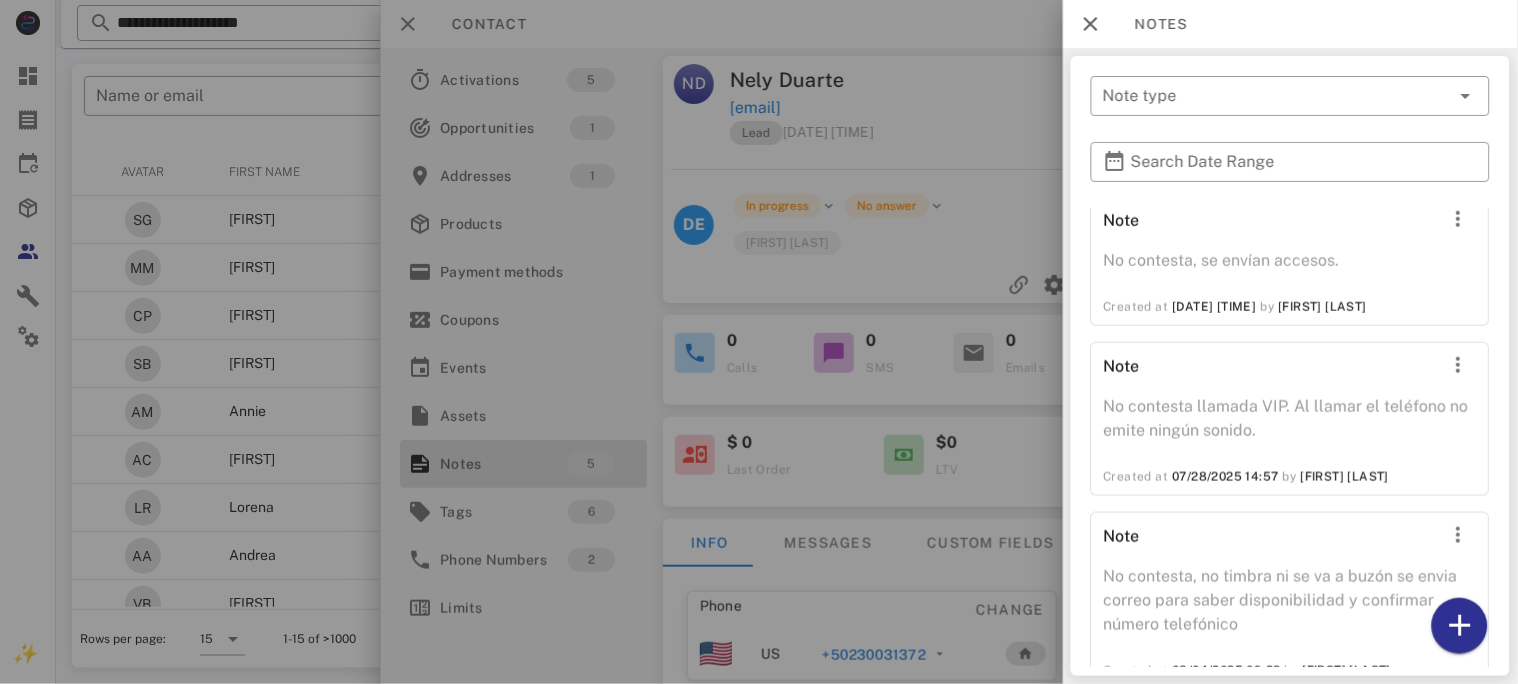 scroll, scrollTop: 532, scrollLeft: 0, axis: vertical 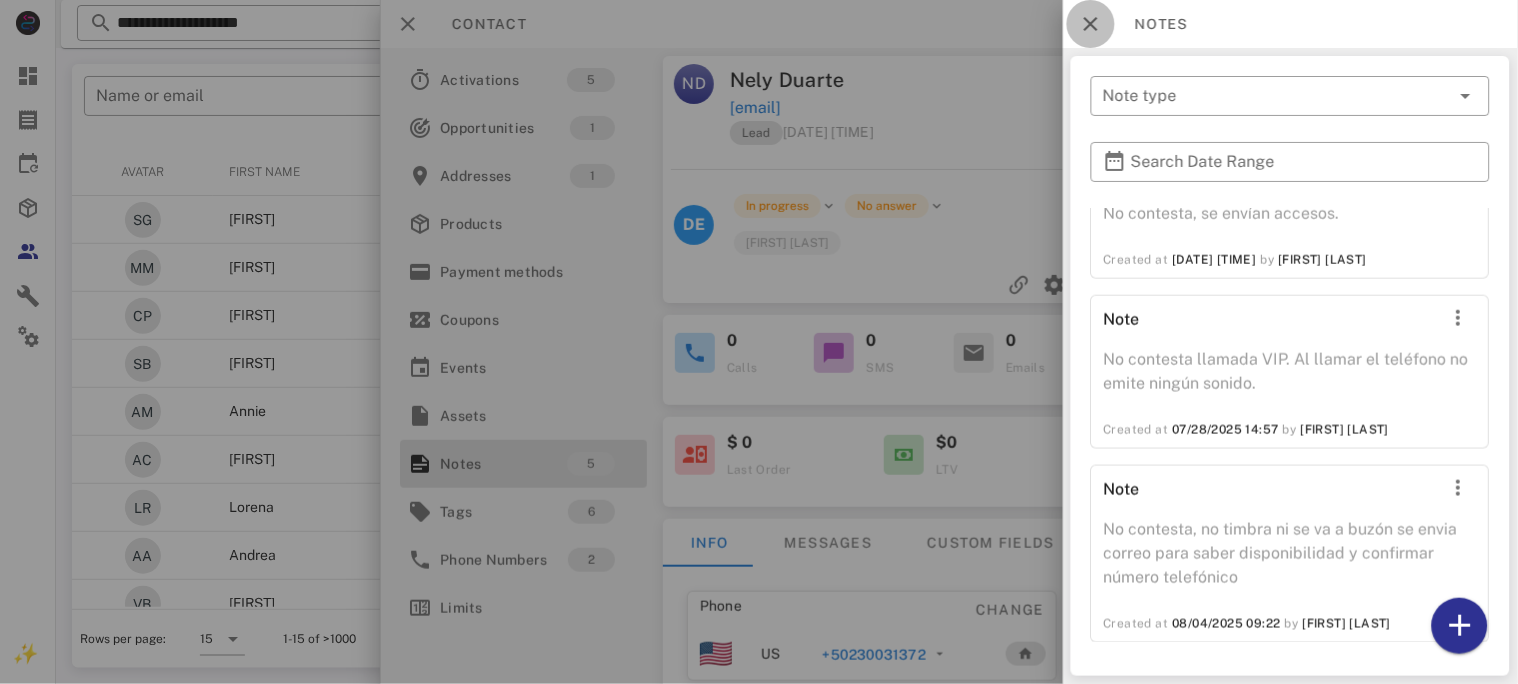 drag, startPoint x: 1085, startPoint y: 25, endPoint x: 1086, endPoint y: 40, distance: 15.033297 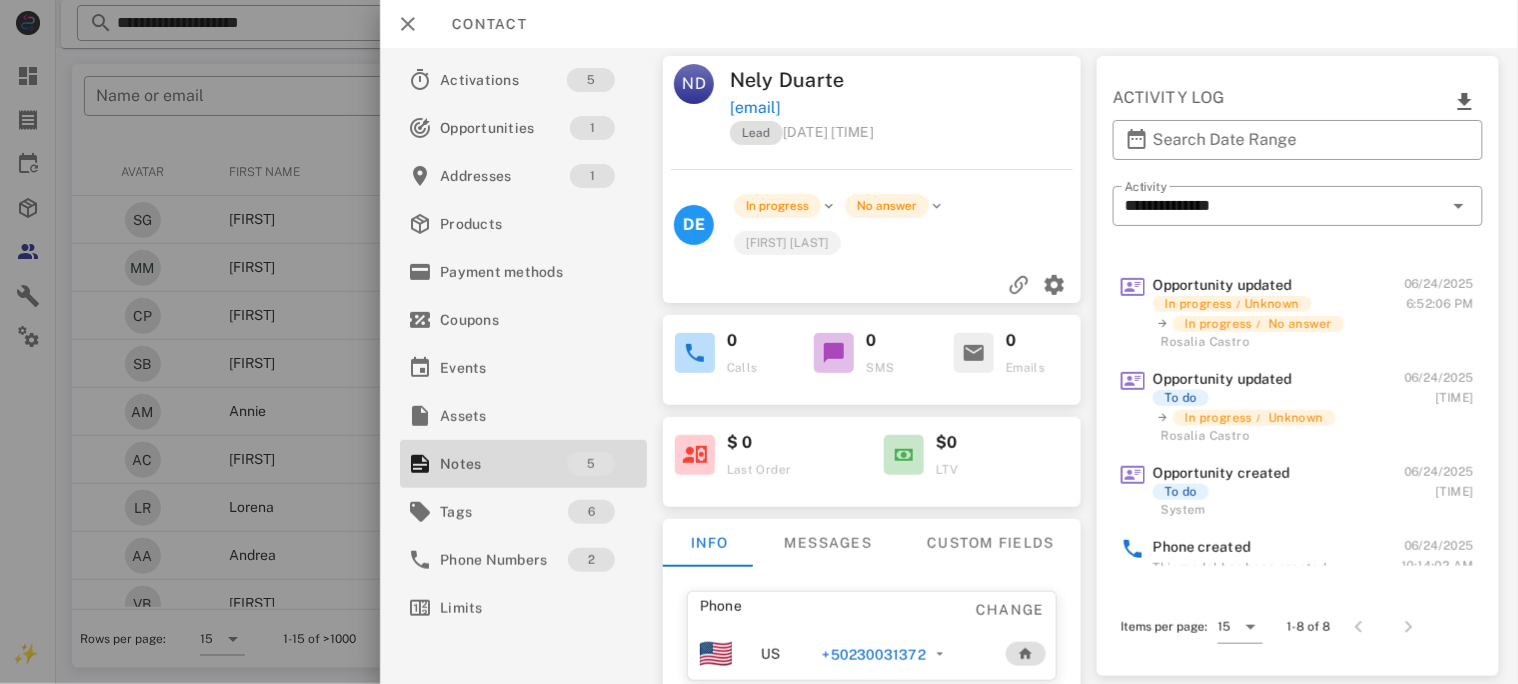 scroll, scrollTop: 266, scrollLeft: 0, axis: vertical 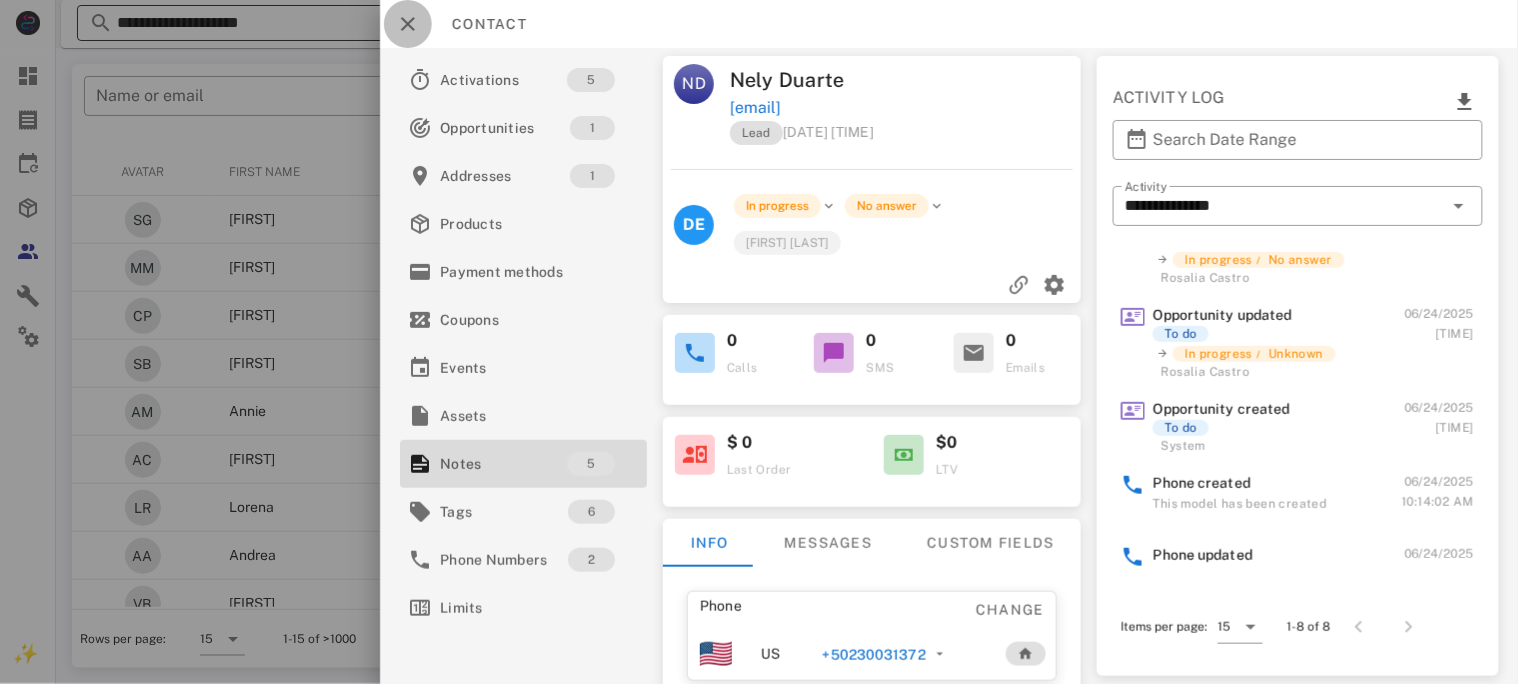 drag, startPoint x: 407, startPoint y: 25, endPoint x: 363, endPoint y: 4, distance: 48.754486 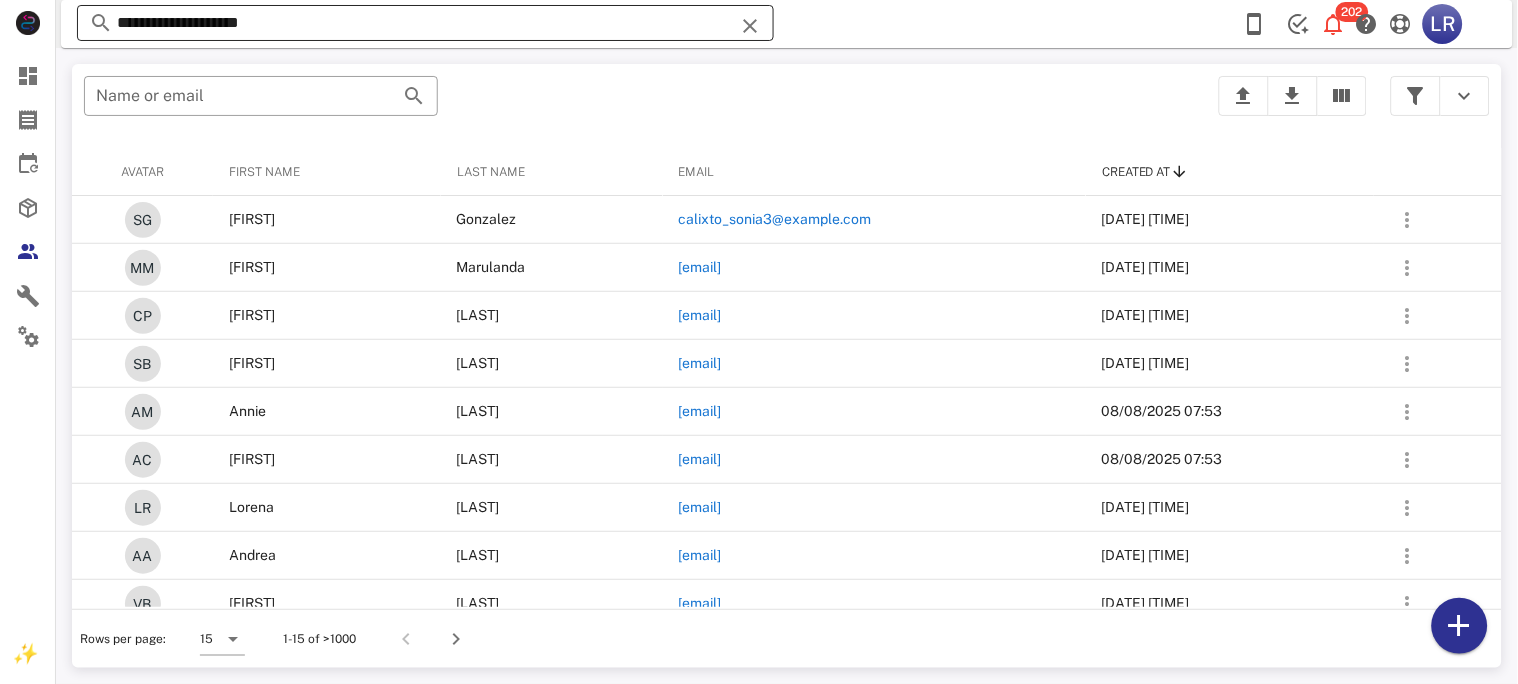 click at bounding box center (750, 26) 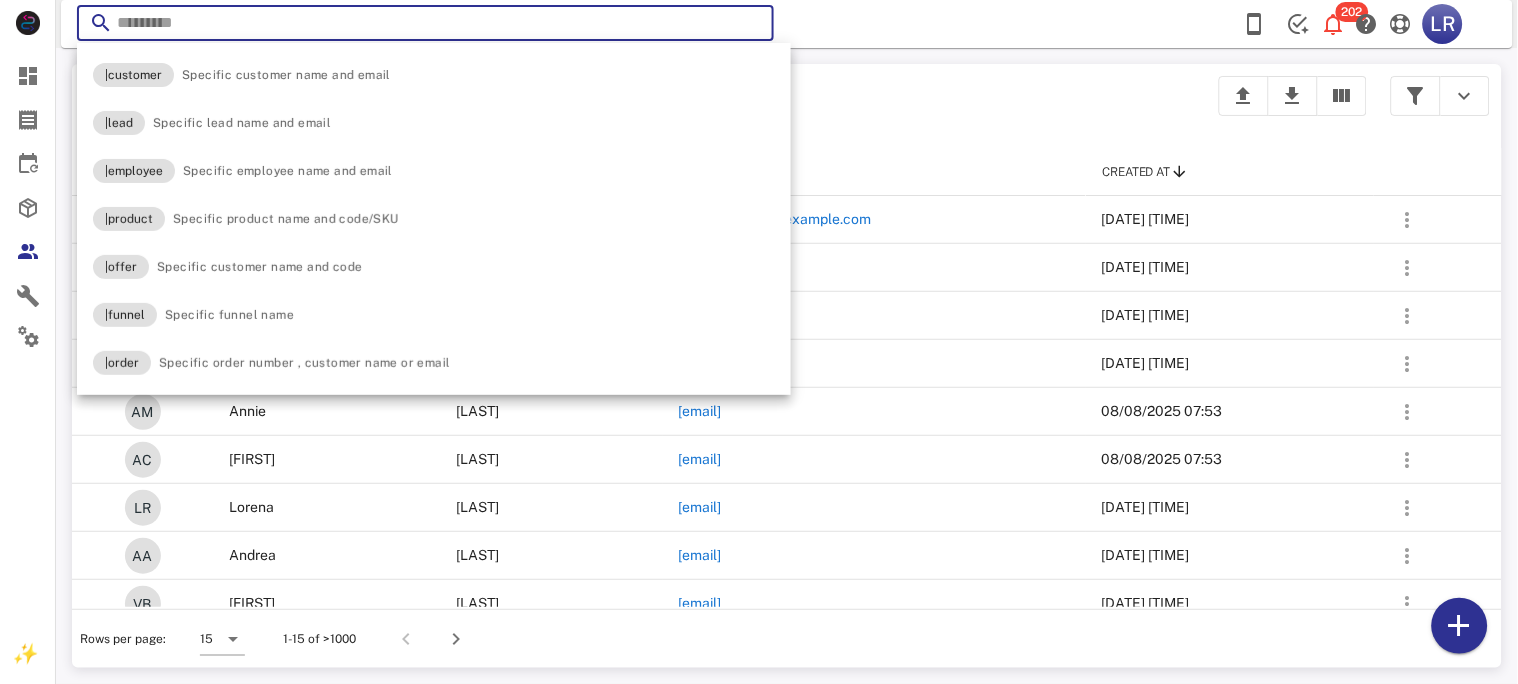 click at bounding box center (750, 26) 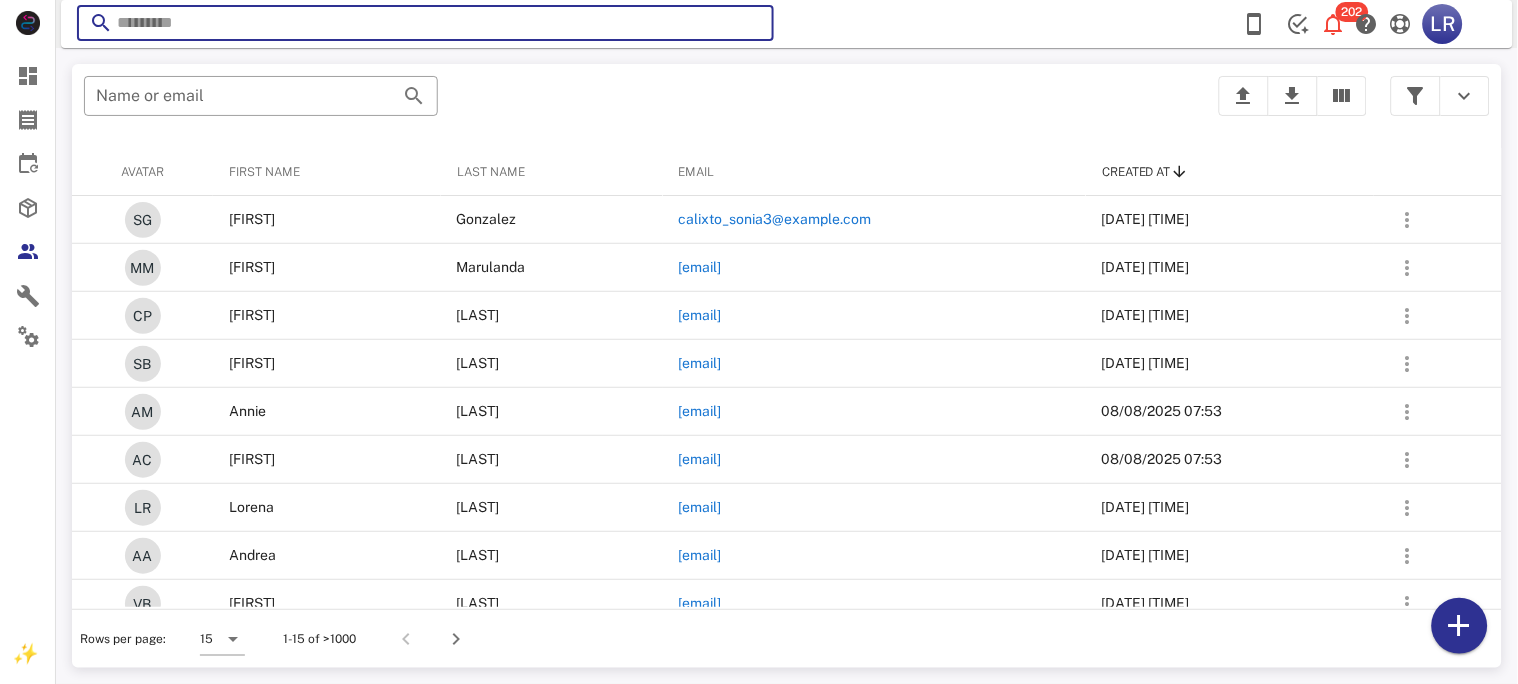 paste on "**********" 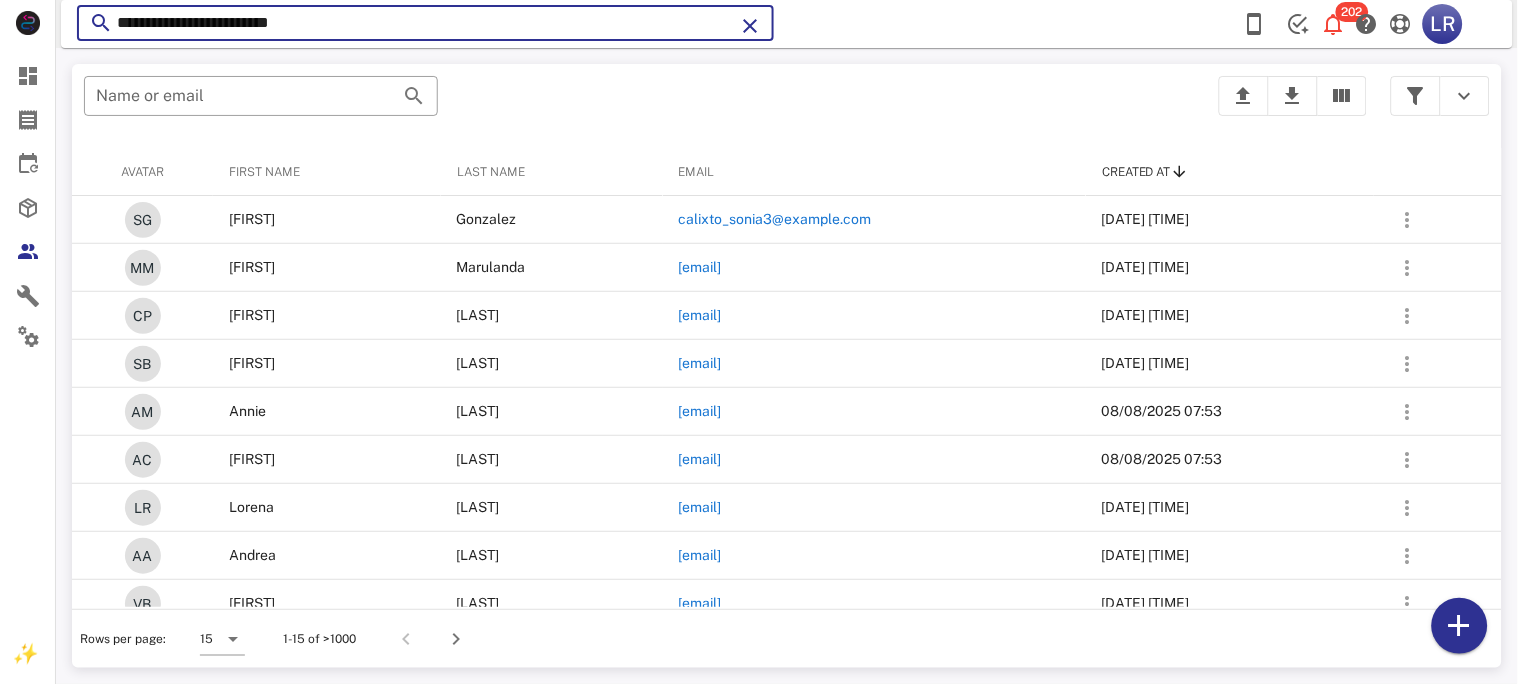 type on "**********" 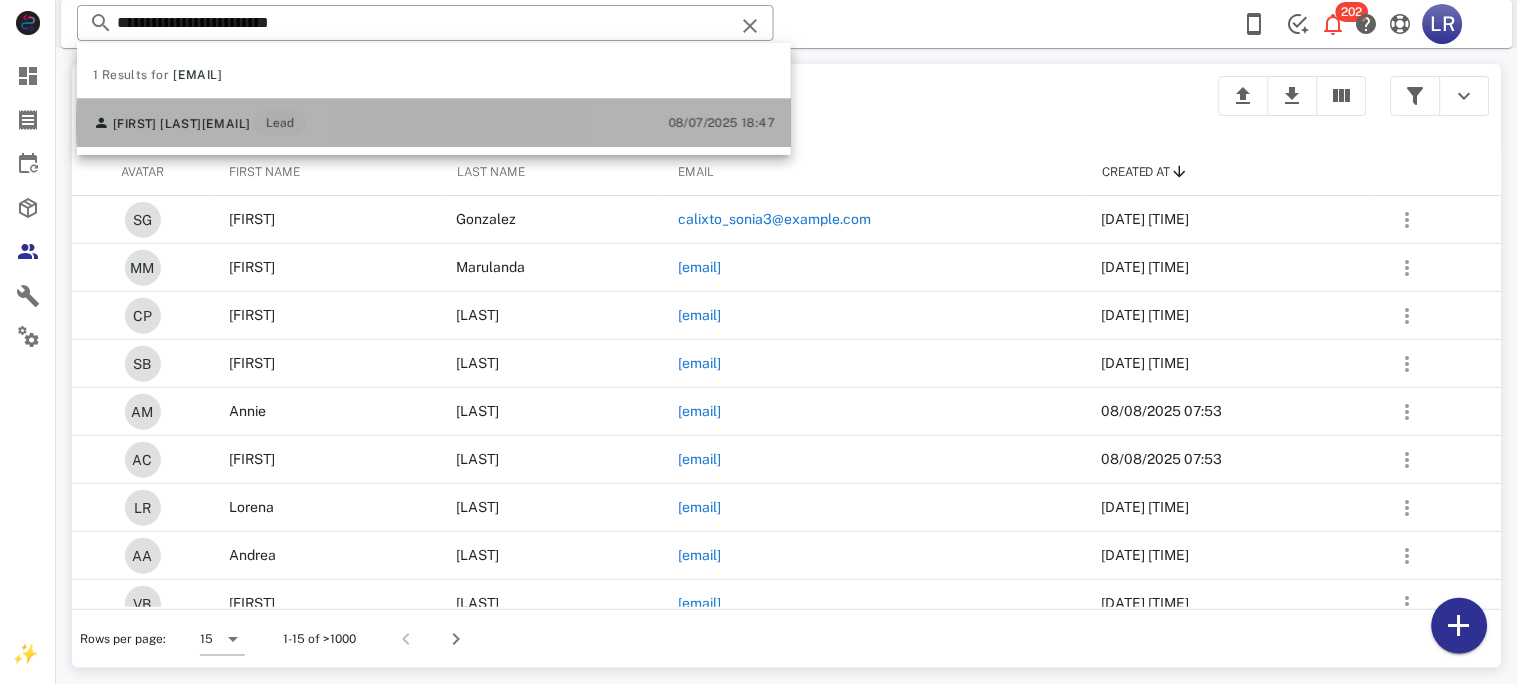 click on "emmalapaisita@hotmail.com" at bounding box center (226, 124) 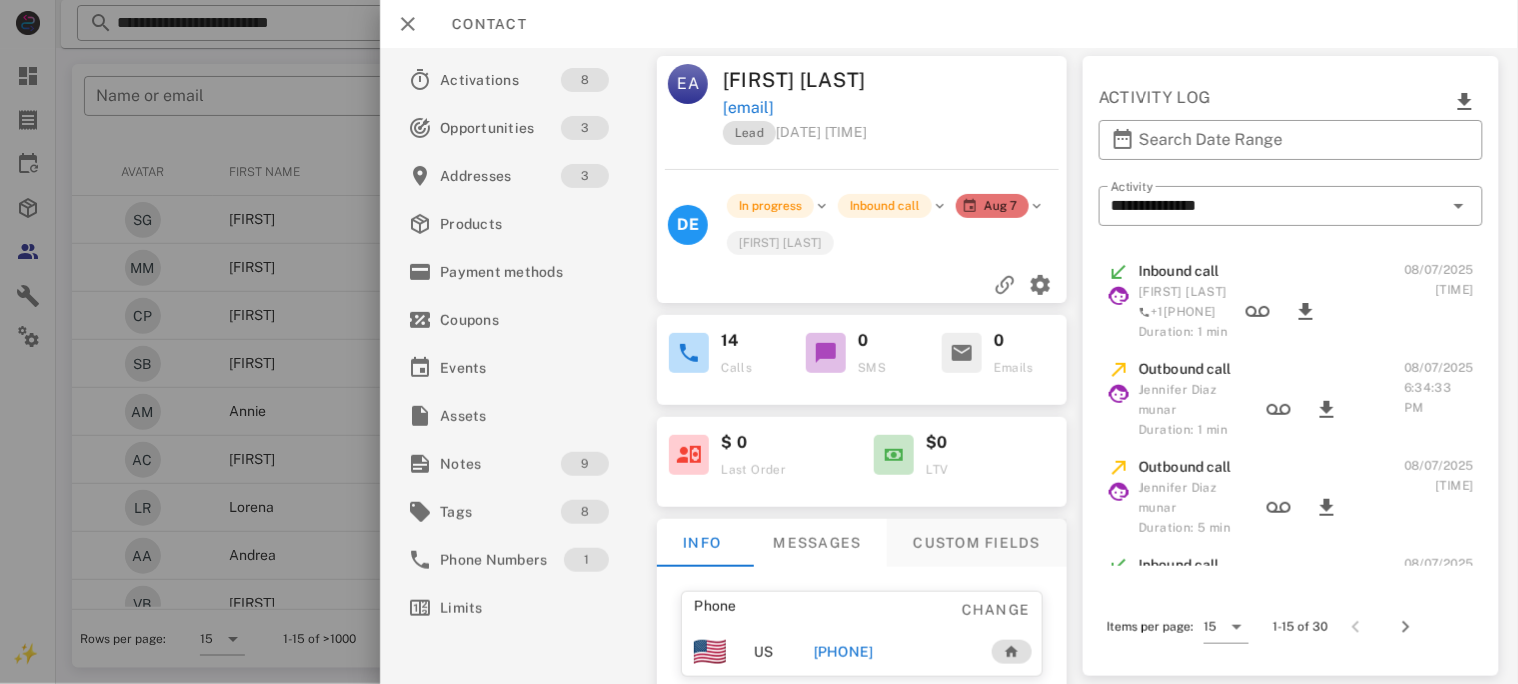 scroll, scrollTop: 133, scrollLeft: 0, axis: vertical 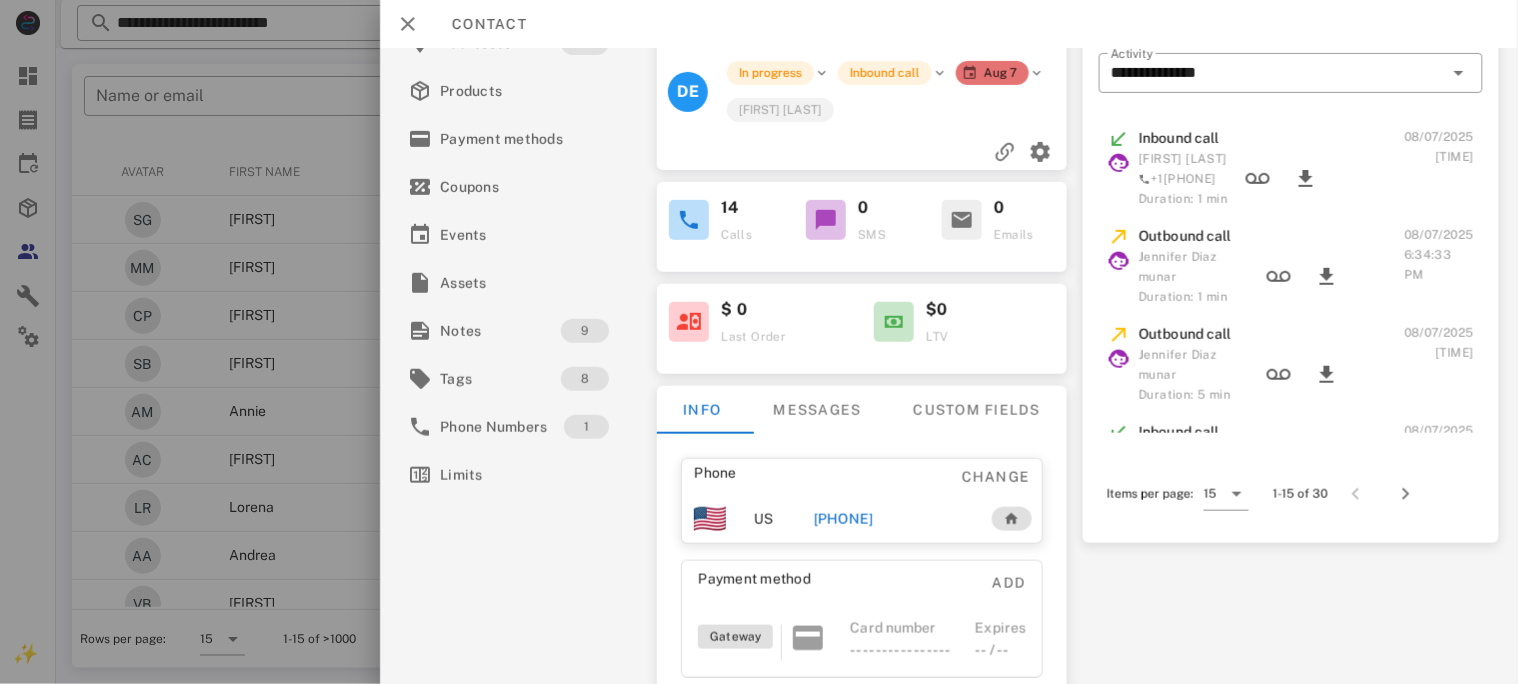 click on "+17864136035" at bounding box center [843, 519] 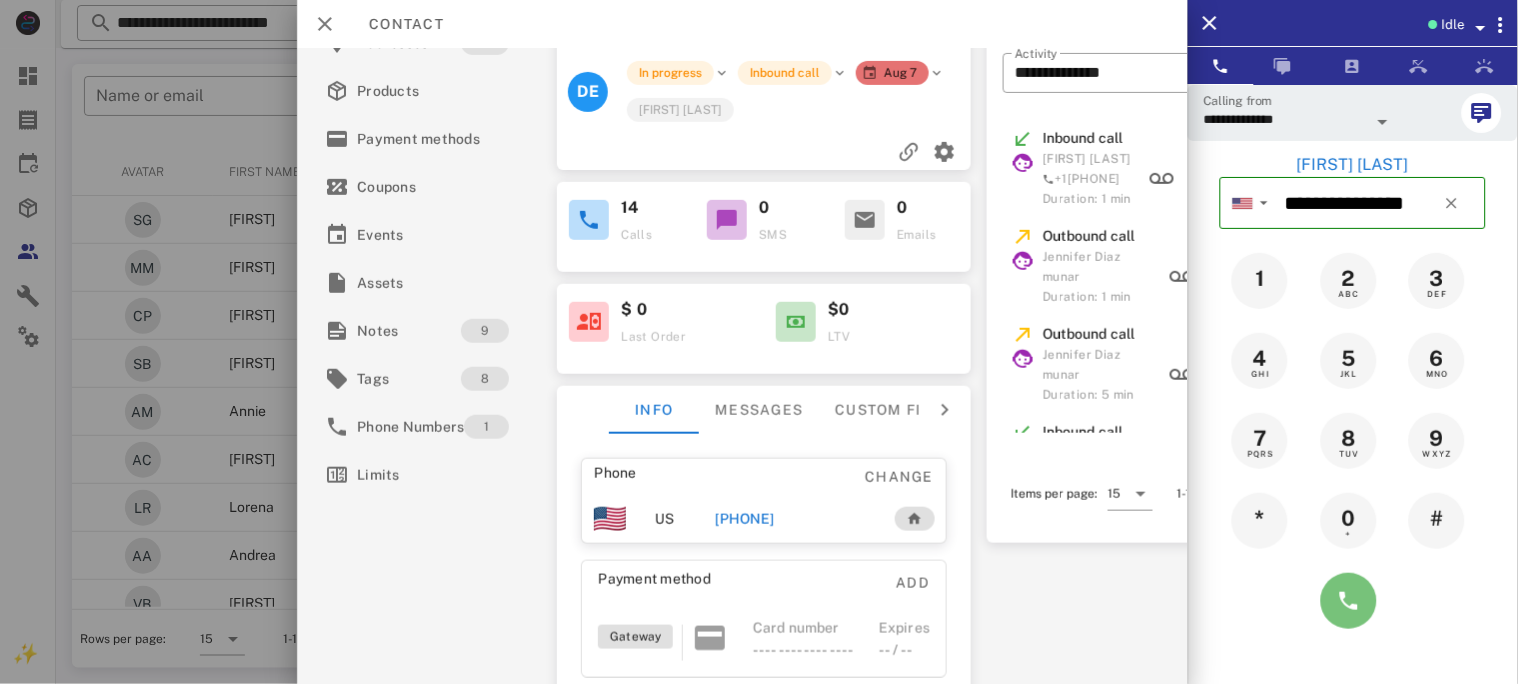 click at bounding box center (1349, 601) 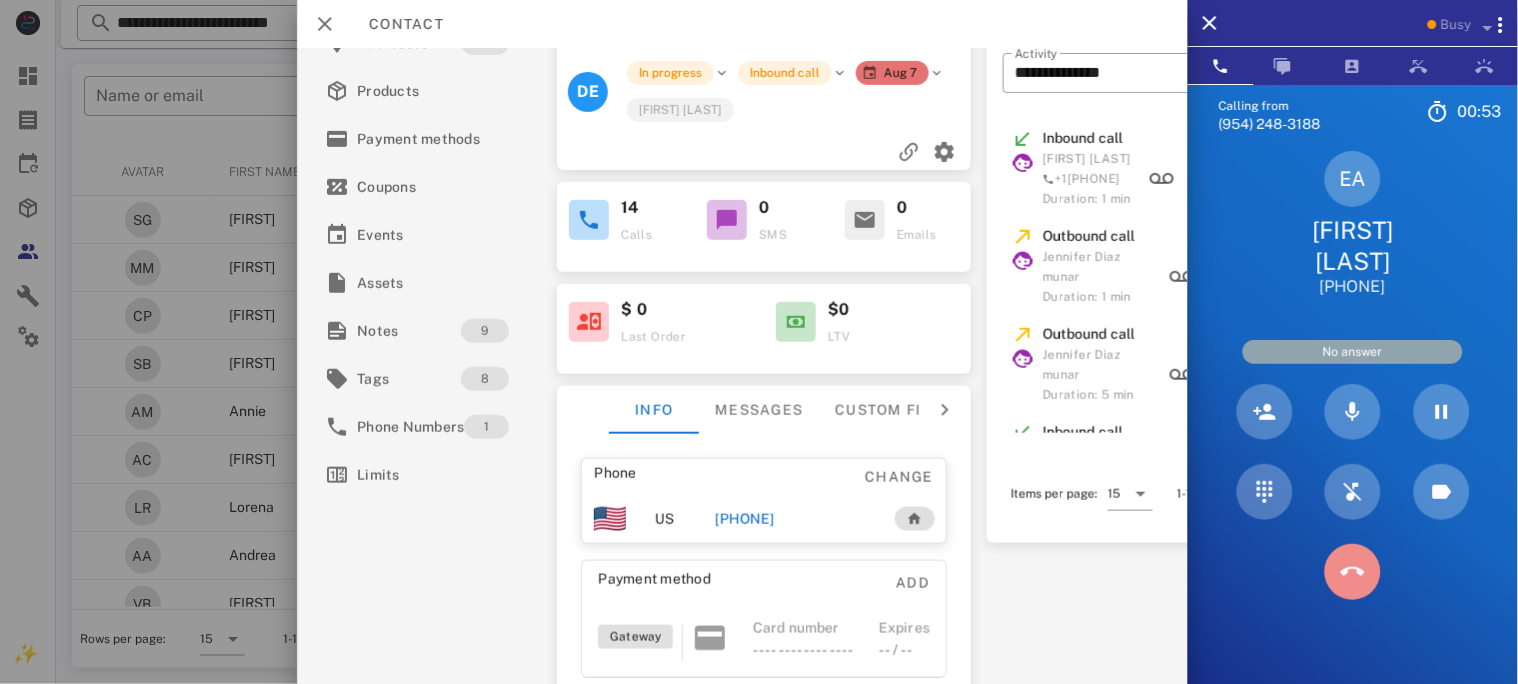 click at bounding box center [1353, 572] 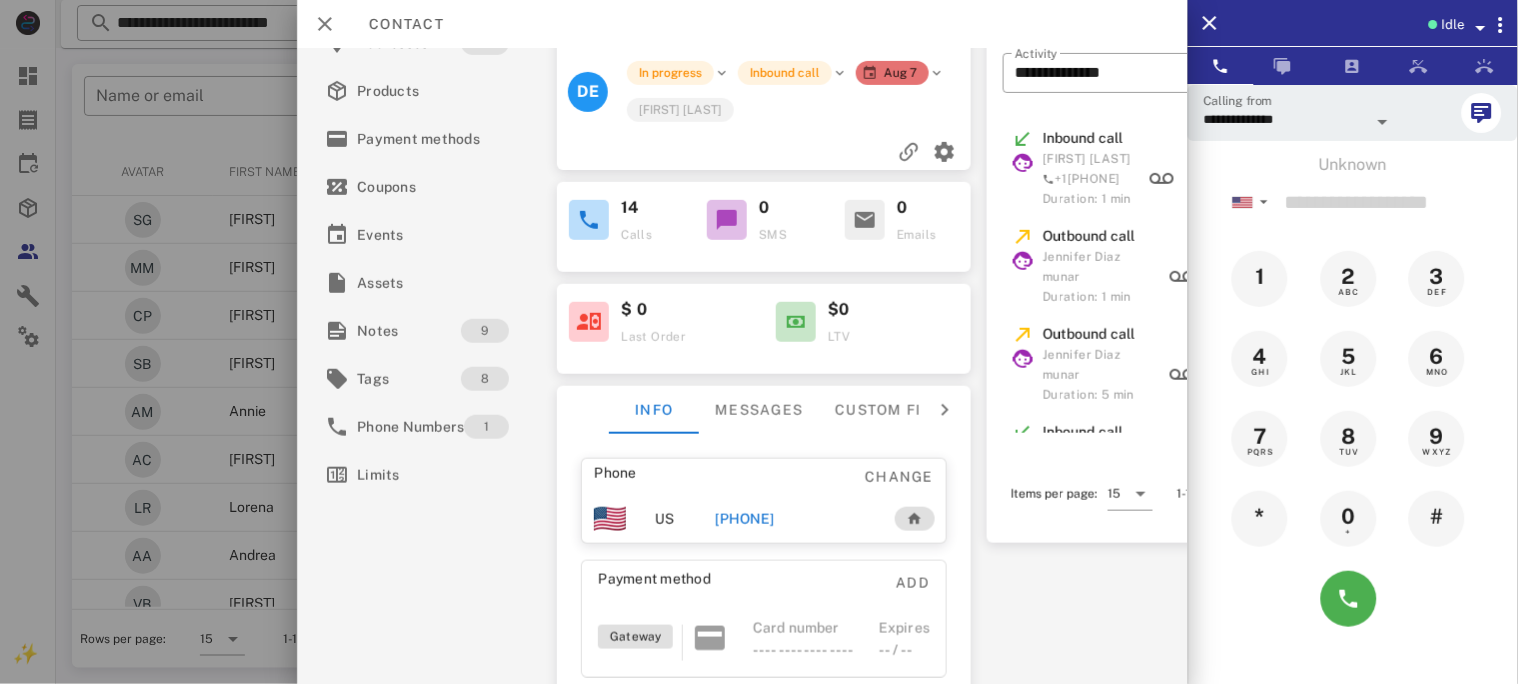 click on "+17864136035" at bounding box center (744, 519) 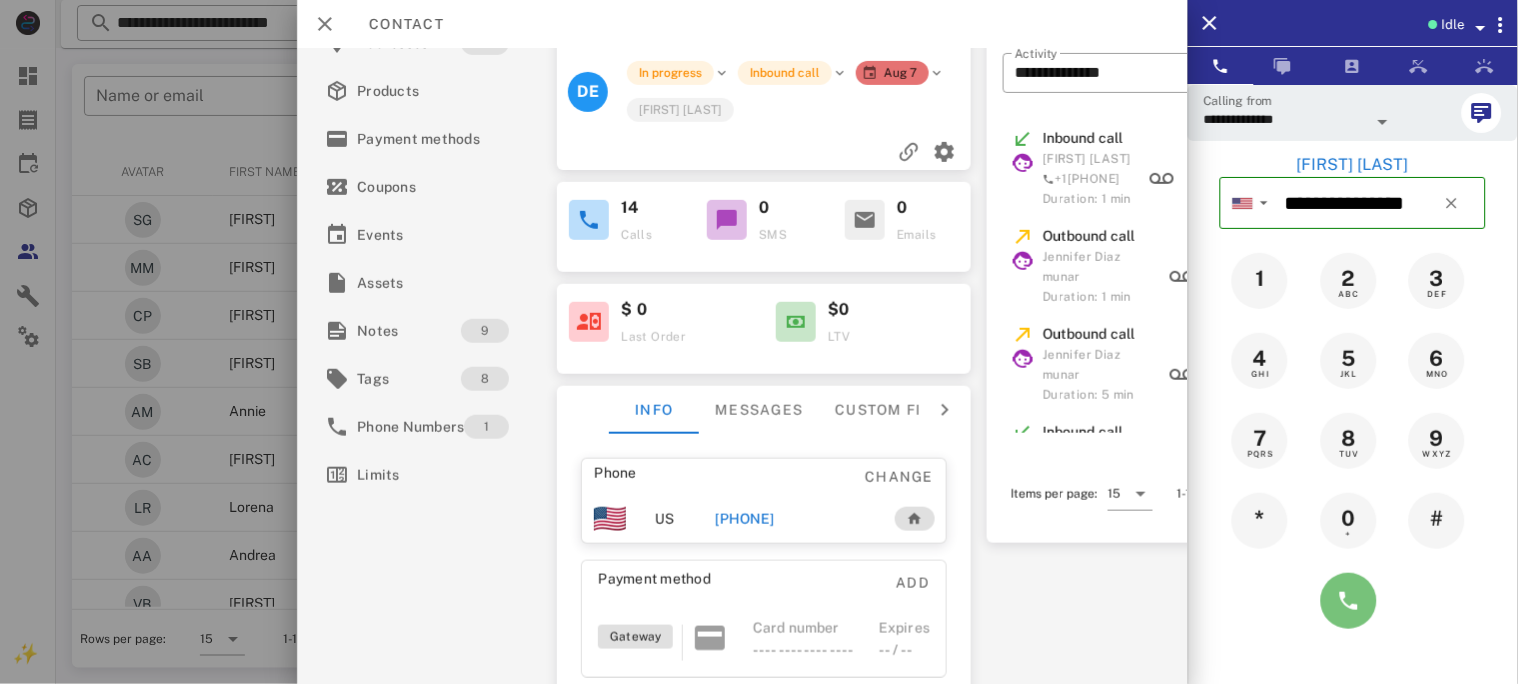 click at bounding box center (1349, 601) 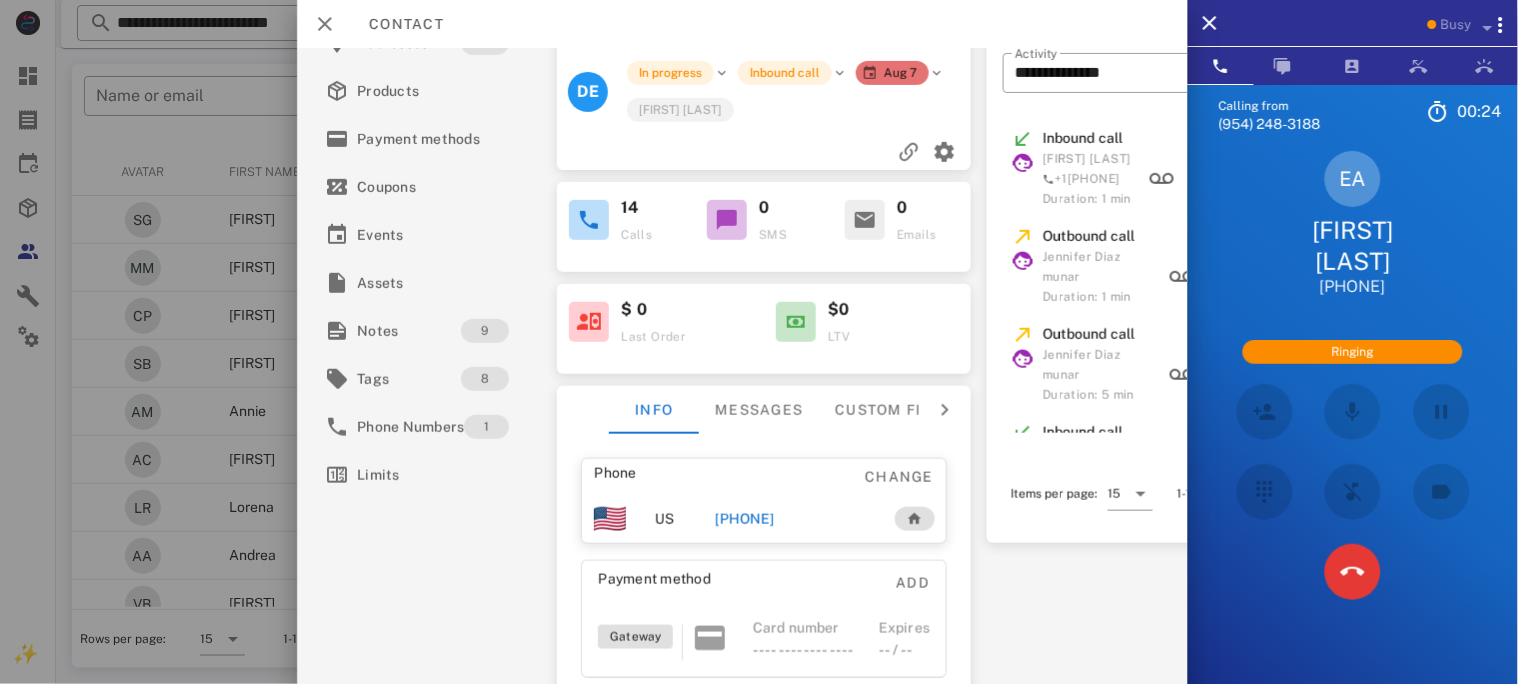 click at bounding box center [759, 342] 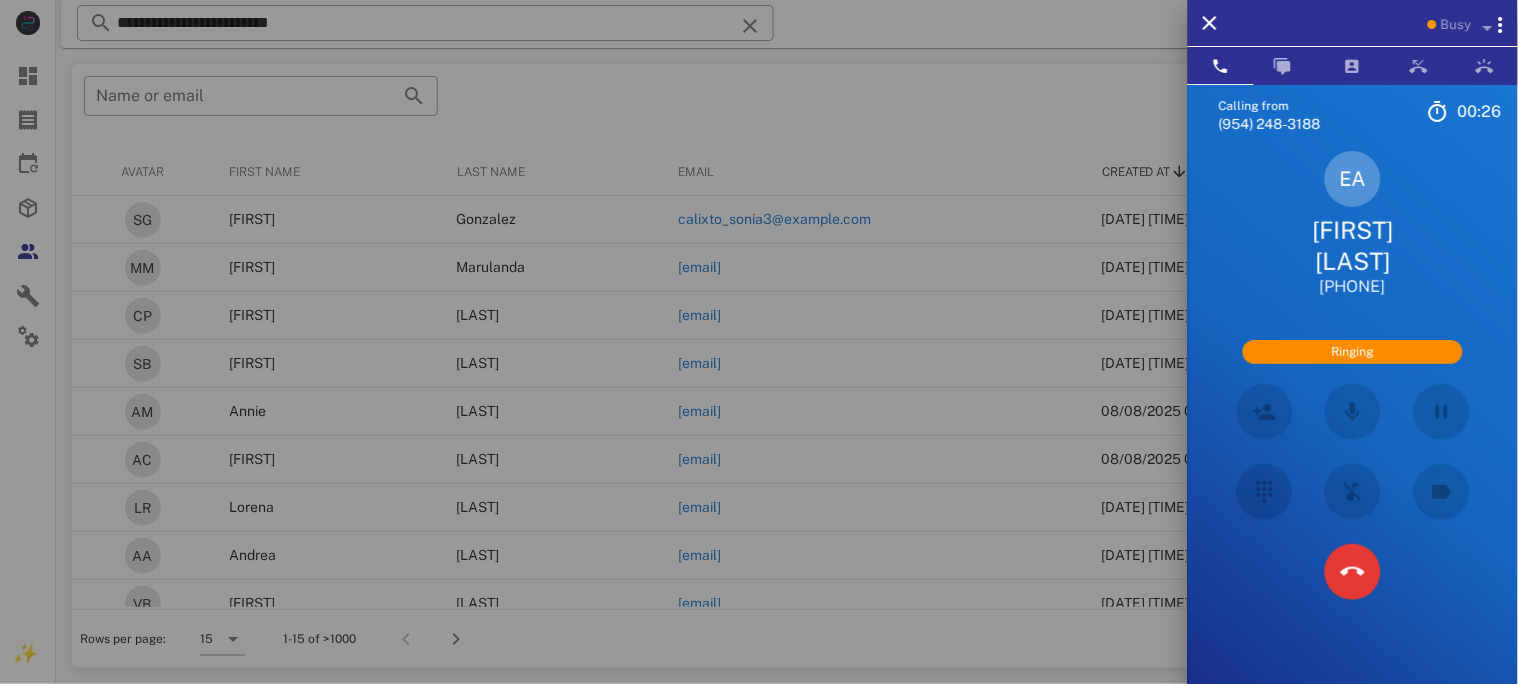 click on "Emma ArangoArango" at bounding box center [1353, 246] 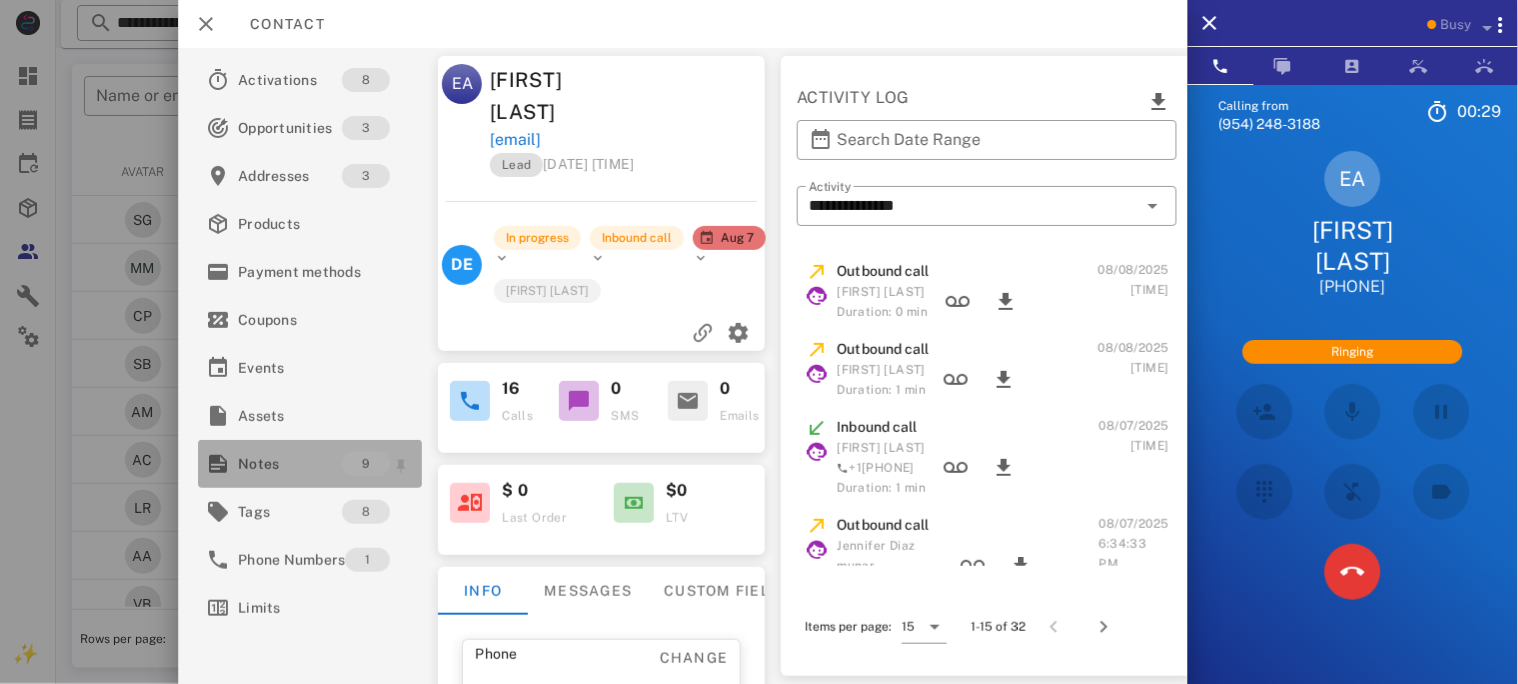click on "Notes" at bounding box center [290, 464] 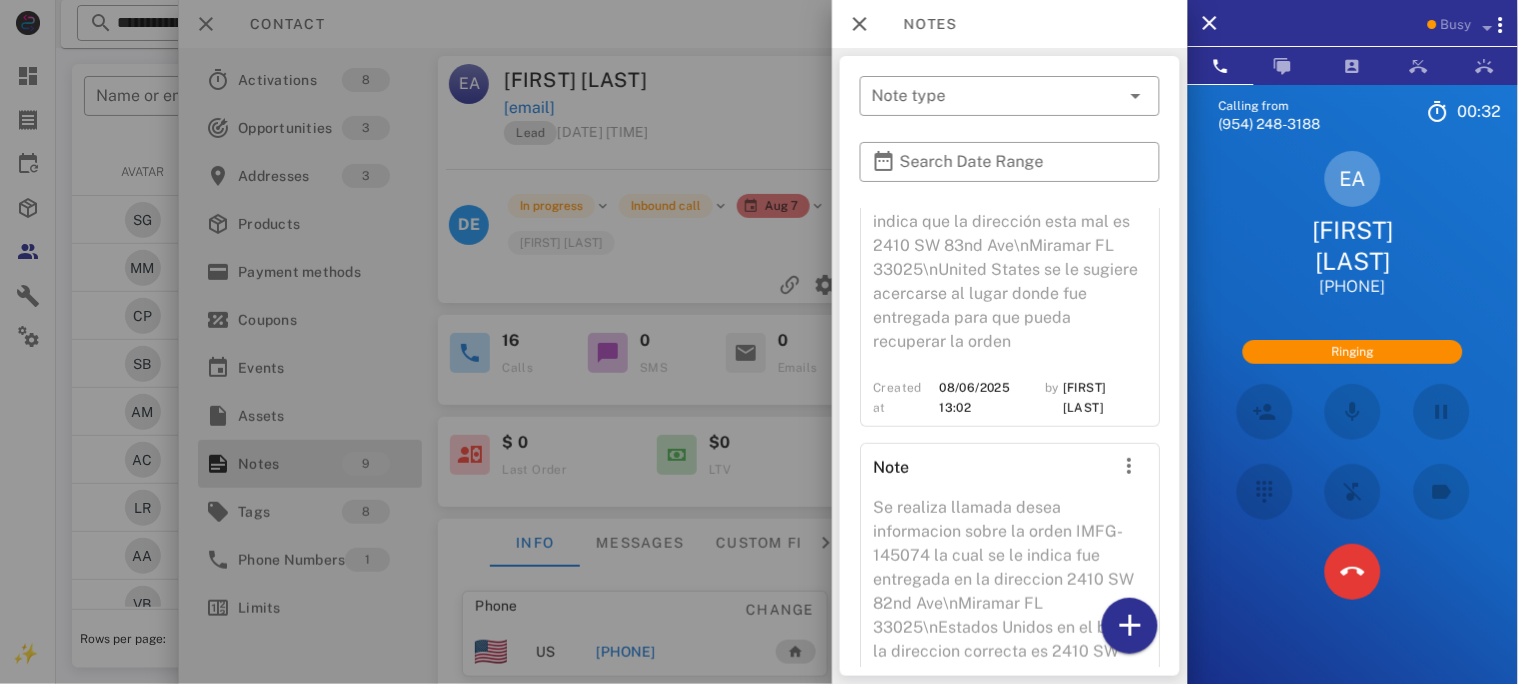 scroll, scrollTop: 2222, scrollLeft: 0, axis: vertical 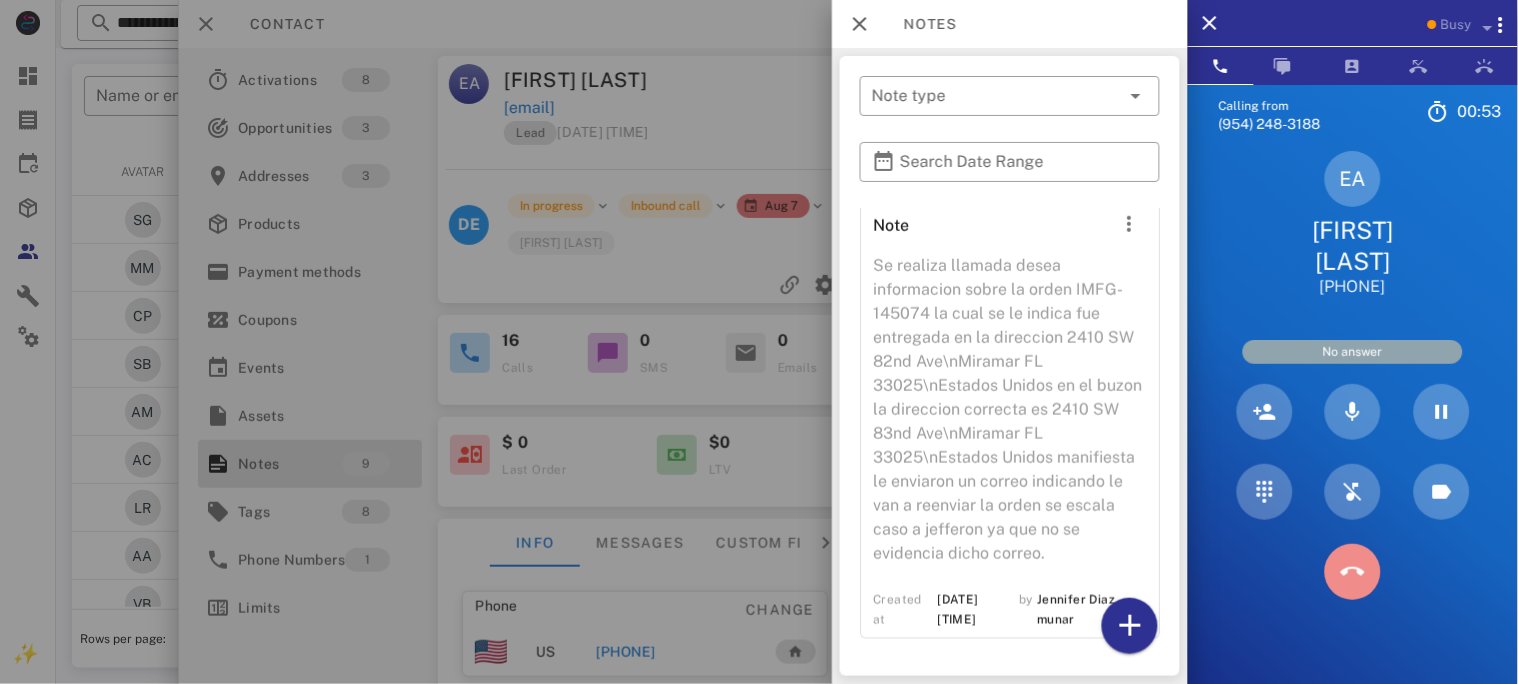 click at bounding box center (1353, 572) 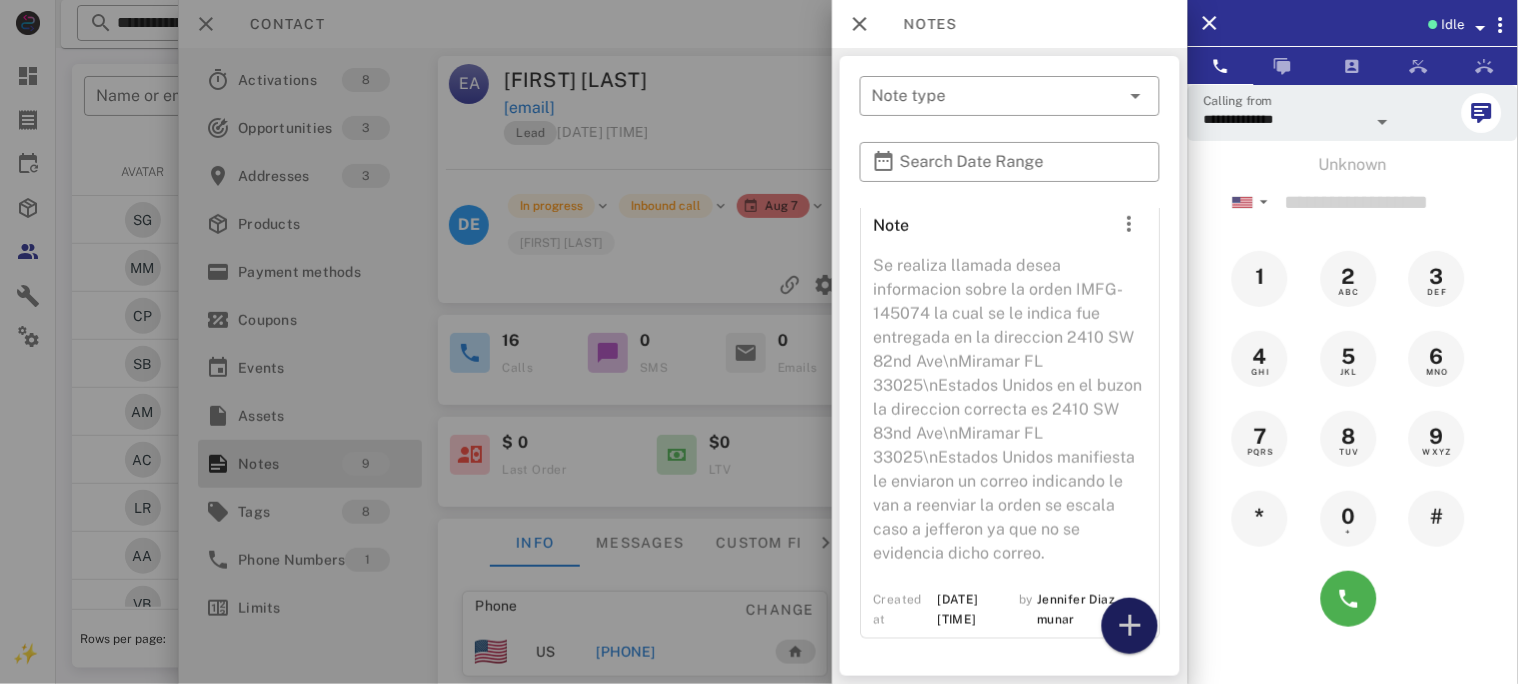 click at bounding box center [1130, 626] 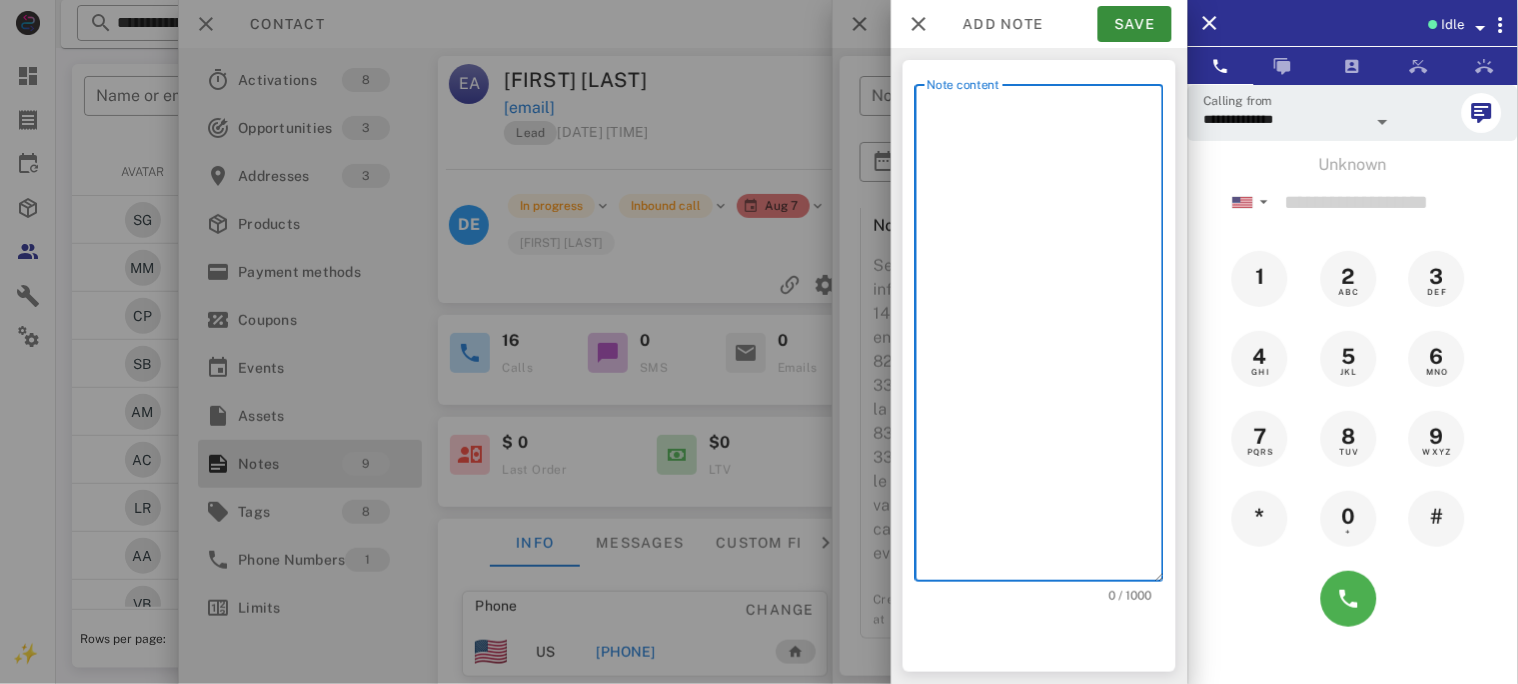 click on "Note content" at bounding box center [1045, 338] 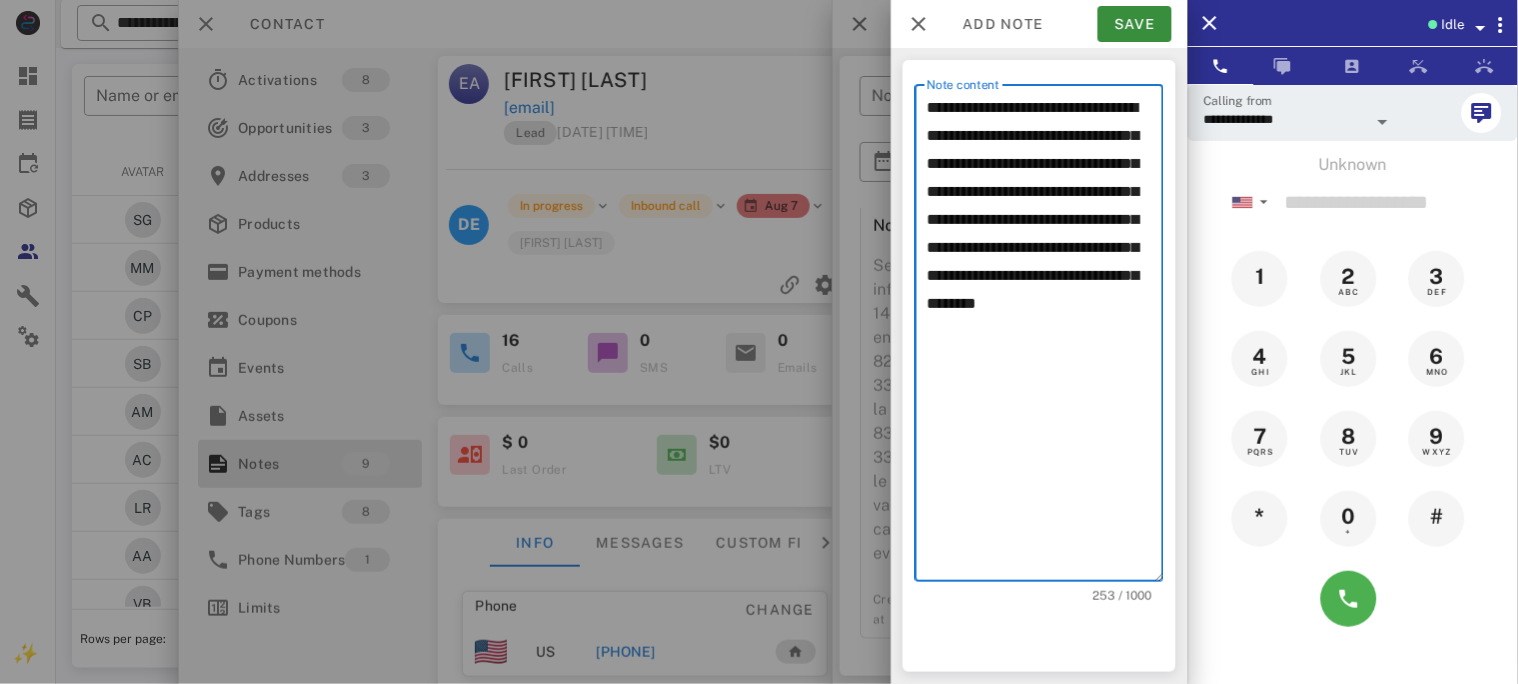 click on "**********" at bounding box center (1045, 338) 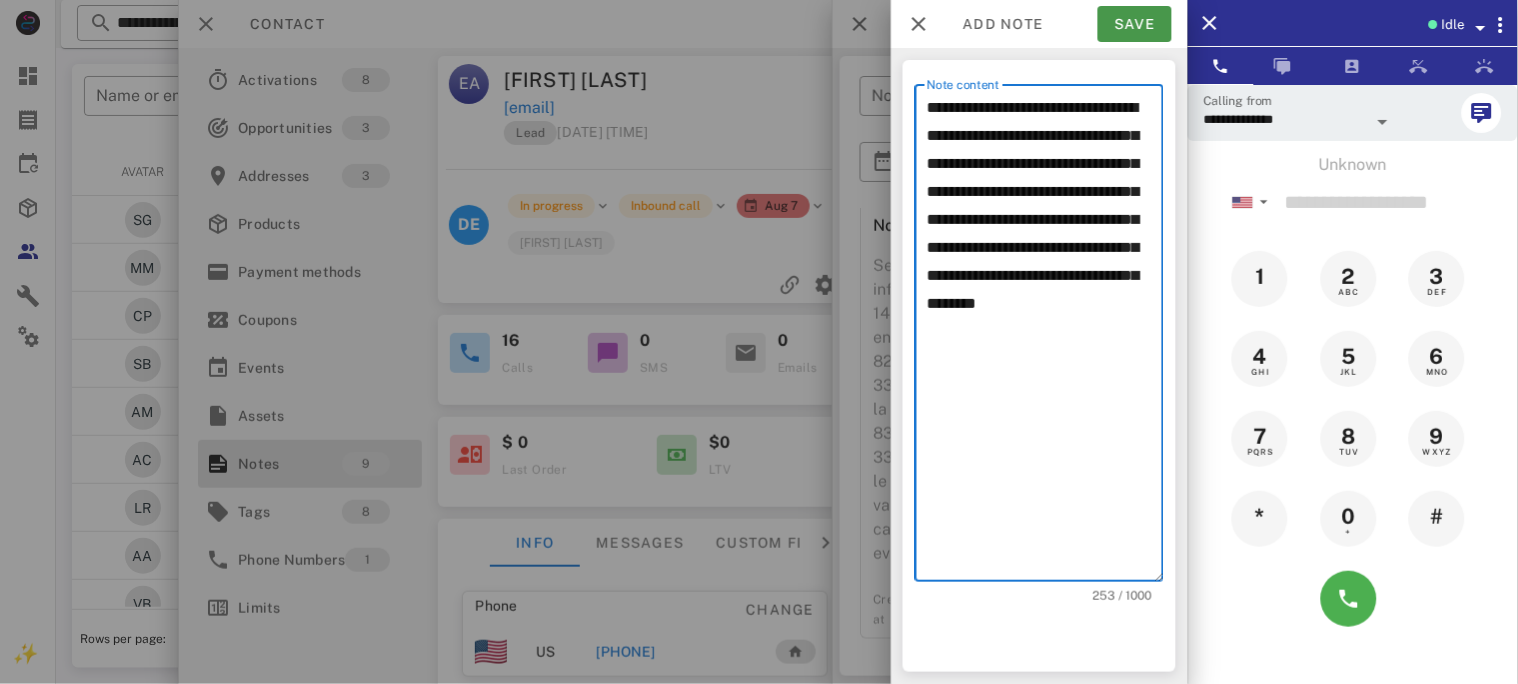 type on "**********" 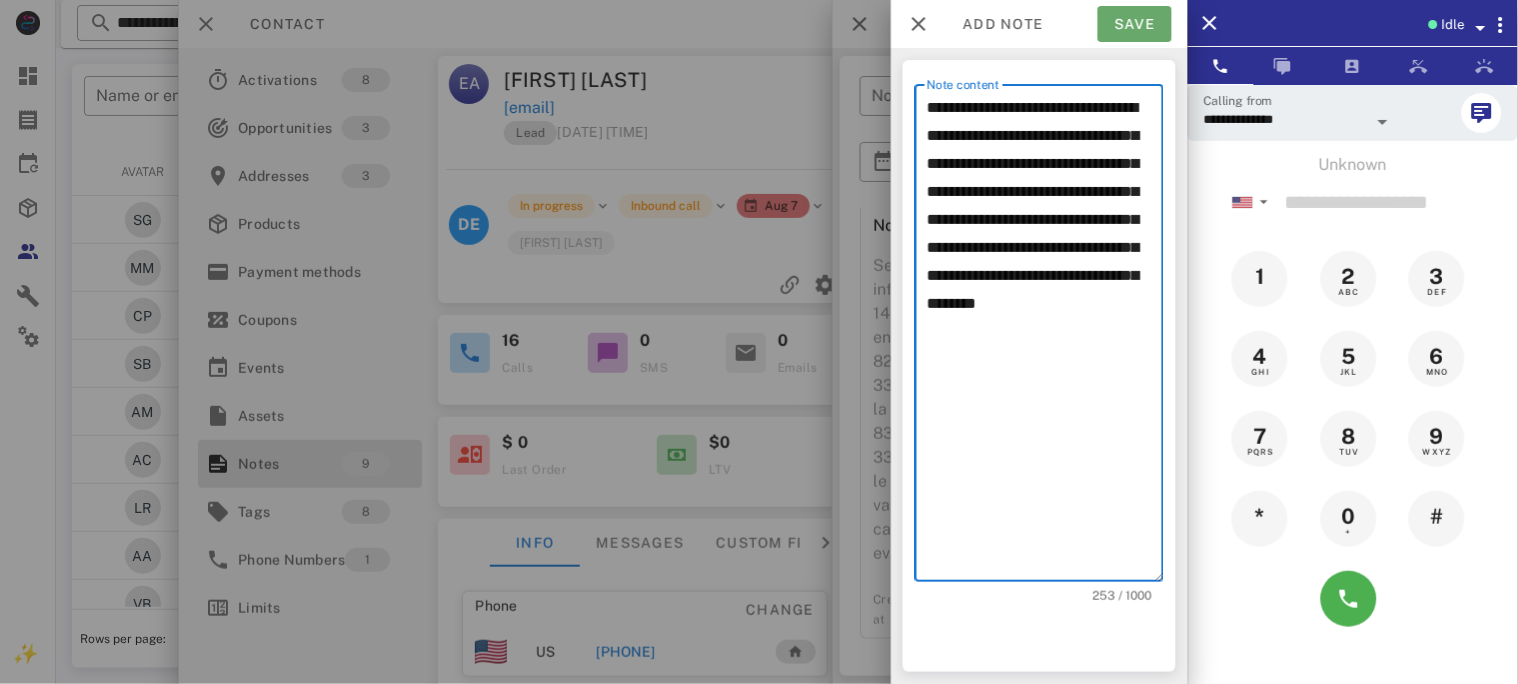 click on "Save" at bounding box center [1135, 24] 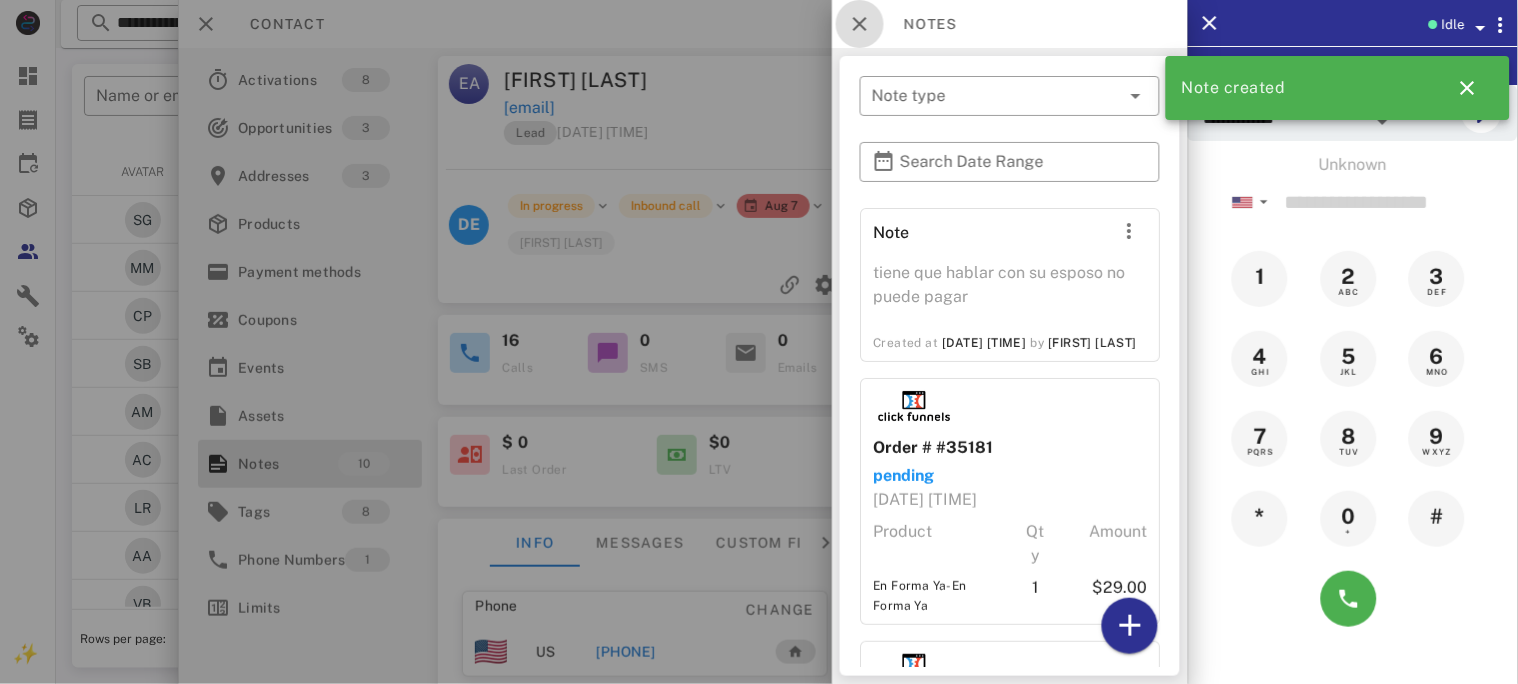 click at bounding box center (860, 24) 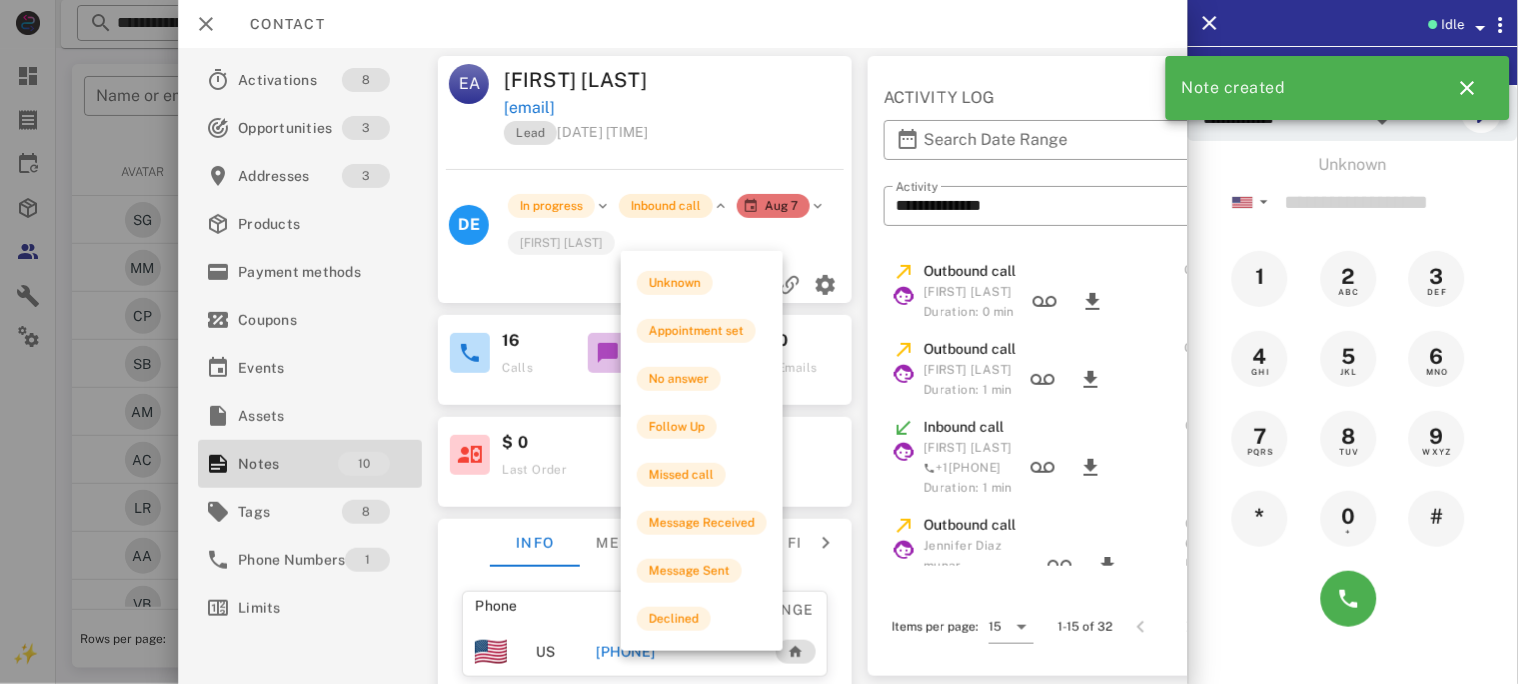 click on "Inbound call" at bounding box center (667, 206) 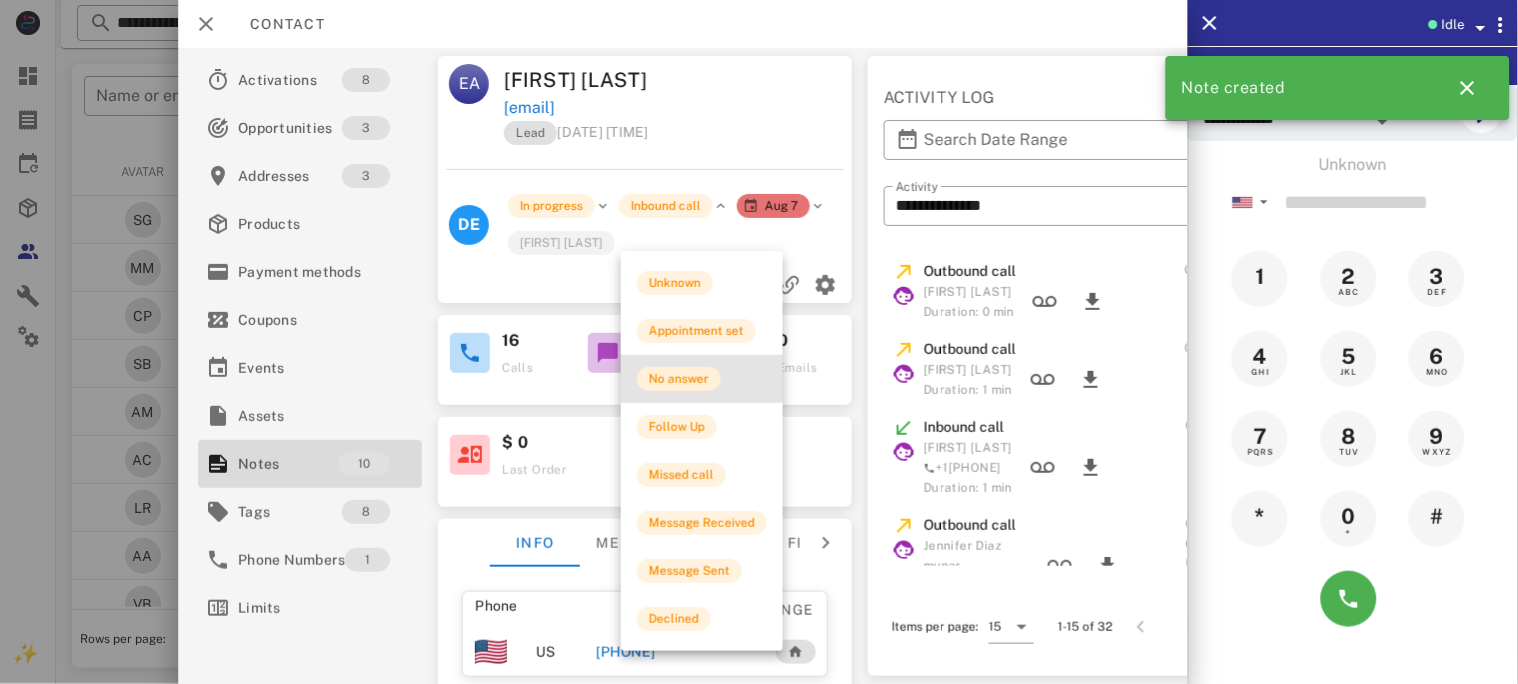 click on "No answer" at bounding box center [679, 379] 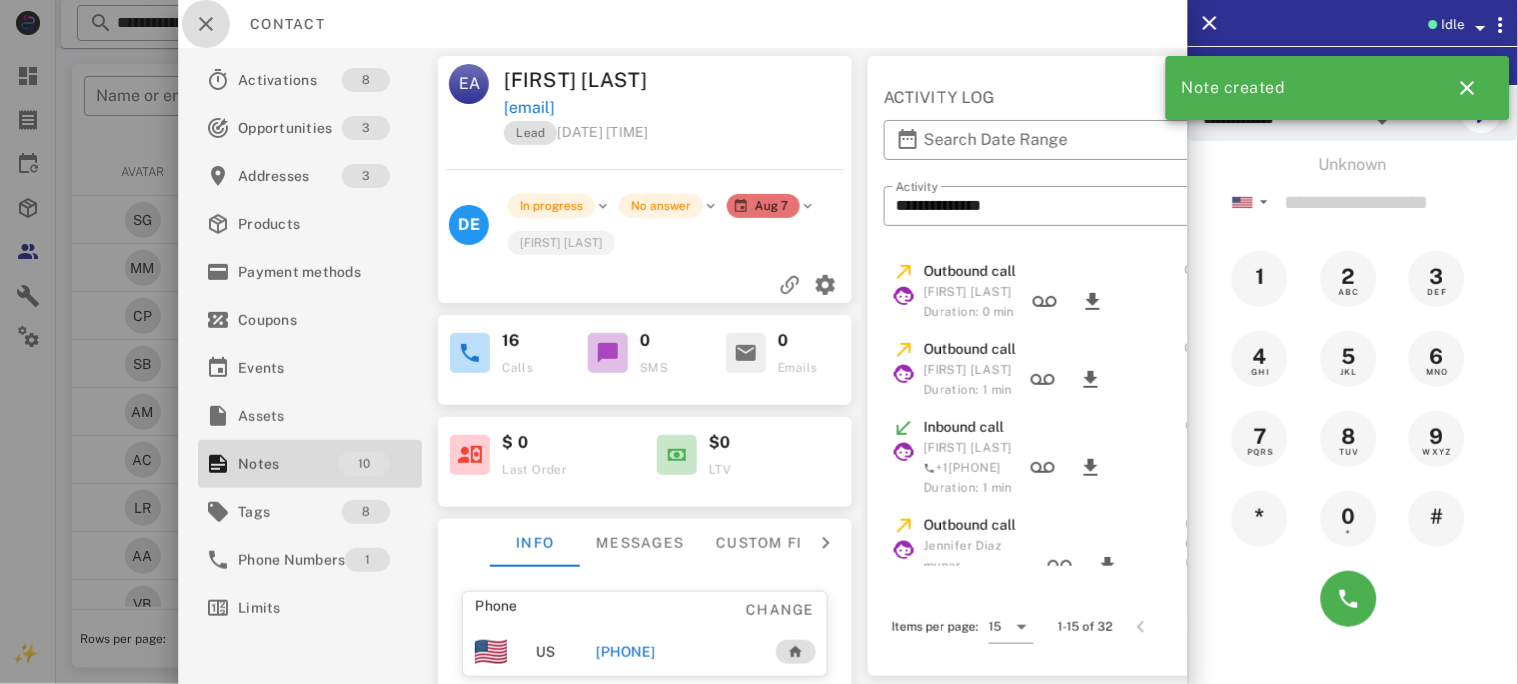 click at bounding box center [206, 24] 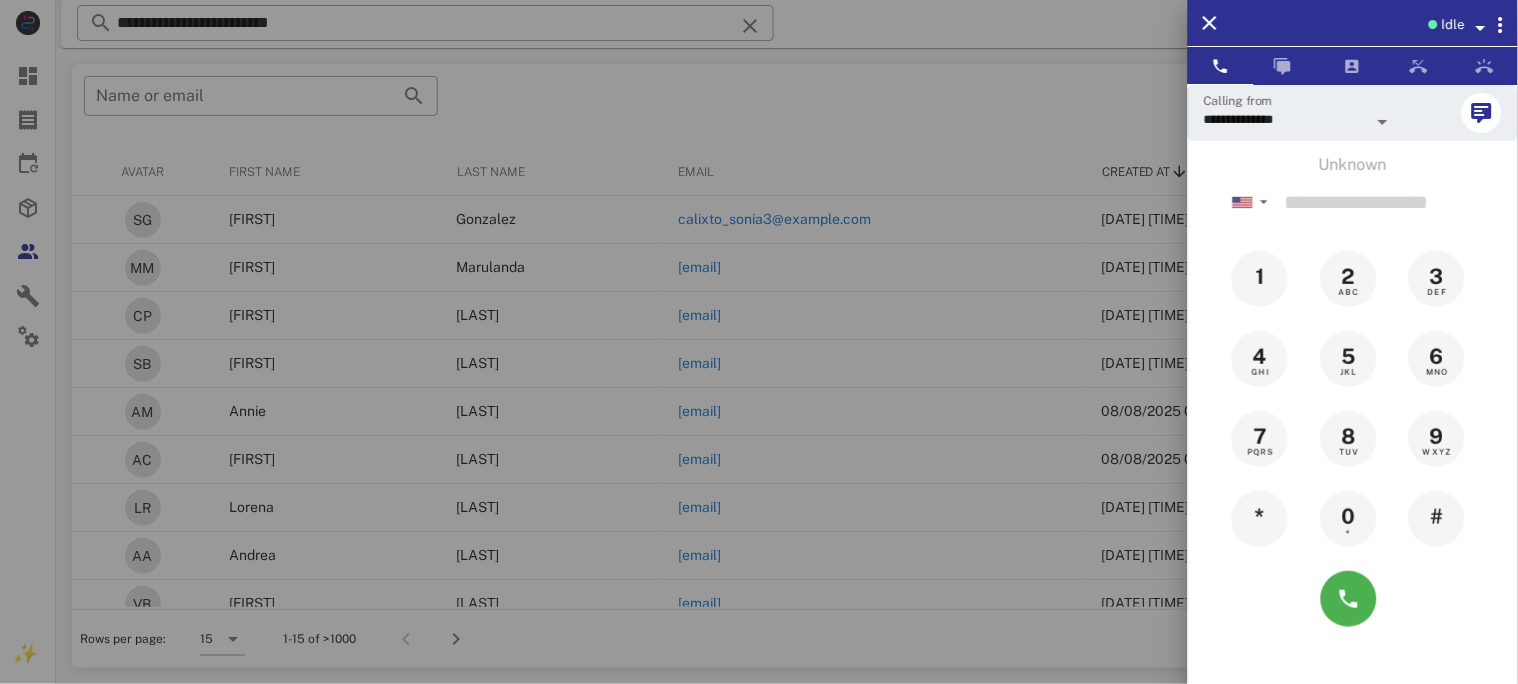 click at bounding box center [759, 342] 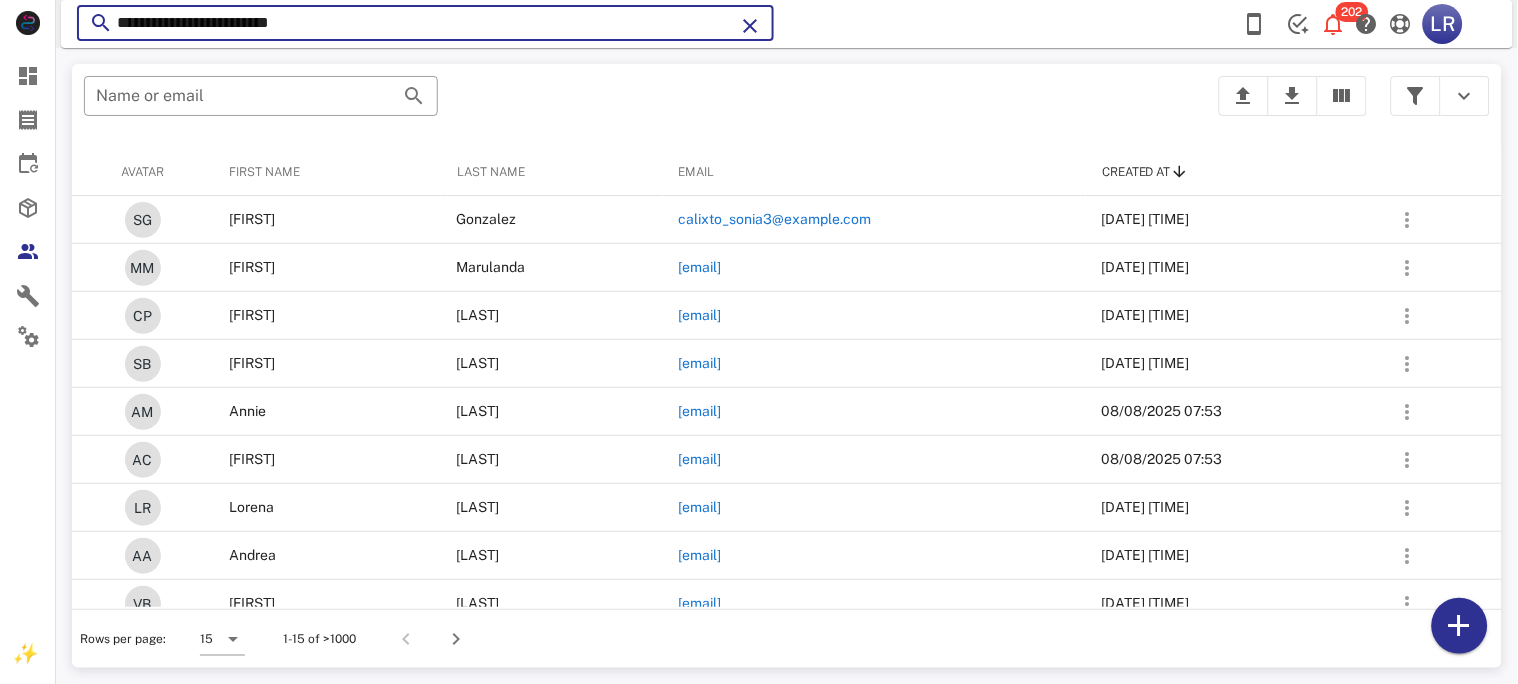 click on "**********" at bounding box center [425, 23] 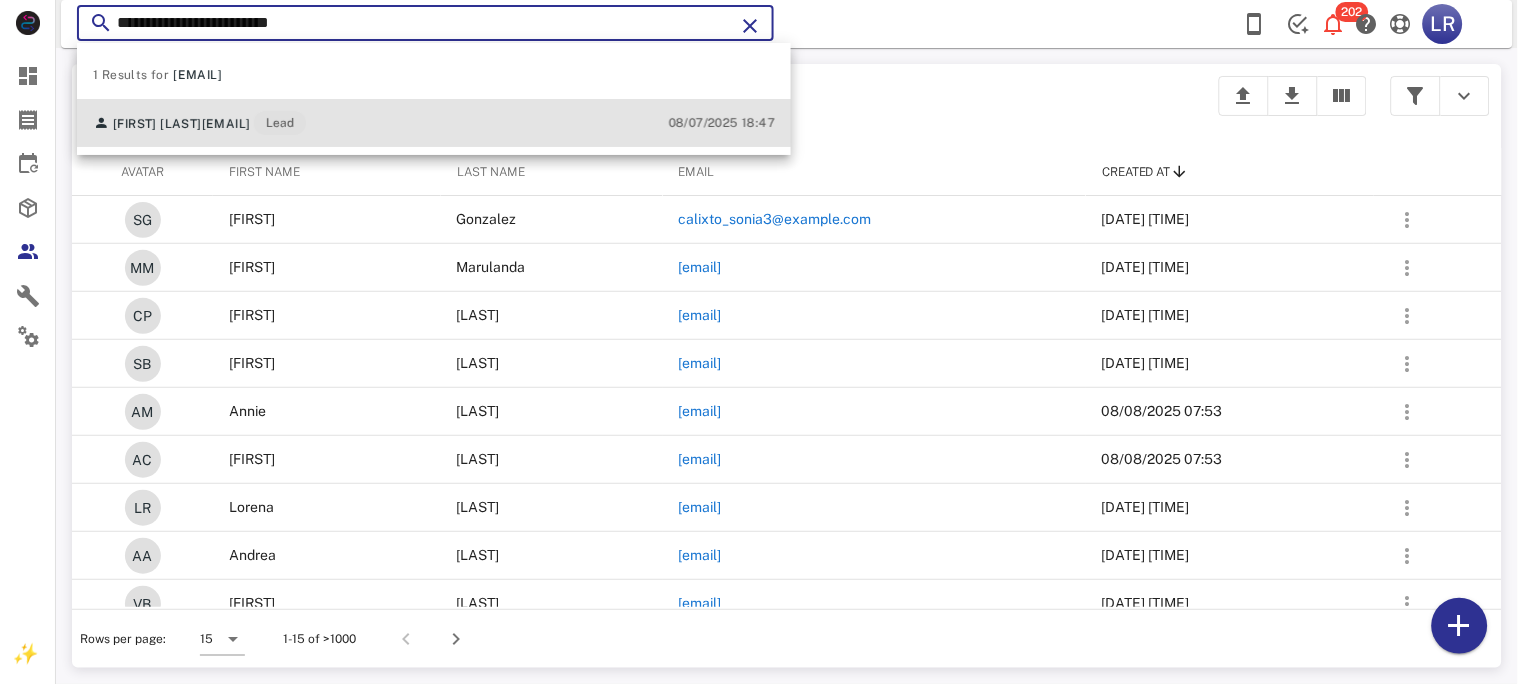 click on "emmalapaisita@hotmail.com" at bounding box center (226, 124) 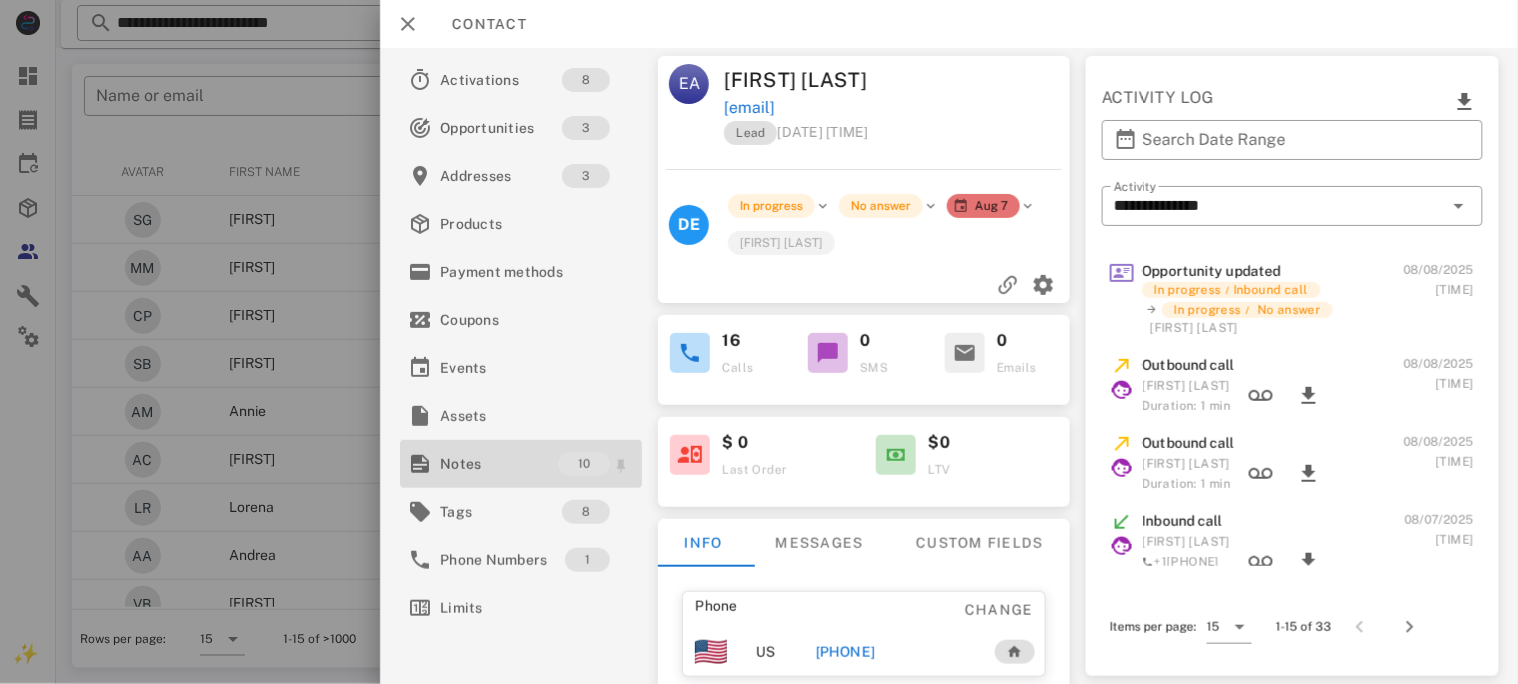 click on "Notes" at bounding box center (499, 464) 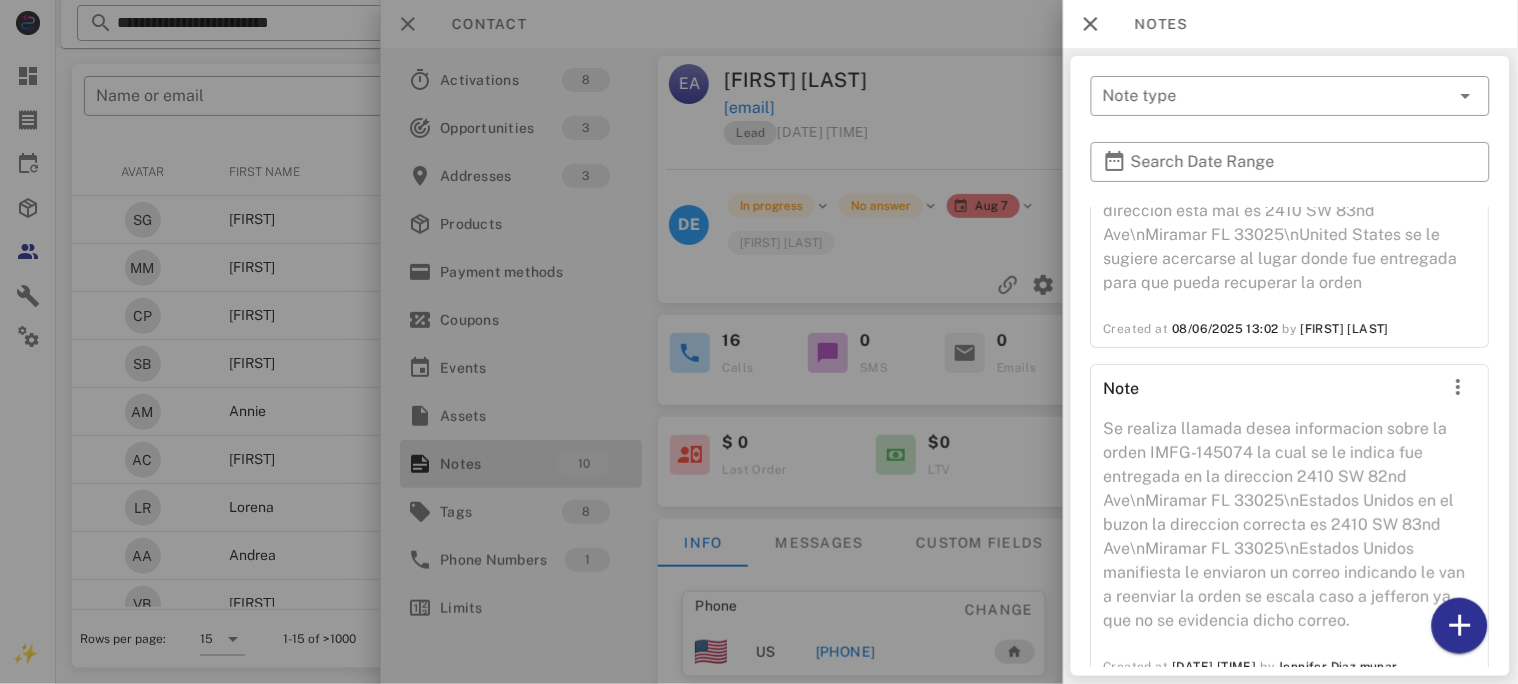 scroll, scrollTop: 1733, scrollLeft: 0, axis: vertical 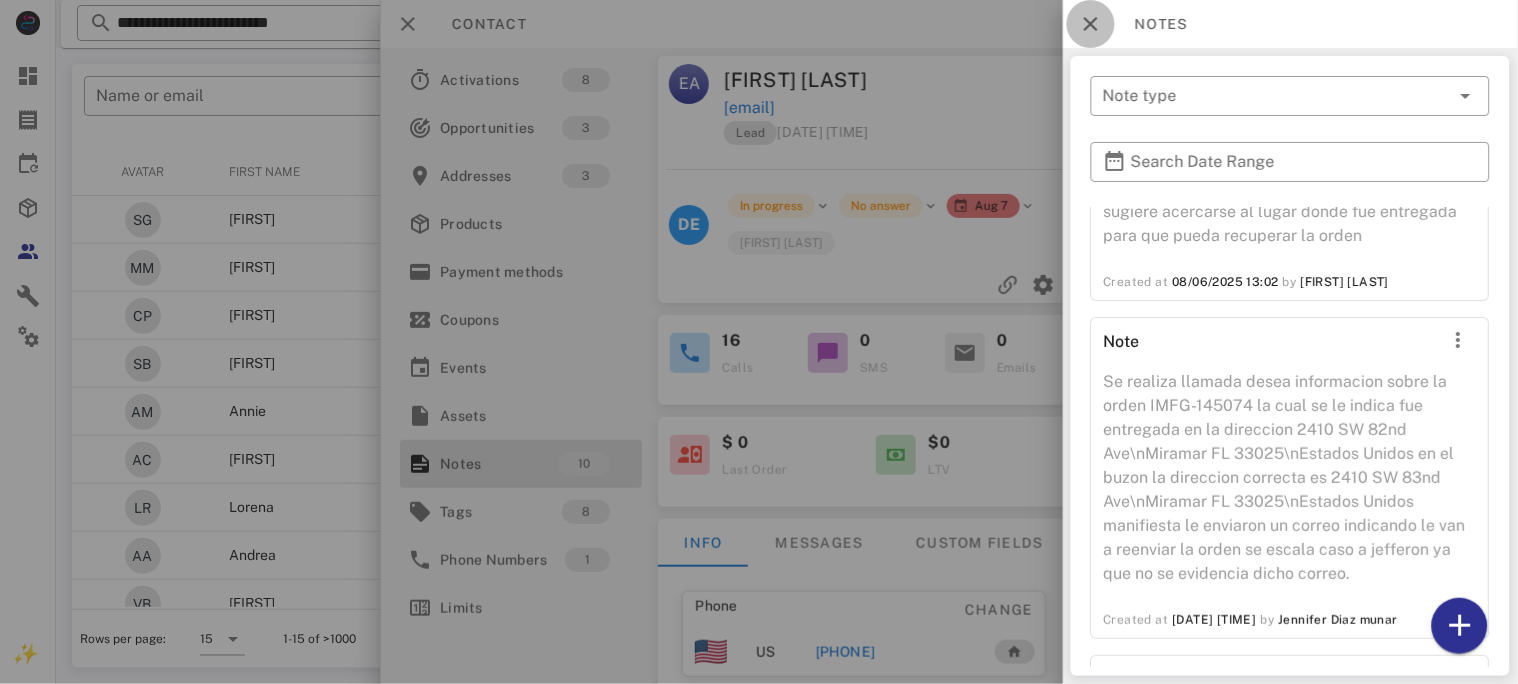 click at bounding box center [1091, 24] 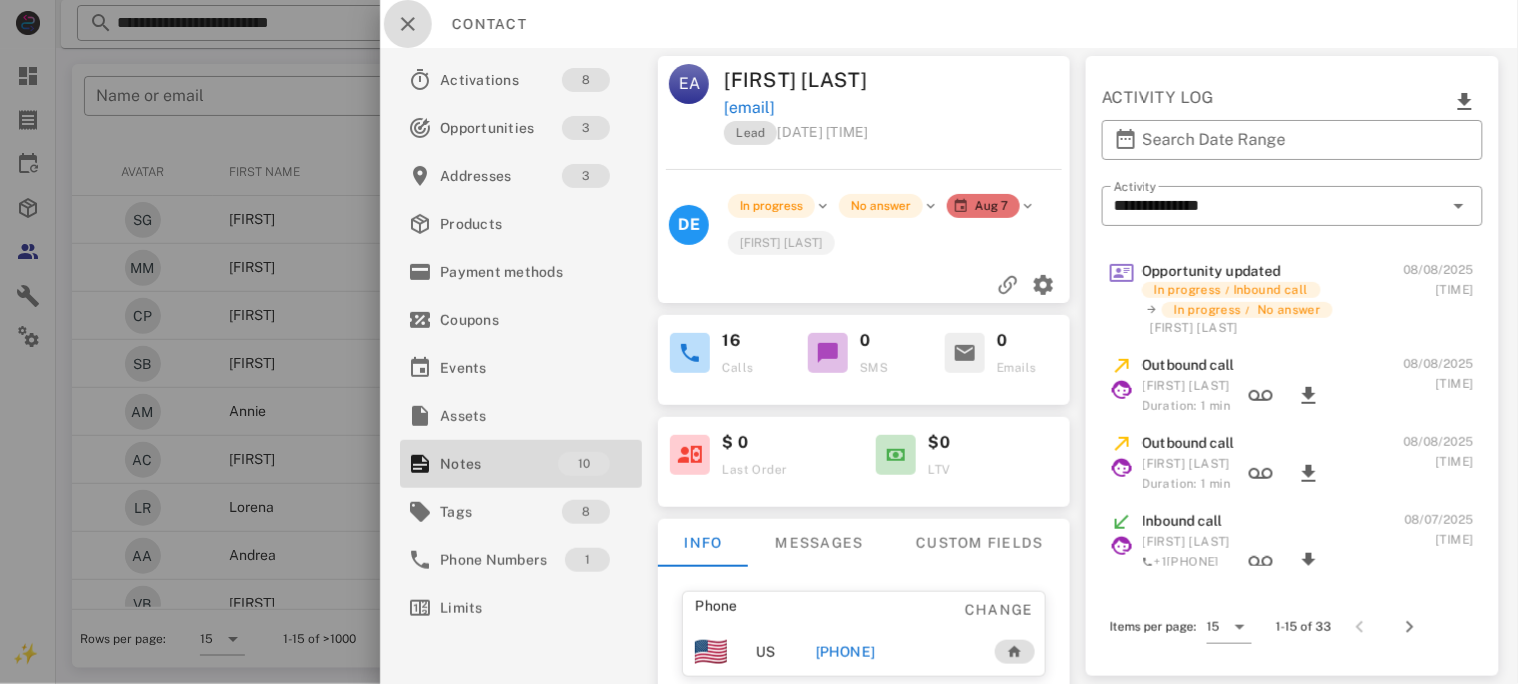 click at bounding box center (408, 24) 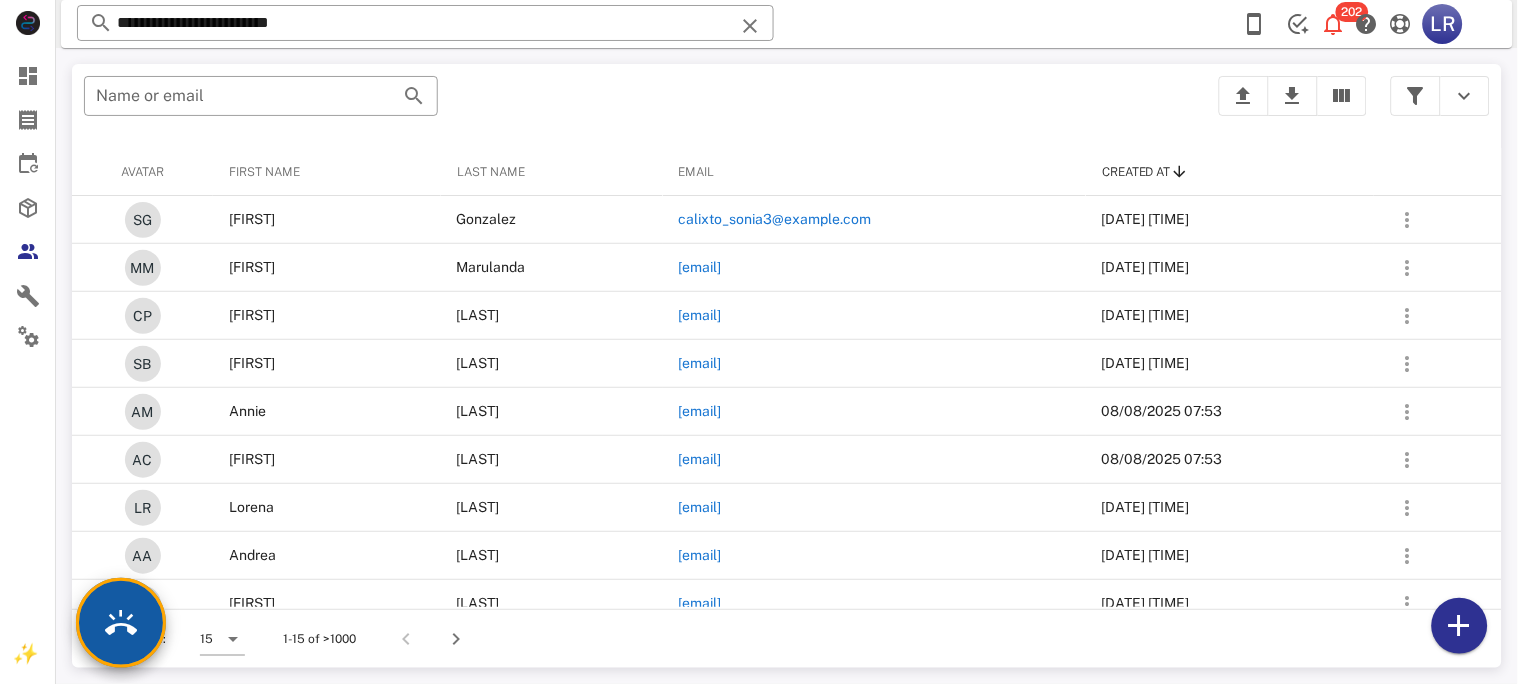 click at bounding box center [121, 623] 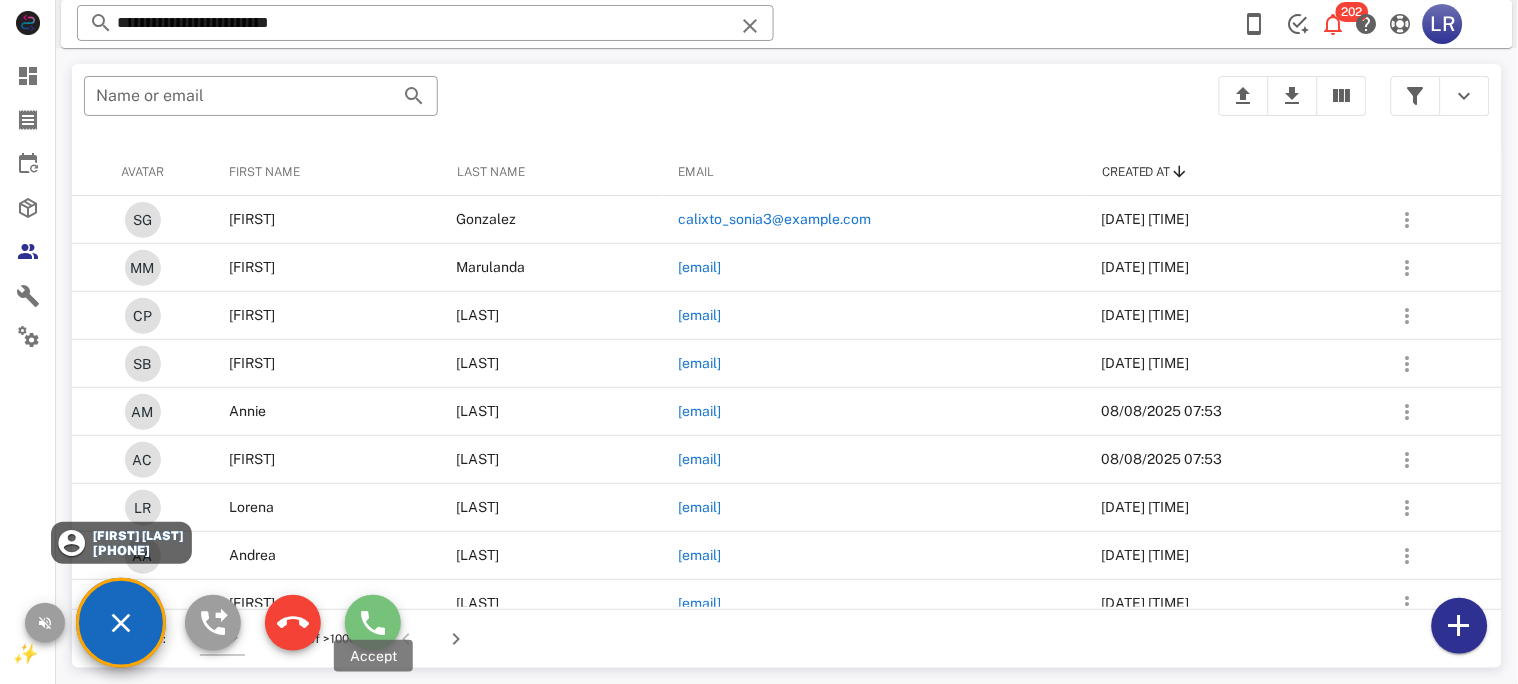 click at bounding box center (373, 623) 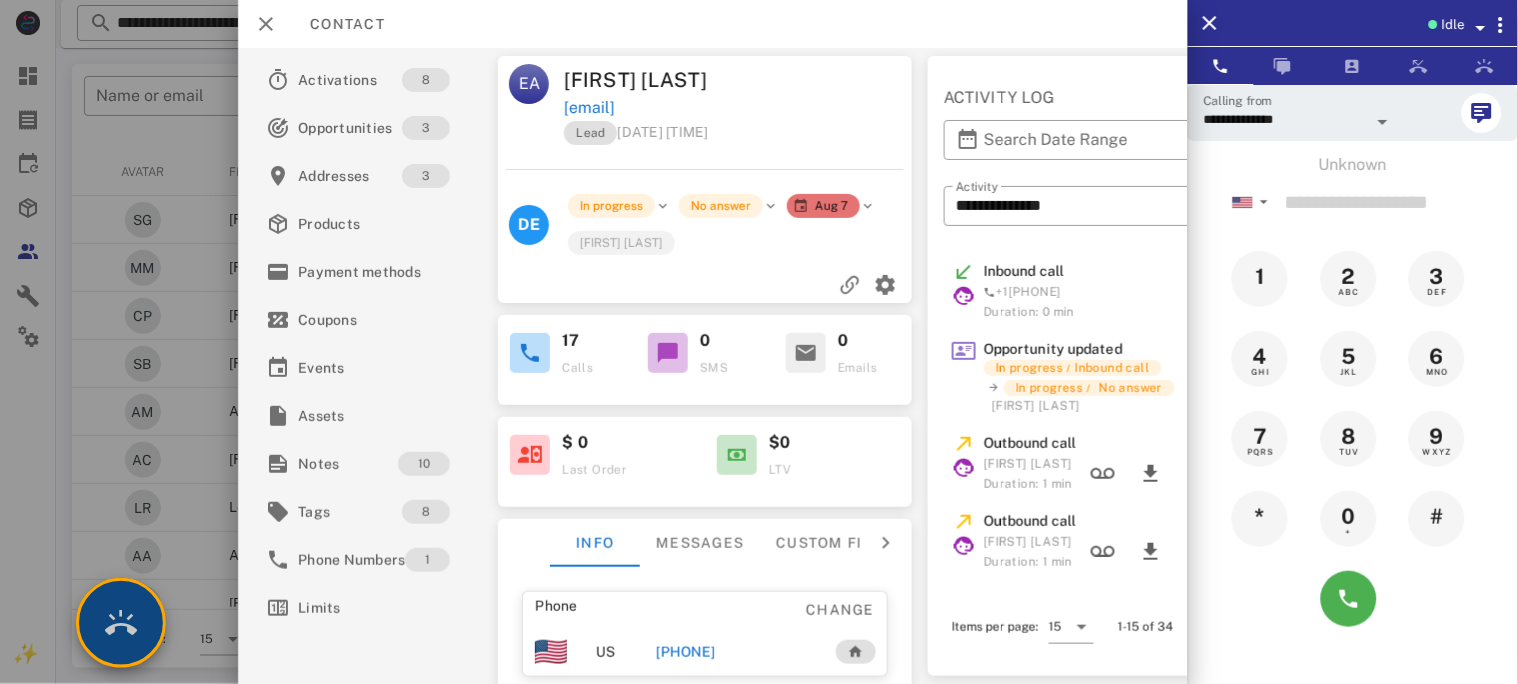 click at bounding box center (121, 623) 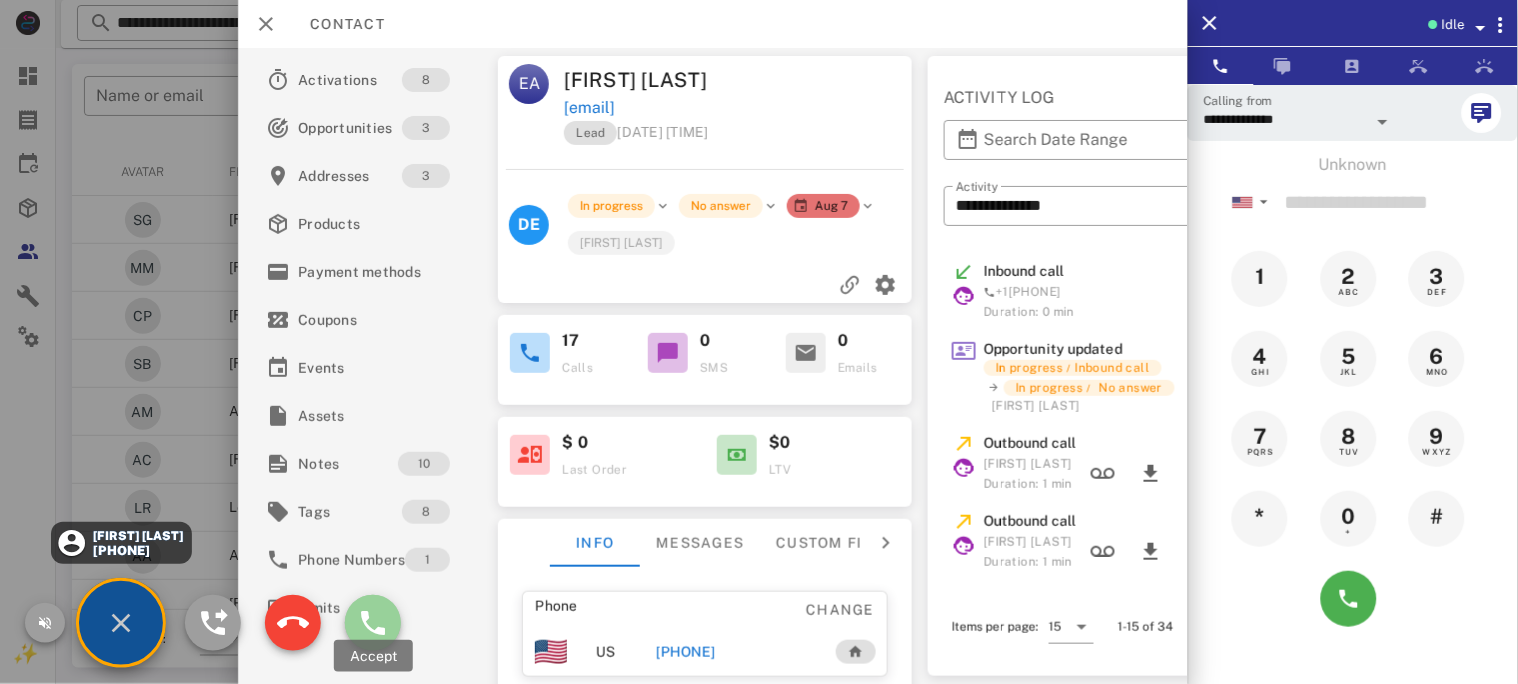 click at bounding box center [373, 623] 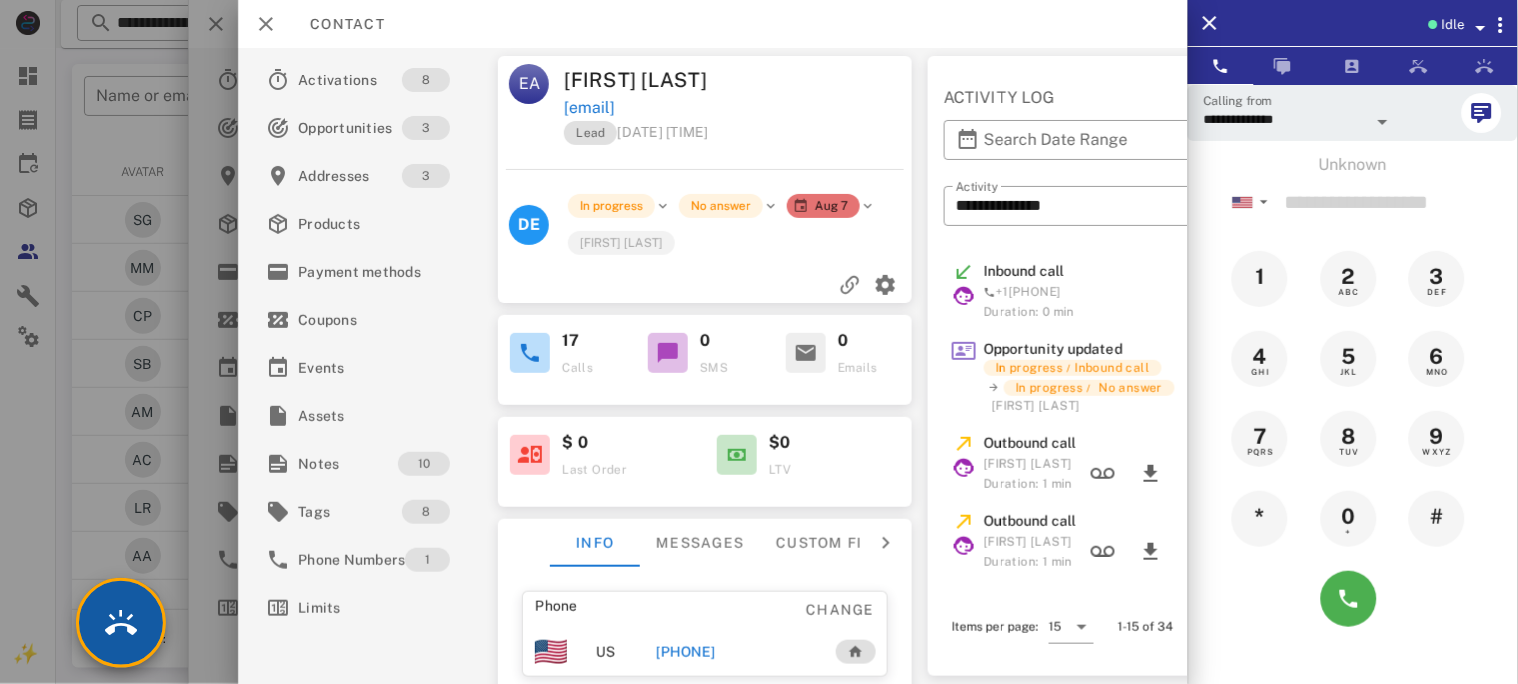 click at bounding box center (121, 623) 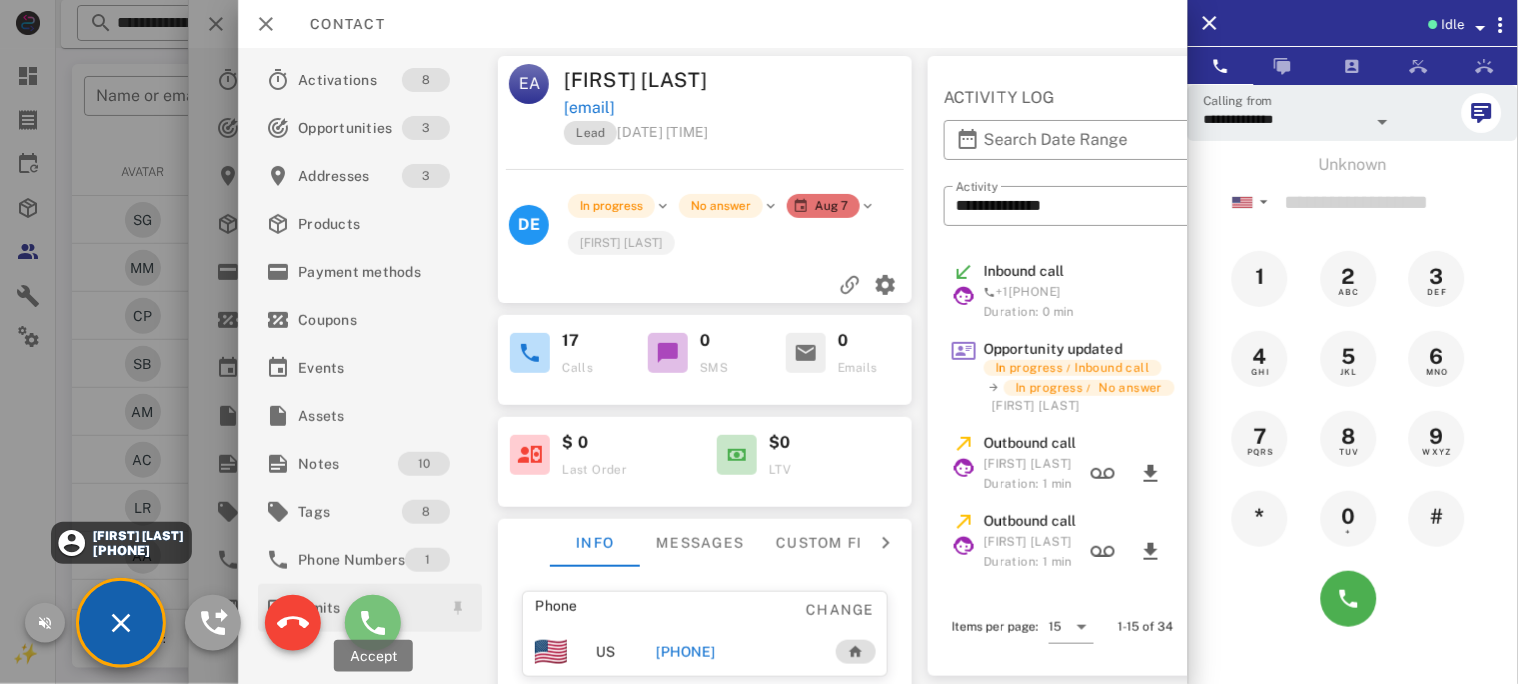 click at bounding box center [373, 623] 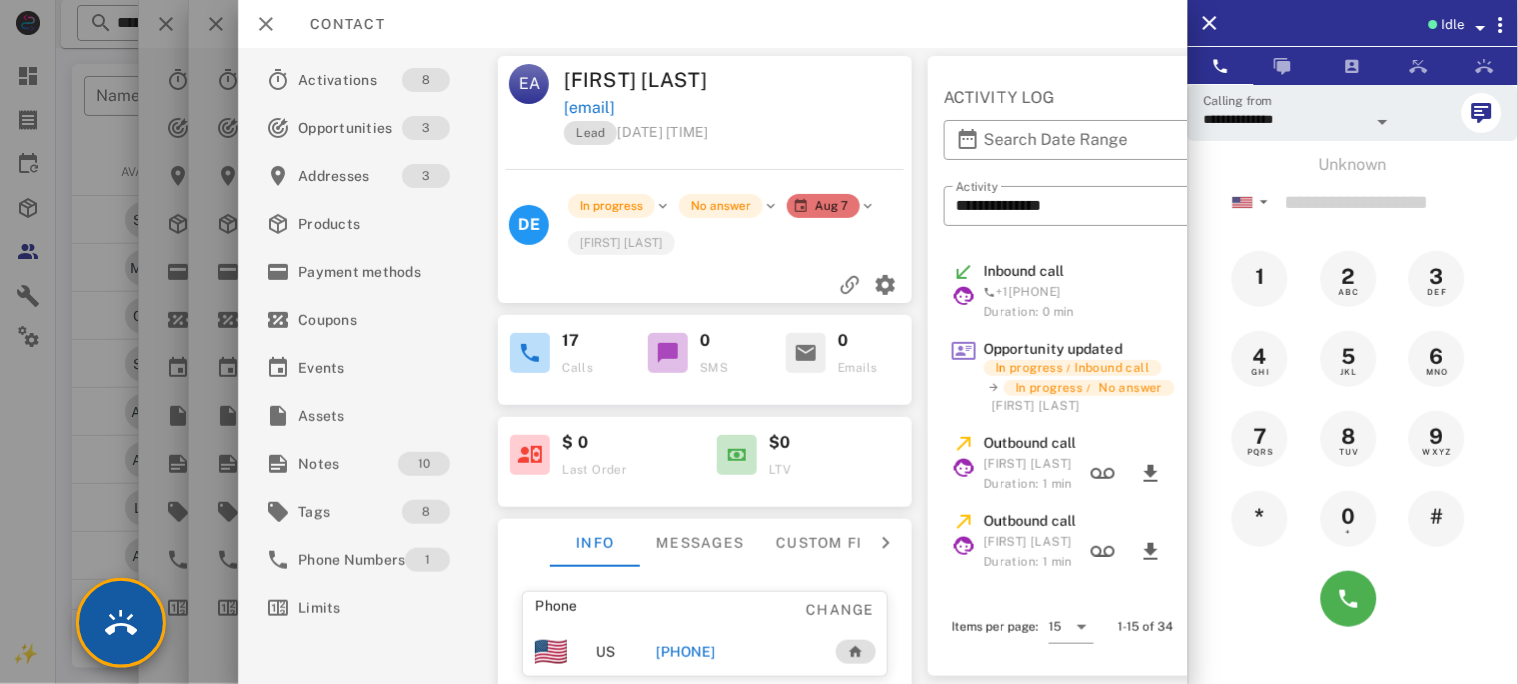type 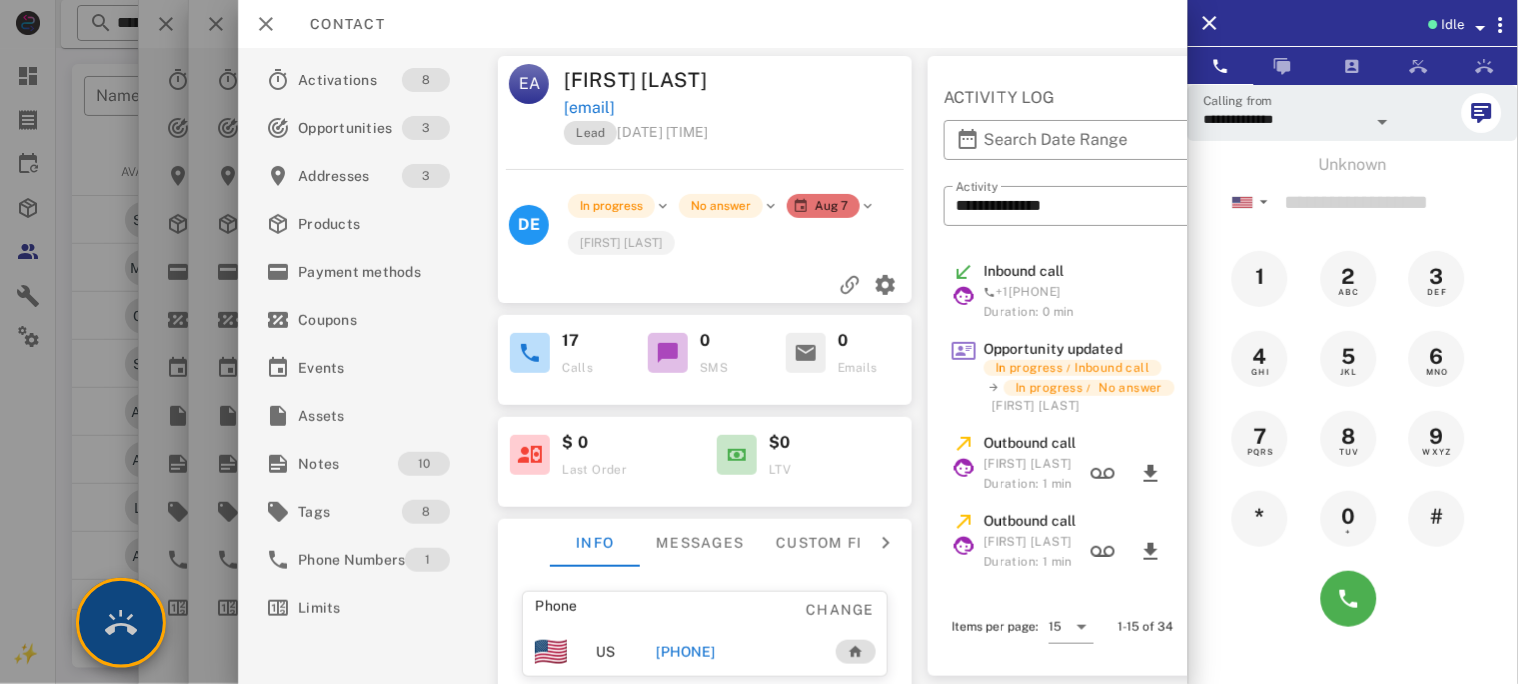 click at bounding box center [121, 623] 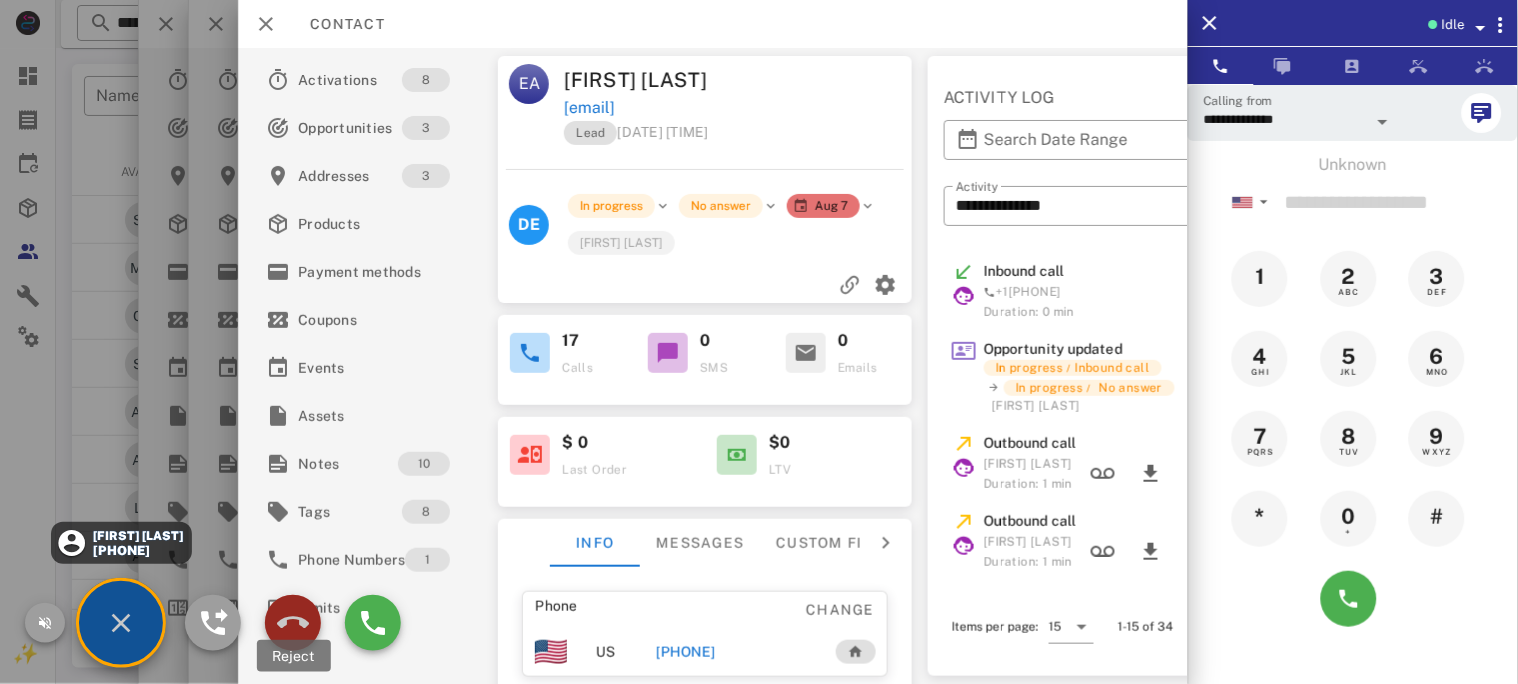 click at bounding box center (293, 623) 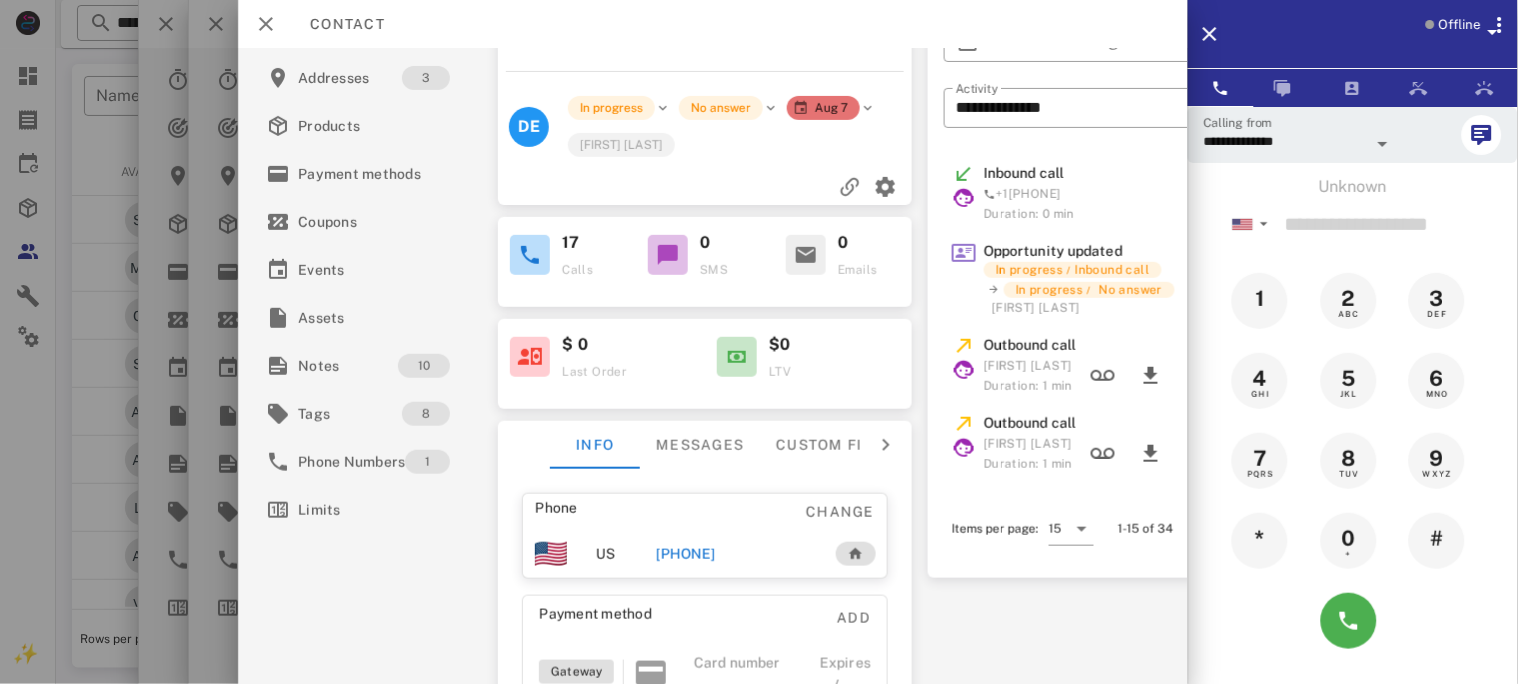 scroll, scrollTop: 364, scrollLeft: 0, axis: vertical 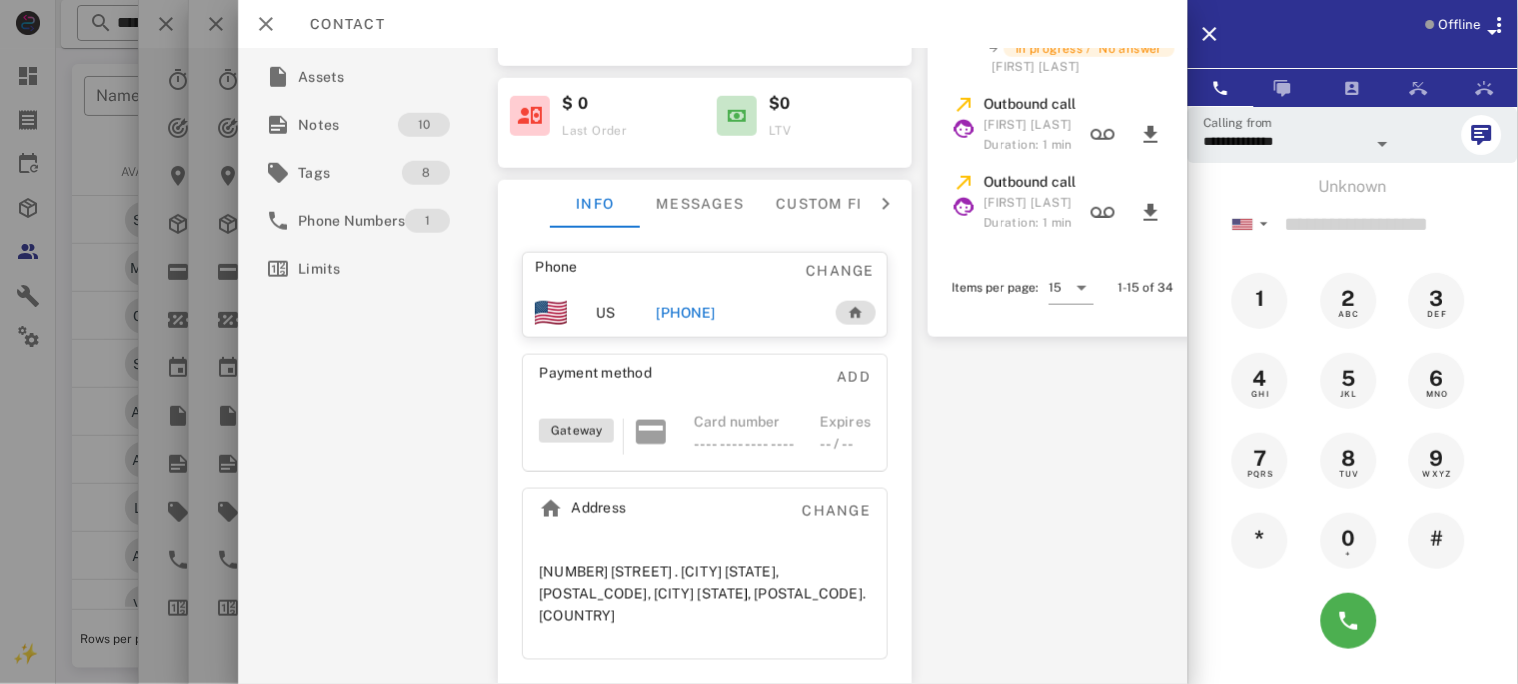 click on "+17864136035" at bounding box center (685, 313) 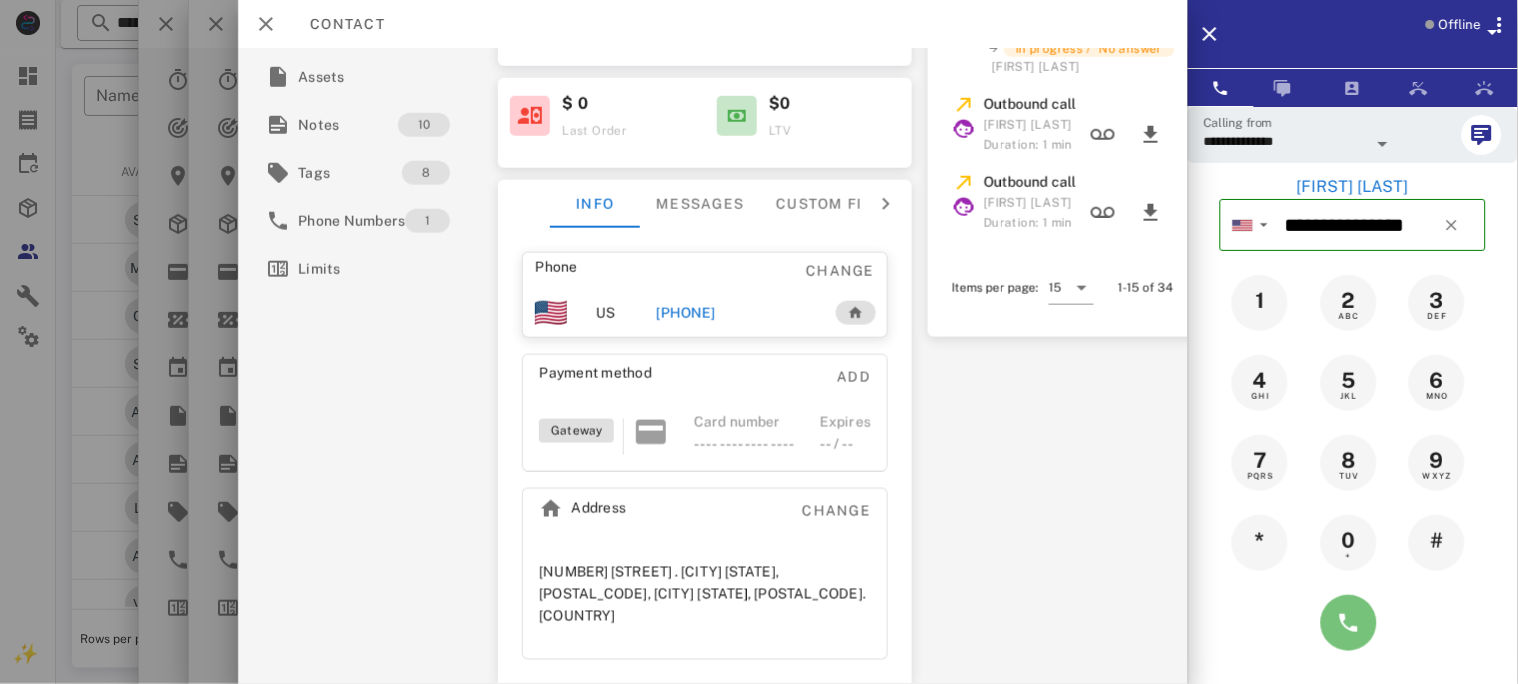 click at bounding box center (1349, 623) 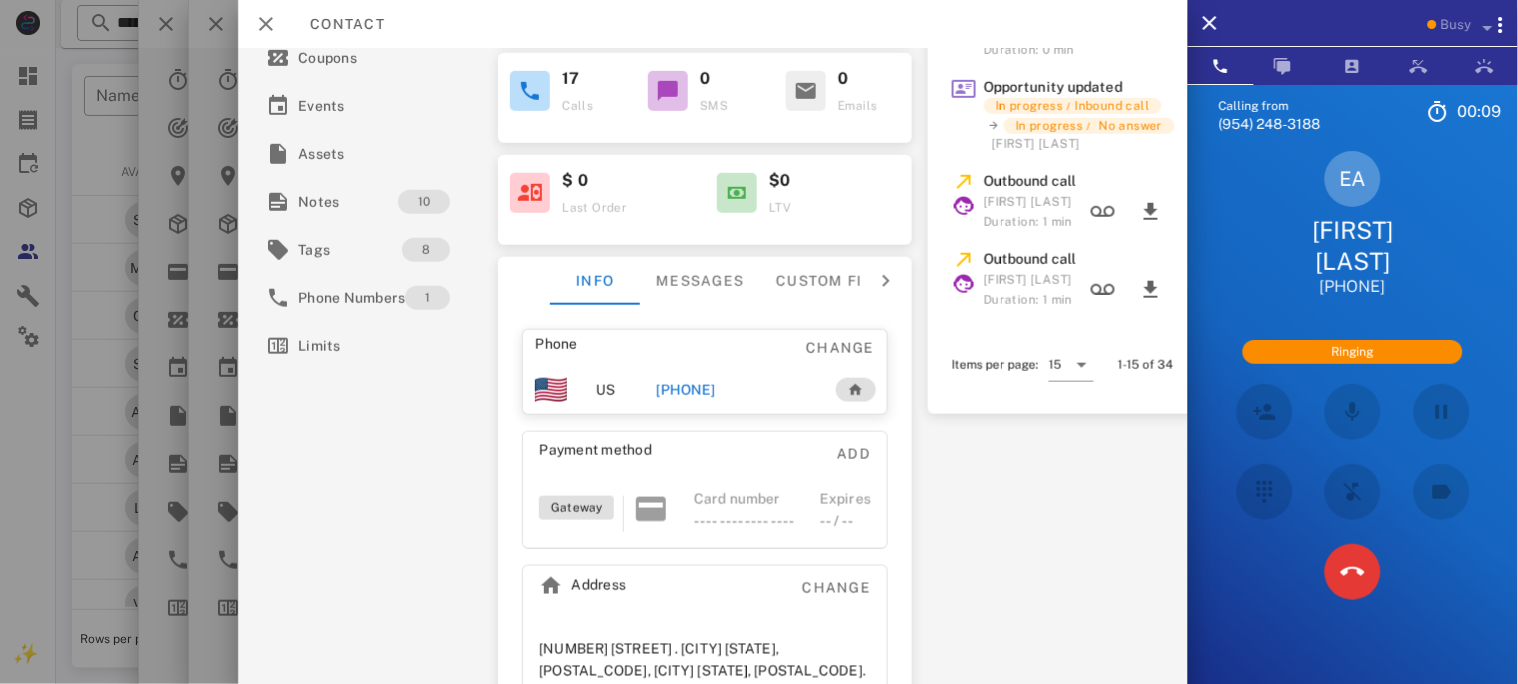 scroll, scrollTop: 0, scrollLeft: 0, axis: both 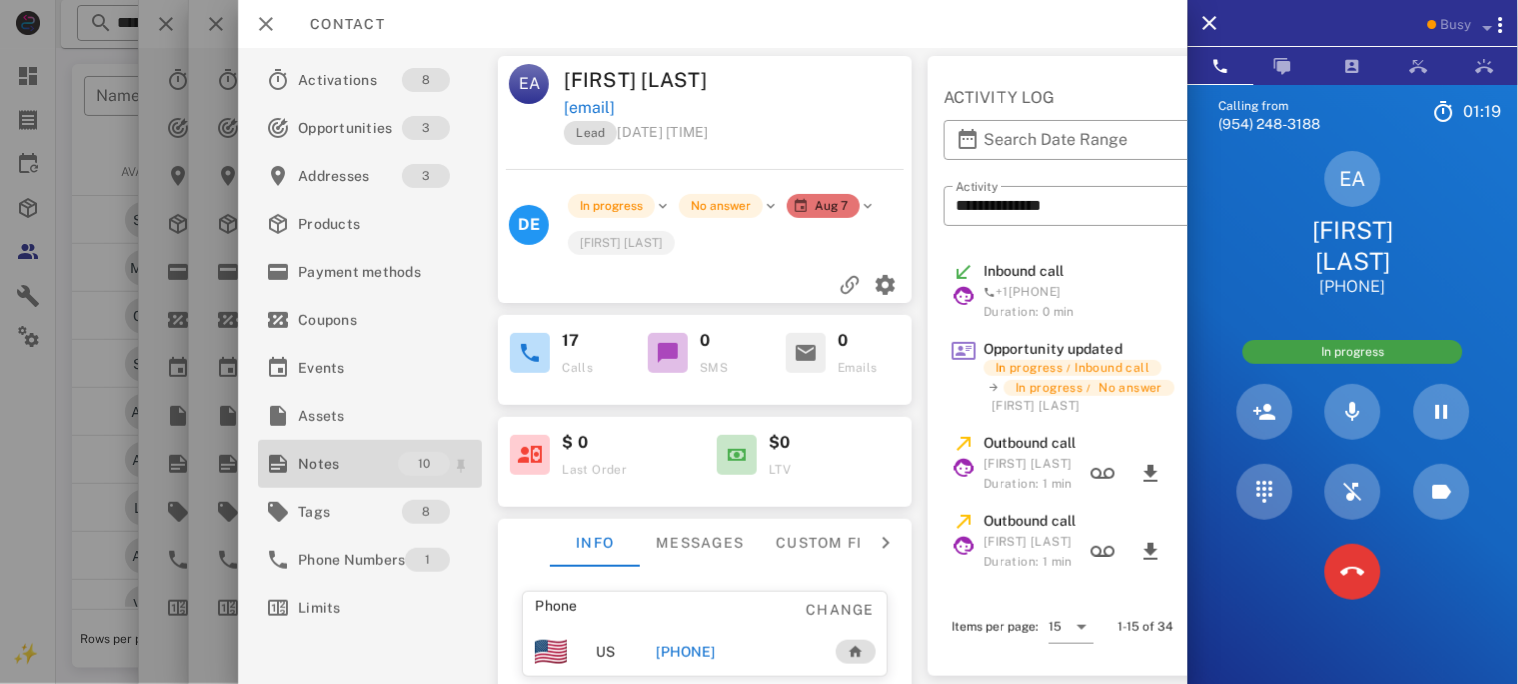 click on "Notes" at bounding box center [348, 464] 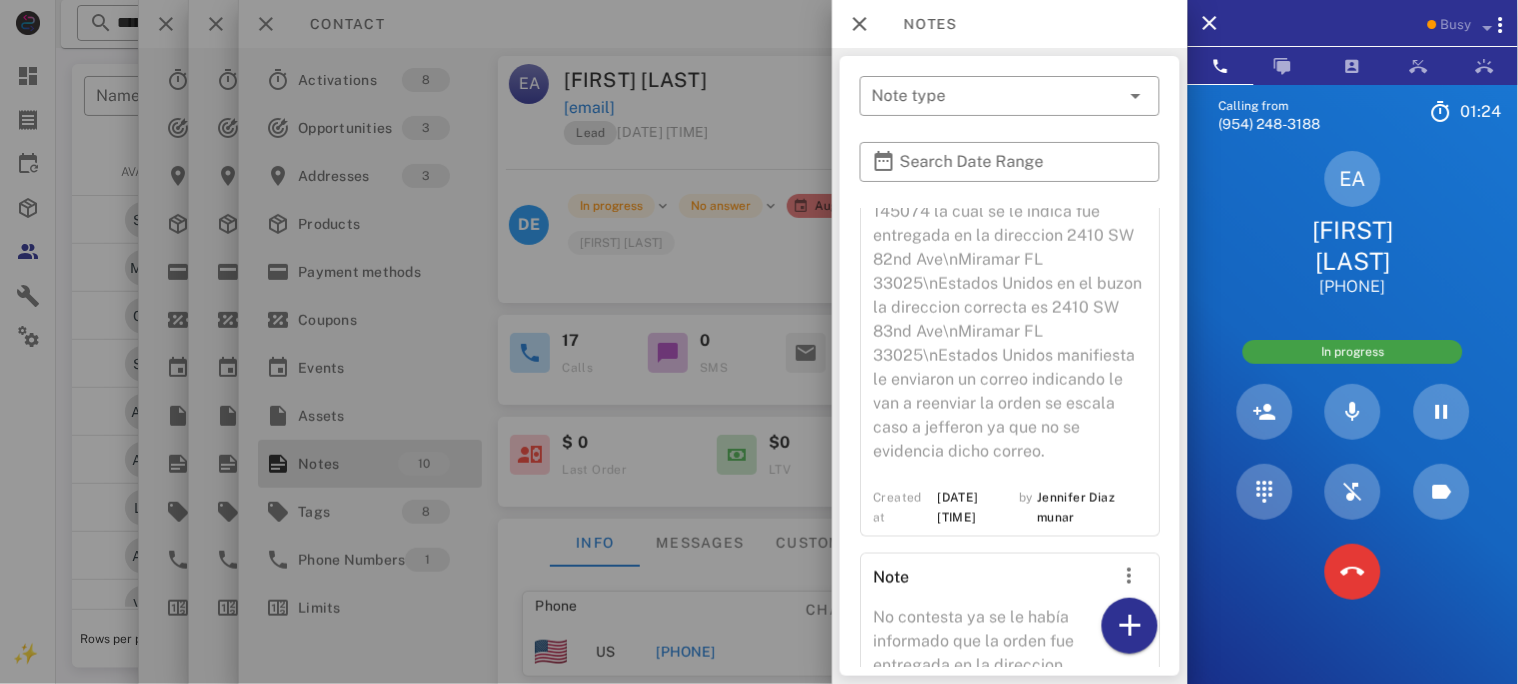 scroll, scrollTop: 2266, scrollLeft: 0, axis: vertical 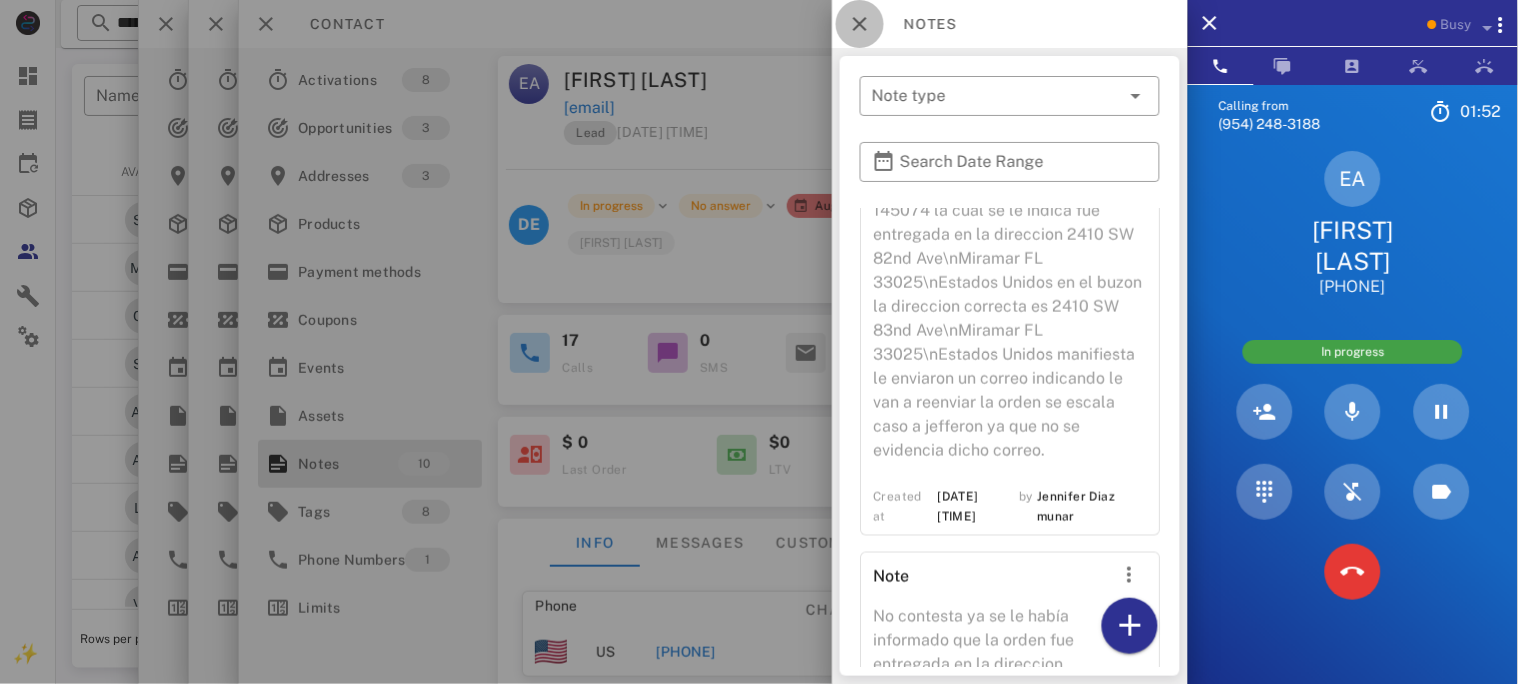 click at bounding box center [860, 24] 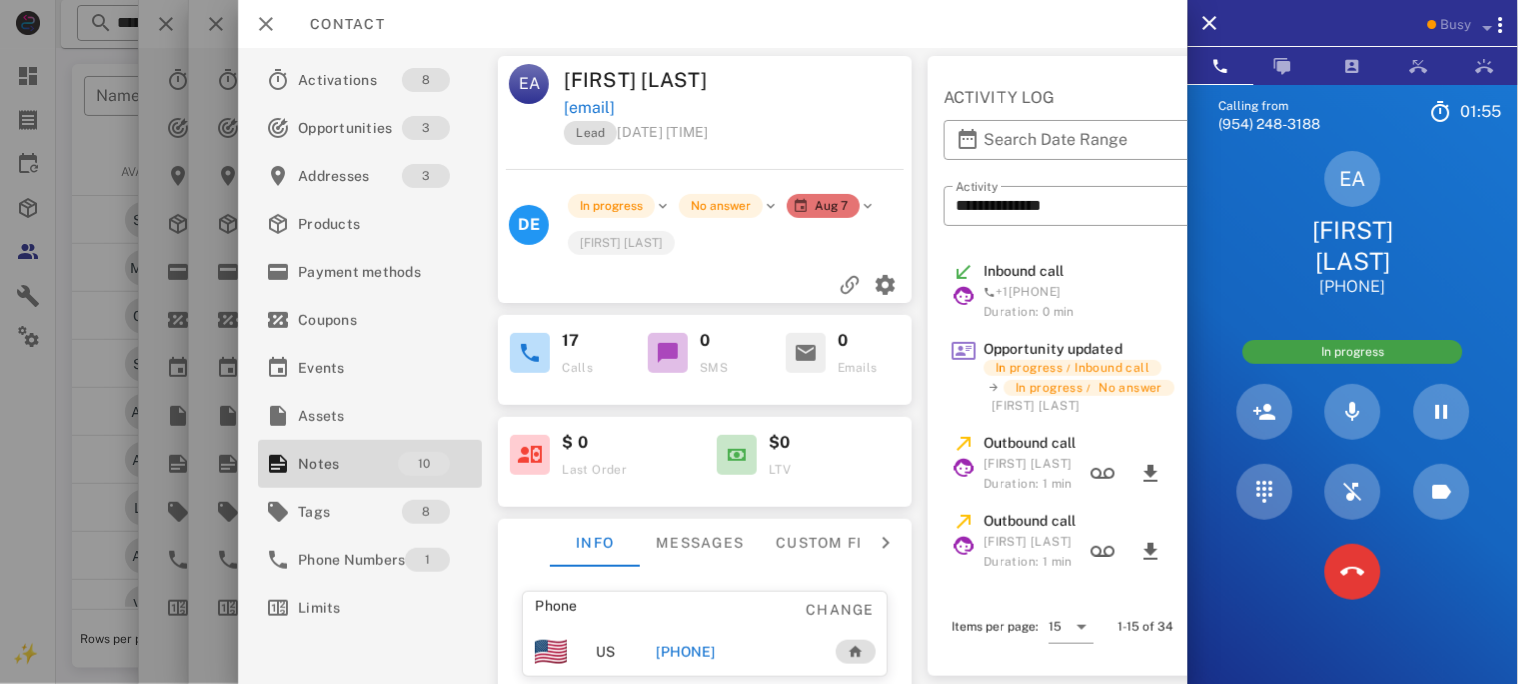drag, startPoint x: 789, startPoint y: 138, endPoint x: 564, endPoint y: 140, distance: 225.0089 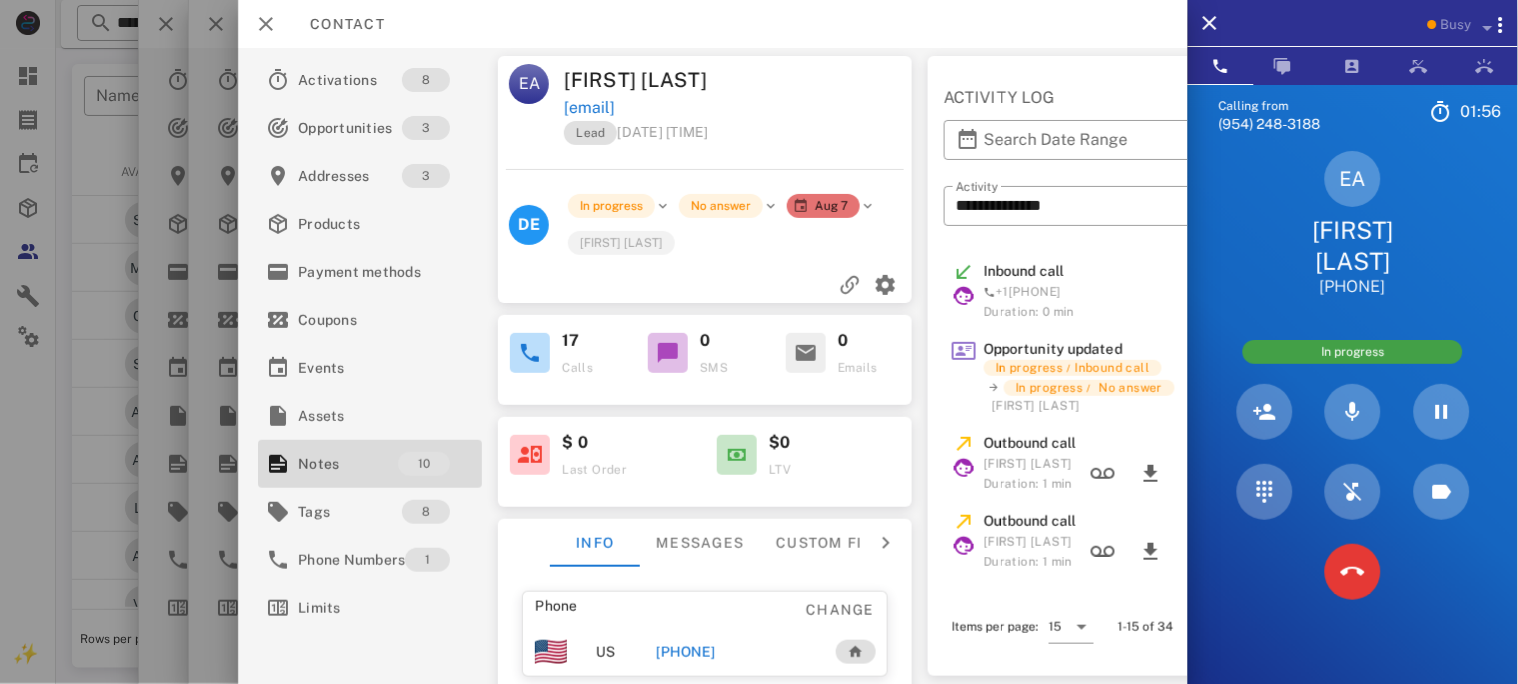 click at bounding box center (828, 80) 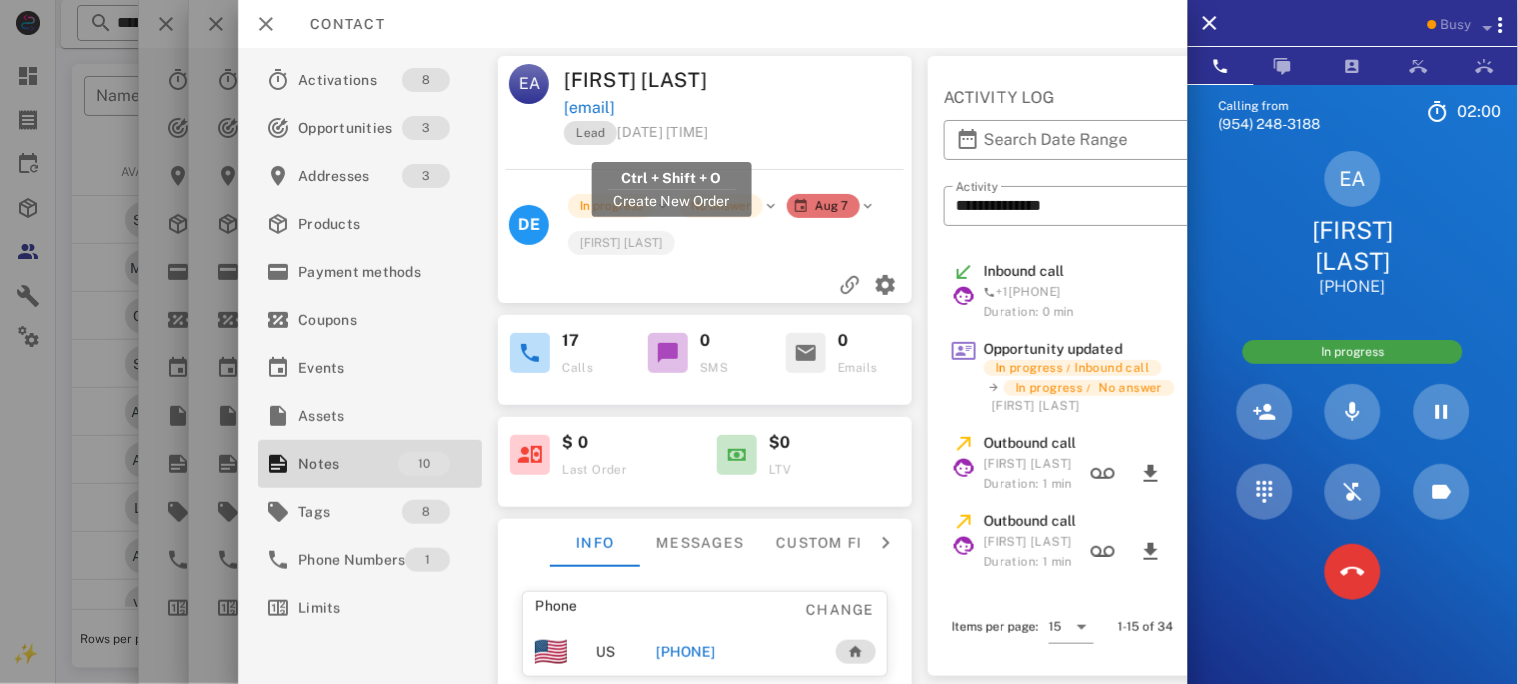 drag, startPoint x: 782, startPoint y: 136, endPoint x: 566, endPoint y: 141, distance: 216.05786 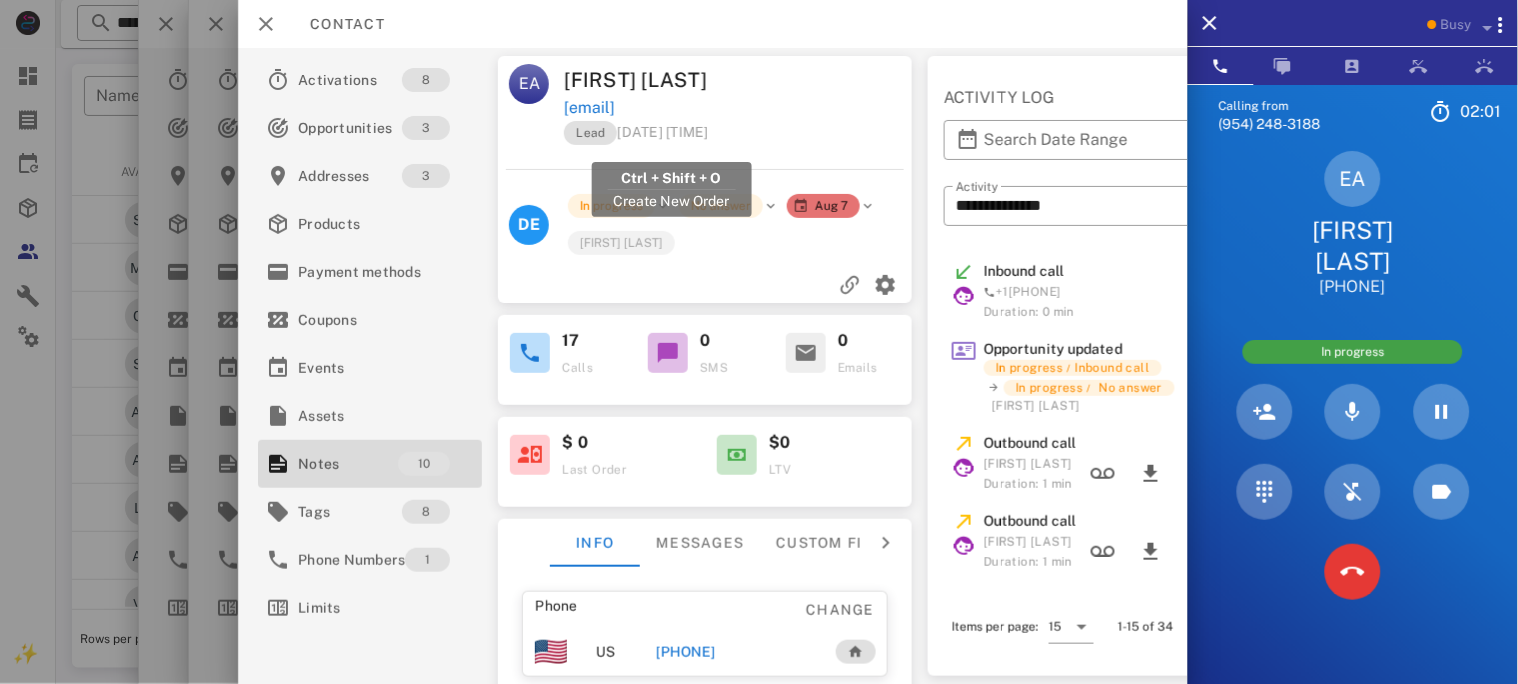 copy on "emmalapaisita@hotmail.com" 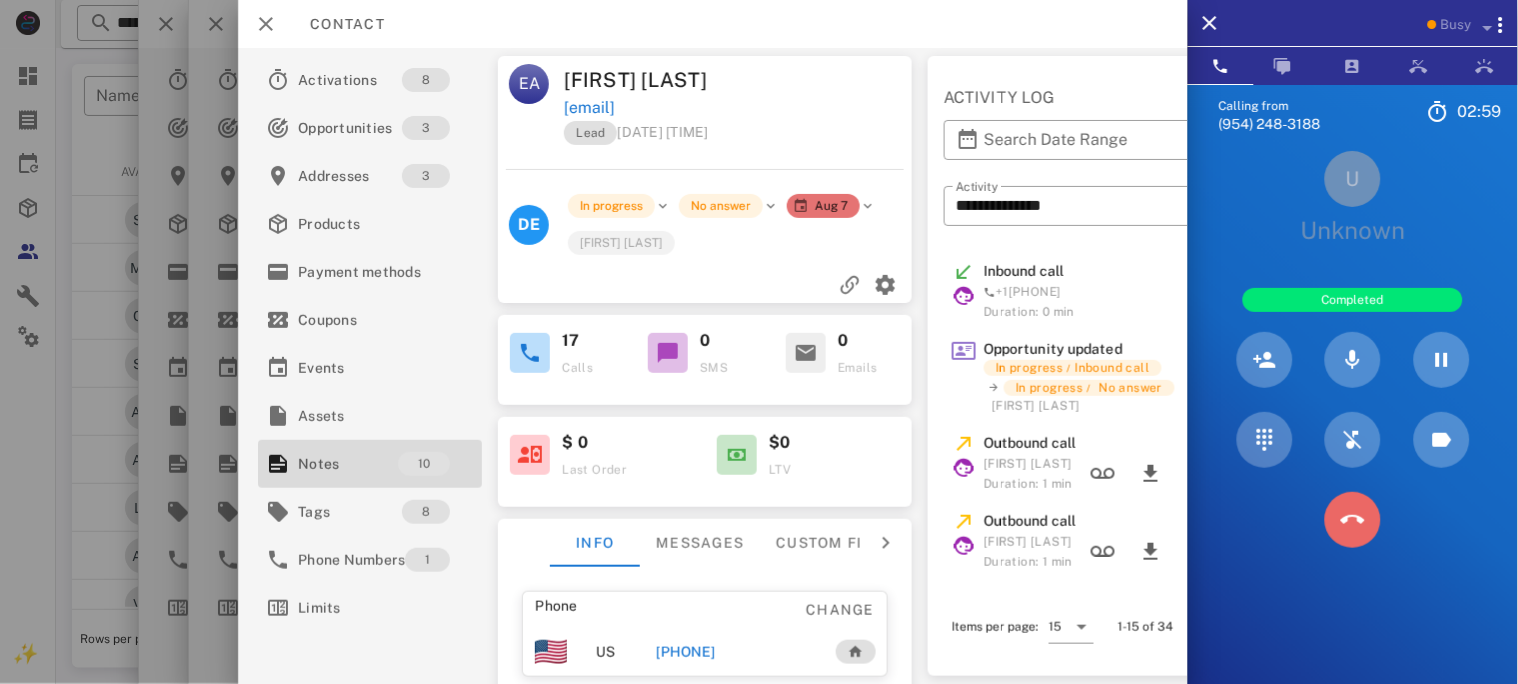 click at bounding box center (1353, 520) 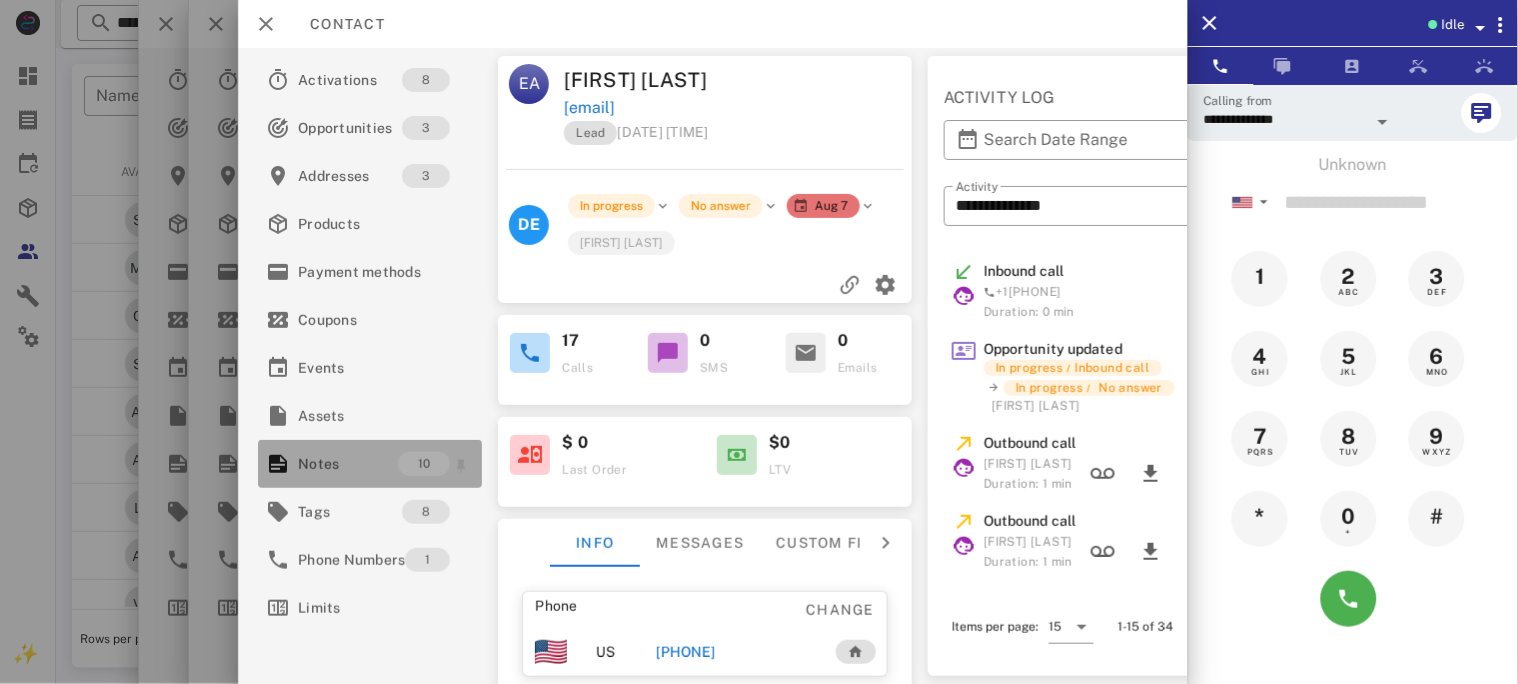 click on "Notes" at bounding box center (348, 464) 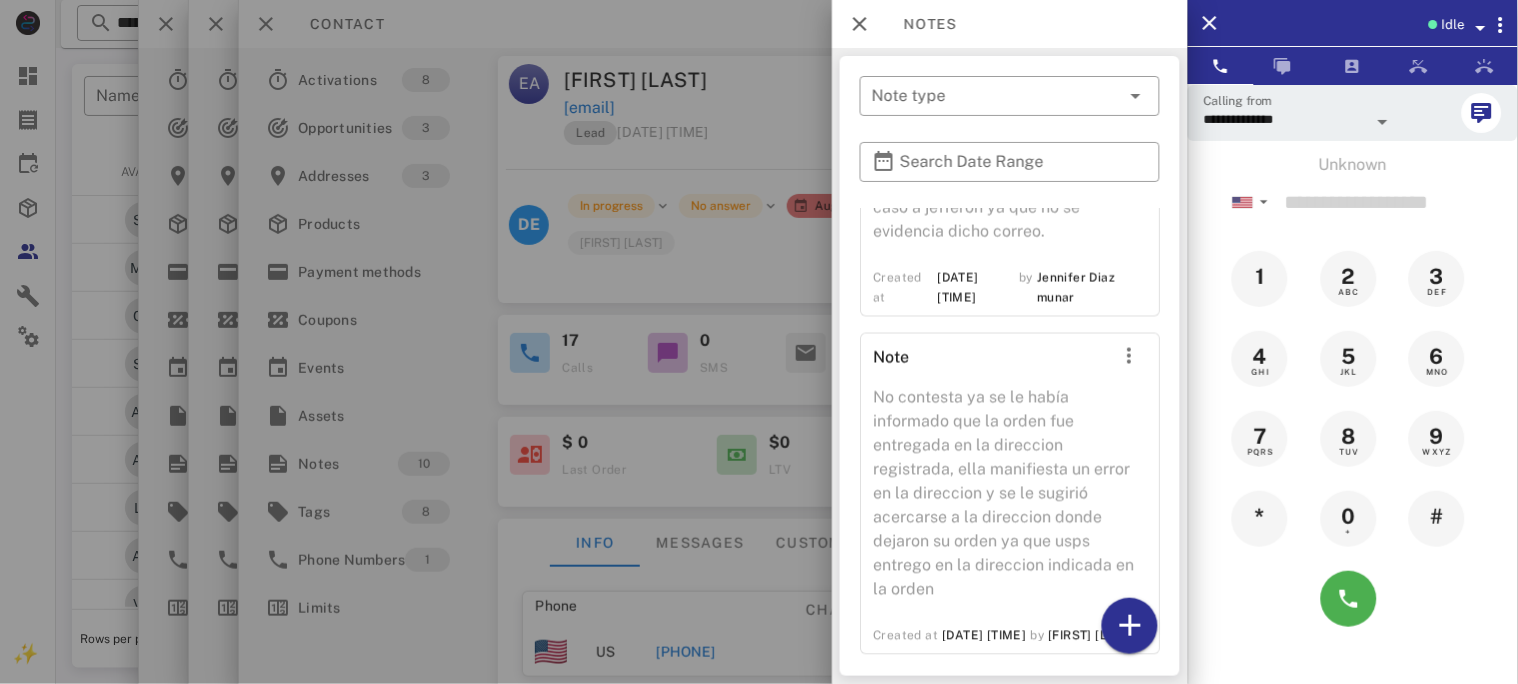 scroll, scrollTop: 2581, scrollLeft: 0, axis: vertical 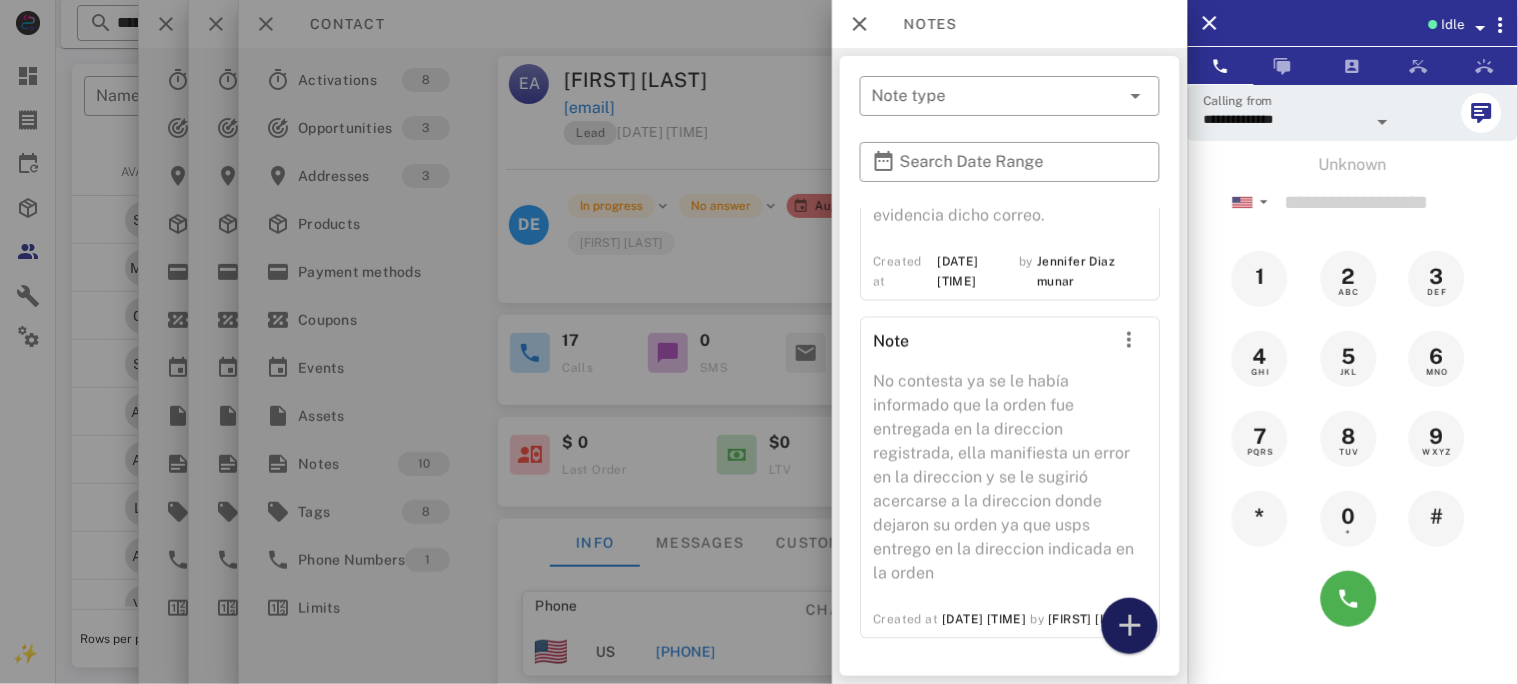 click at bounding box center (1130, 626) 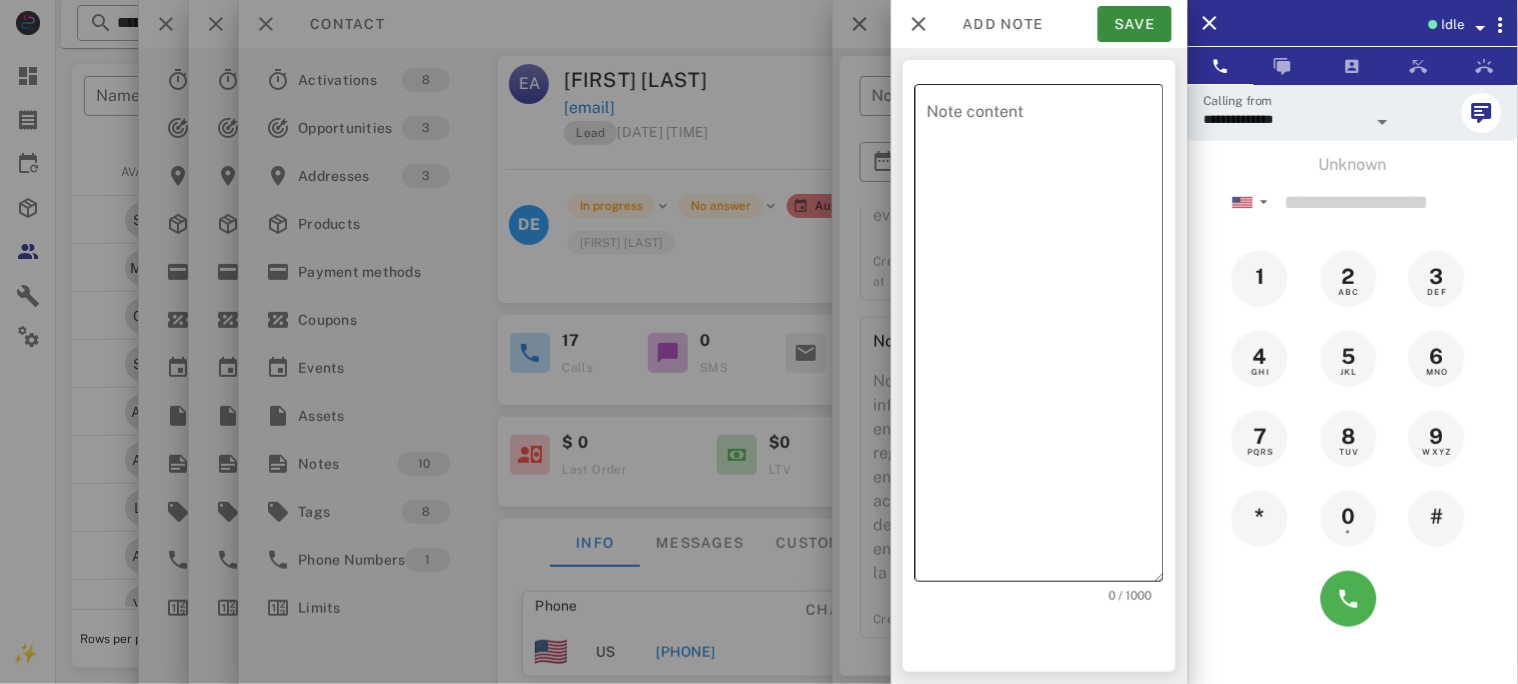 click on "Note content" at bounding box center [1045, 338] 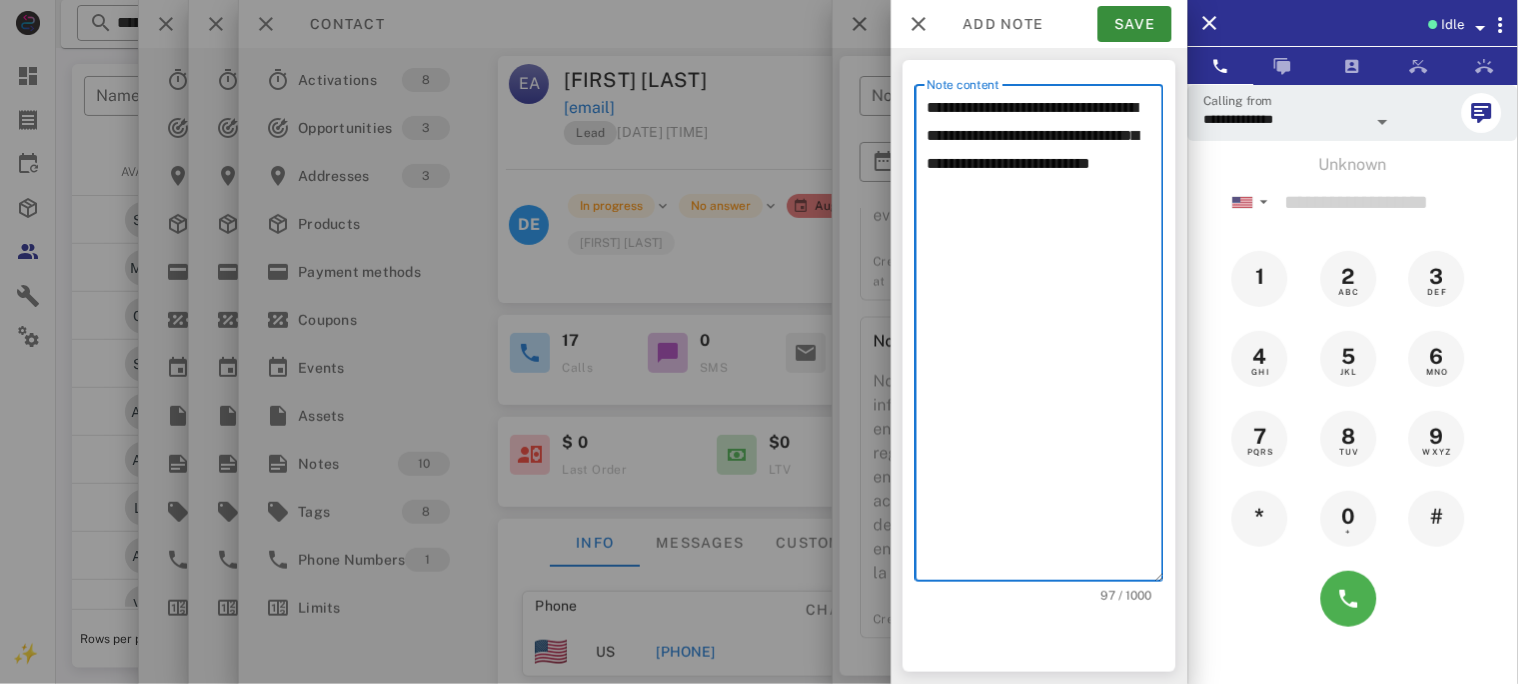 drag, startPoint x: 1002, startPoint y: 192, endPoint x: 1012, endPoint y: 195, distance: 10.440307 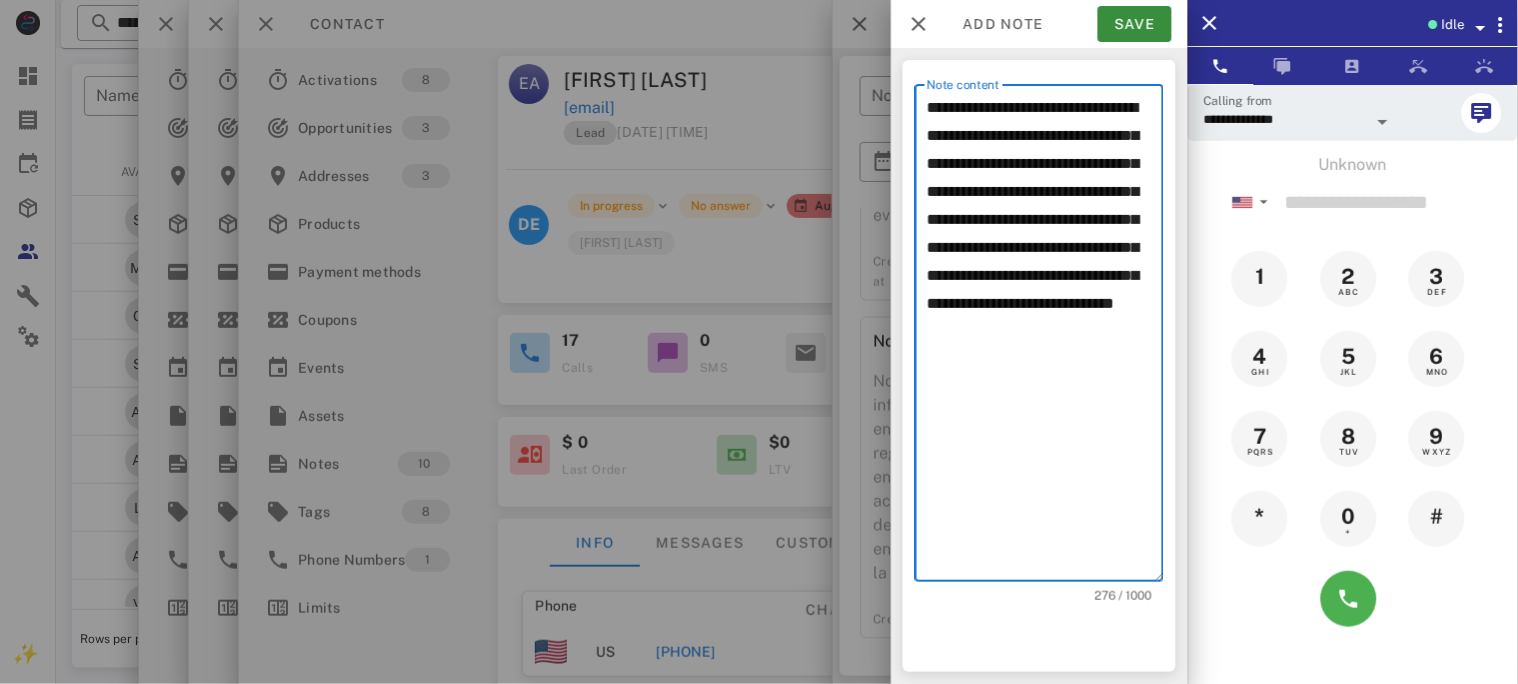 click on "**********" at bounding box center (1045, 338) 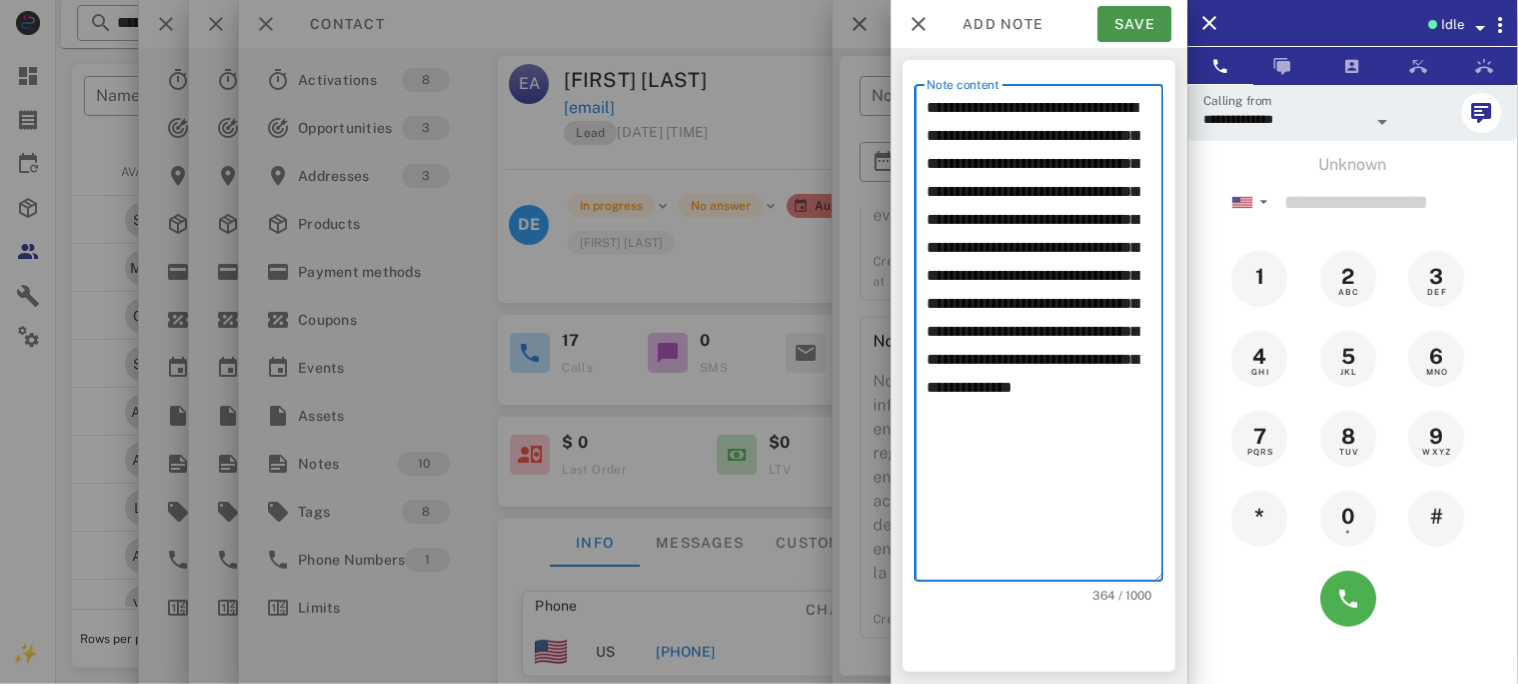 type on "**********" 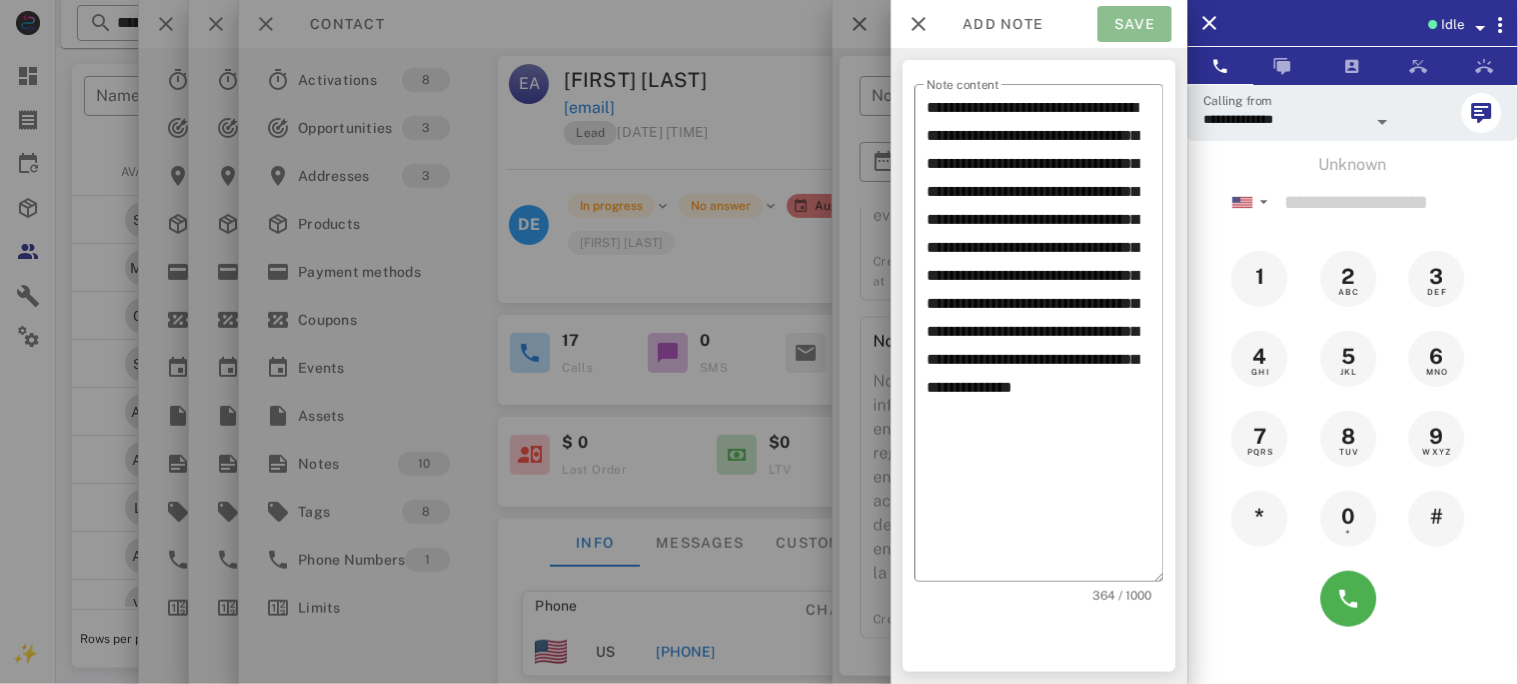 click on "Save" at bounding box center [1135, 24] 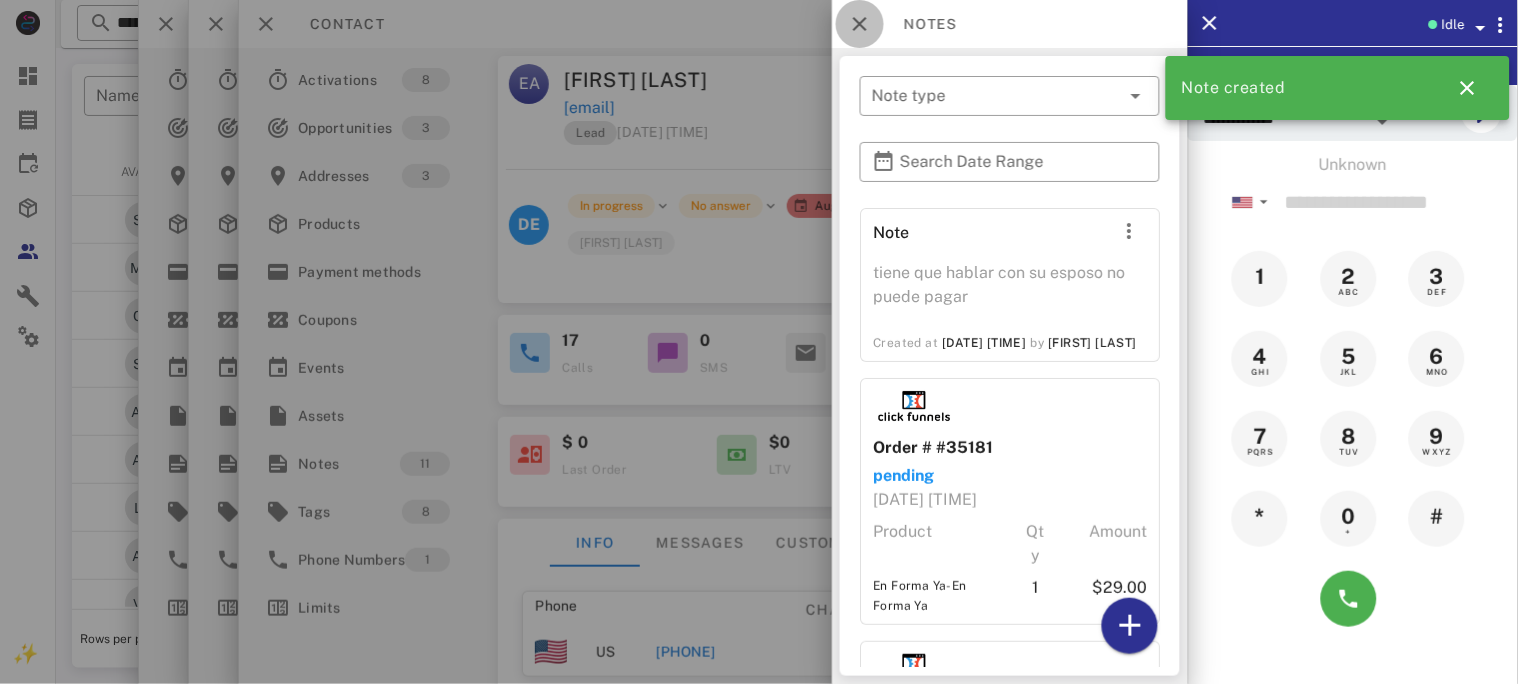 click at bounding box center (860, 24) 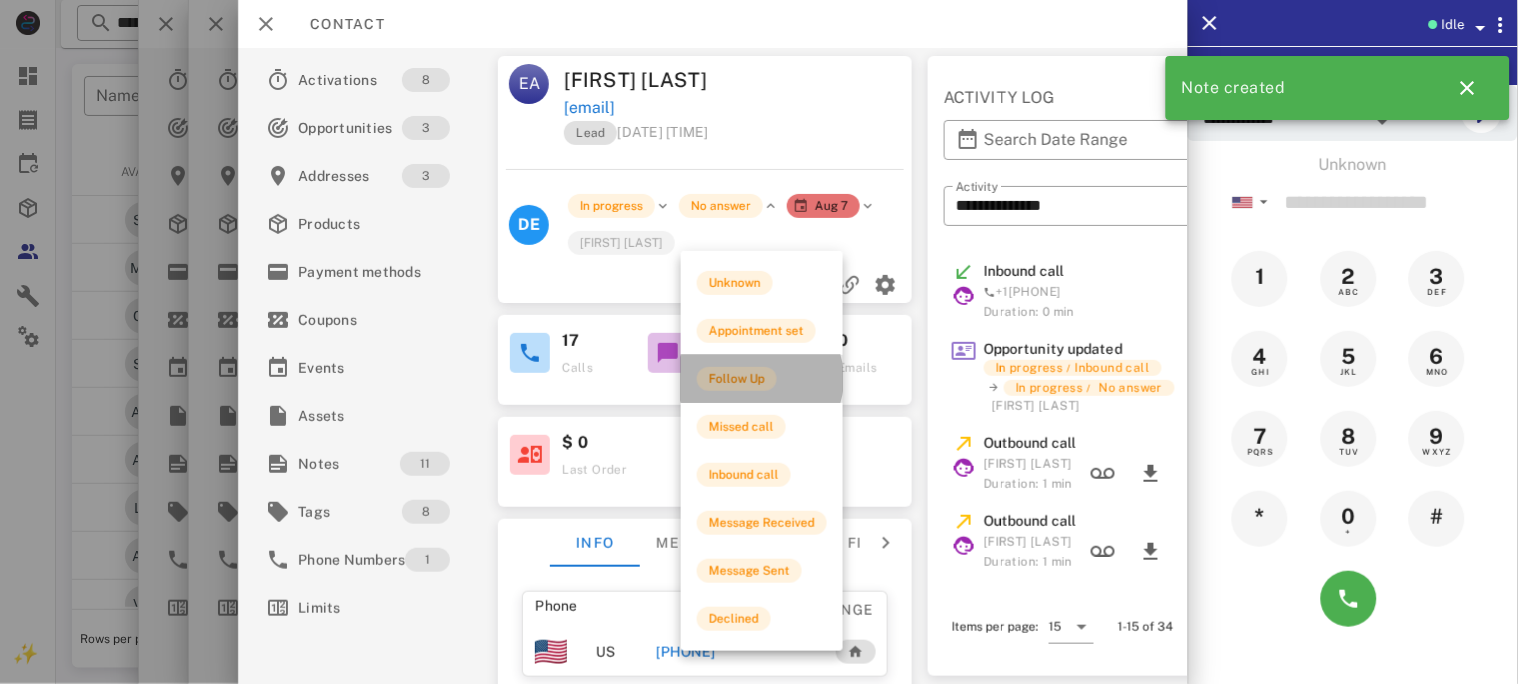 click on "Follow Up" at bounding box center (737, 379) 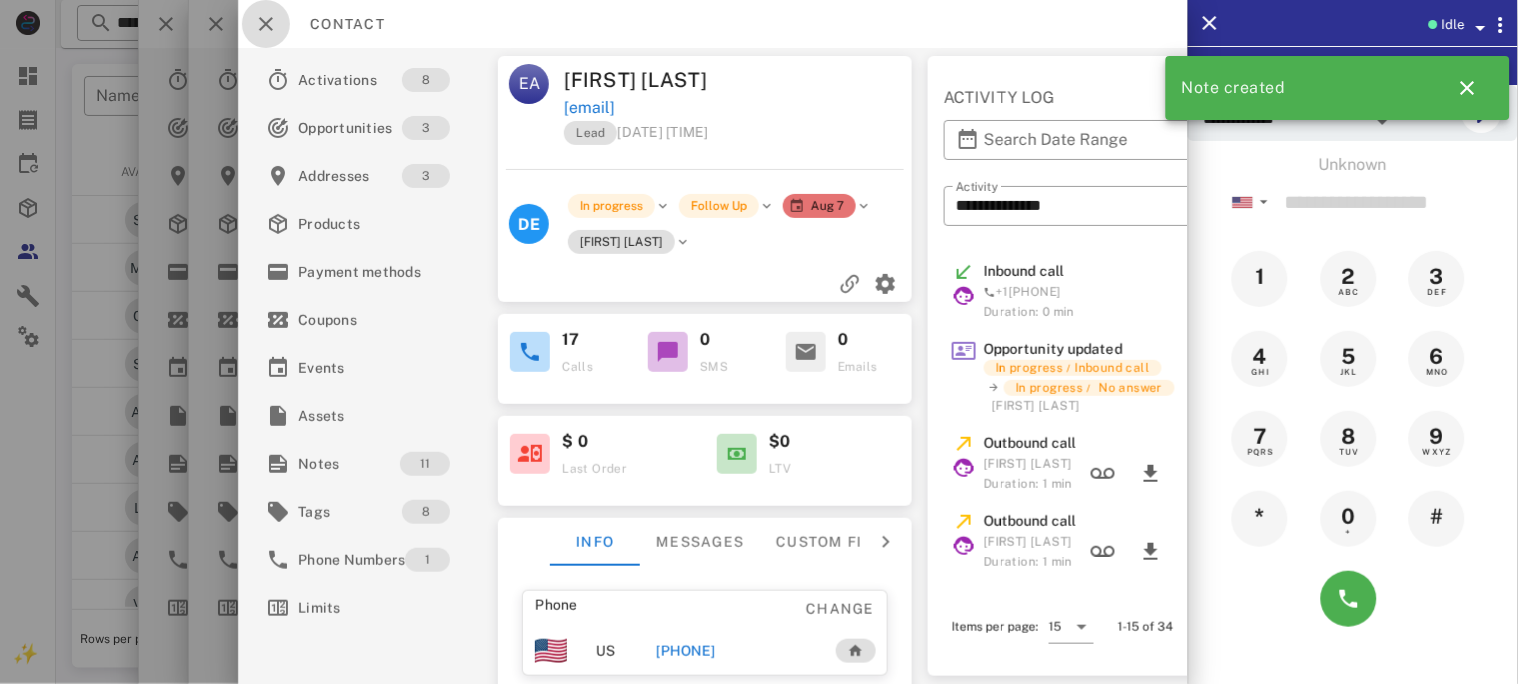 click at bounding box center [266, 24] 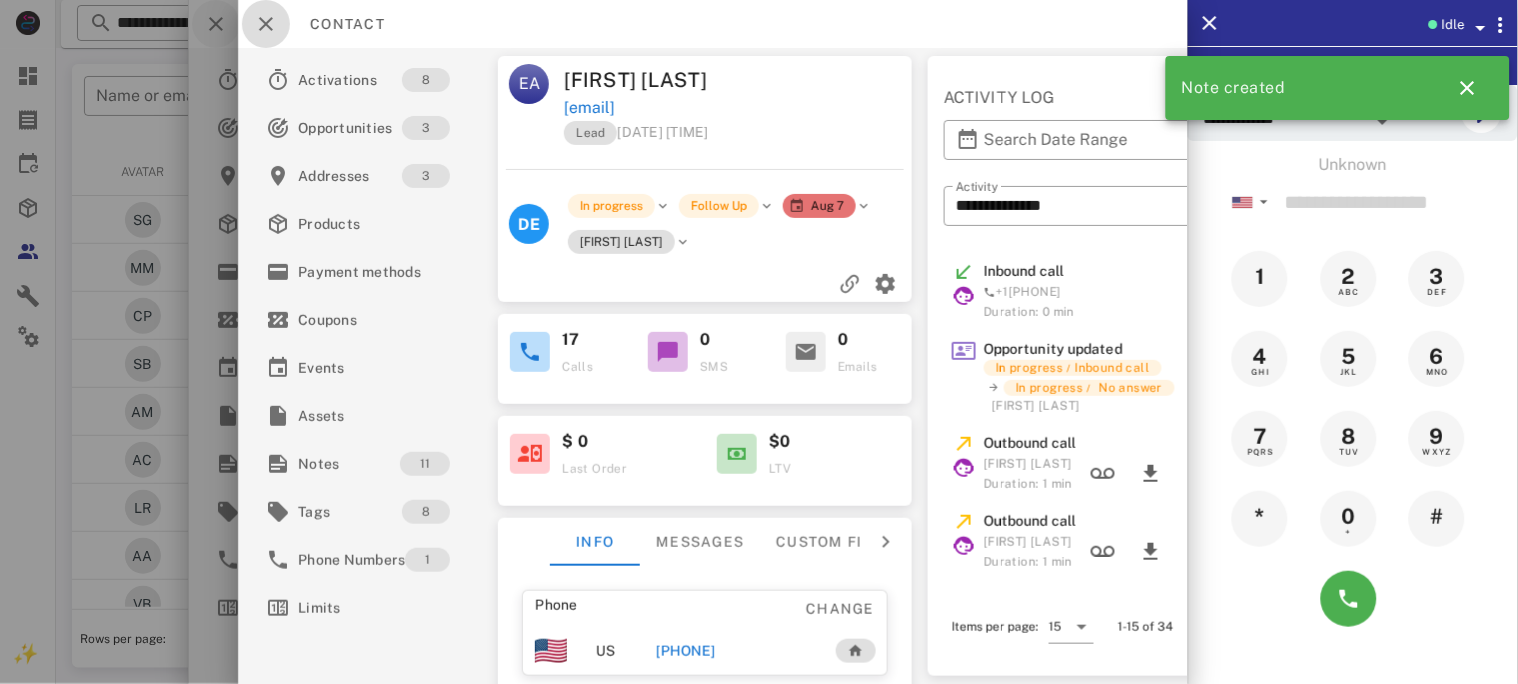 drag, startPoint x: 270, startPoint y: 23, endPoint x: 245, endPoint y: 25, distance: 25.079872 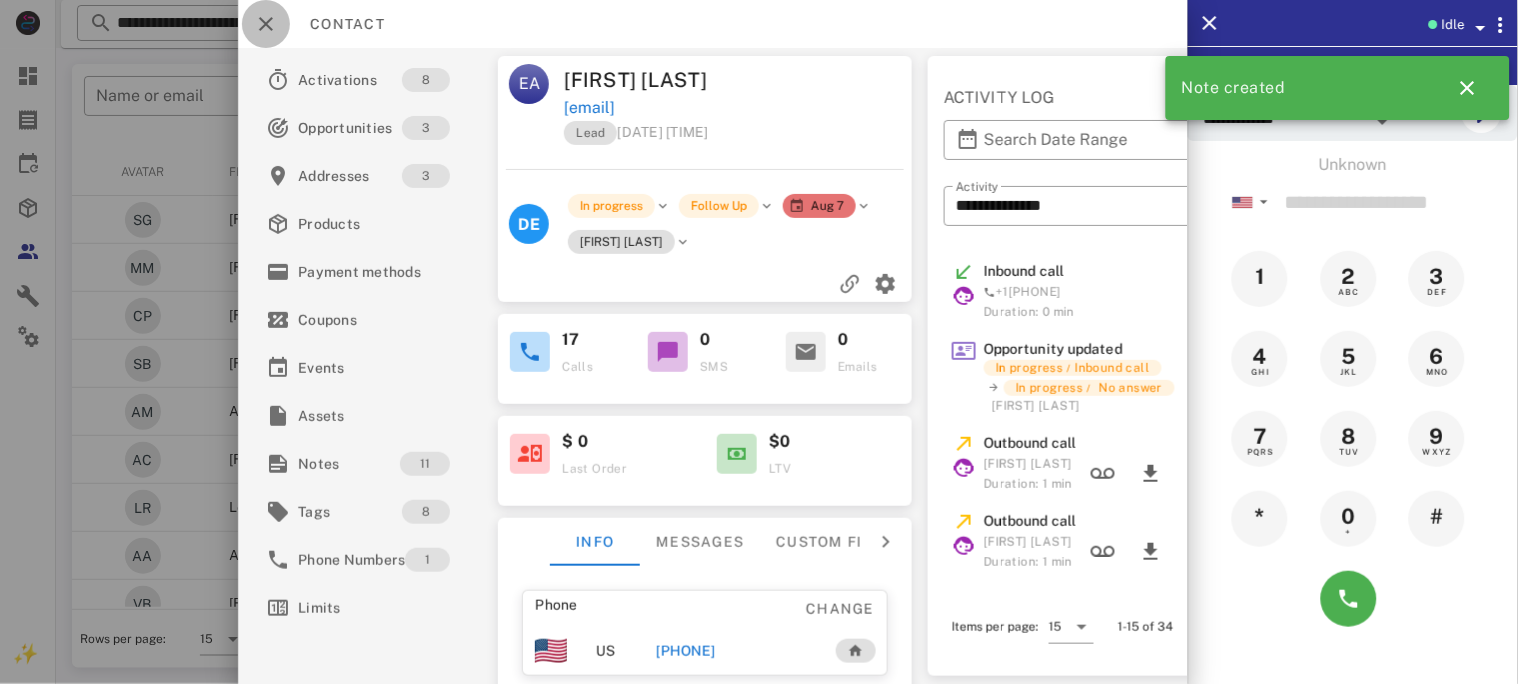 click at bounding box center [266, 24] 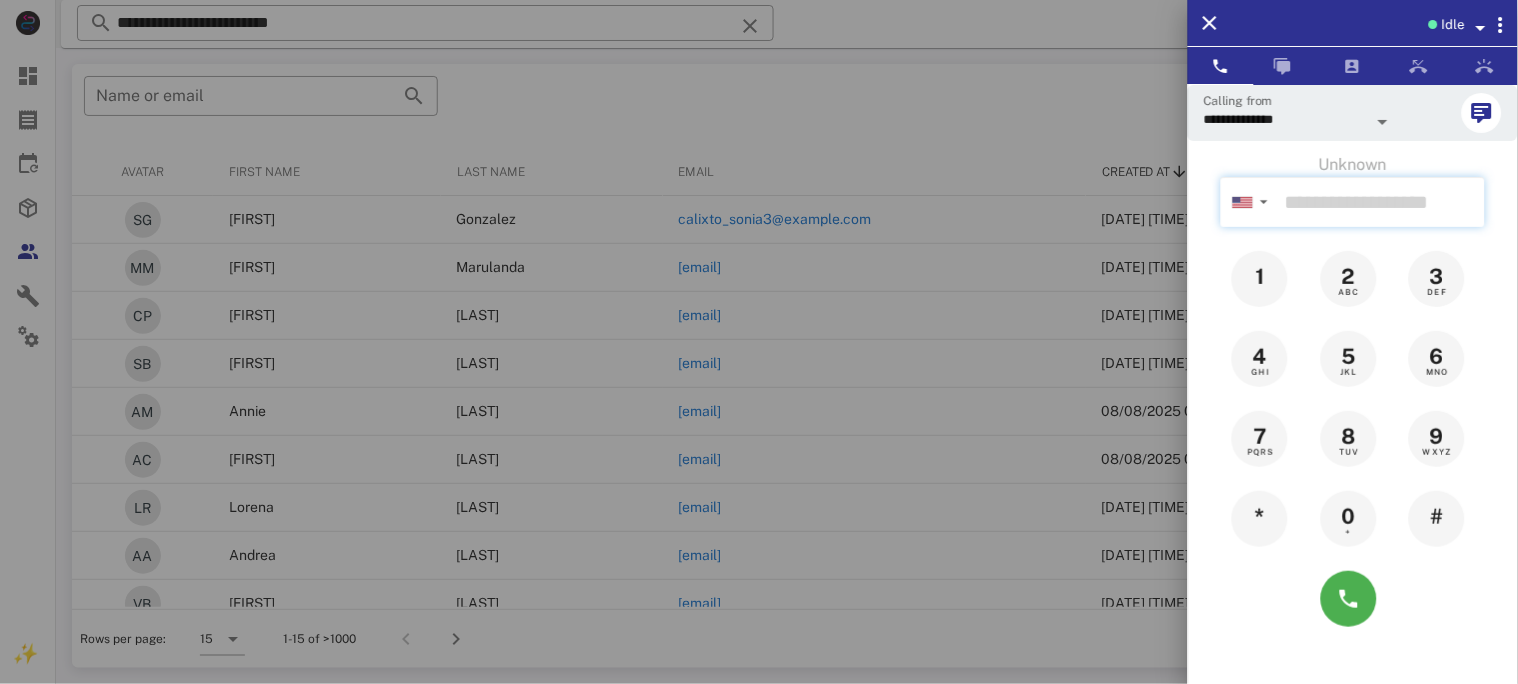 click at bounding box center (1381, 202) 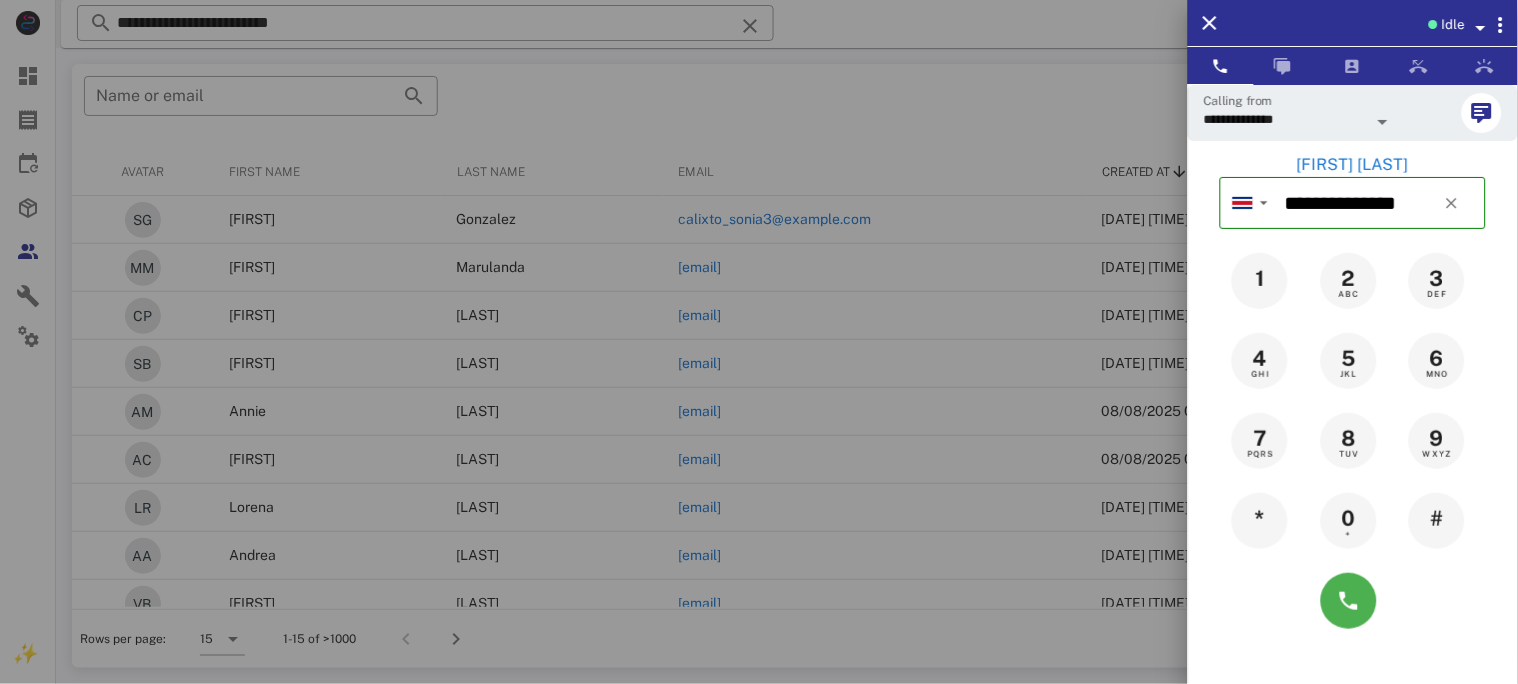 click on "Mayreine RODRIGUEZ" at bounding box center [1353, 165] 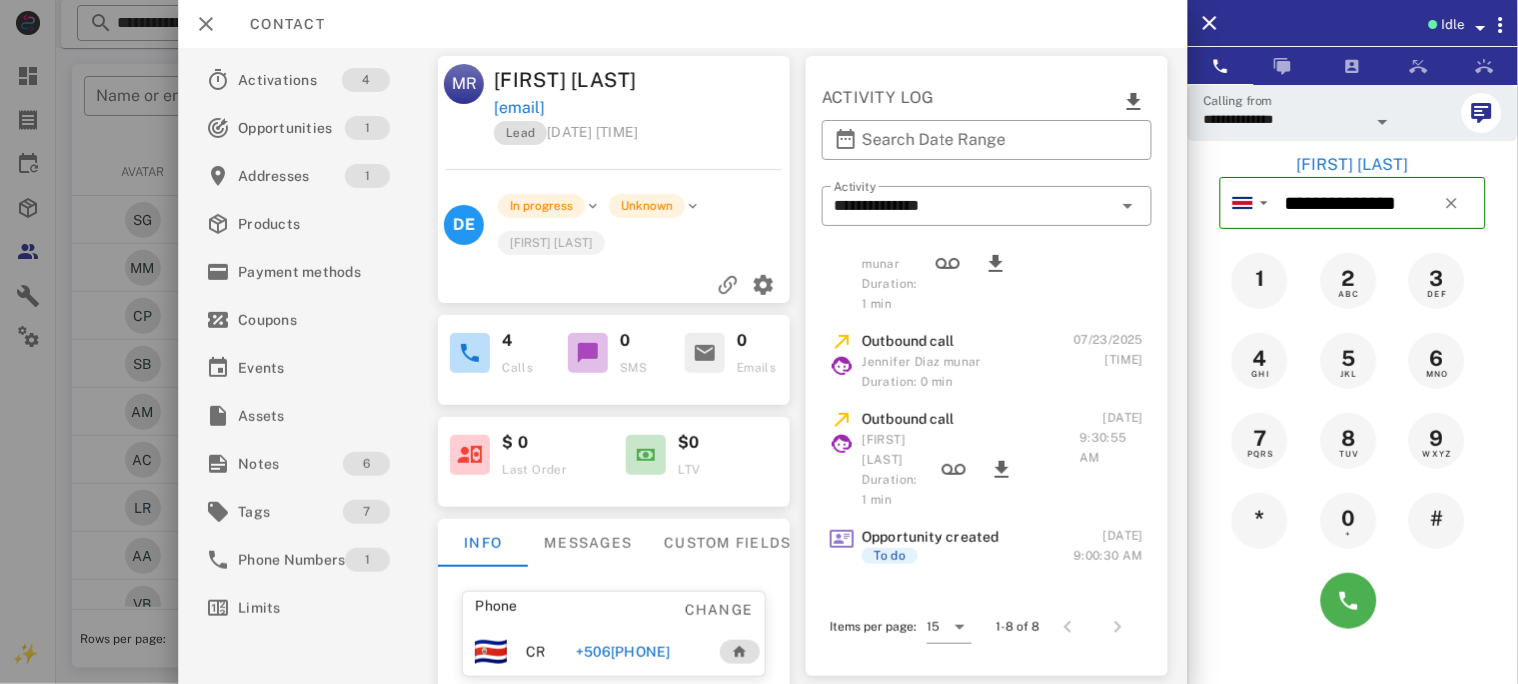 scroll, scrollTop: 266, scrollLeft: 0, axis: vertical 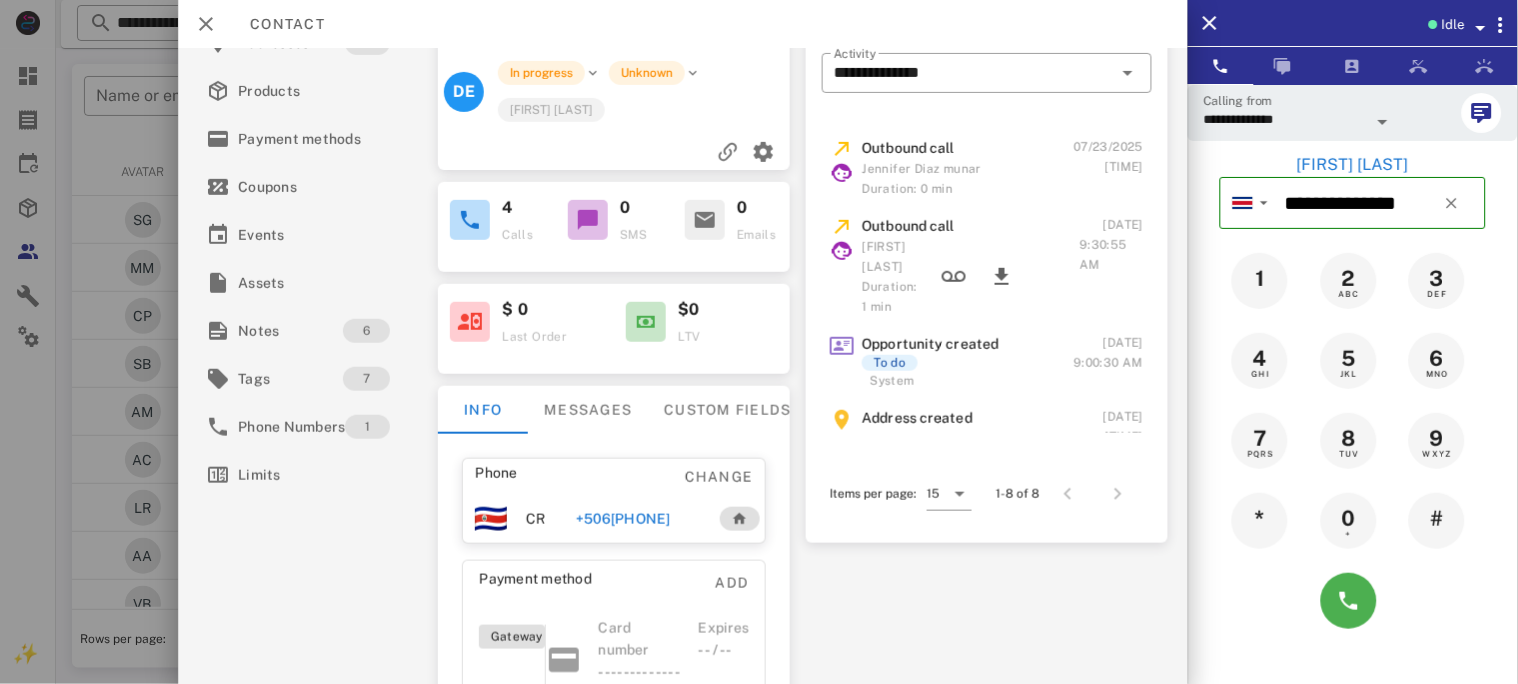 click on "+50683086470" at bounding box center [623, 519] 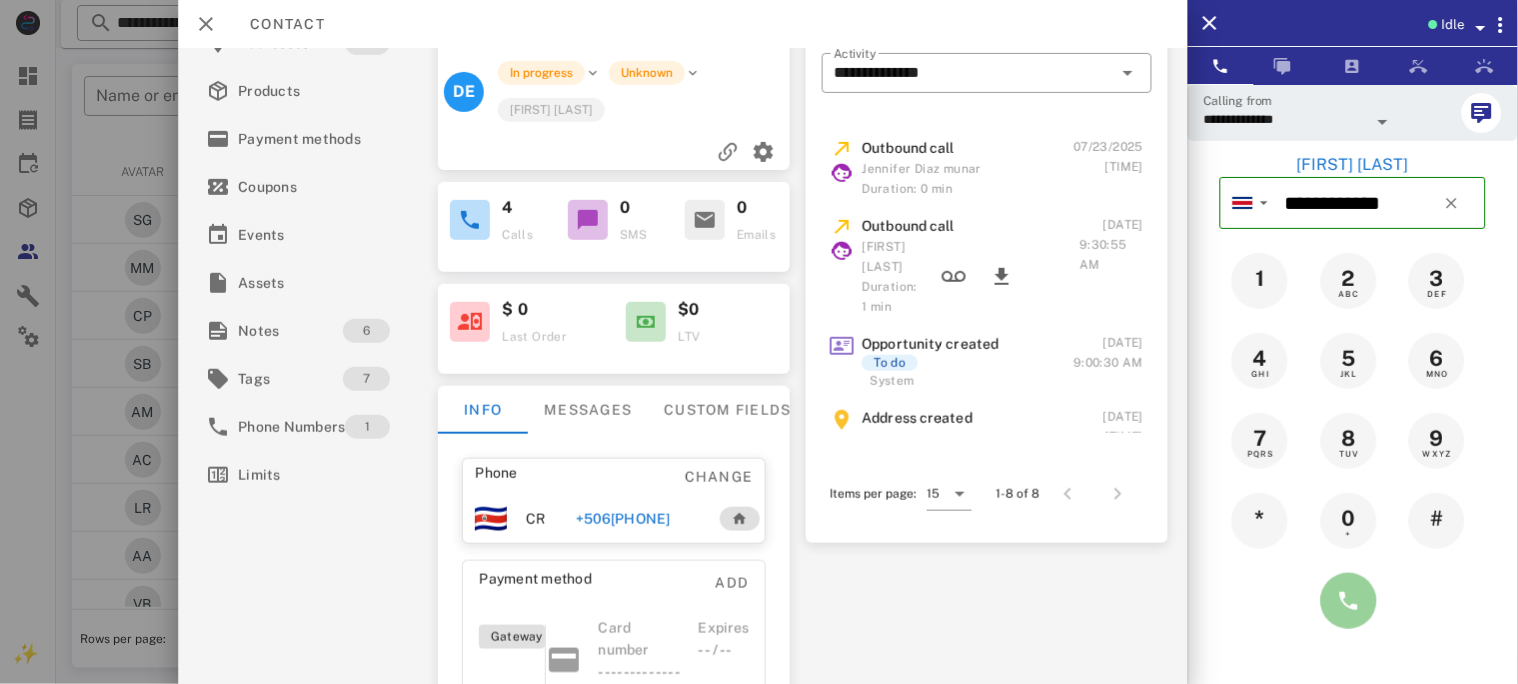 click at bounding box center (1349, 601) 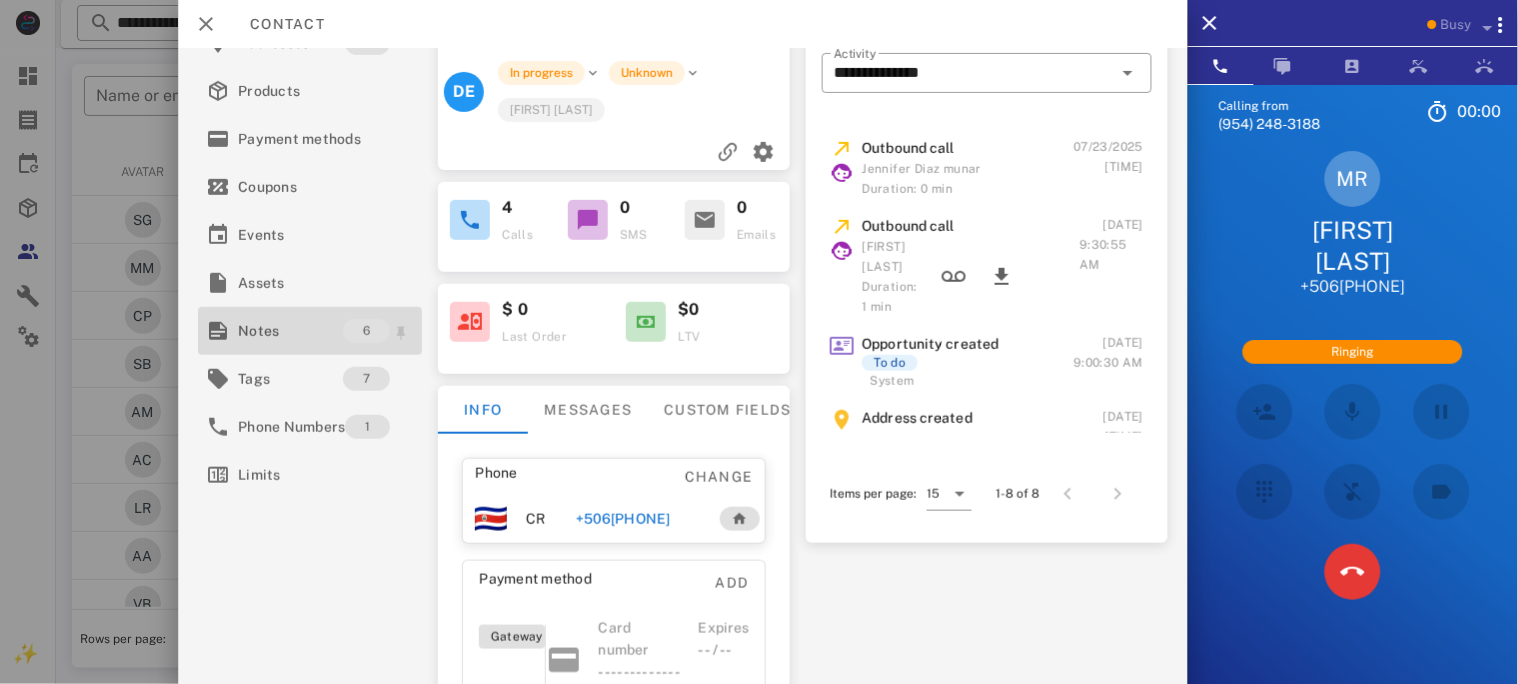 click on "Notes" at bounding box center (290, 331) 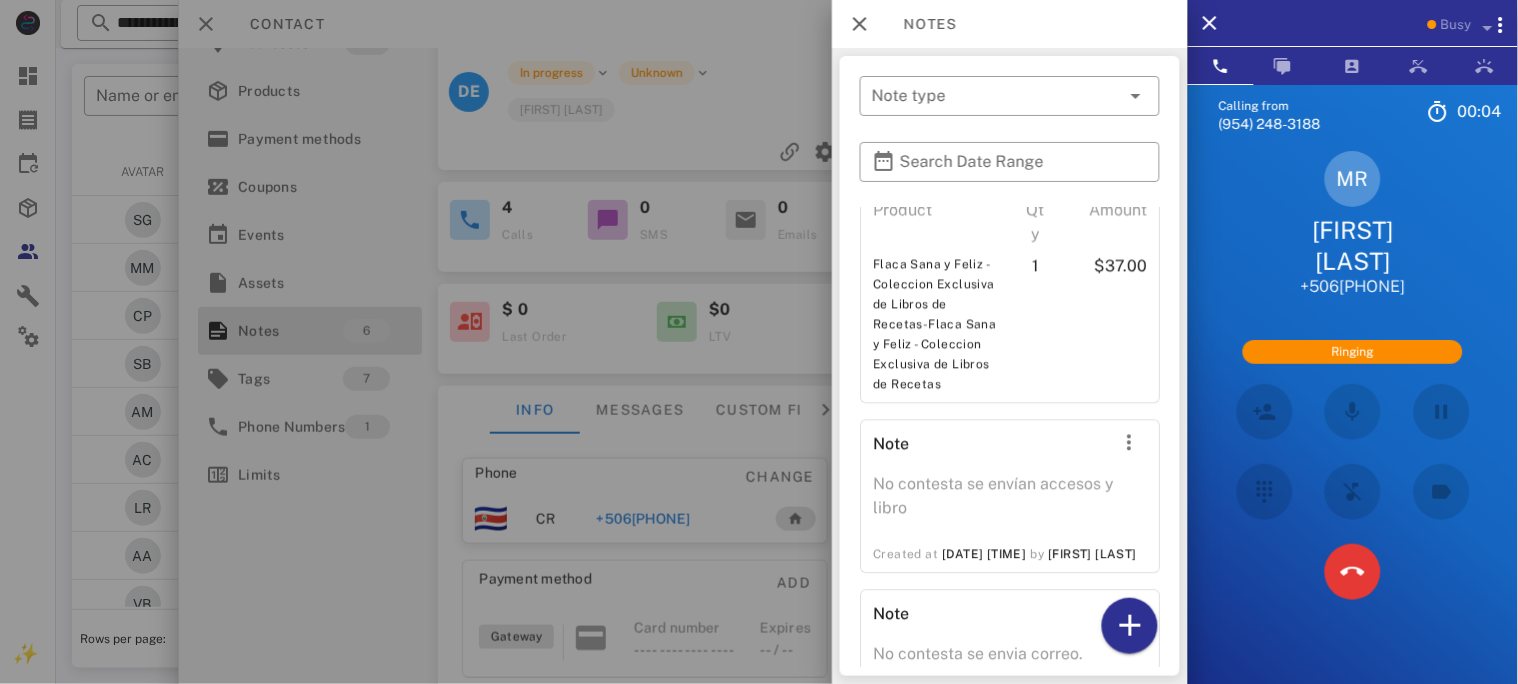 scroll, scrollTop: 1195, scrollLeft: 0, axis: vertical 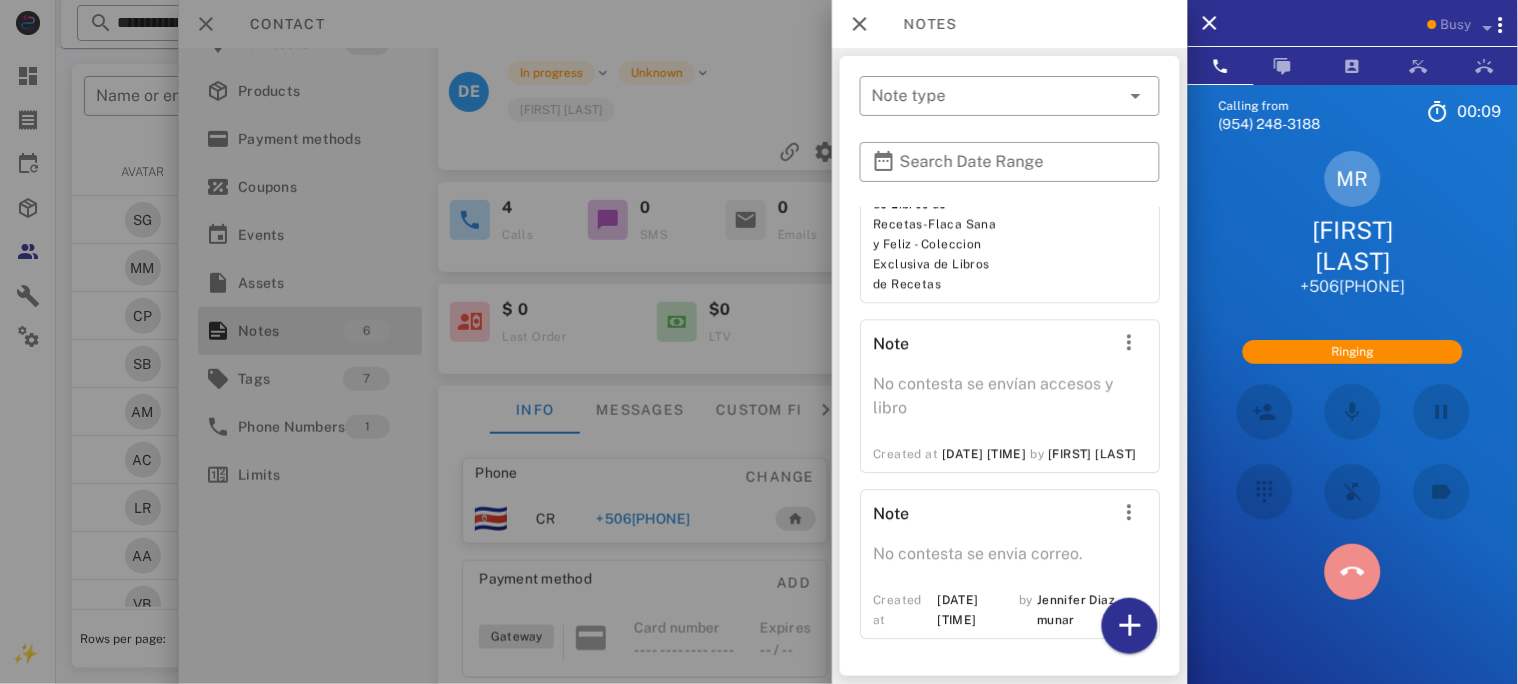 click at bounding box center (1353, 572) 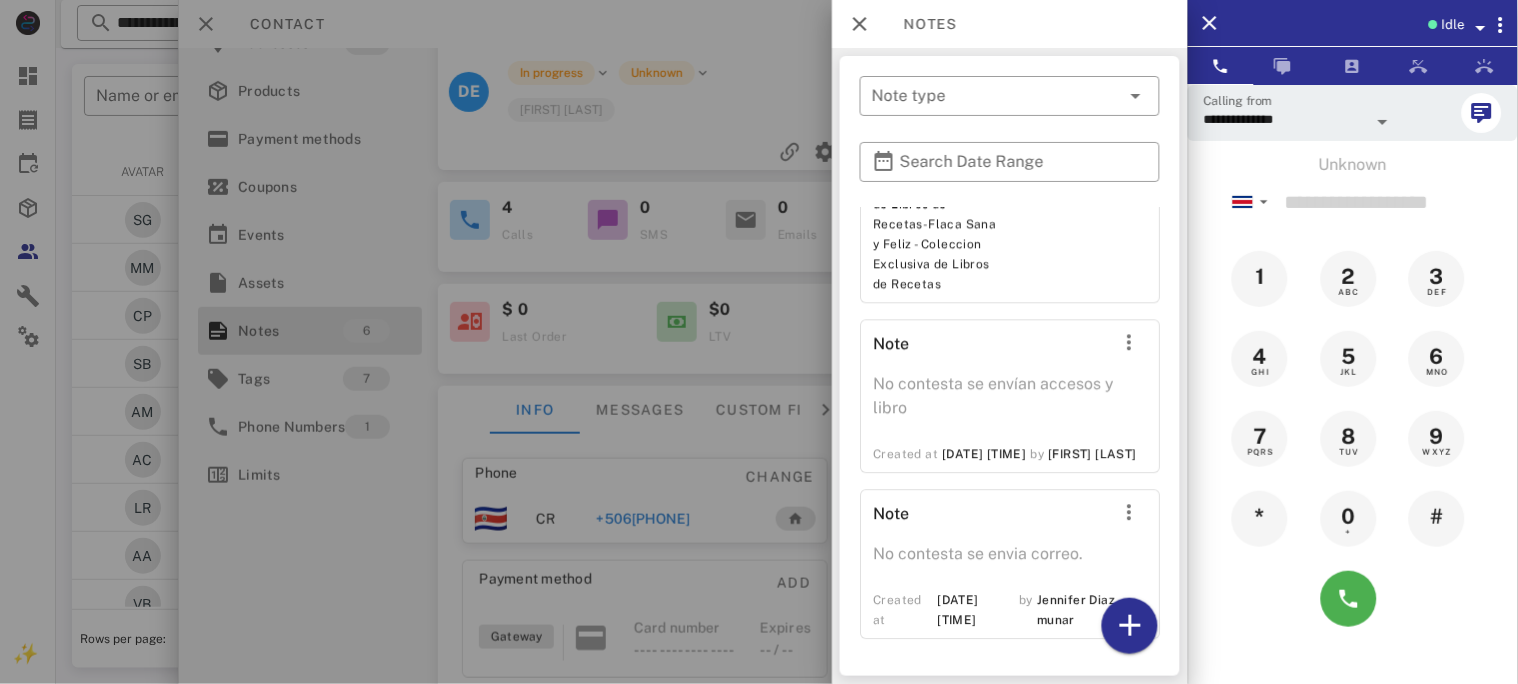 click at bounding box center (759, 342) 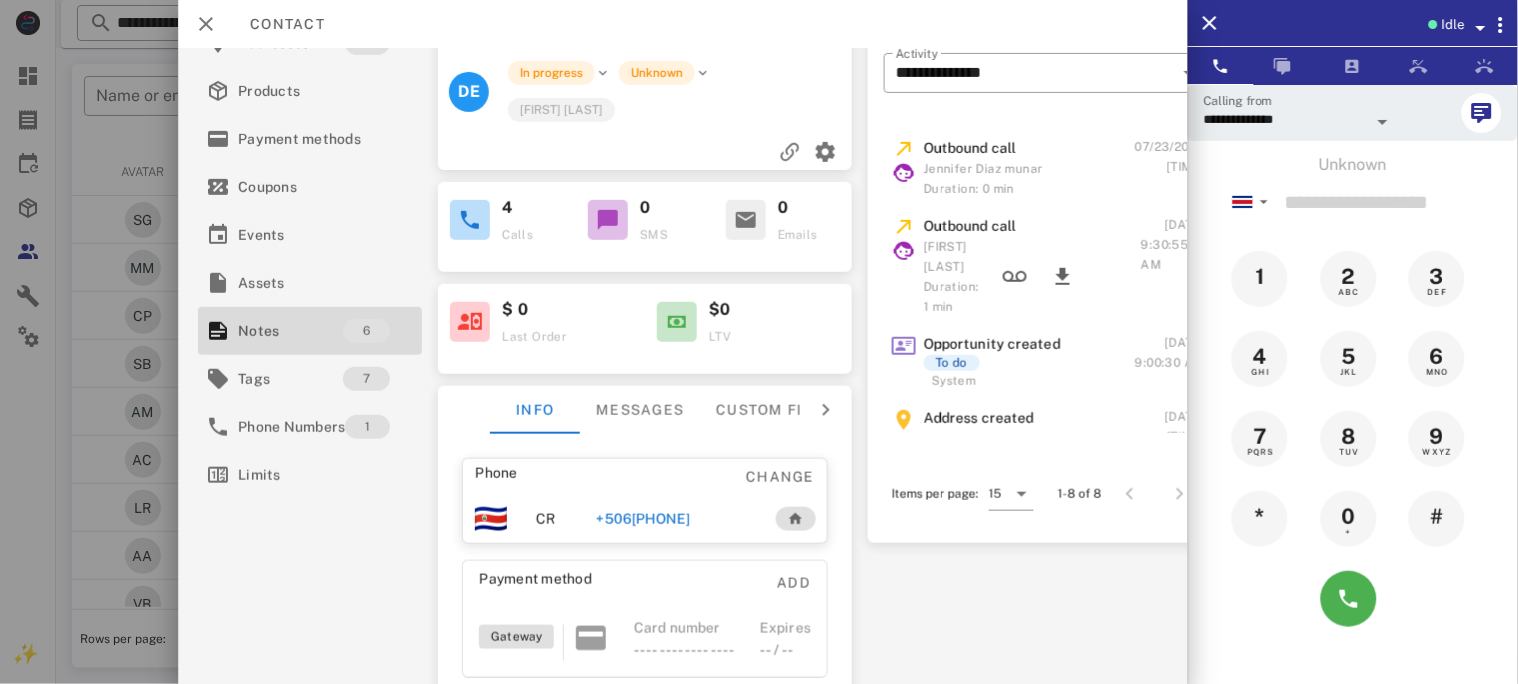 click on "+50683086470" at bounding box center (644, 519) 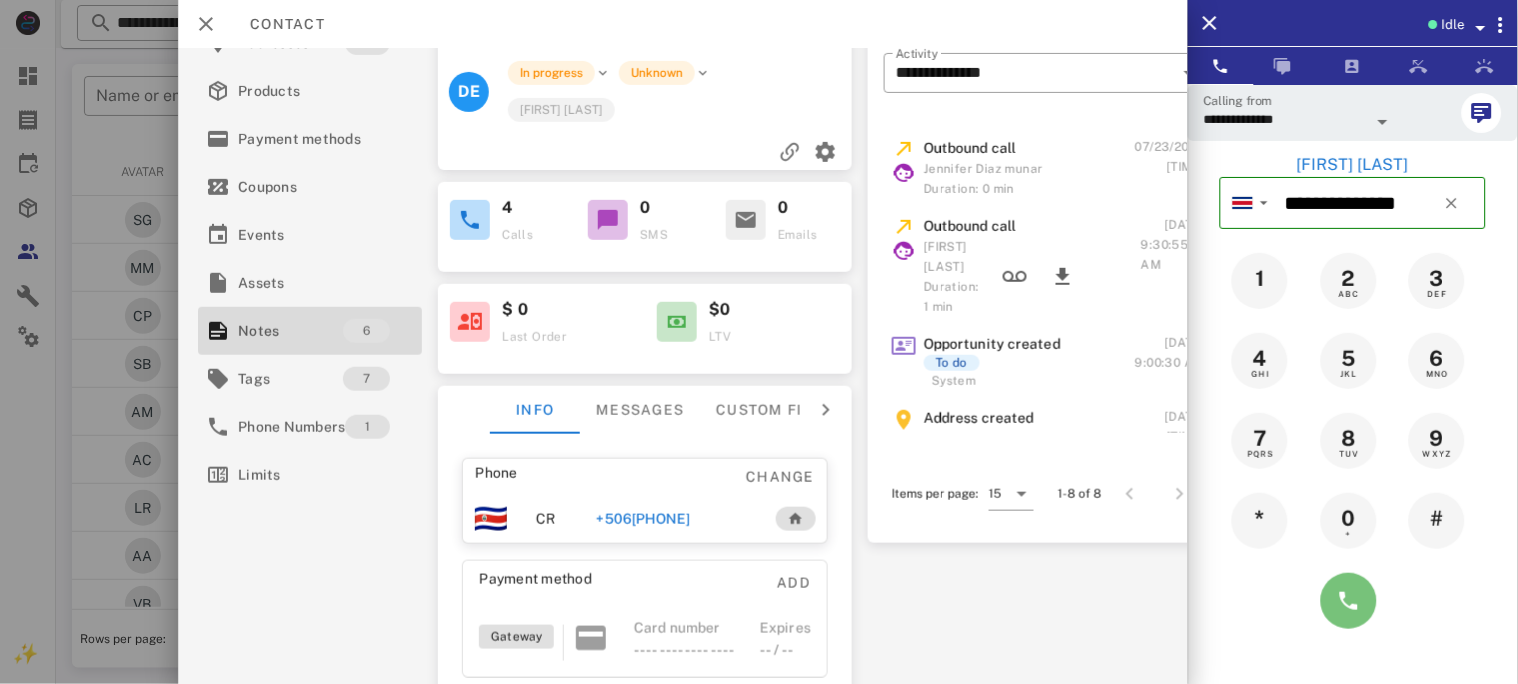 click at bounding box center (1349, 601) 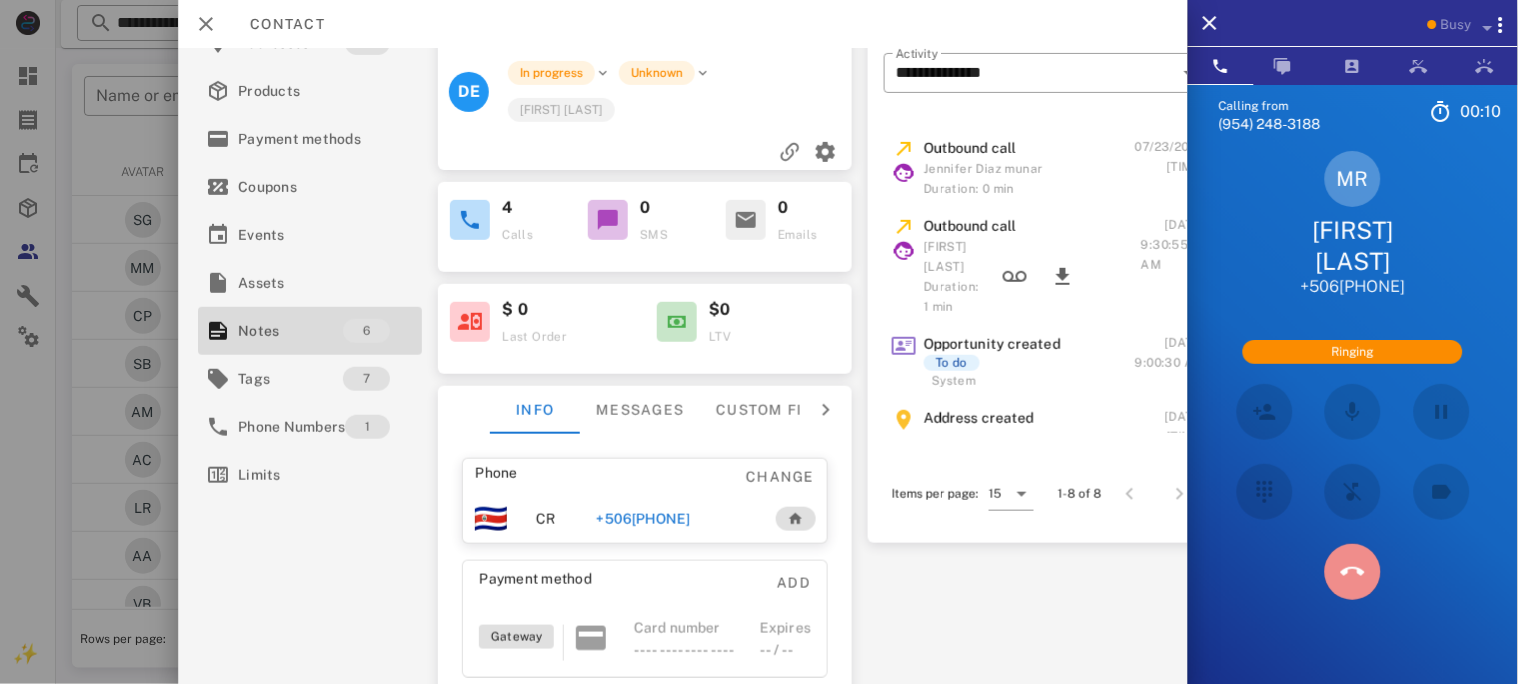 click at bounding box center [1353, 572] 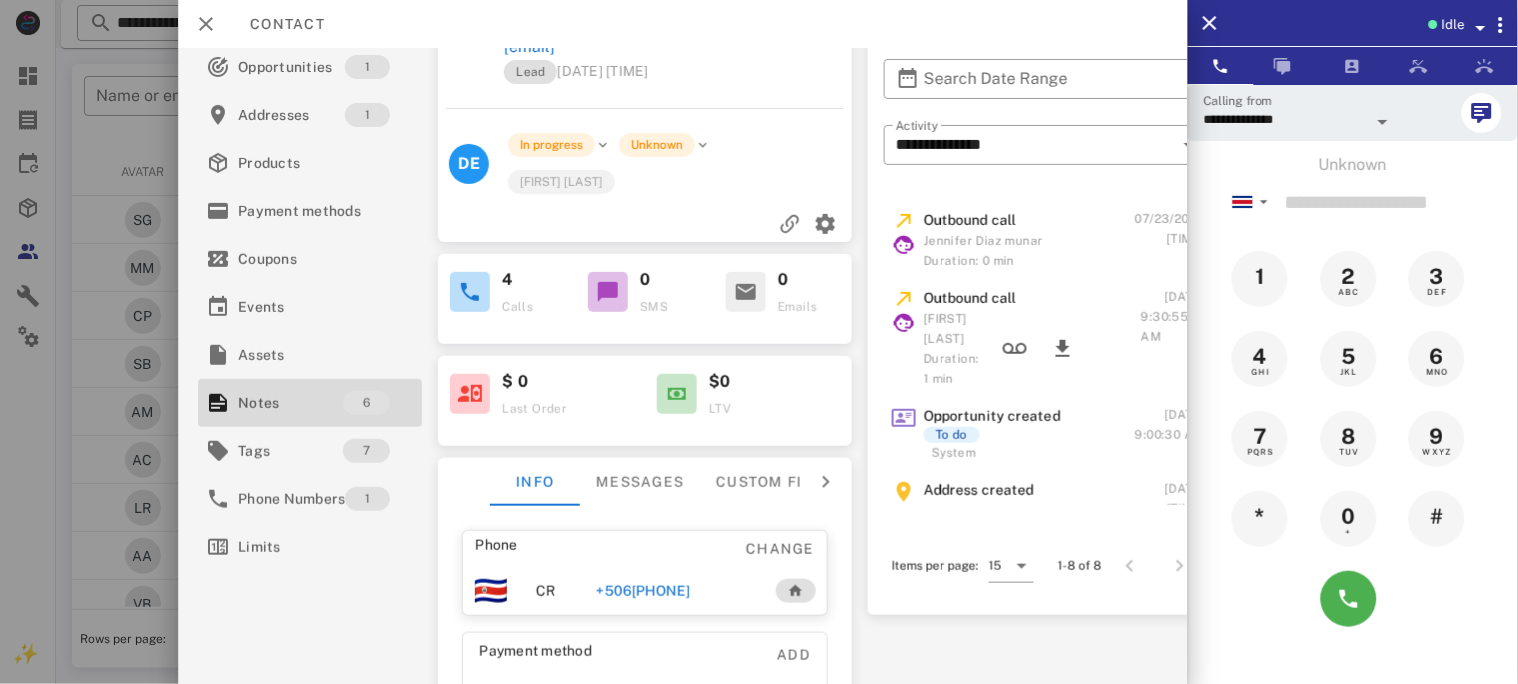 scroll, scrollTop: 0, scrollLeft: 0, axis: both 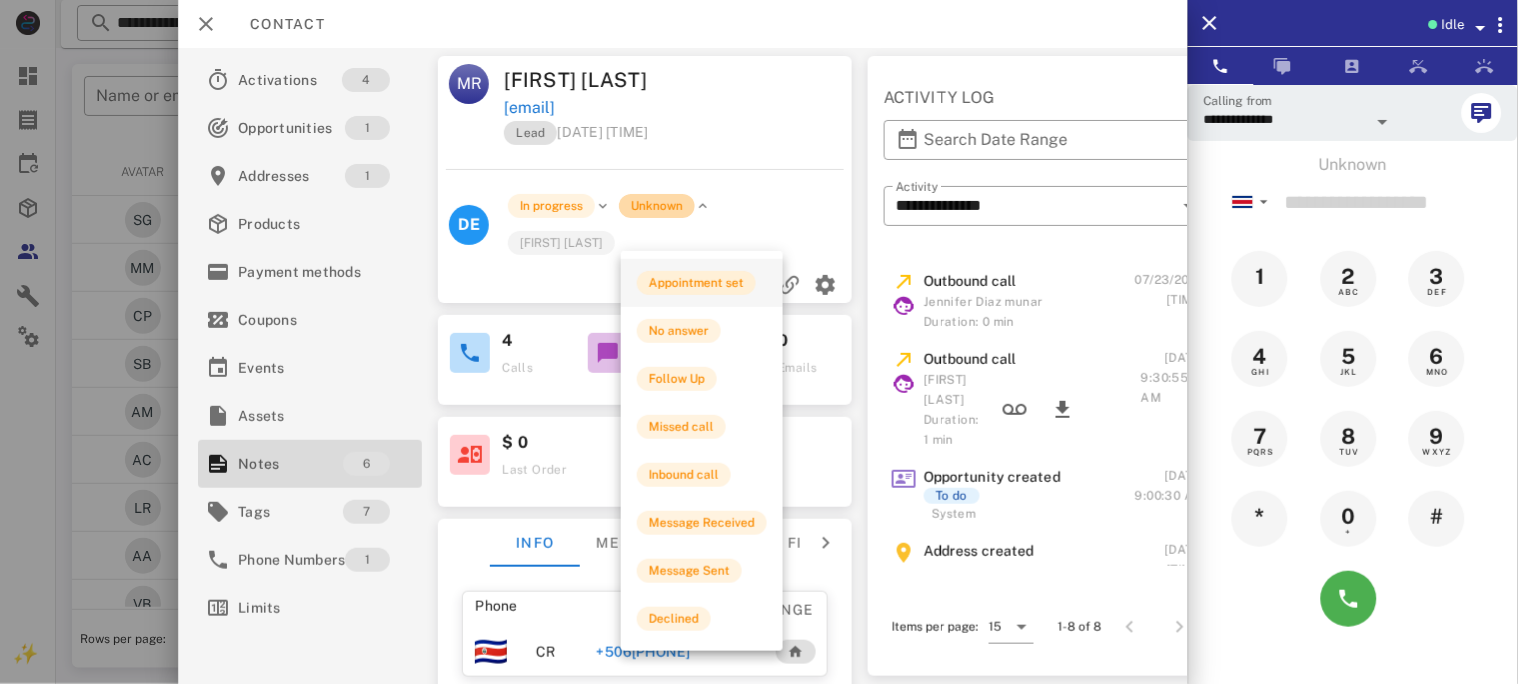 drag, startPoint x: 677, startPoint y: 239, endPoint x: 688, endPoint y: 270, distance: 32.89377 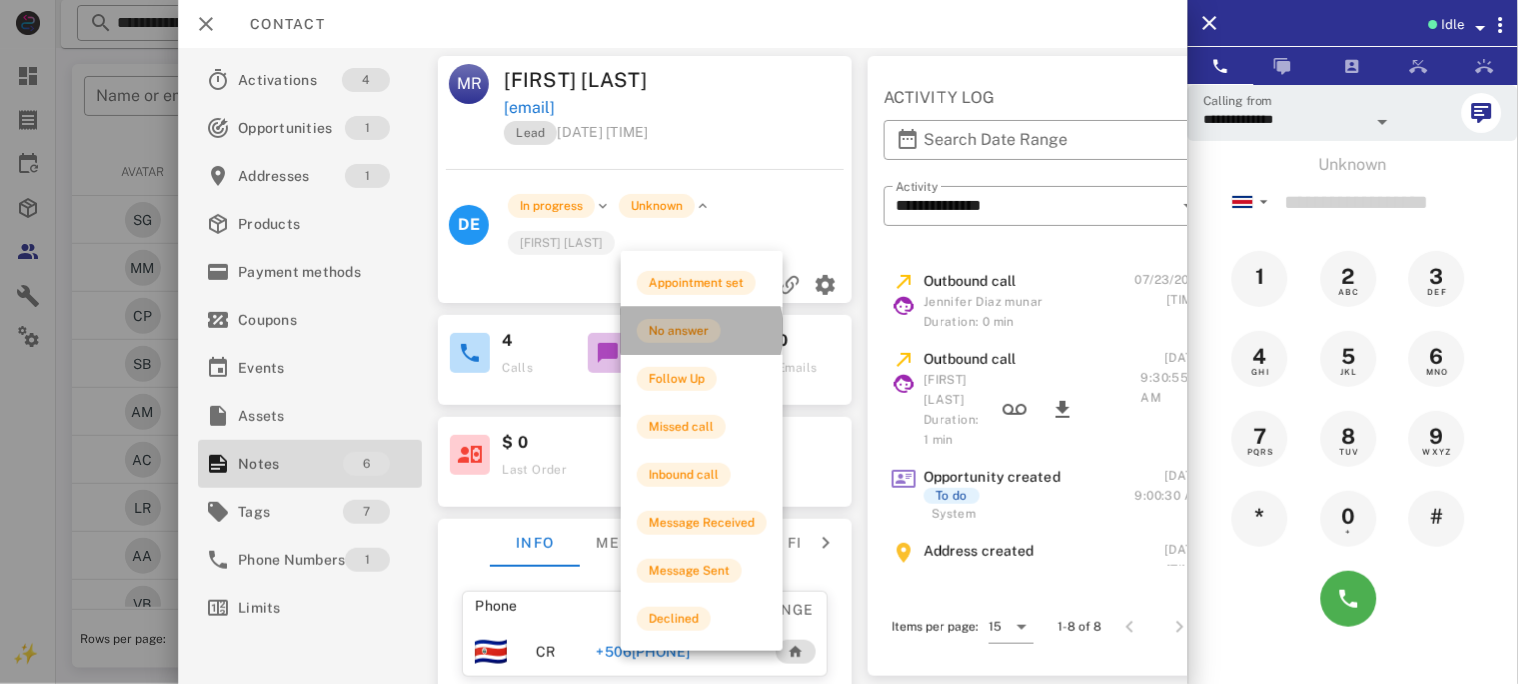 click on "No answer" at bounding box center (679, 331) 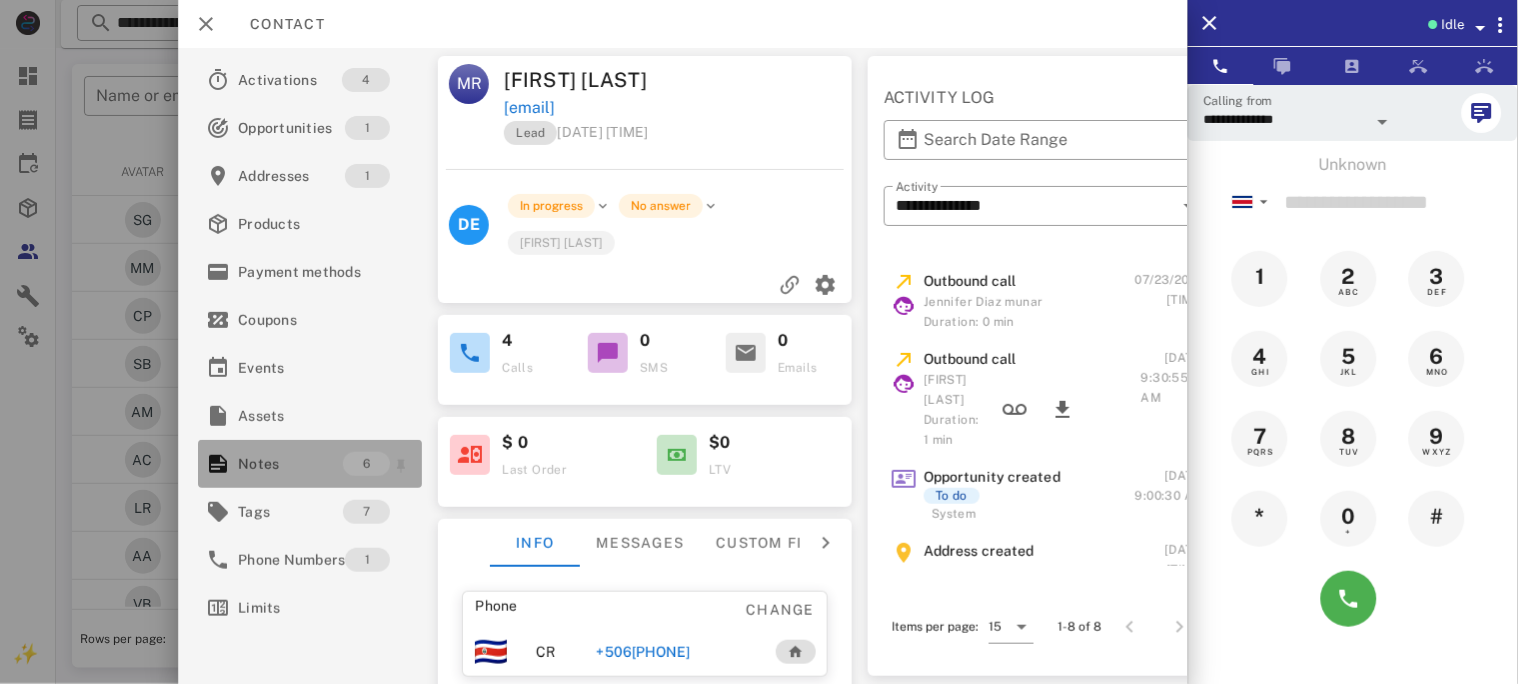 click on "Notes" at bounding box center (290, 464) 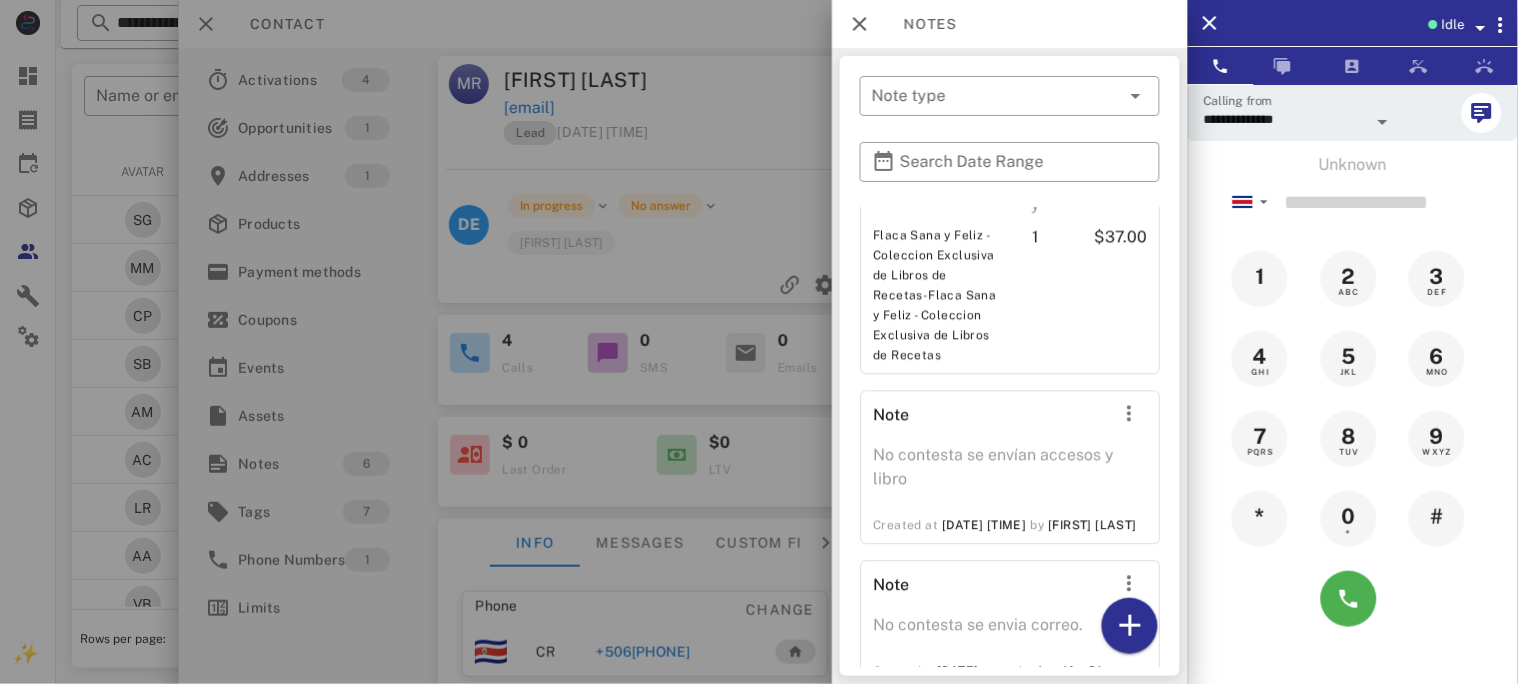 scroll, scrollTop: 1195, scrollLeft: 0, axis: vertical 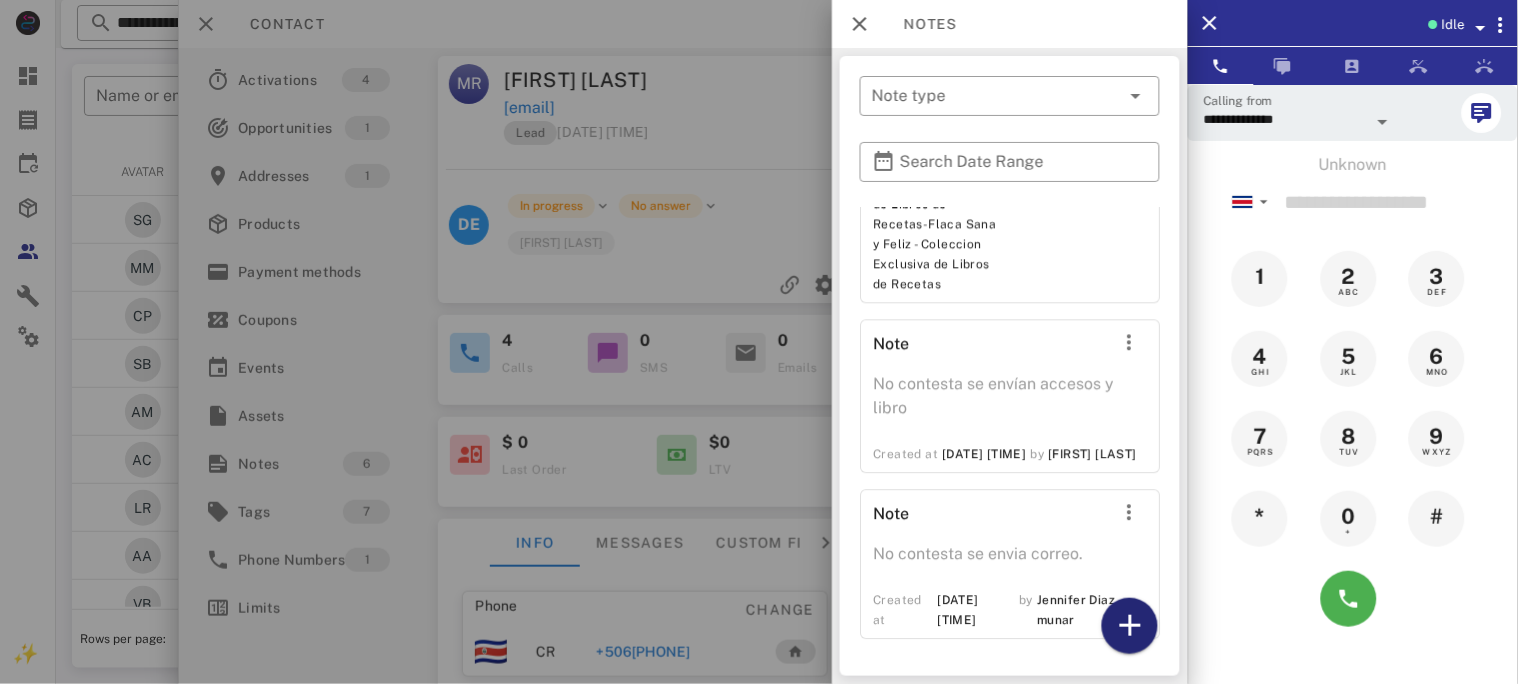 click at bounding box center (1130, 626) 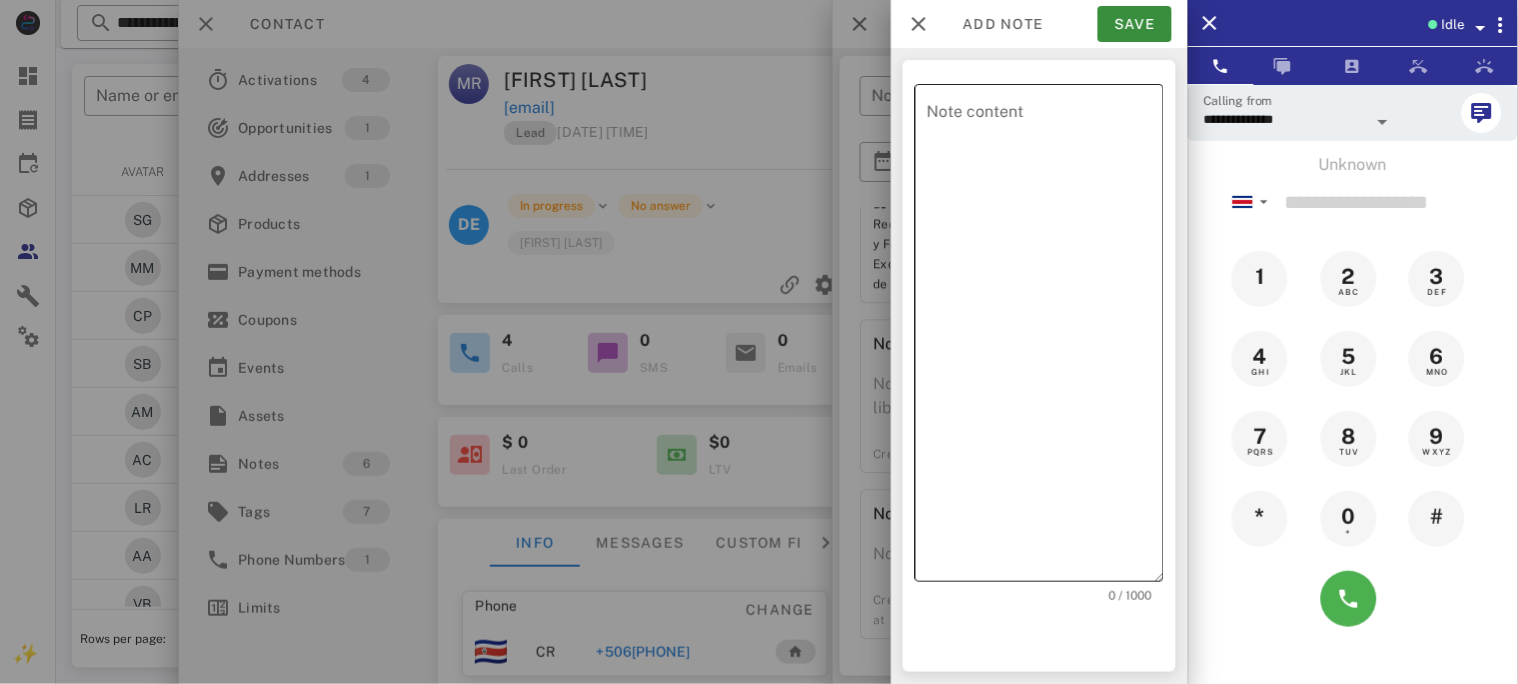 click on "Note content" at bounding box center (1045, 338) 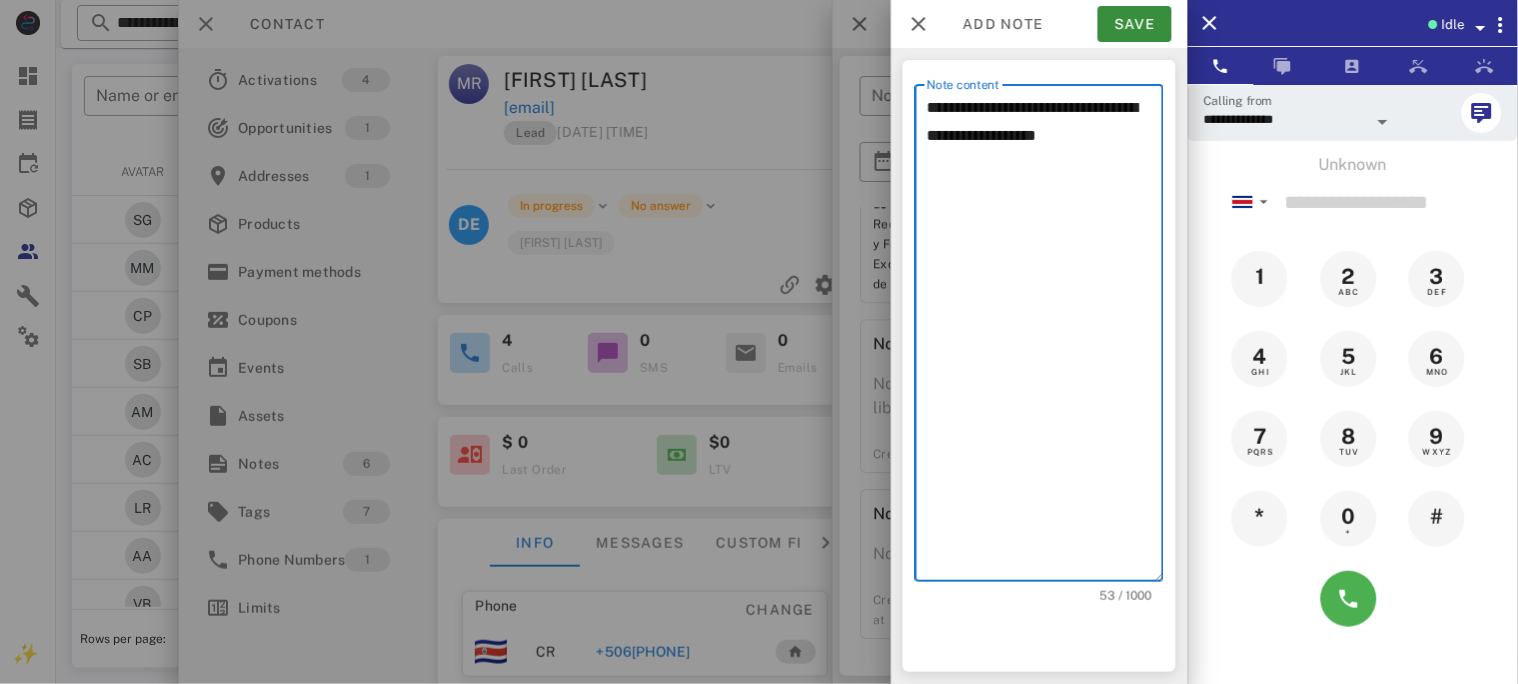 type on "**********" 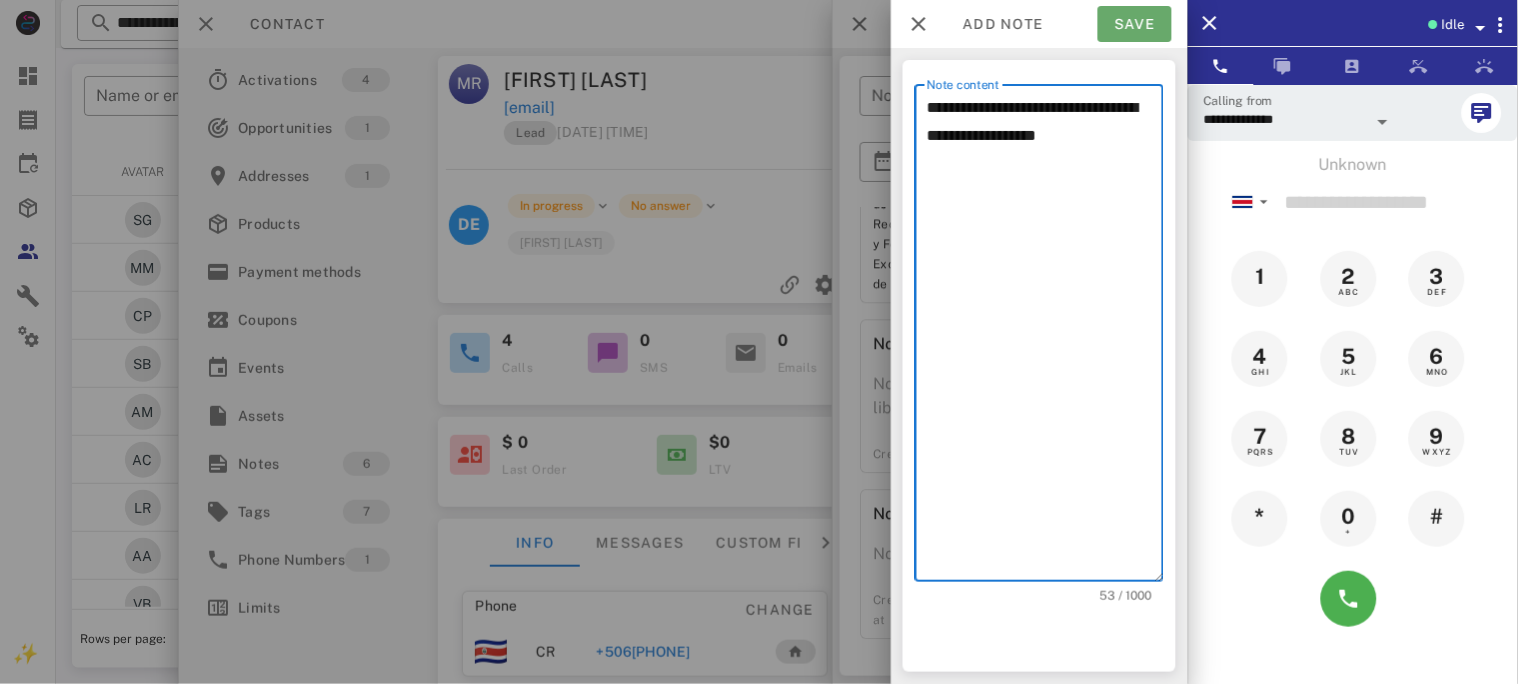 click on "Save" at bounding box center [1135, 24] 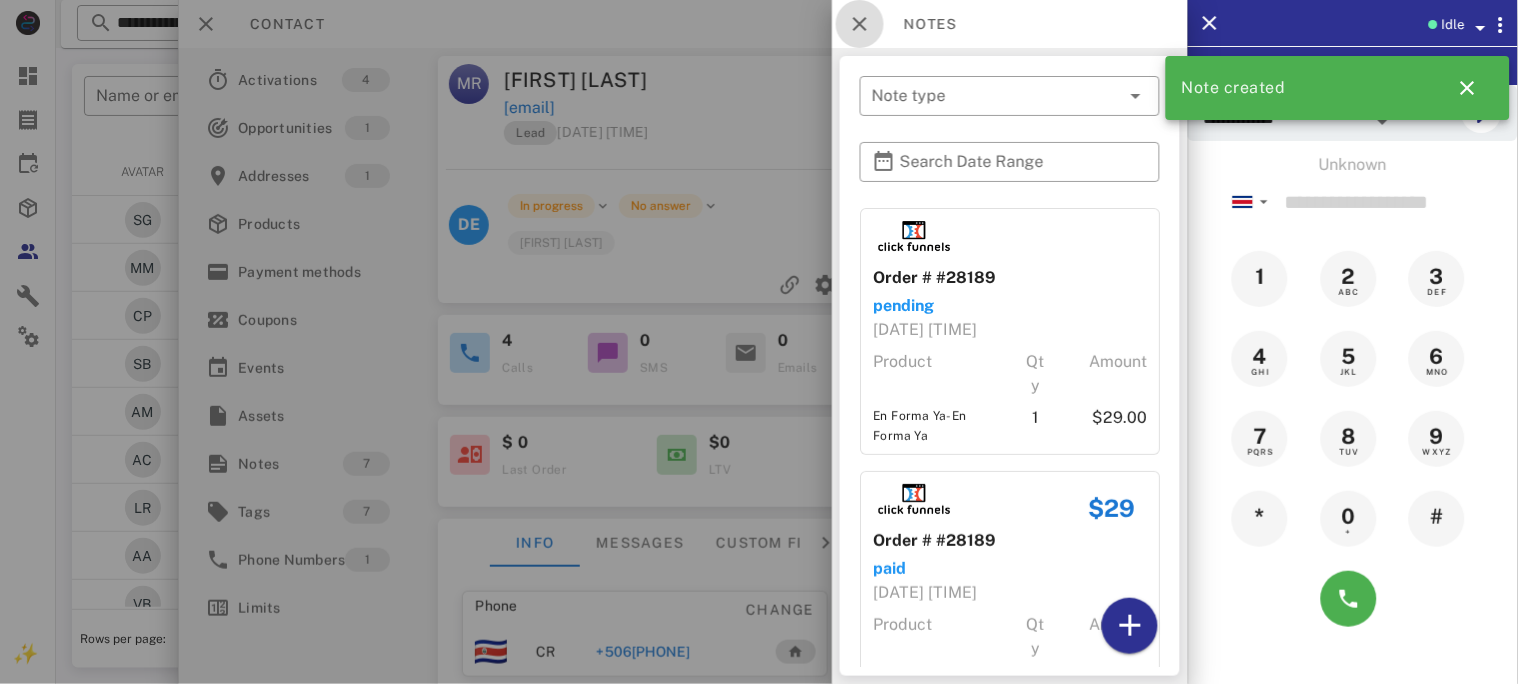 click at bounding box center [860, 24] 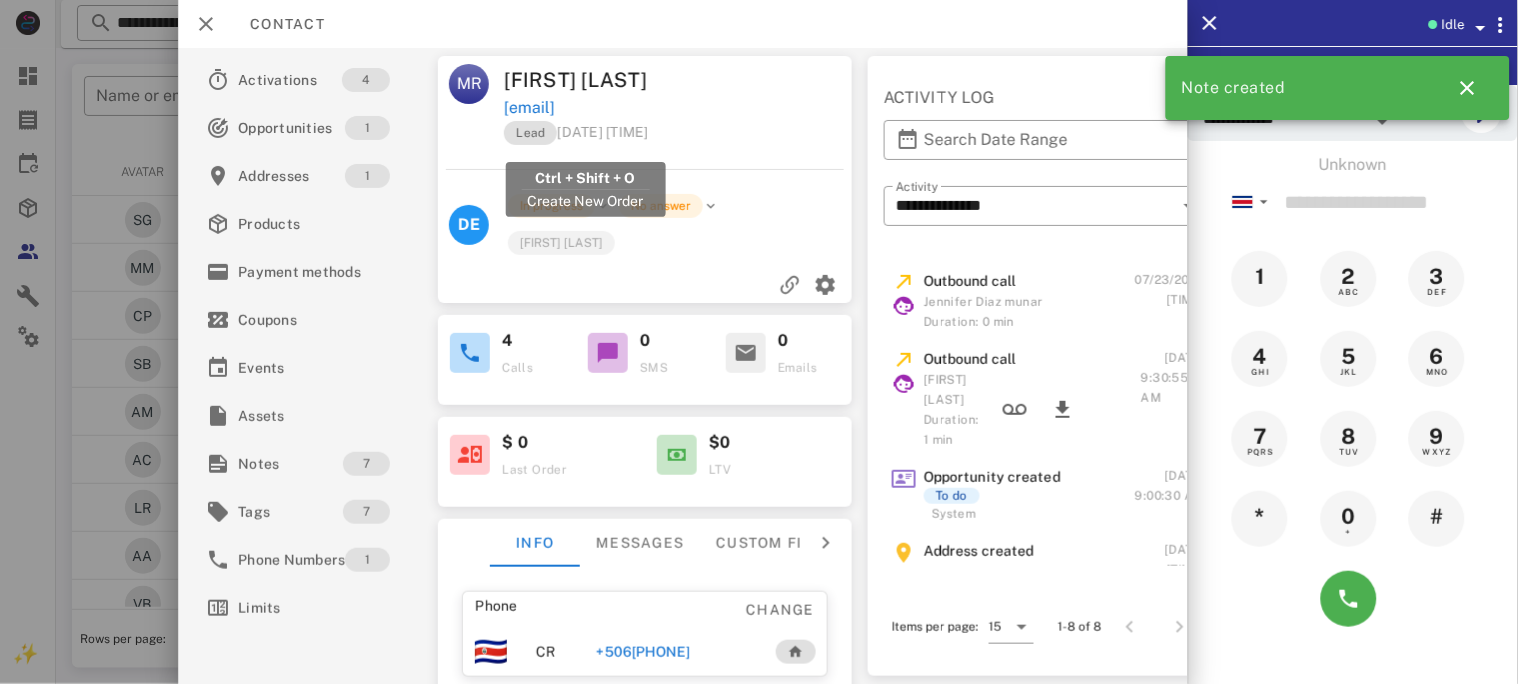drag, startPoint x: 685, startPoint y: 138, endPoint x: 506, endPoint y: 142, distance: 179.0447 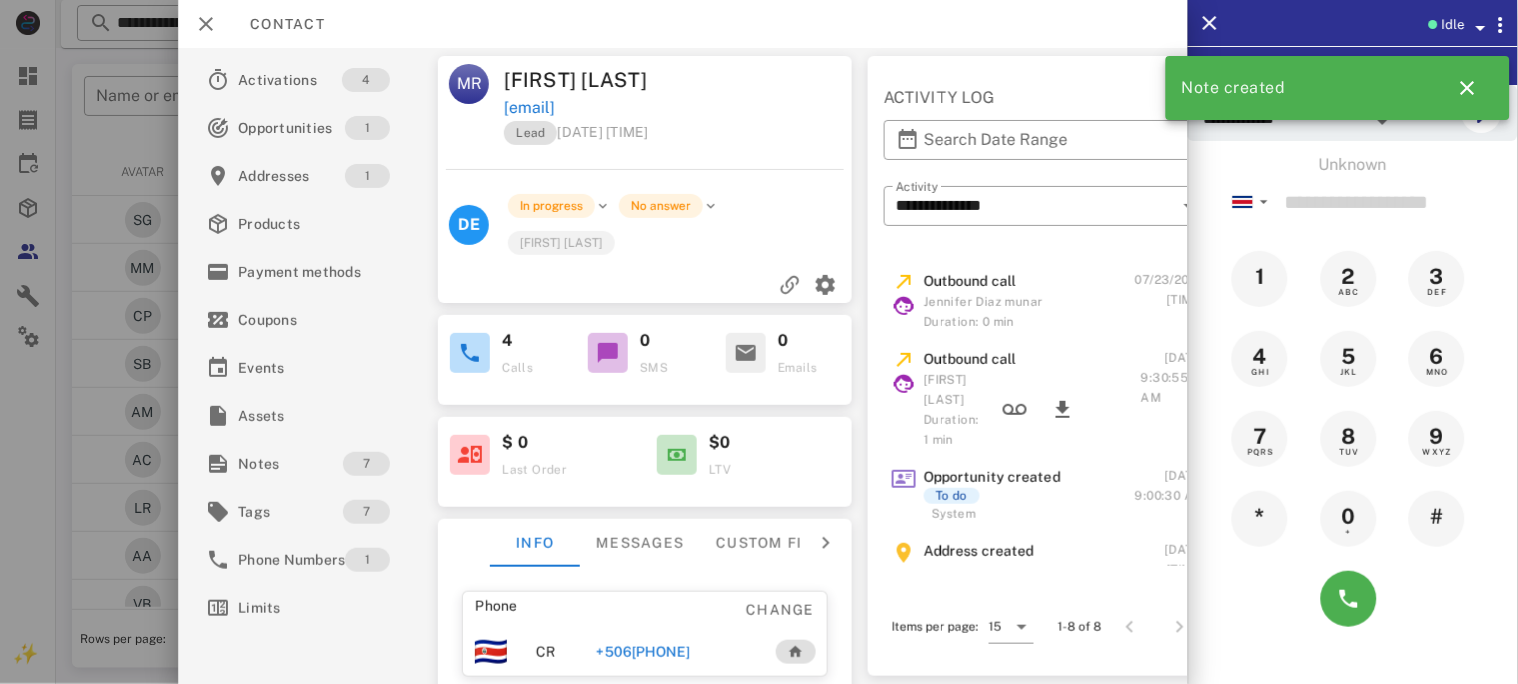 copy on "mayreine@gmail.com" 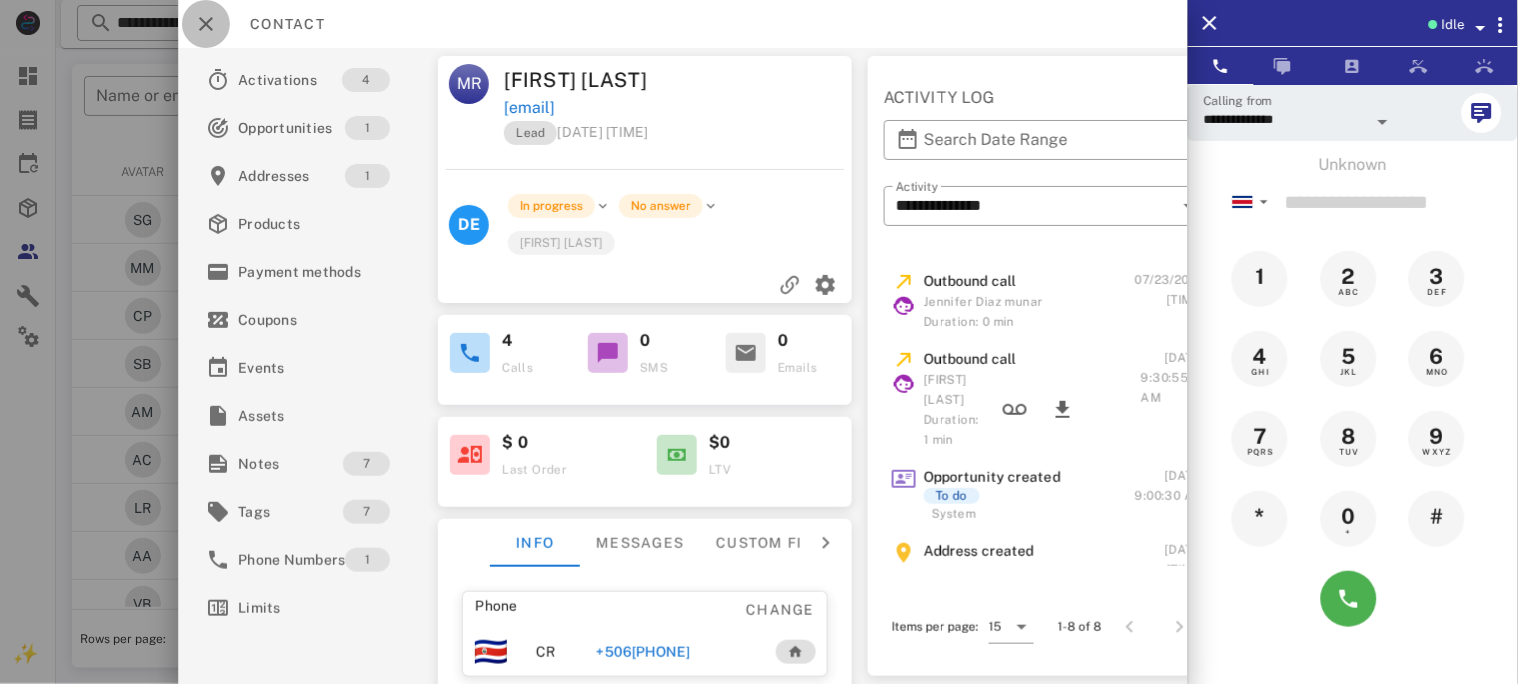 click at bounding box center [206, 24] 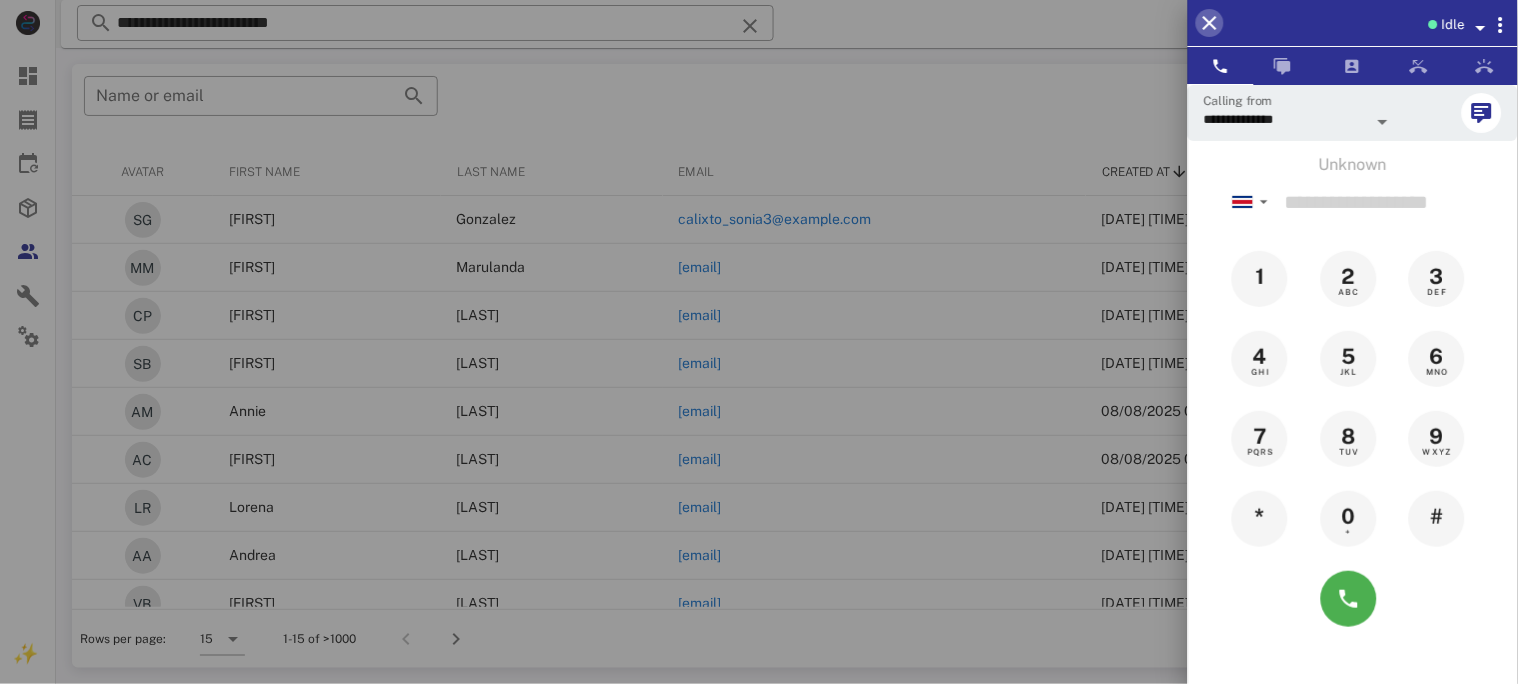 click at bounding box center (1210, 23) 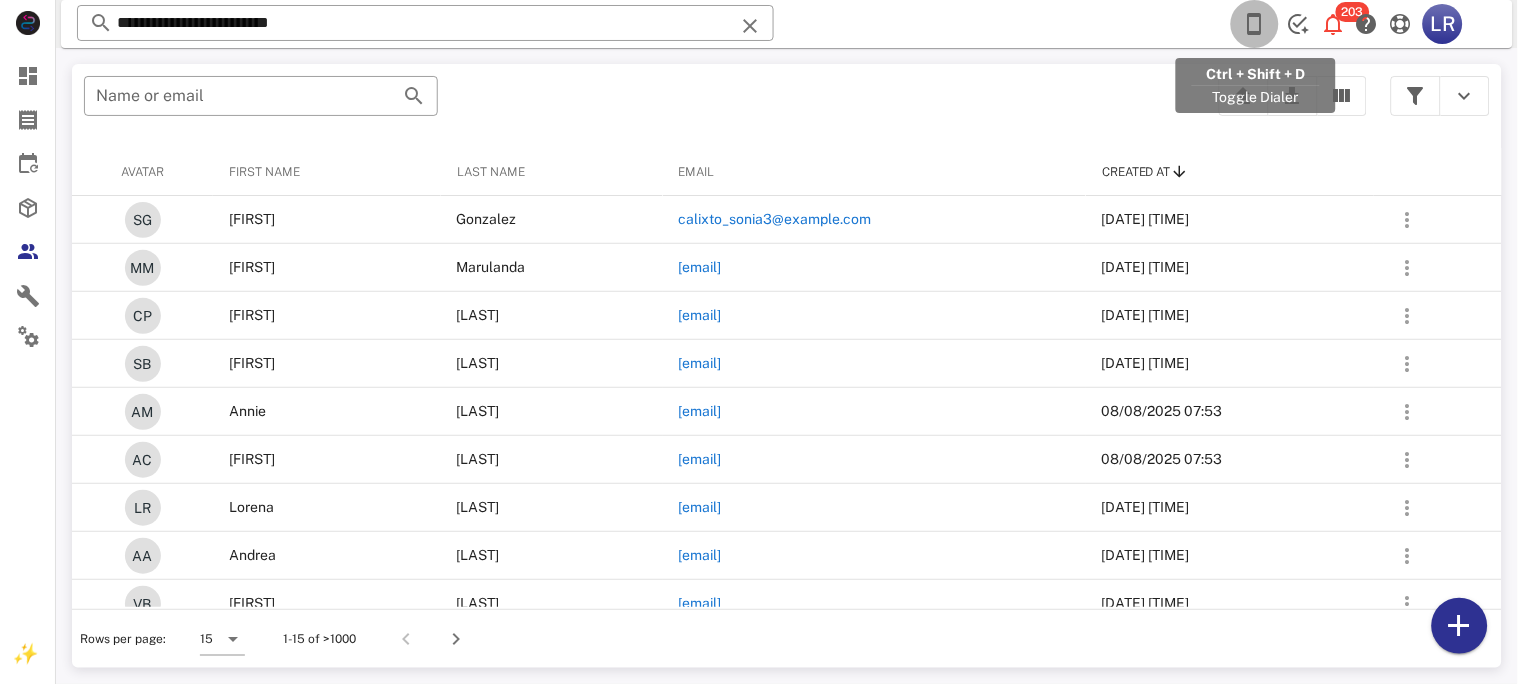 click at bounding box center [1255, 24] 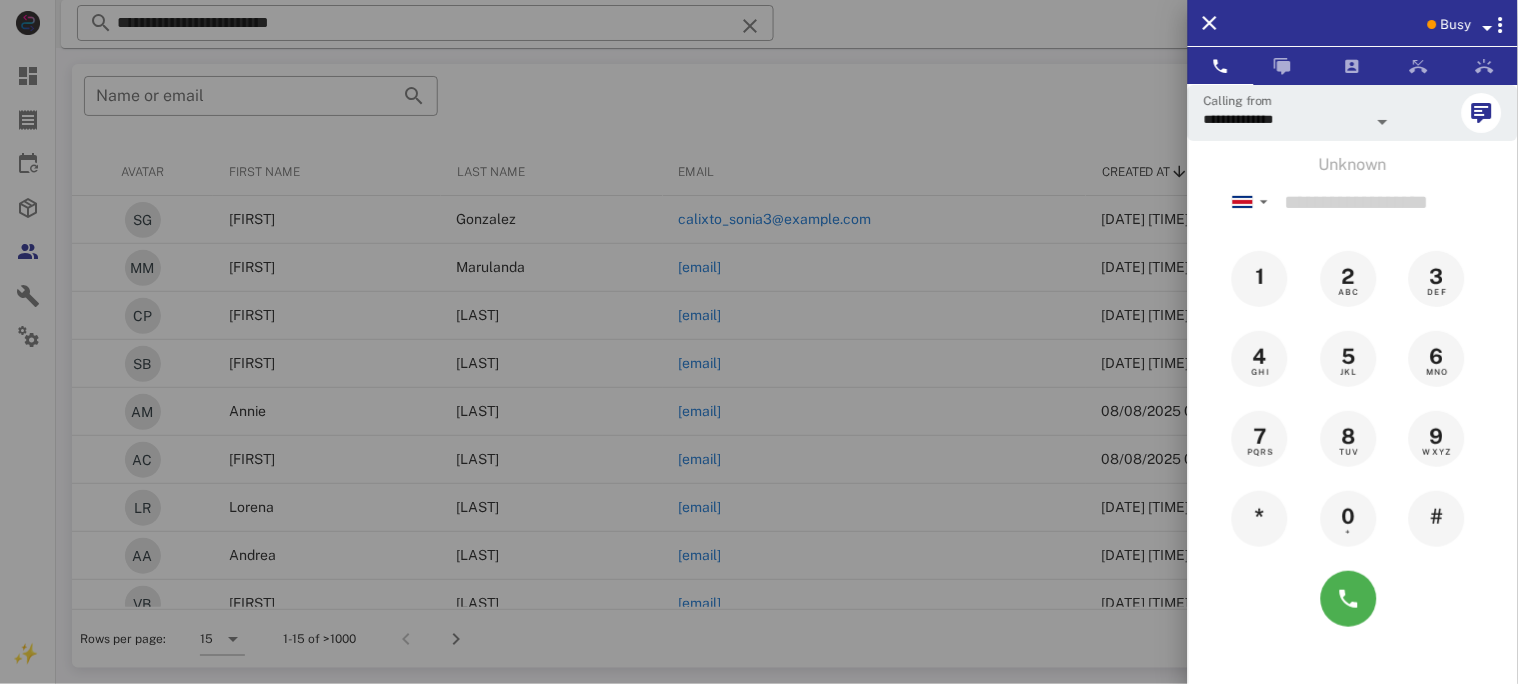 click at bounding box center [1488, 28] 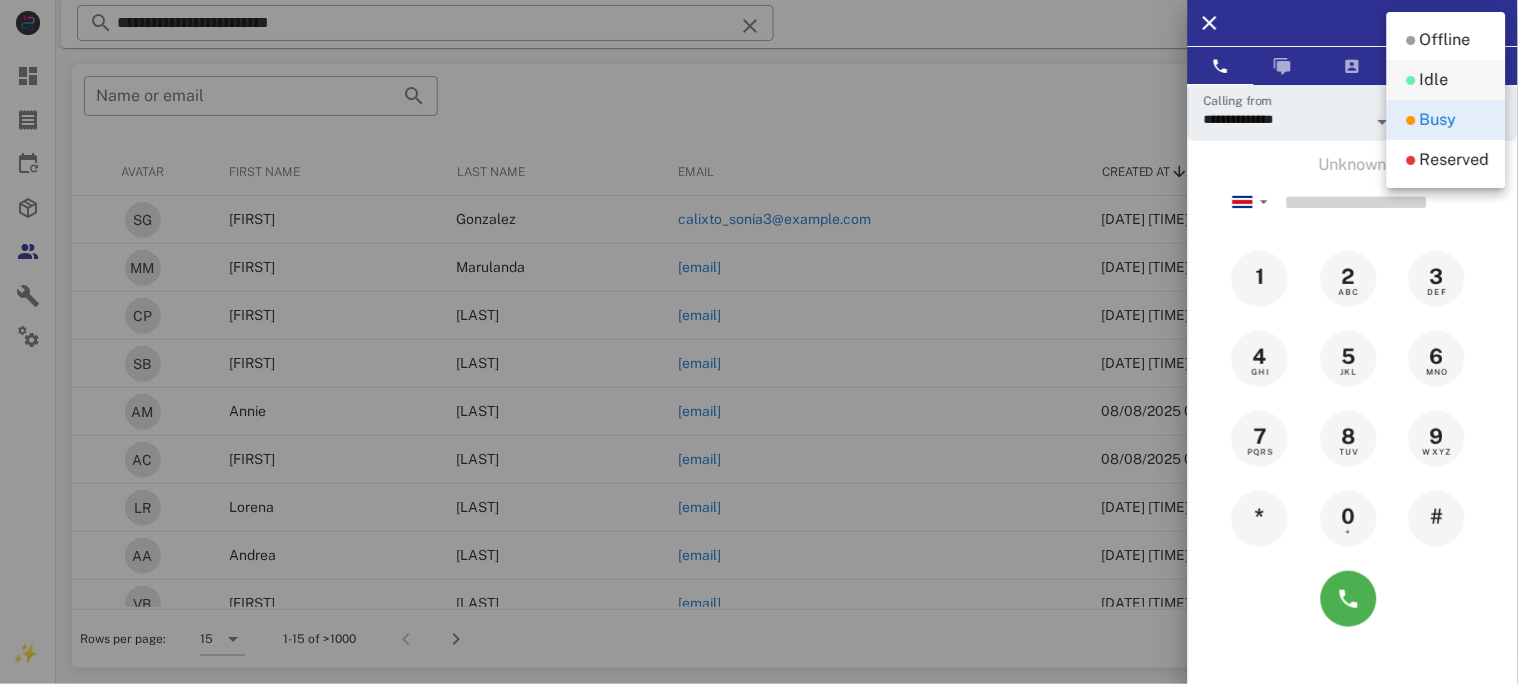 click on "Idle" at bounding box center (1434, 80) 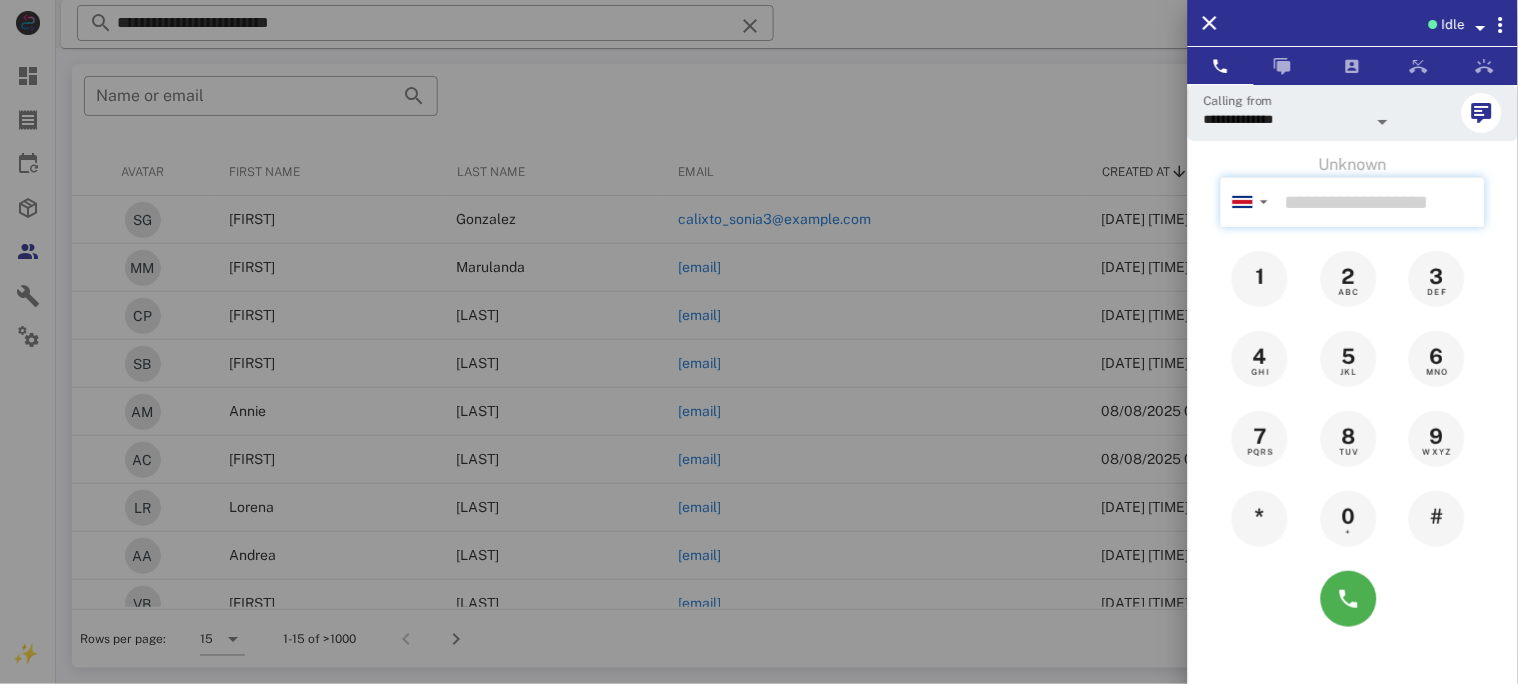 click at bounding box center [1381, 202] 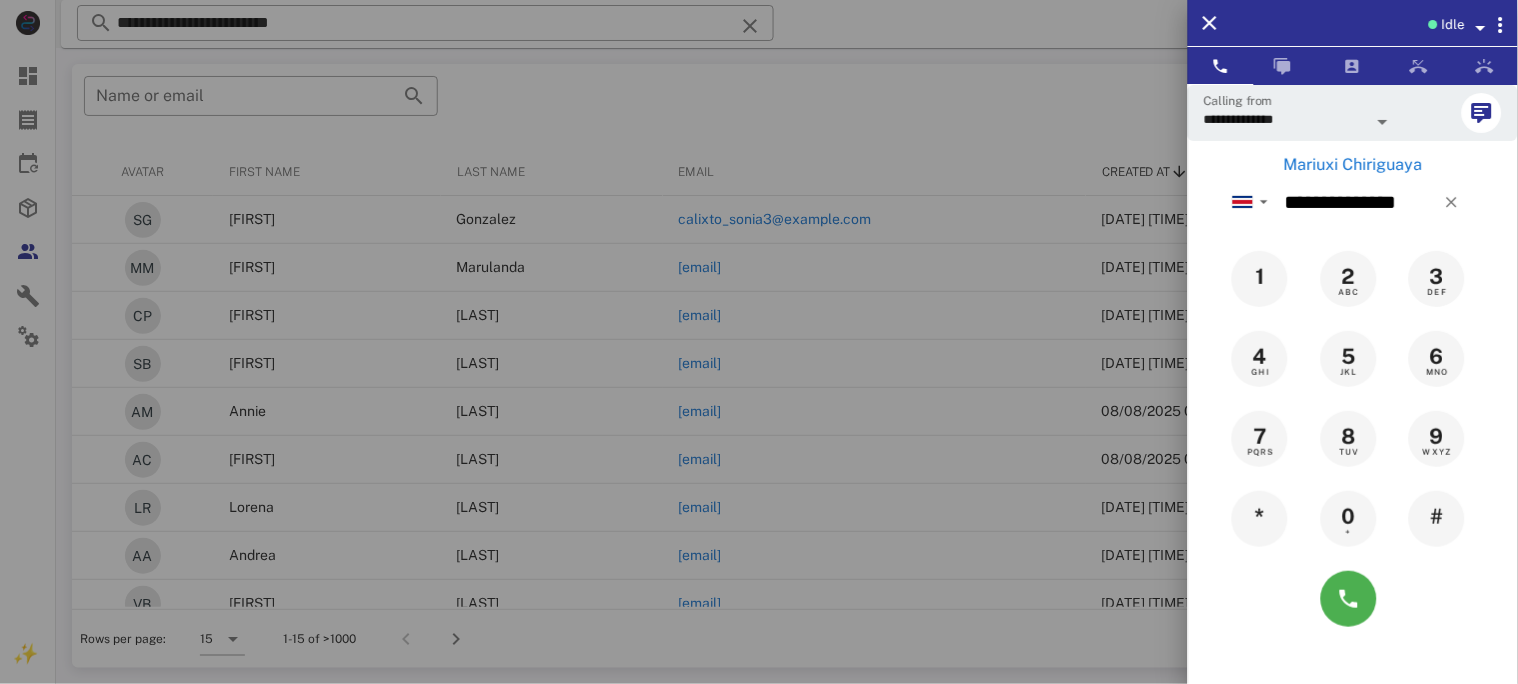 click on "Mariuxi Chiriguaya" at bounding box center [1353, 165] 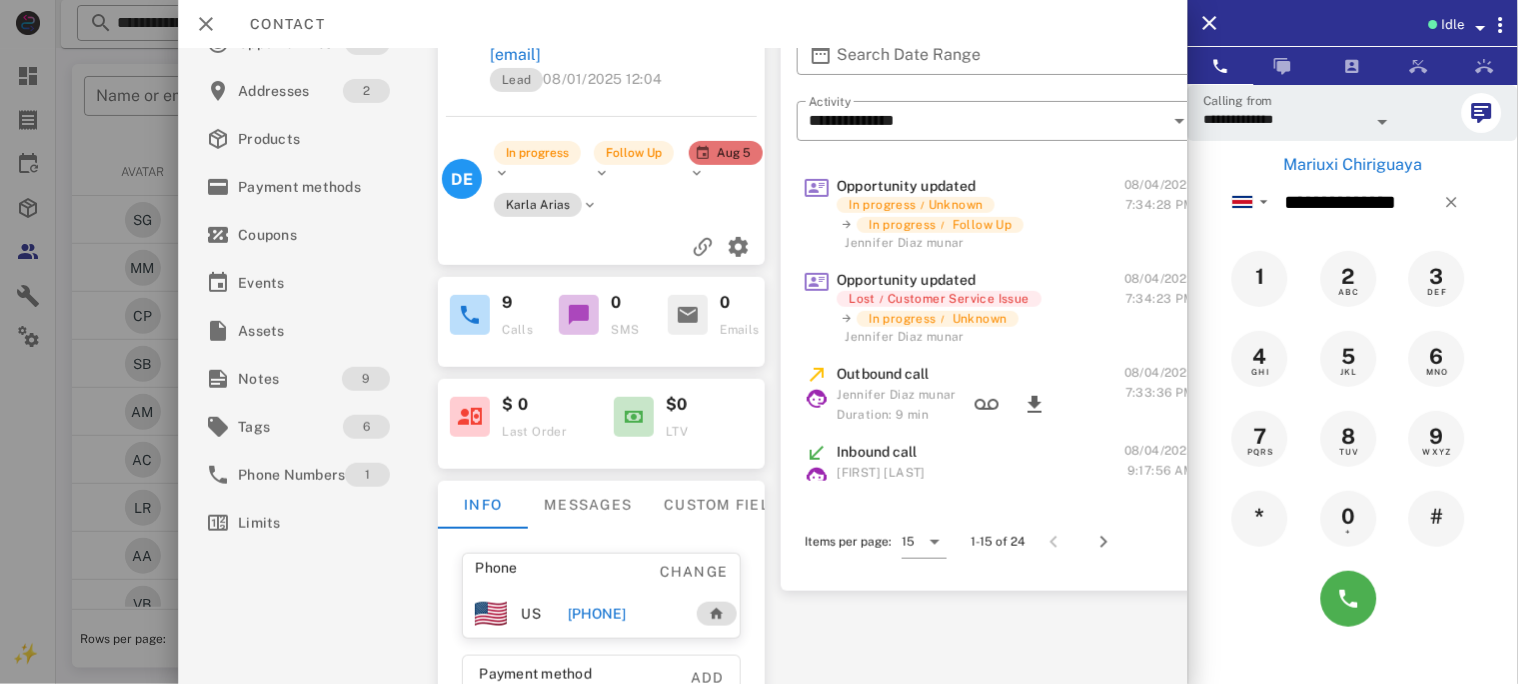scroll, scrollTop: 133, scrollLeft: 0, axis: vertical 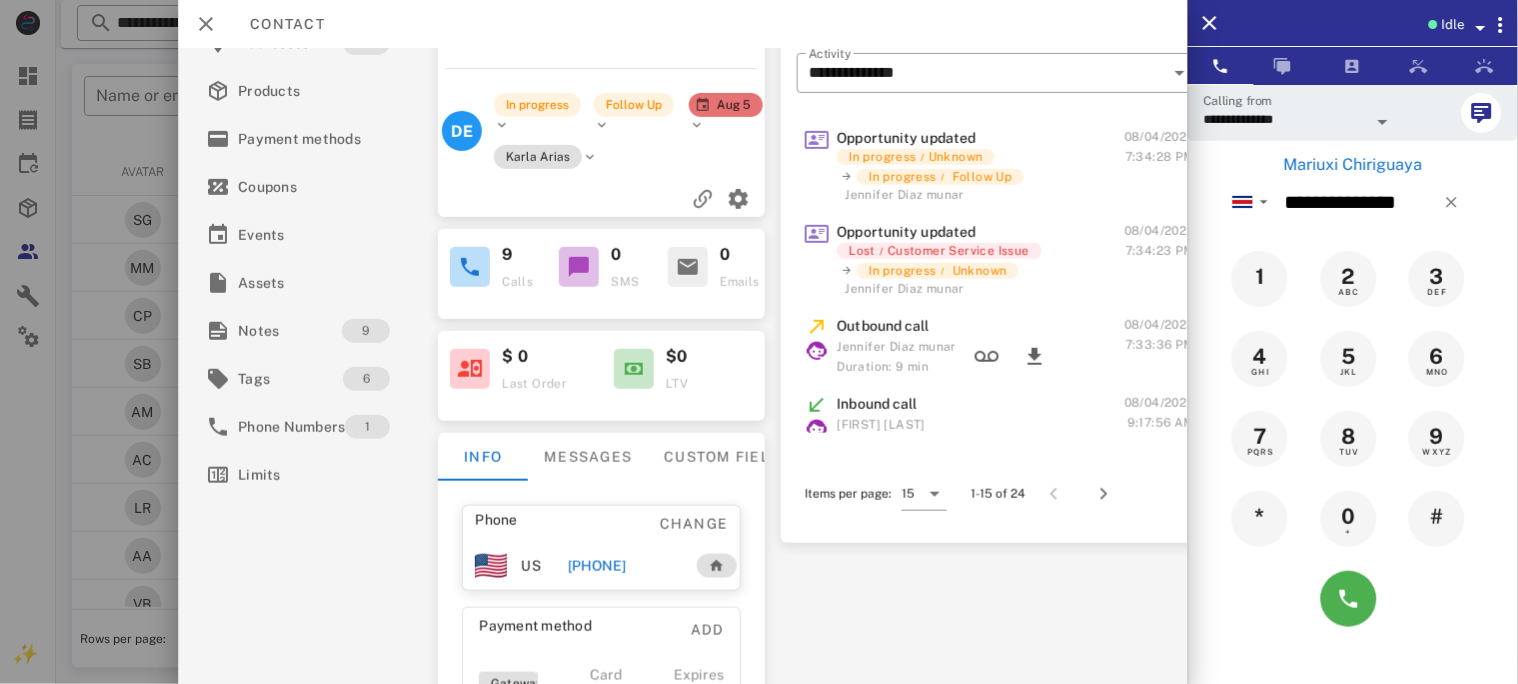 click on "+16466068988" at bounding box center [597, 566] 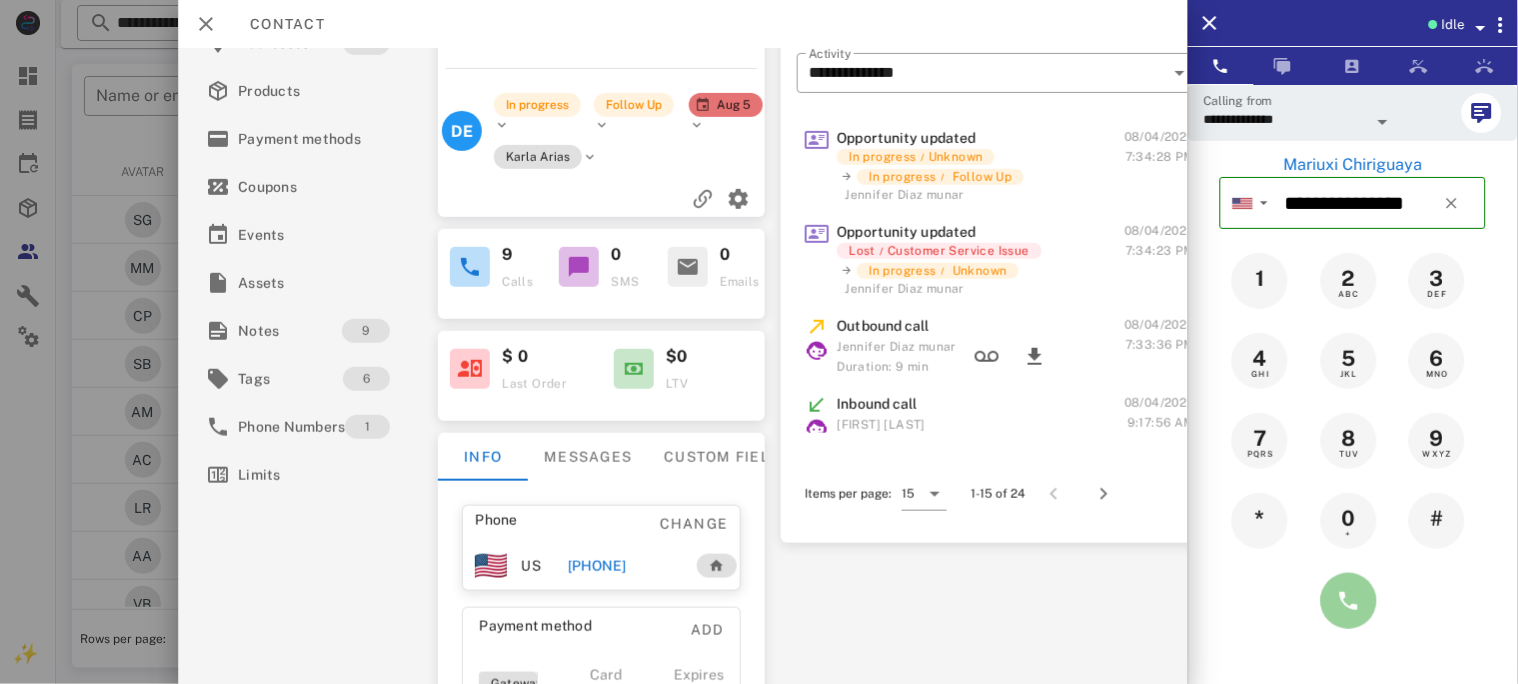 click at bounding box center [1349, 601] 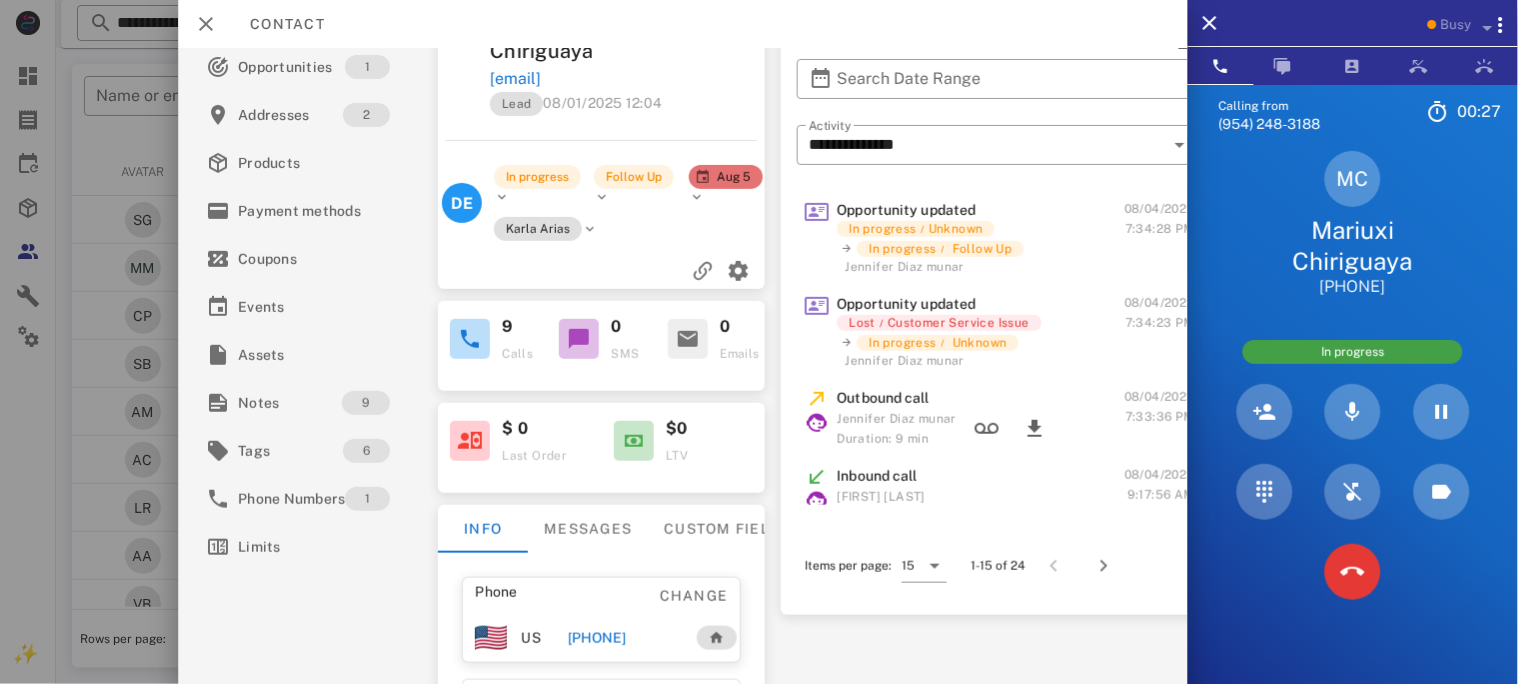 scroll, scrollTop: 0, scrollLeft: 0, axis: both 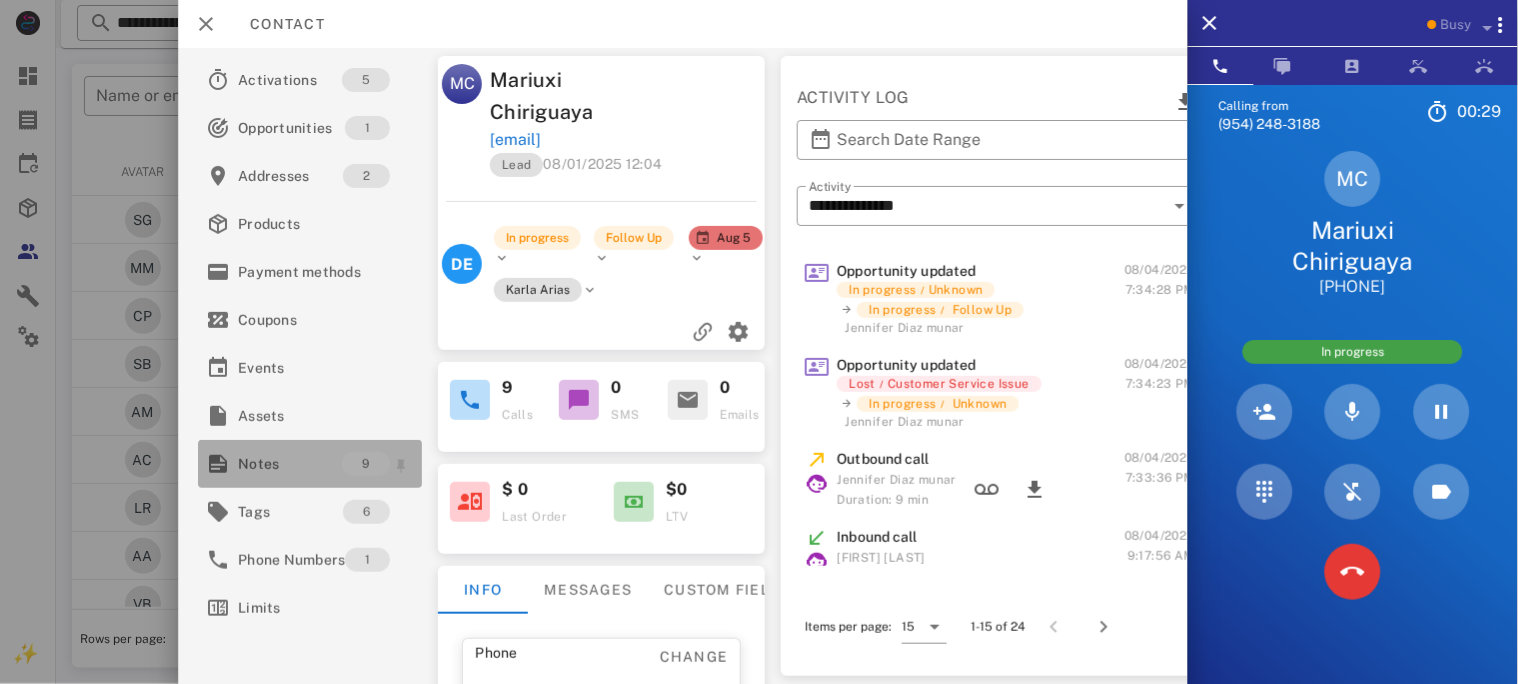 click on "Notes" at bounding box center [290, 464] 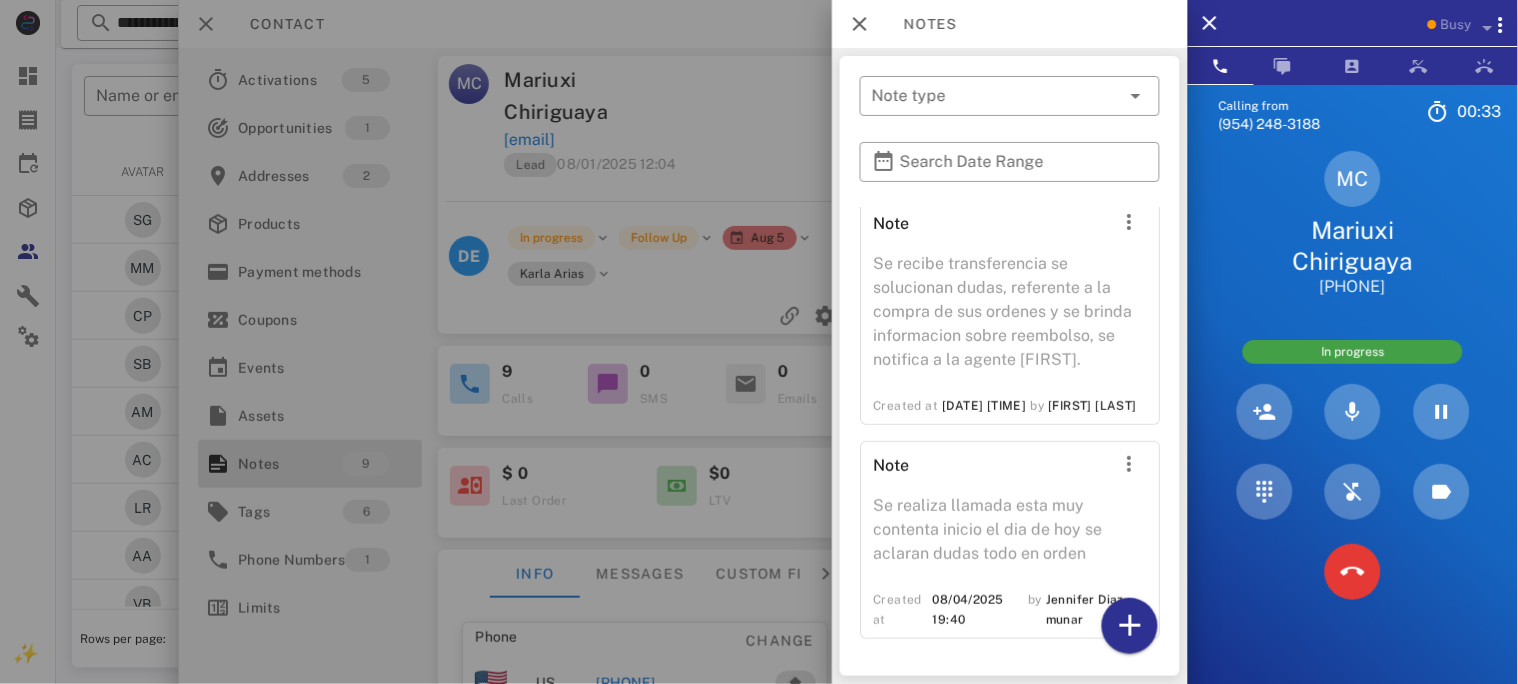 scroll, scrollTop: 1889, scrollLeft: 0, axis: vertical 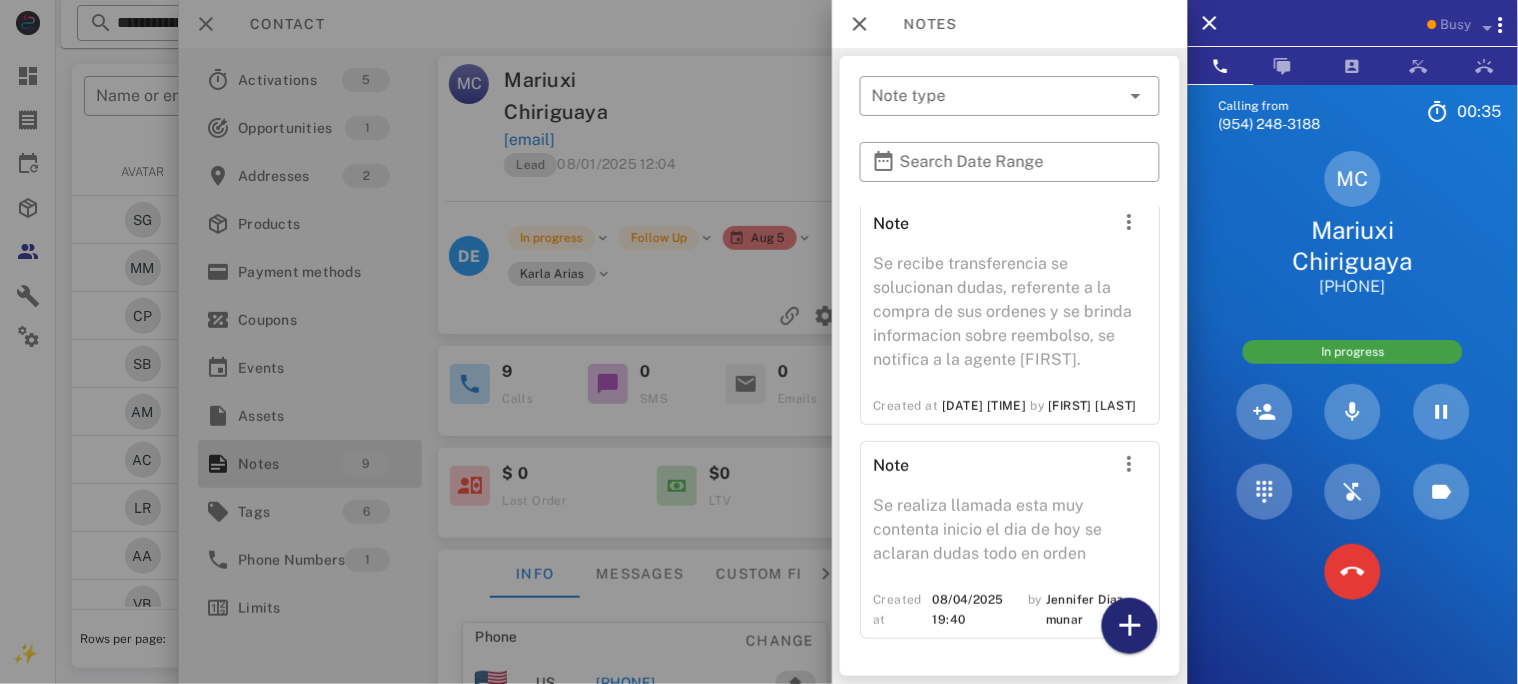 click at bounding box center [1130, 626] 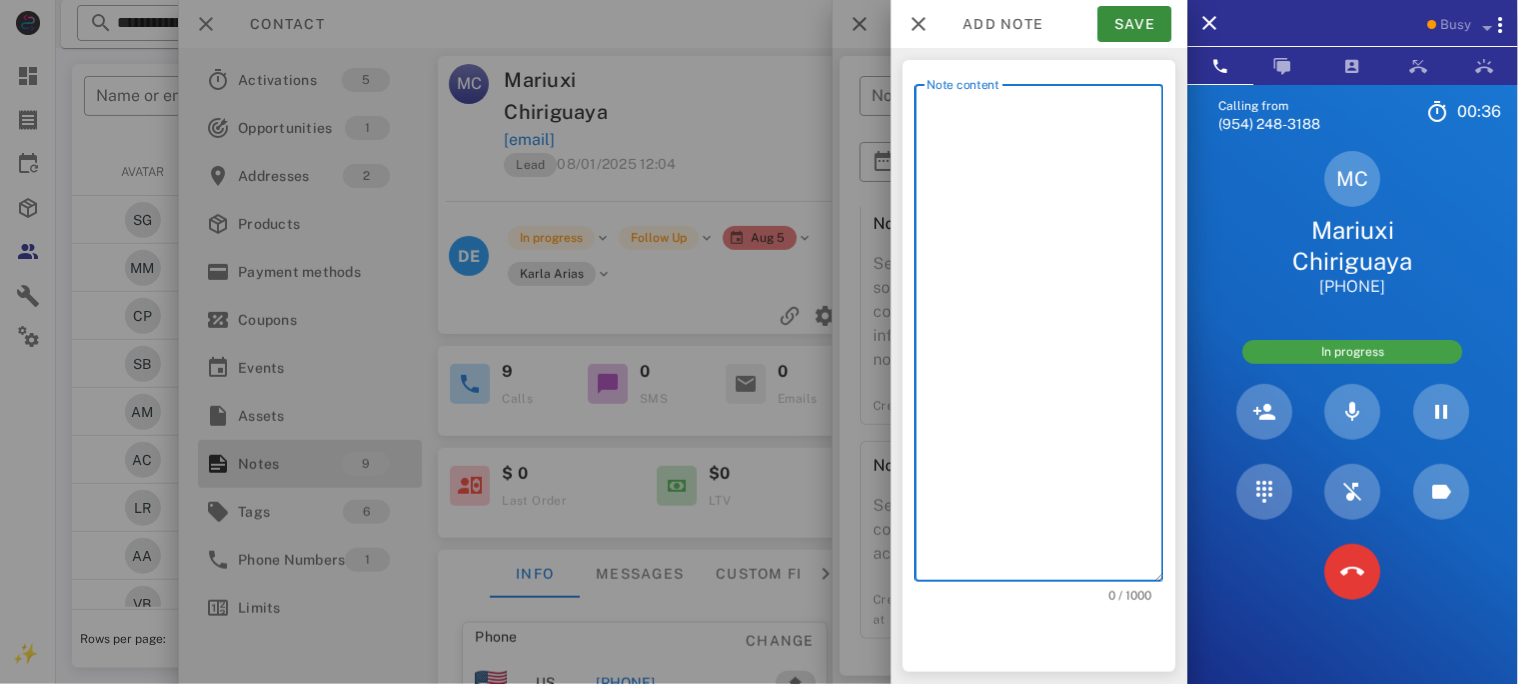 click on "Note content" at bounding box center [1045, 338] 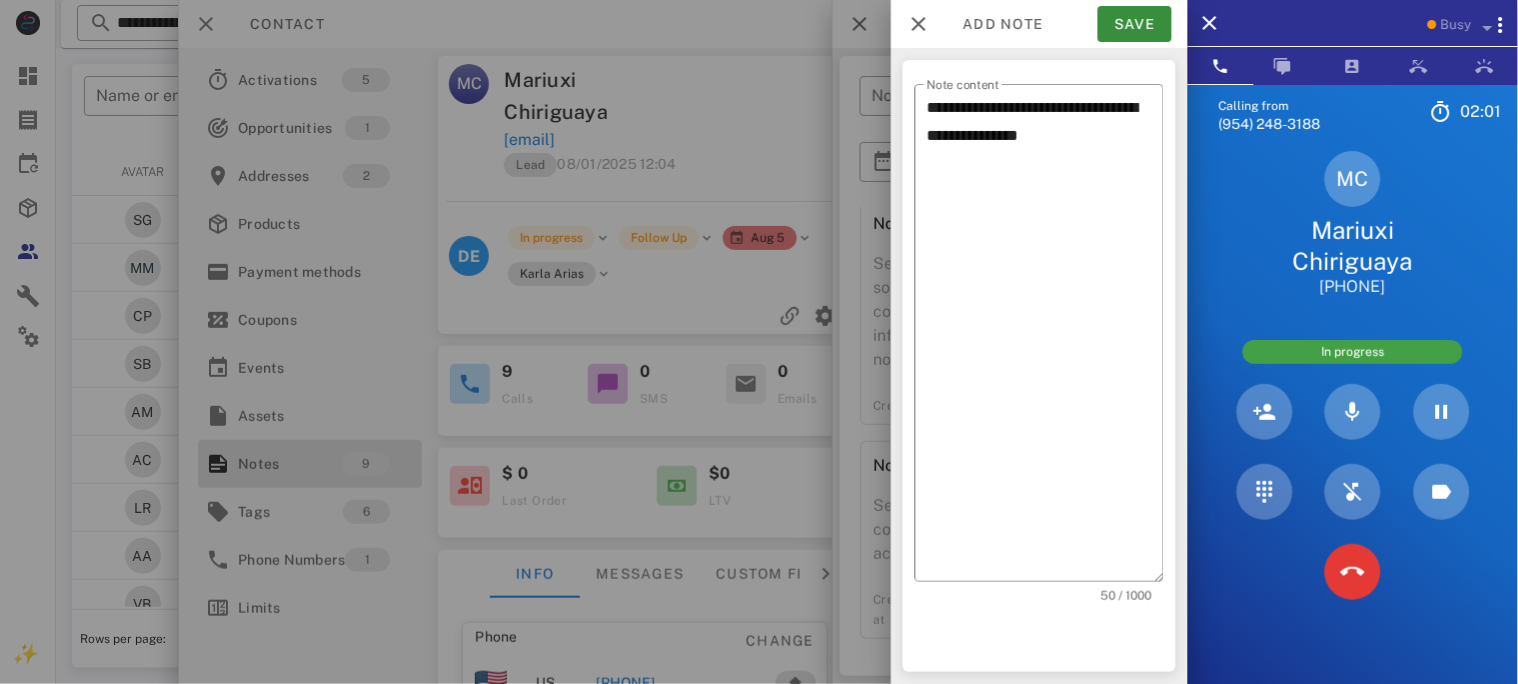 click on "**********" at bounding box center (1039, 366) 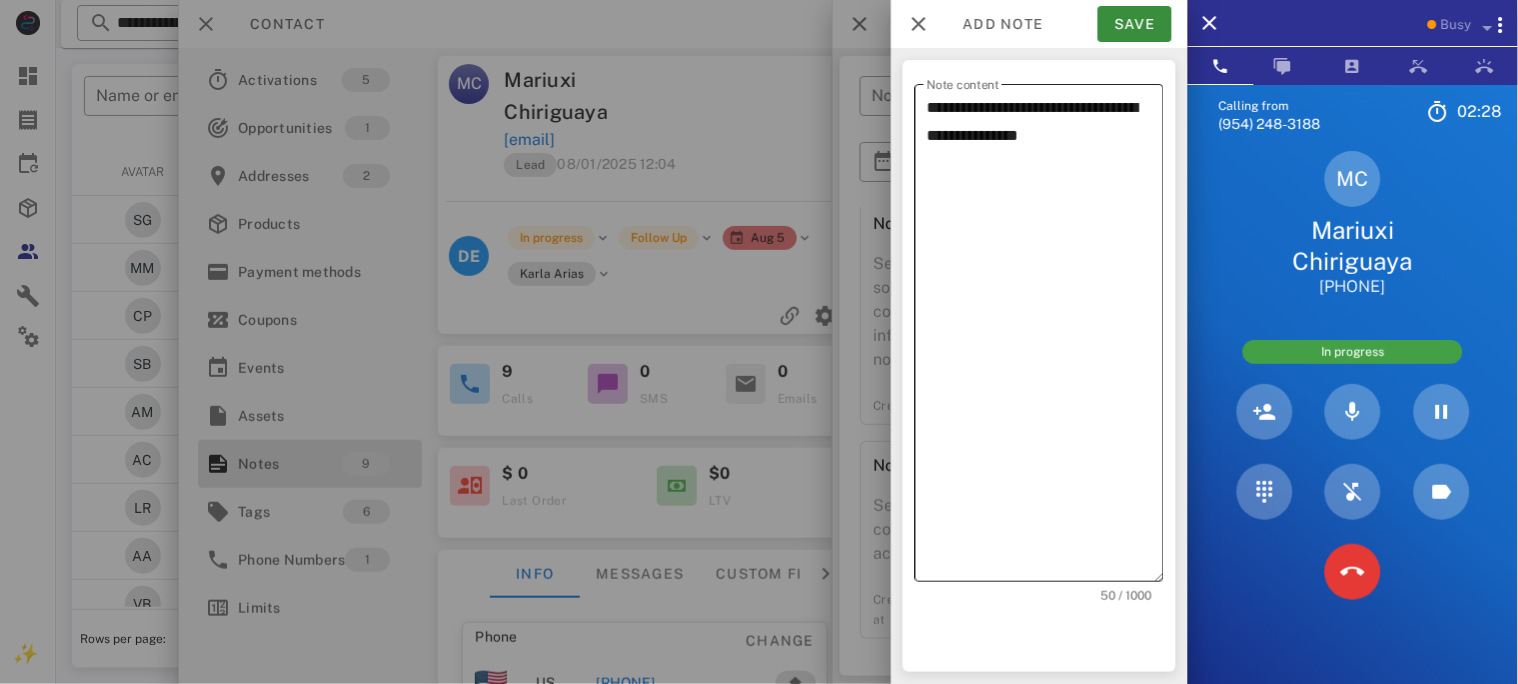 click on "**********" at bounding box center (1045, 338) 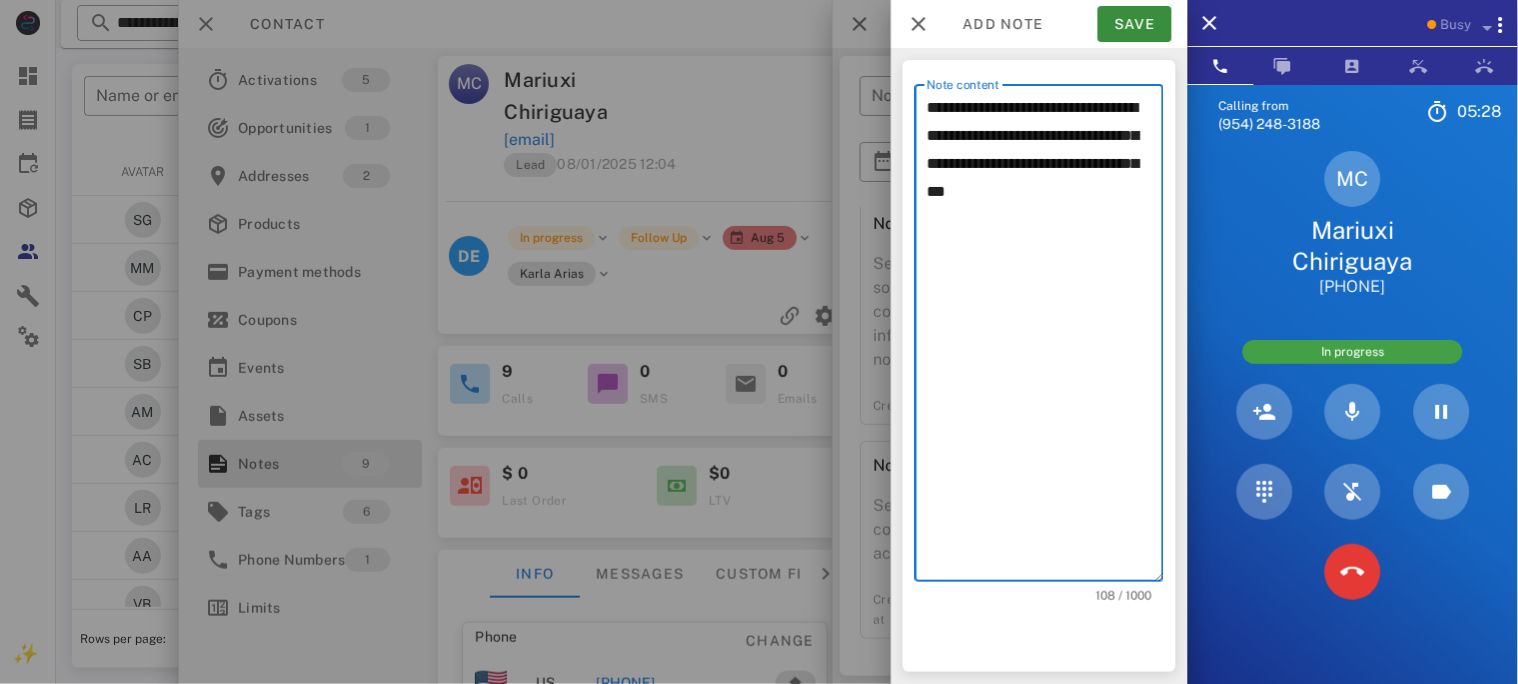 click on "**********" at bounding box center [1045, 338] 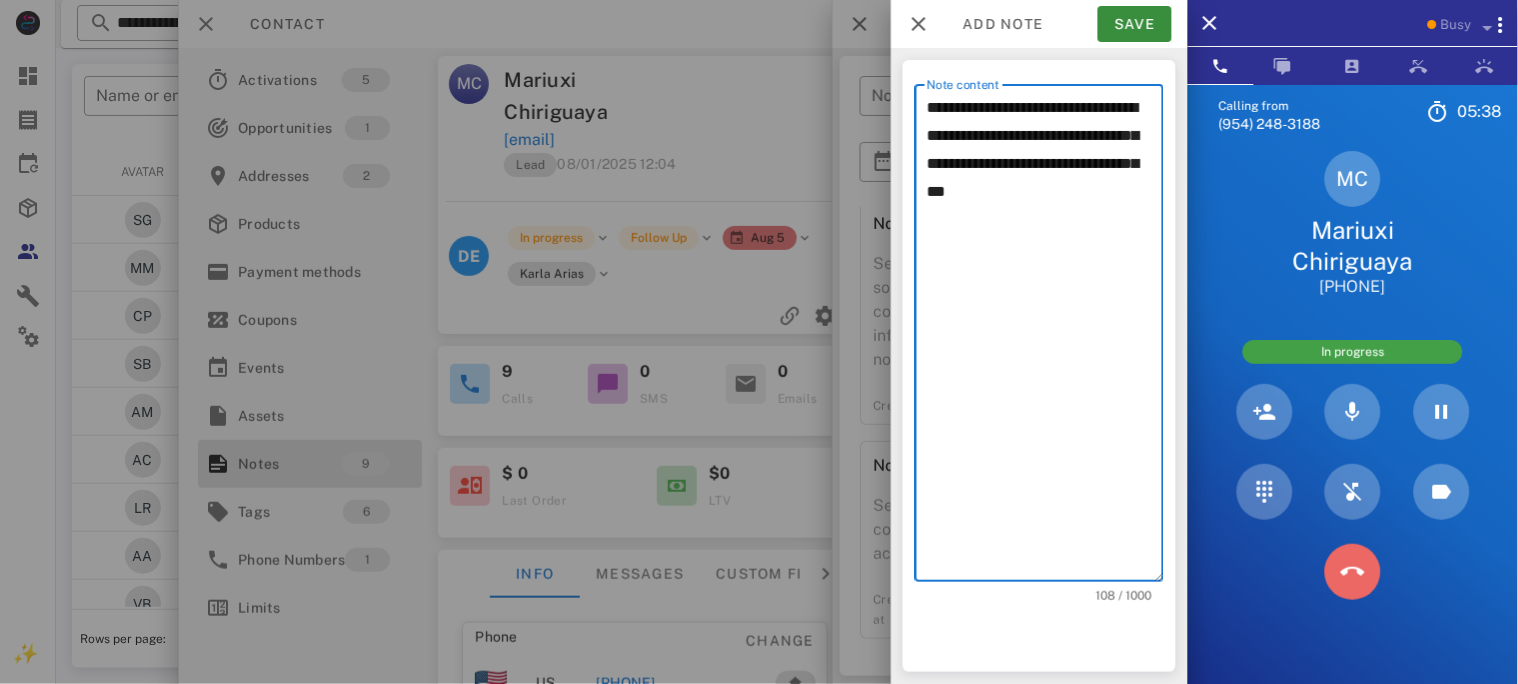 click at bounding box center (1353, 572) 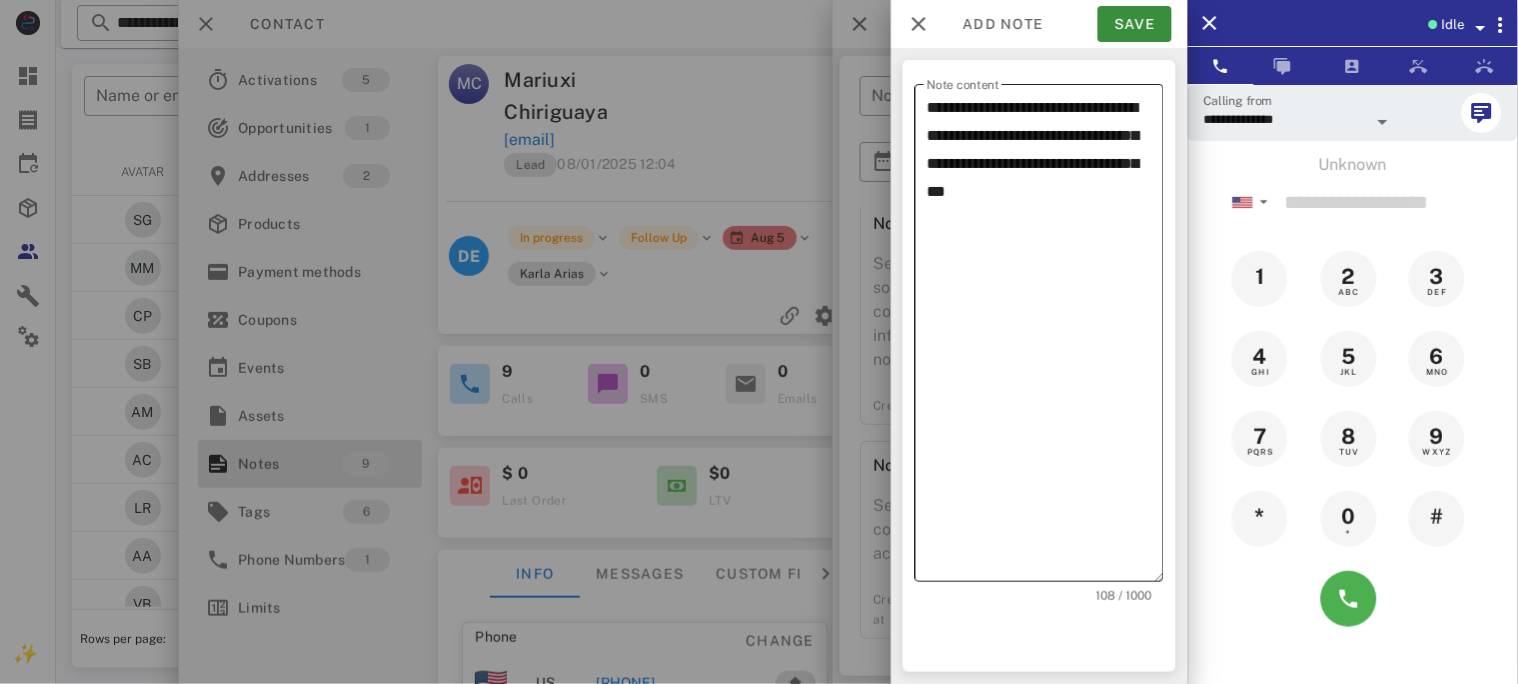 click on "**********" at bounding box center (1045, 338) 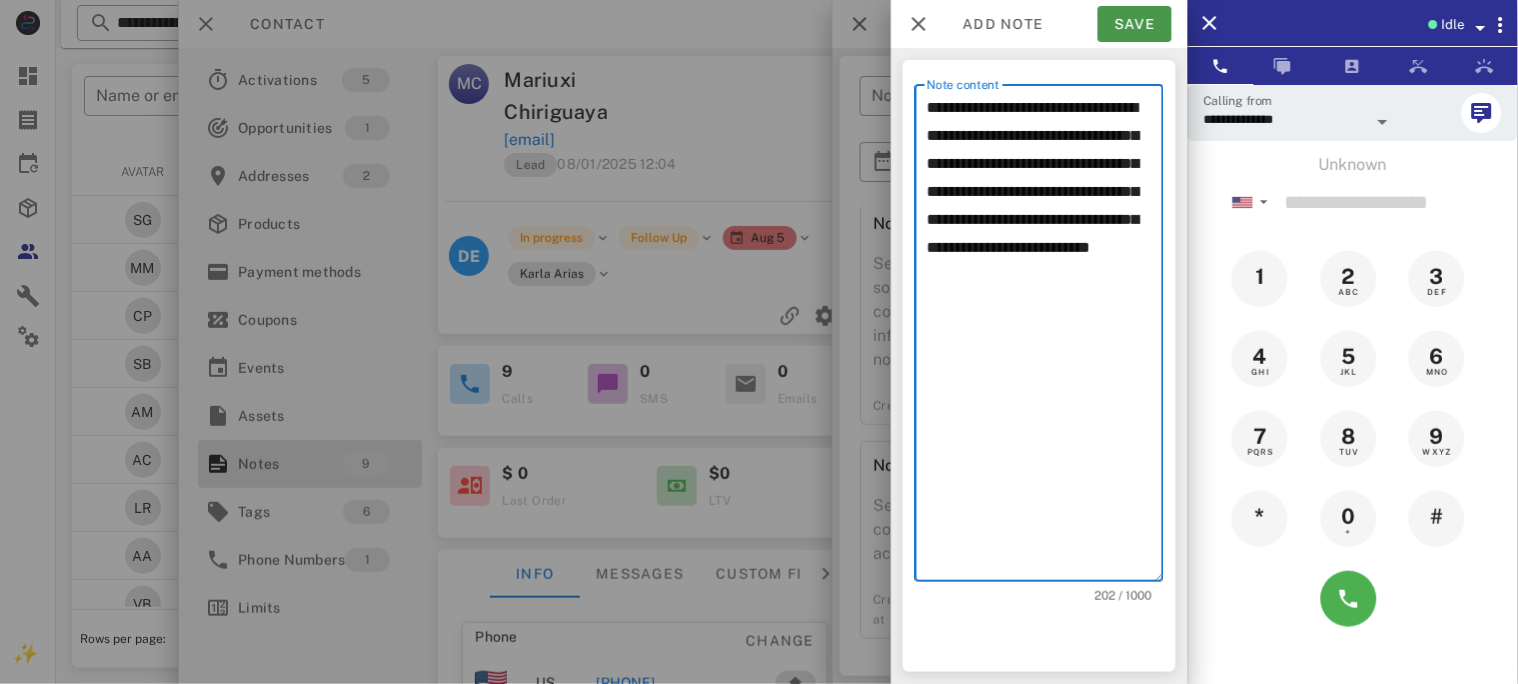 type on "**********" 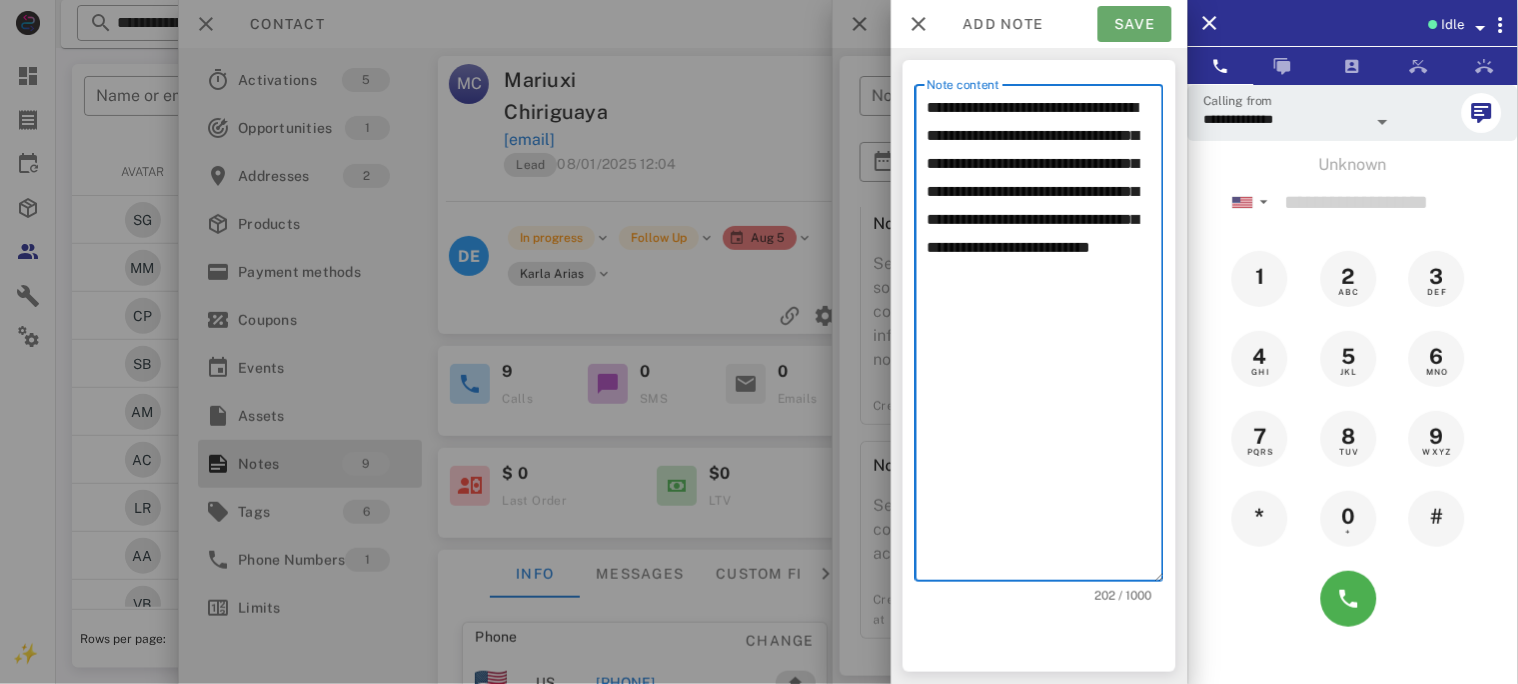 click on "Save" at bounding box center (1135, 24) 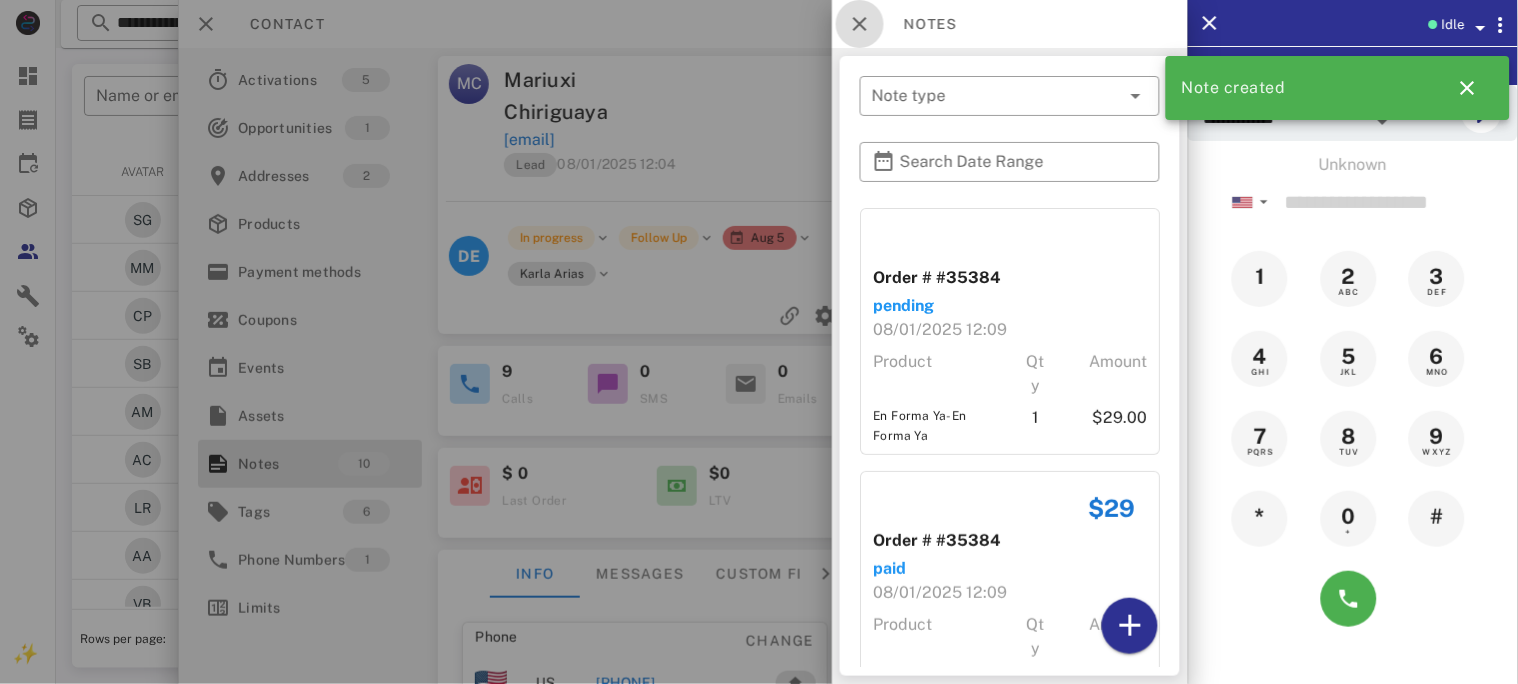 click at bounding box center (860, 24) 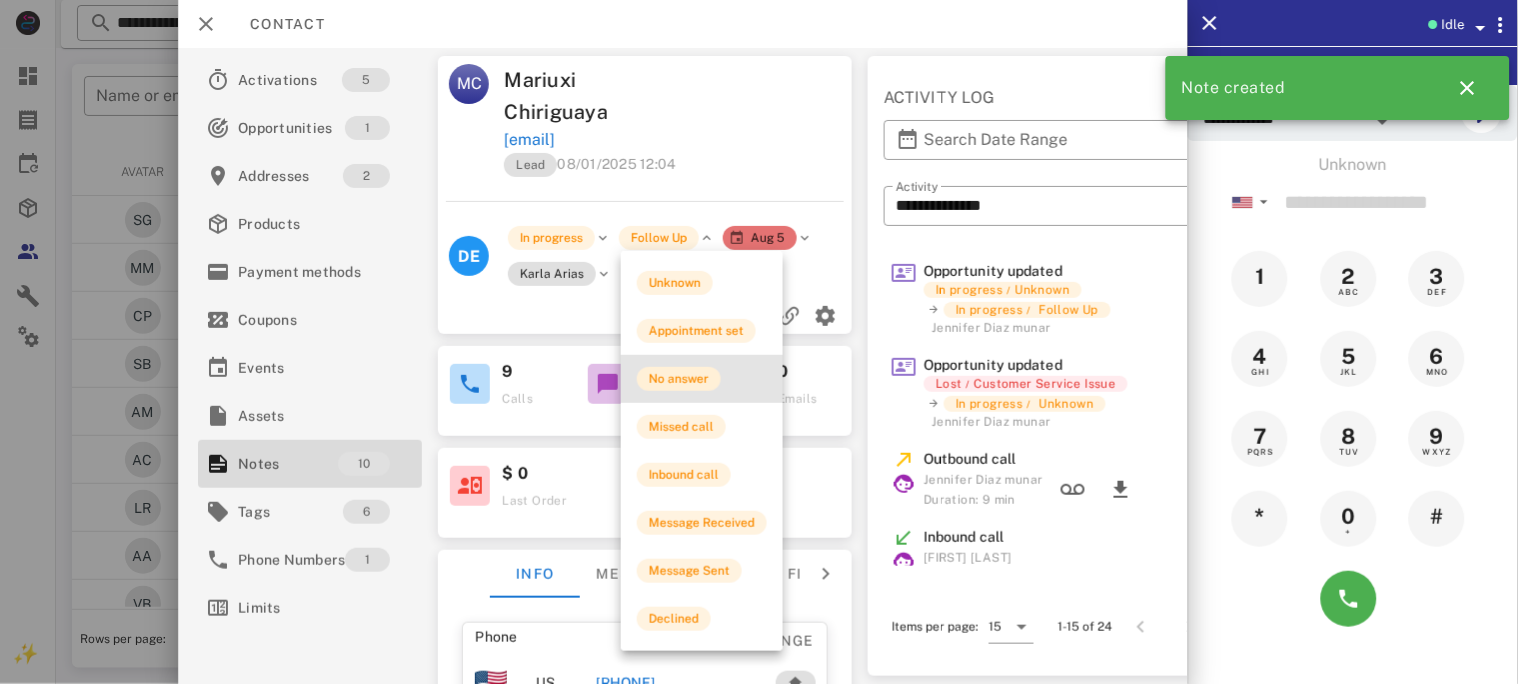 click on "No answer" at bounding box center (679, 379) 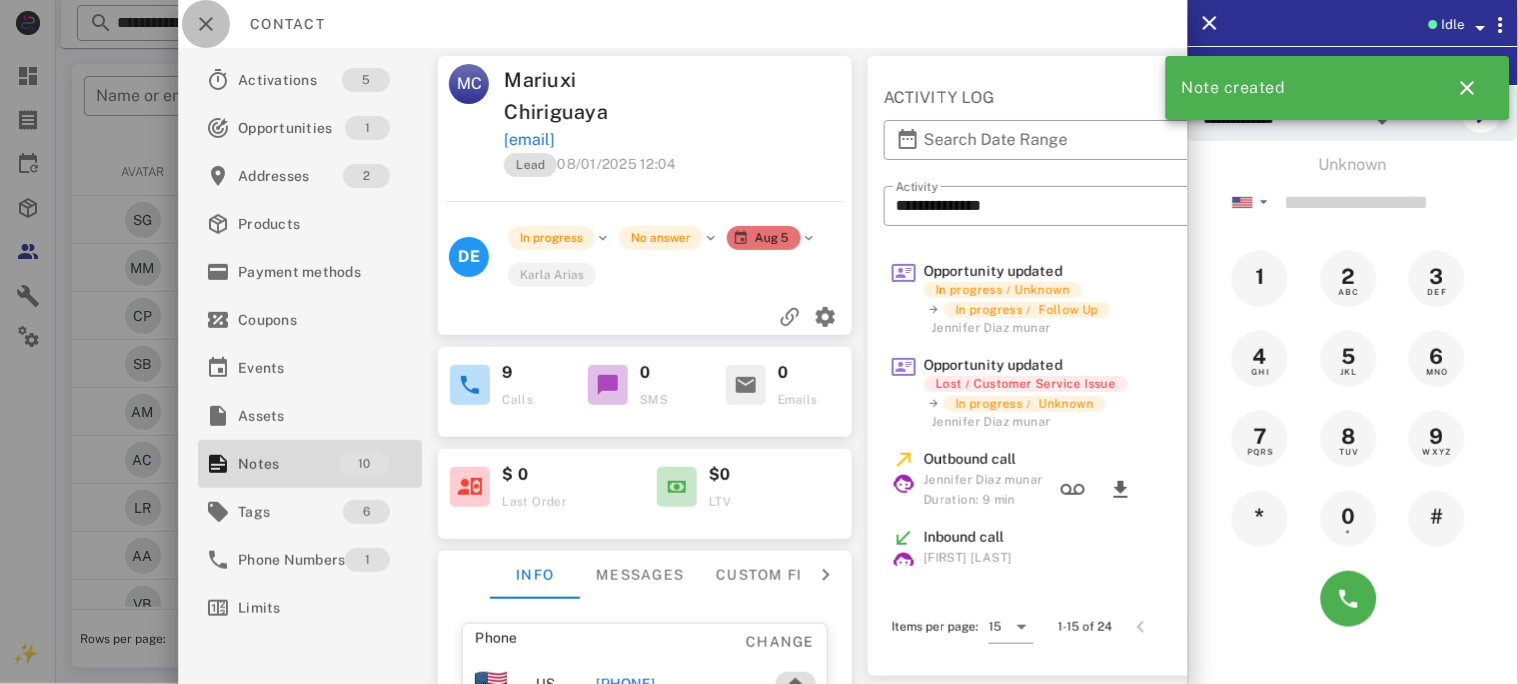 click at bounding box center [206, 24] 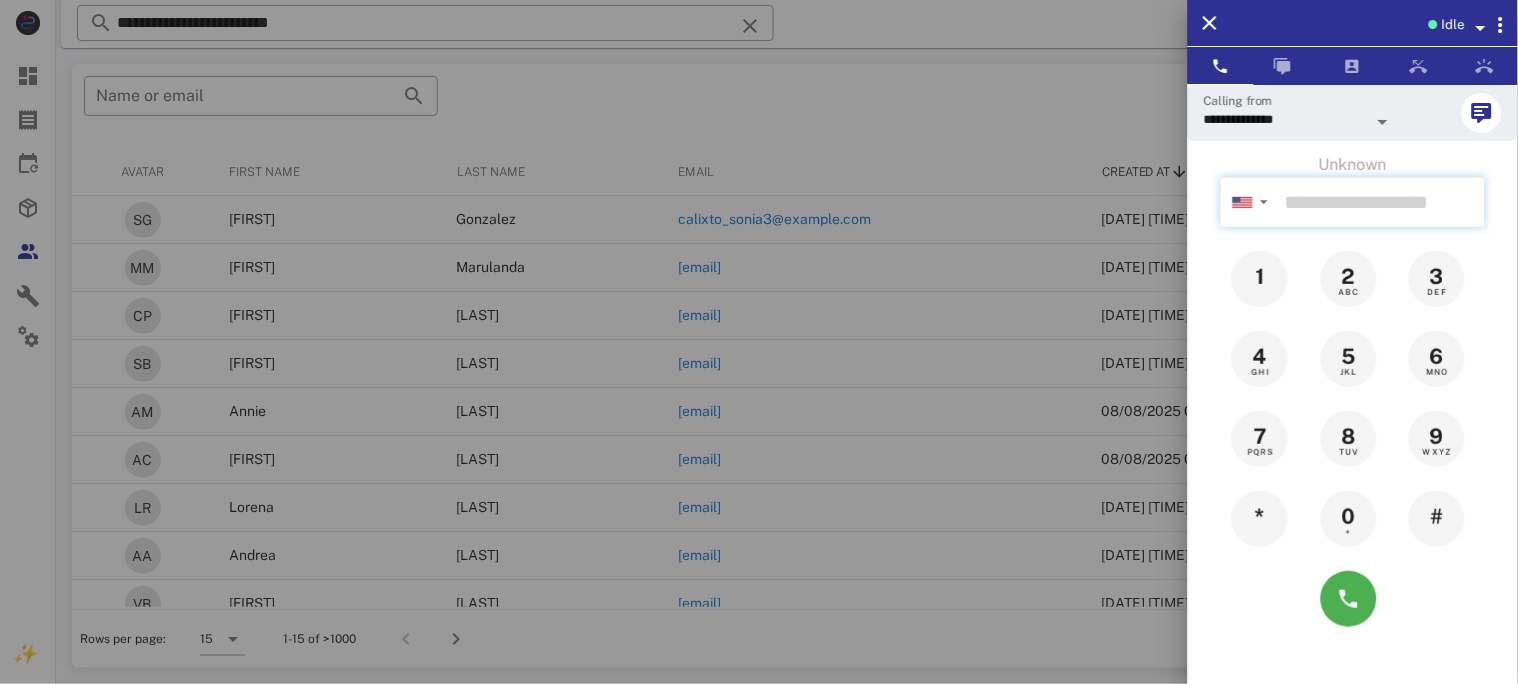click at bounding box center (1381, 202) 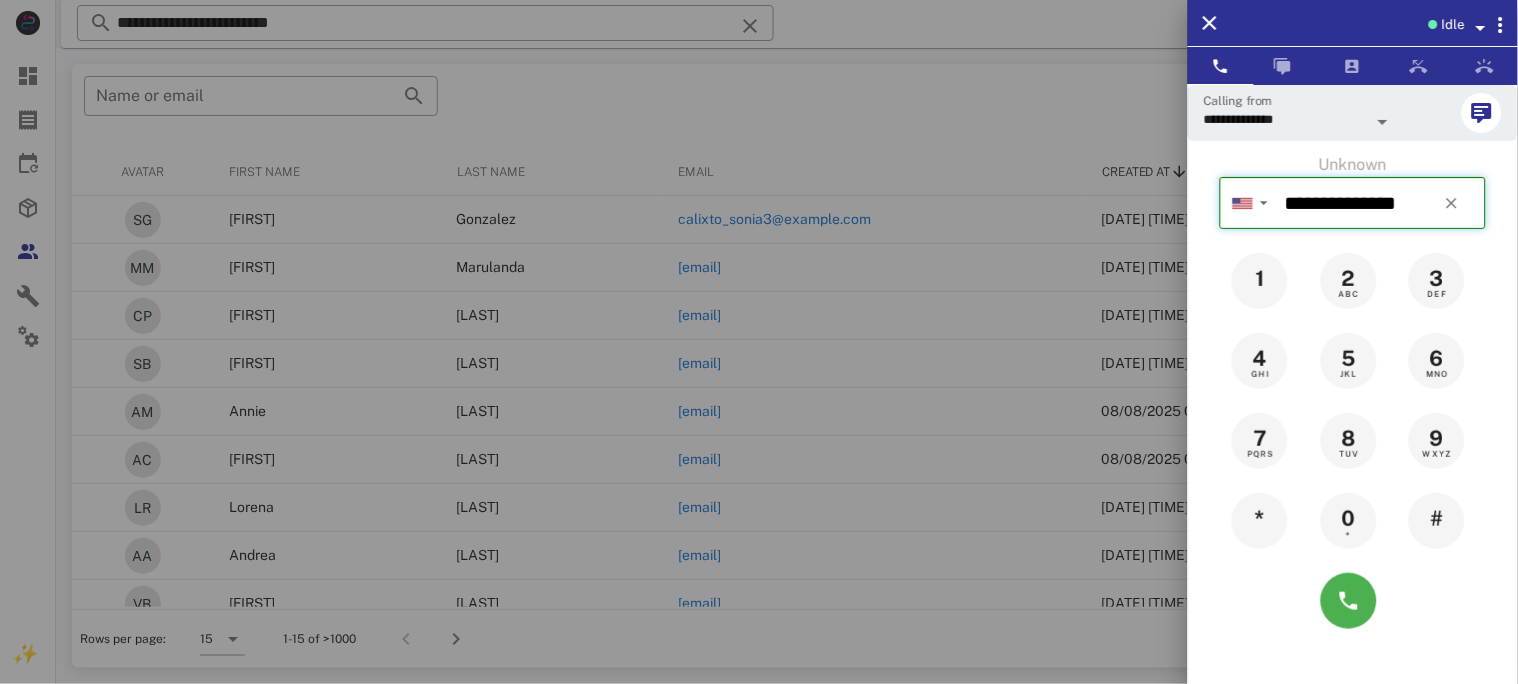 type on "**********" 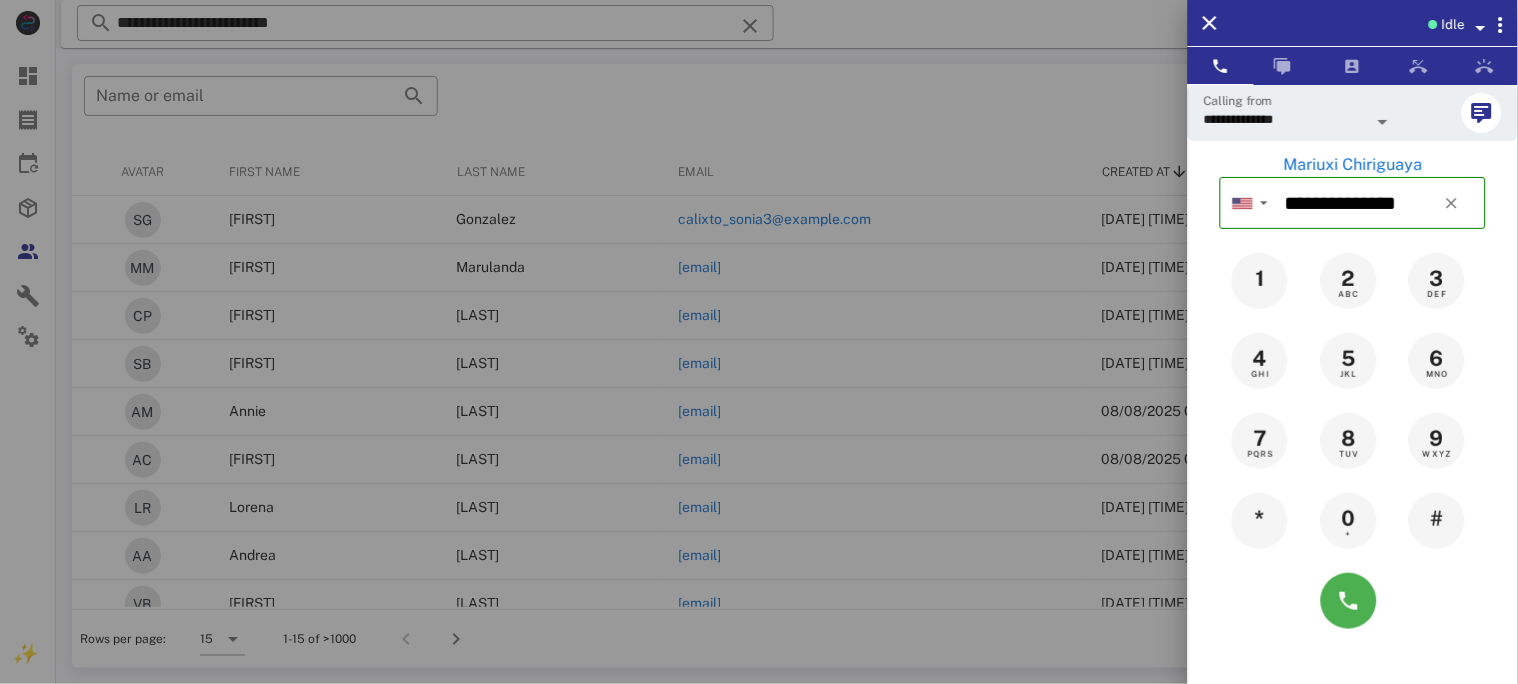 click on "Mariuxi Chiriguaya" at bounding box center [1353, 165] 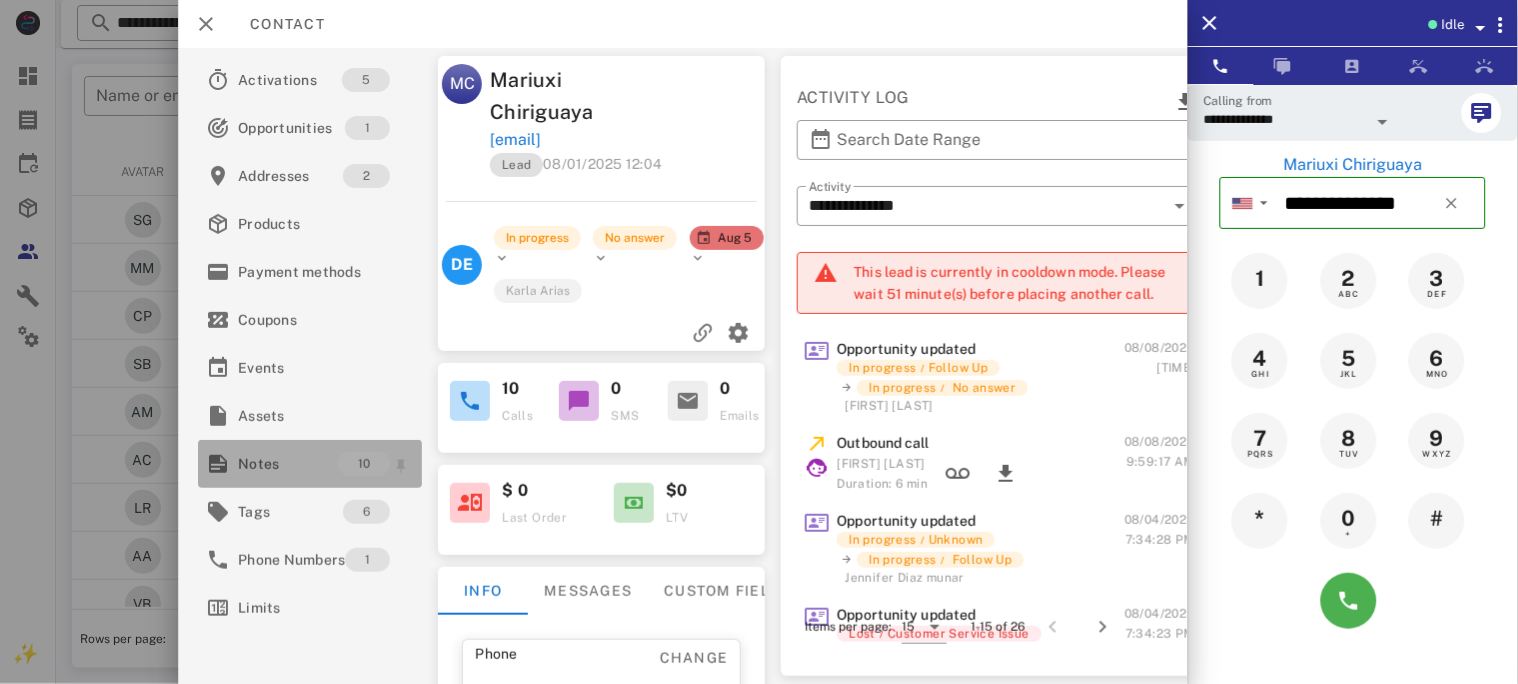 click on "Notes" at bounding box center (288, 464) 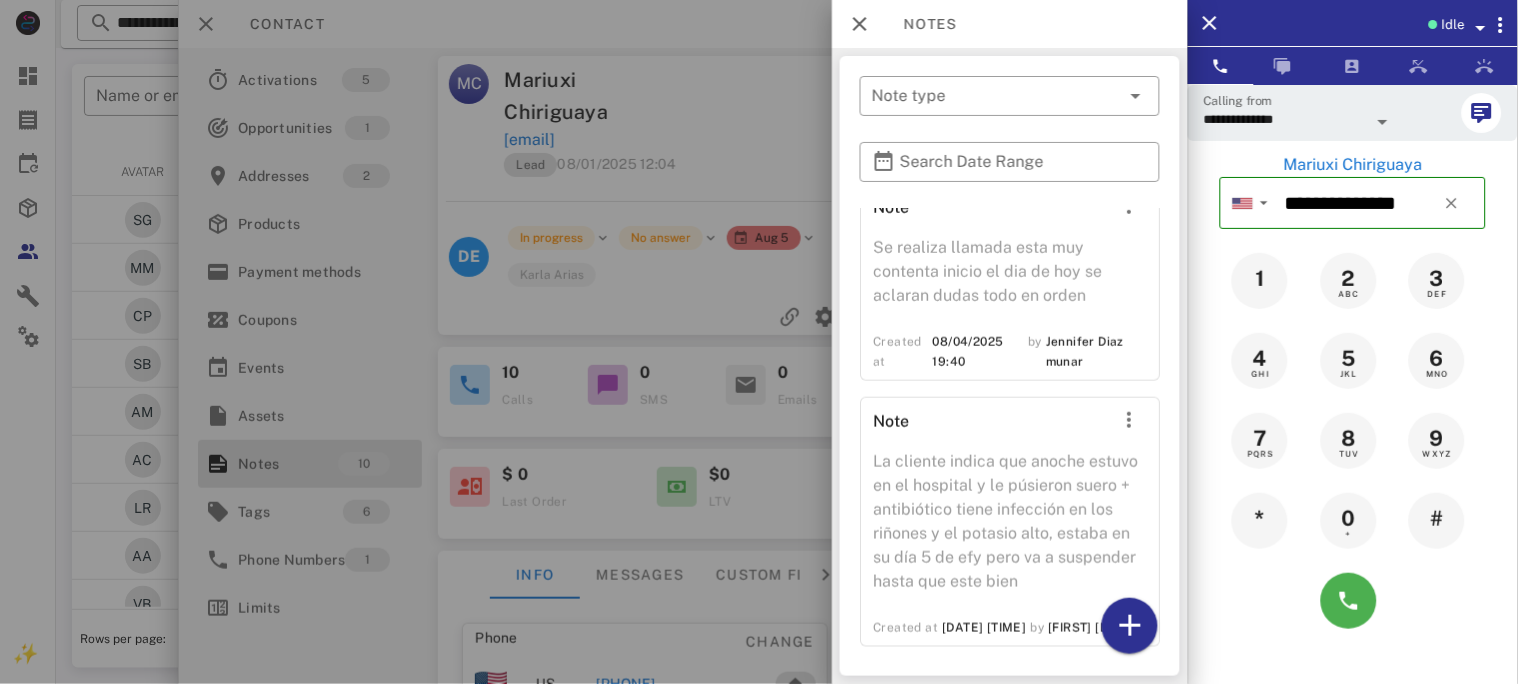 scroll, scrollTop: 2176, scrollLeft: 0, axis: vertical 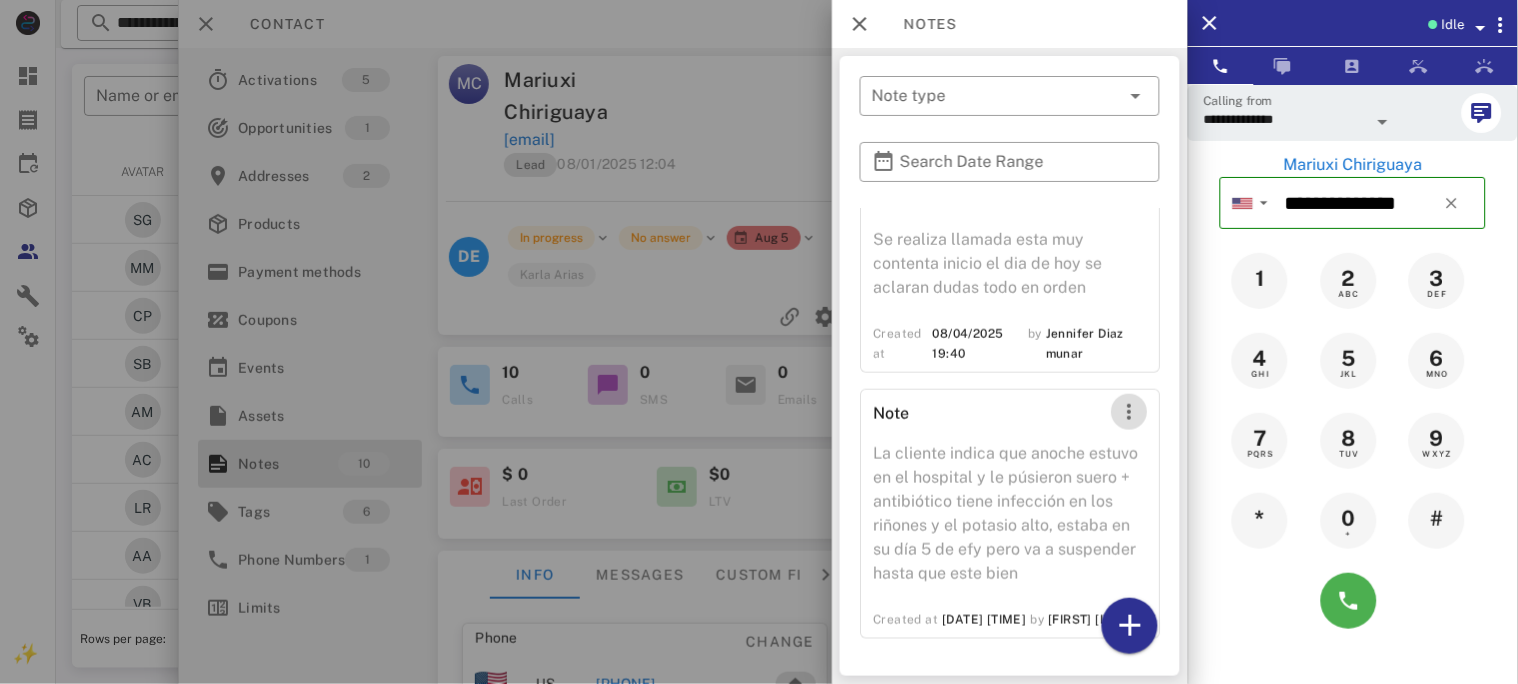 click at bounding box center (1129, 412) 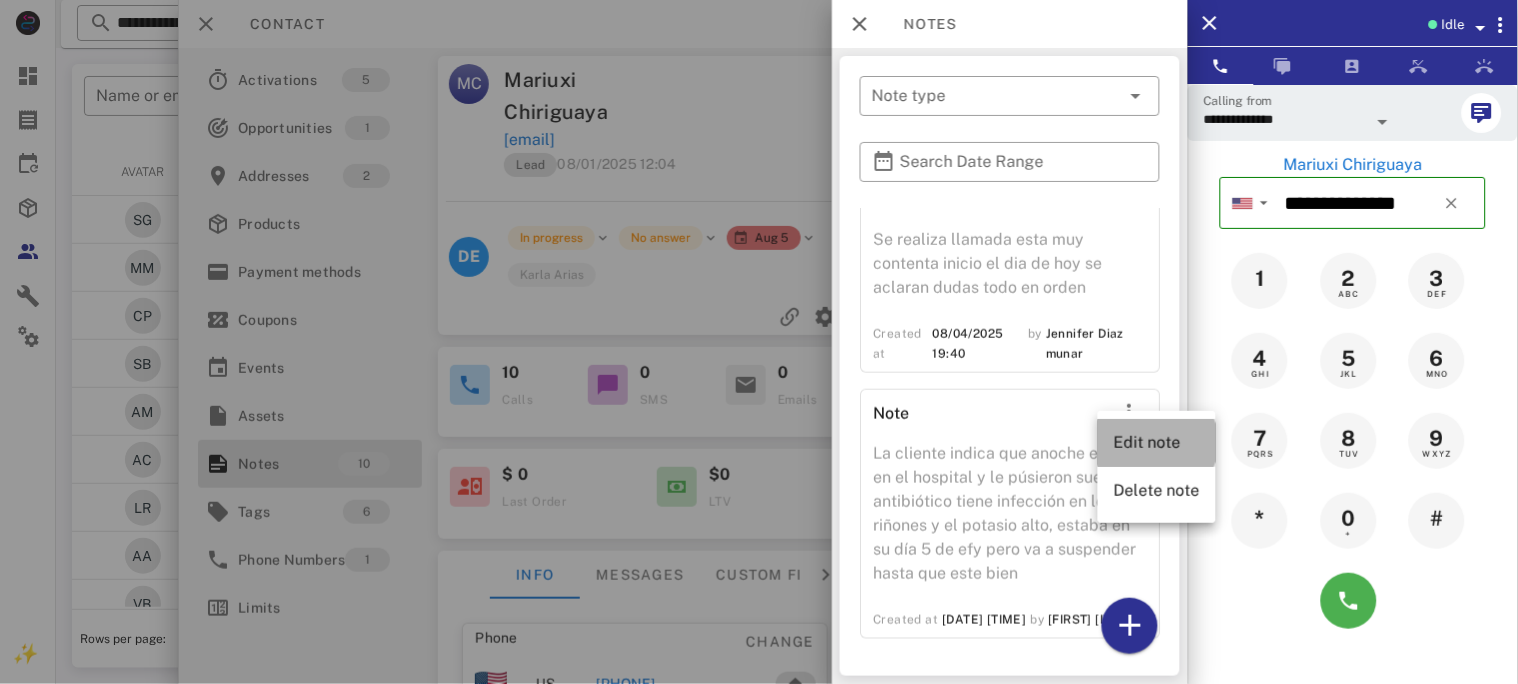 click on "Edit note" at bounding box center [1157, 442] 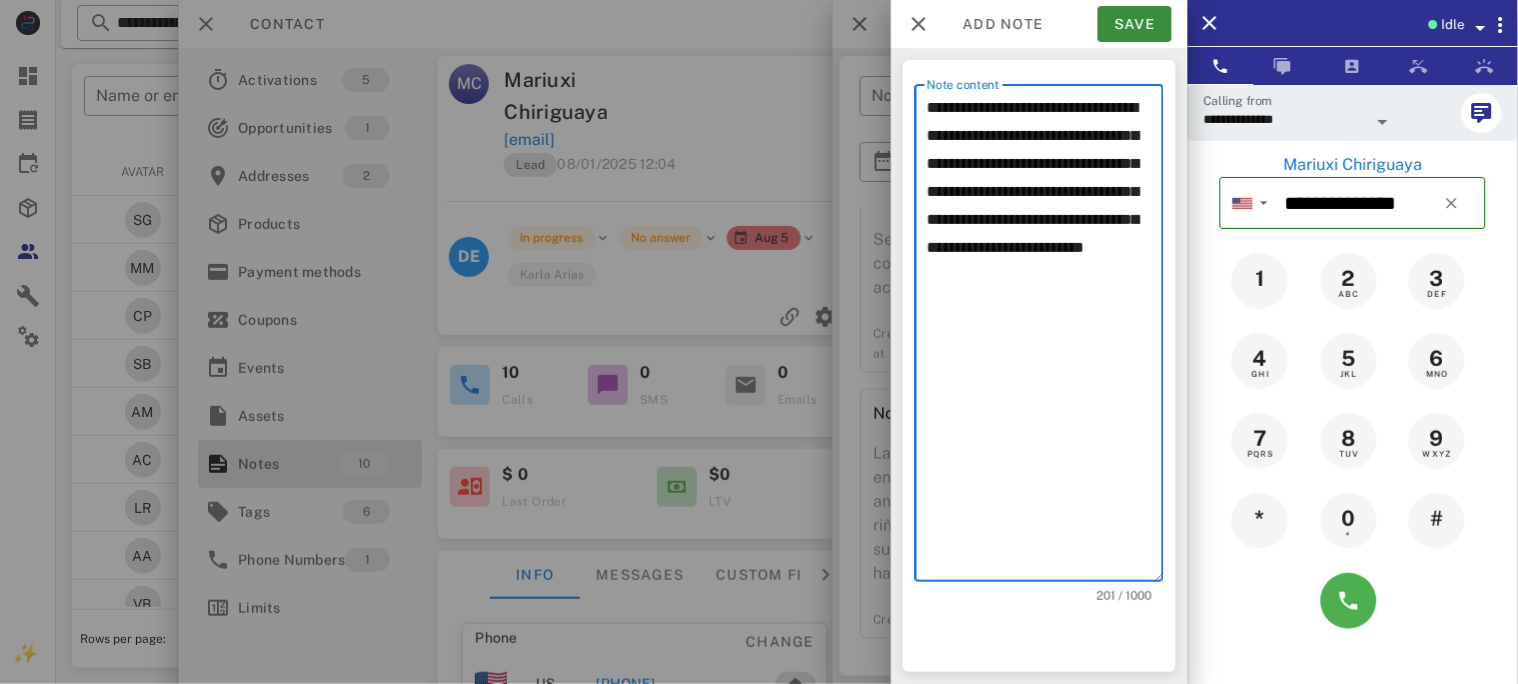 click on "**********" at bounding box center (1045, 338) 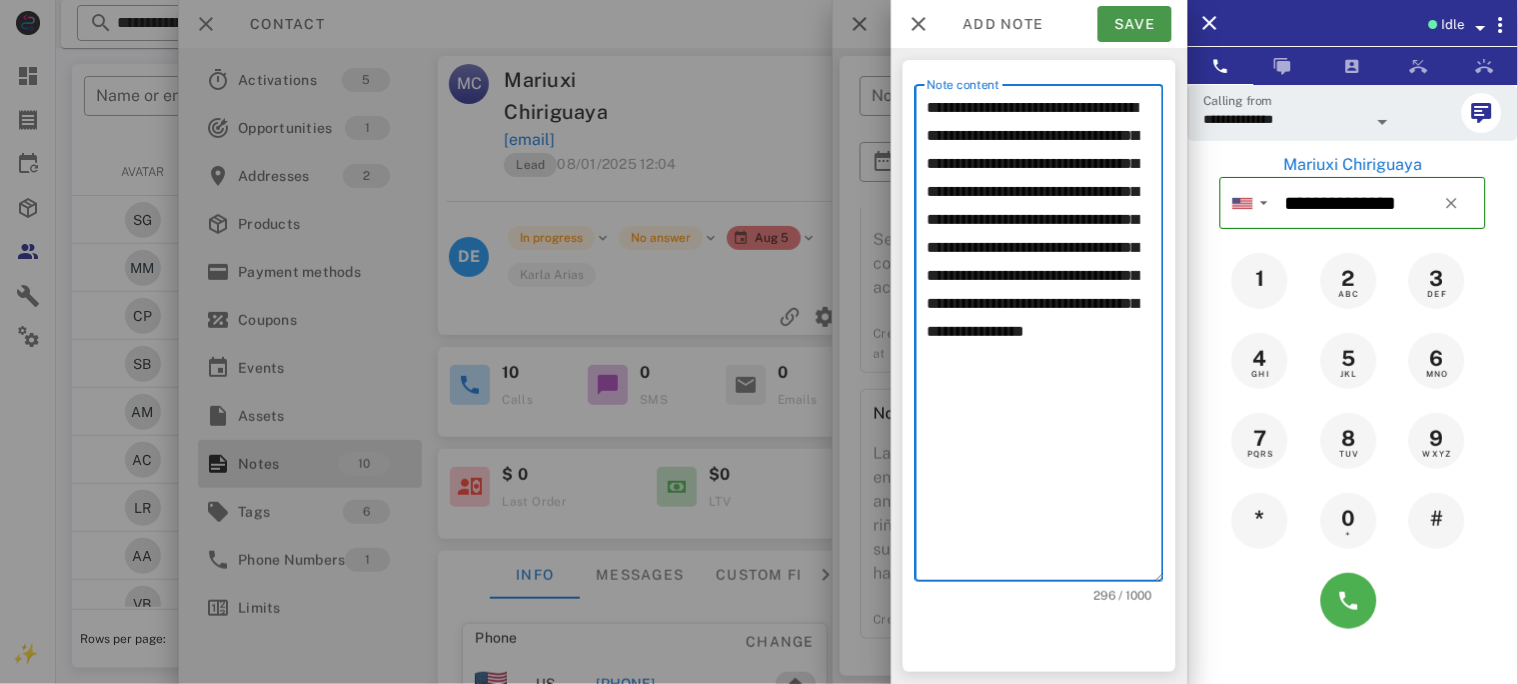 type on "**********" 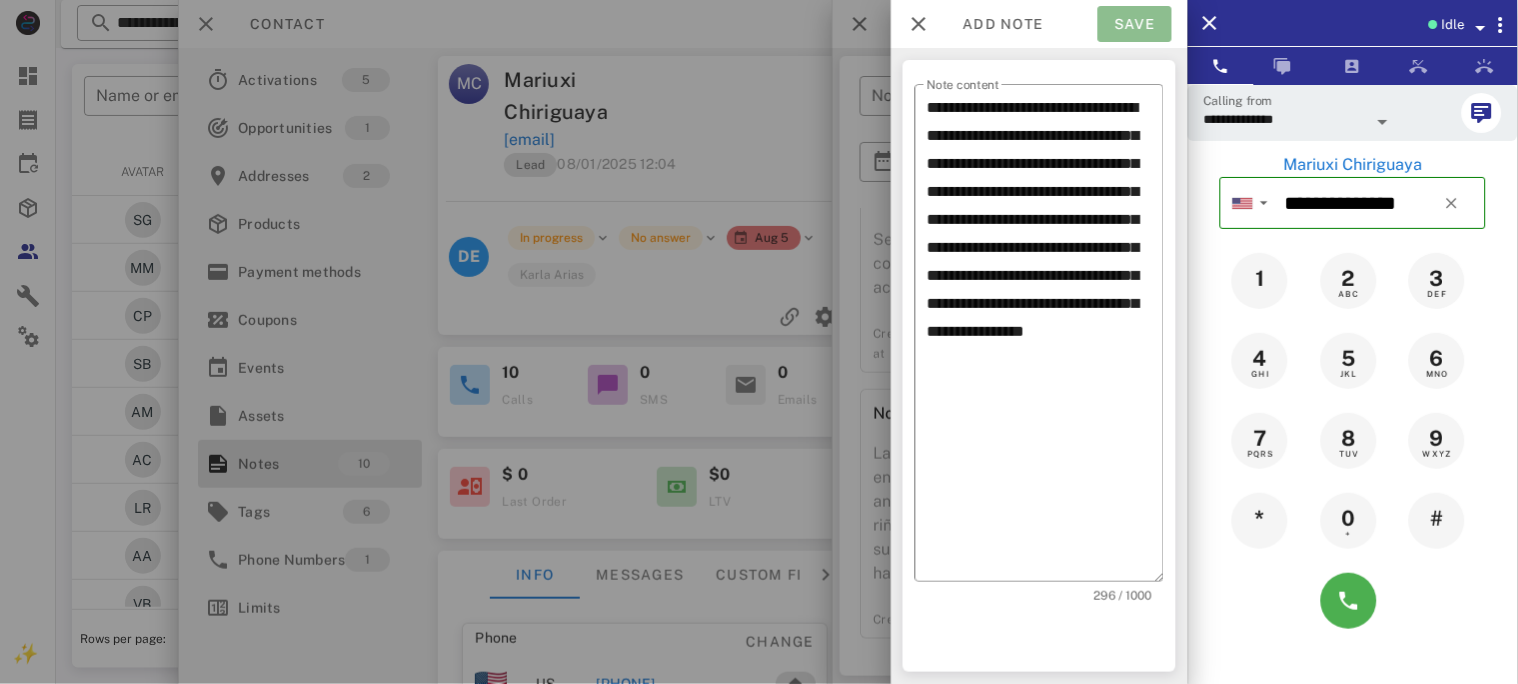 click on "Save" at bounding box center [1135, 24] 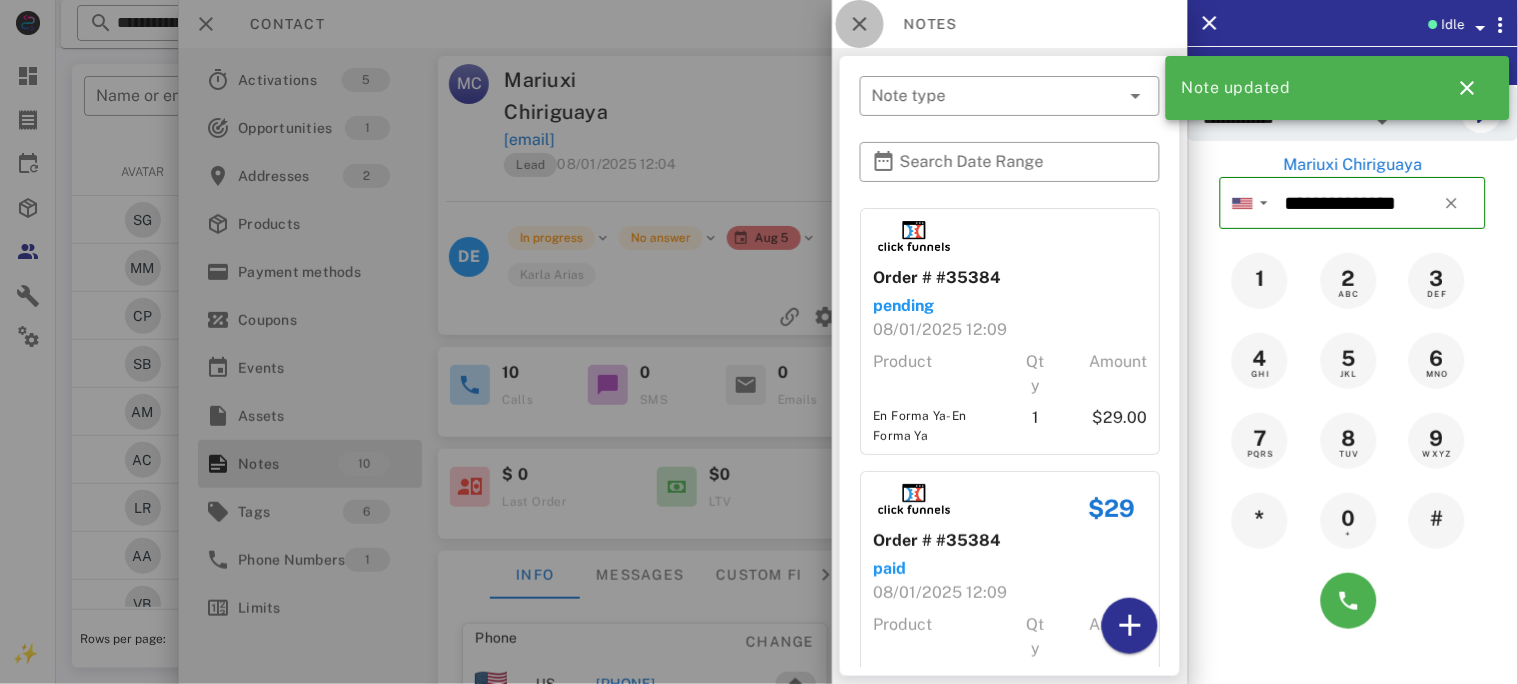 click at bounding box center [860, 24] 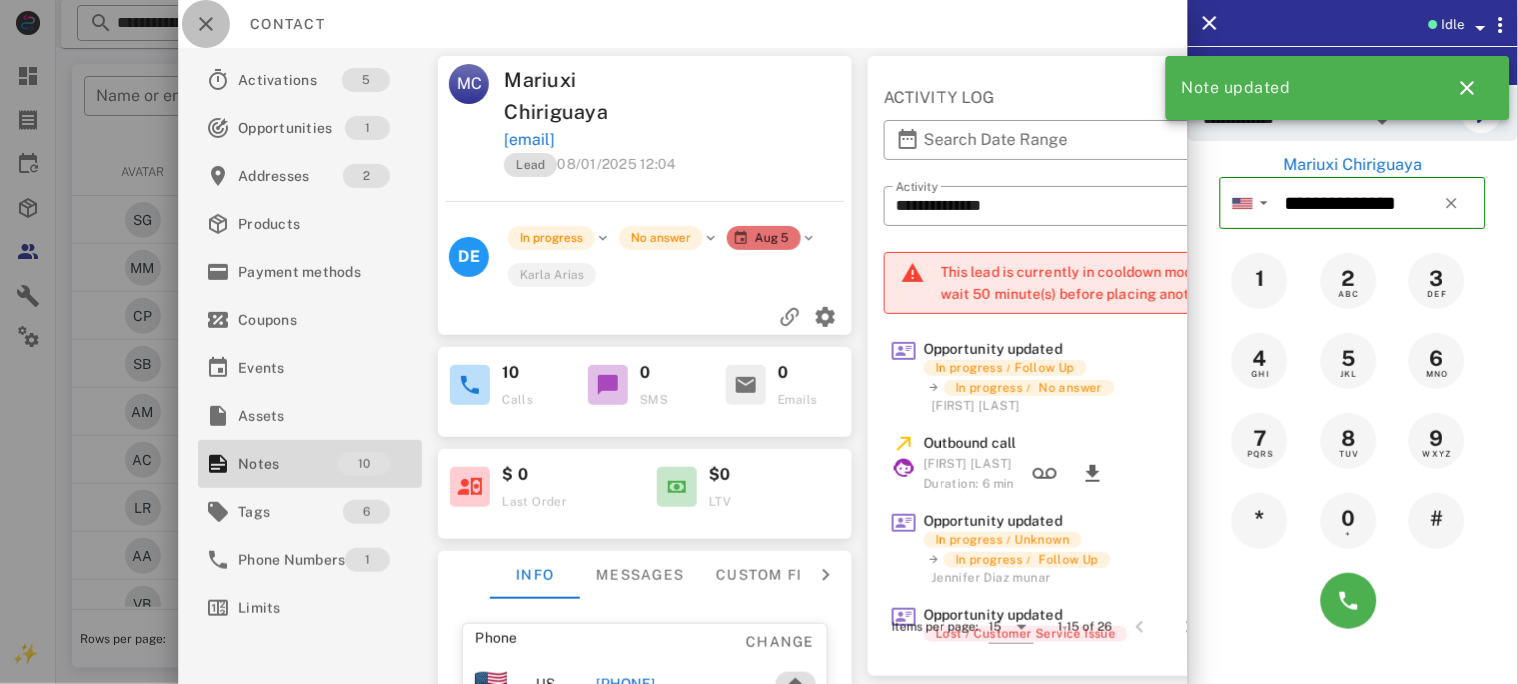 click at bounding box center [206, 24] 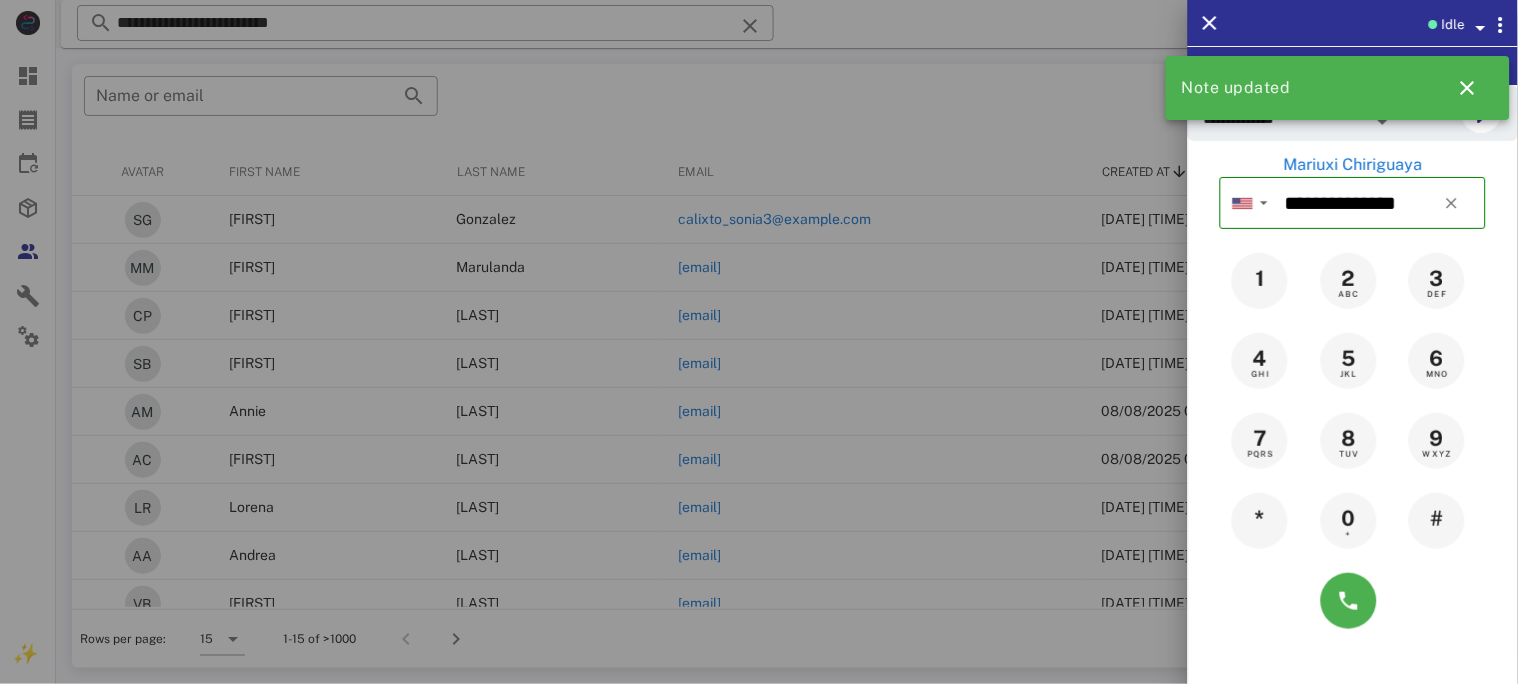 click at bounding box center (759, 342) 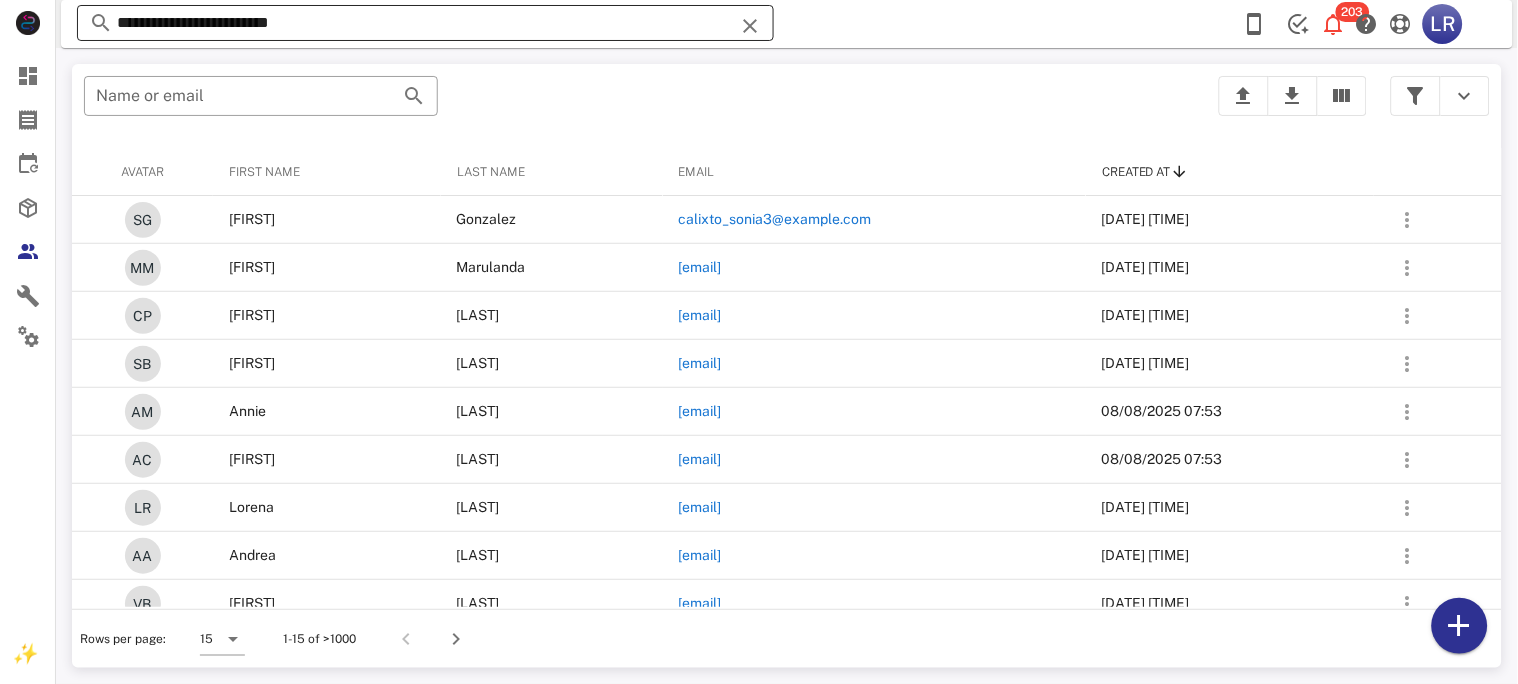 click at bounding box center [750, 26] 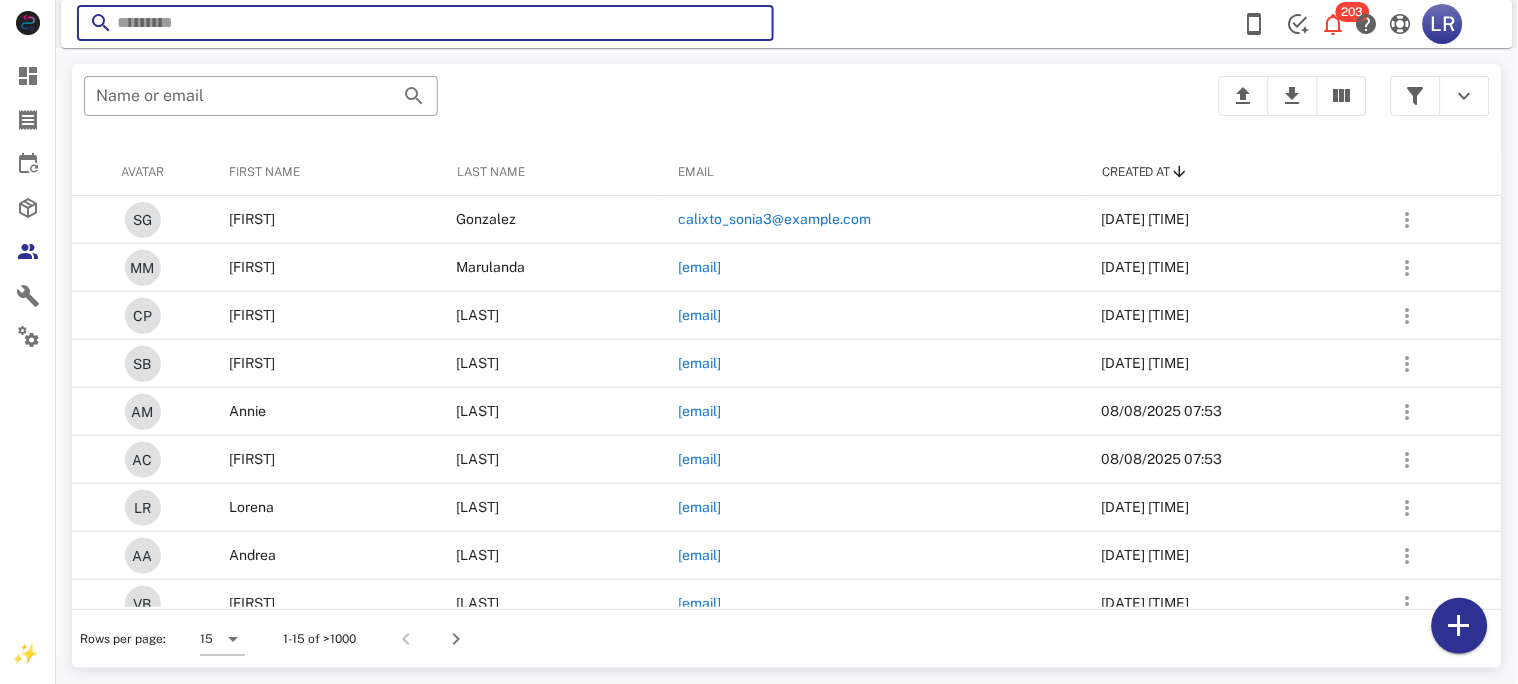 click at bounding box center (750, 26) 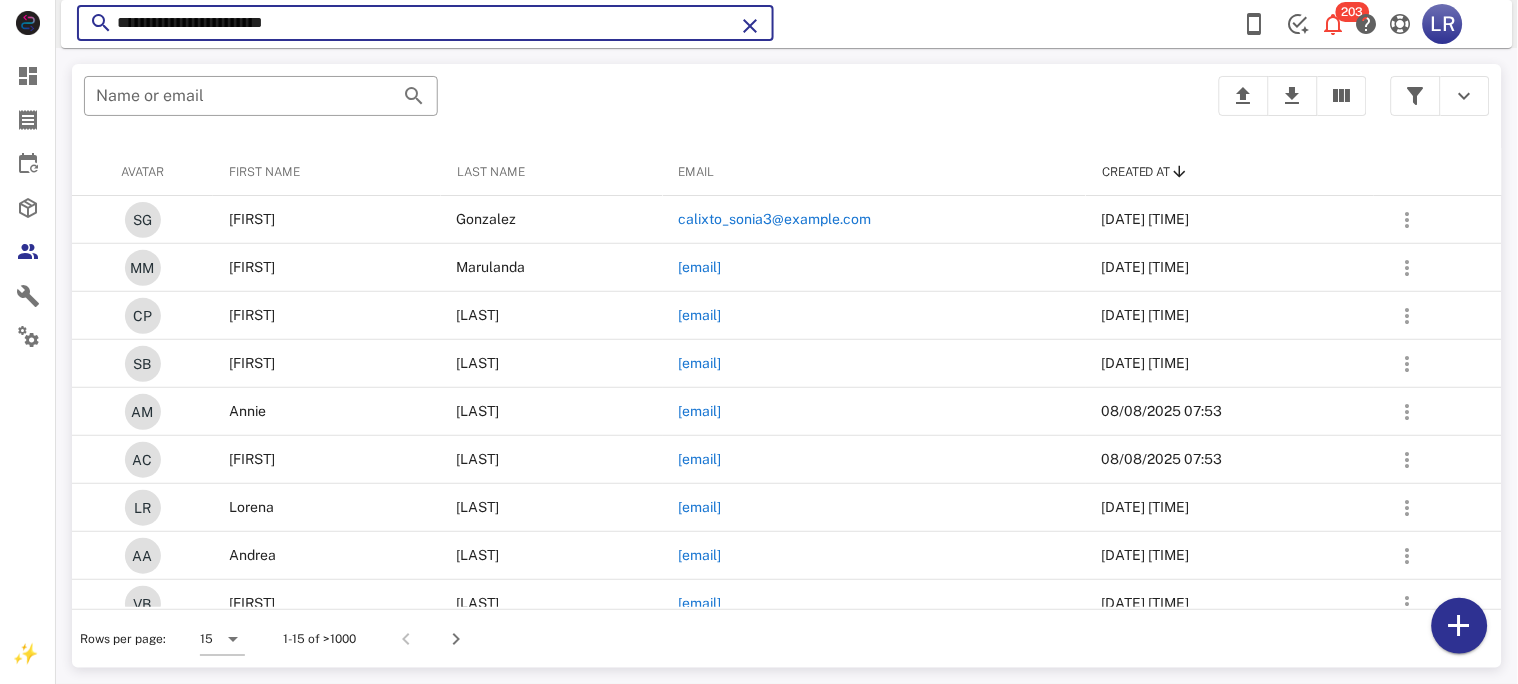 type on "**********" 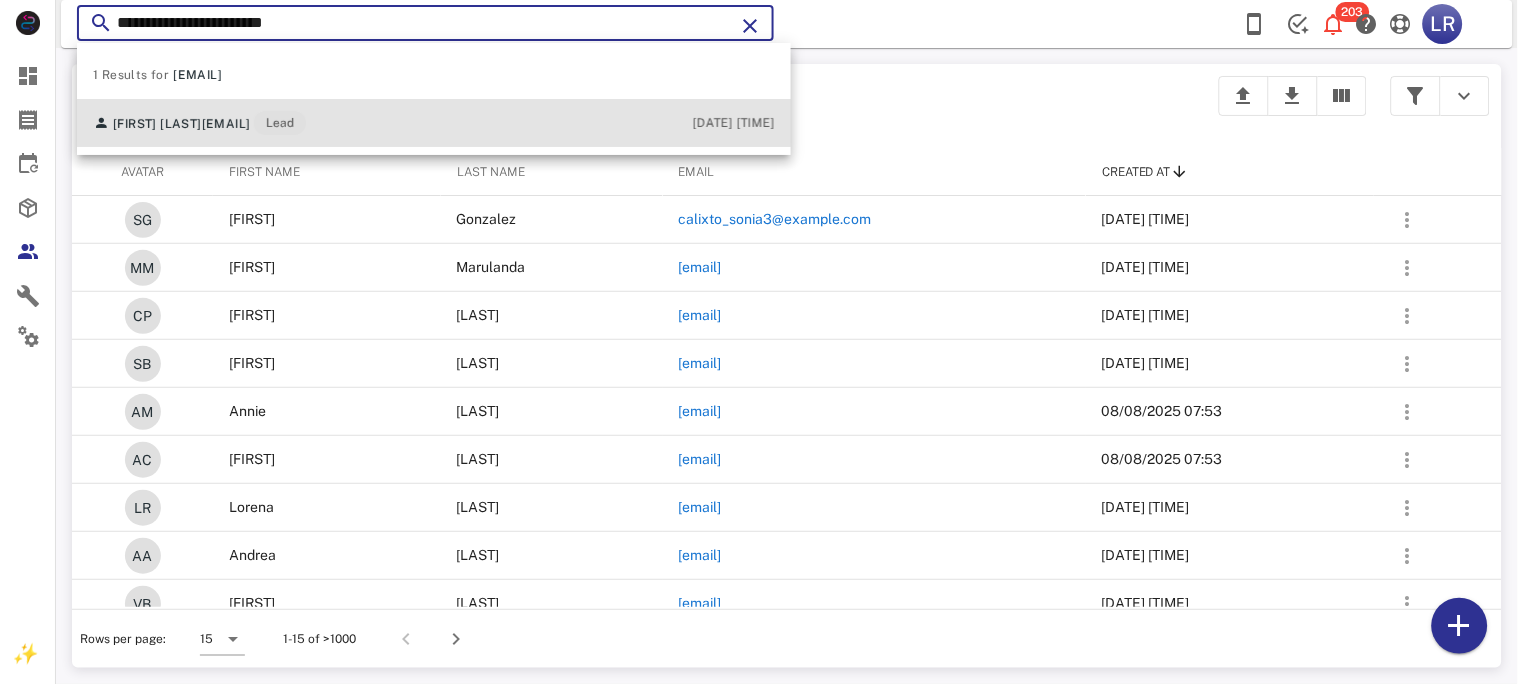 click on "e.elena.torres@gmail.com" at bounding box center [226, 124] 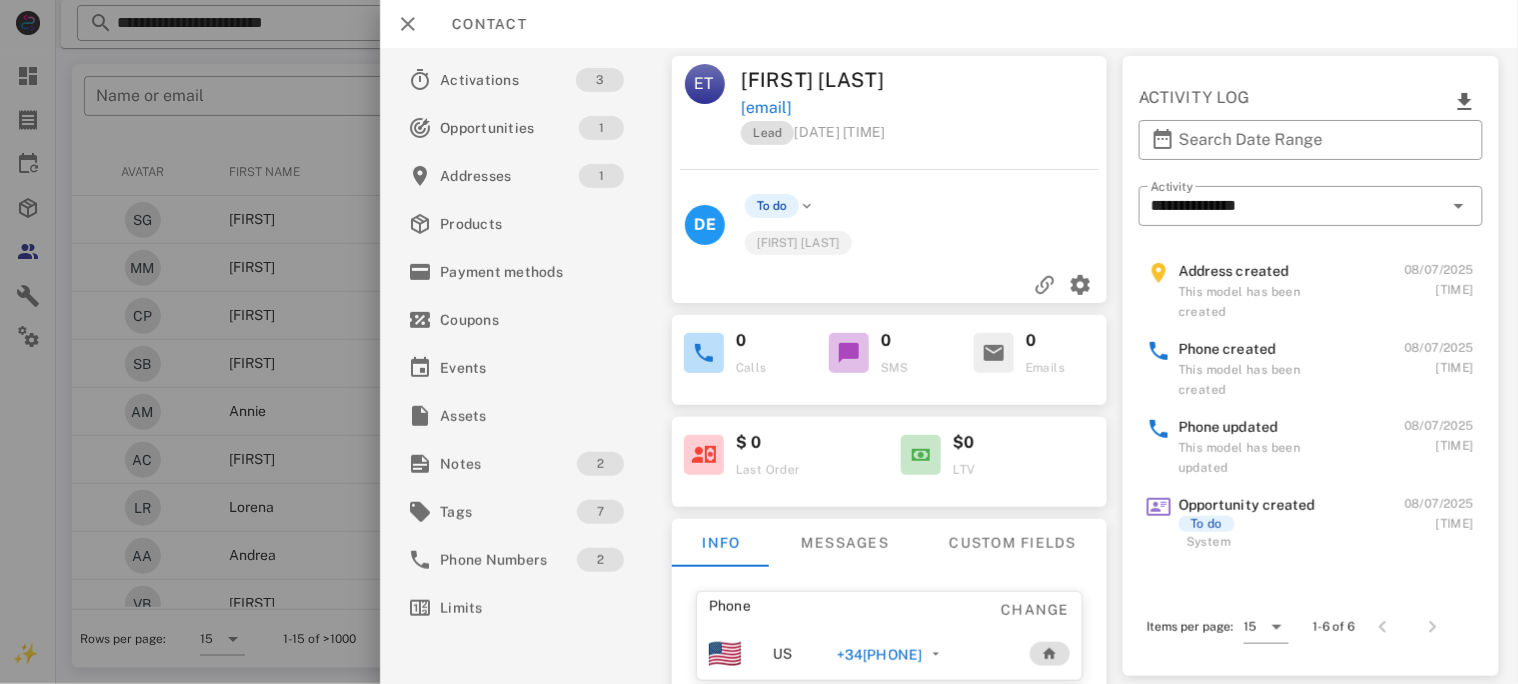 click on "+34600307529" at bounding box center (878, 655) 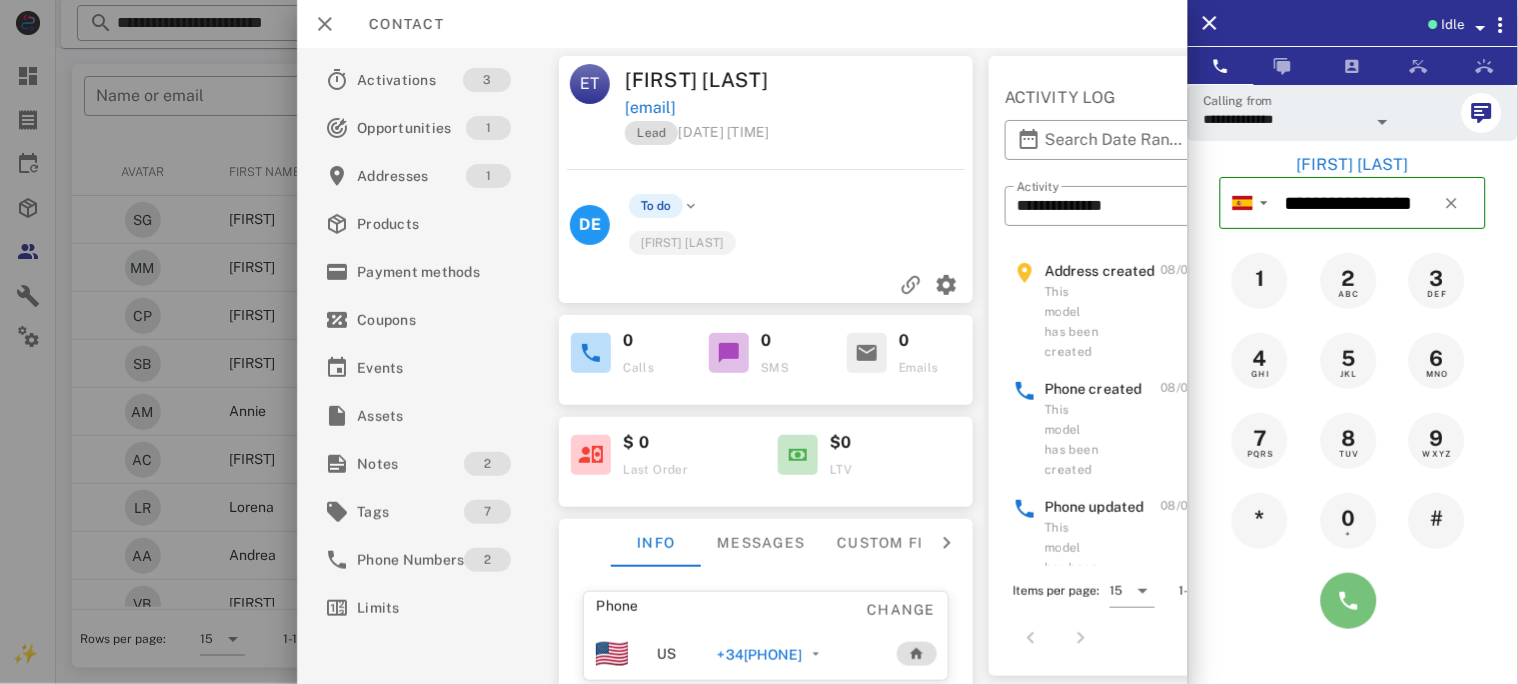 click at bounding box center [1349, 601] 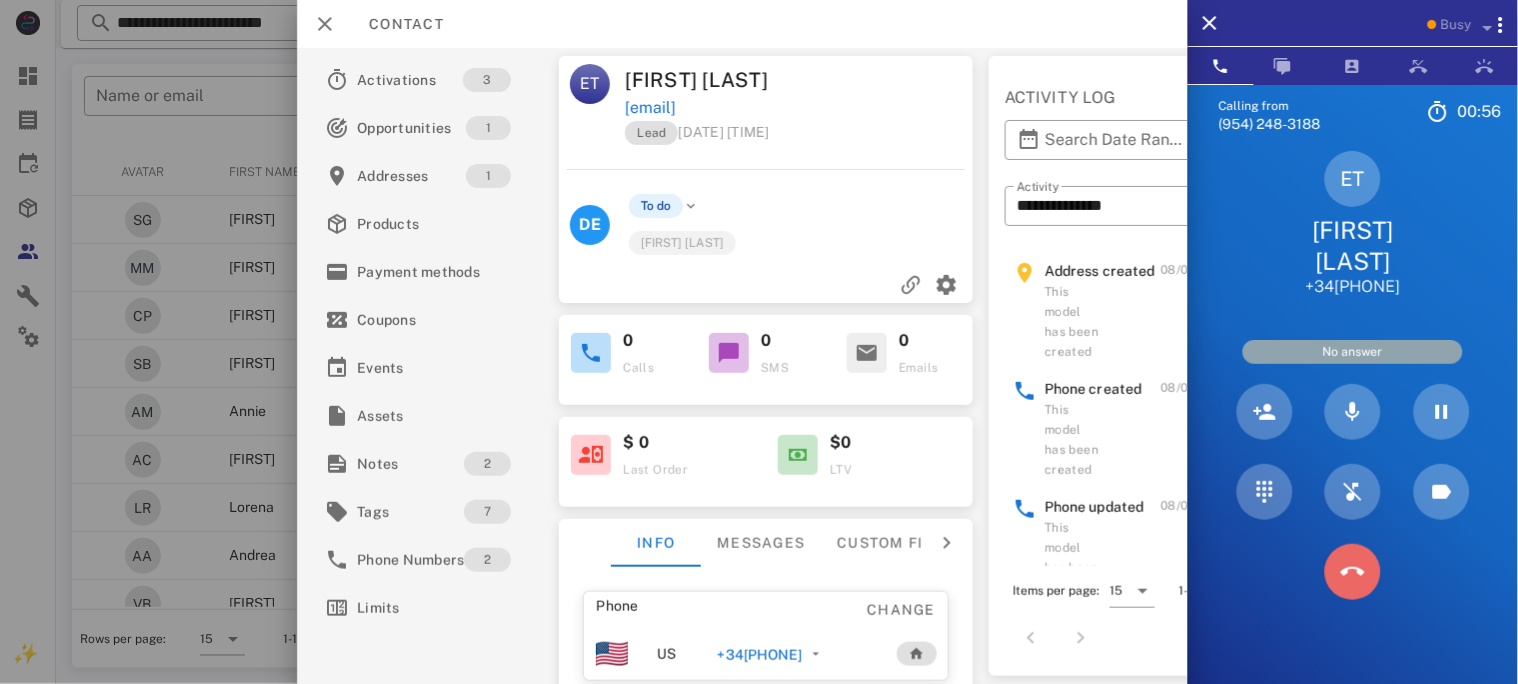 click at bounding box center (1353, 572) 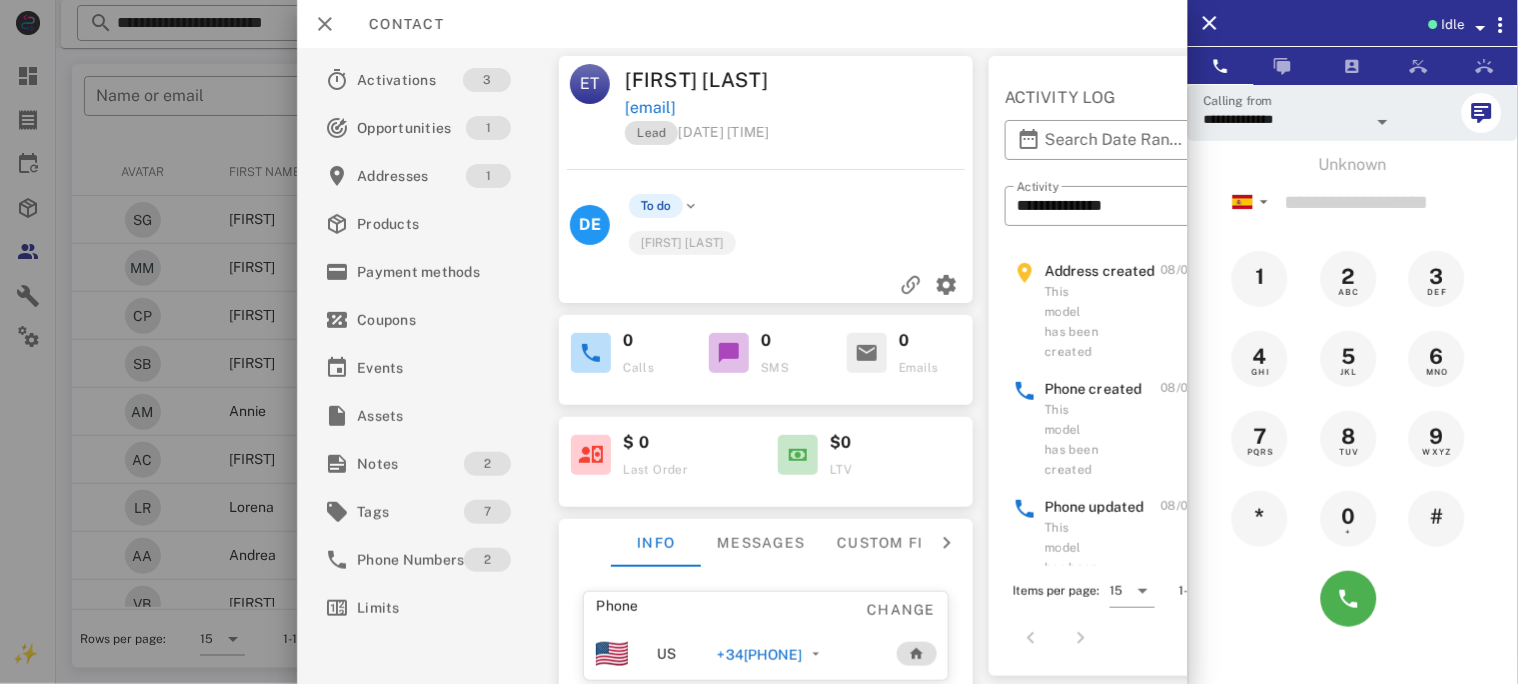 click on "+34600307529" at bounding box center (759, 655) 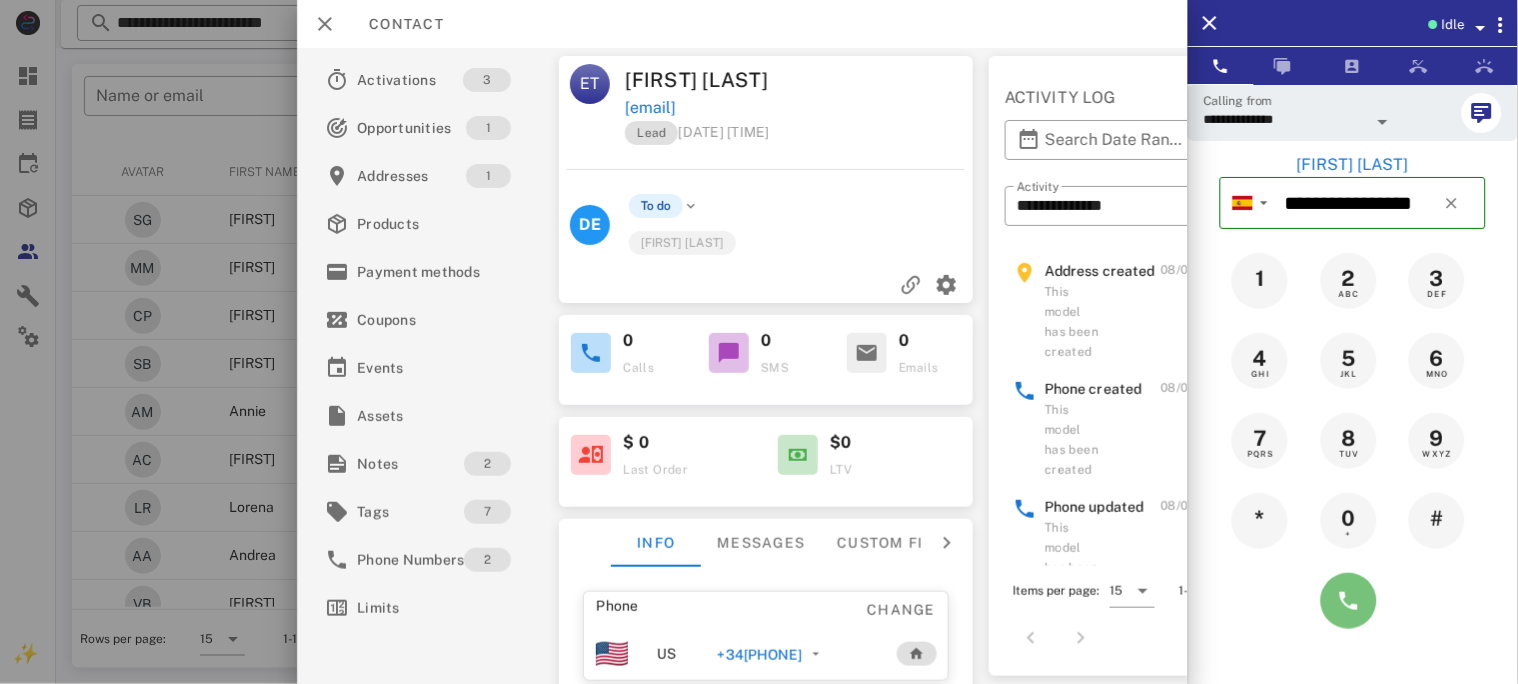 click at bounding box center [1349, 601] 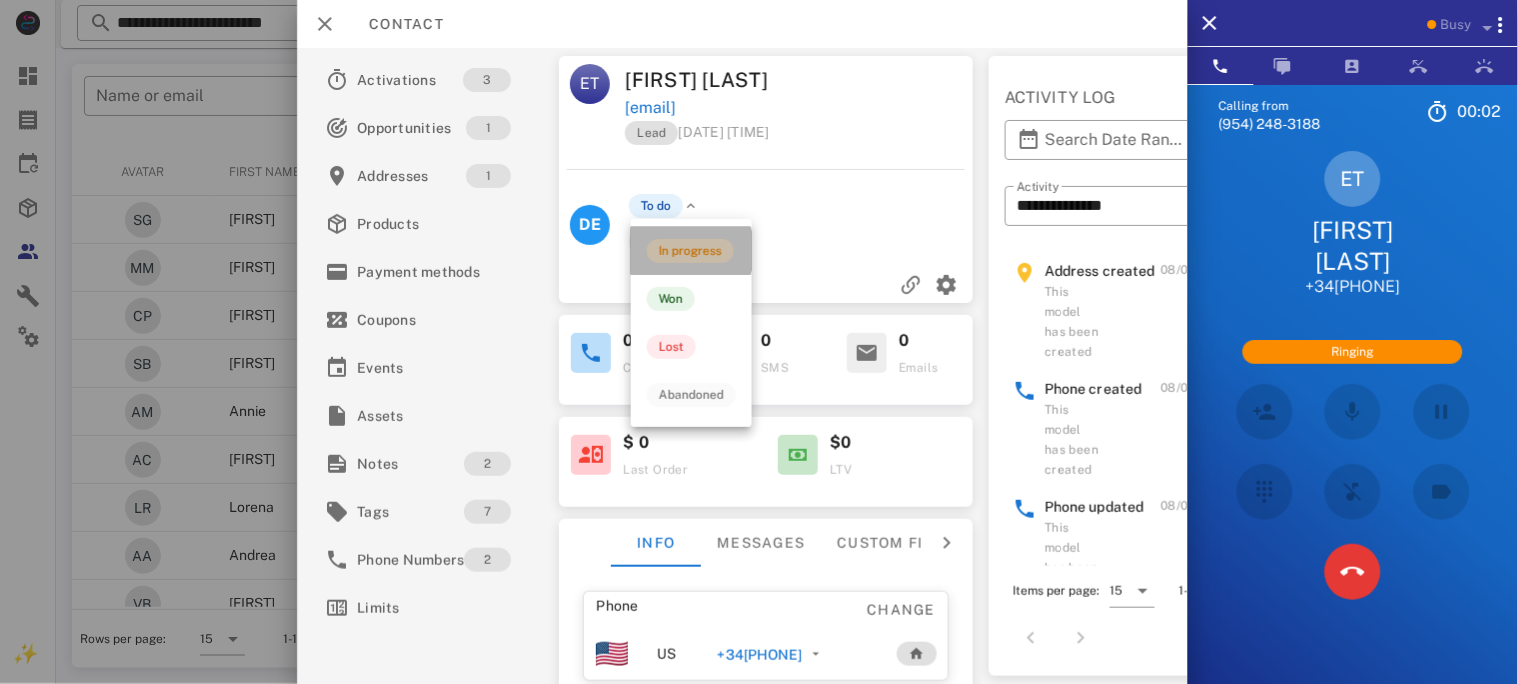 click on "In progress" at bounding box center [690, 251] 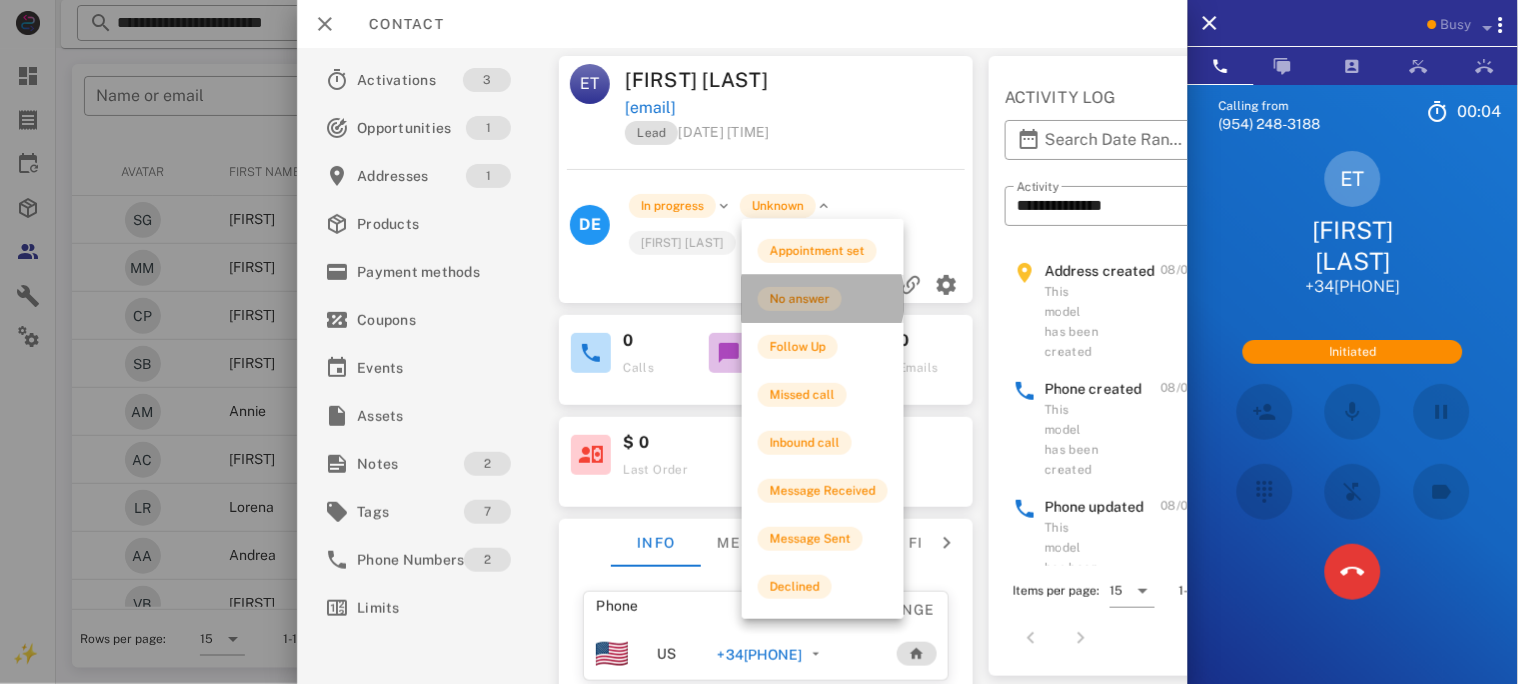 click on "No answer" at bounding box center (800, 299) 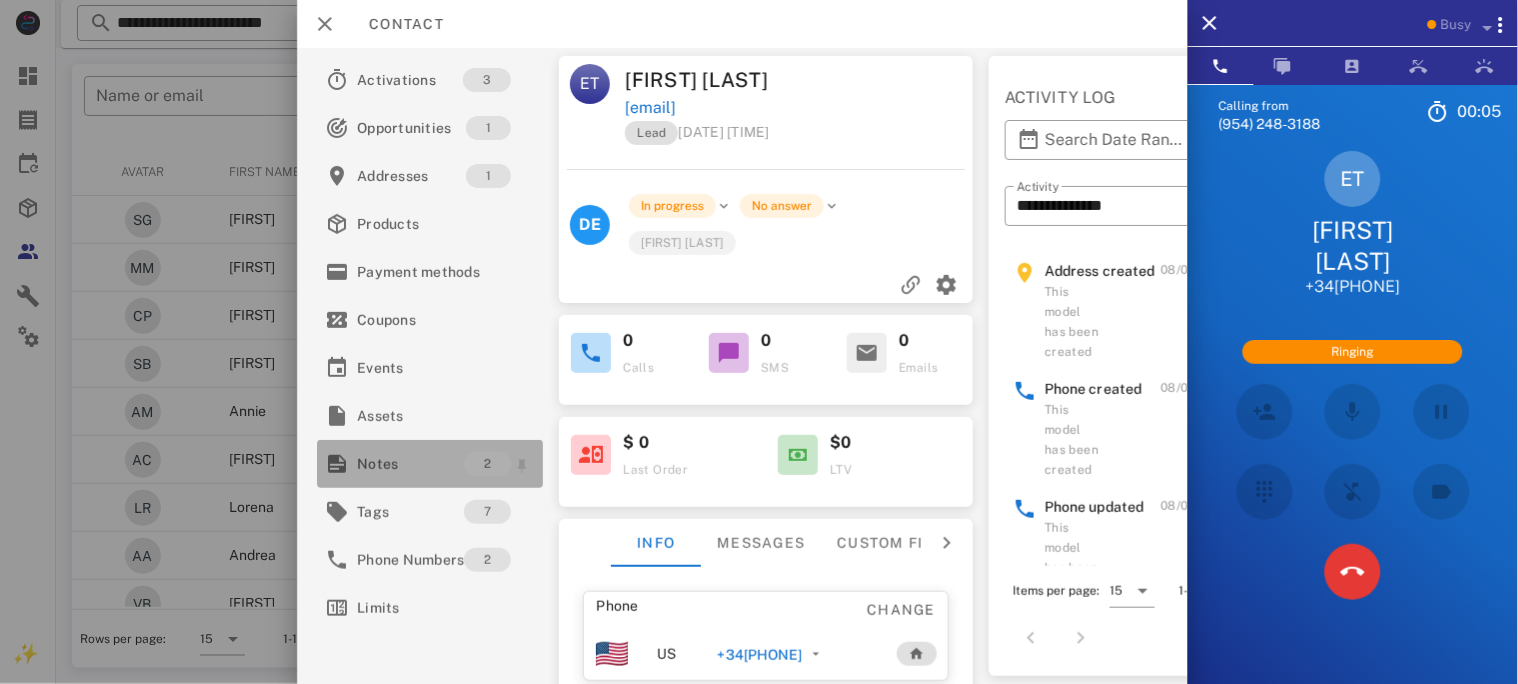 click on "Notes" at bounding box center [410, 464] 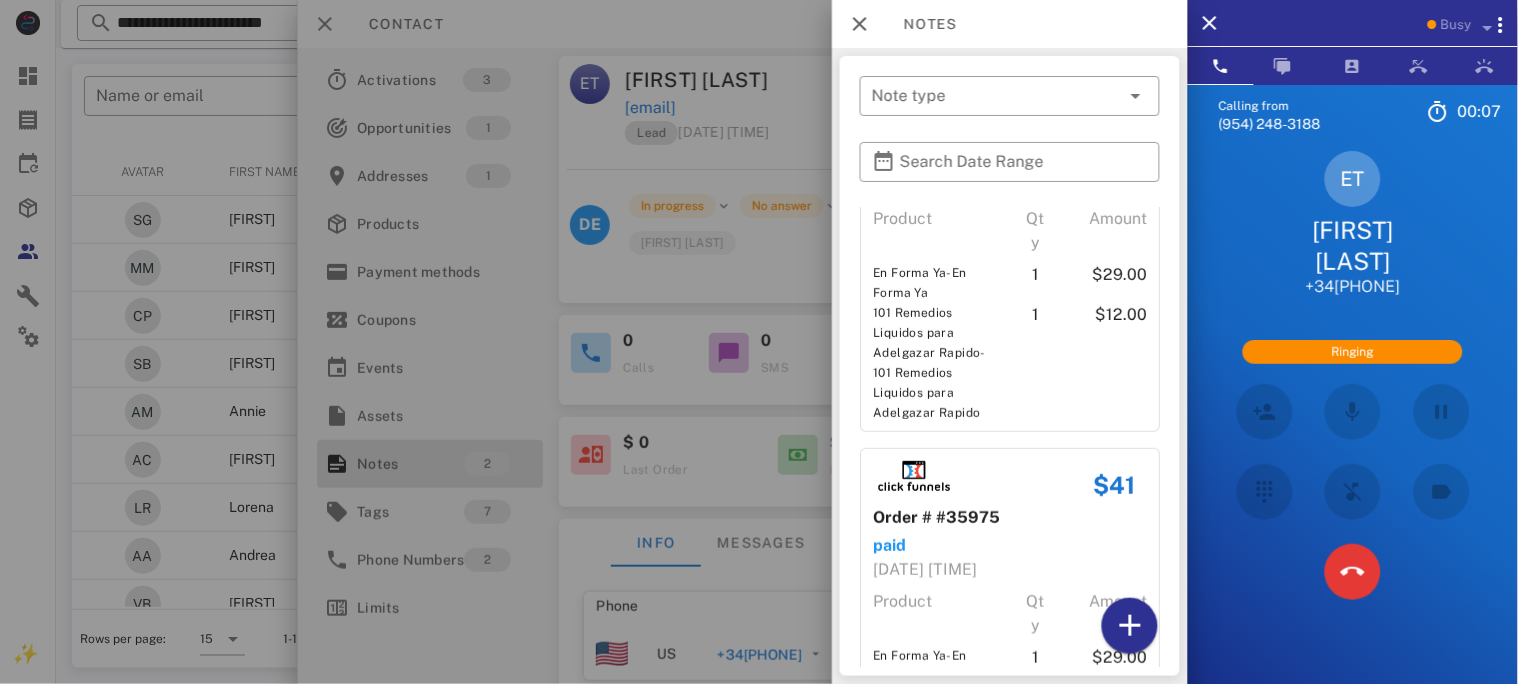 scroll, scrollTop: 315, scrollLeft: 0, axis: vertical 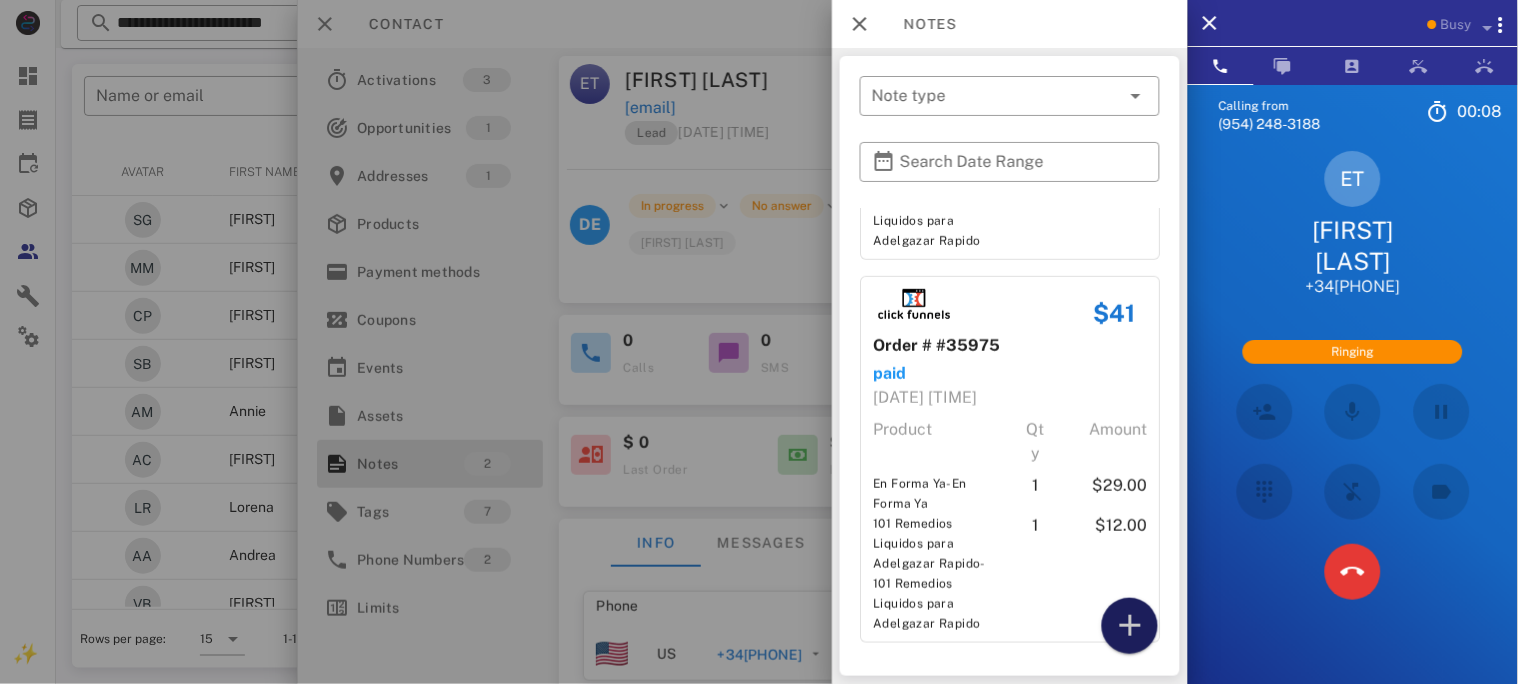 click at bounding box center [1130, 626] 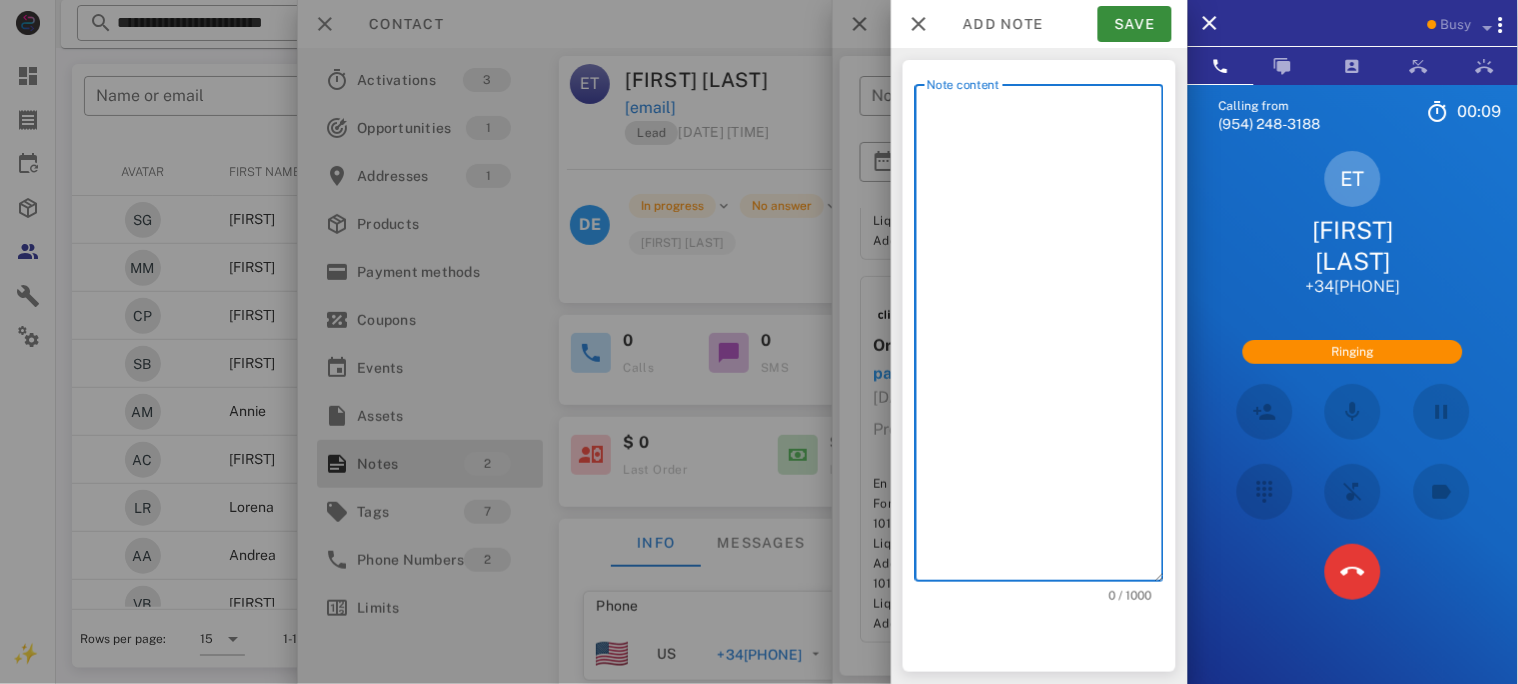 click on "Note content" at bounding box center [1045, 338] 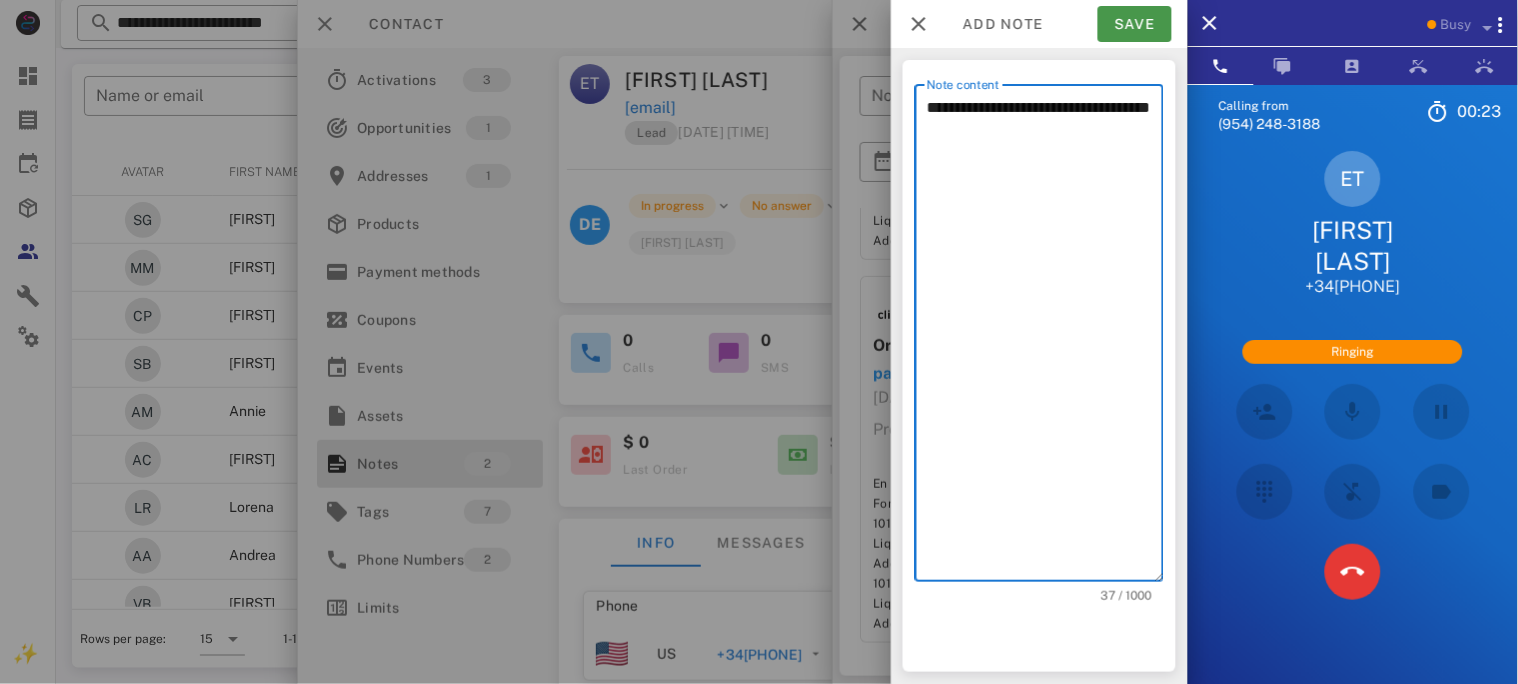 type on "**********" 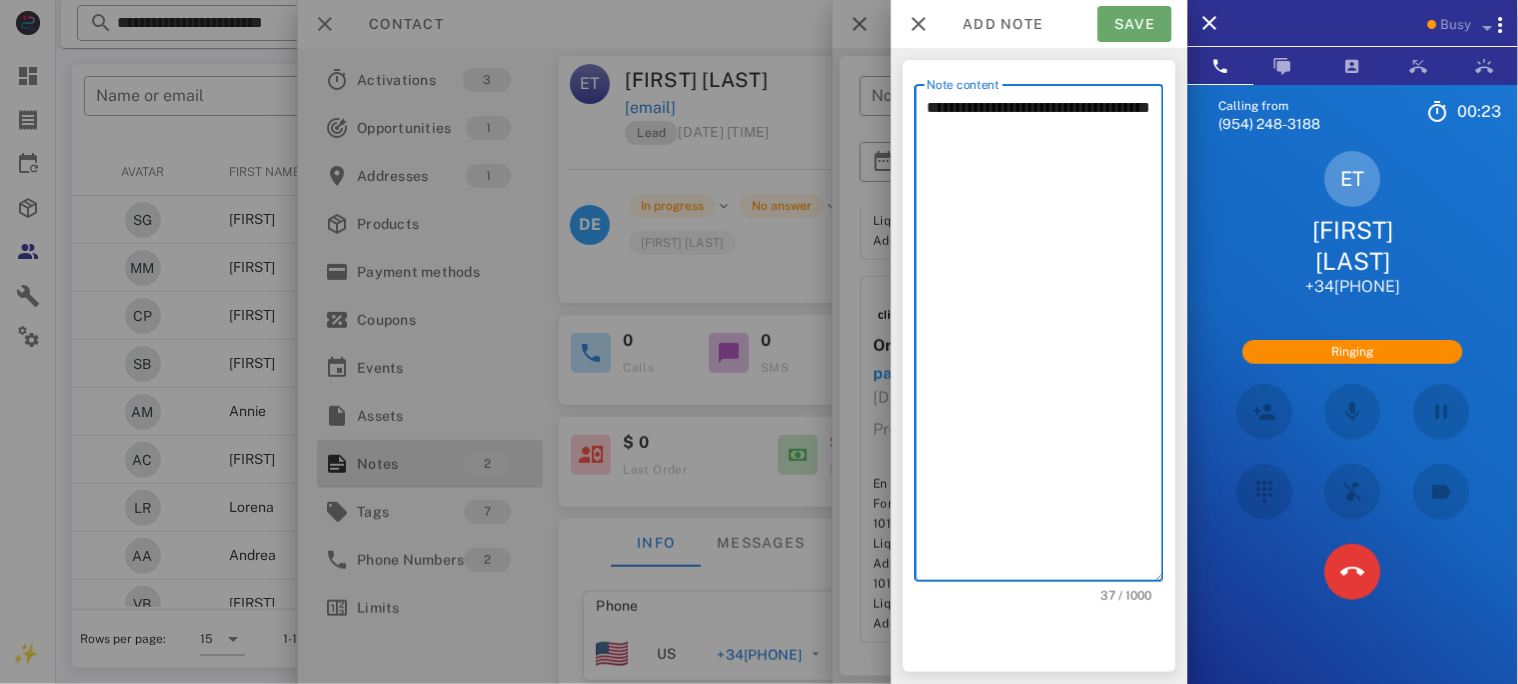click on "Save" at bounding box center (1135, 24) 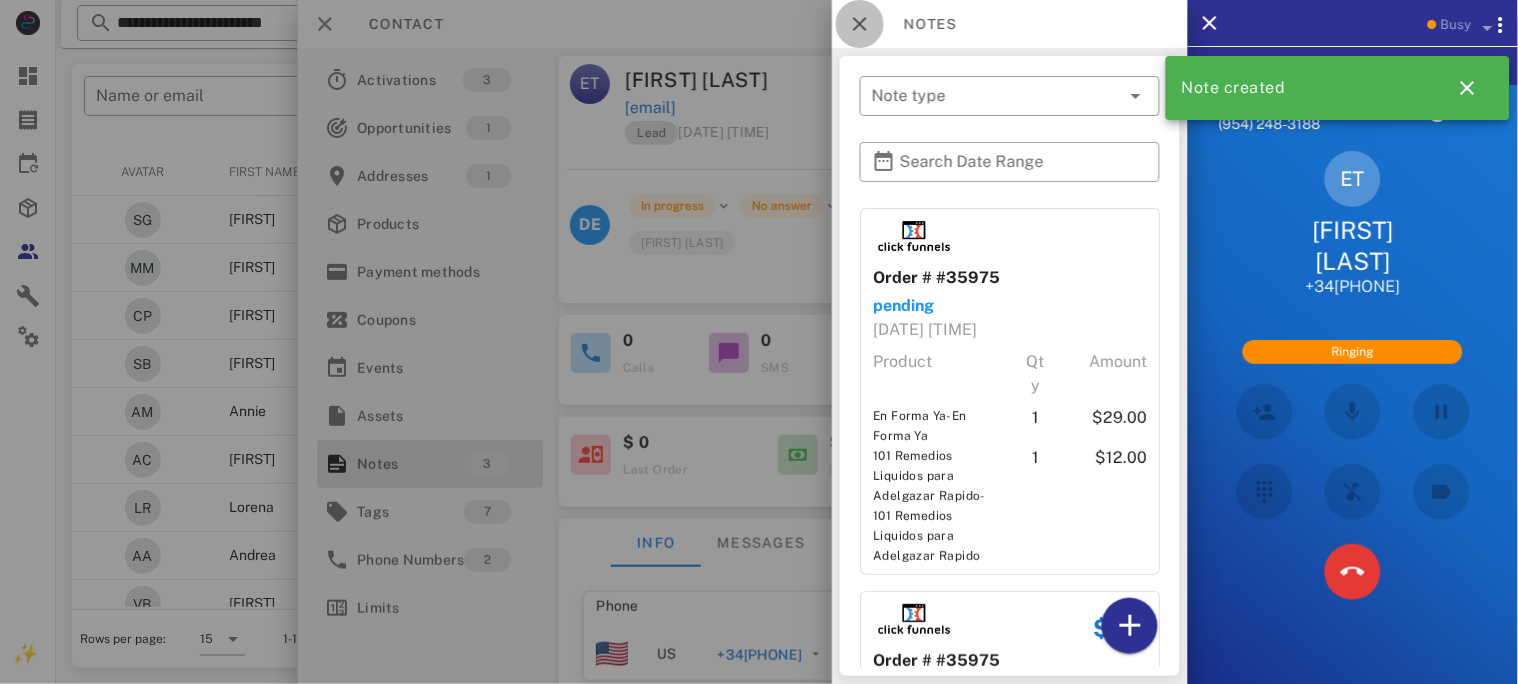 click at bounding box center (860, 24) 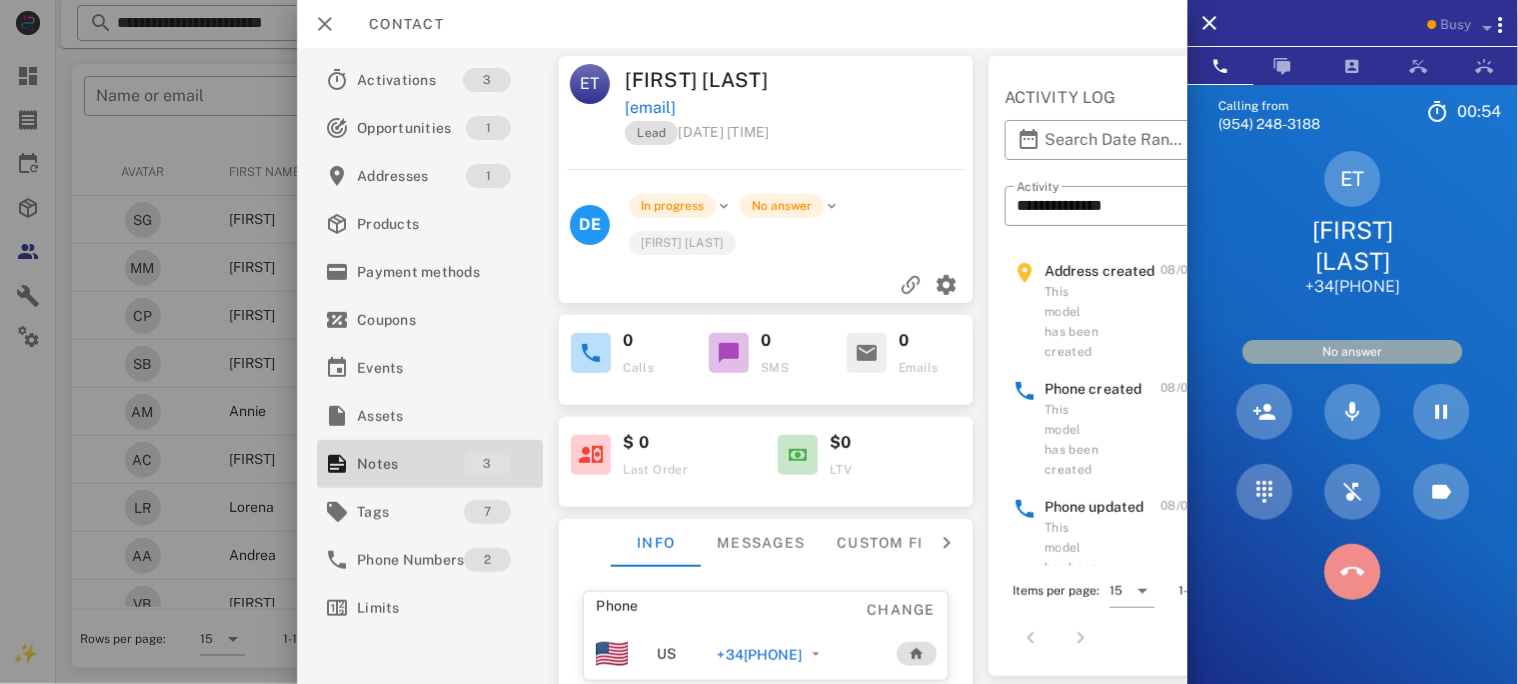 click at bounding box center [1353, 572] 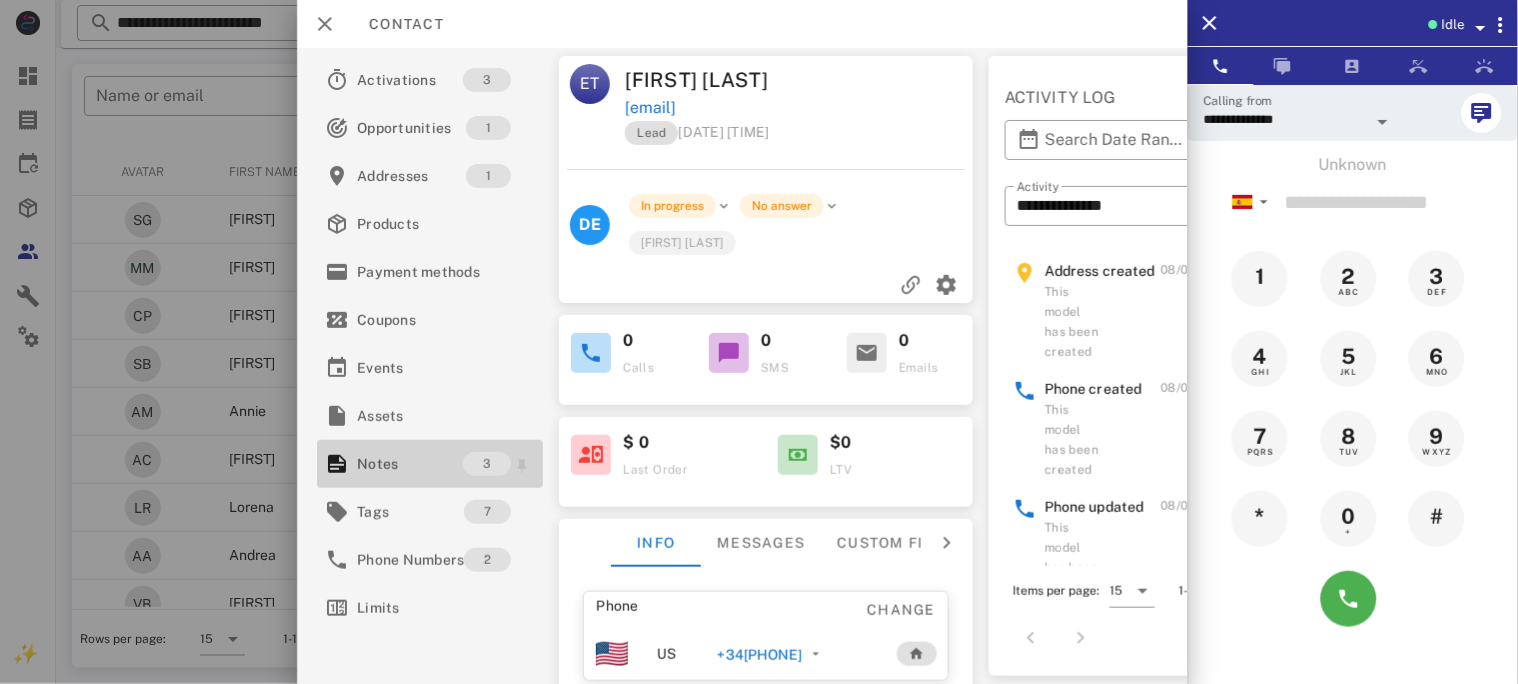click on "Notes" at bounding box center [410, 464] 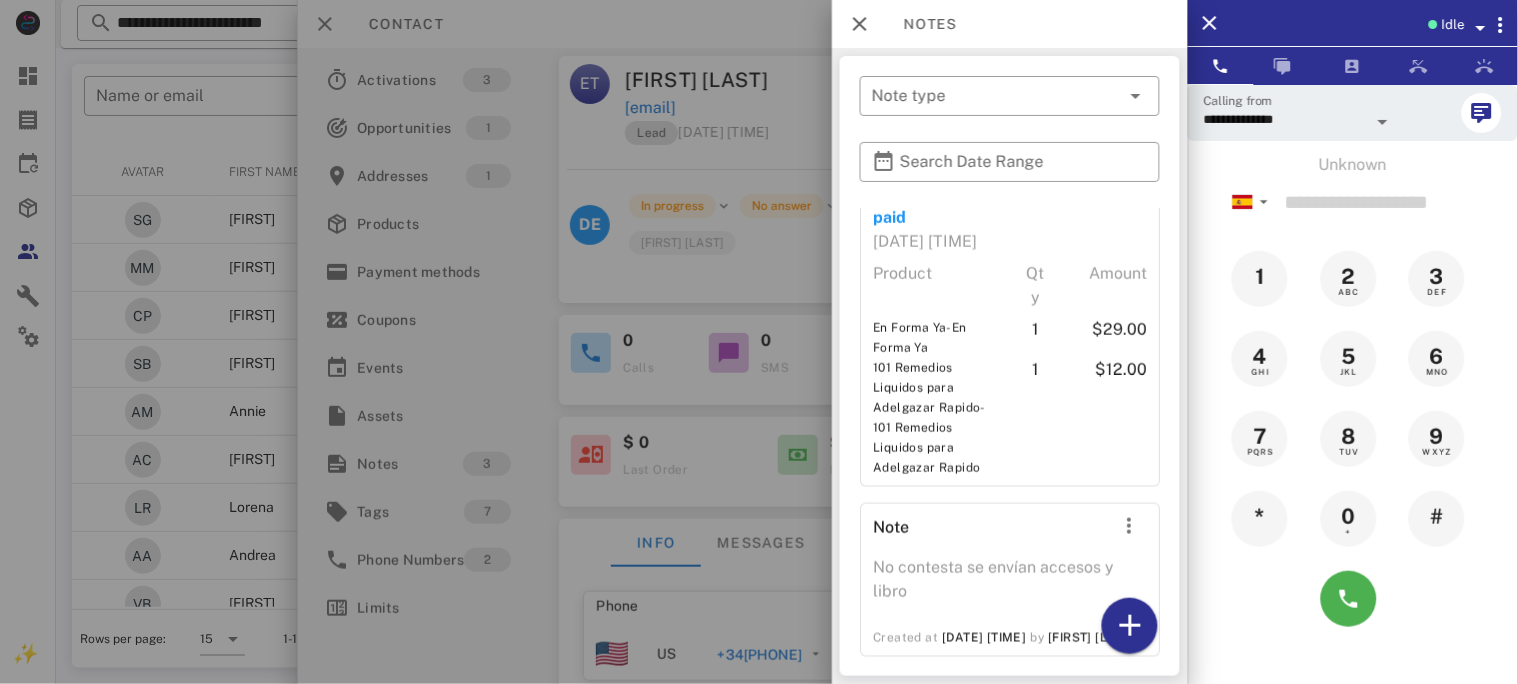 scroll, scrollTop: 505, scrollLeft: 0, axis: vertical 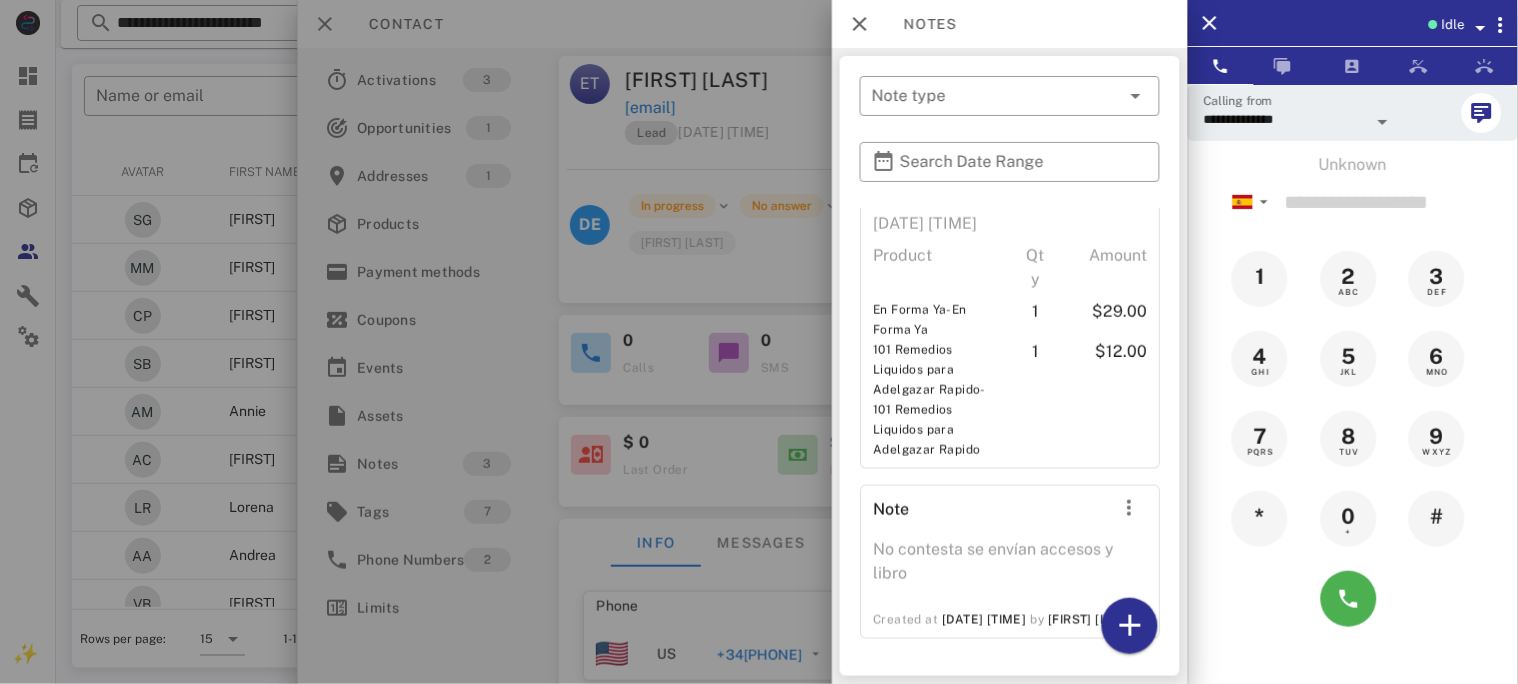 click at bounding box center (759, 342) 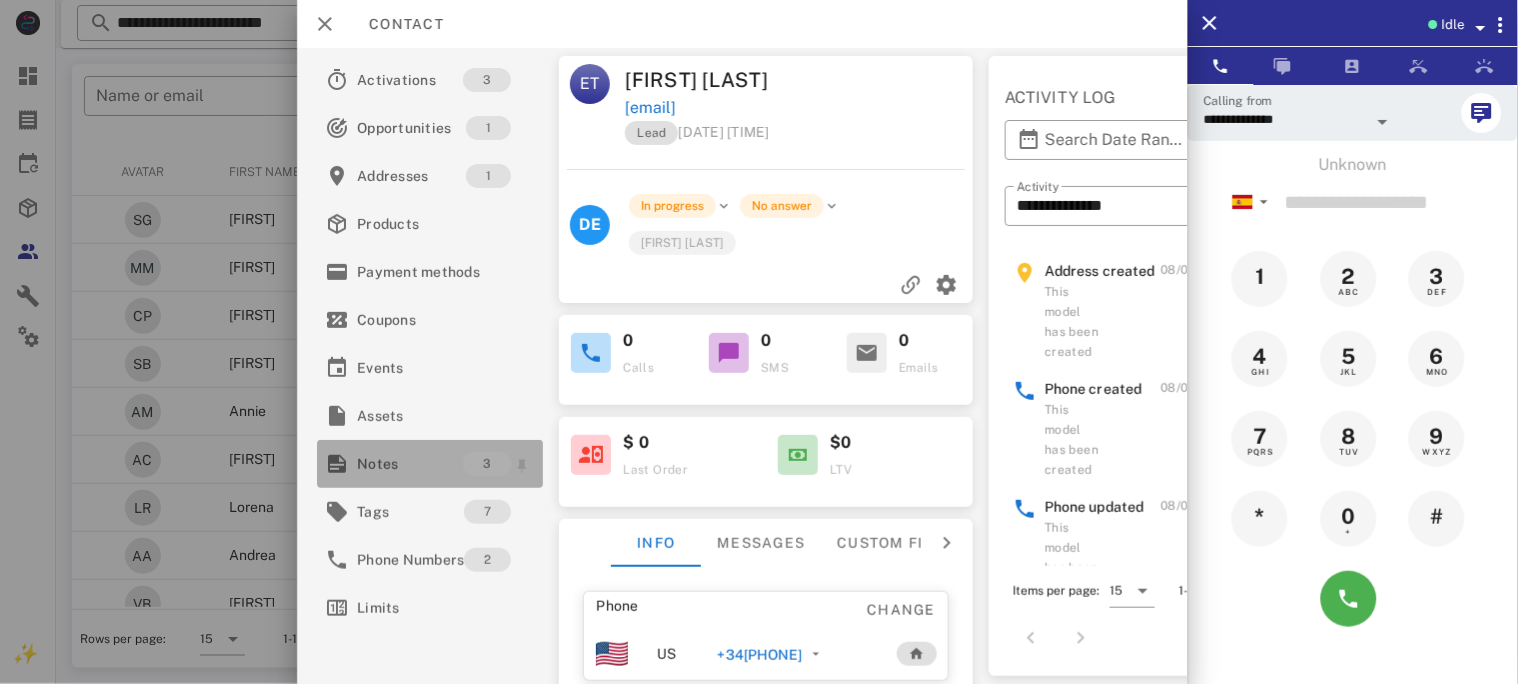 click on "Notes" at bounding box center (410, 464) 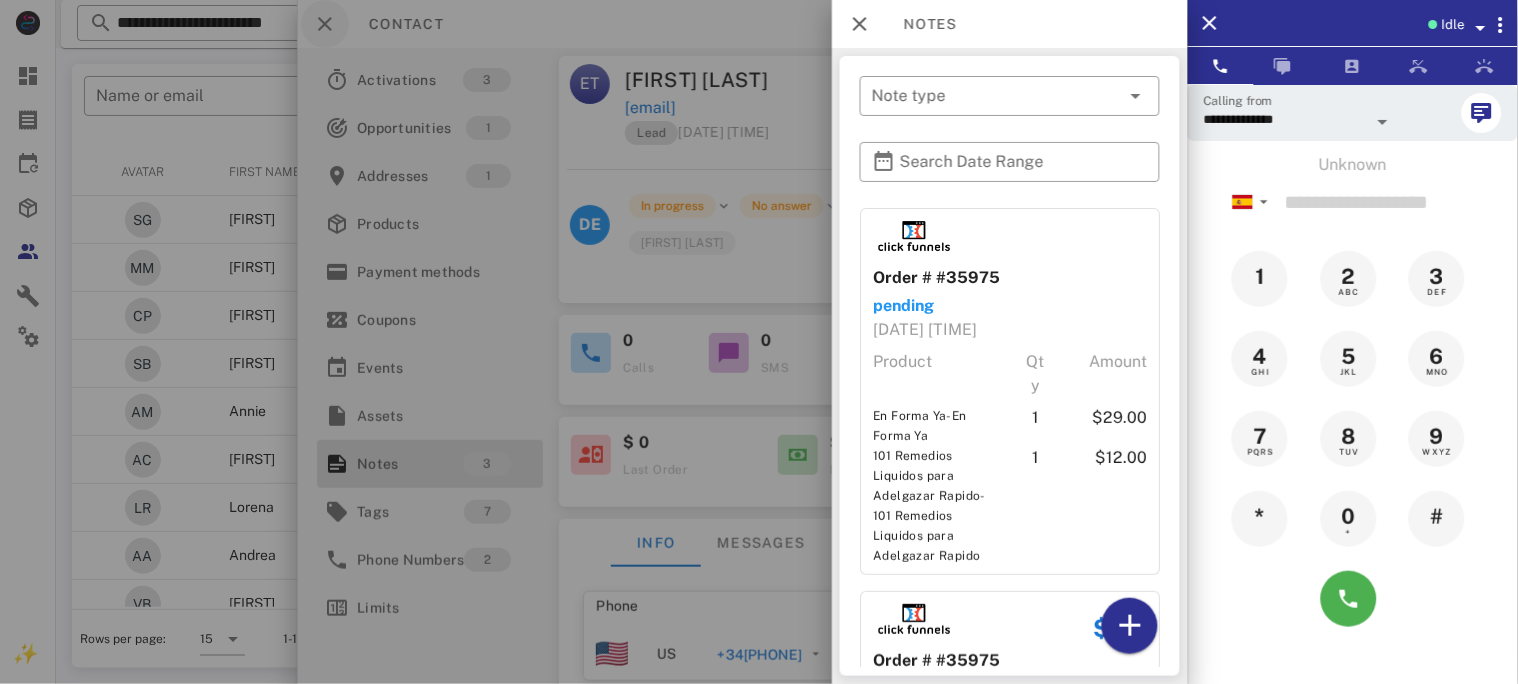 click at bounding box center (759, 342) 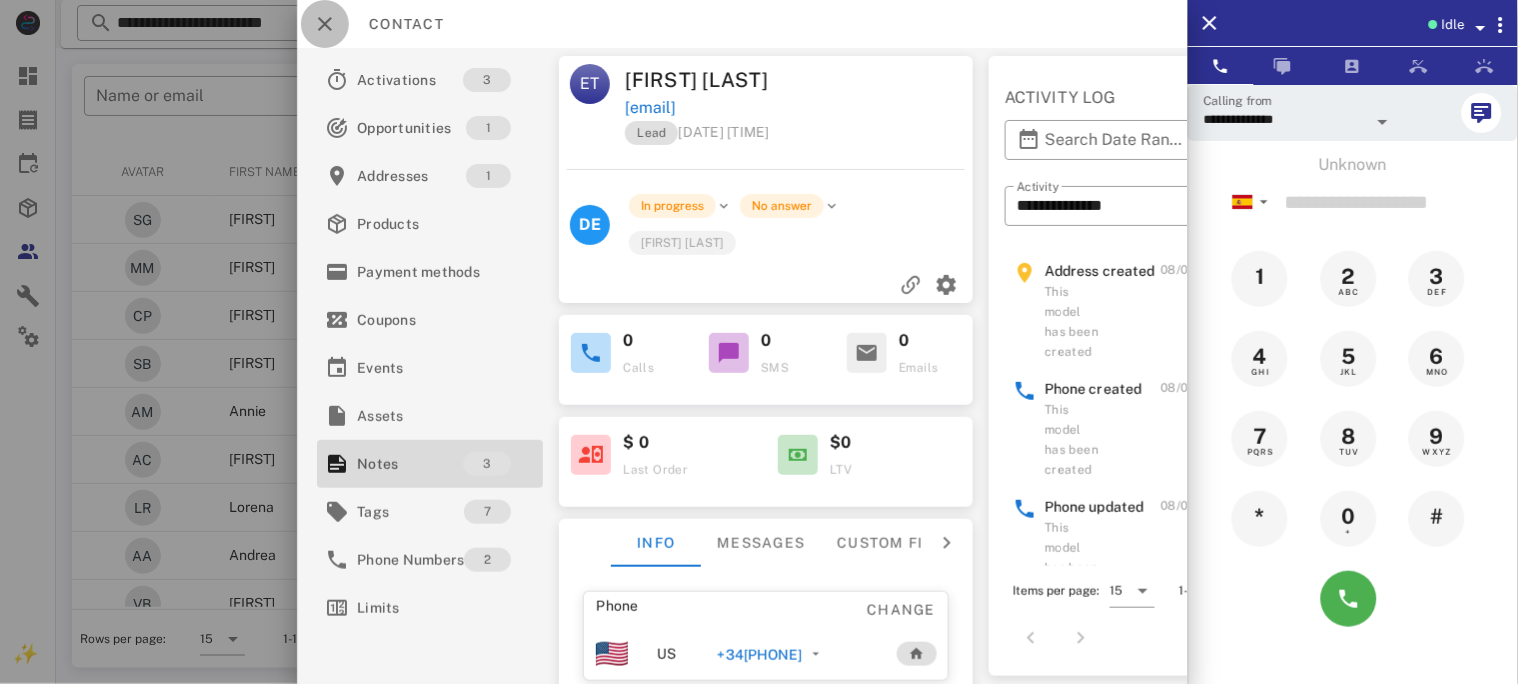 click at bounding box center [325, 24] 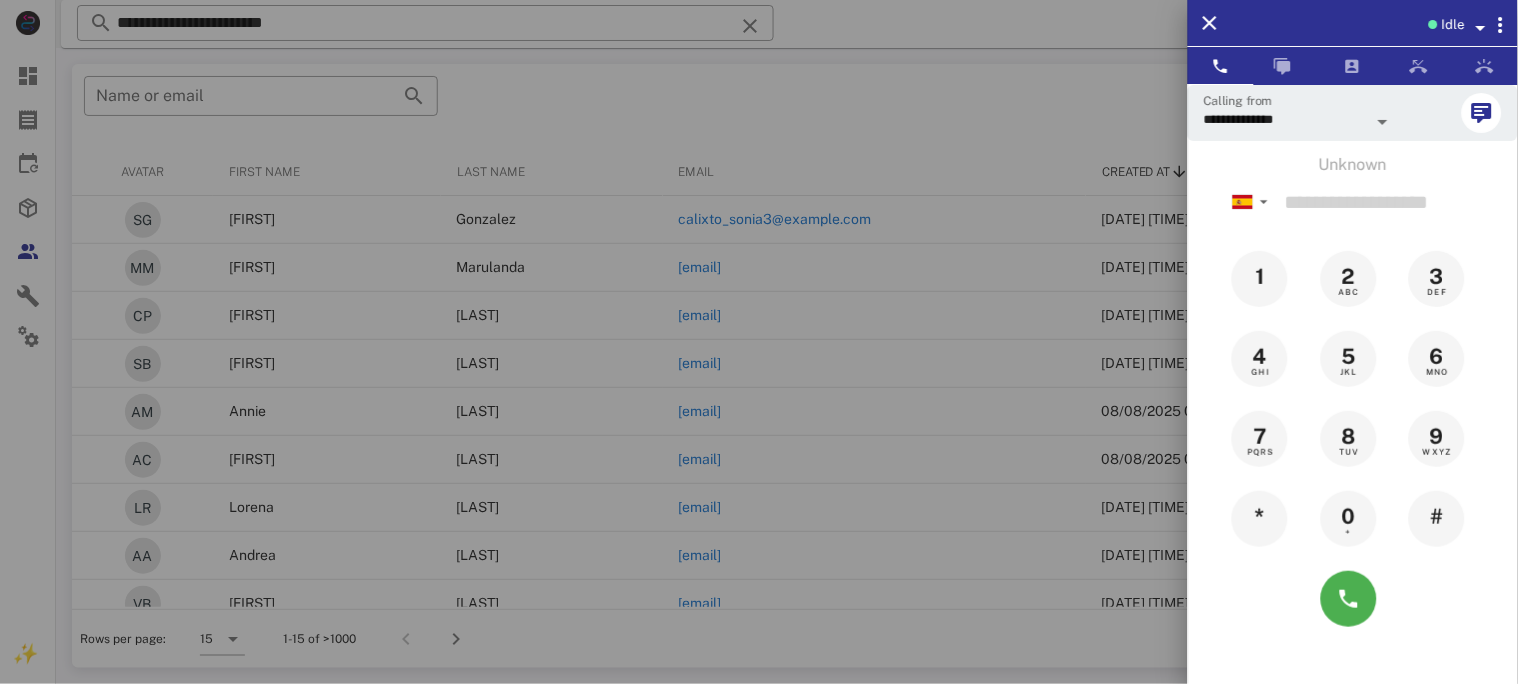 click at bounding box center (759, 342) 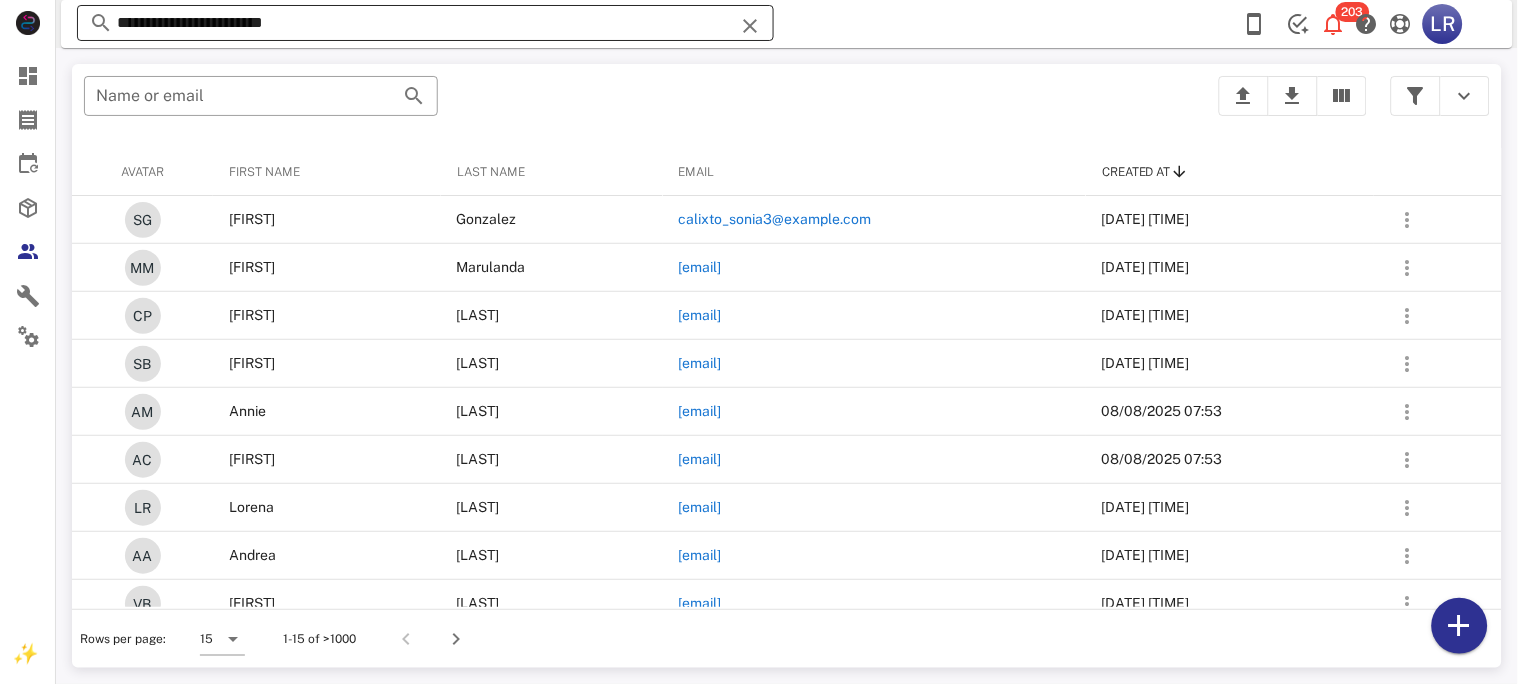 click at bounding box center [750, 26] 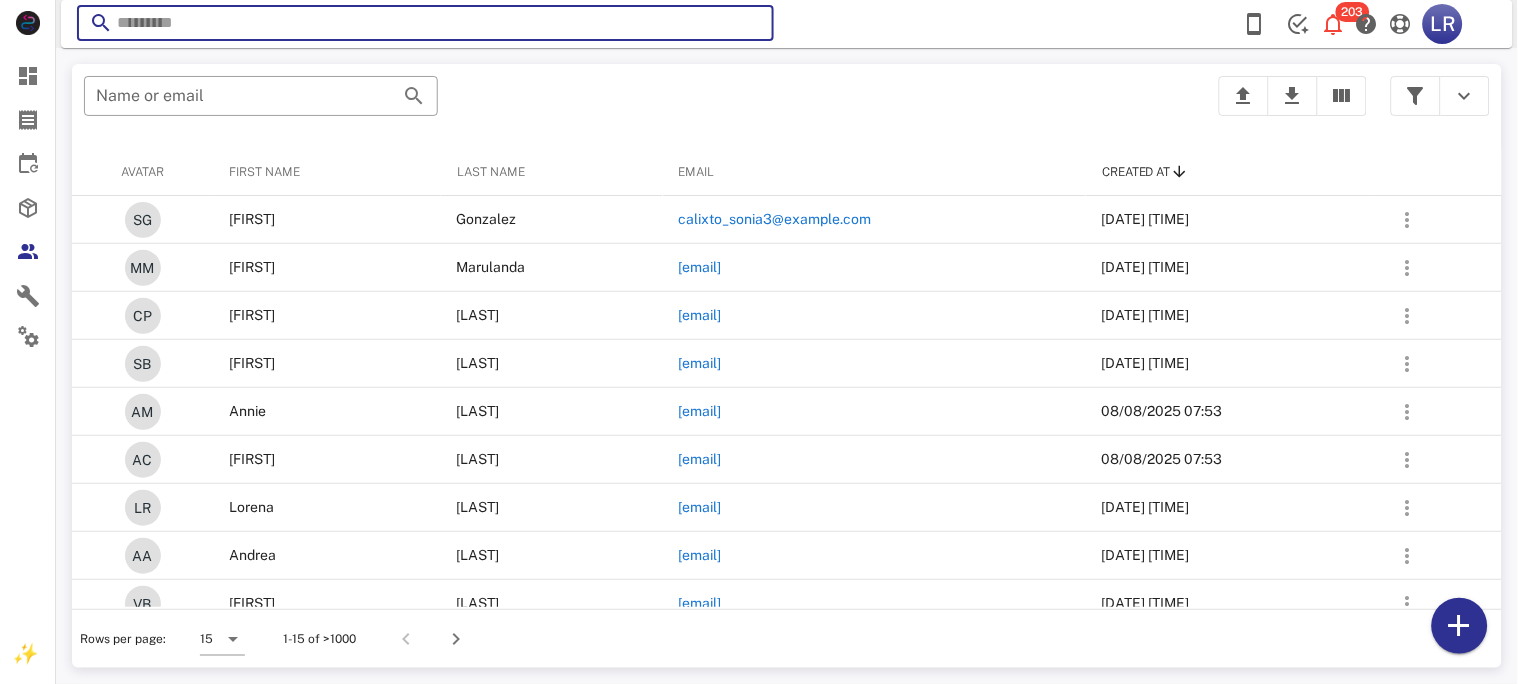 click at bounding box center (750, 26) 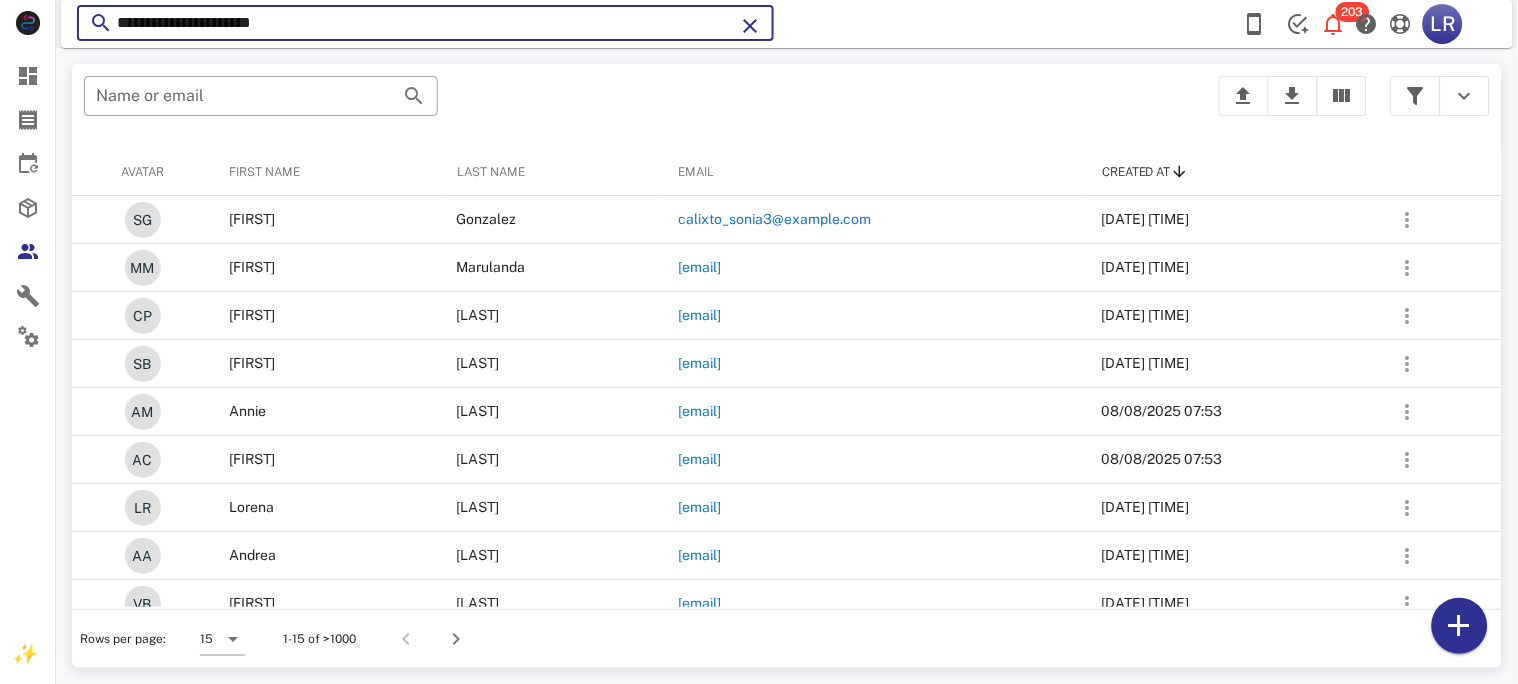 type on "**********" 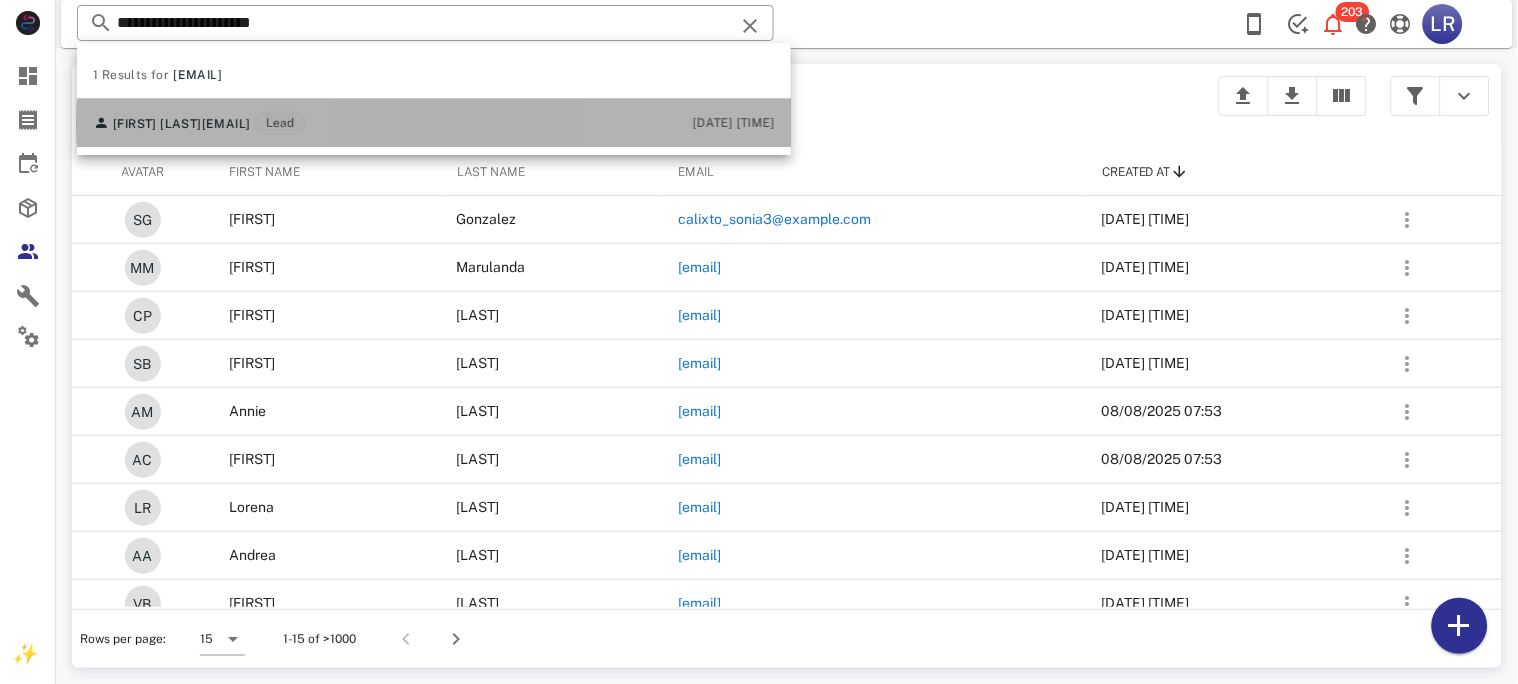 click on "garcia2011lg@yahoo.com" at bounding box center (226, 124) 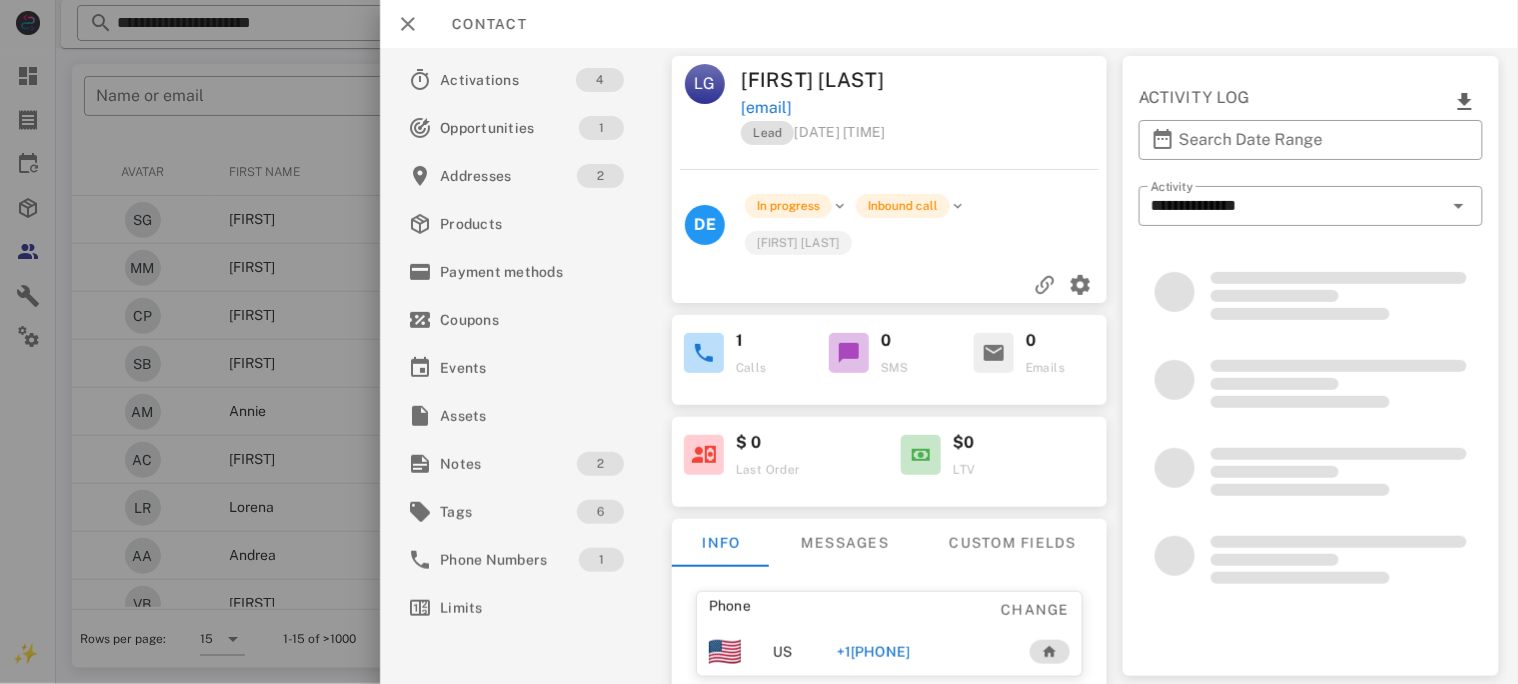 click on "+17863020492" at bounding box center (872, 652) 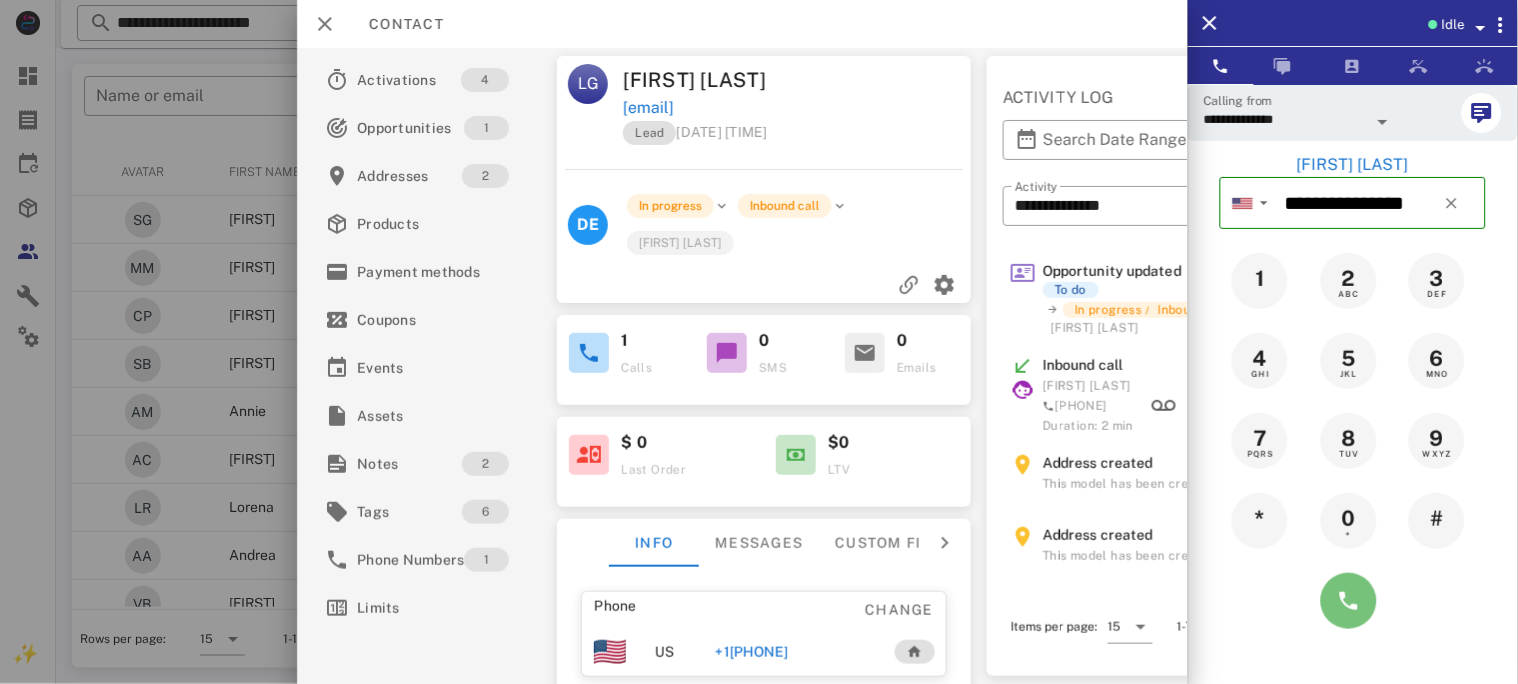 click at bounding box center [1349, 601] 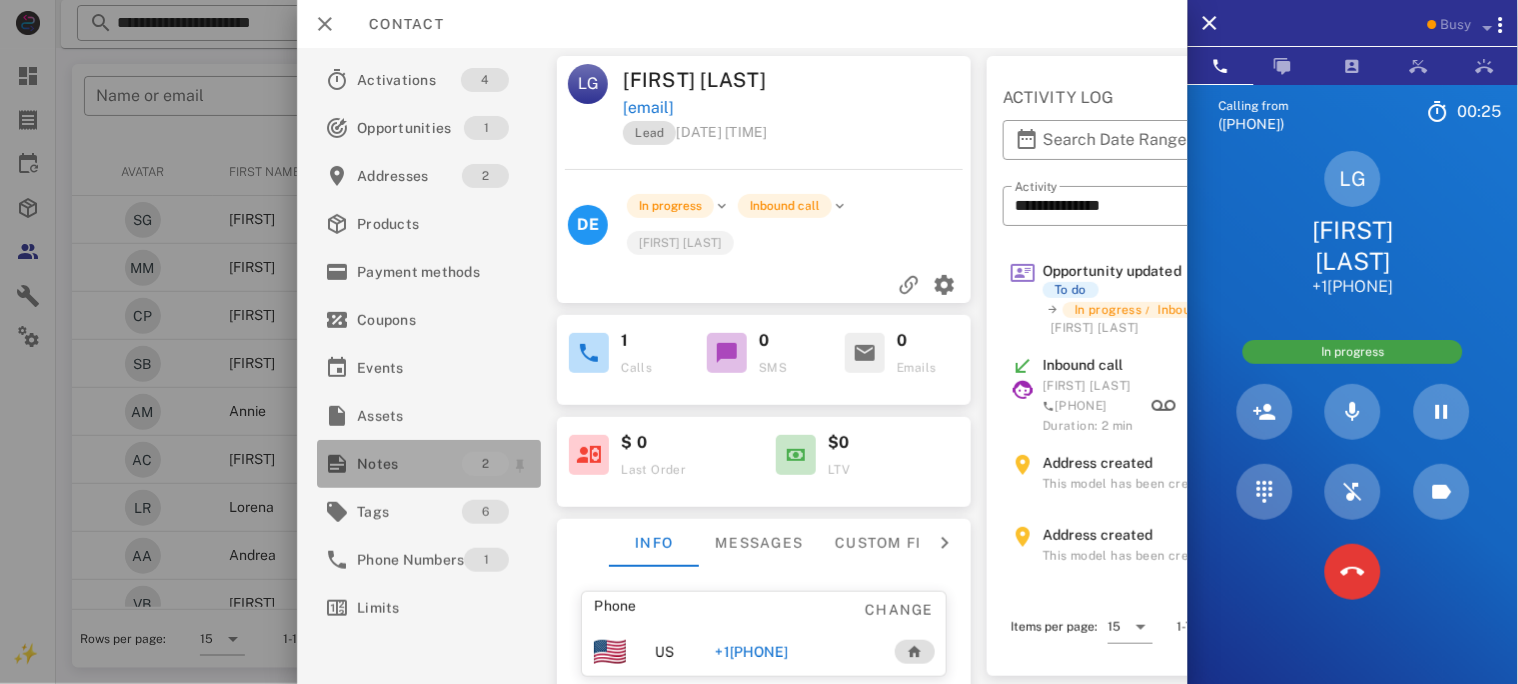 click on "Notes" at bounding box center [409, 464] 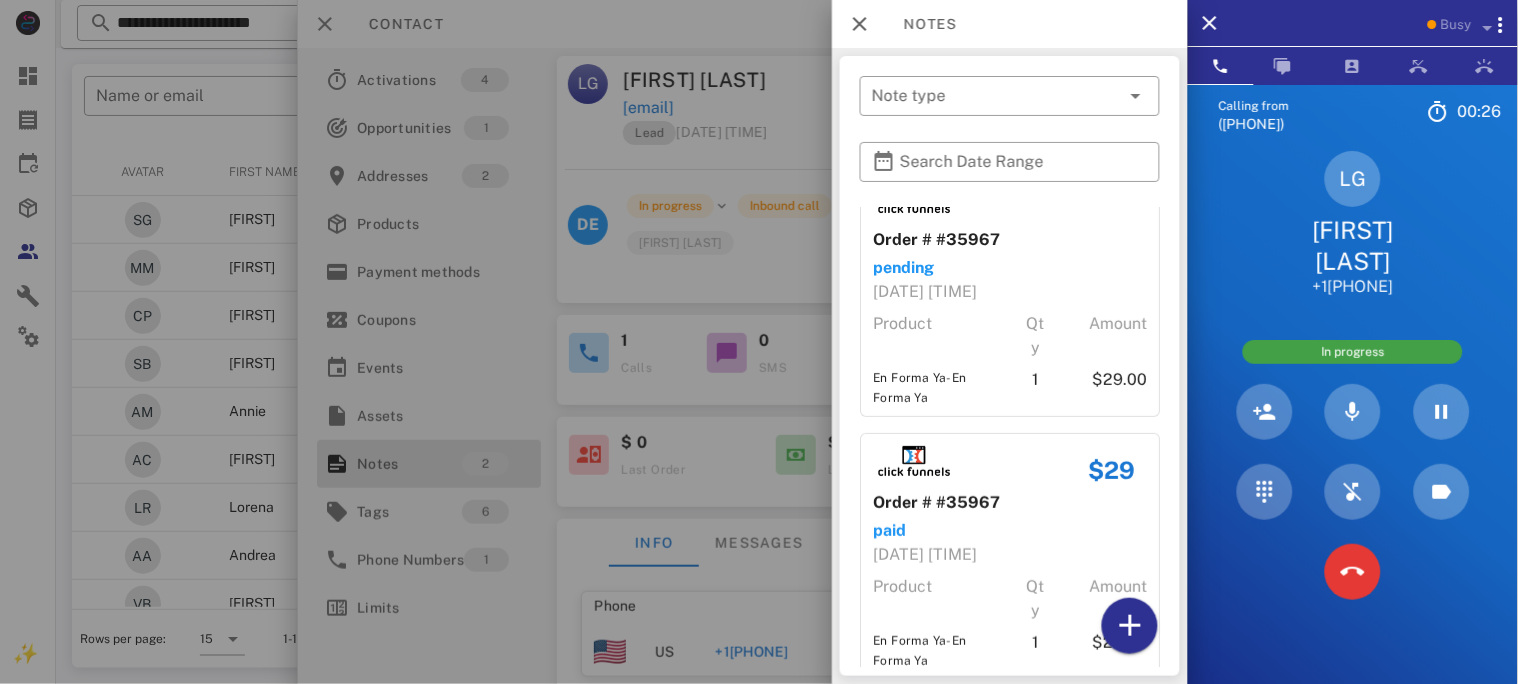 scroll, scrollTop: 75, scrollLeft: 0, axis: vertical 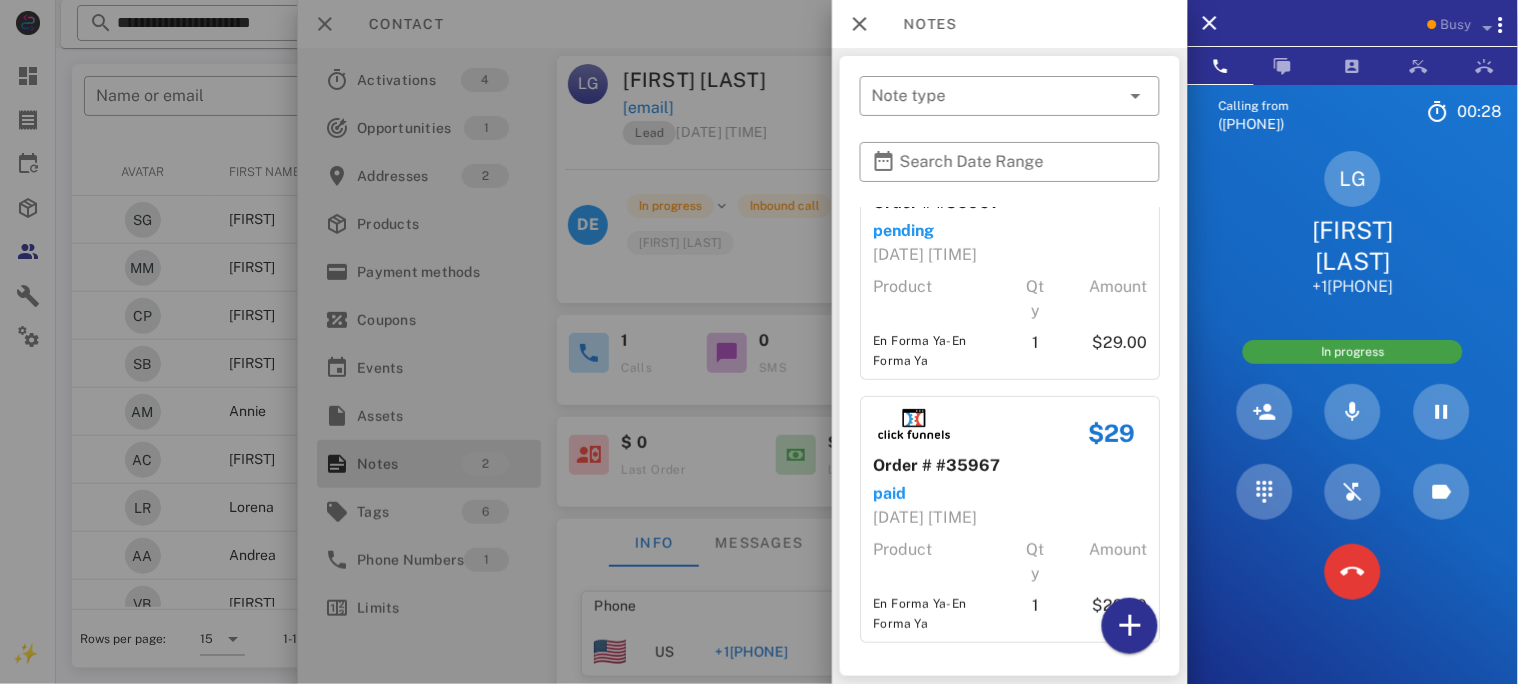 click at bounding box center [759, 342] 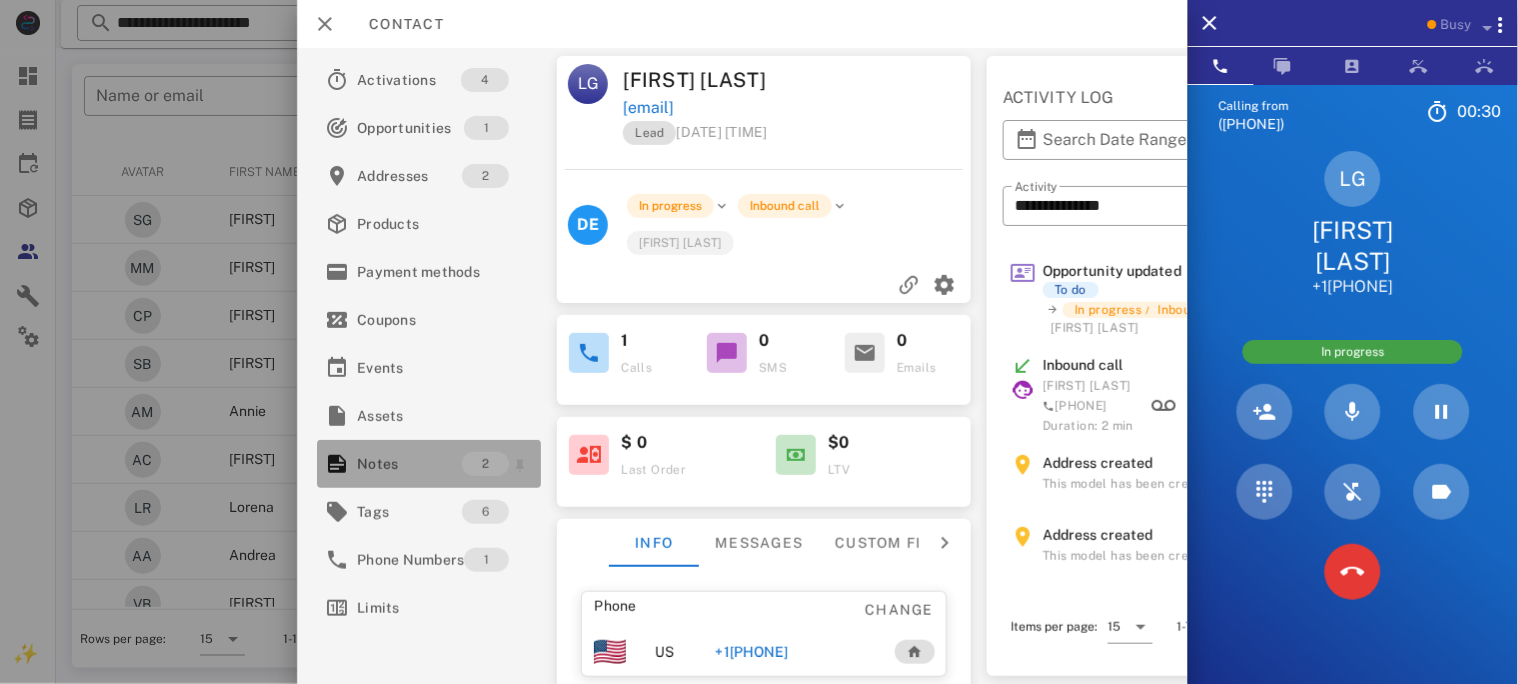 click on "Notes" at bounding box center [409, 464] 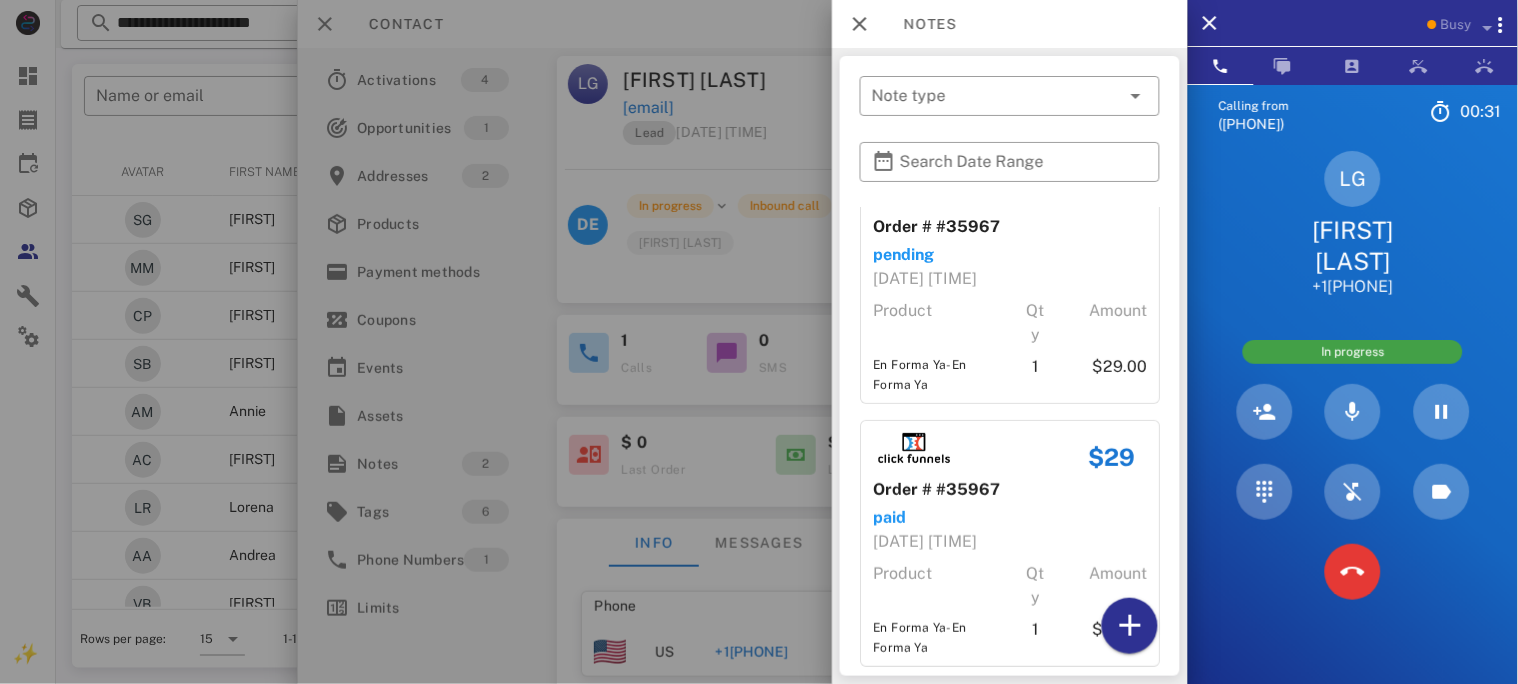 scroll, scrollTop: 75, scrollLeft: 0, axis: vertical 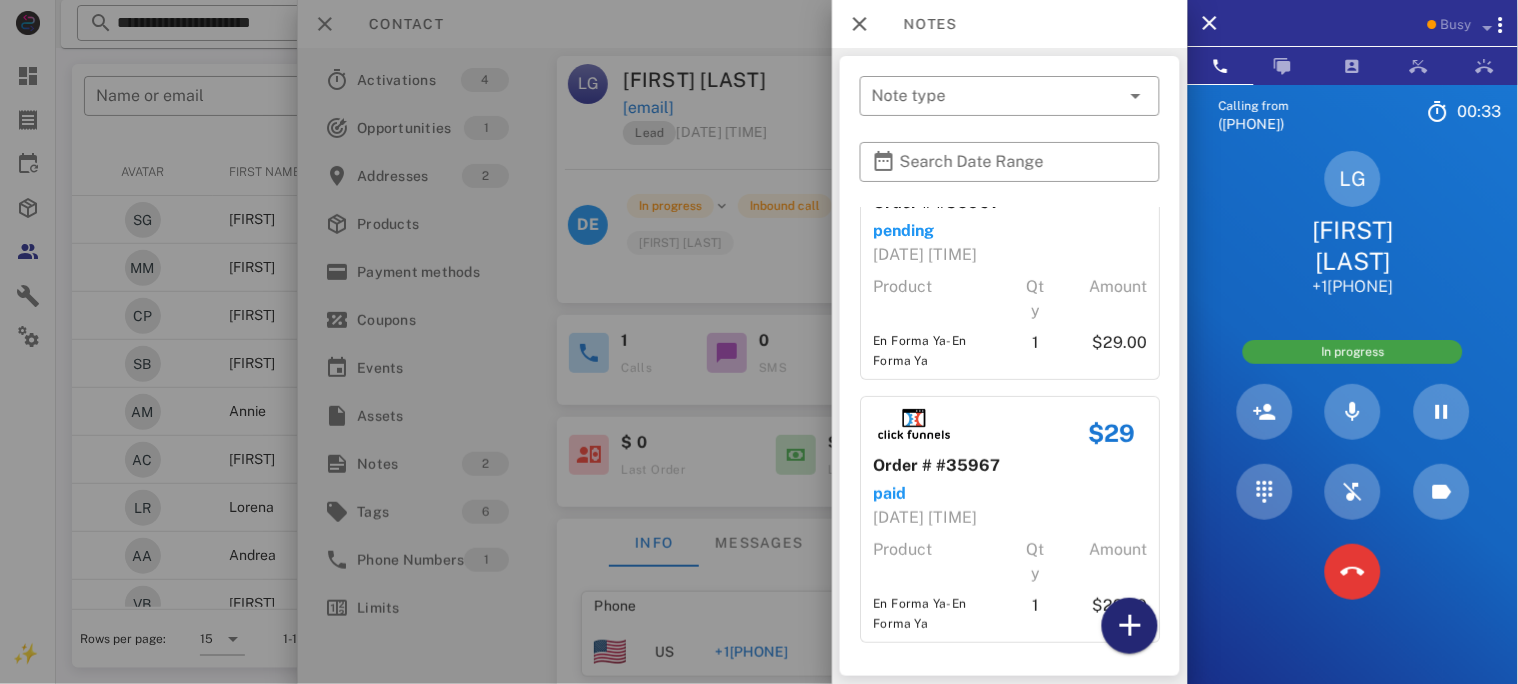 drag, startPoint x: 1135, startPoint y: 639, endPoint x: 1100, endPoint y: 575, distance: 72.94518 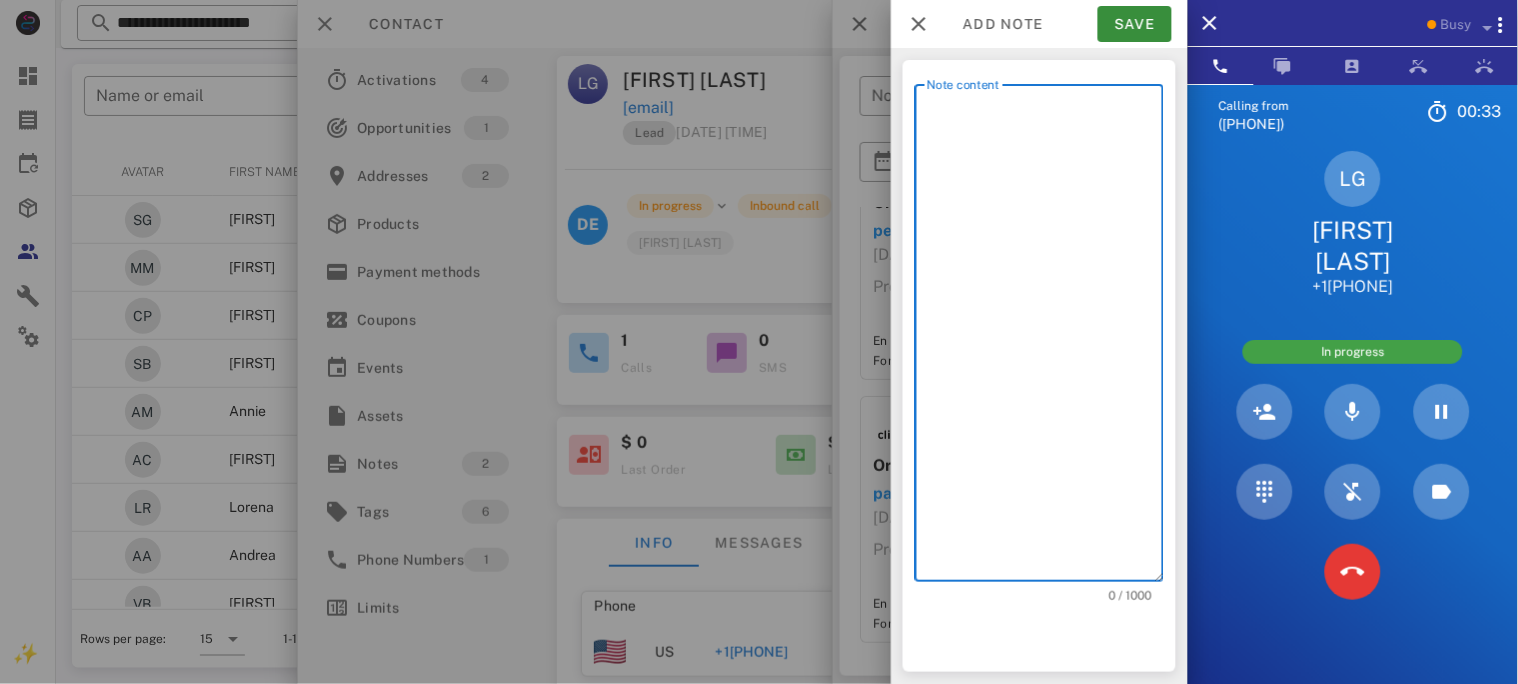 click on "Note content" at bounding box center [1045, 338] 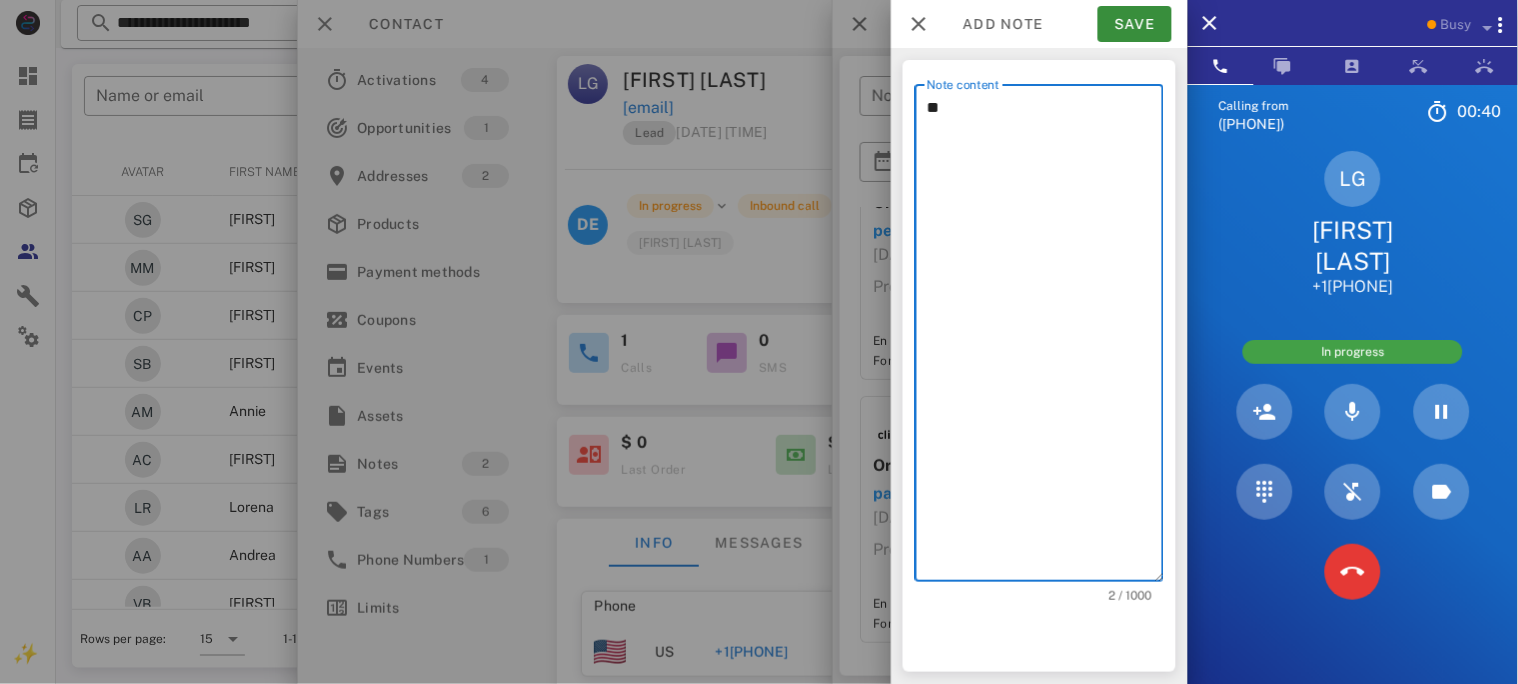 type on "*" 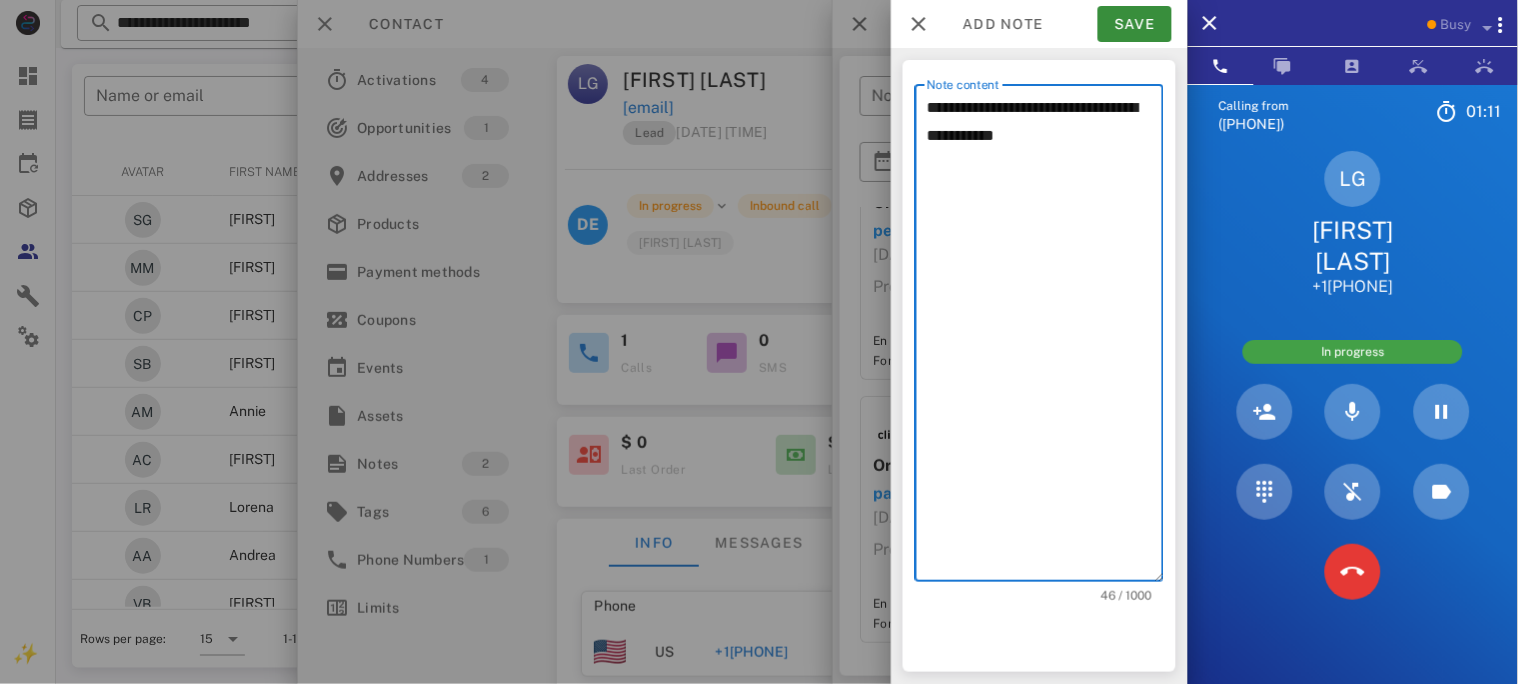 type on "**********" 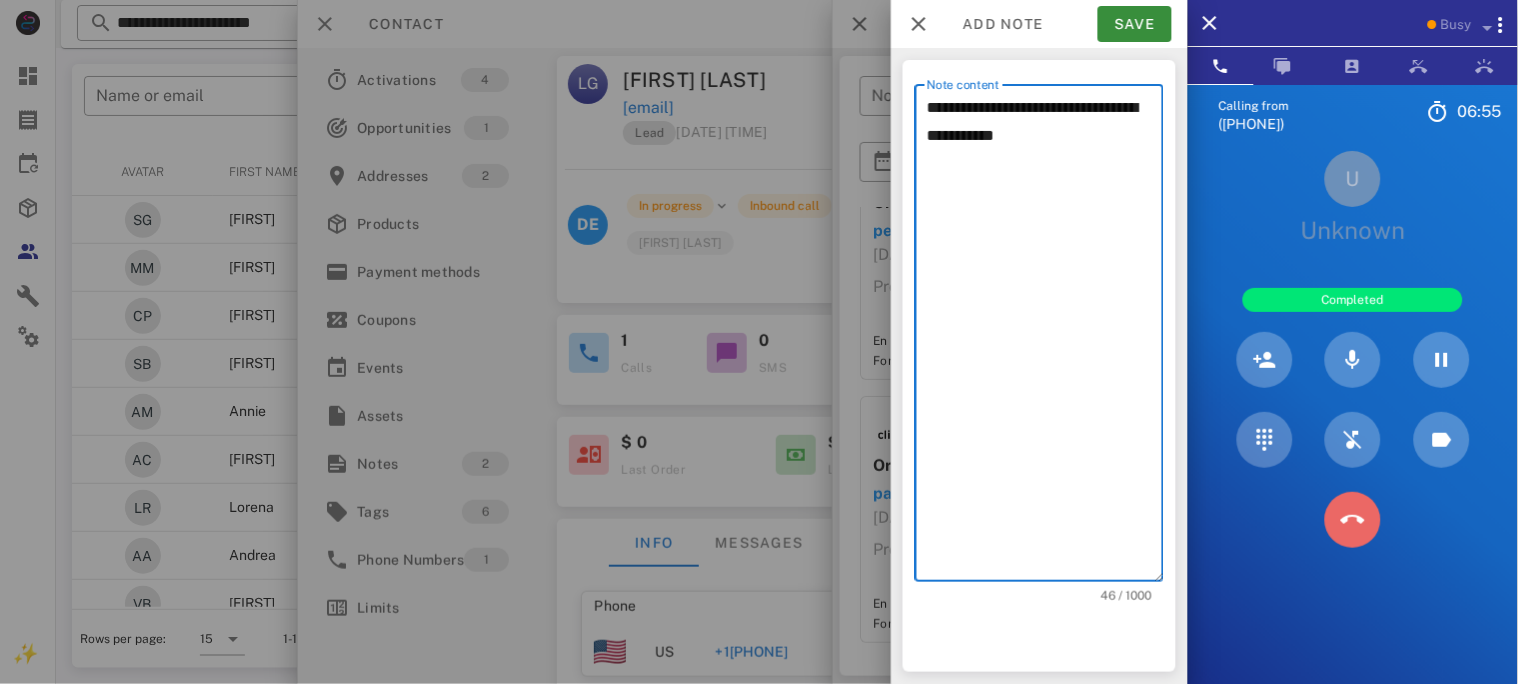 click at bounding box center (1353, 520) 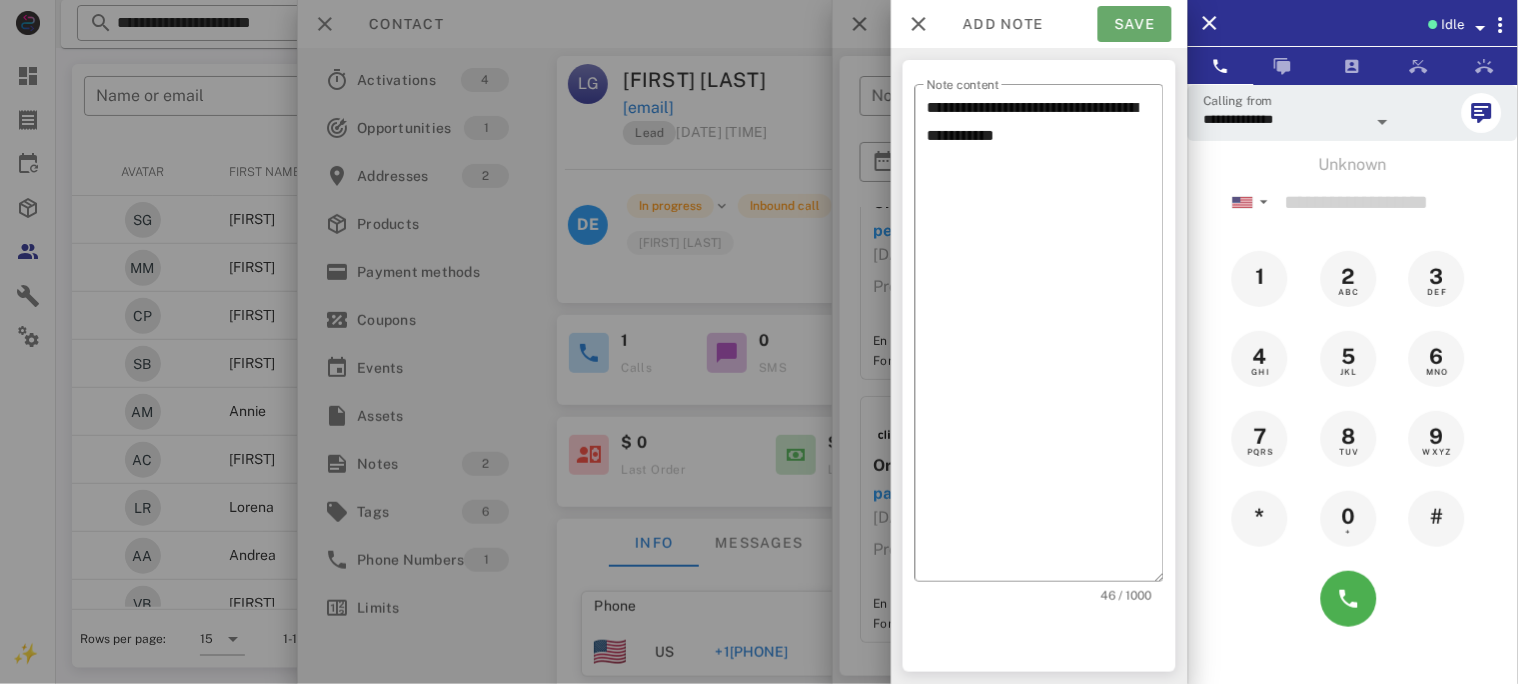 click on "Save" at bounding box center [1135, 24] 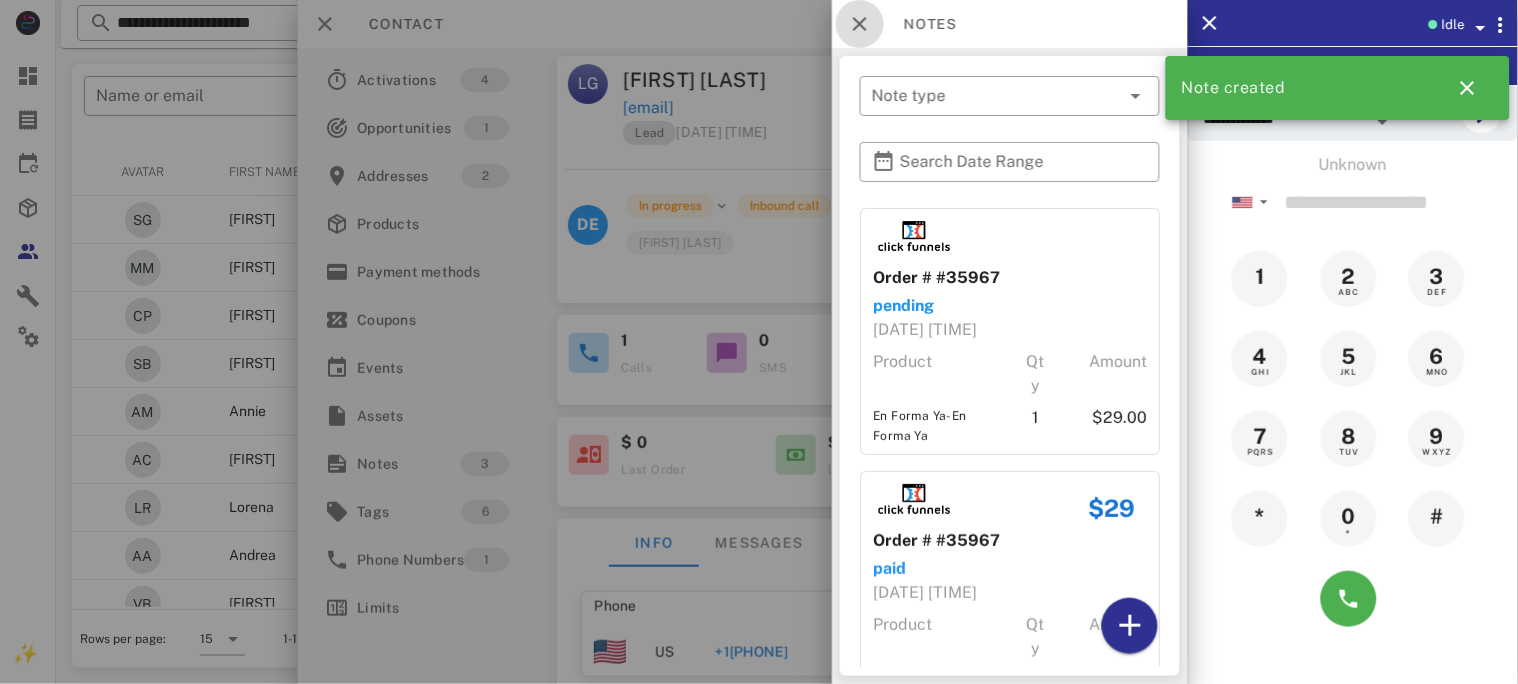 drag, startPoint x: 860, startPoint y: 14, endPoint x: 795, endPoint y: 131, distance: 133.84319 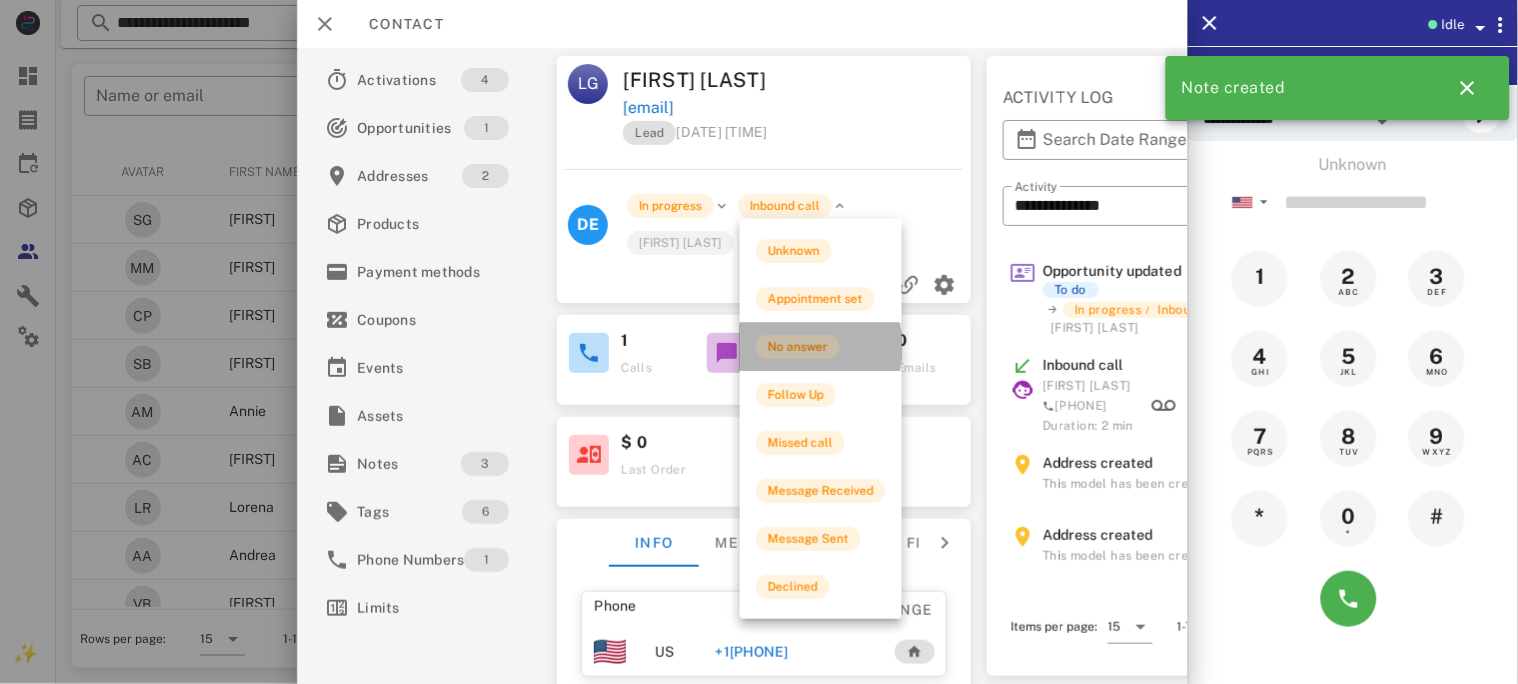click on "No answer" at bounding box center [798, 347] 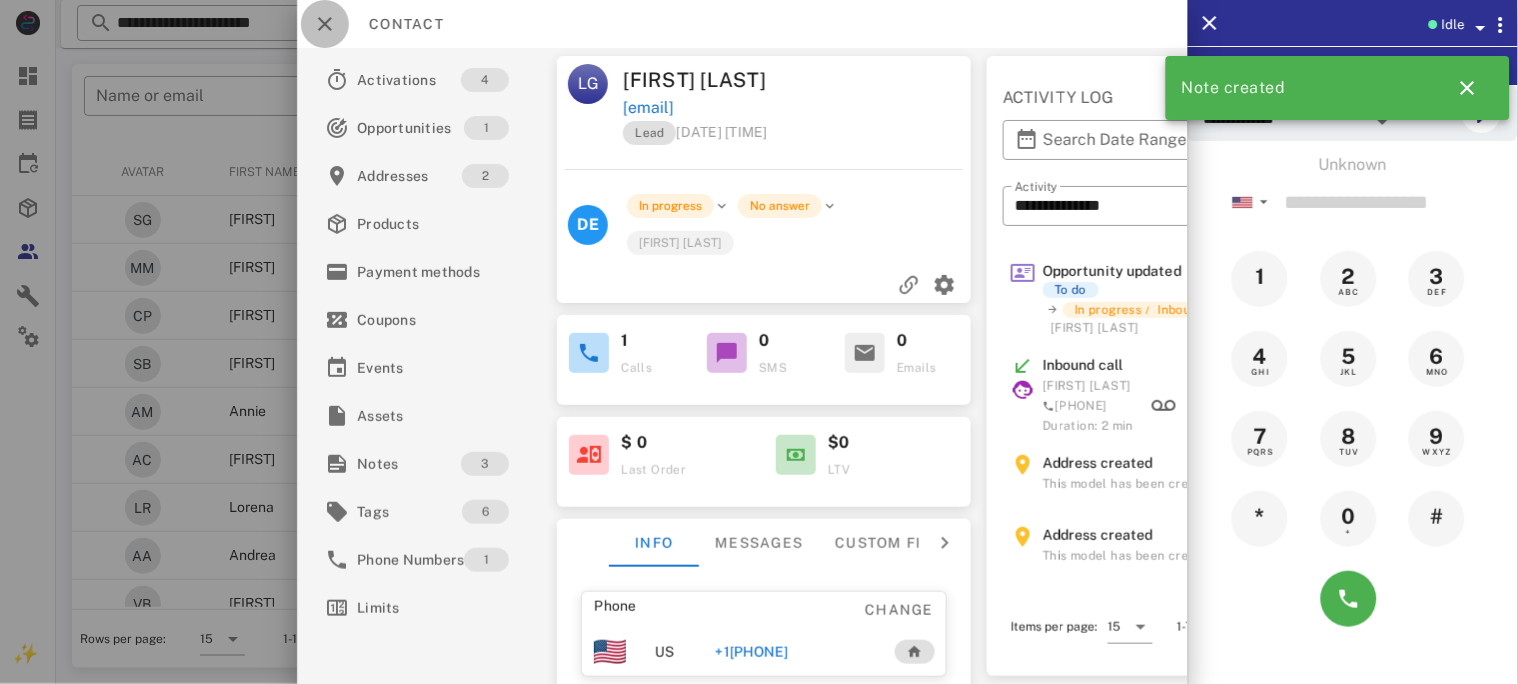 click at bounding box center [325, 24] 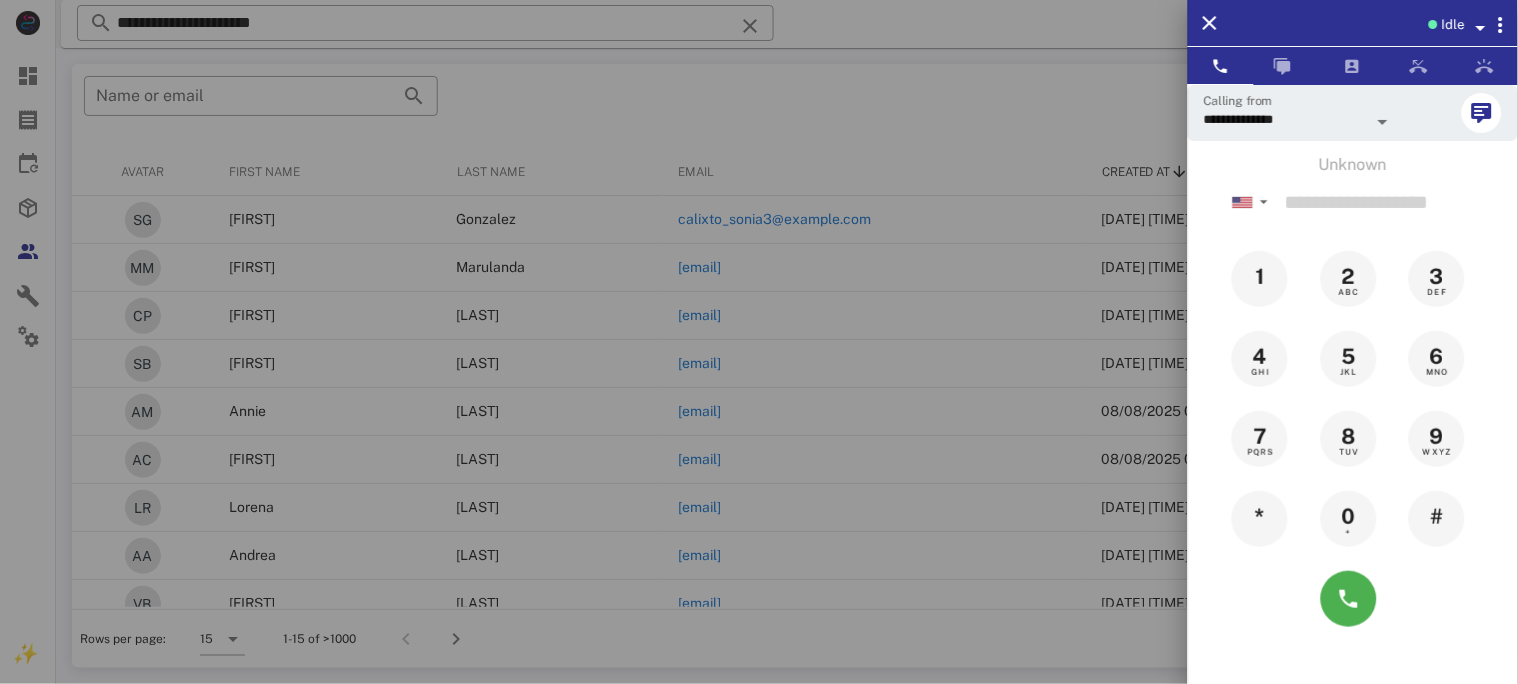 click at bounding box center (1481, 28) 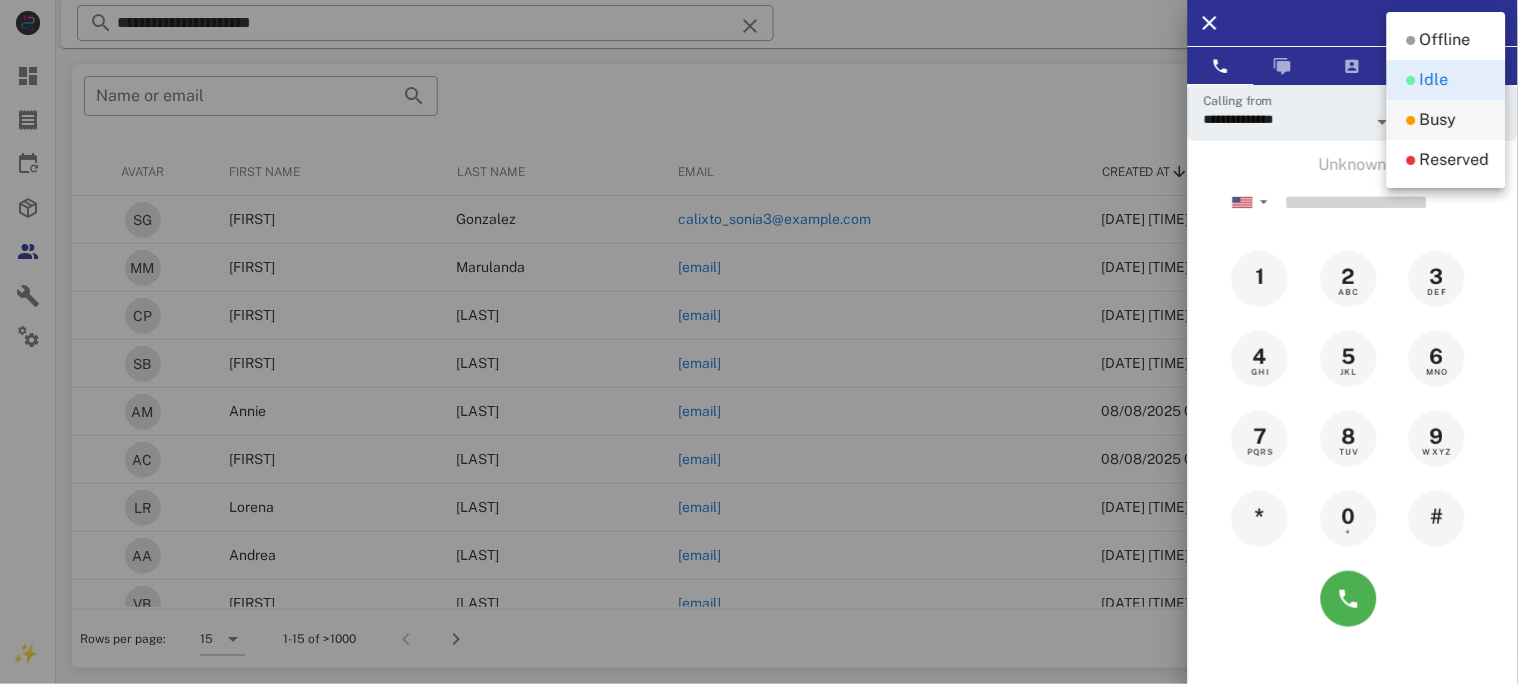click on "Busy" at bounding box center [1438, 120] 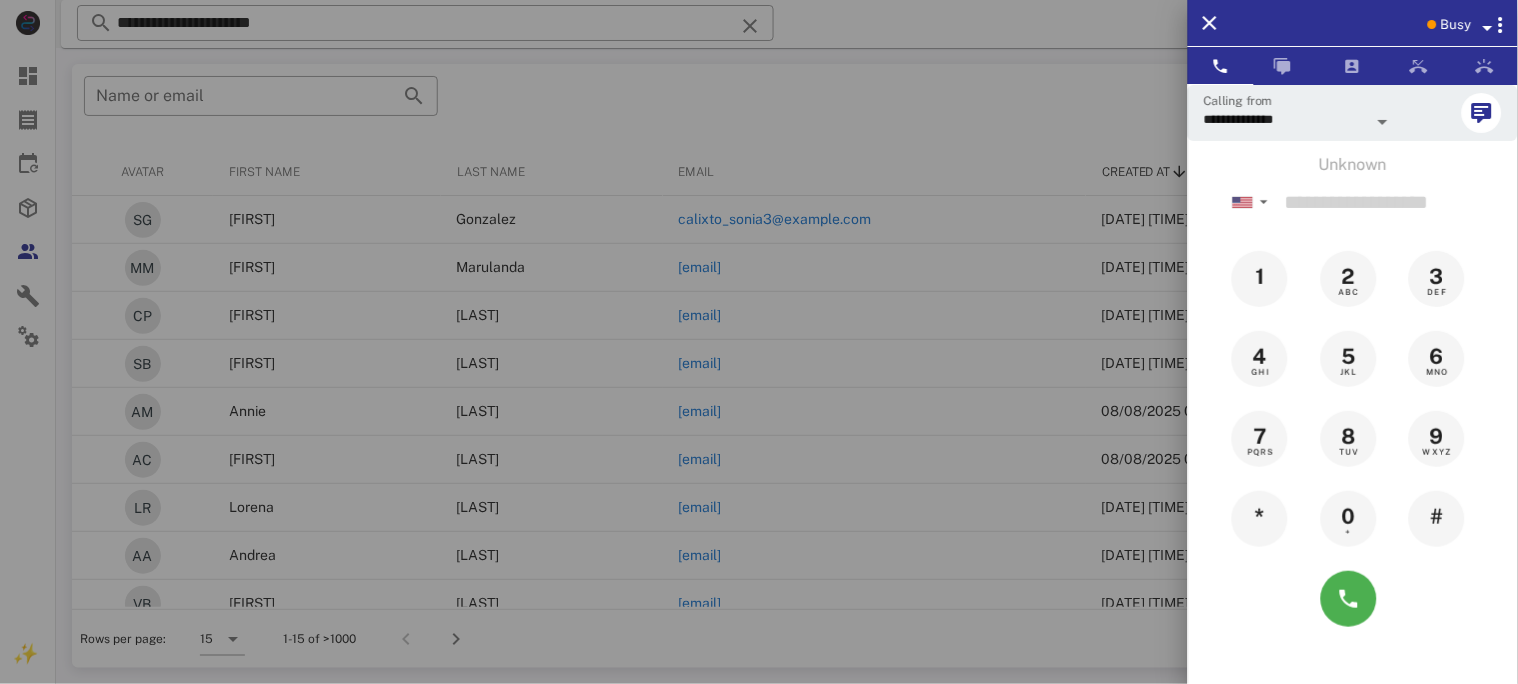 click at bounding box center (1488, 28) 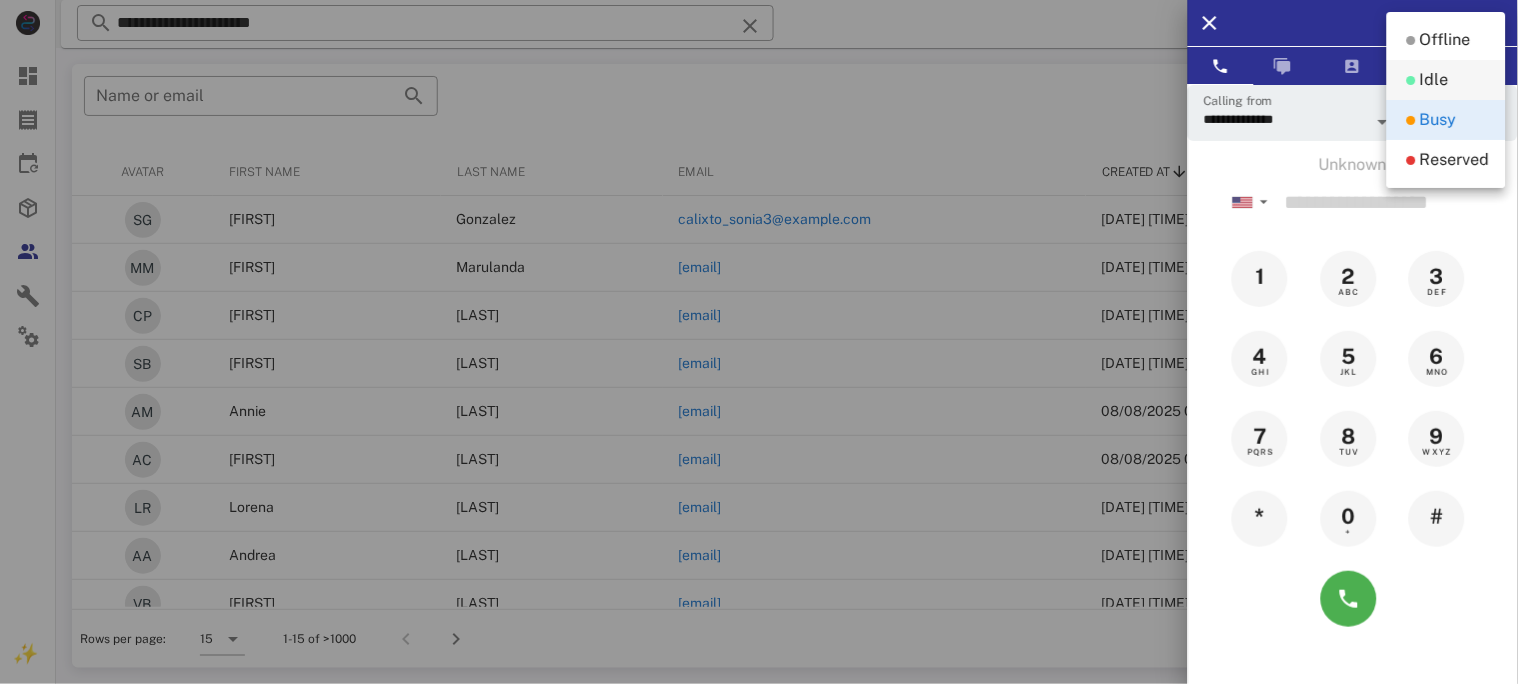 click on "Idle" at bounding box center [1434, 80] 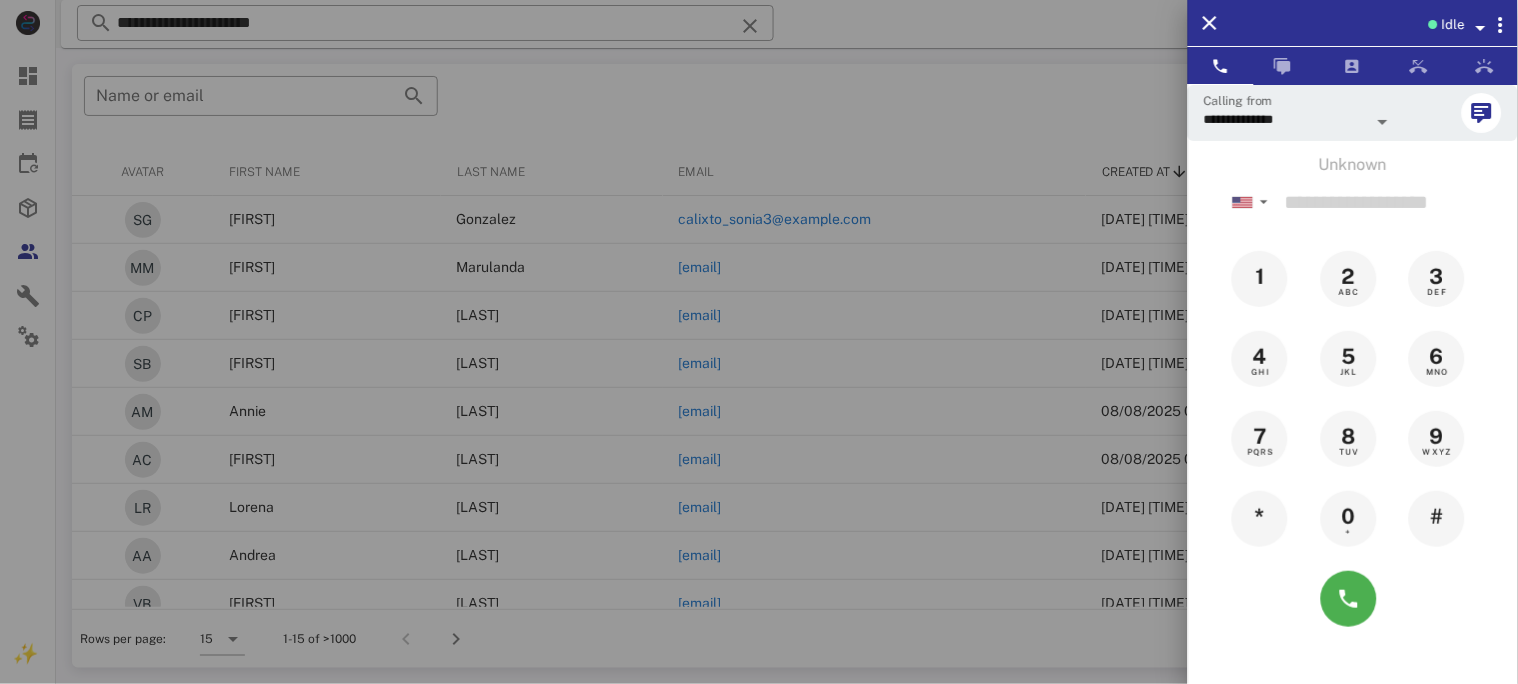 click at bounding box center (759, 342) 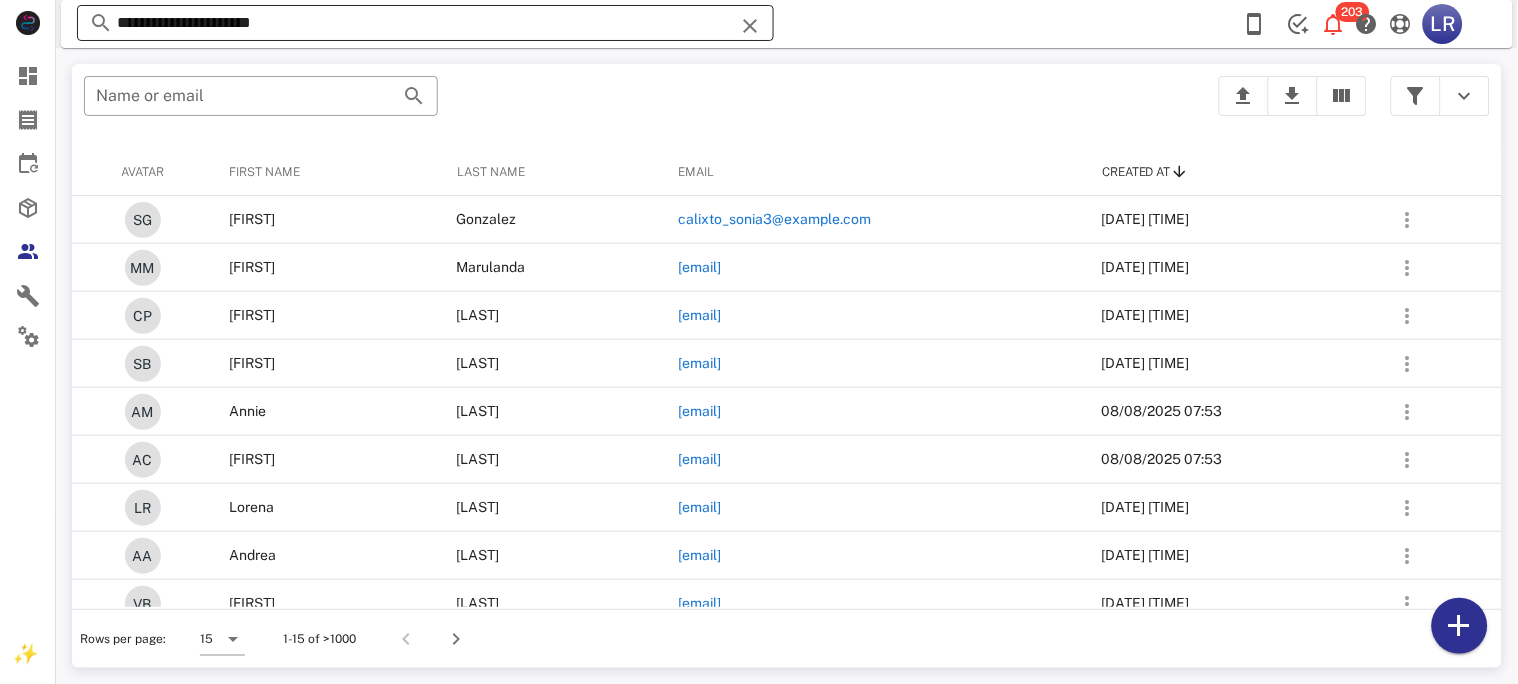 click at bounding box center (750, 26) 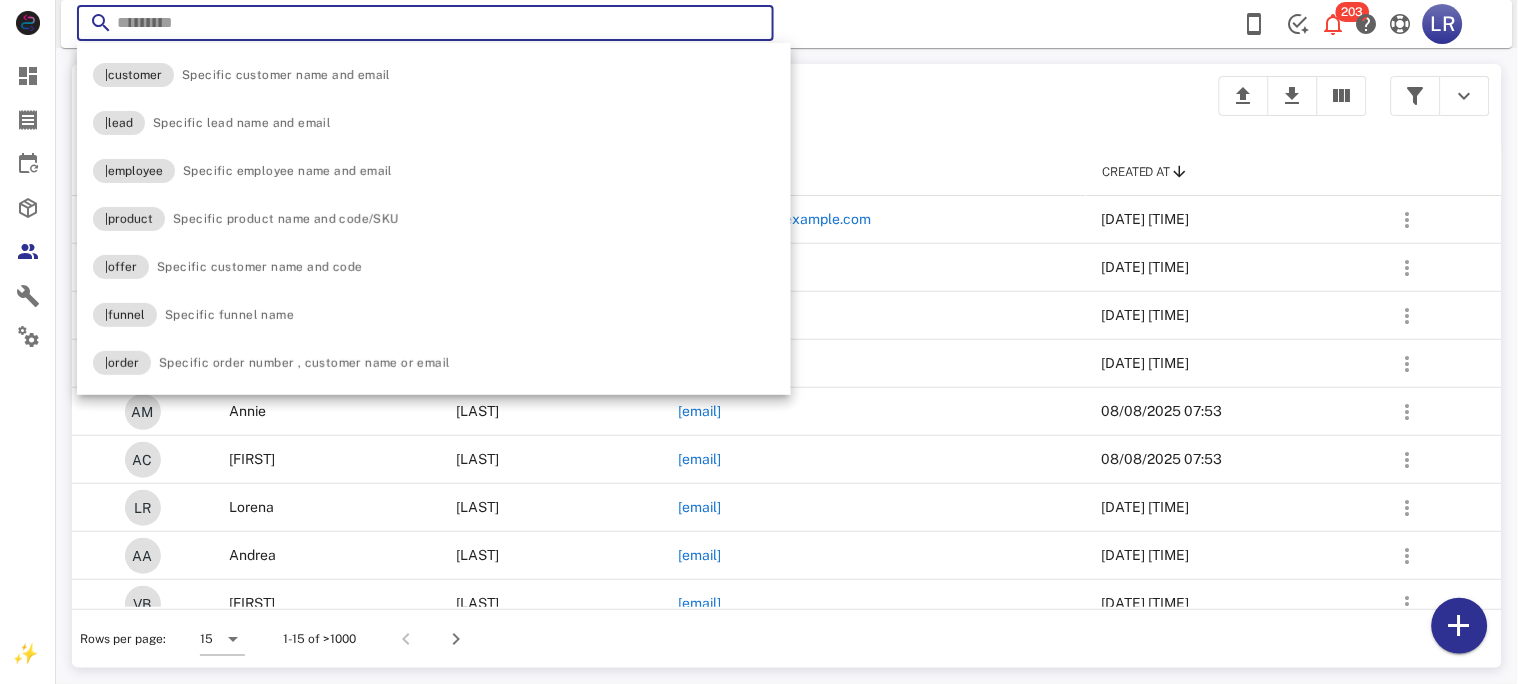 paste on "**********" 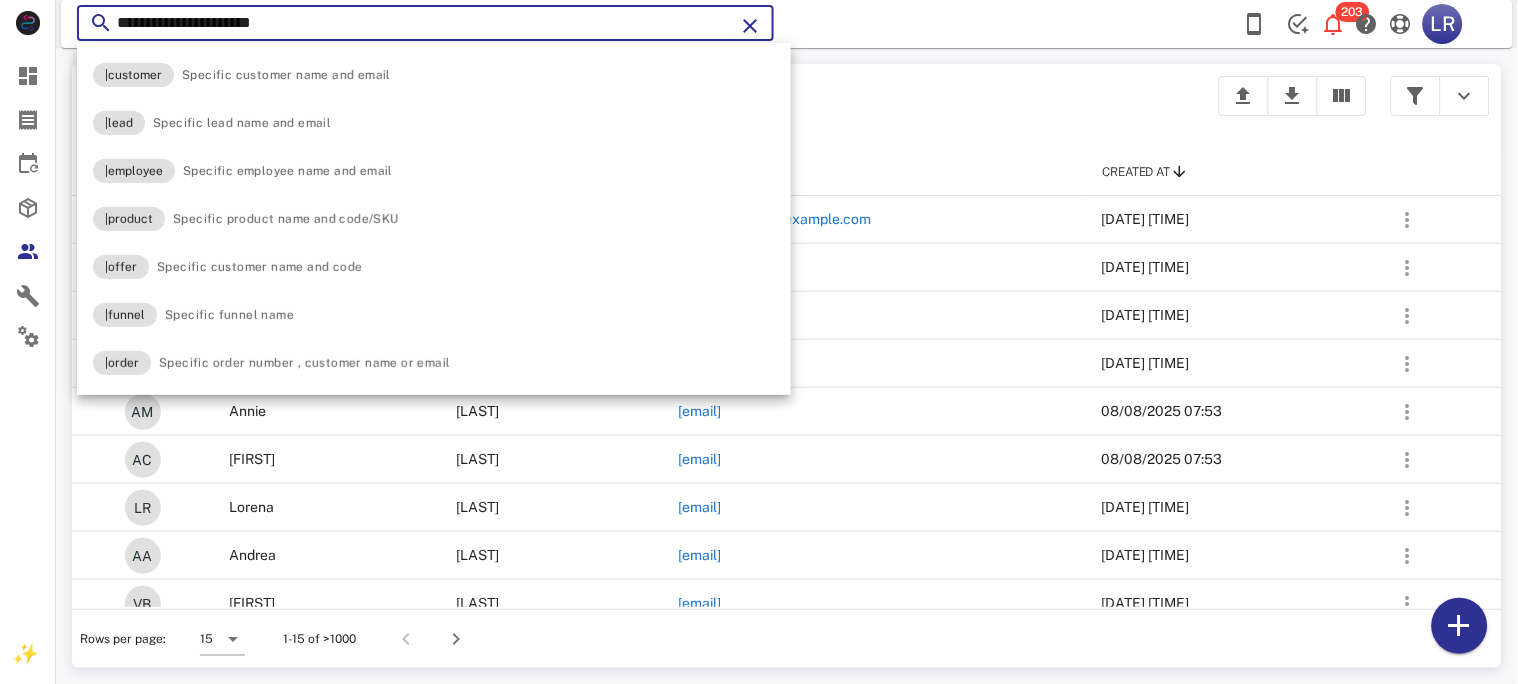 type on "**********" 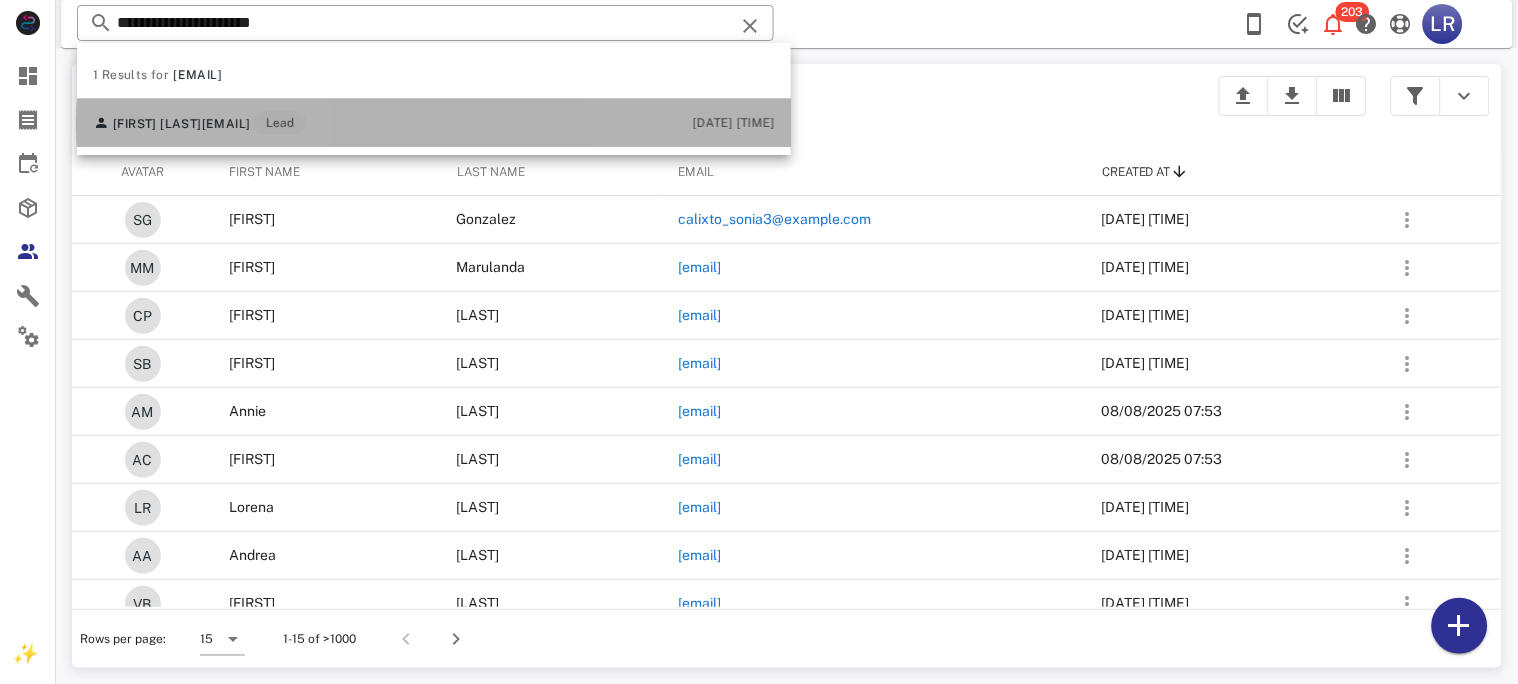click on "ann.y.2102@hotmail.com" at bounding box center (226, 124) 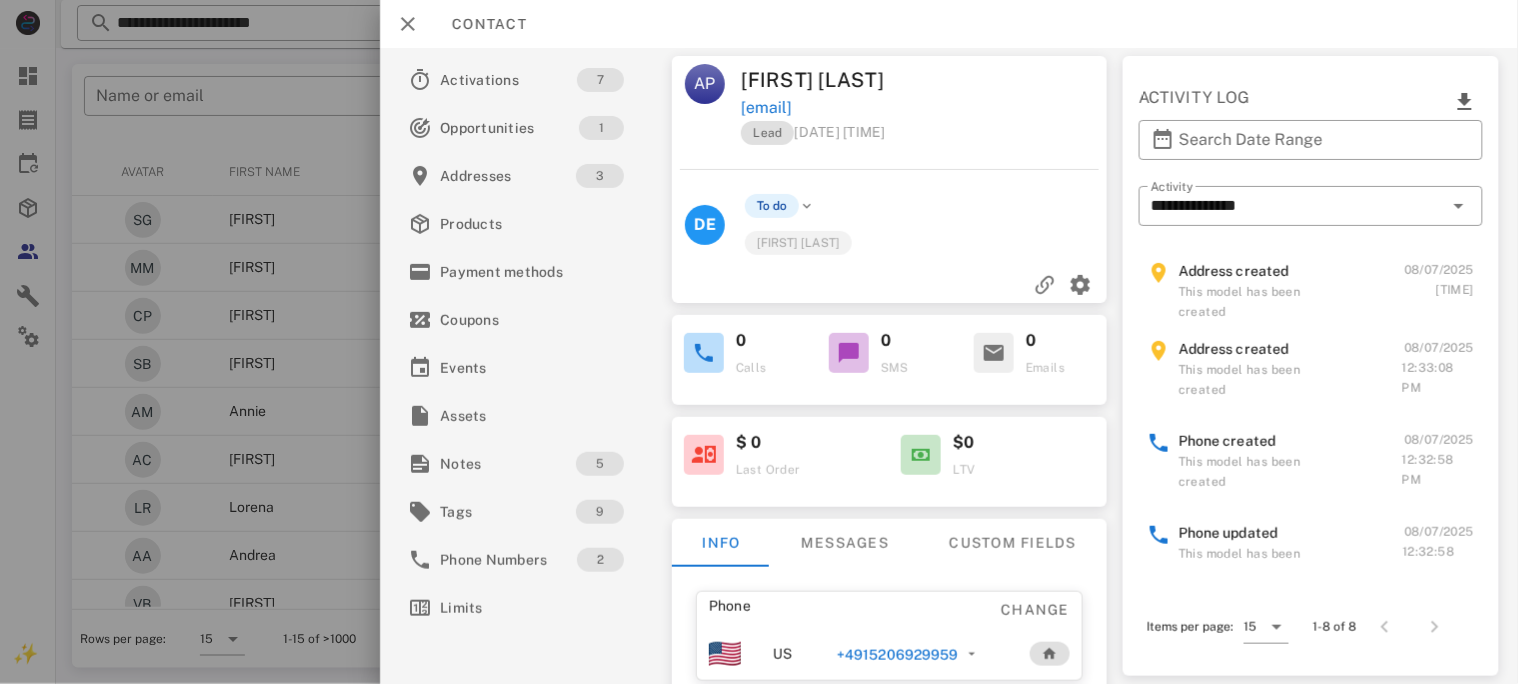 click on "+4915206929959" at bounding box center (896, 655) 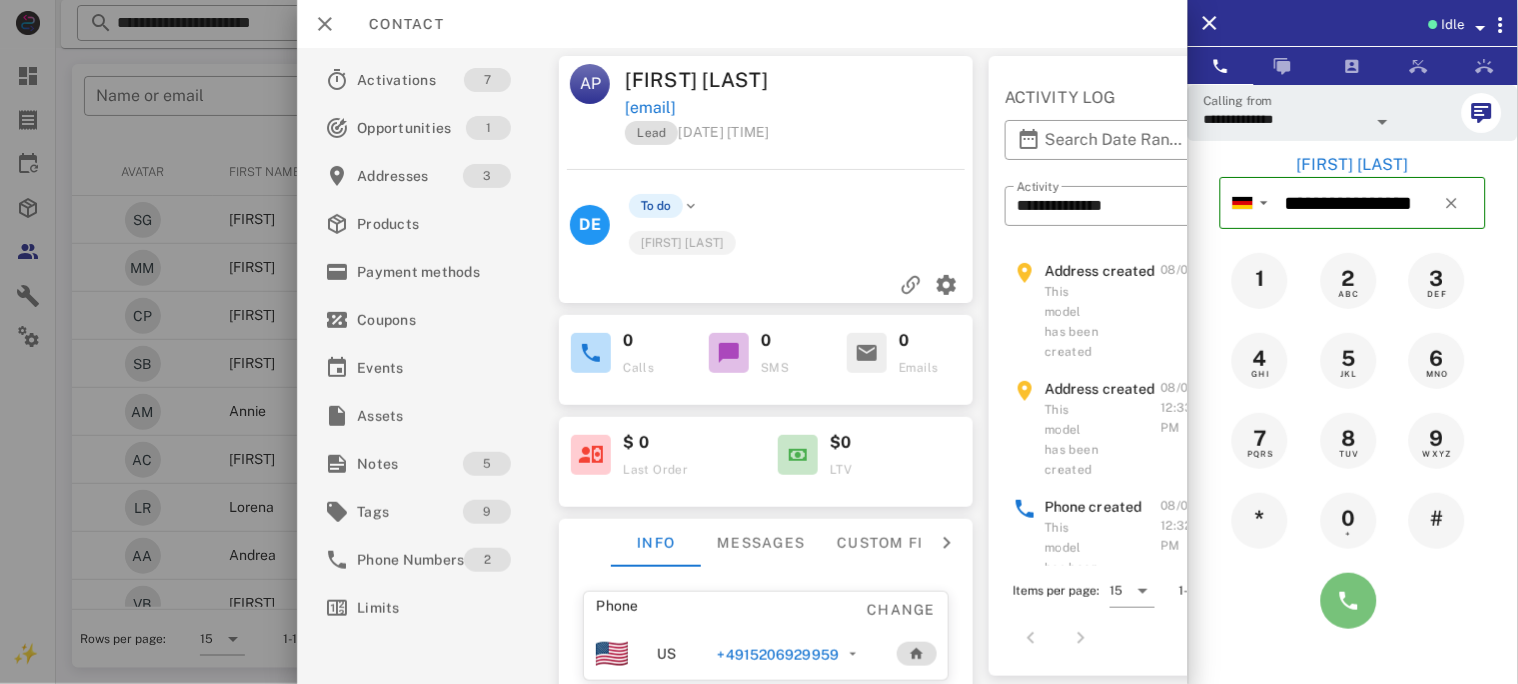 click at bounding box center (1349, 601) 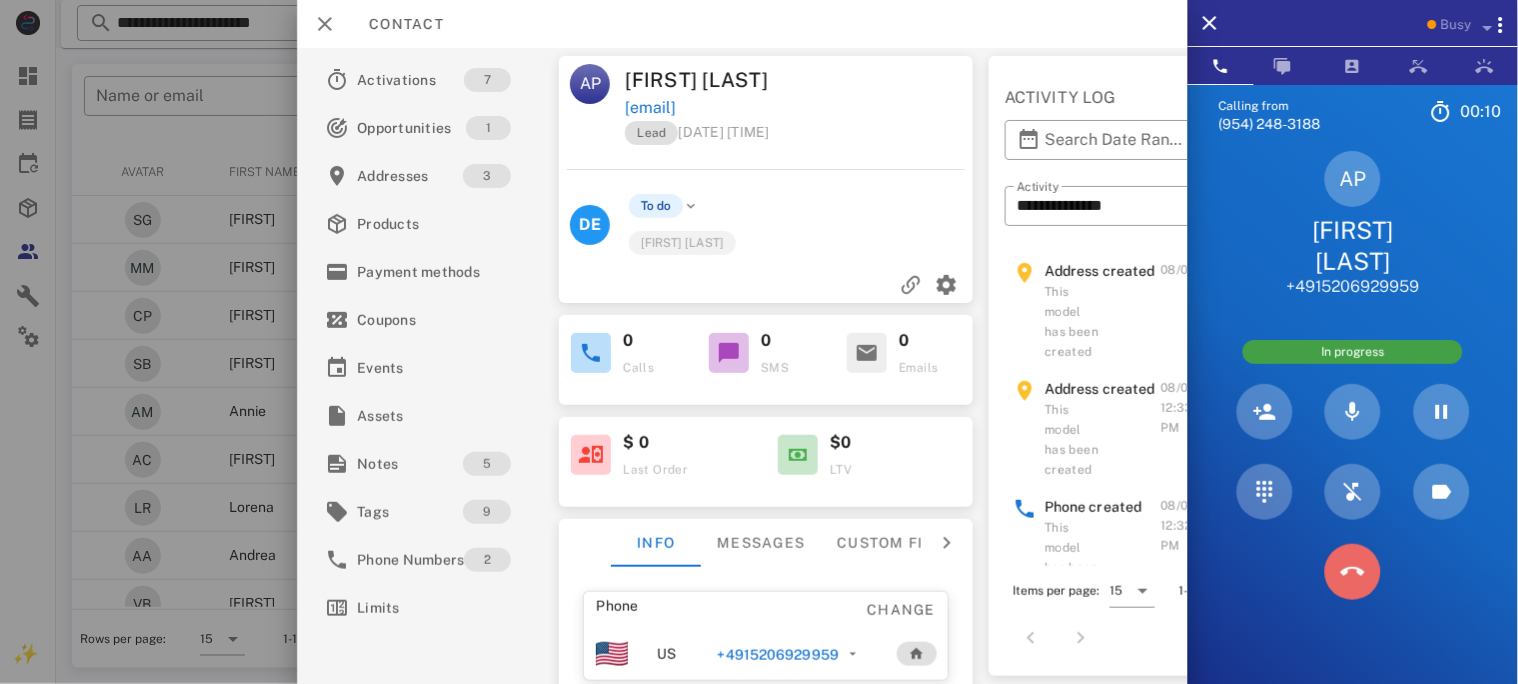 drag, startPoint x: 1346, startPoint y: 564, endPoint x: 1212, endPoint y: 545, distance: 135.34032 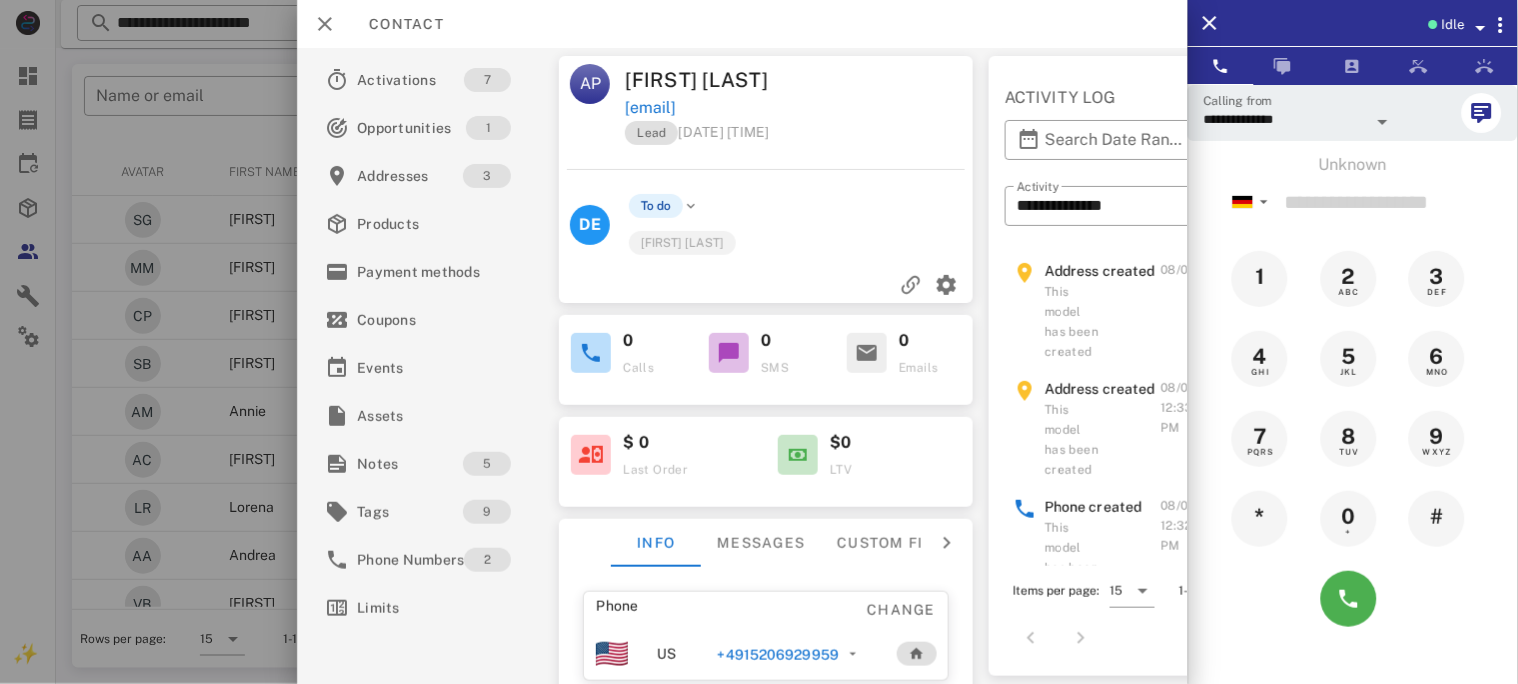click on "+4915206929959" at bounding box center (777, 655) 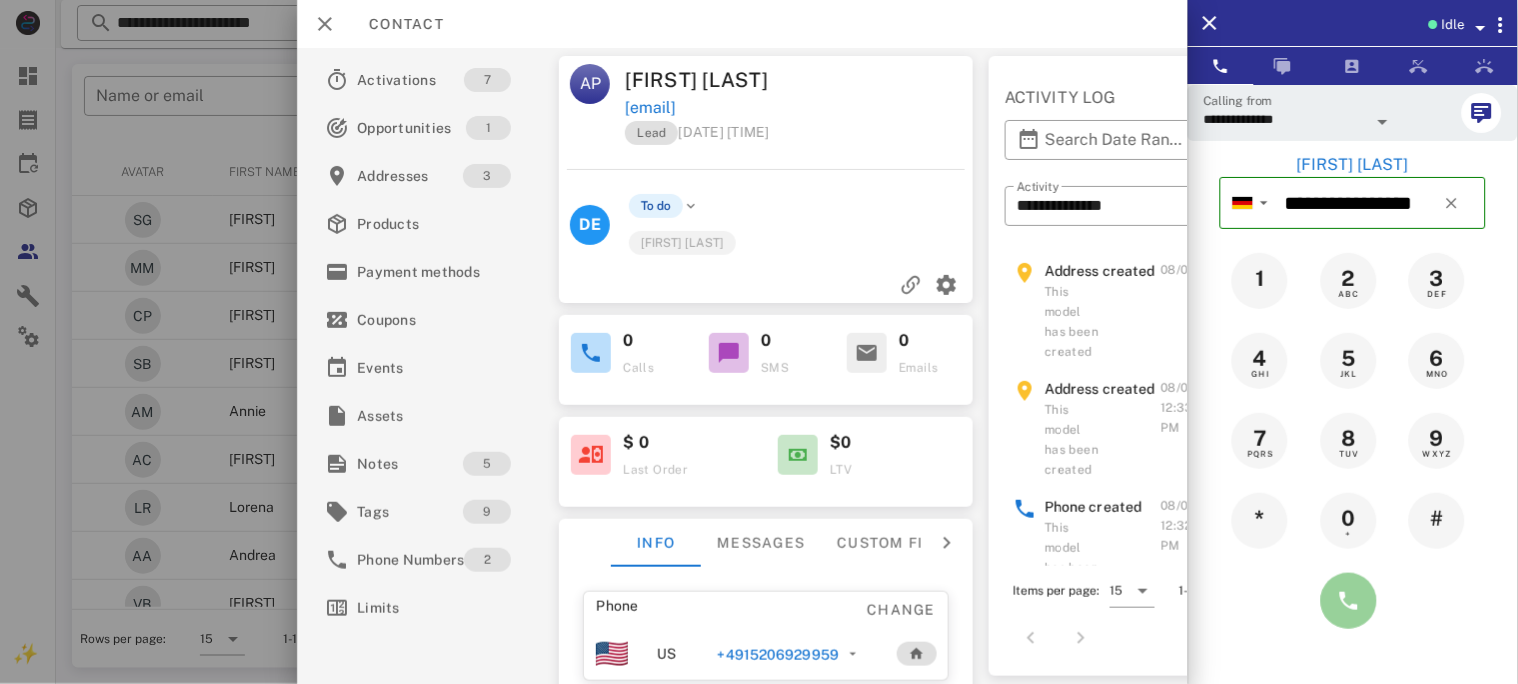 drag, startPoint x: 1339, startPoint y: 602, endPoint x: 1311, endPoint y: 605, distance: 28.160255 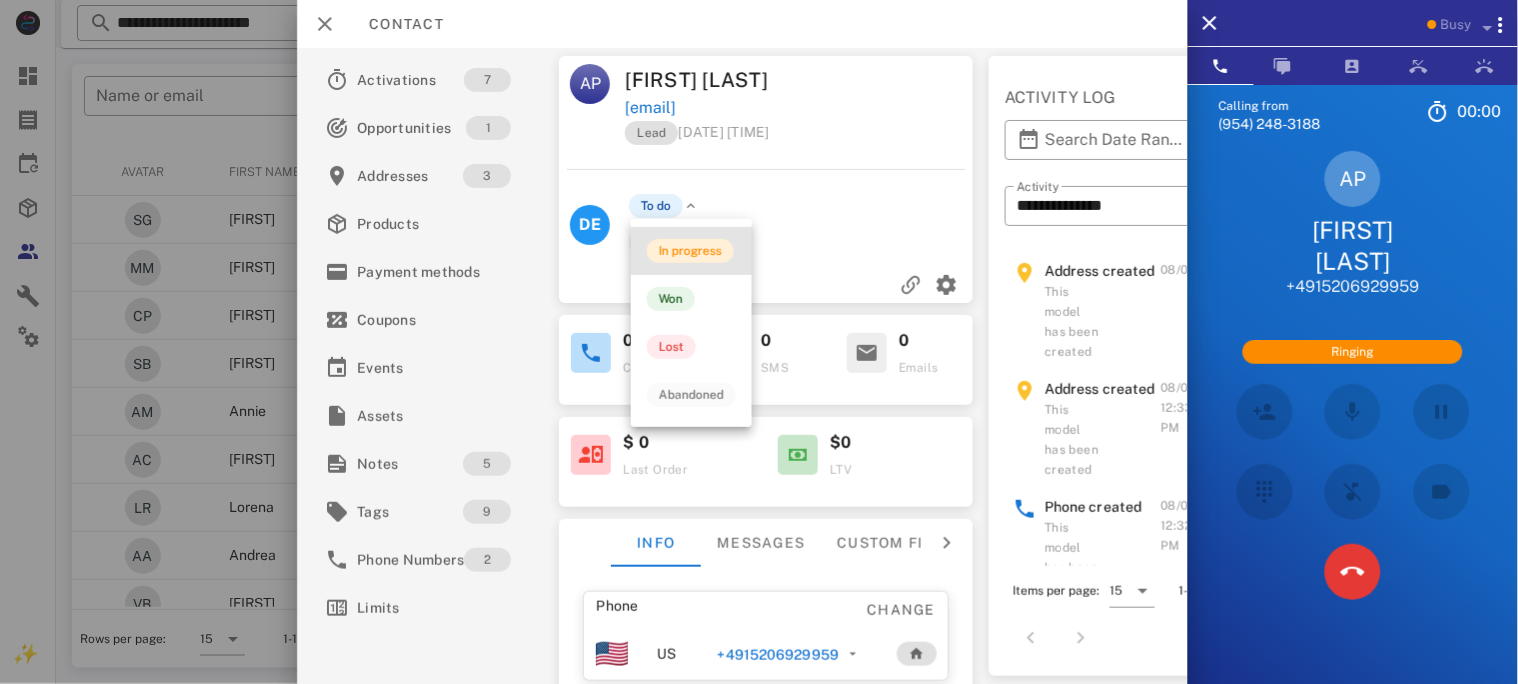 click on "In progress" at bounding box center [690, 251] 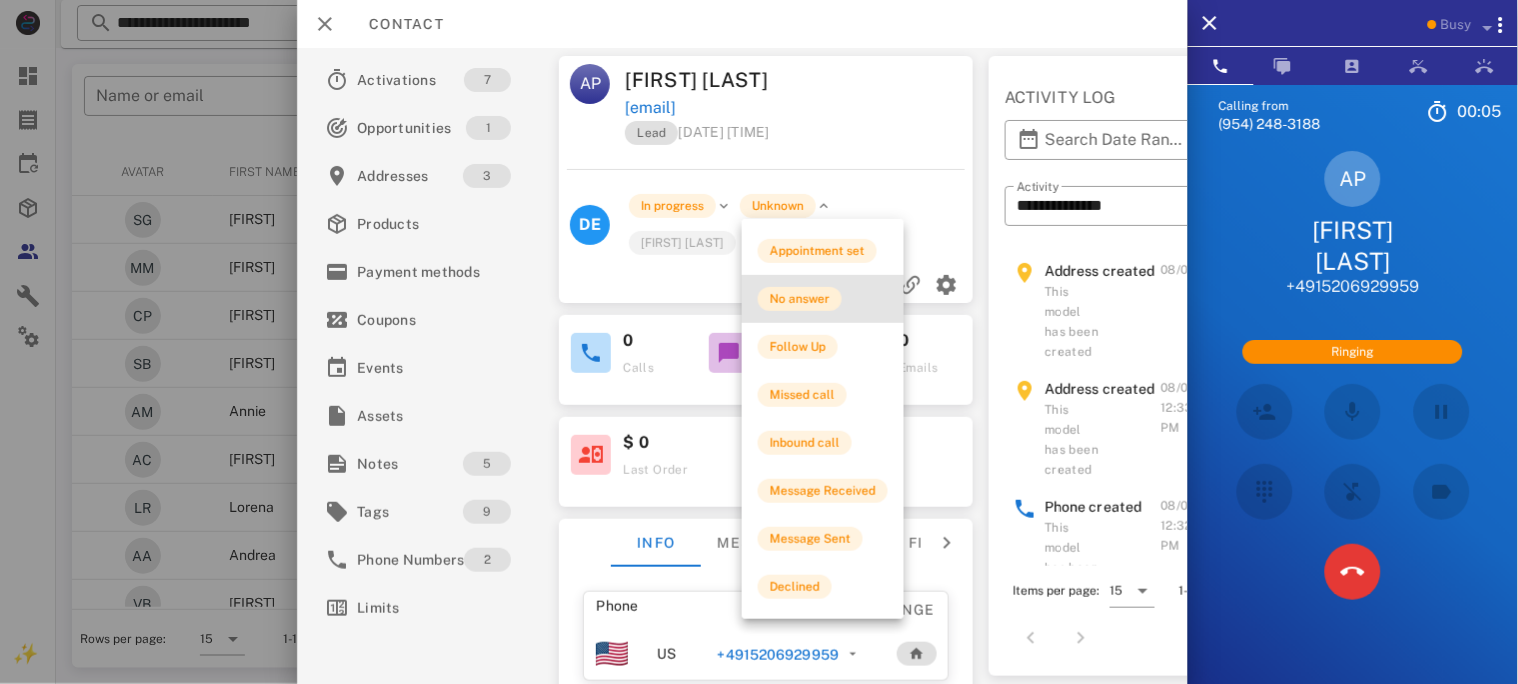 click on "No answer" at bounding box center [800, 299] 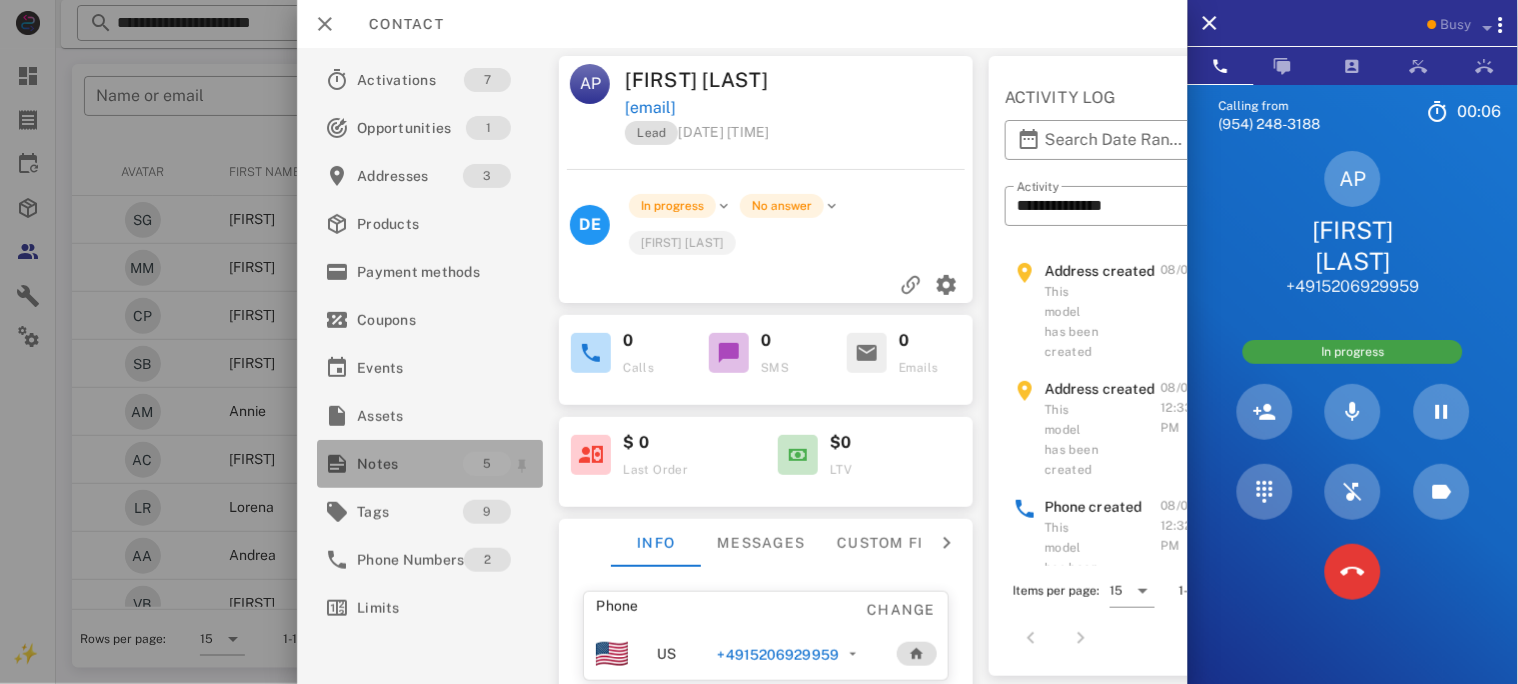 click on "Notes" at bounding box center (410, 464) 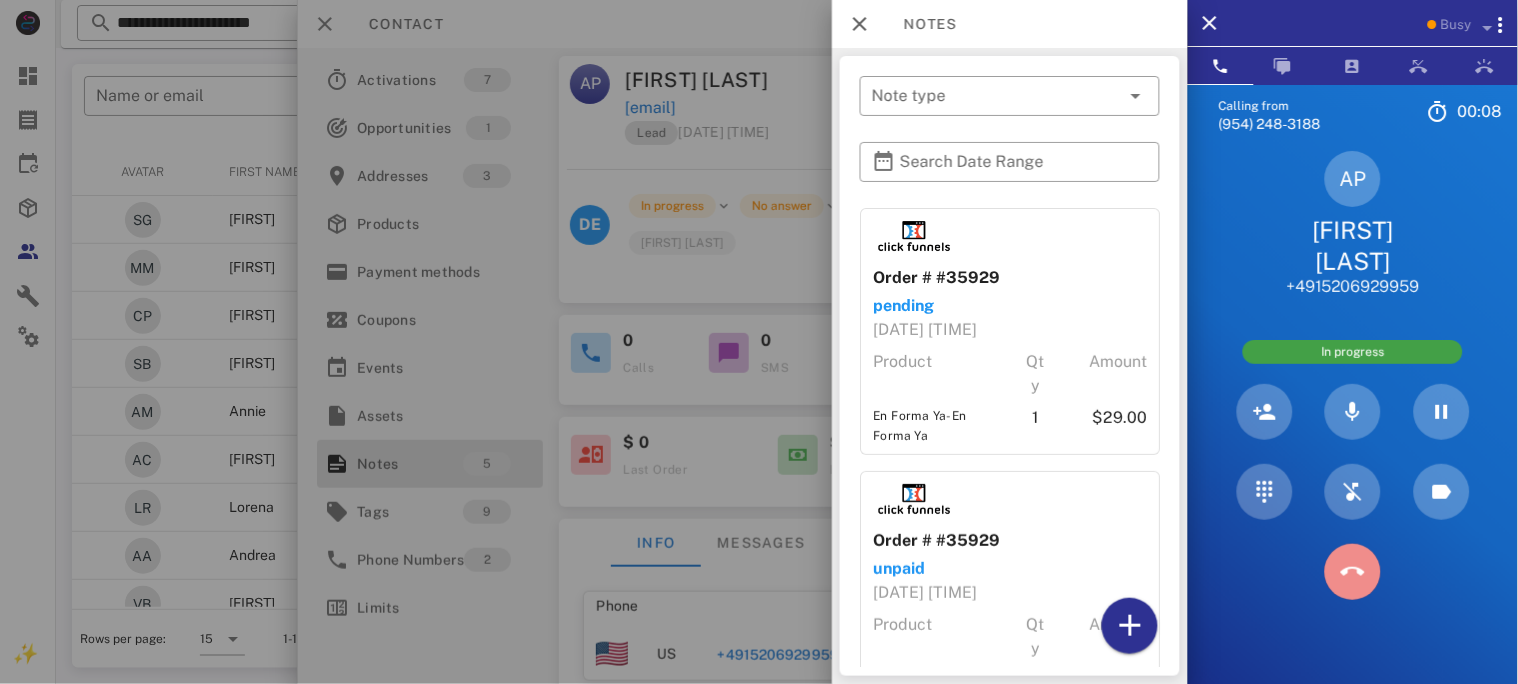 click at bounding box center (1353, 572) 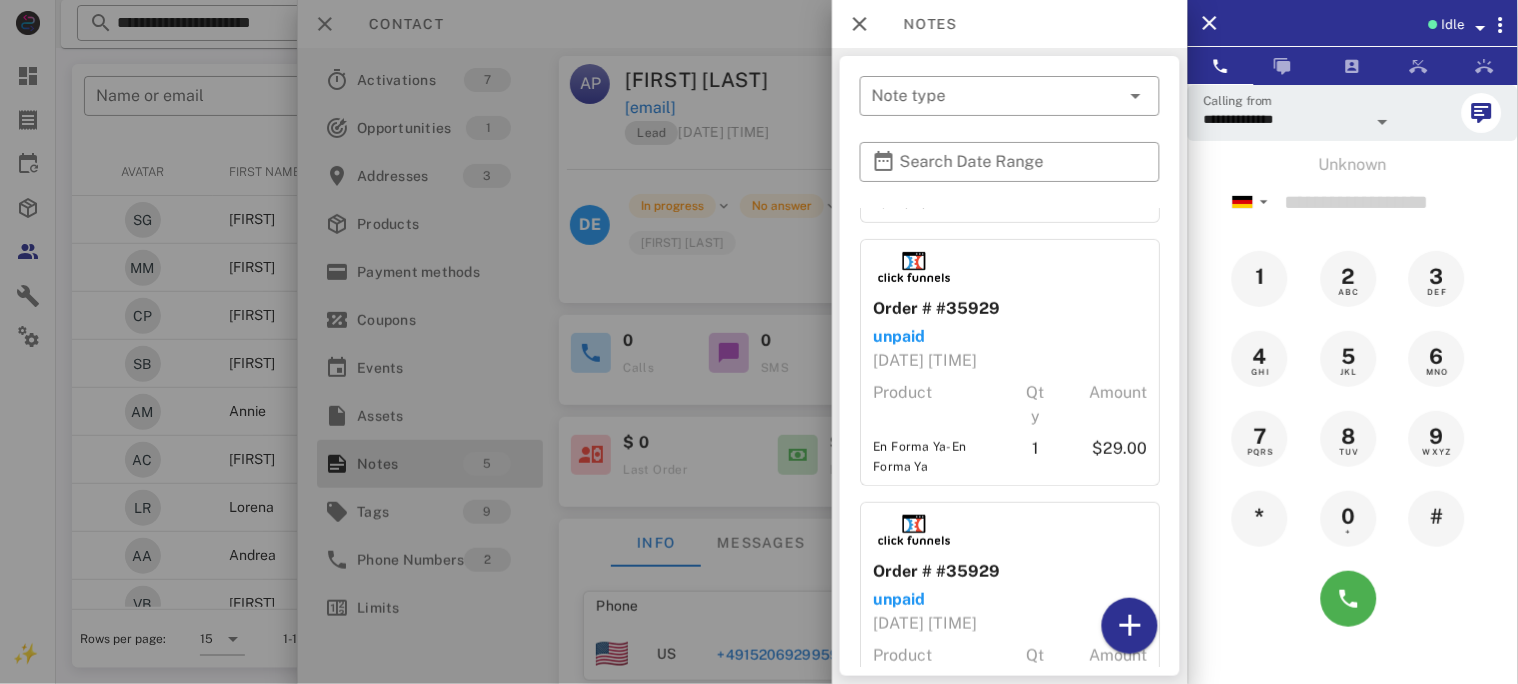scroll, scrollTop: 399, scrollLeft: 0, axis: vertical 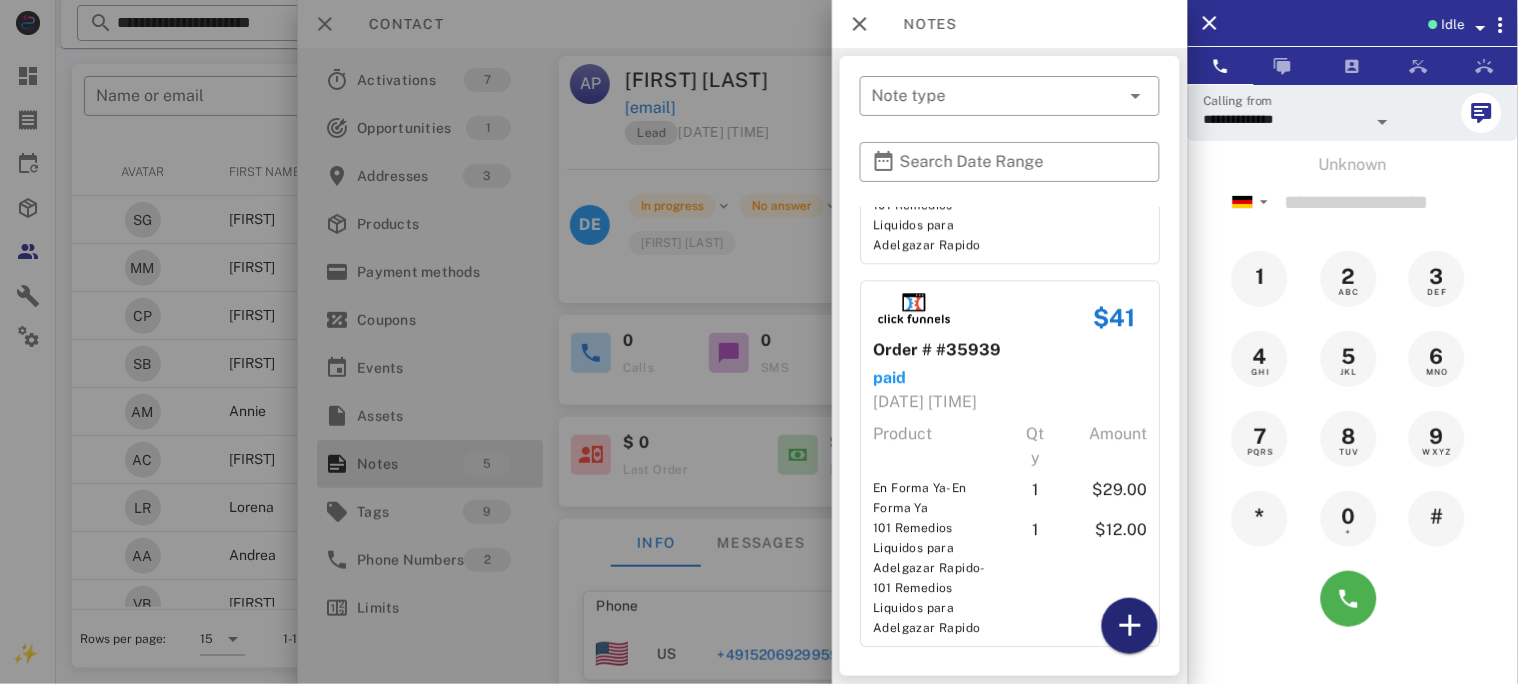 drag, startPoint x: 1133, startPoint y: 627, endPoint x: 1121, endPoint y: 609, distance: 21.633308 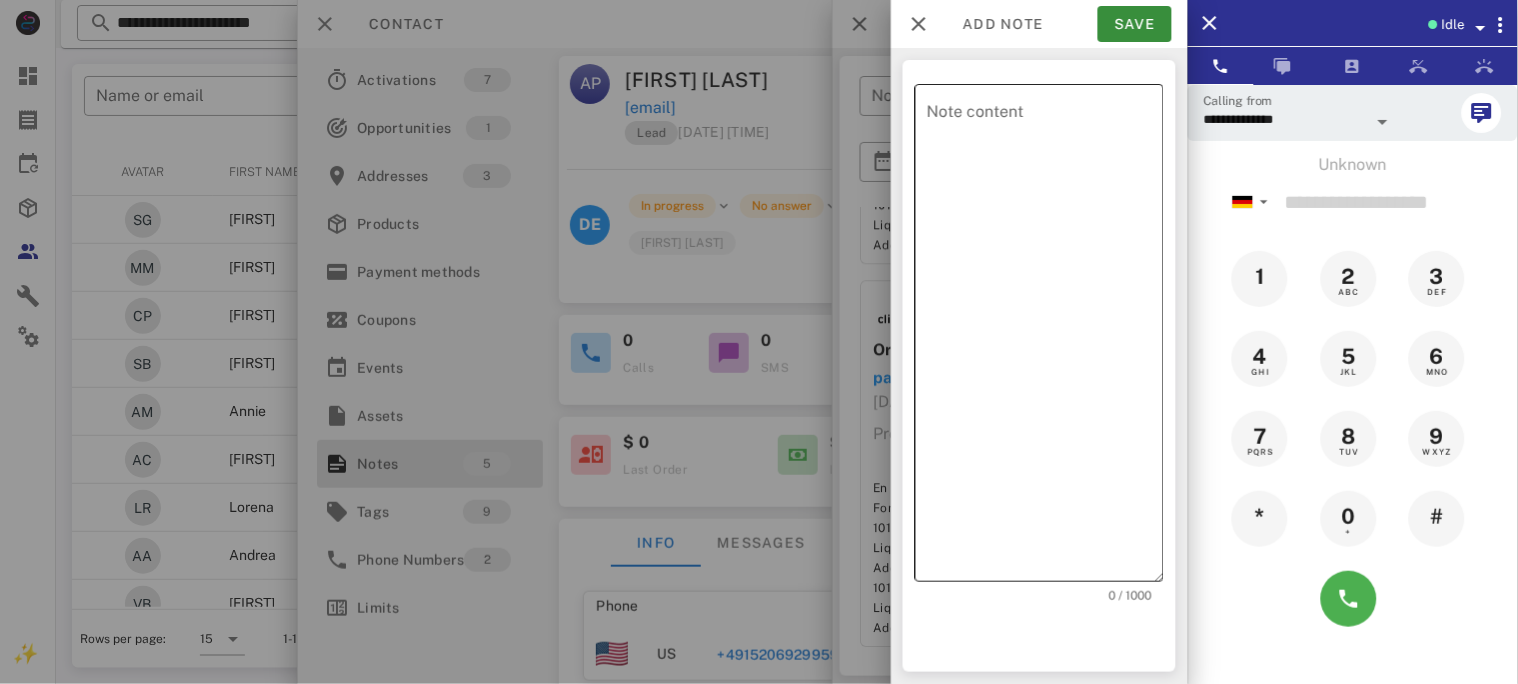 click on "Note content" at bounding box center (1045, 338) 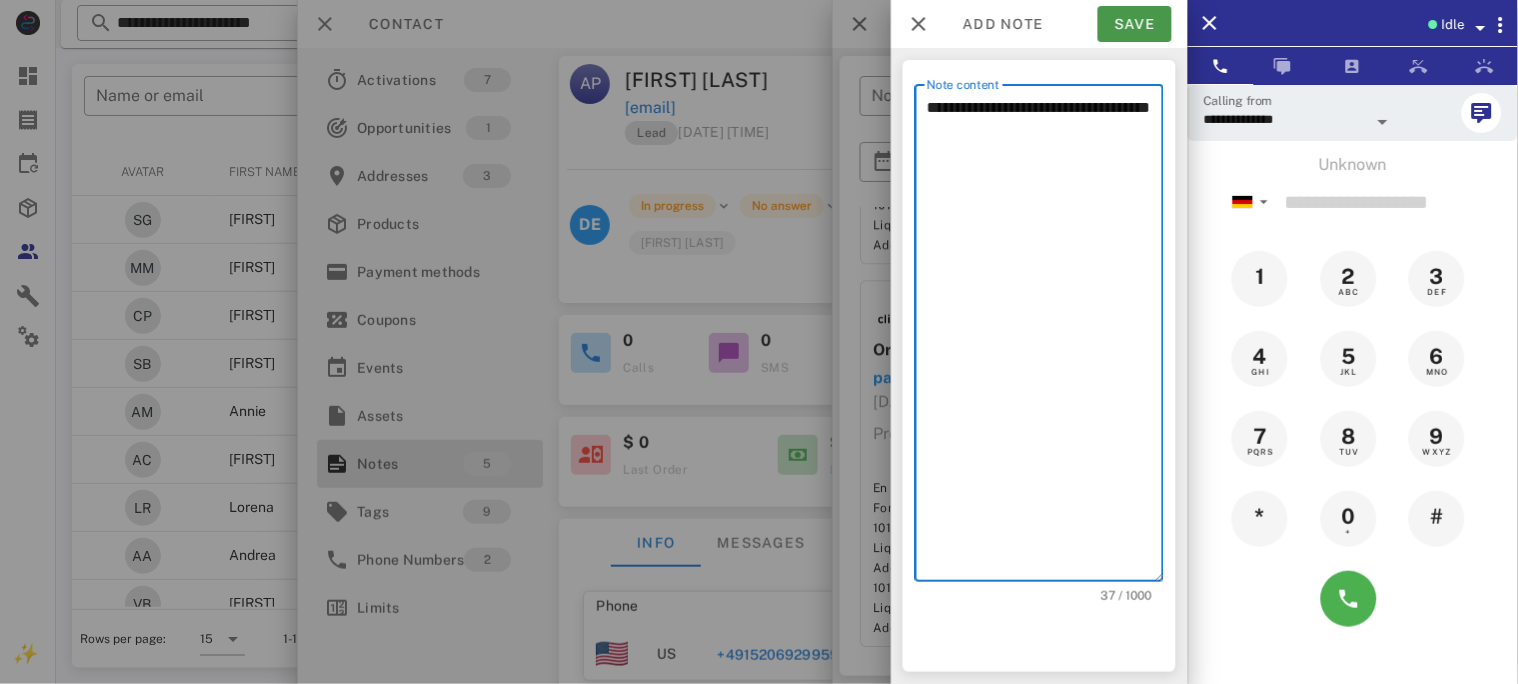 type on "**********" 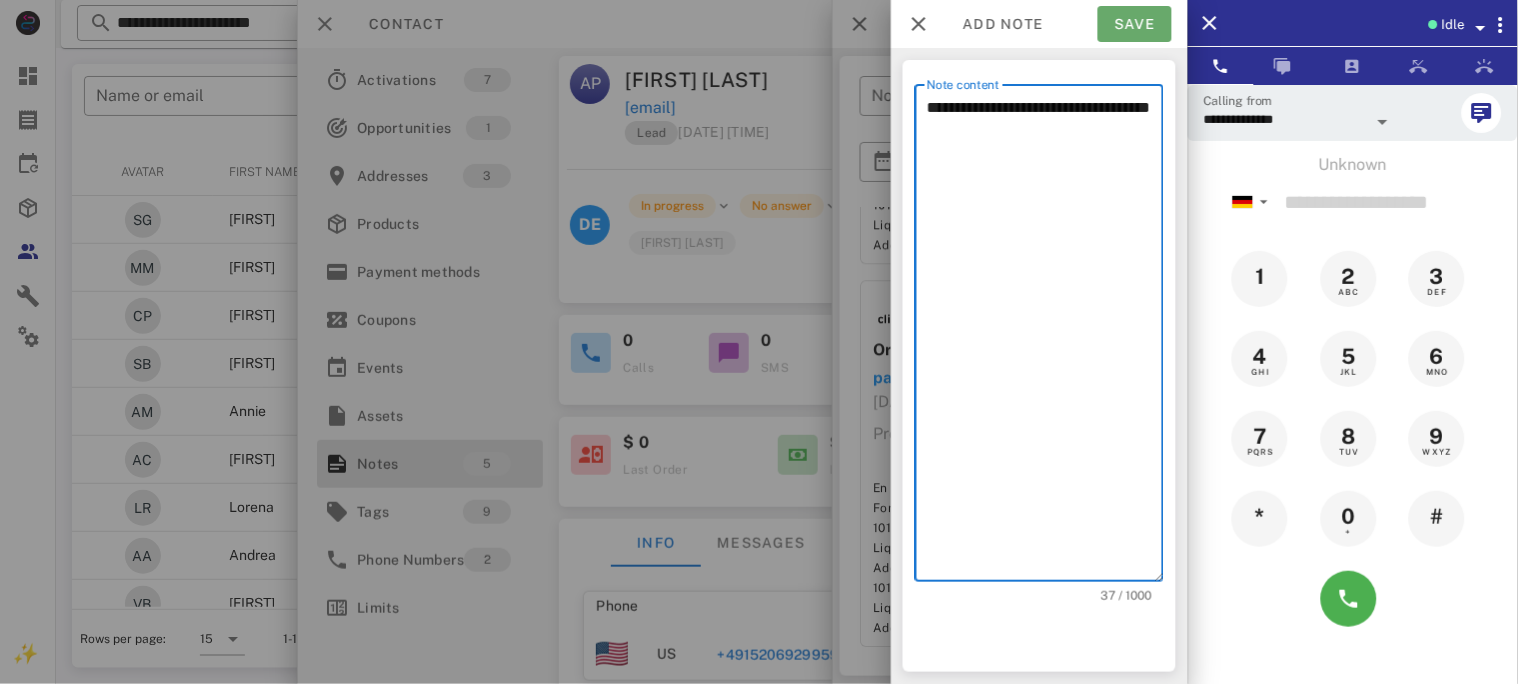 click on "Save" at bounding box center [1135, 24] 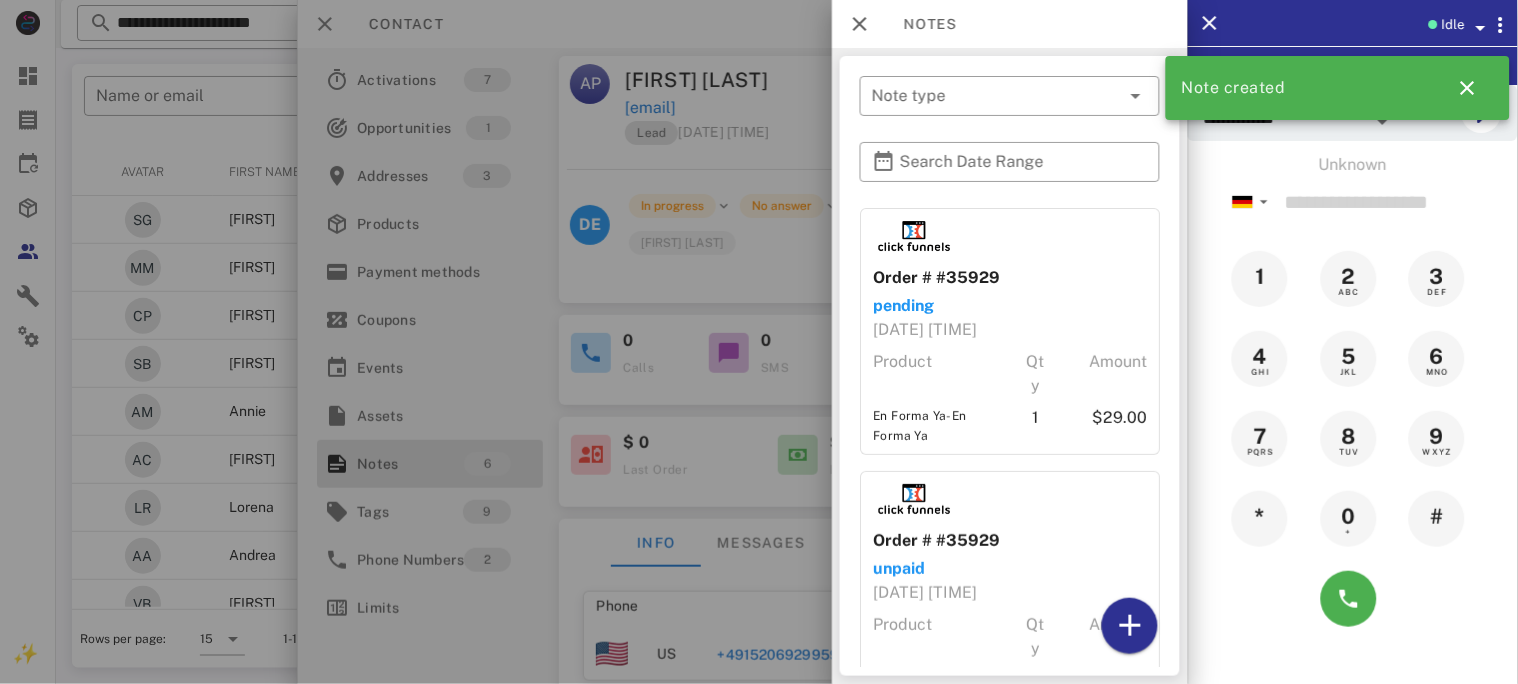 click at bounding box center (759, 342) 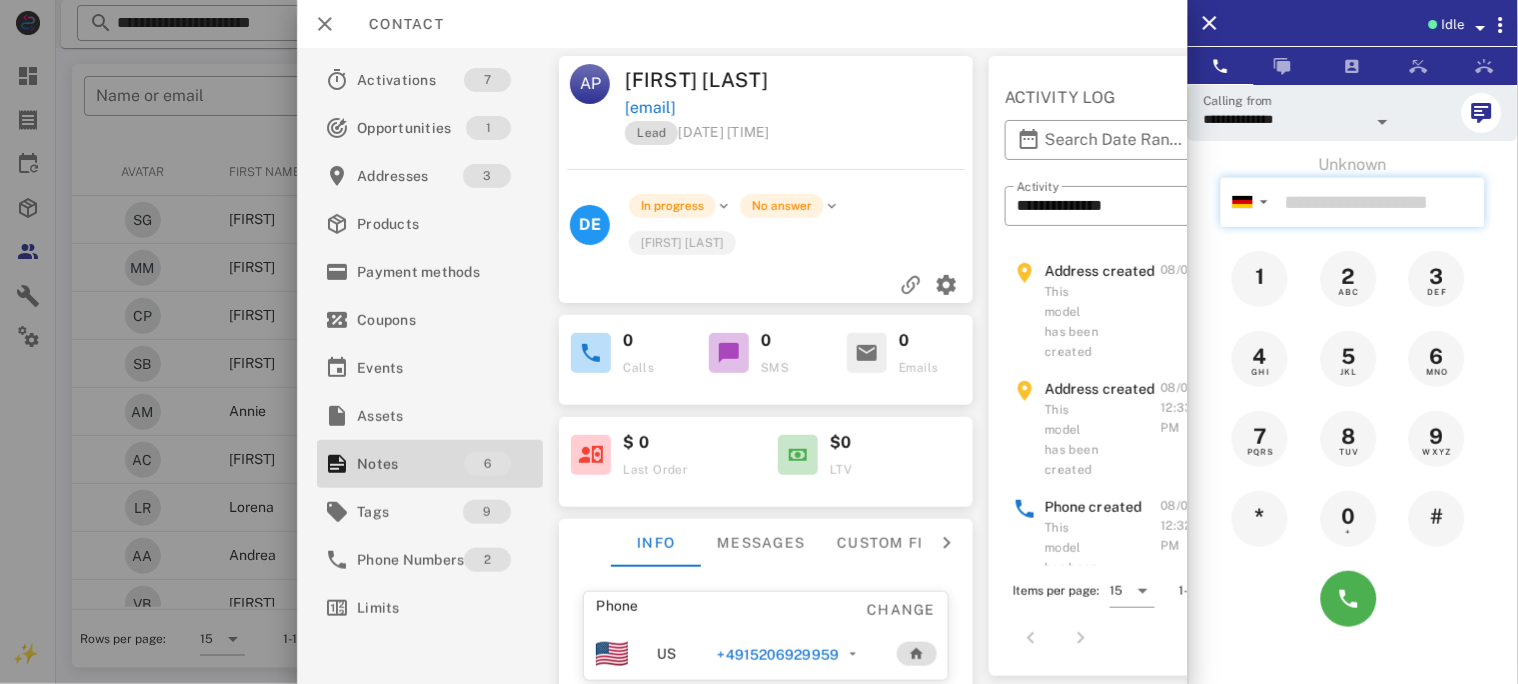 click at bounding box center (1381, 202) 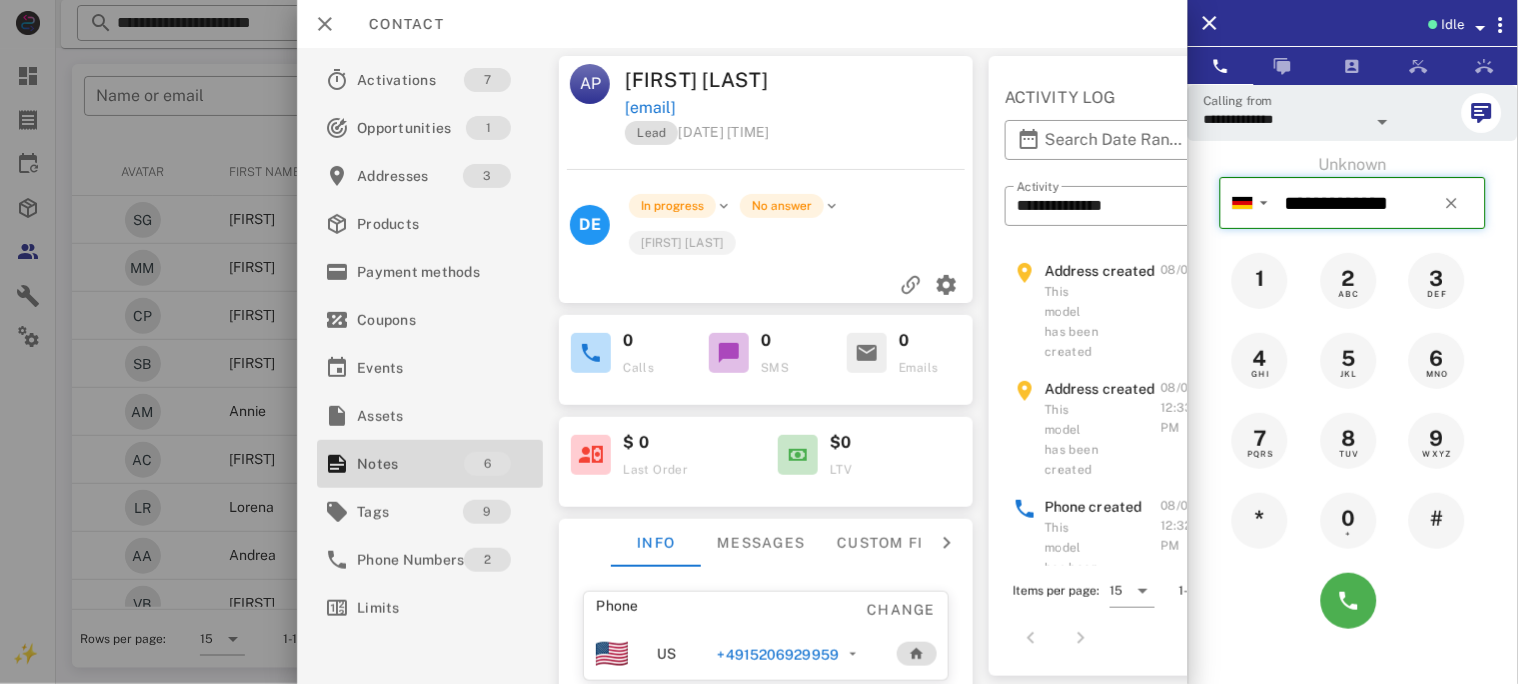type on "**********" 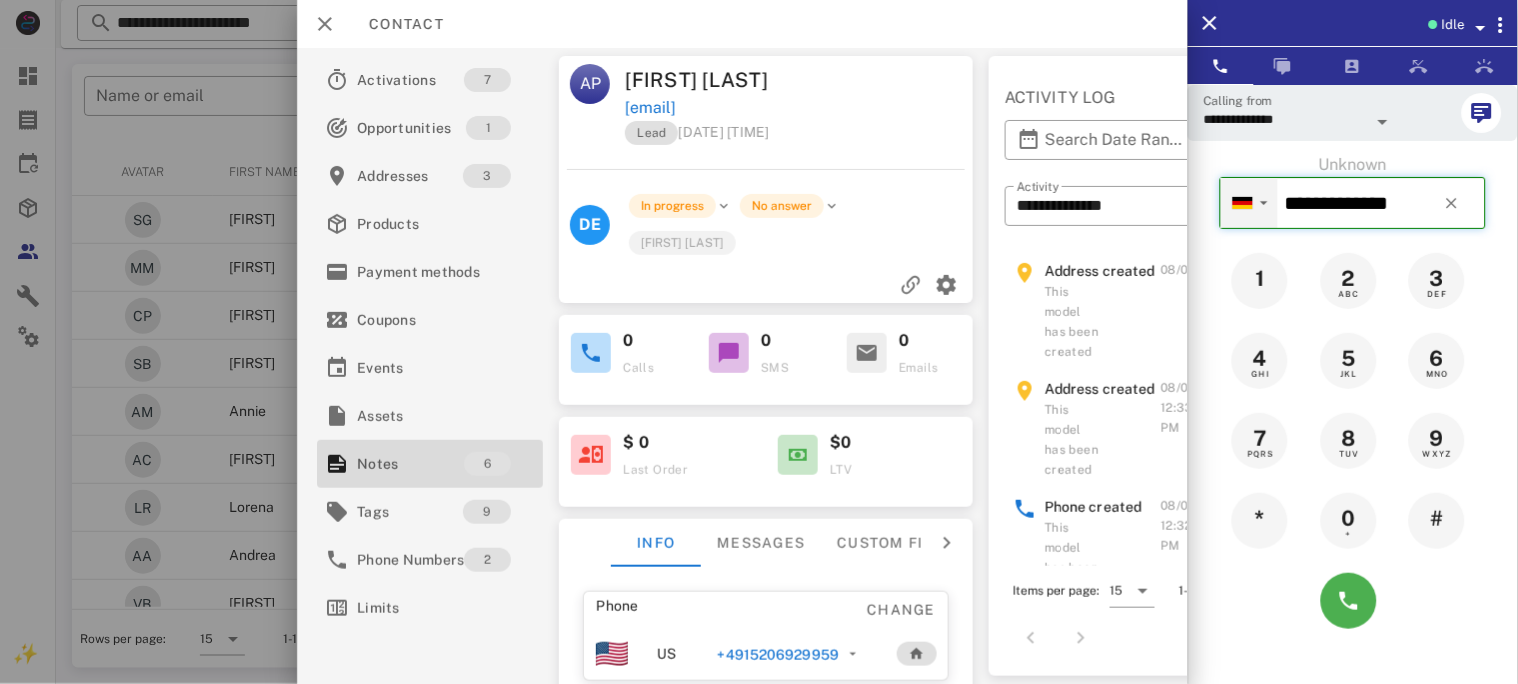 click on "▼" at bounding box center (1264, 203) 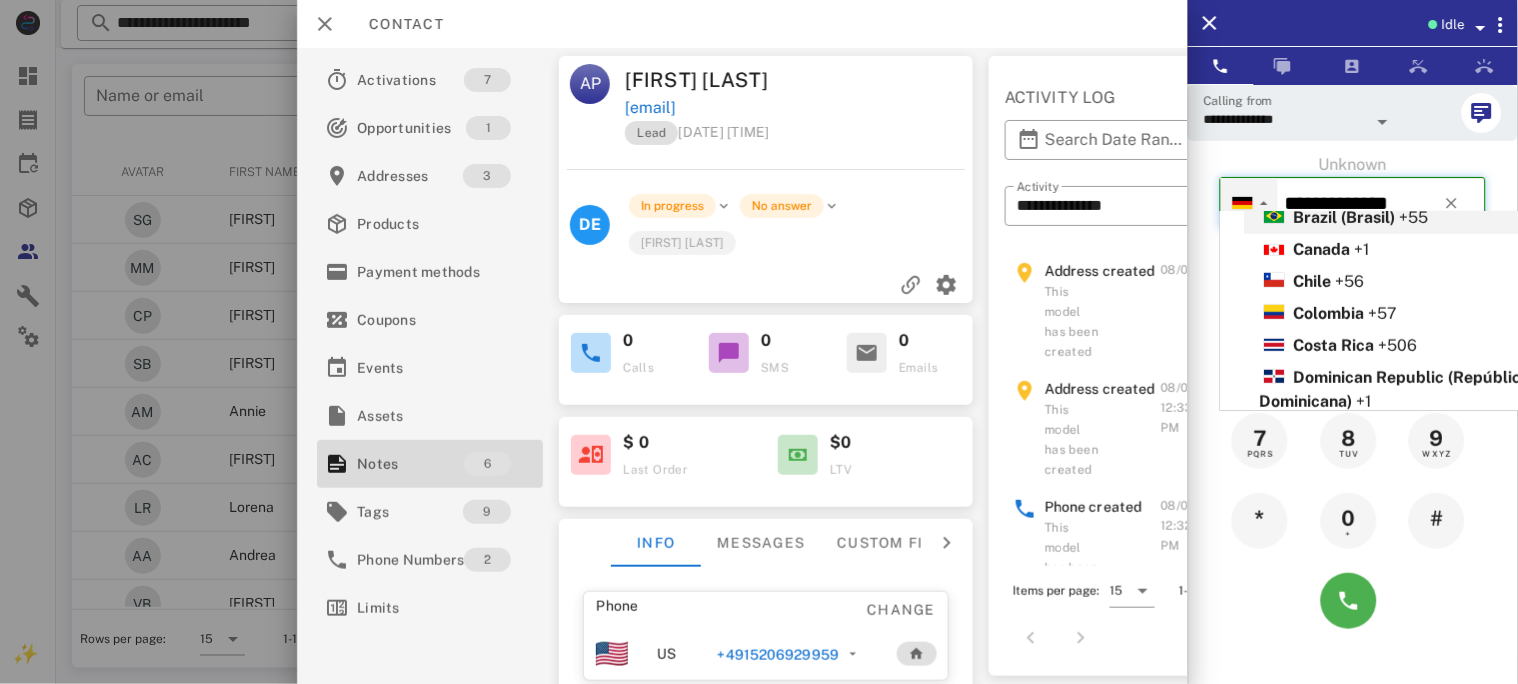 scroll, scrollTop: 266, scrollLeft: 0, axis: vertical 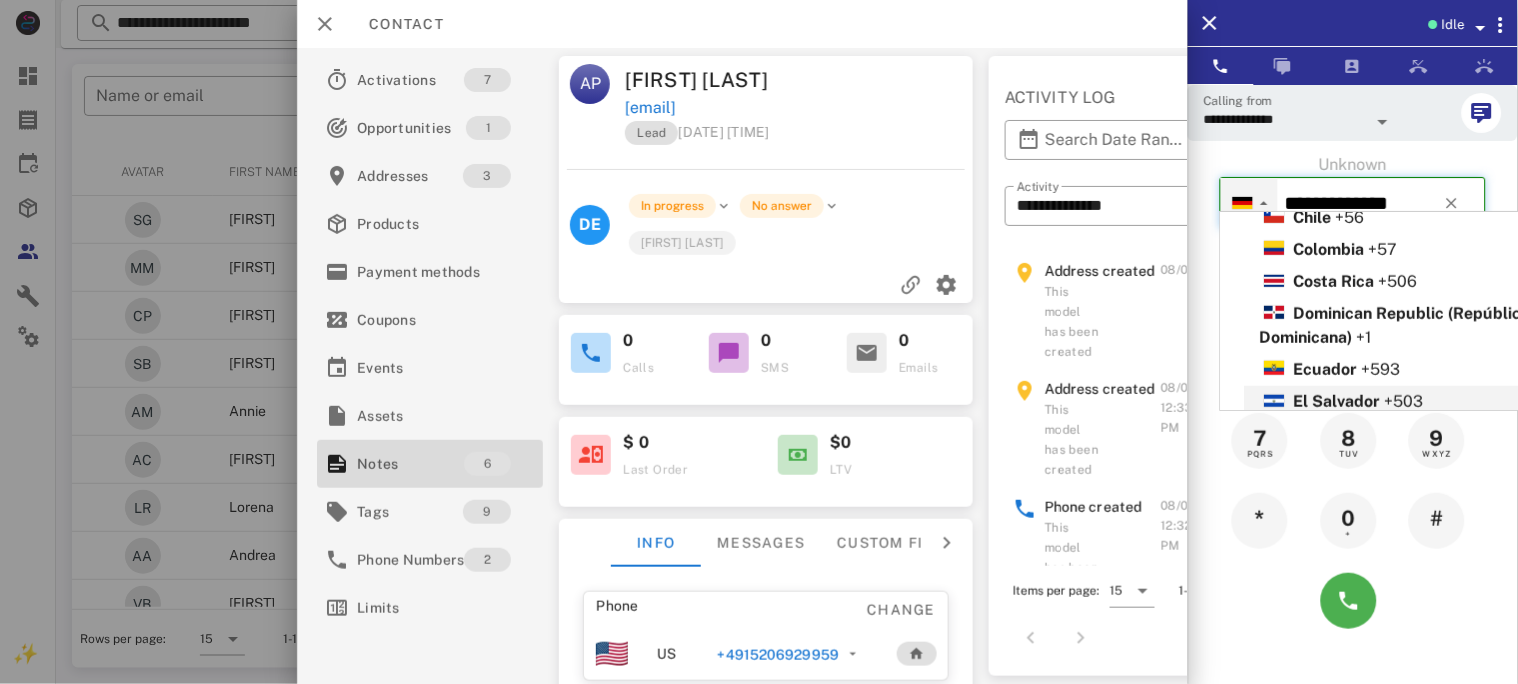 click on "El Salvador" at bounding box center (1337, 401) 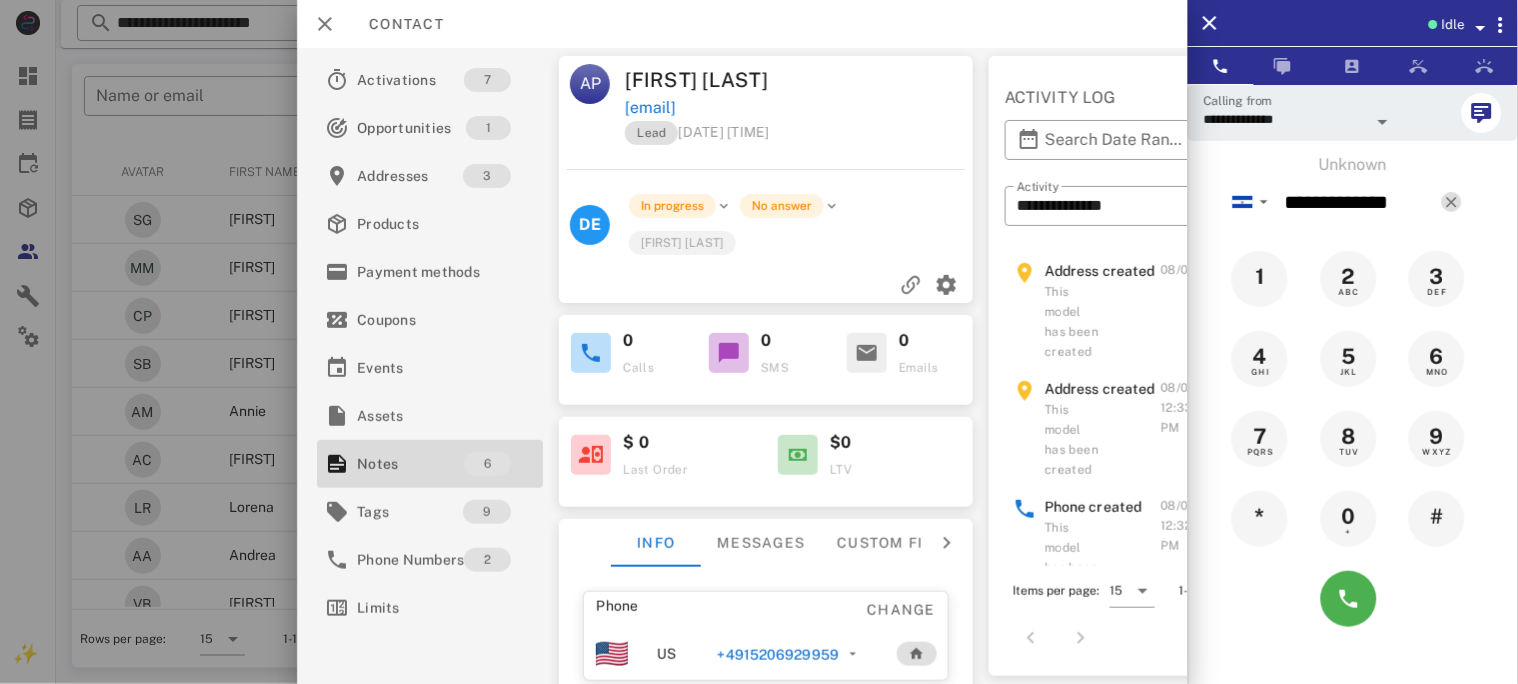 click at bounding box center (1452, 202) 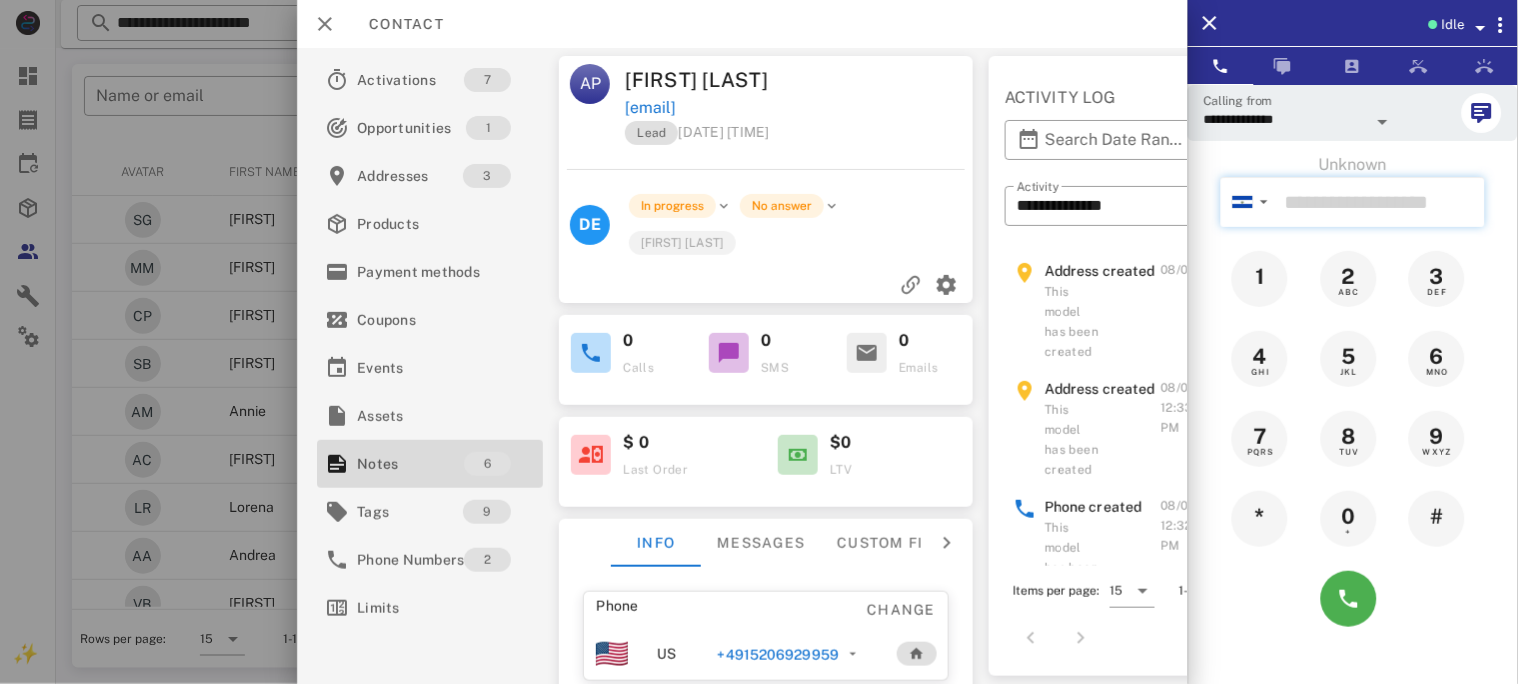 click at bounding box center (1381, 202) 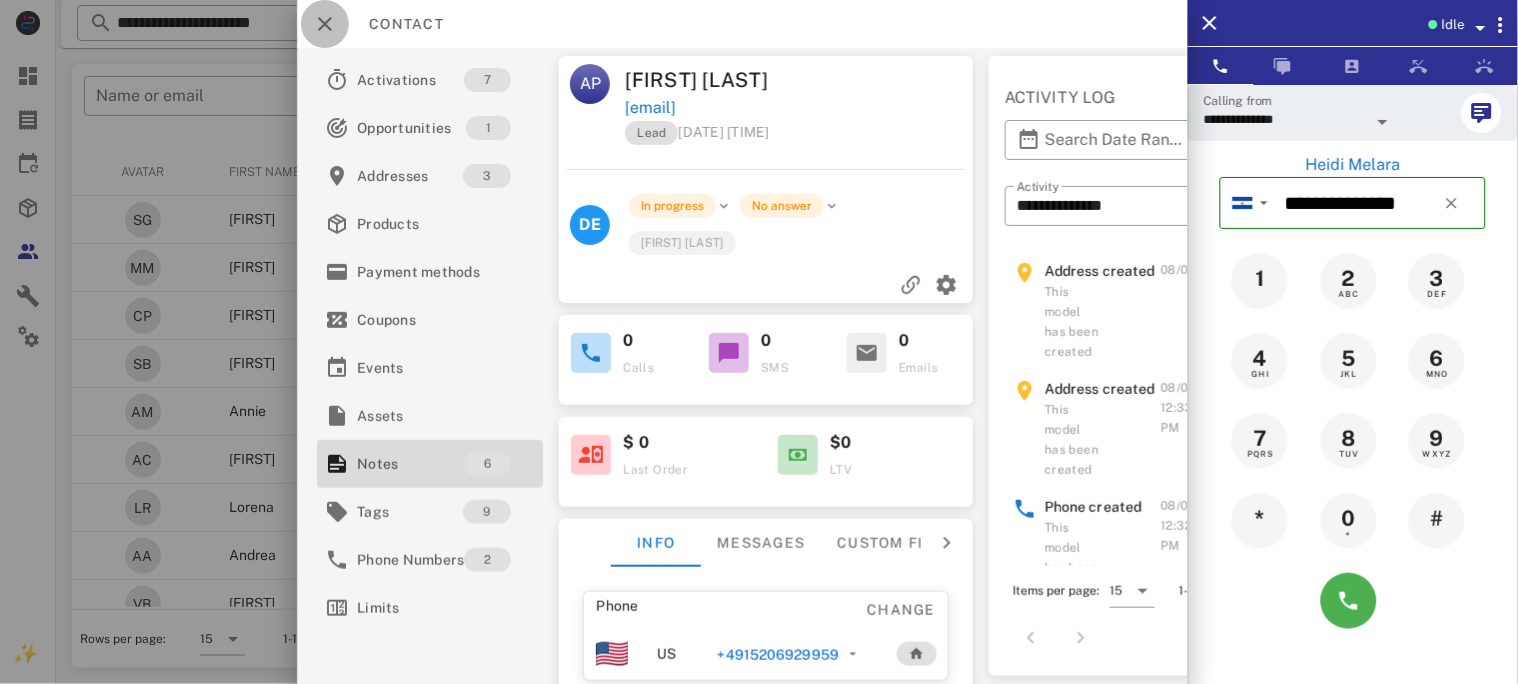 click at bounding box center (325, 24) 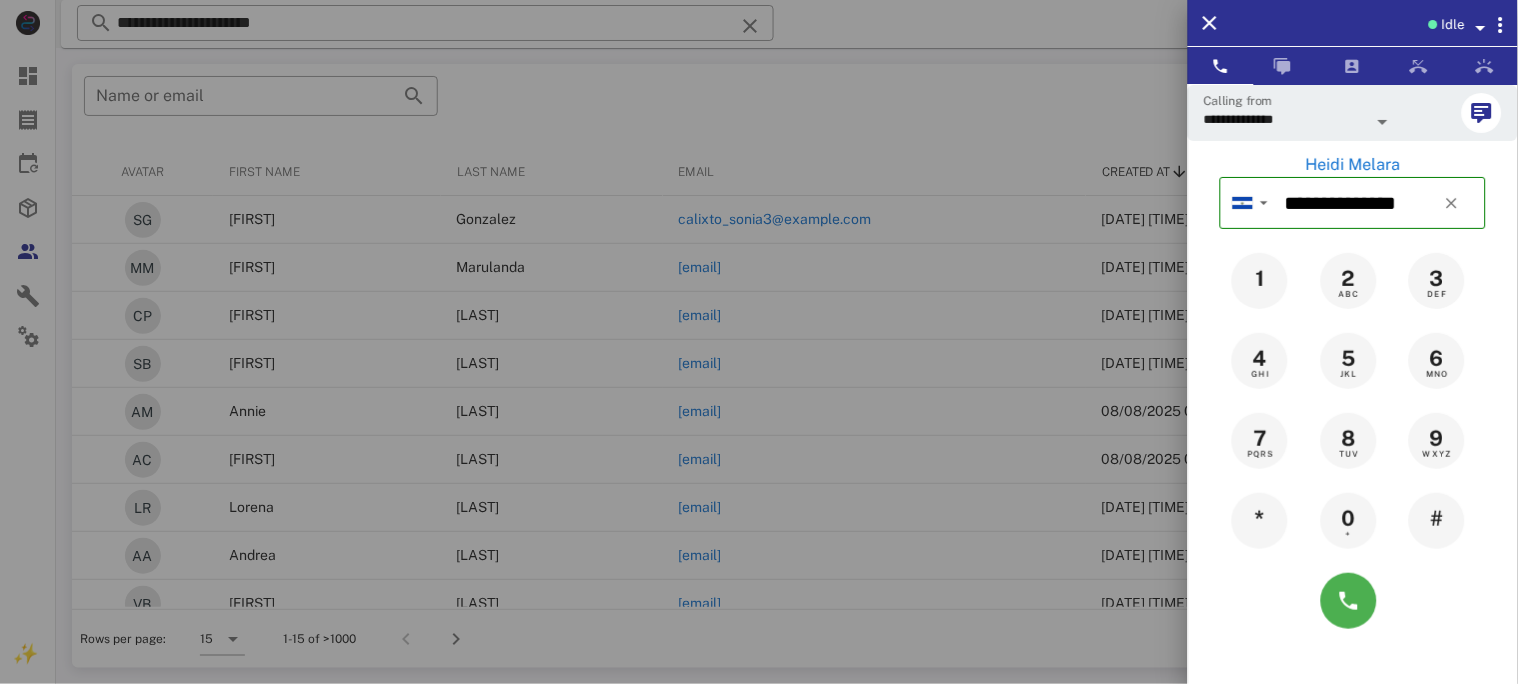 click on "Heidi Melara" at bounding box center [1353, 165] 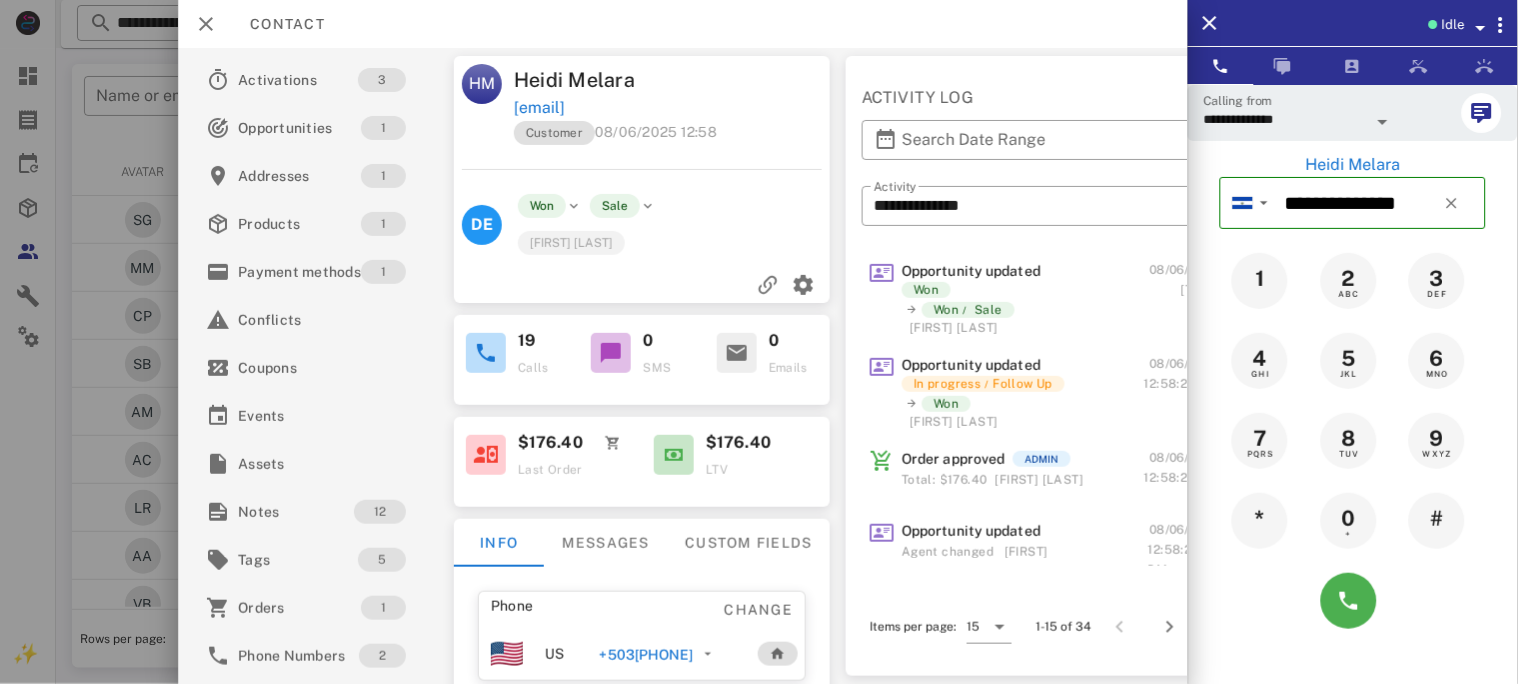click on "+50371637335" at bounding box center (647, 655) 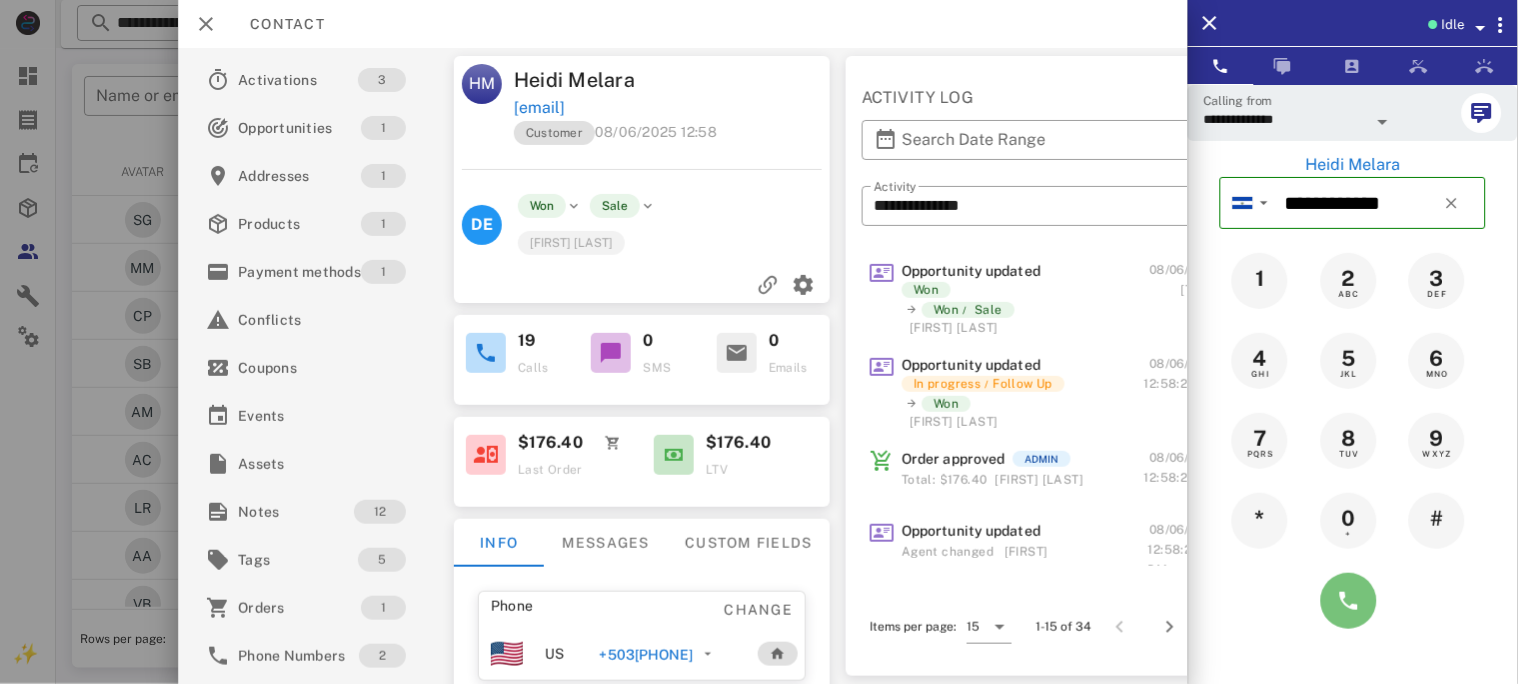 click at bounding box center (1349, 601) 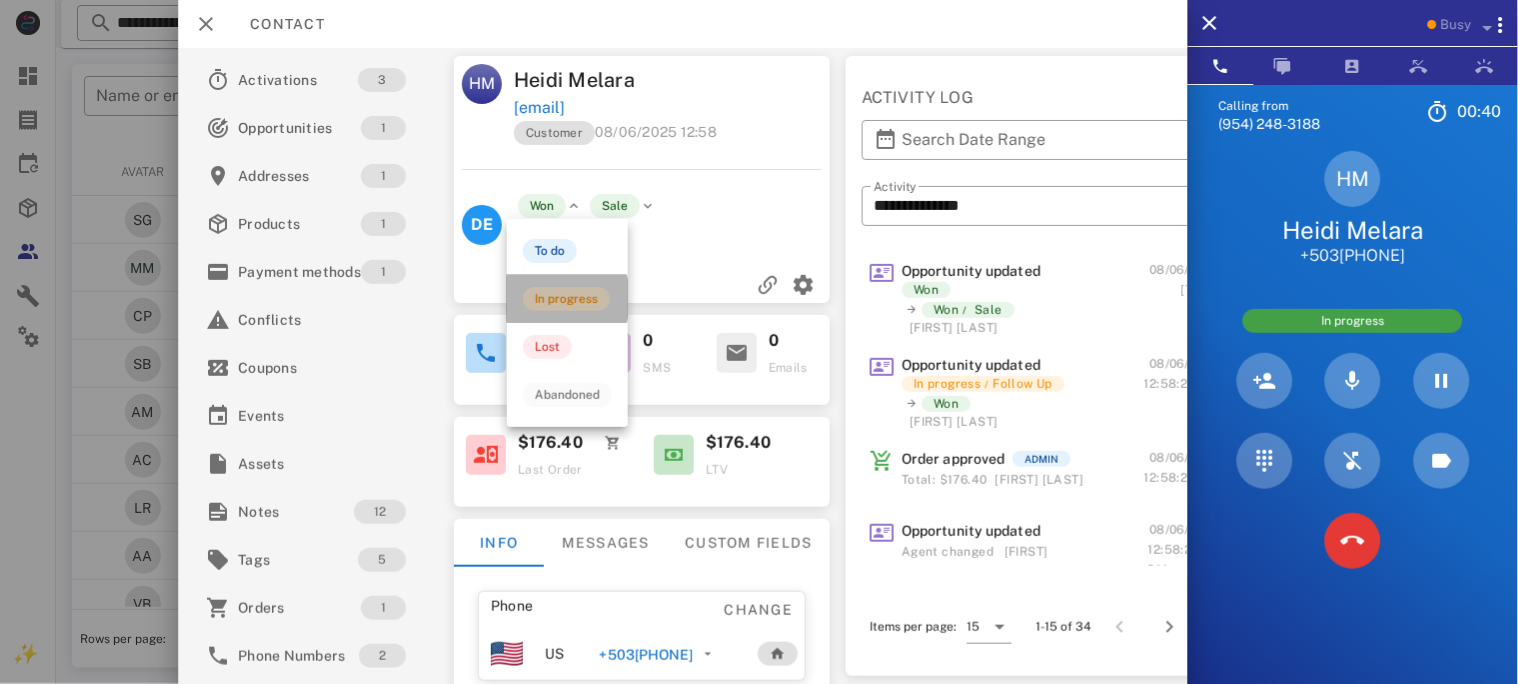 click on "In progress" at bounding box center (566, 299) 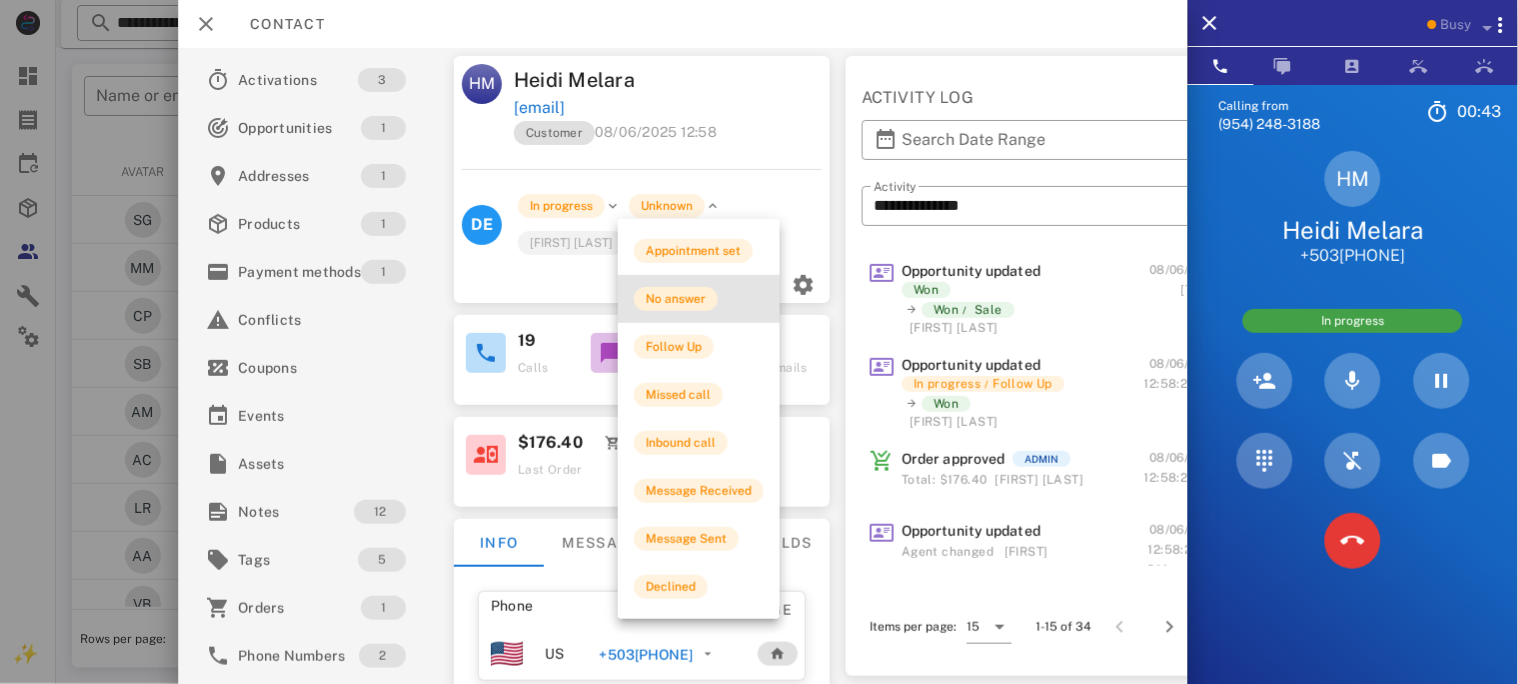 click on "No answer" at bounding box center (676, 299) 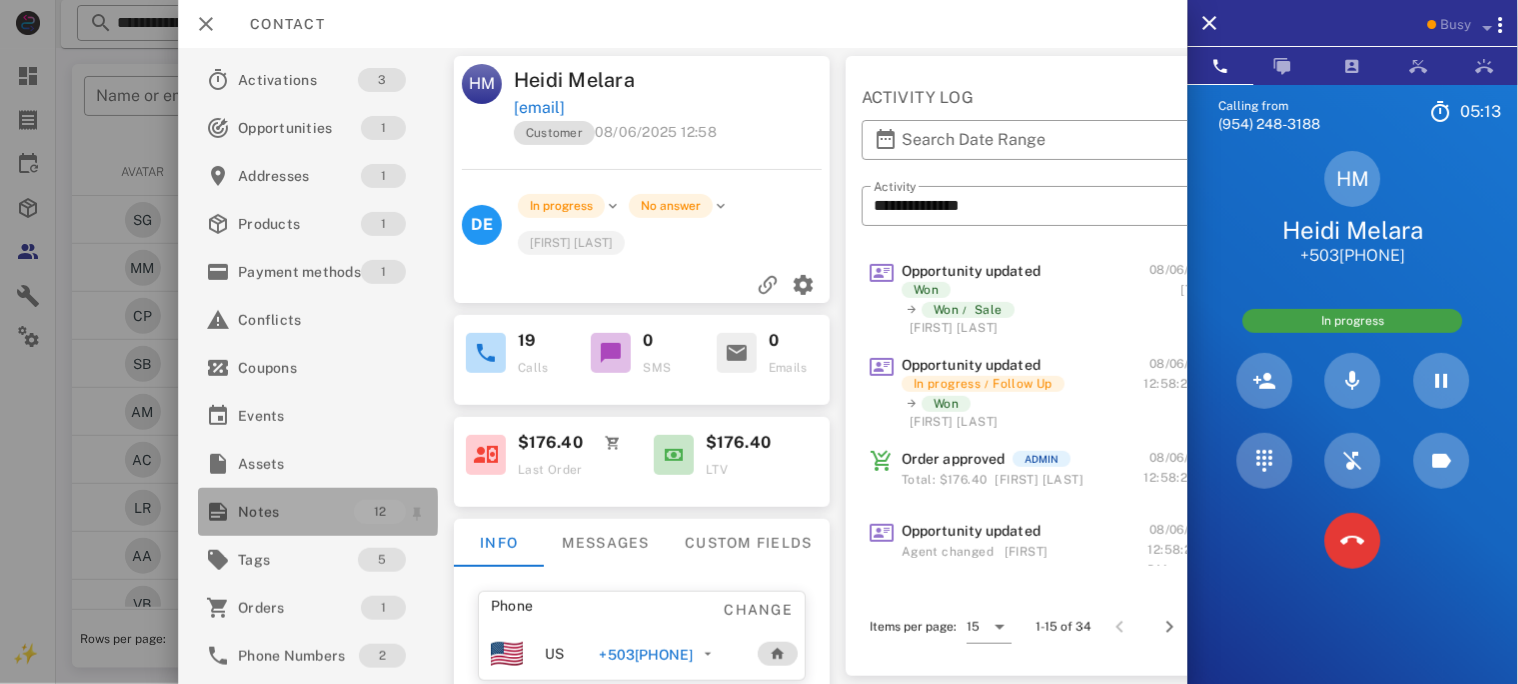 click on "Notes" at bounding box center [296, 512] 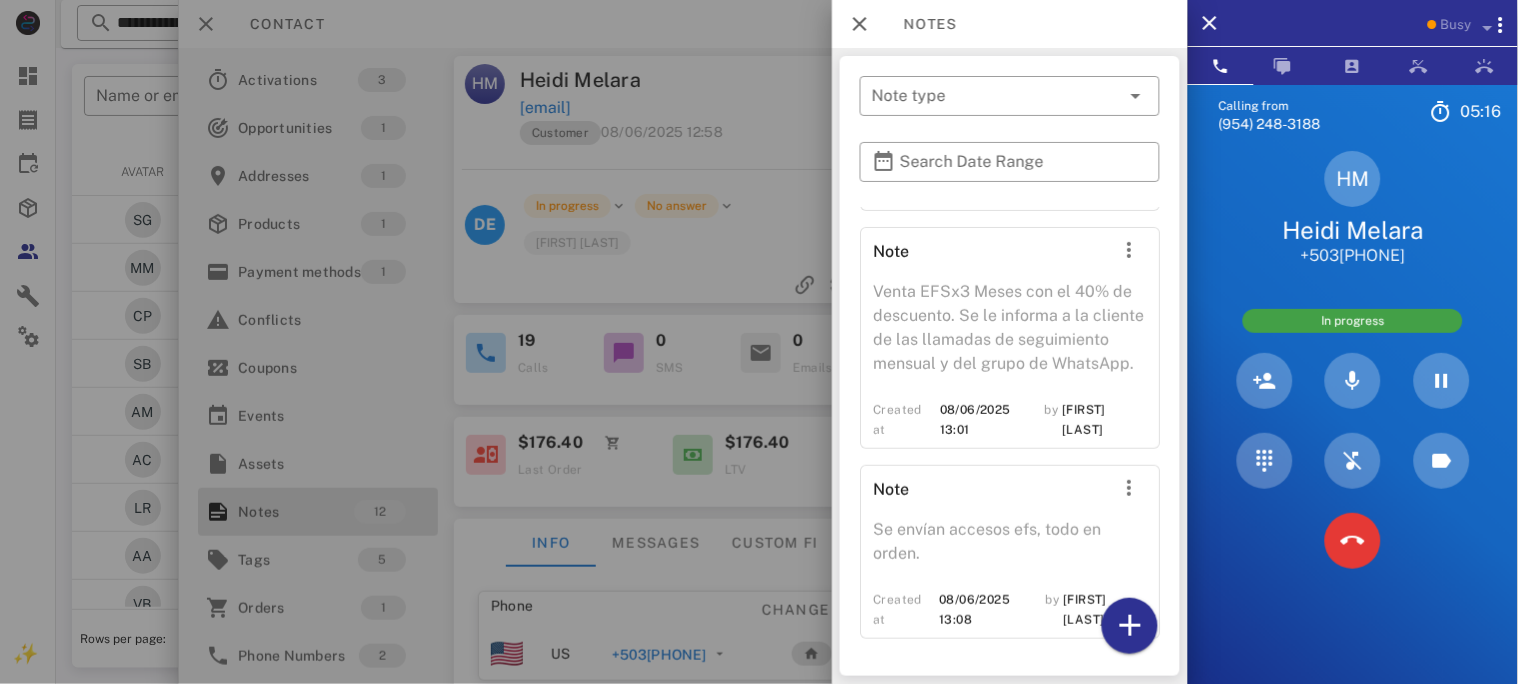 scroll, scrollTop: 2073, scrollLeft: 0, axis: vertical 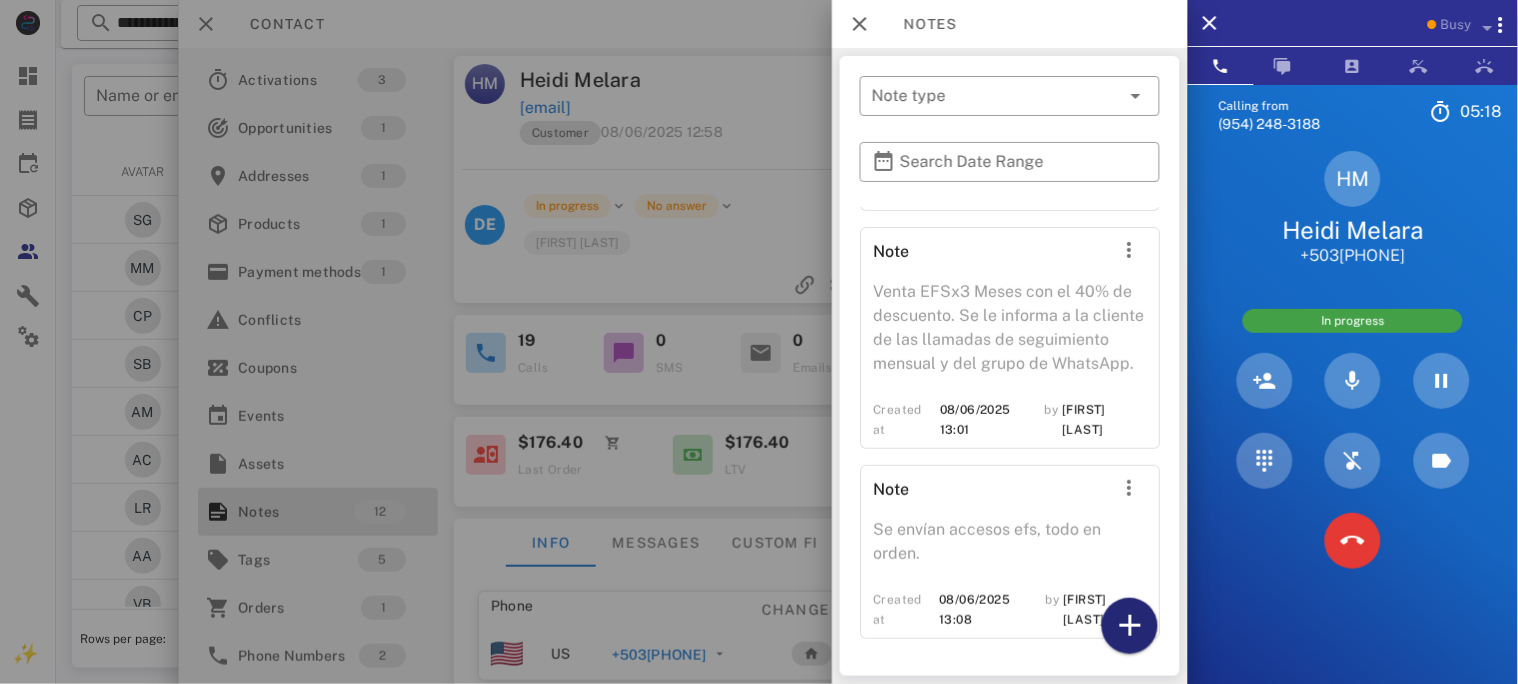click at bounding box center (1130, 626) 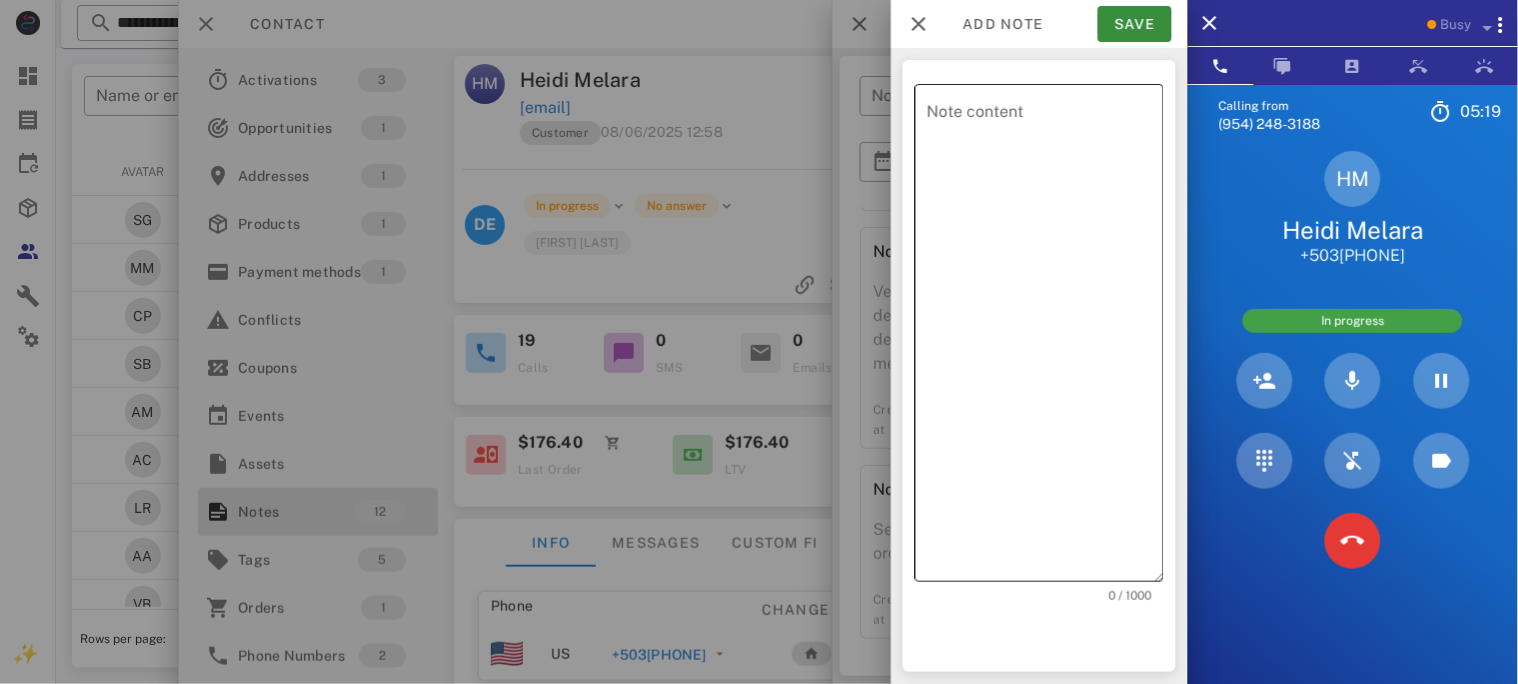 click on "Note content" at bounding box center (1045, 338) 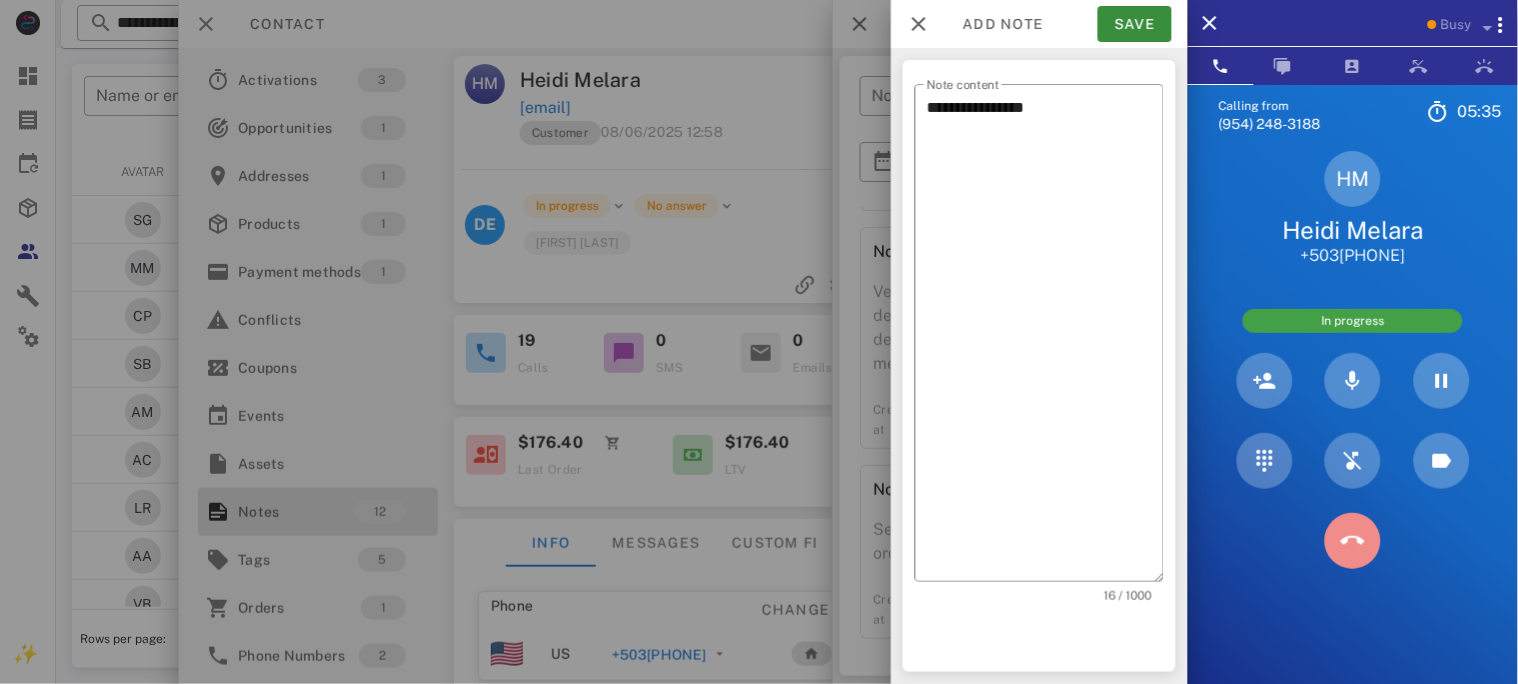 click at bounding box center [1353, 541] 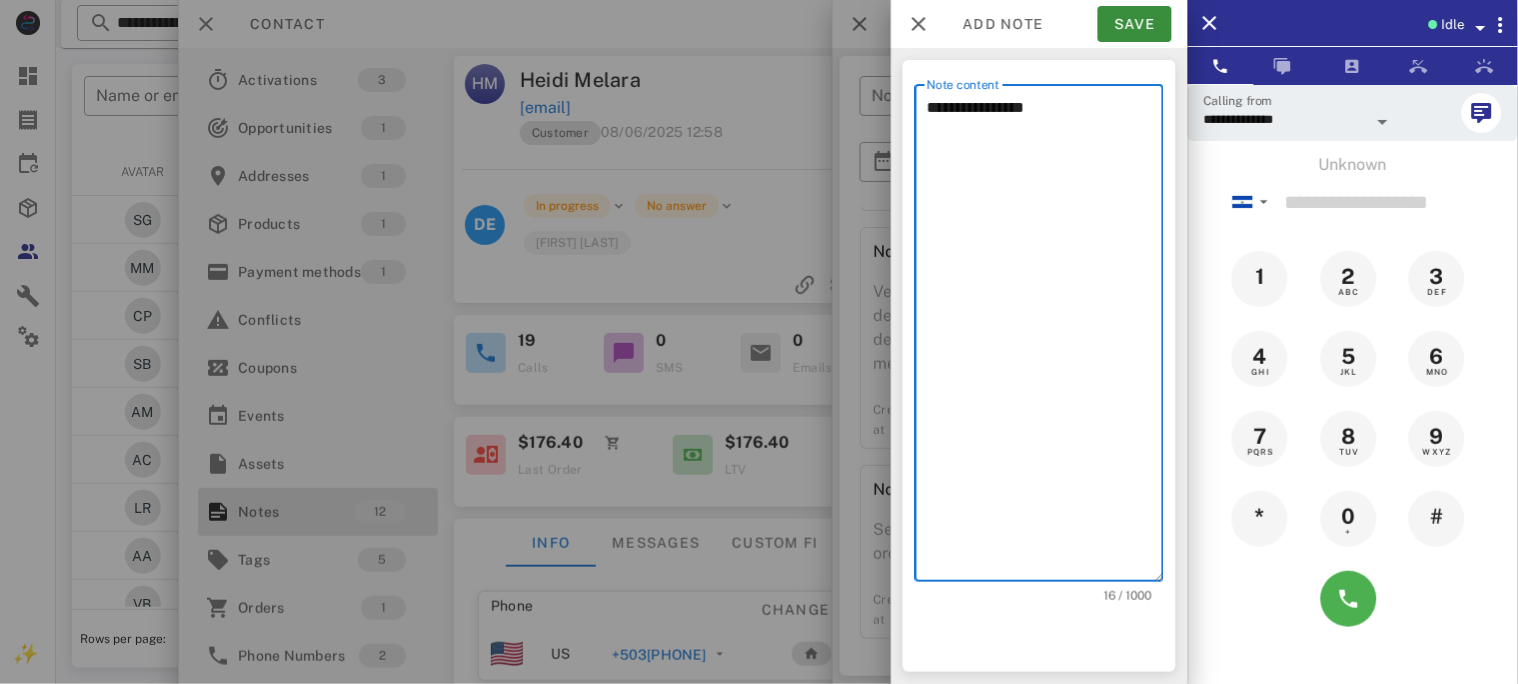 click on "**********" at bounding box center (1045, 338) 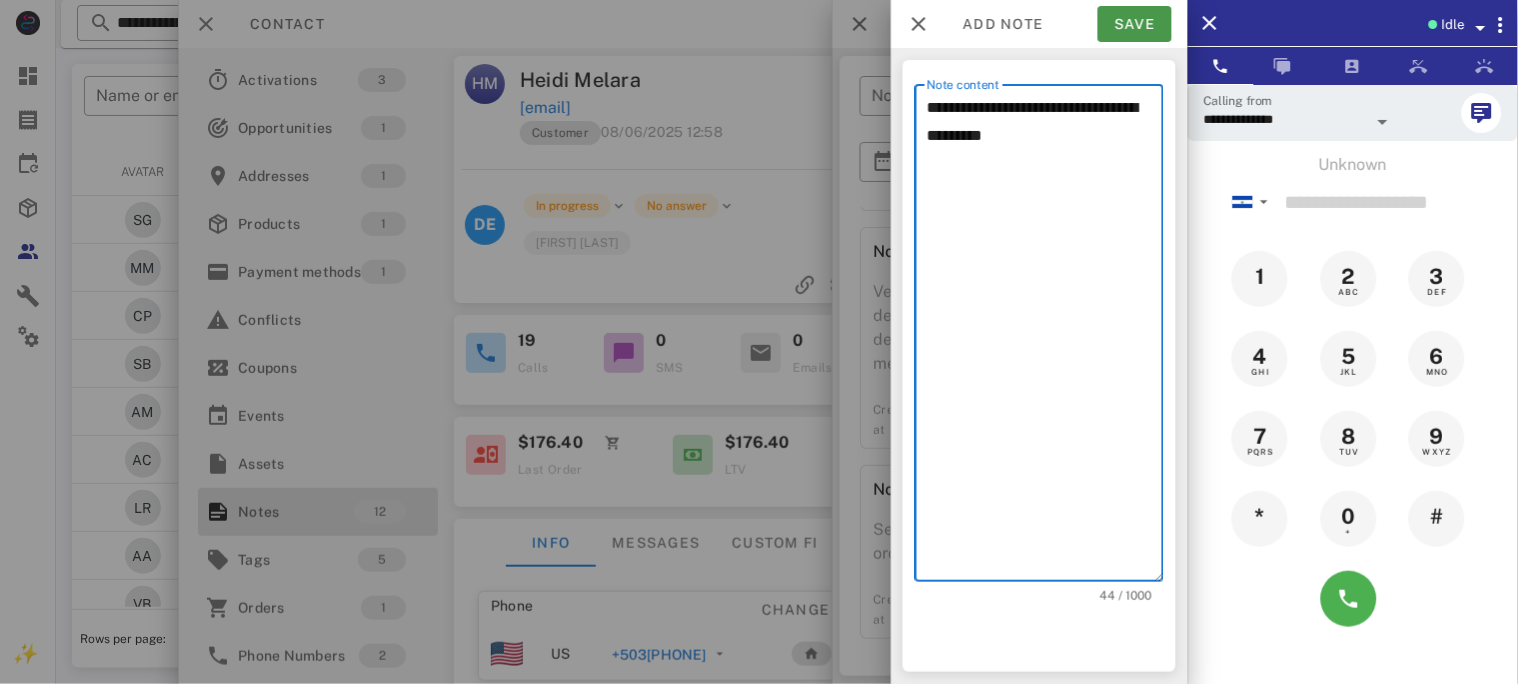 type on "**********" 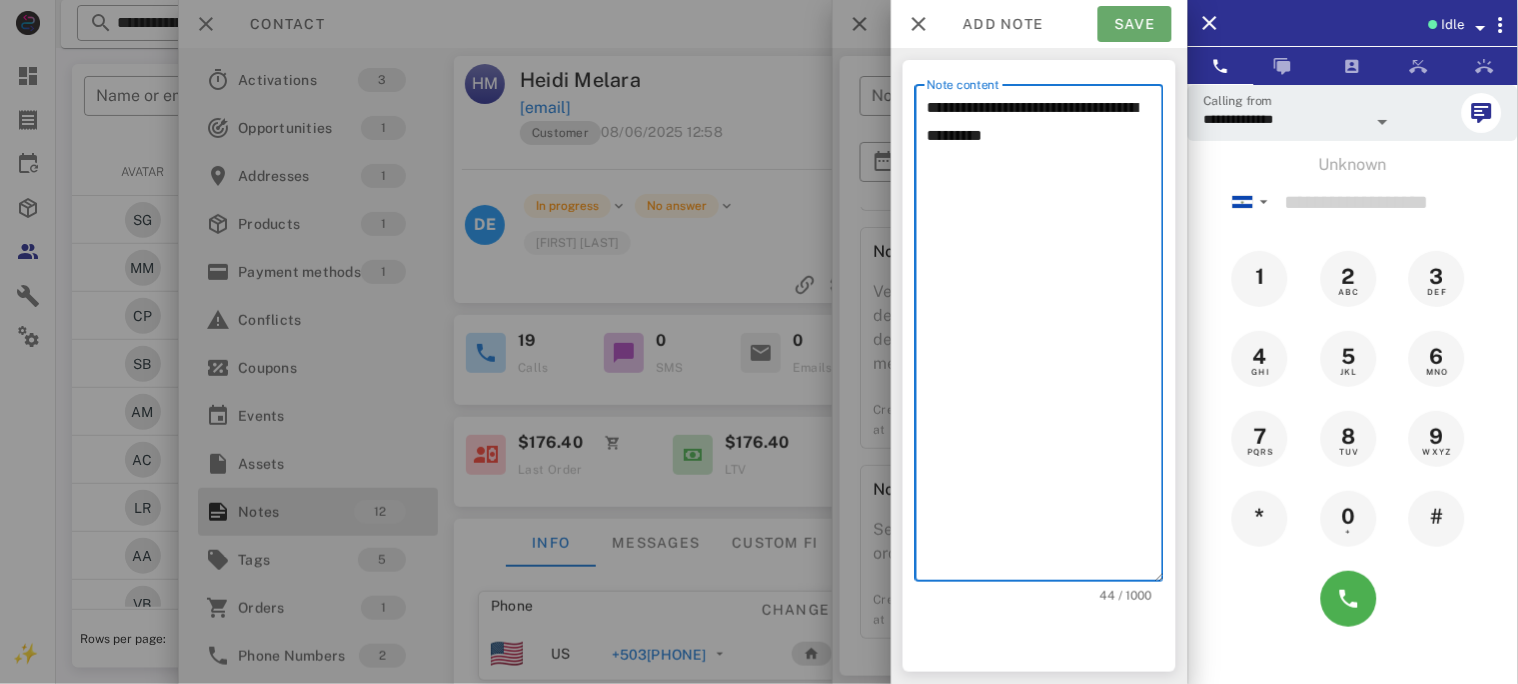 click on "Save" at bounding box center [1135, 24] 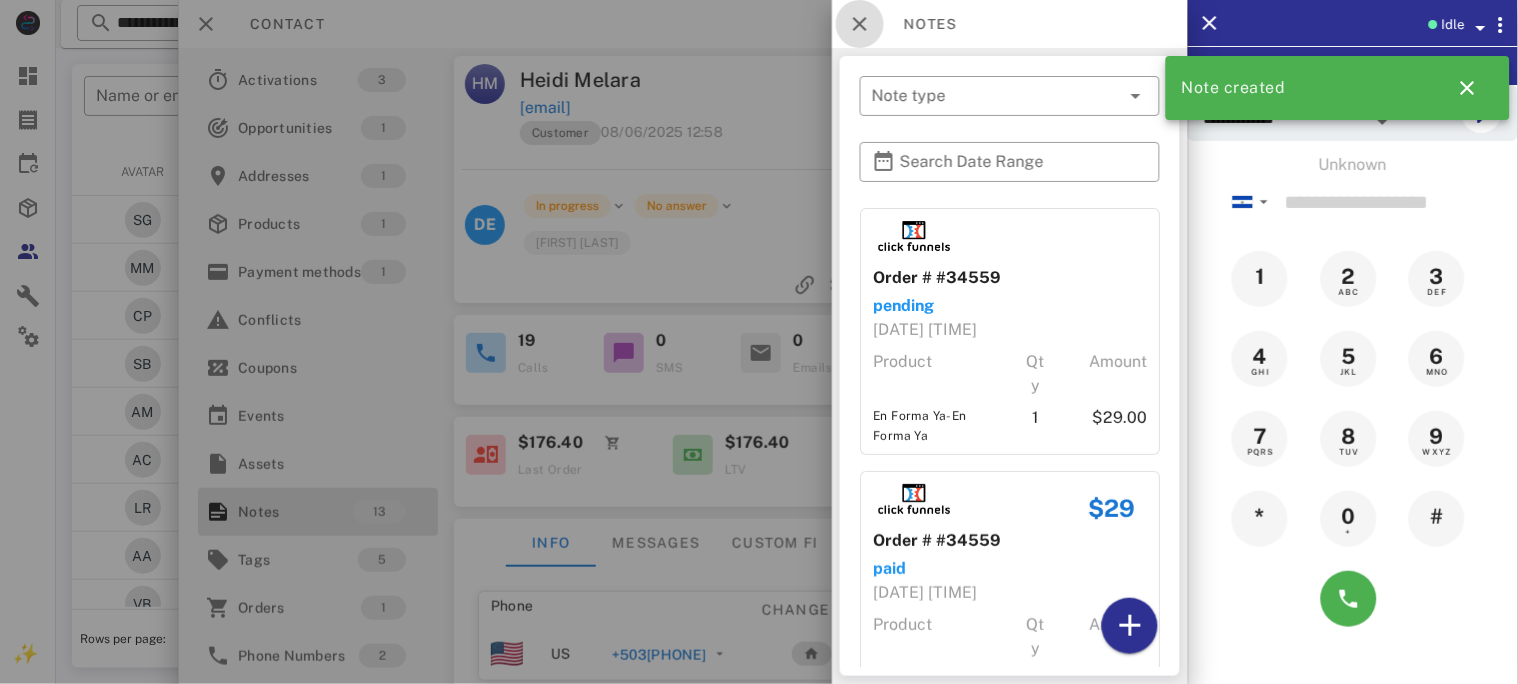 click at bounding box center [860, 24] 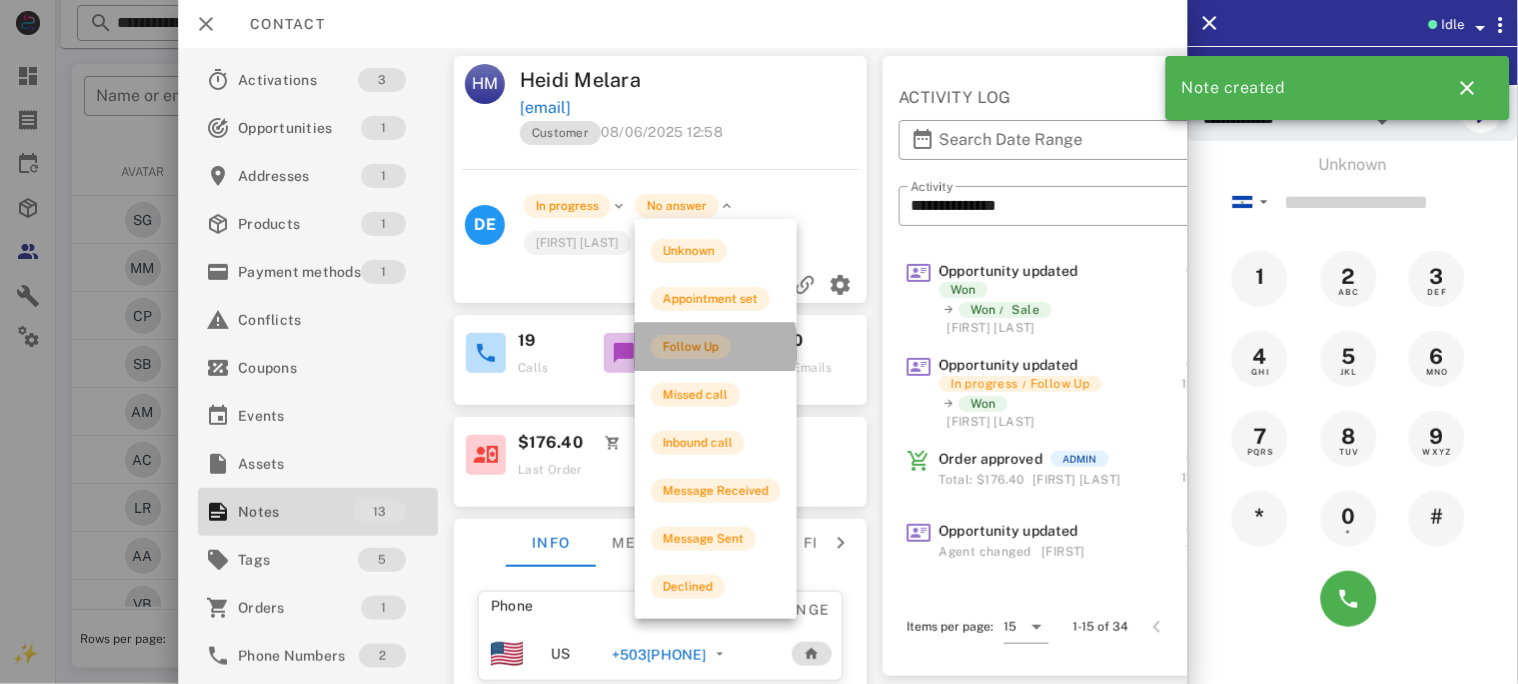 click on "Follow Up" at bounding box center [691, 347] 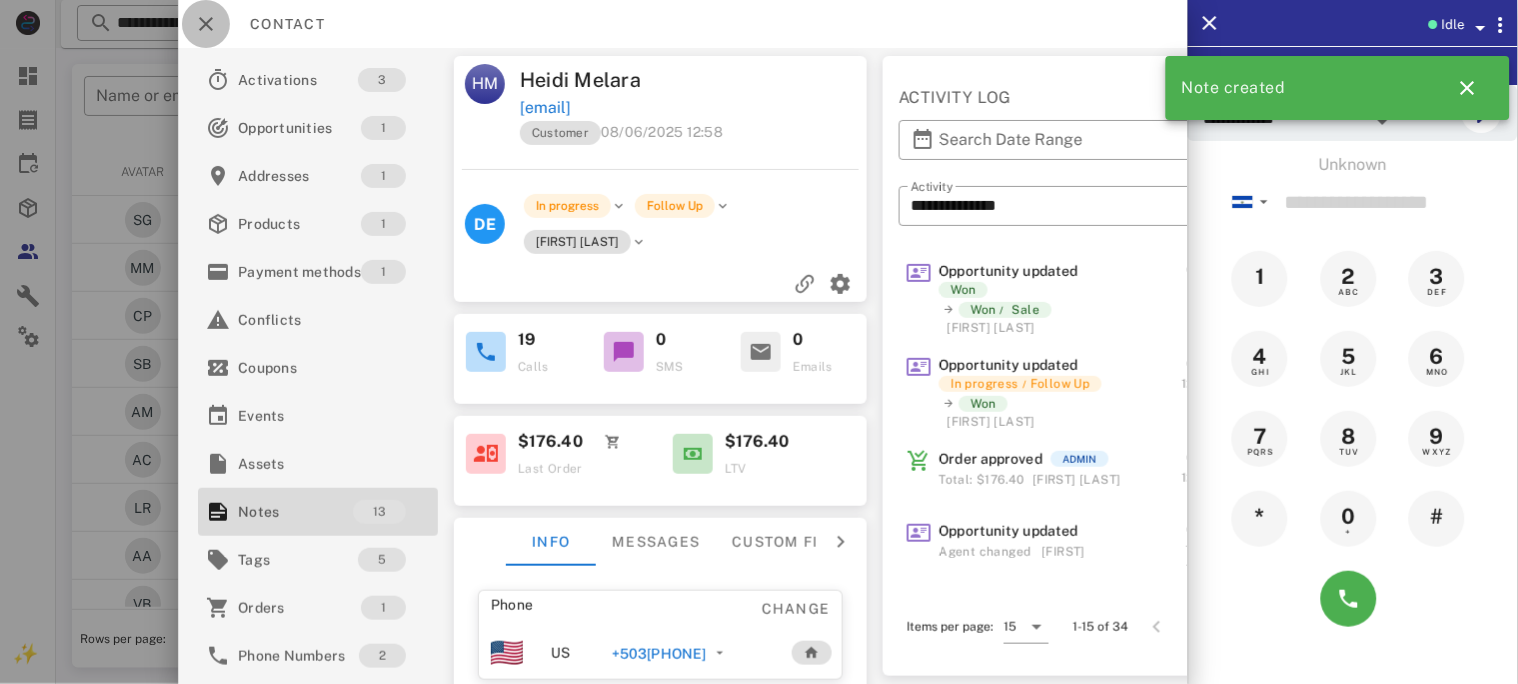 click at bounding box center [206, 24] 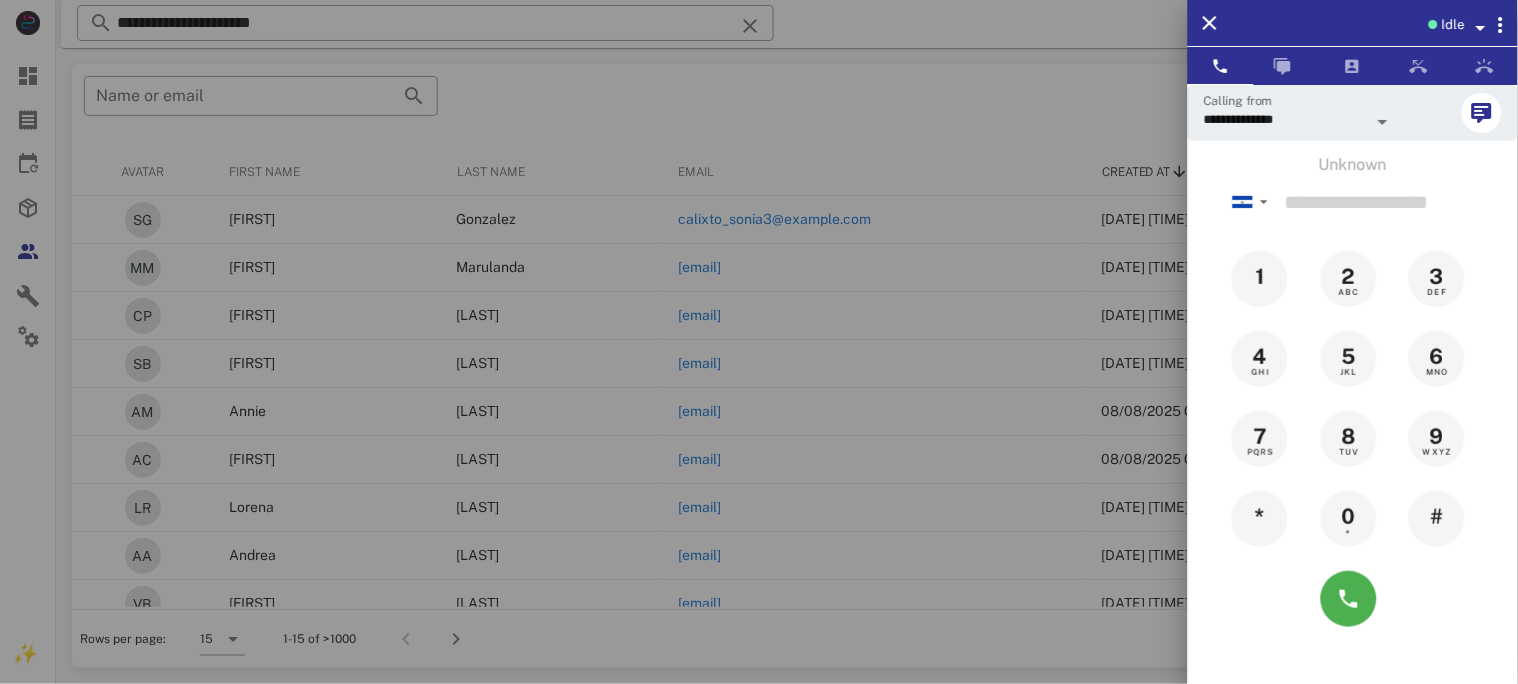 click at bounding box center [759, 342] 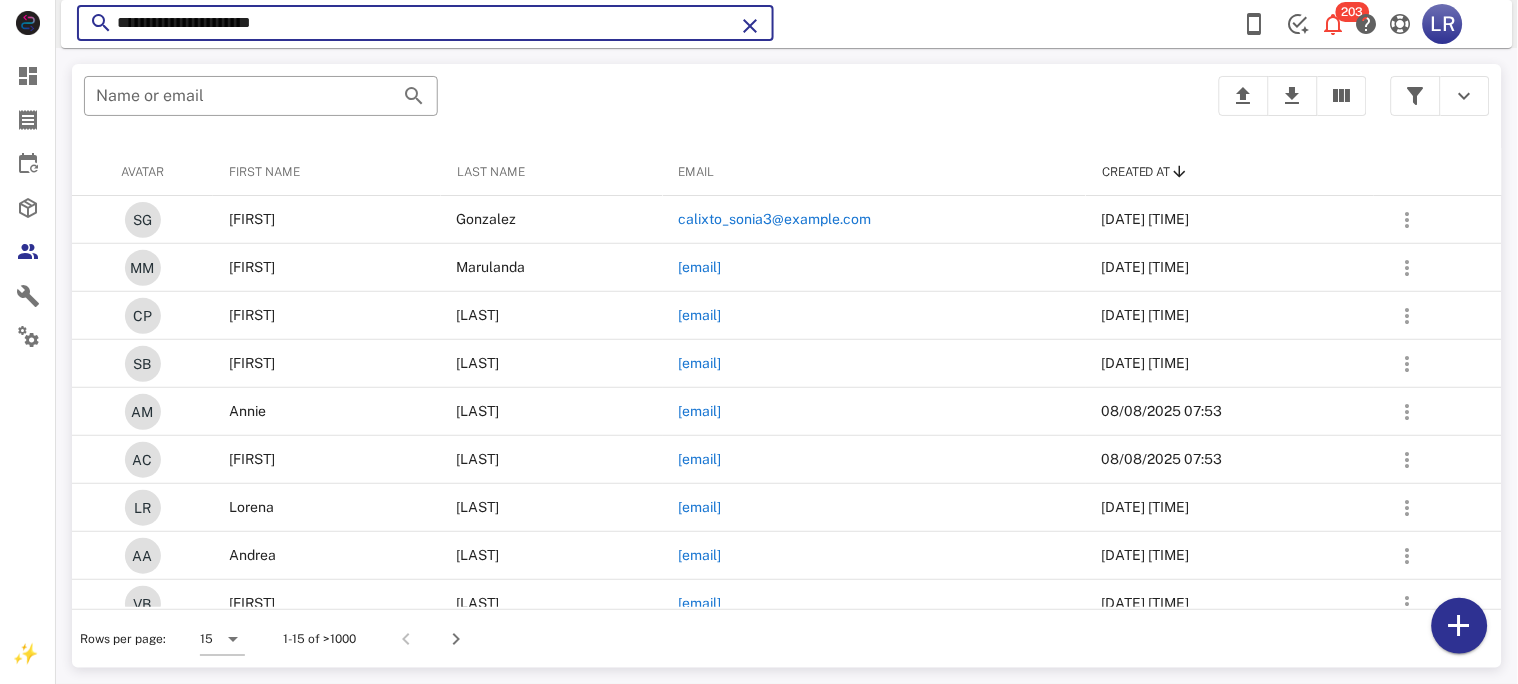 click on "**********" at bounding box center [425, 23] 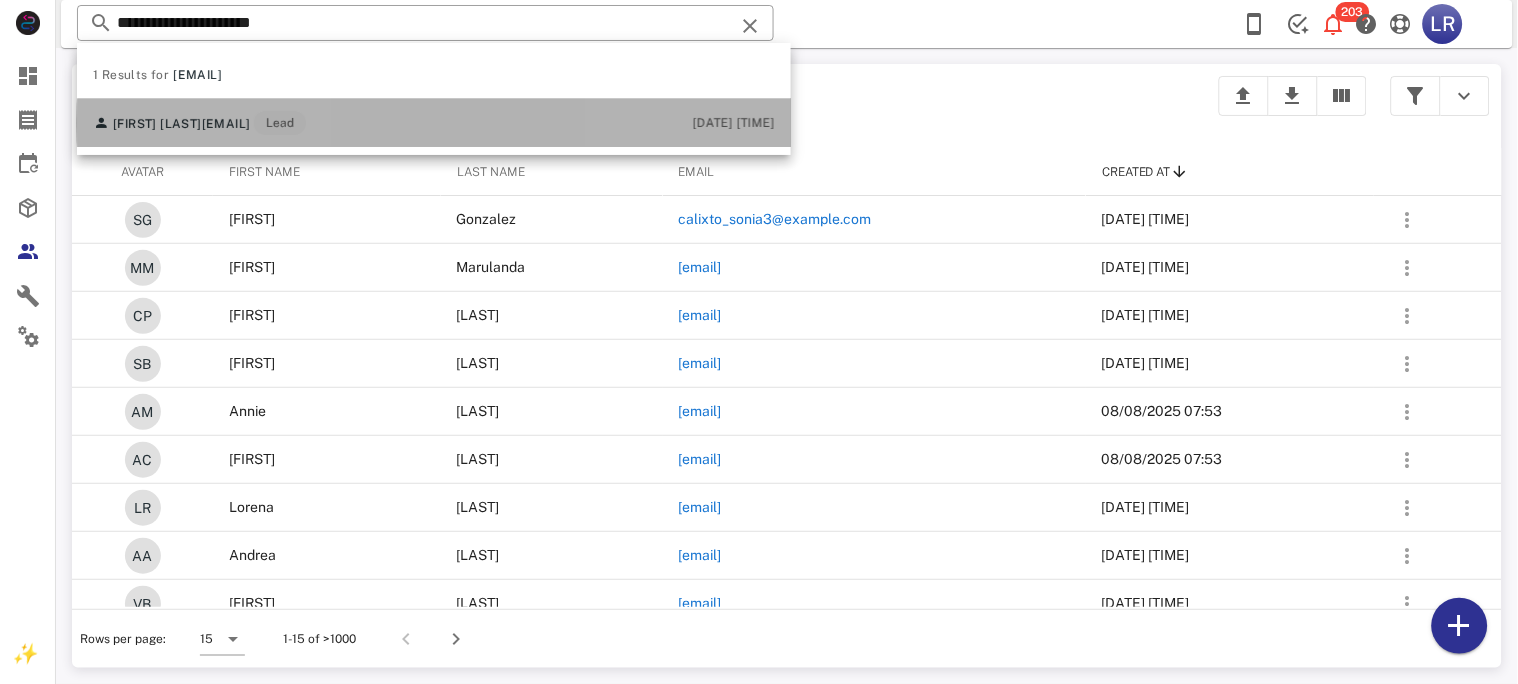 click on "ann.y.2102@hotmail.com" at bounding box center [226, 124] 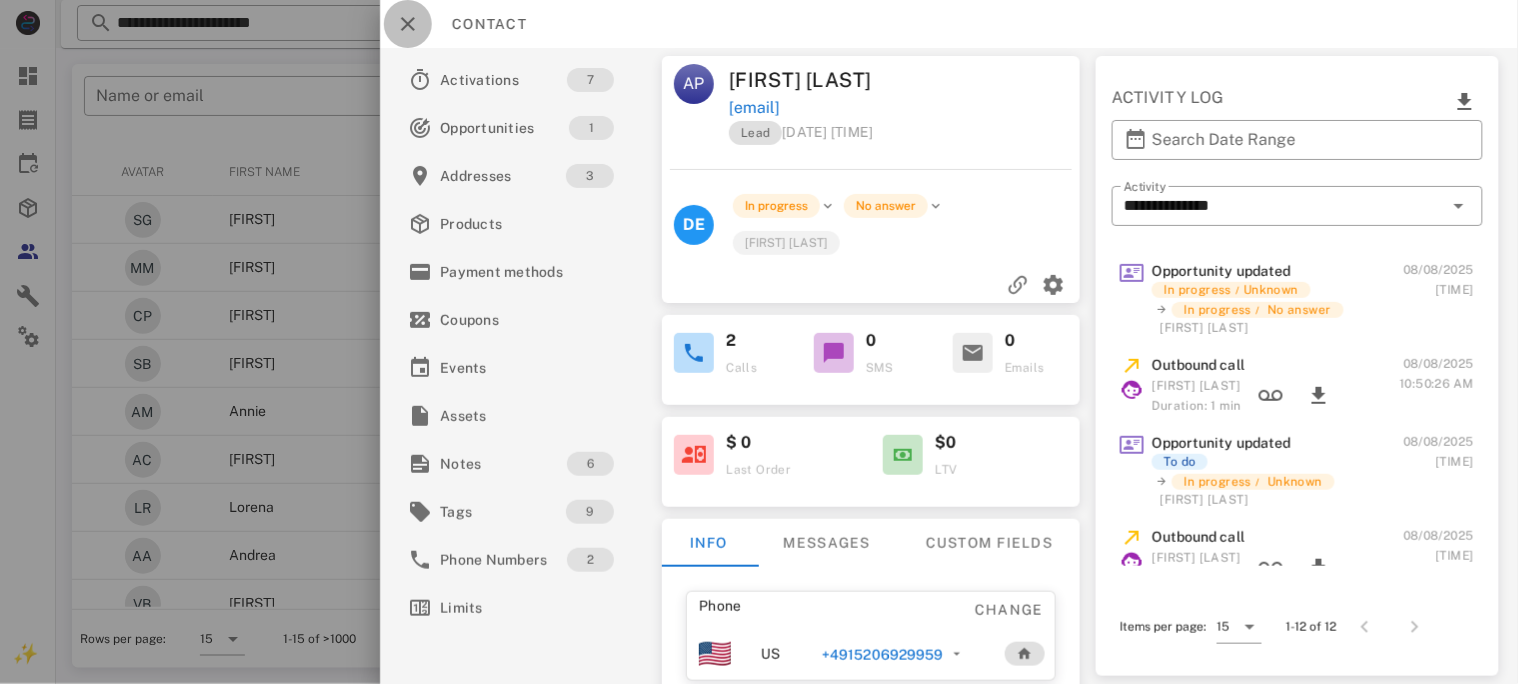click at bounding box center (408, 24) 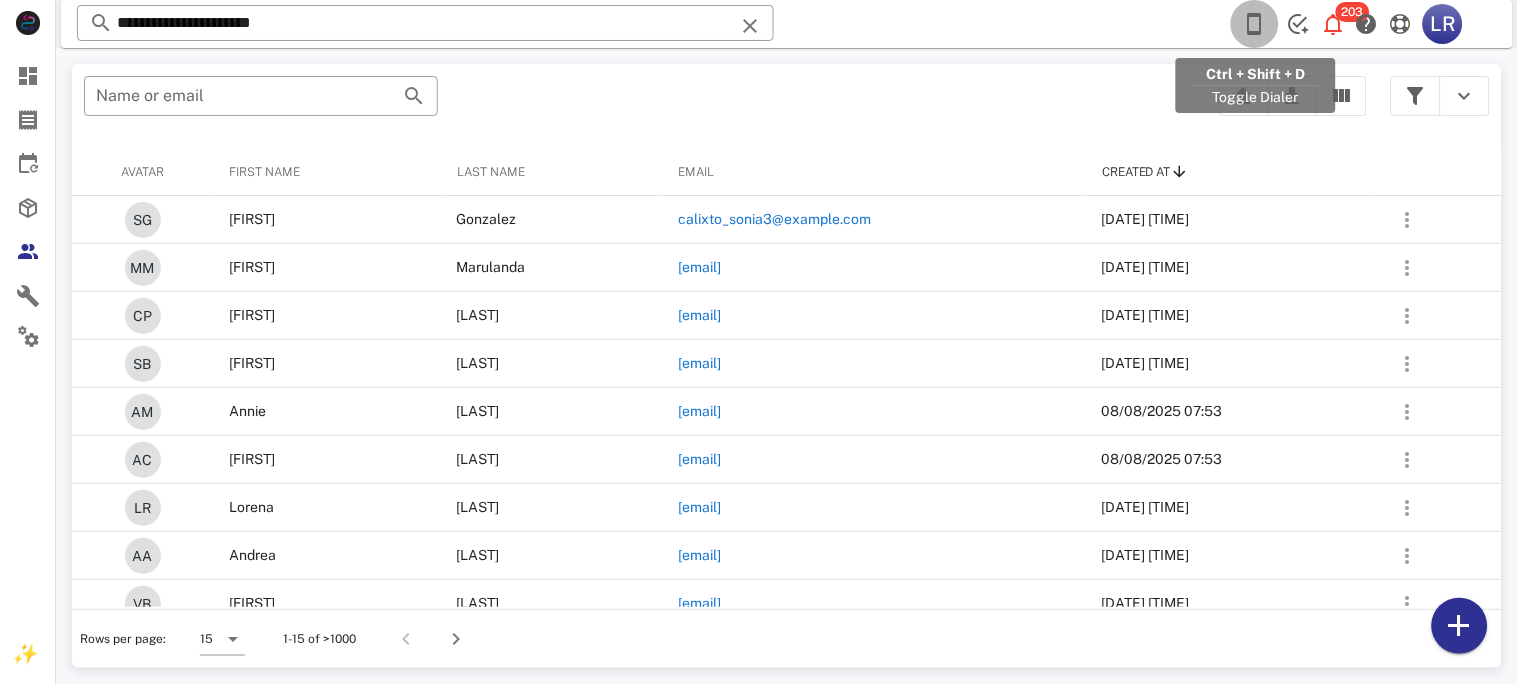 click at bounding box center (1255, 24) 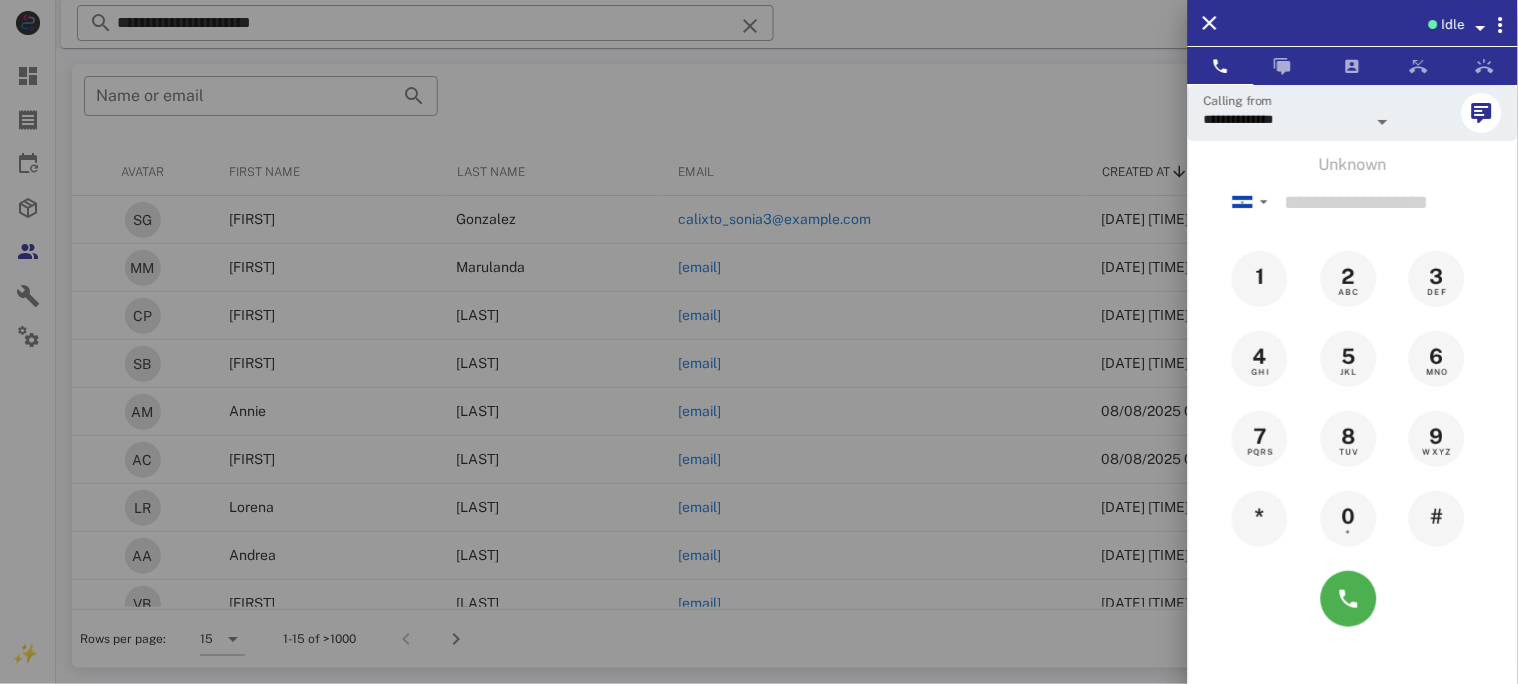 click at bounding box center [759, 342] 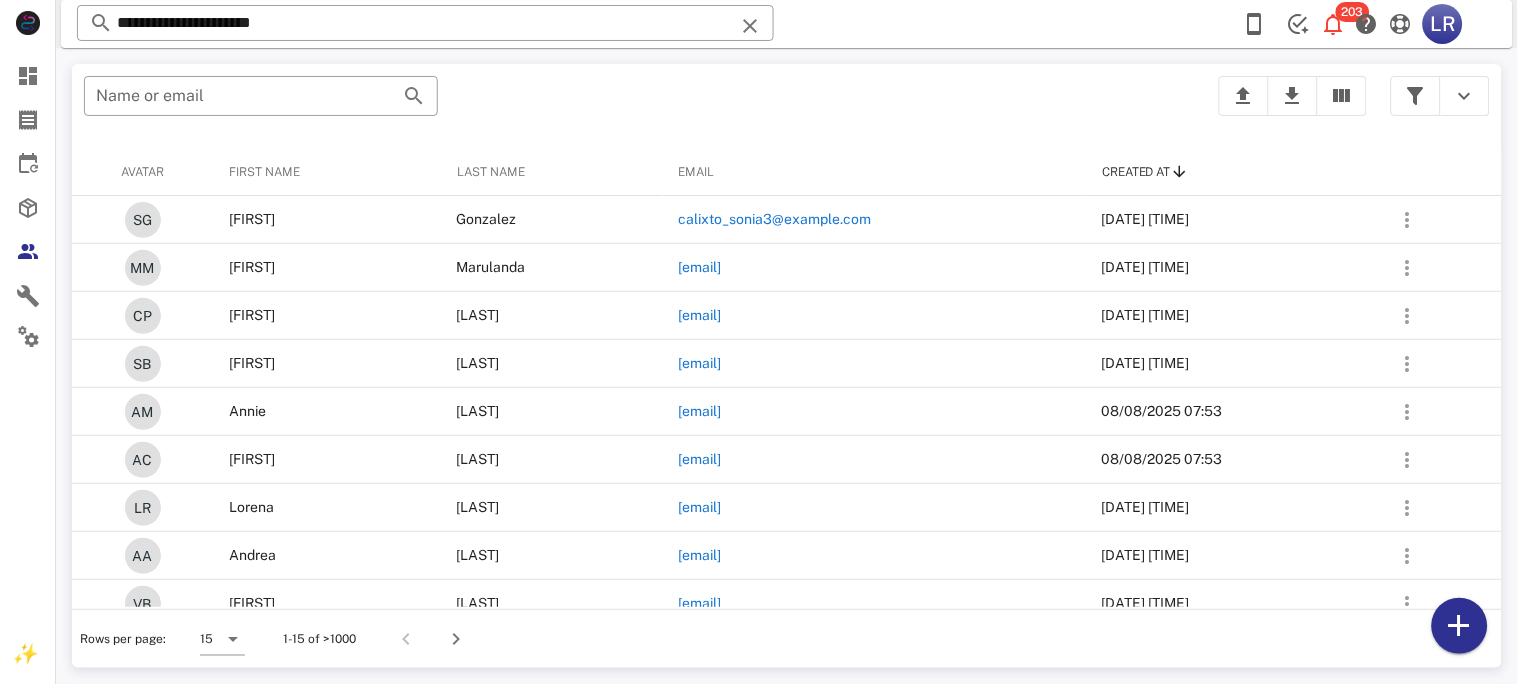 click at bounding box center [750, 26] 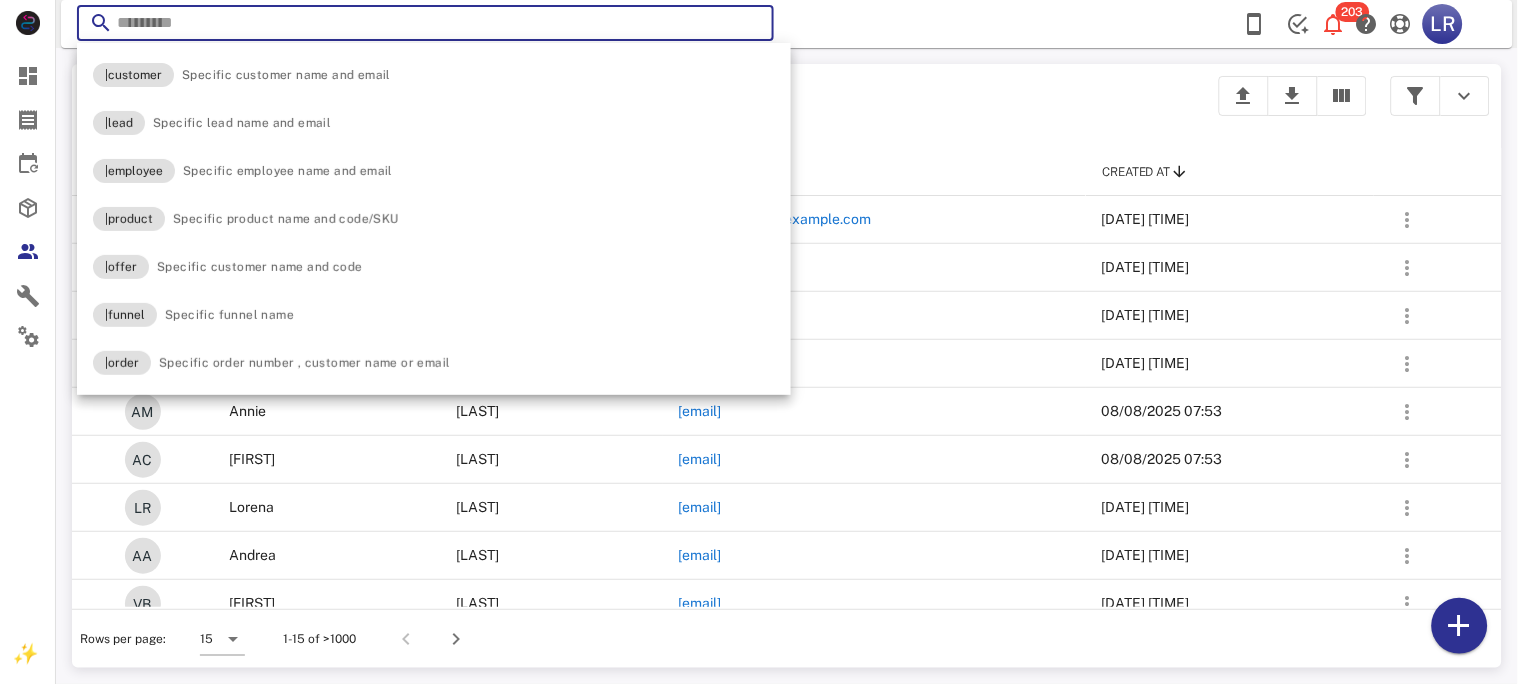 paste on "**********" 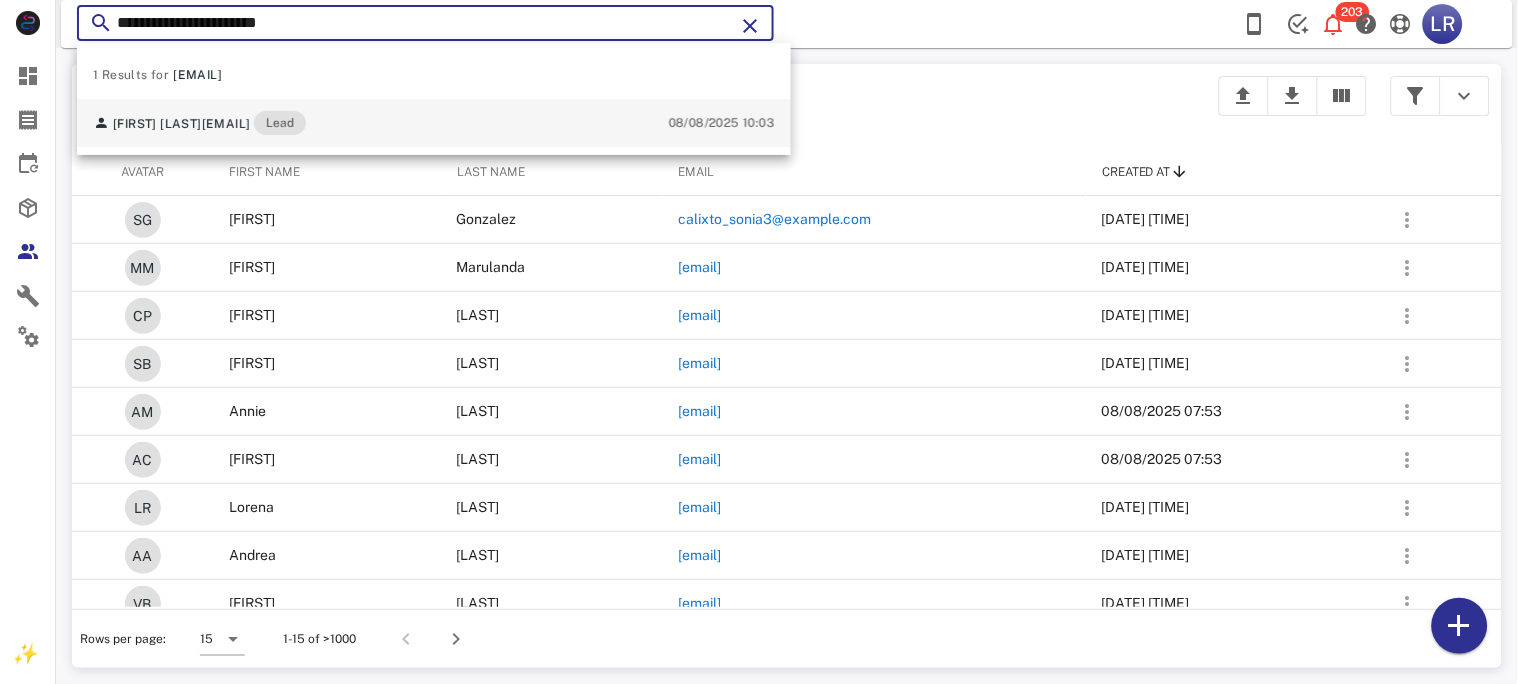 type on "**********" 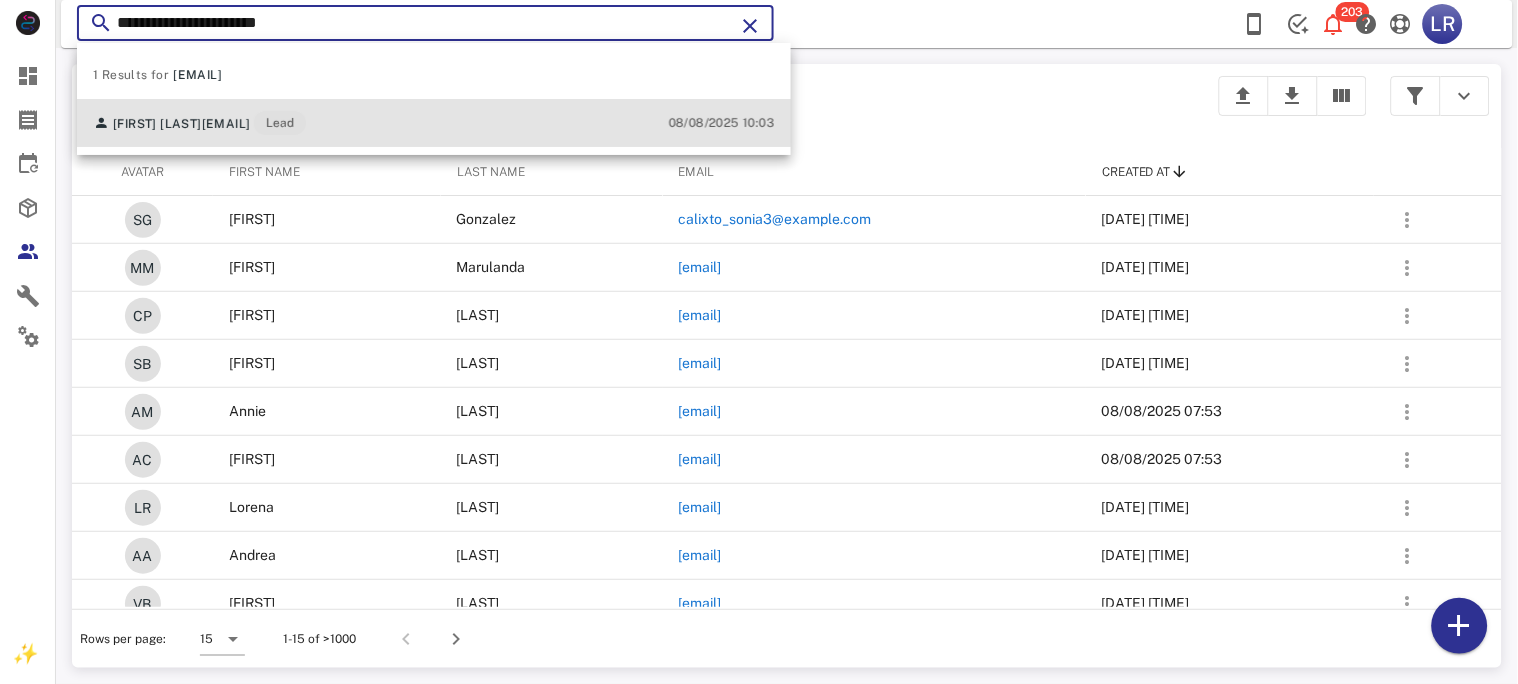 click on "lizquintero20@yahoo.com" at bounding box center [226, 124] 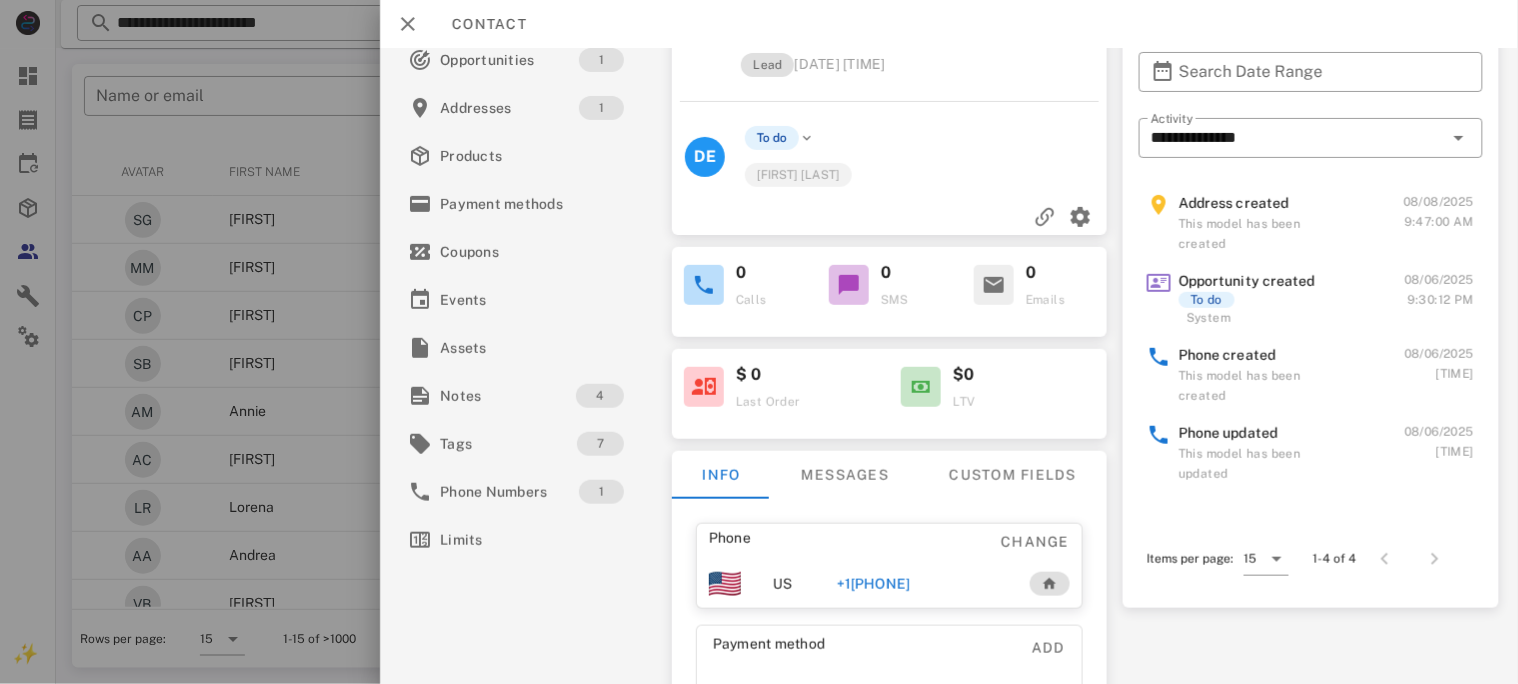 scroll, scrollTop: 133, scrollLeft: 0, axis: vertical 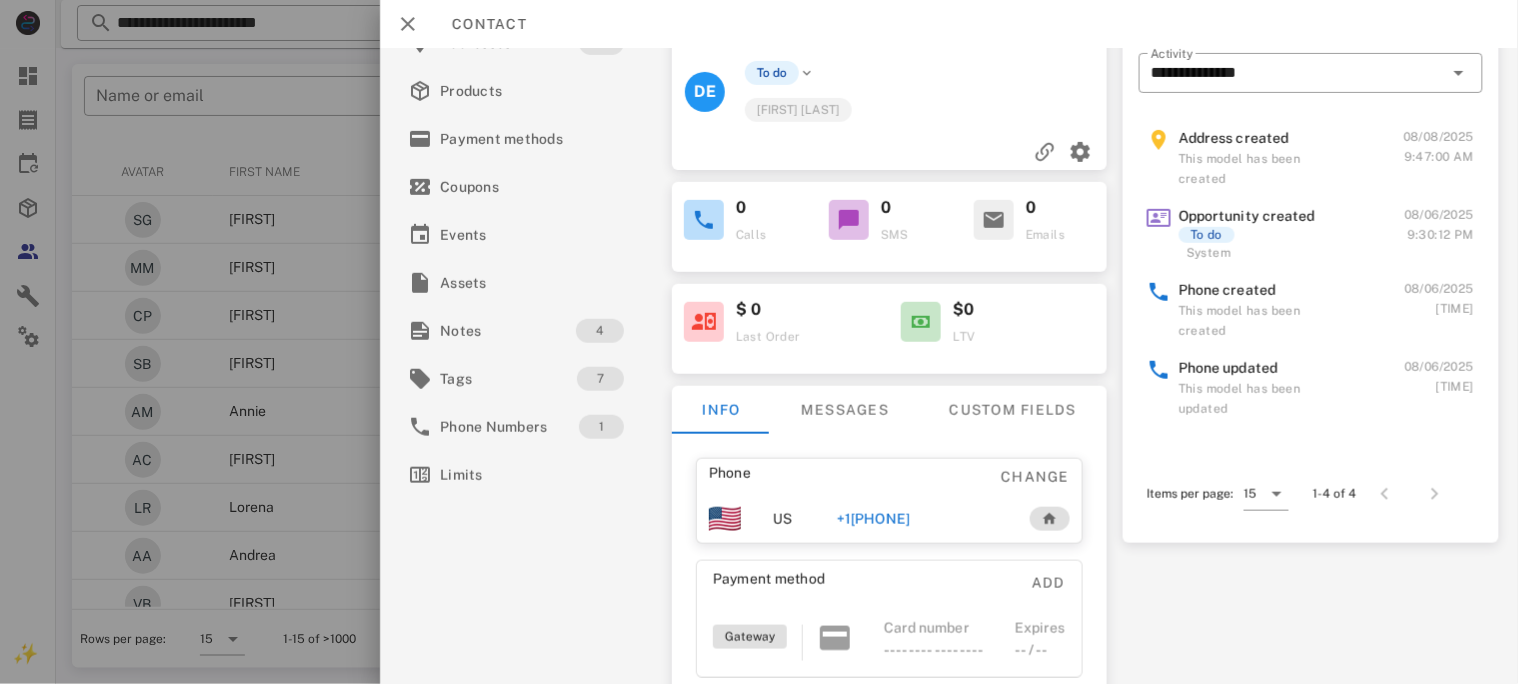 click on "+12542050319" at bounding box center [872, 519] 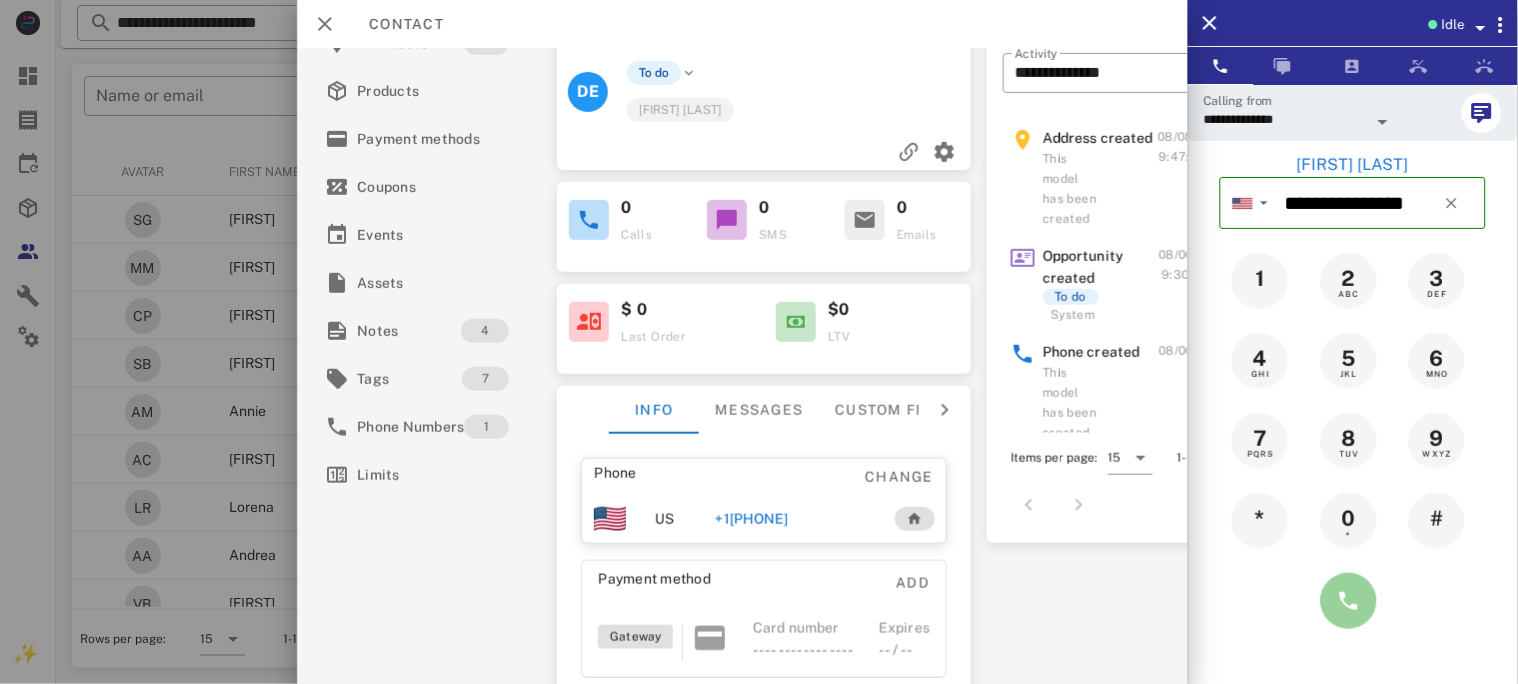 click at bounding box center [1349, 601] 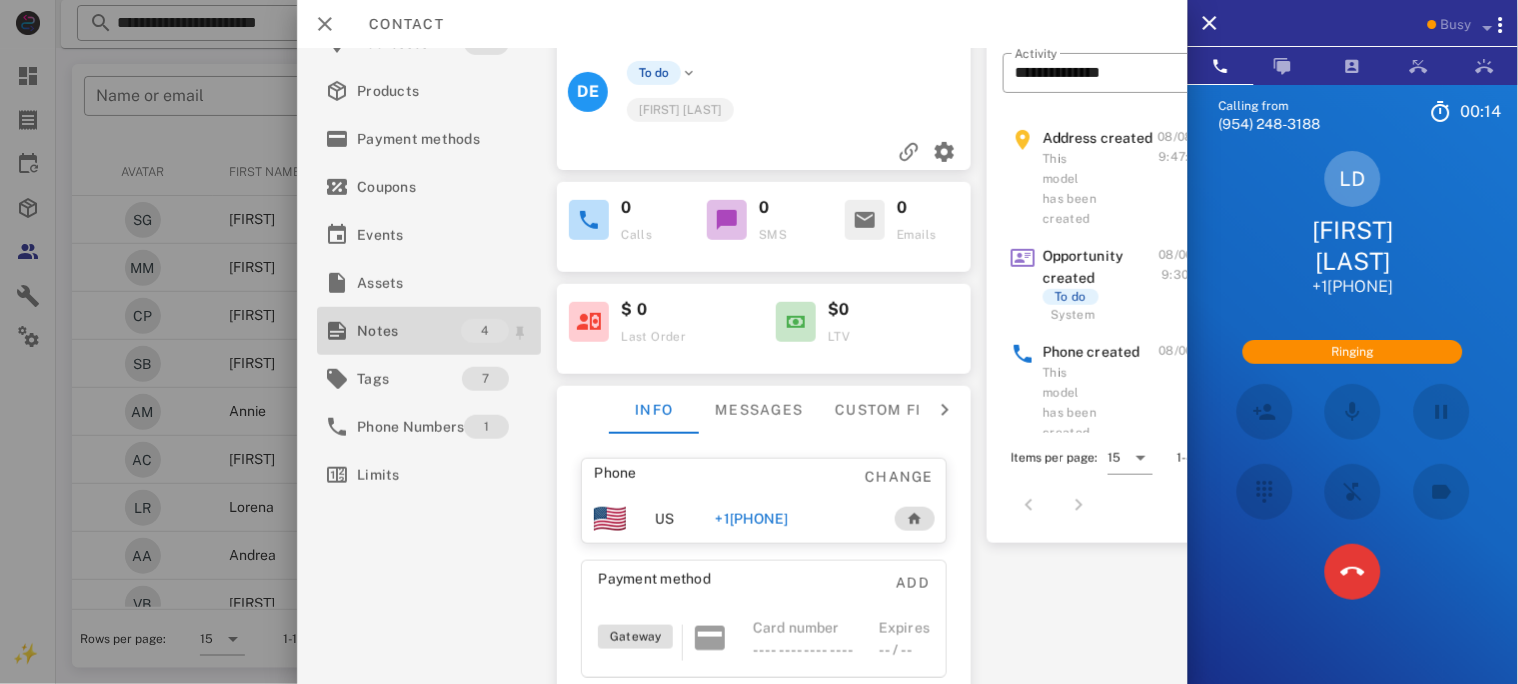 click on "Notes" at bounding box center [409, 331] 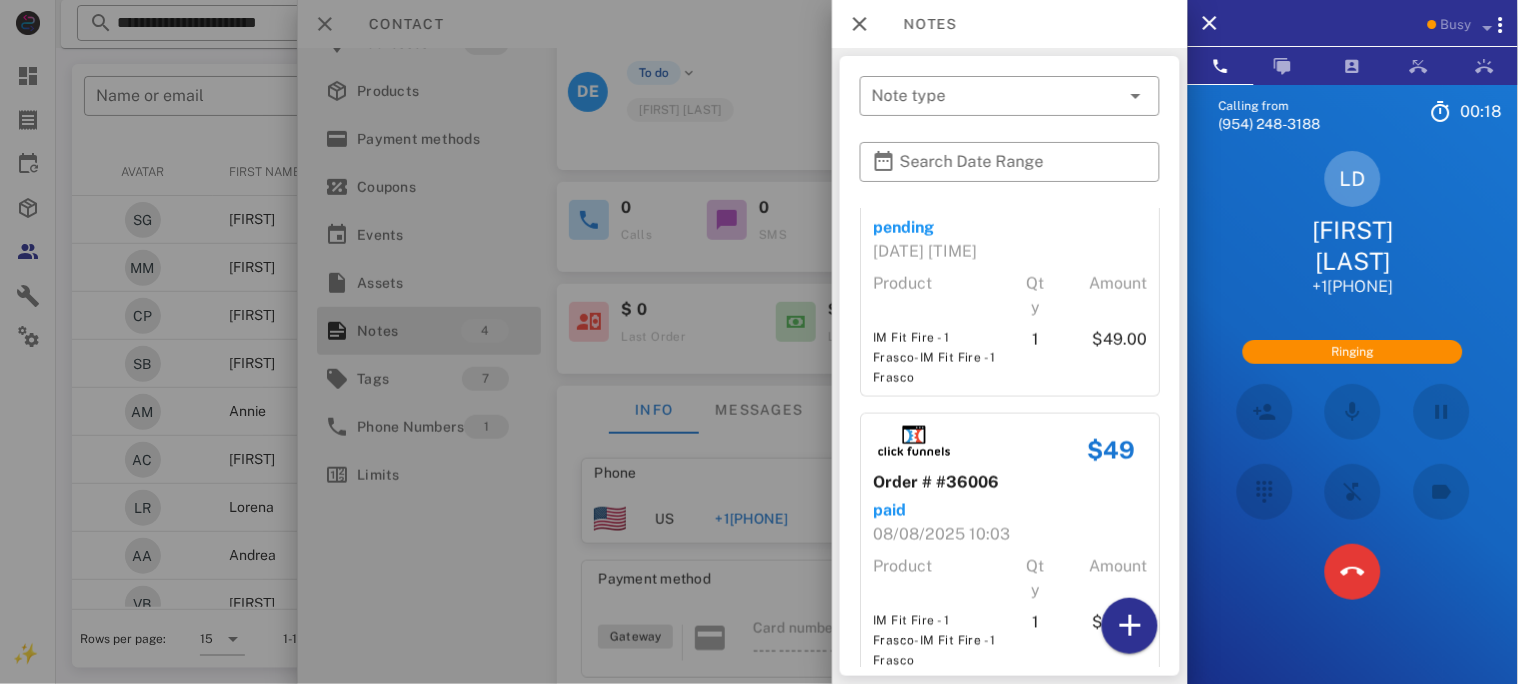 scroll, scrollTop: 638, scrollLeft: 0, axis: vertical 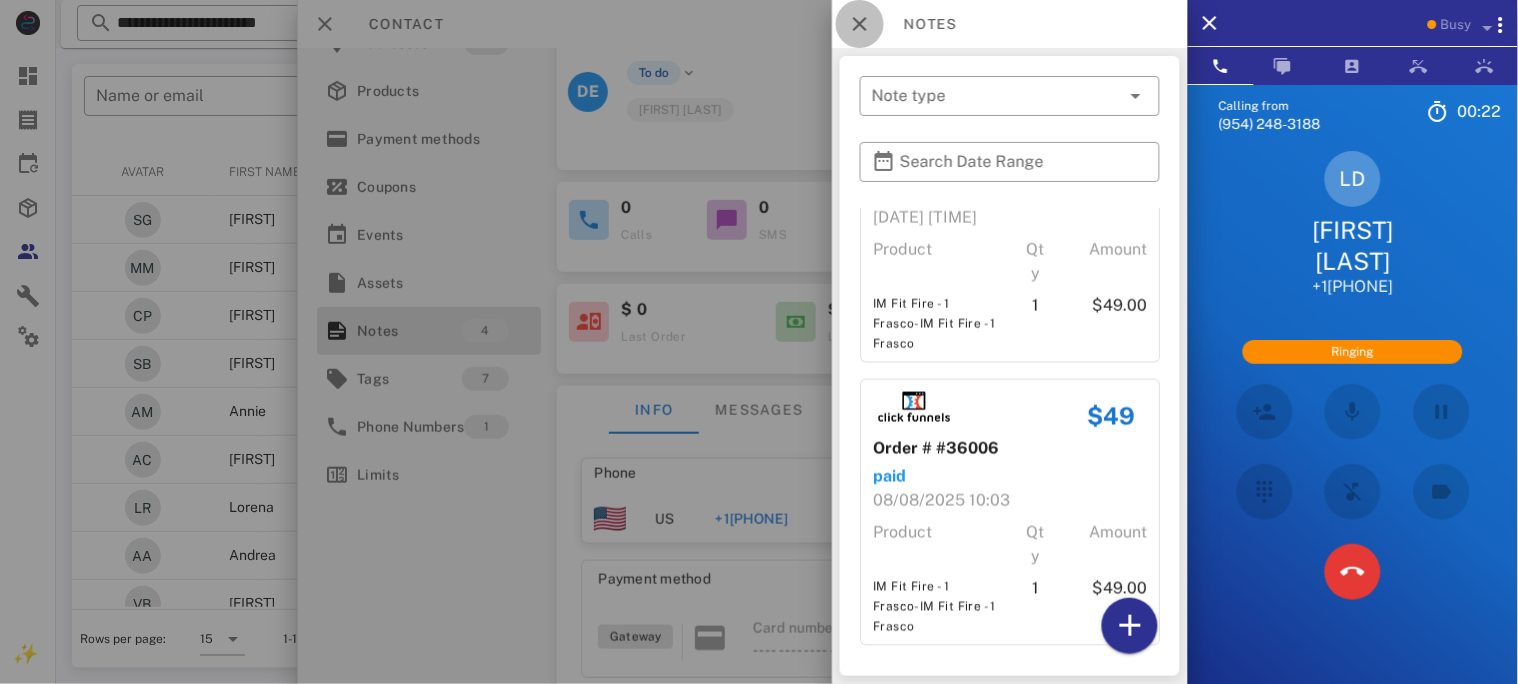 click at bounding box center (860, 24) 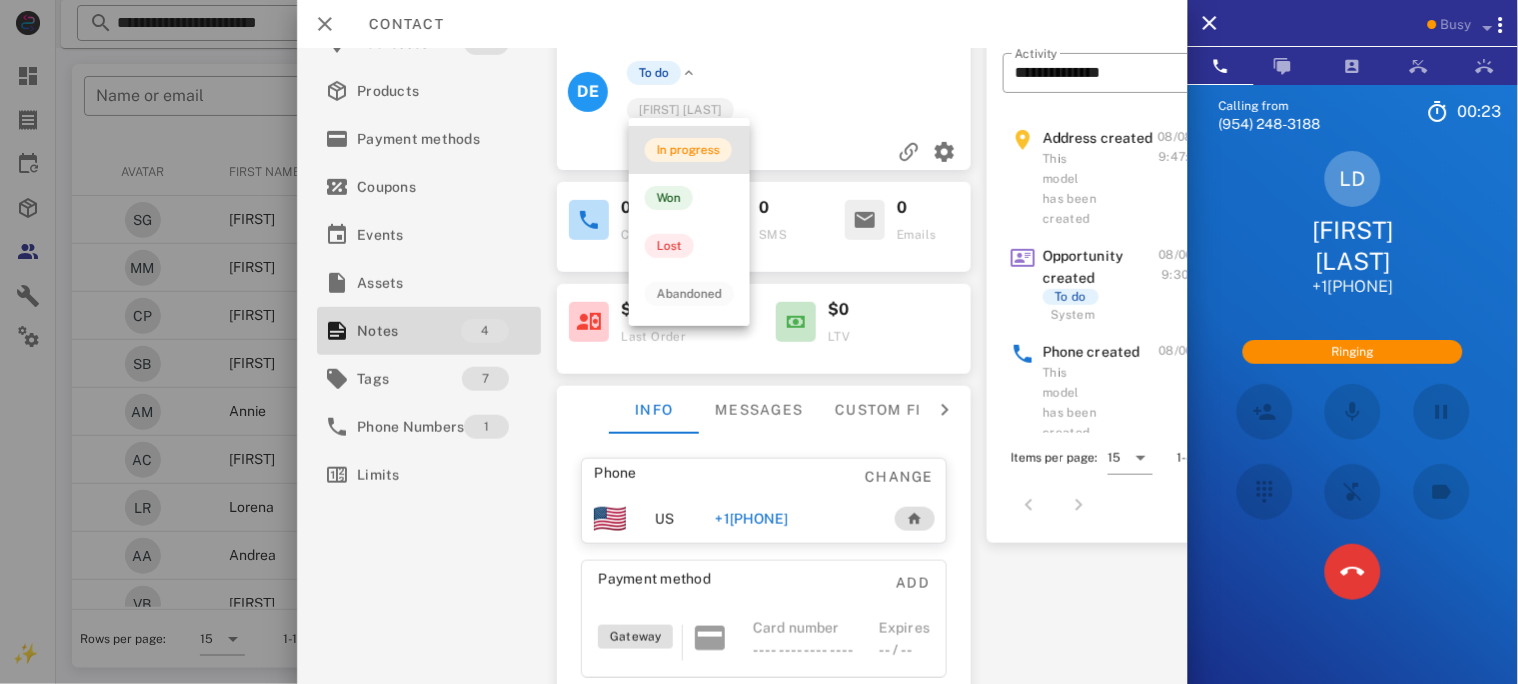 click on "In progress" at bounding box center [688, 150] 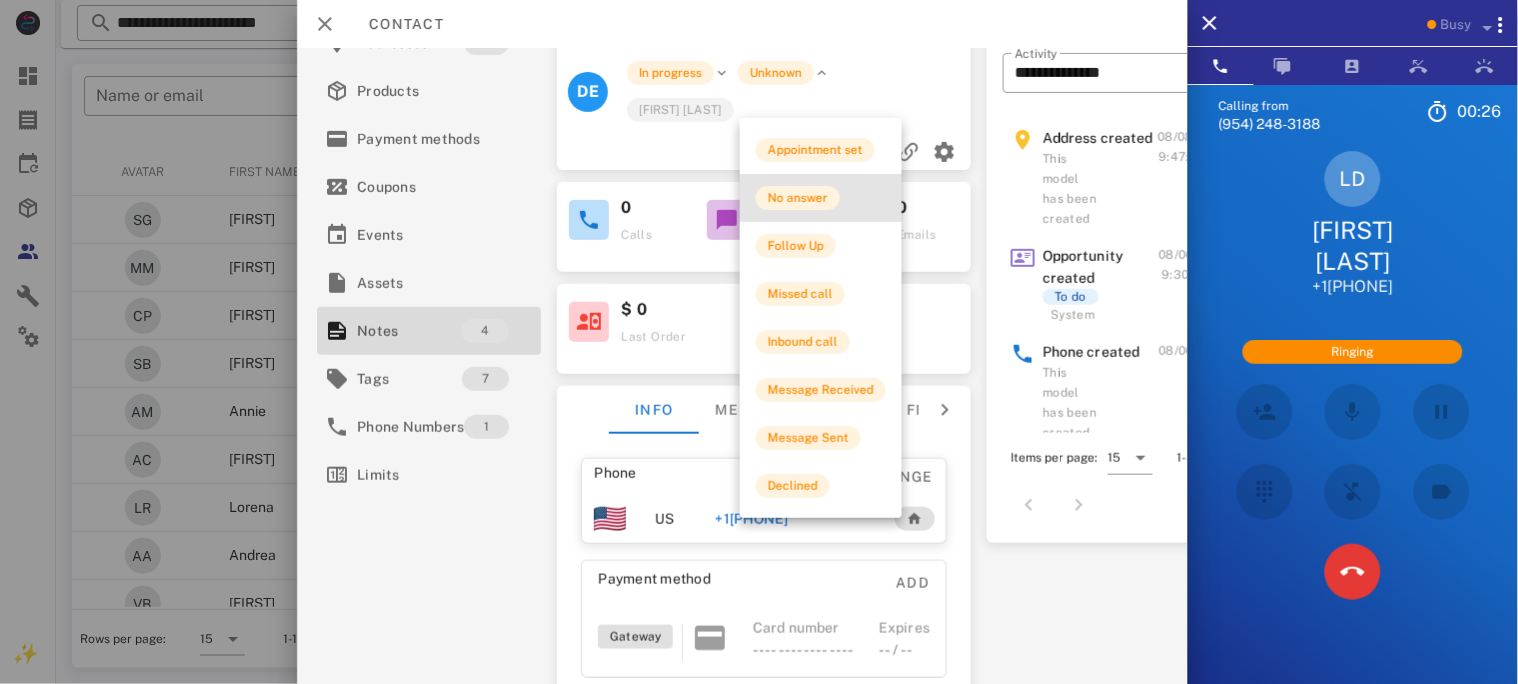 click on "No answer" at bounding box center (798, 198) 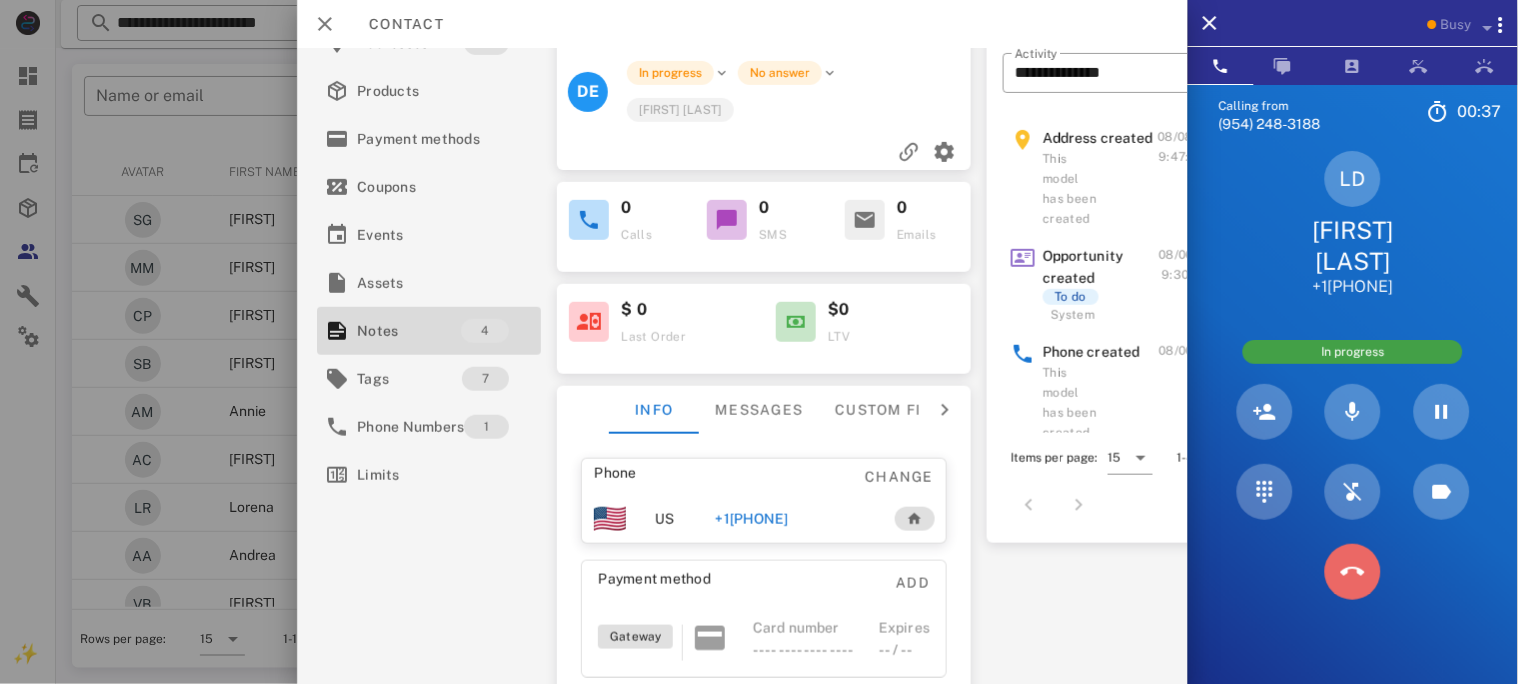 click at bounding box center [1353, 572] 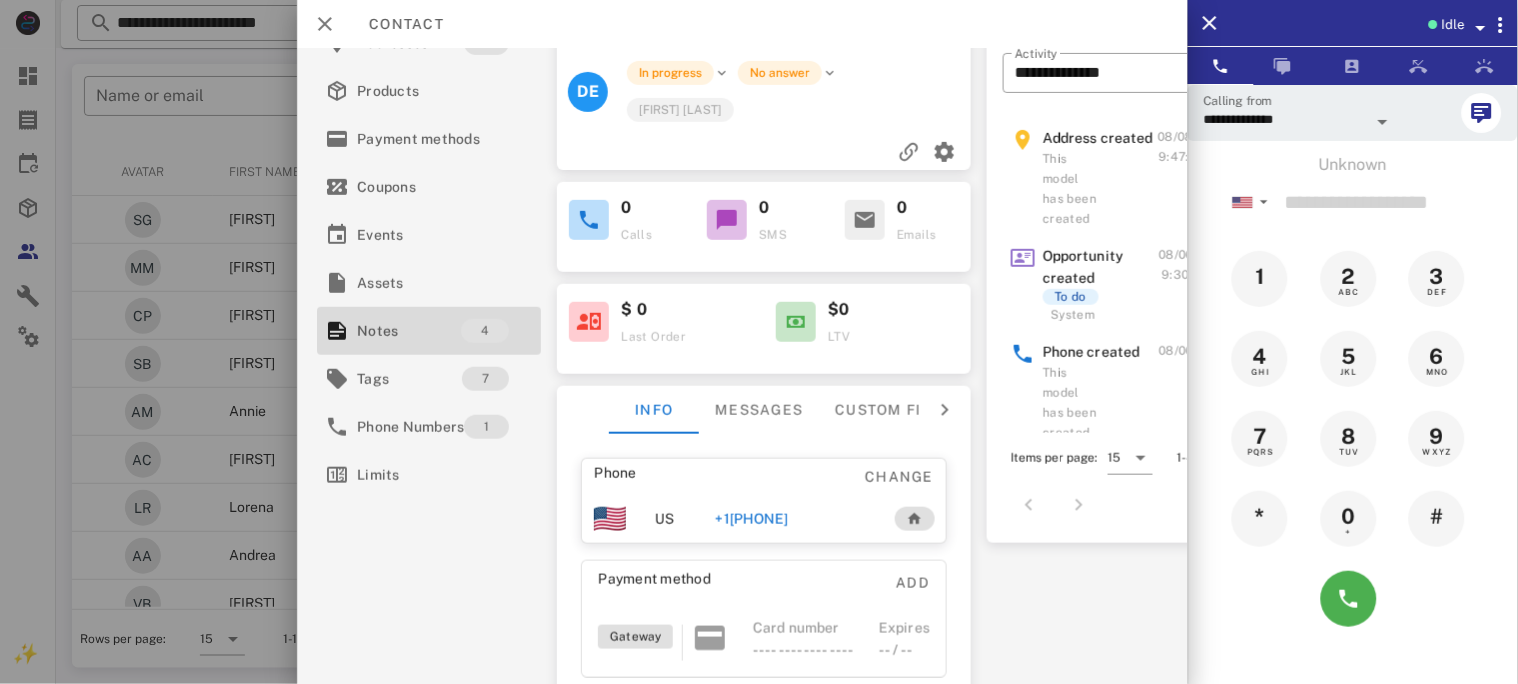 click on "+12542050319" at bounding box center (751, 519) 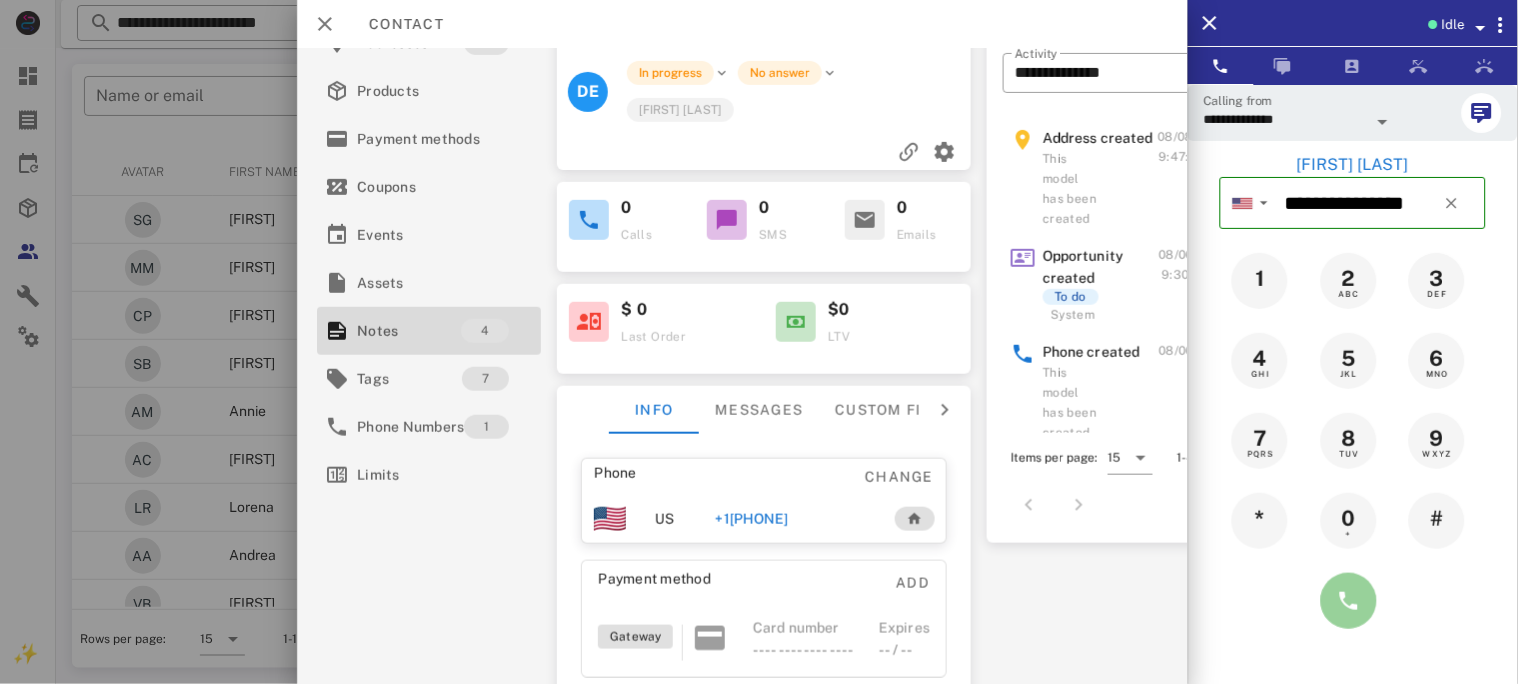 click at bounding box center [1349, 601] 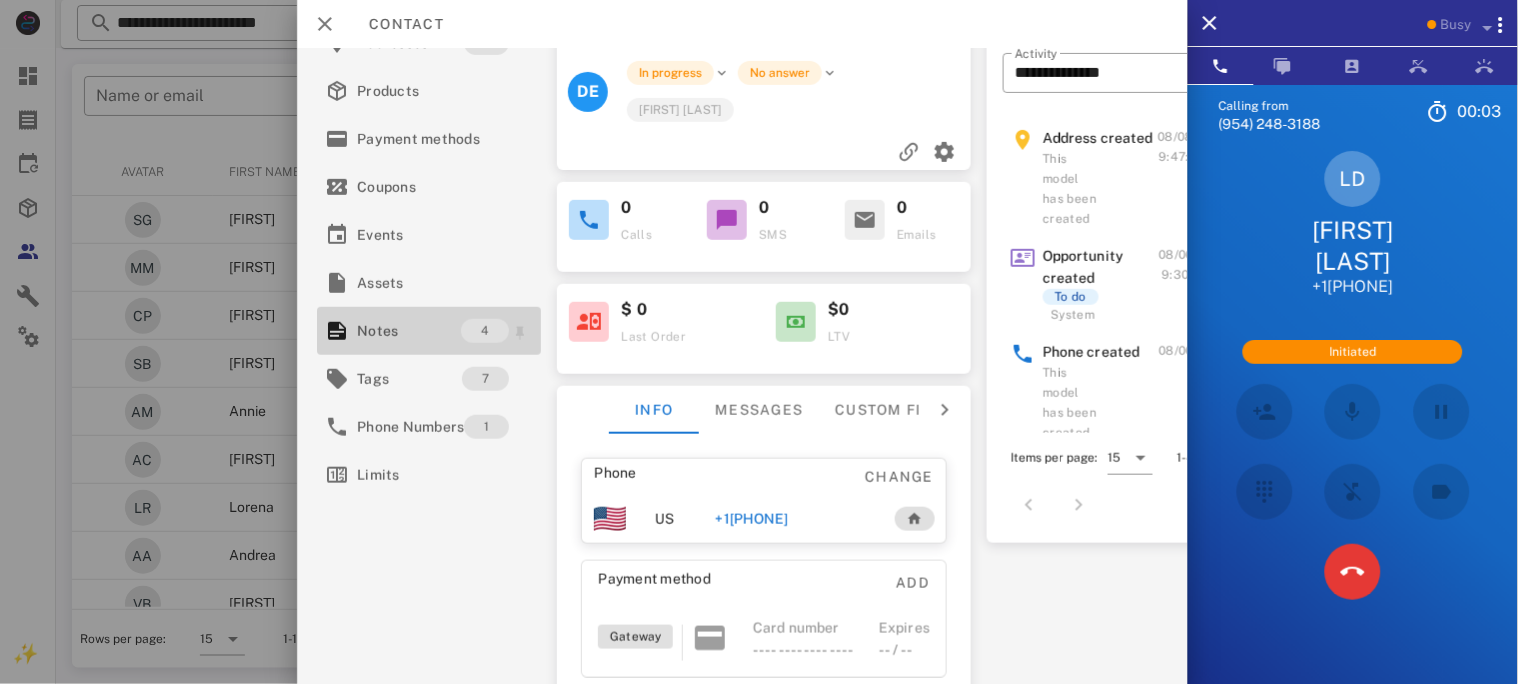 click on "Notes" at bounding box center (409, 331) 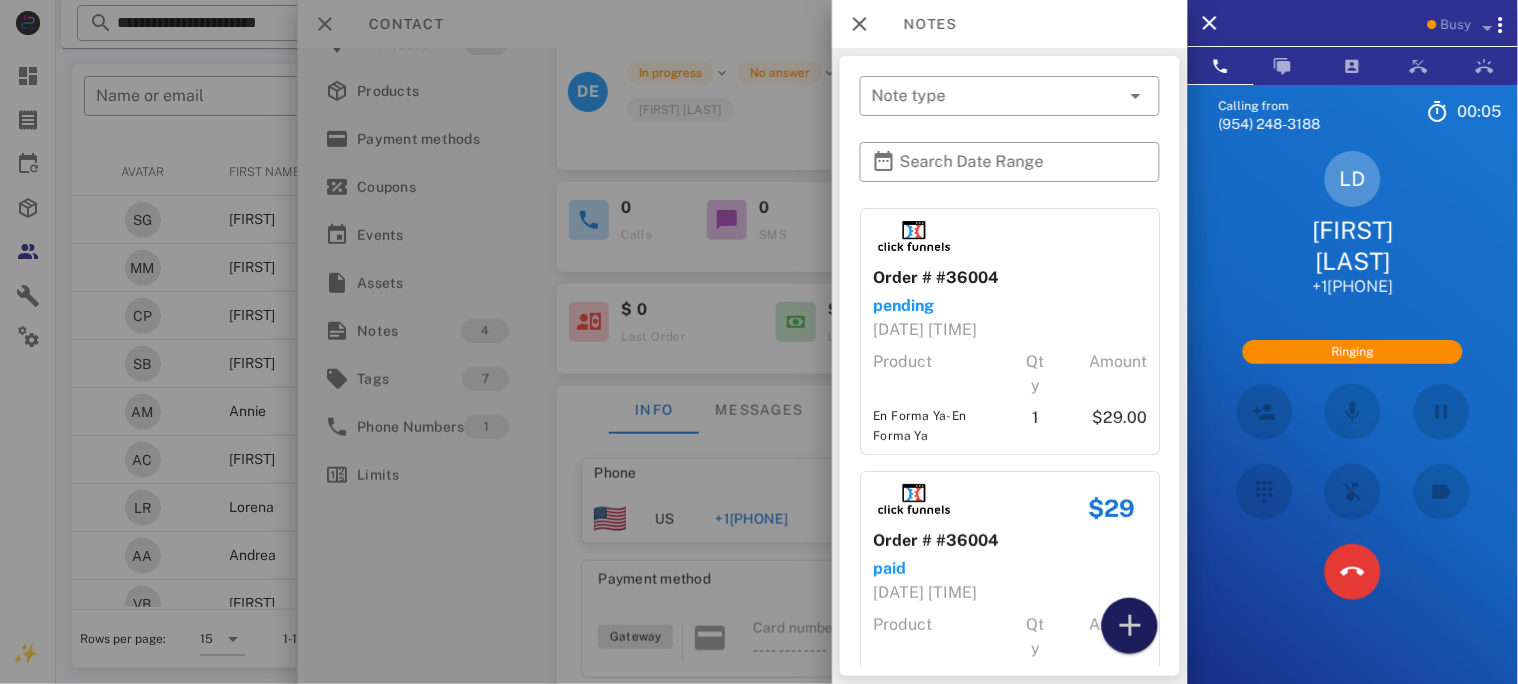 click at bounding box center [1130, 626] 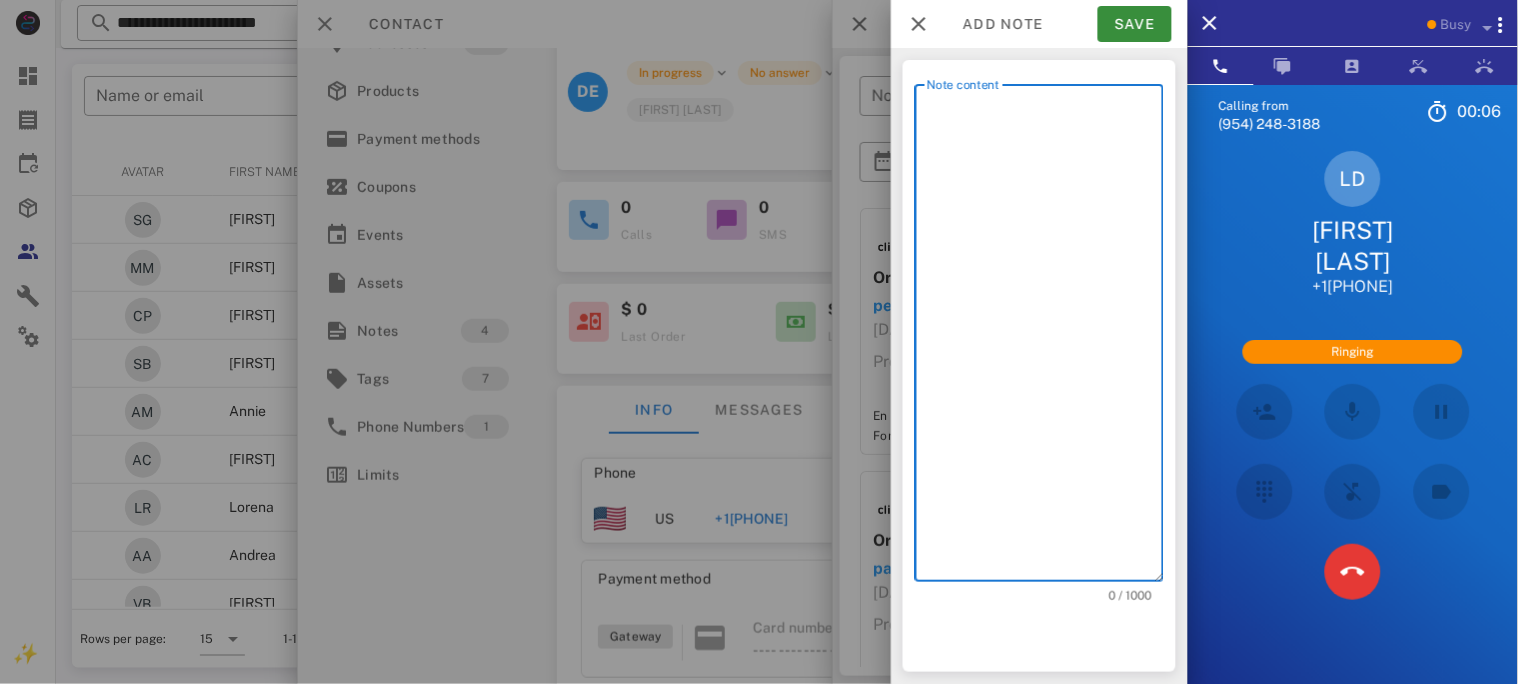 click on "Note content" at bounding box center (1045, 338) 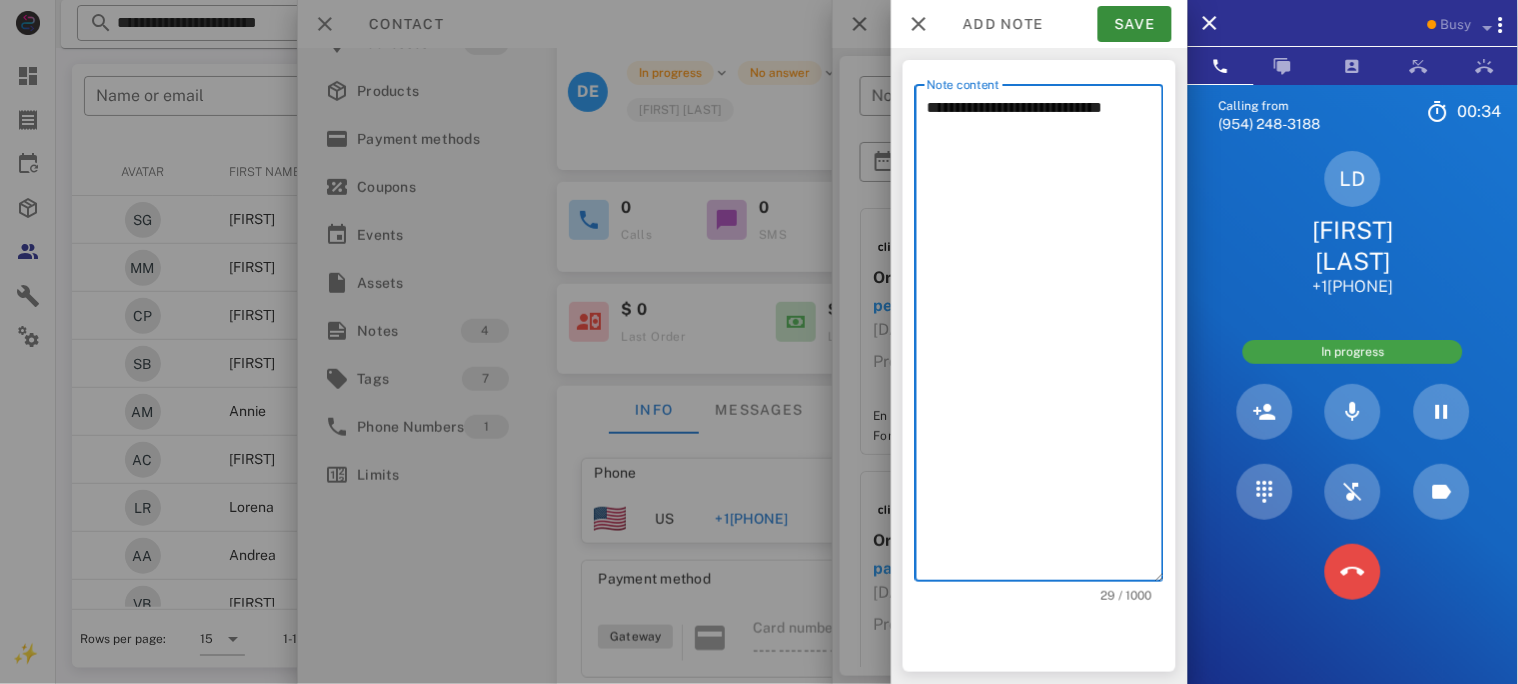 type on "**********" 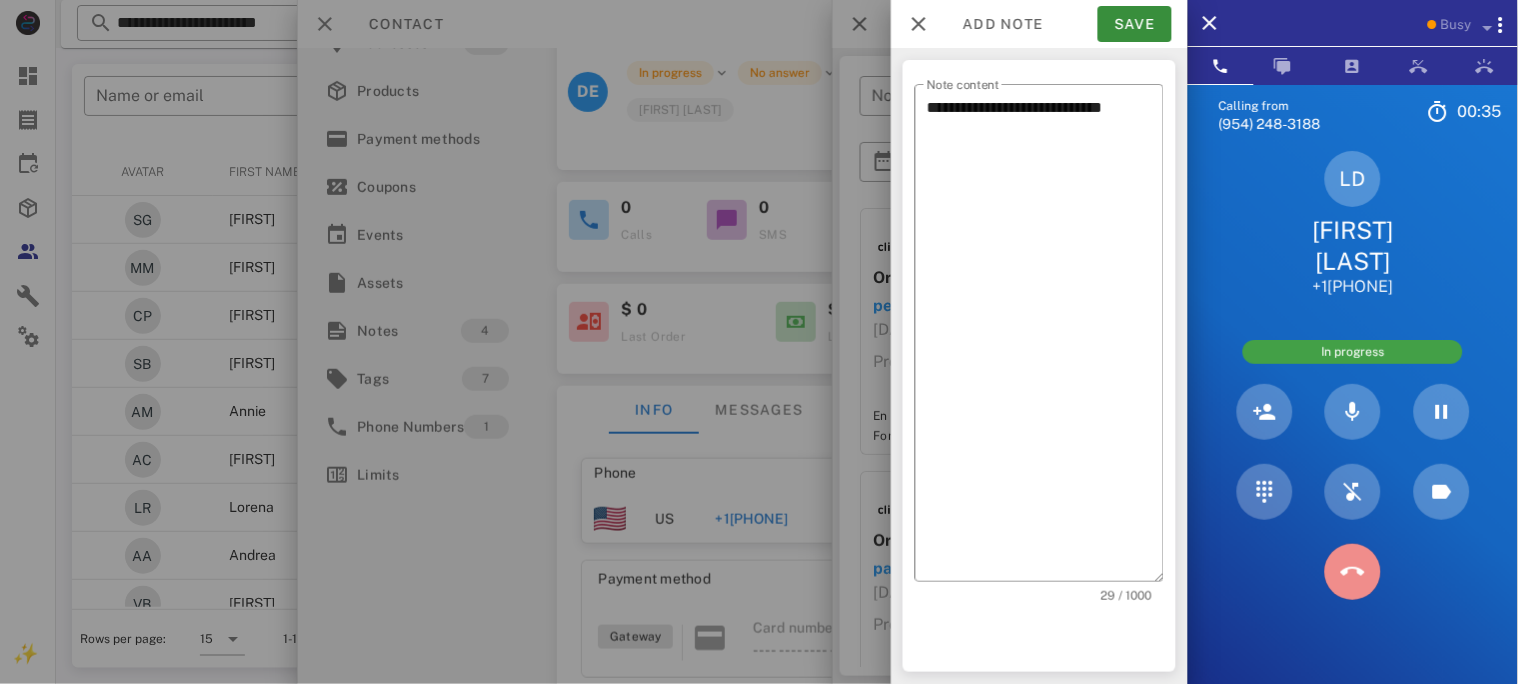 click at bounding box center (1353, 572) 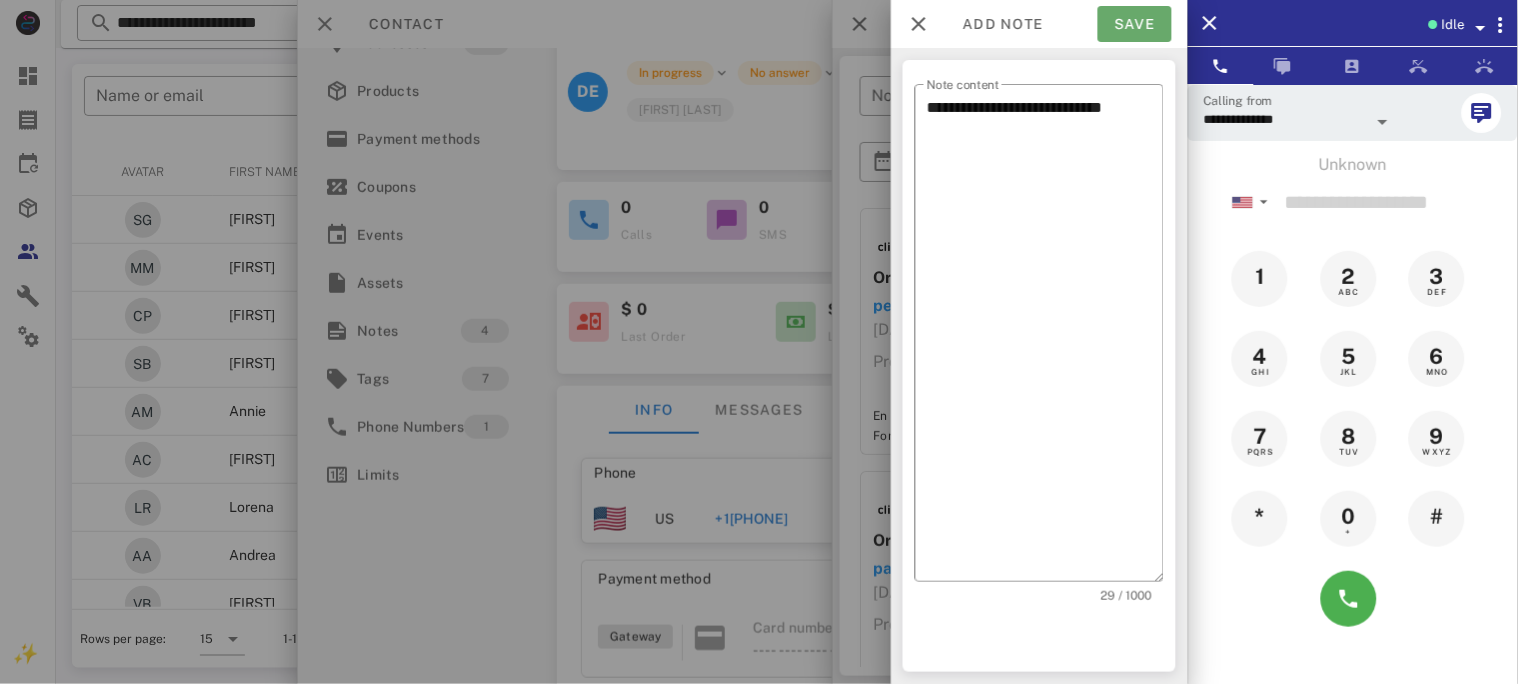 click on "Save" at bounding box center (1135, 24) 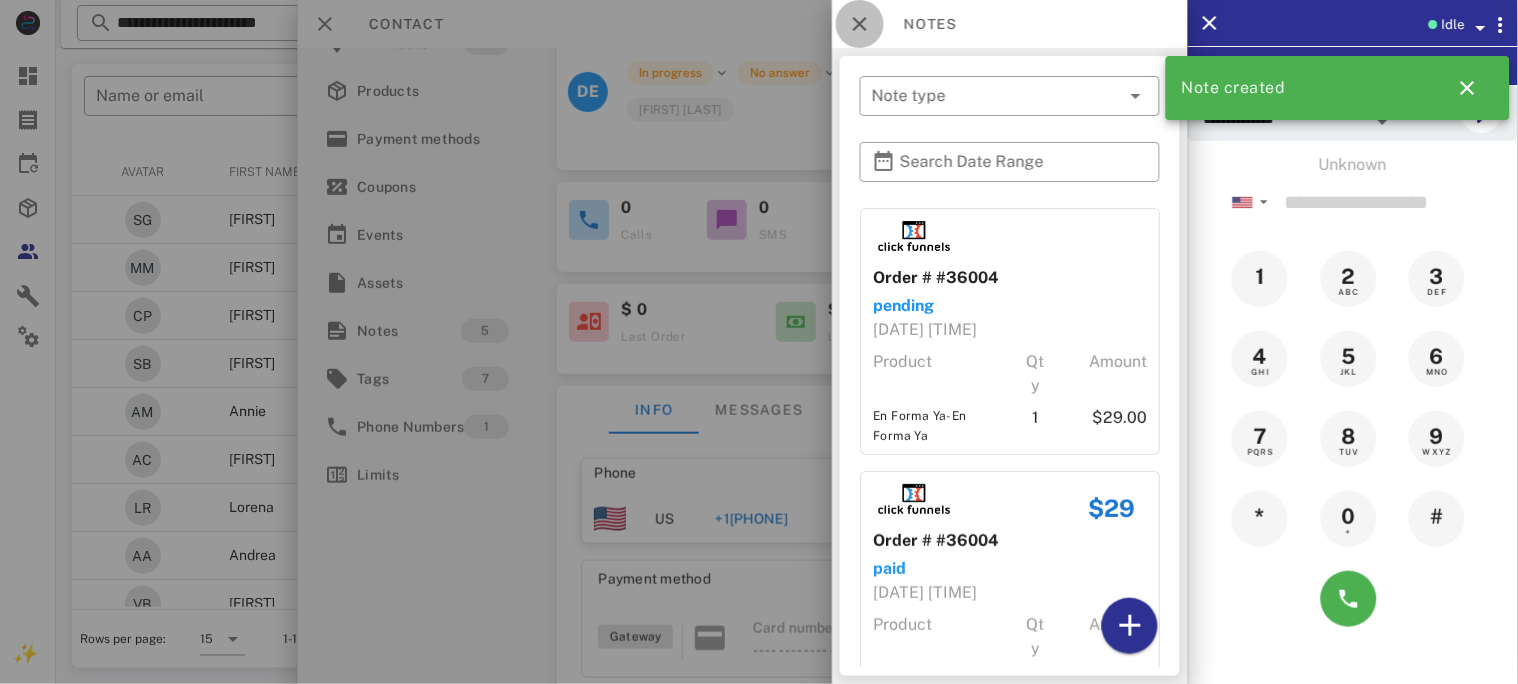 click at bounding box center (860, 24) 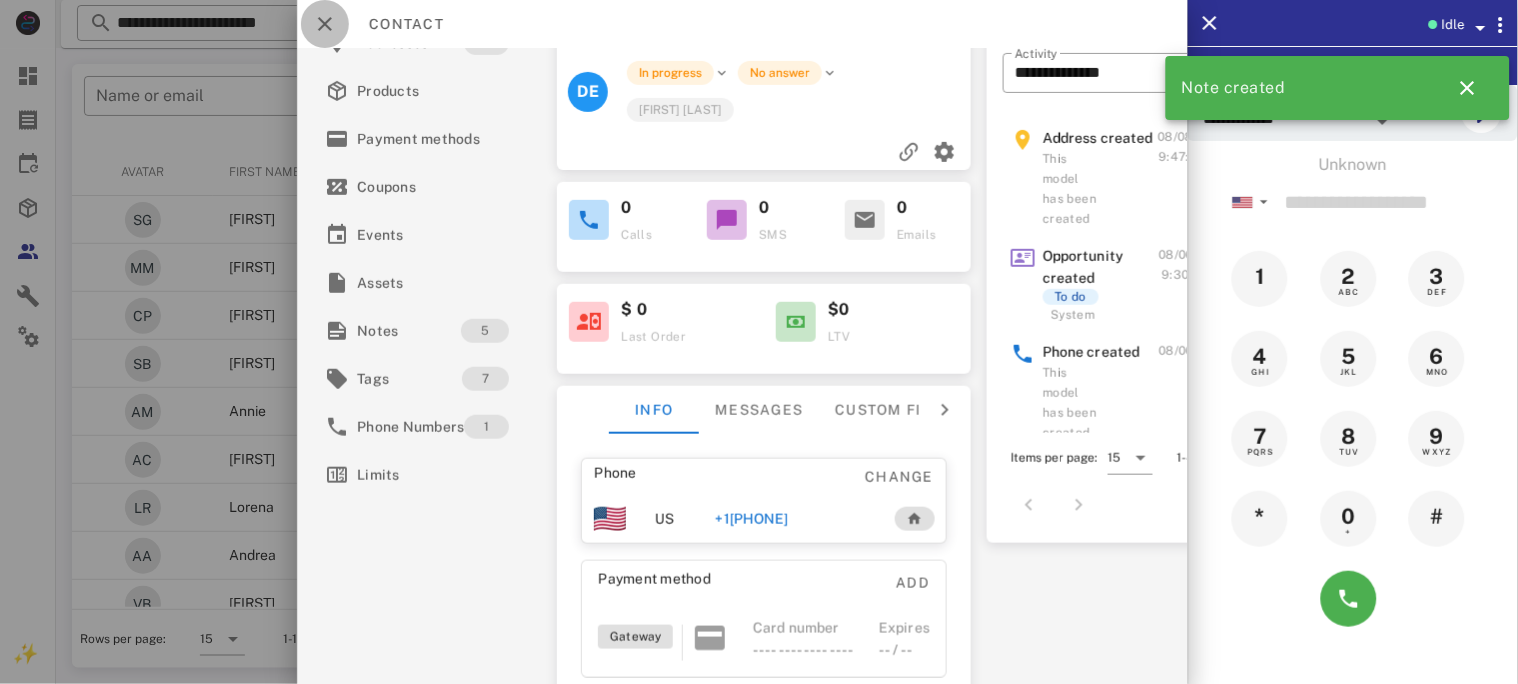 click at bounding box center [325, 24] 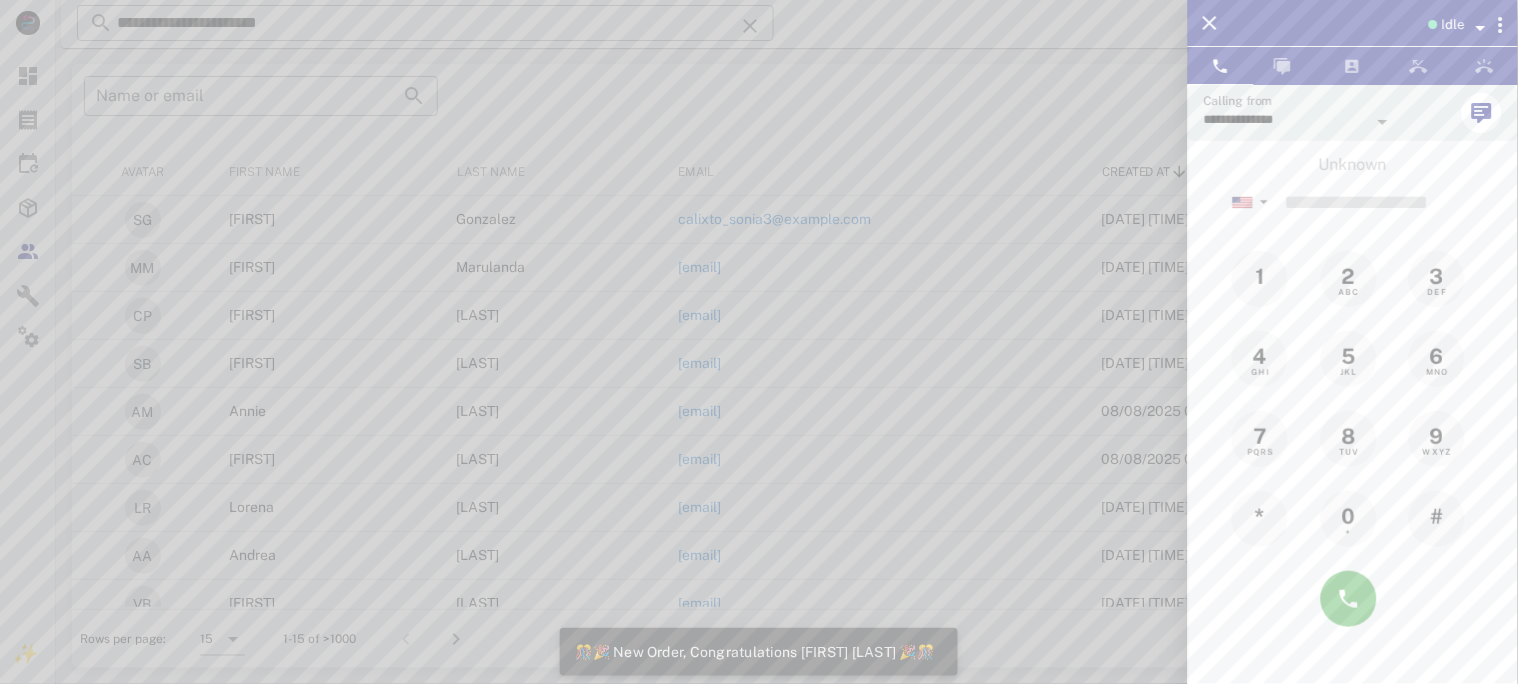 click at bounding box center [759, 342] 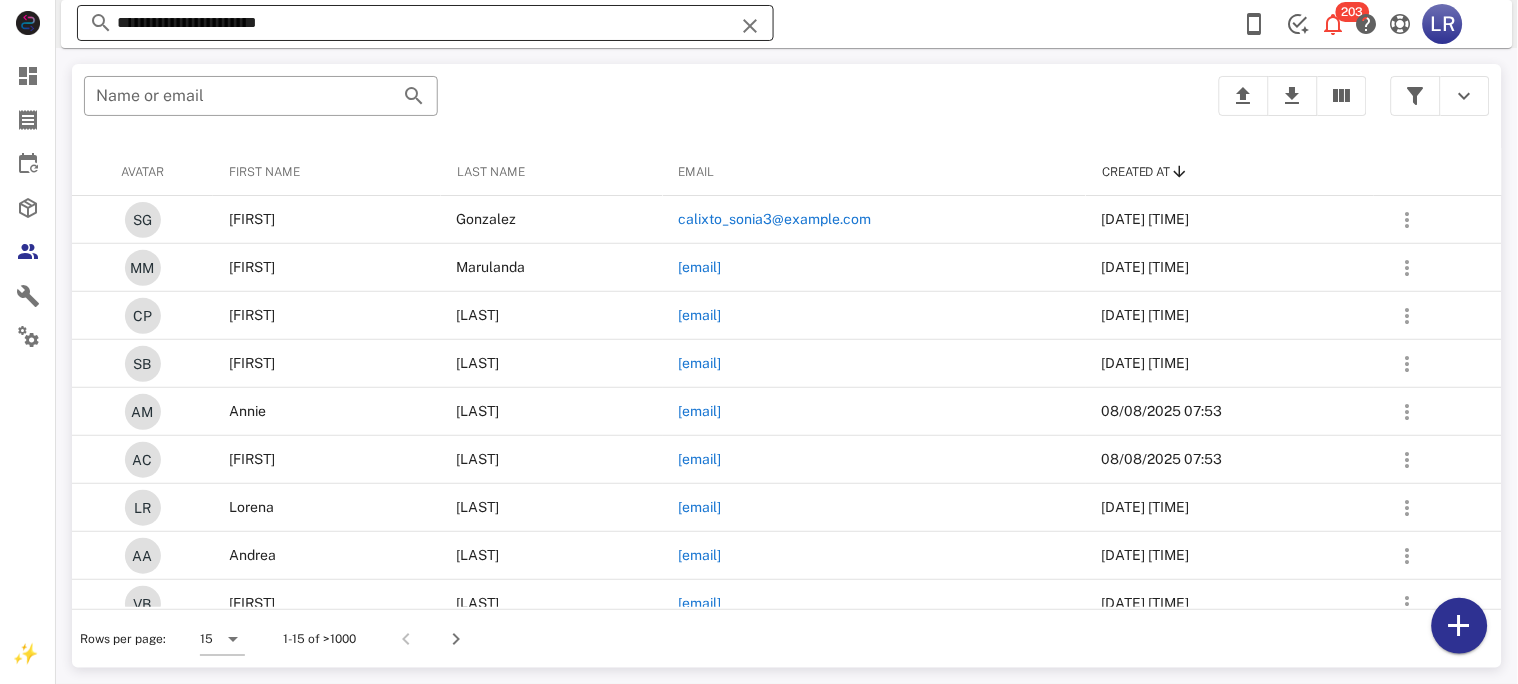 click at bounding box center [750, 26] 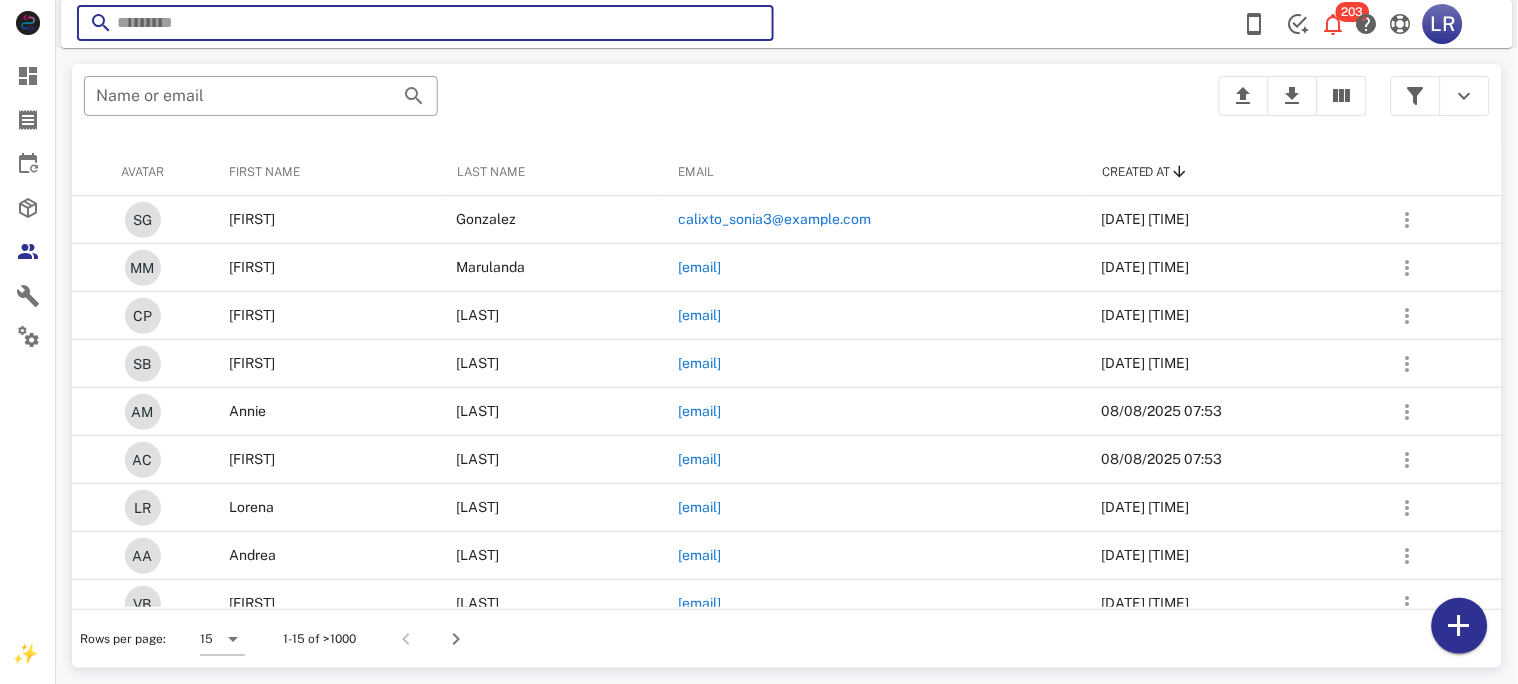click at bounding box center (750, 26) 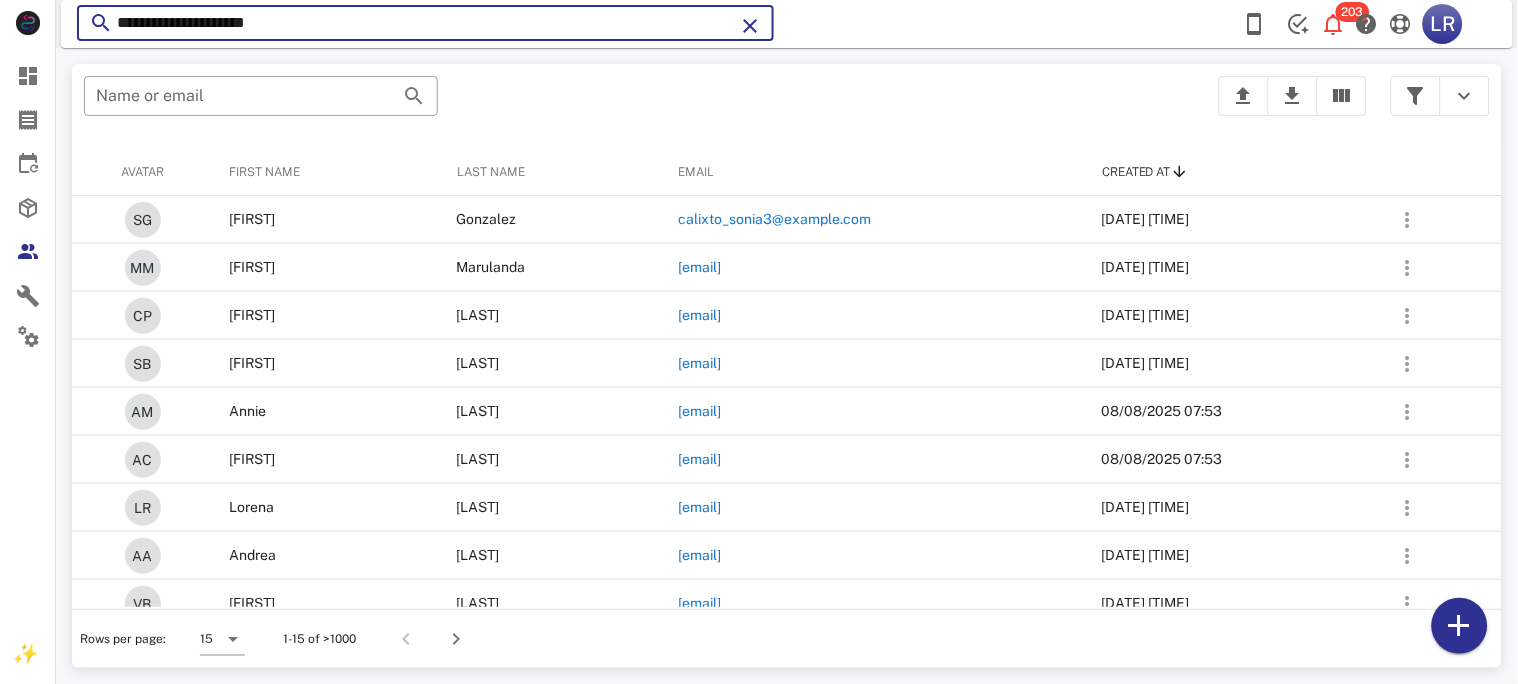 type on "**********" 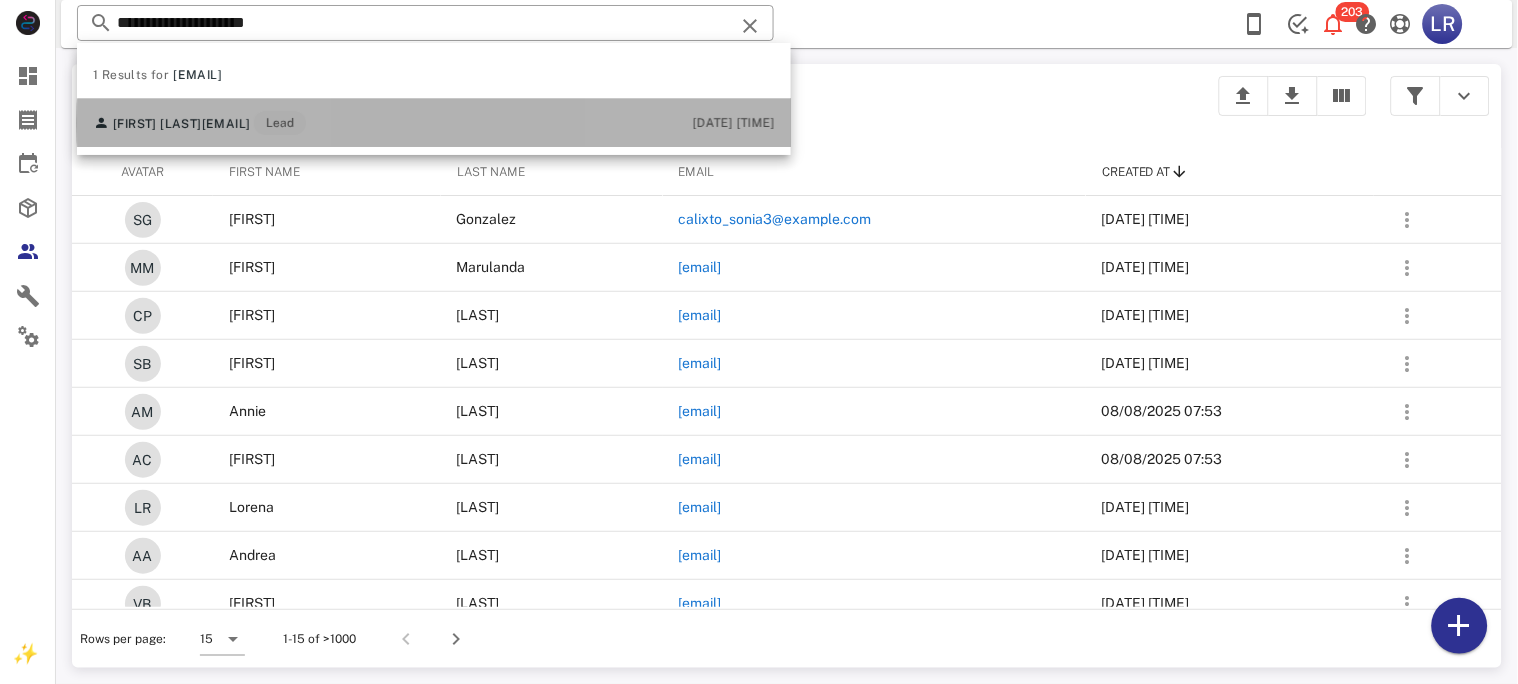 click on "rosybon.joy@gmail.com" at bounding box center (226, 124) 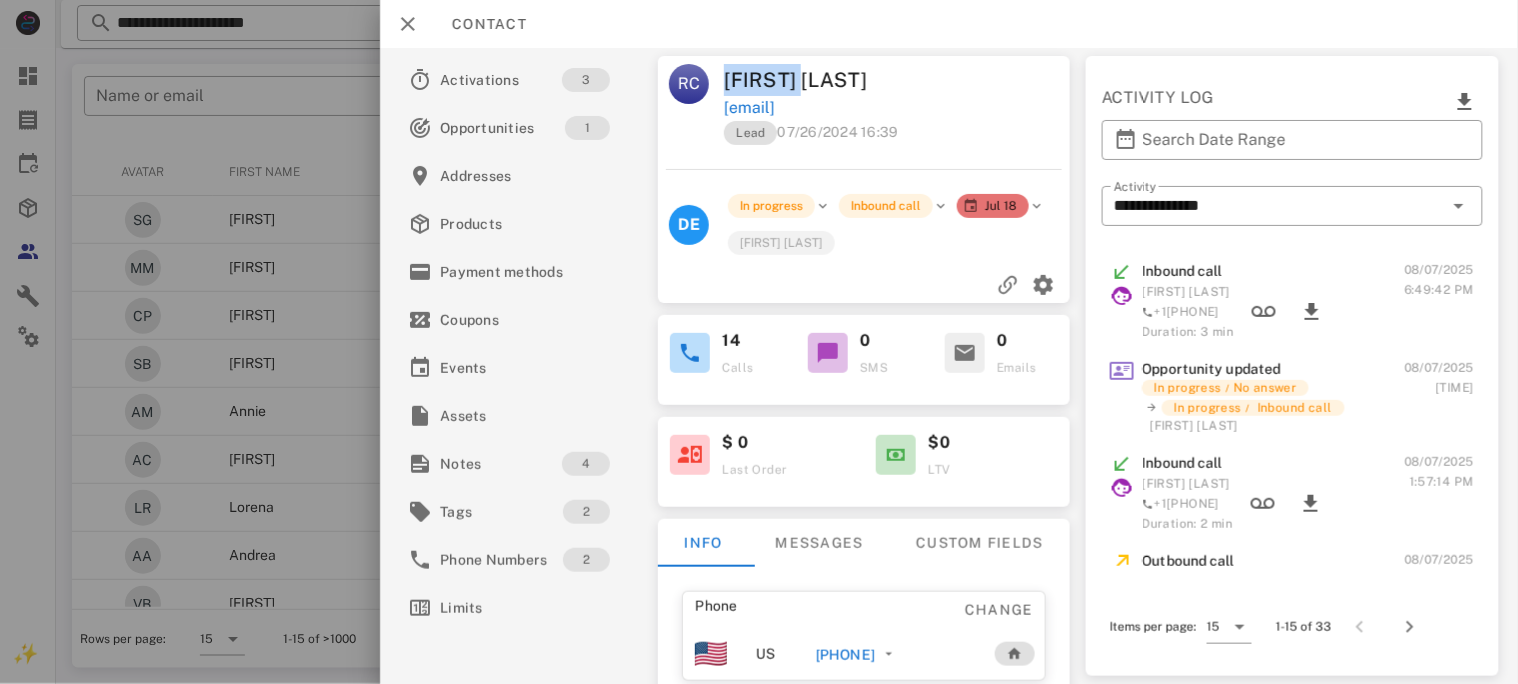 drag, startPoint x: 707, startPoint y: 76, endPoint x: 797, endPoint y: 75, distance: 90.005554 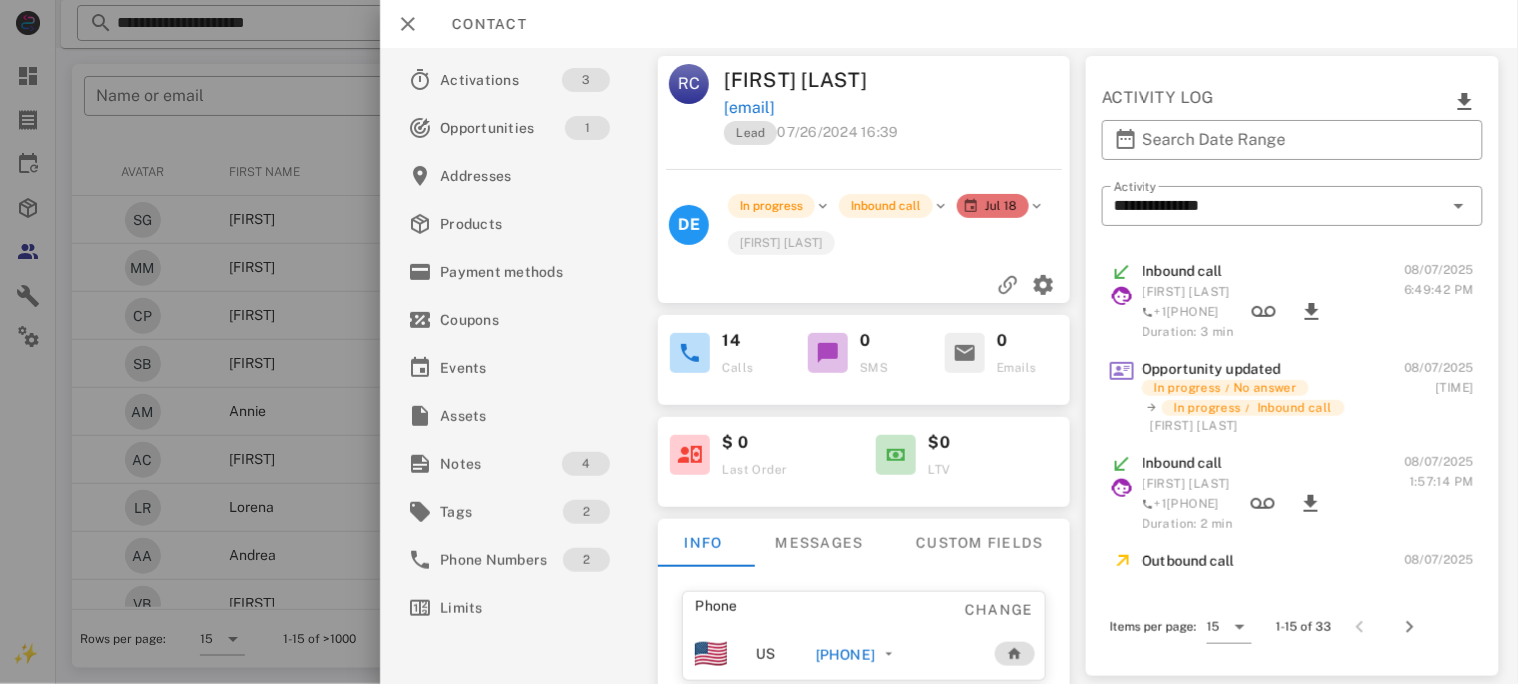 click on "Rosenda Cortez" at bounding box center (811, 80) 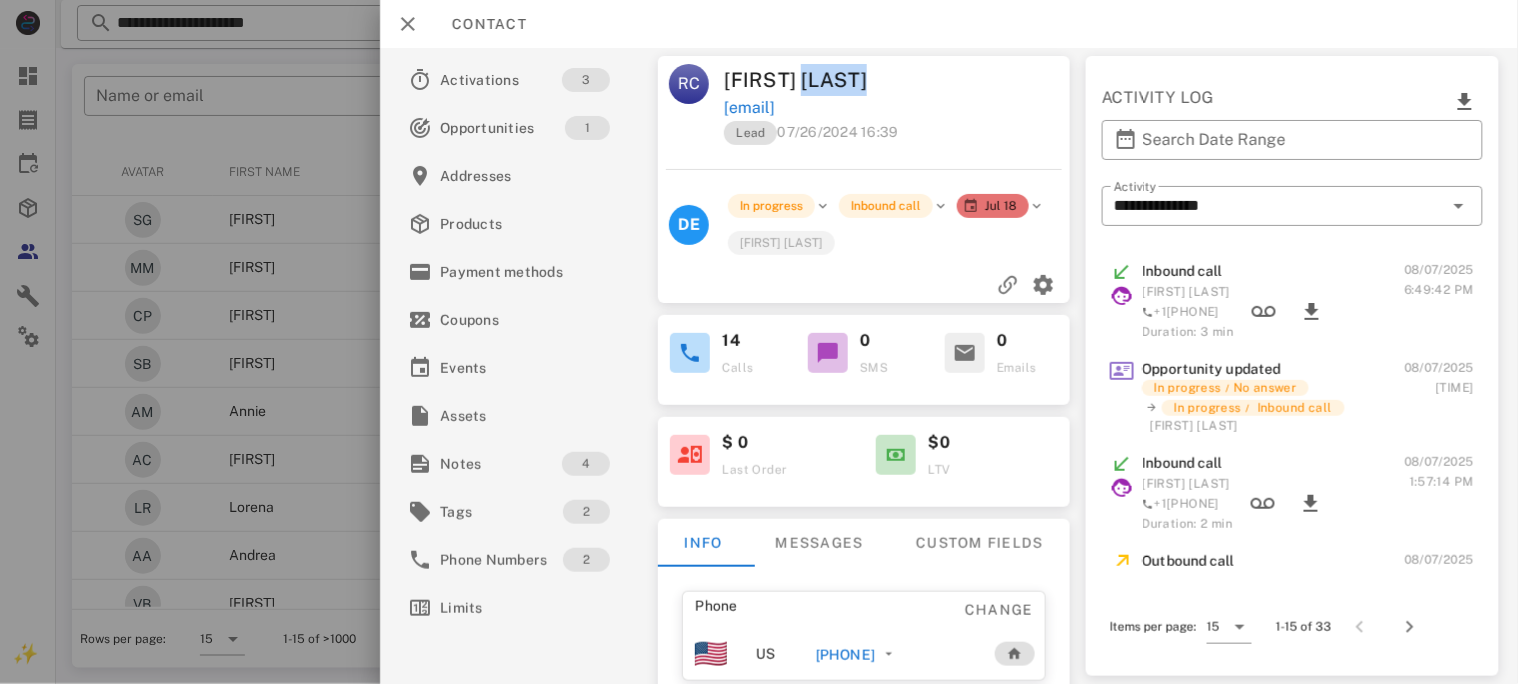 drag, startPoint x: 878, startPoint y: 75, endPoint x: 803, endPoint y: 79, distance: 75.10659 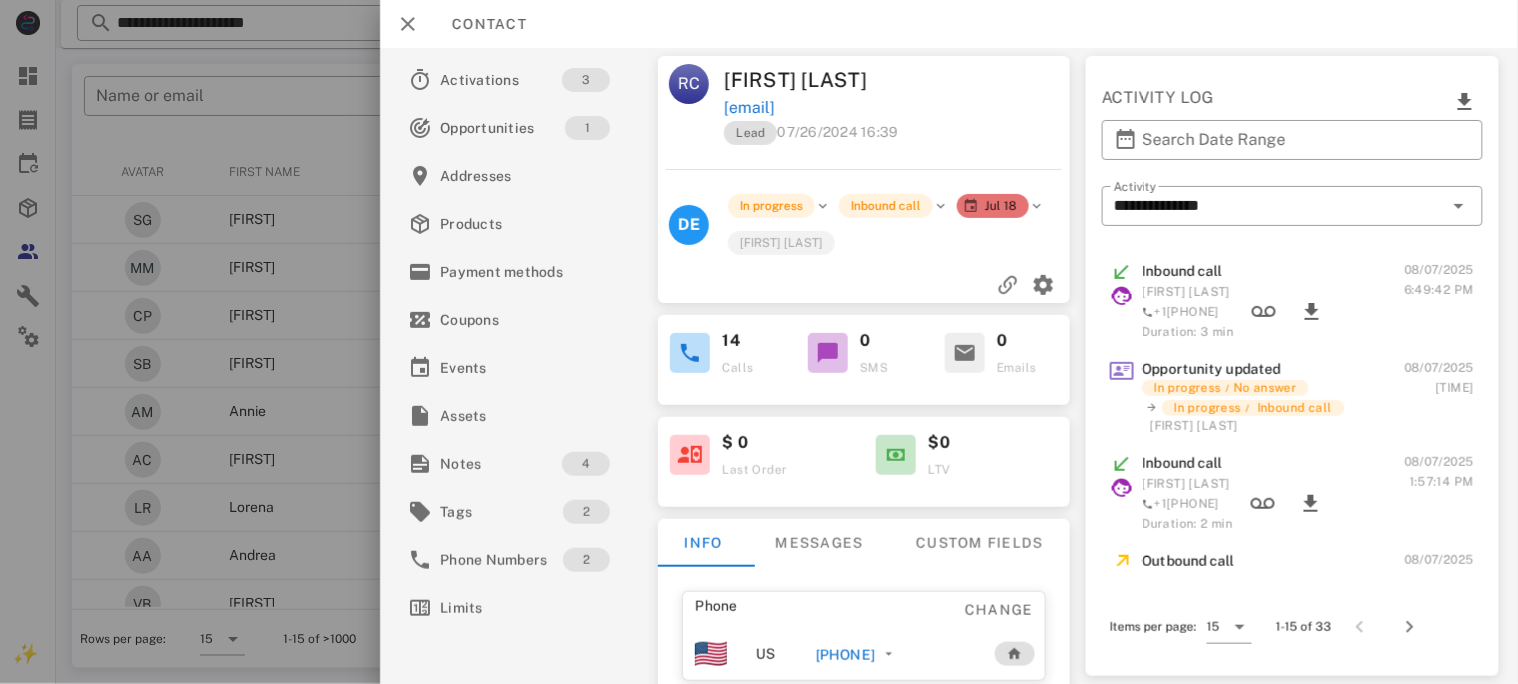 click on "+13235148341" at bounding box center [845, 655] 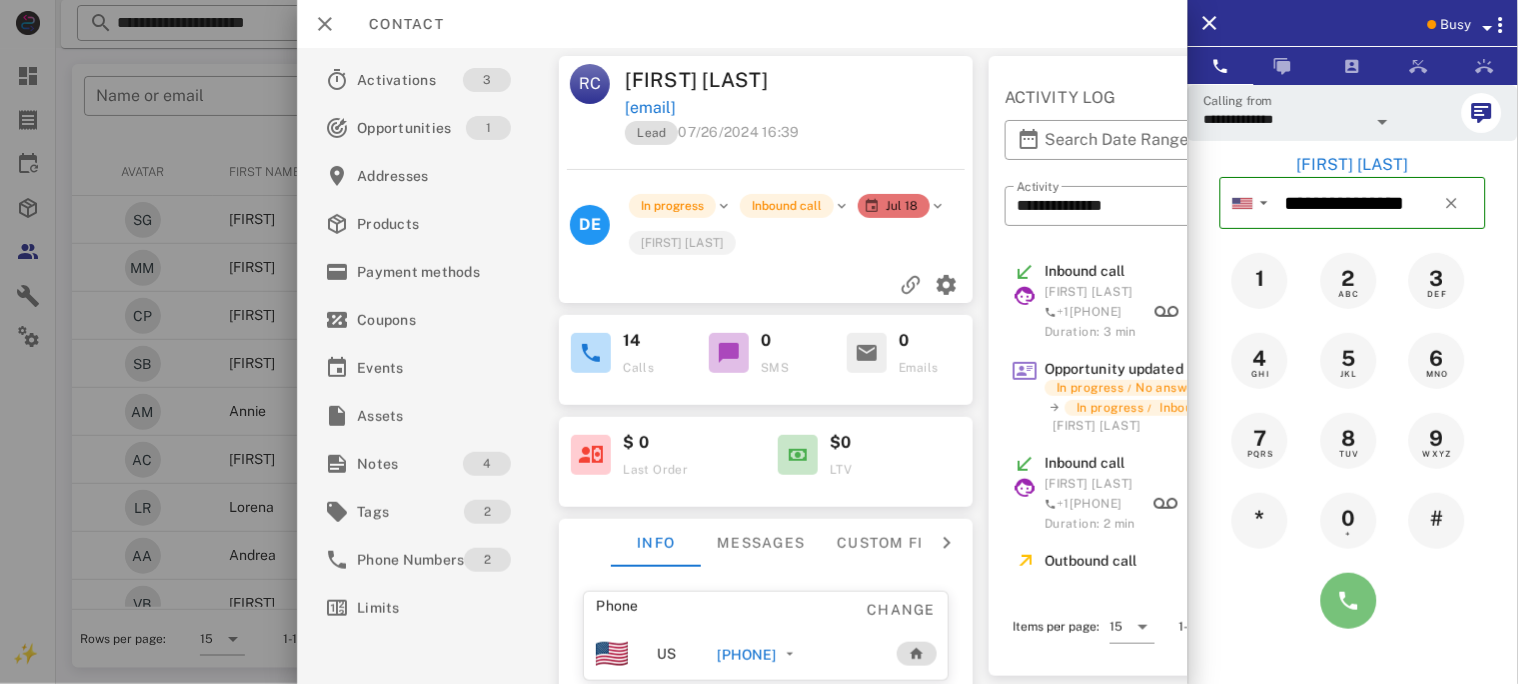 click at bounding box center [1349, 601] 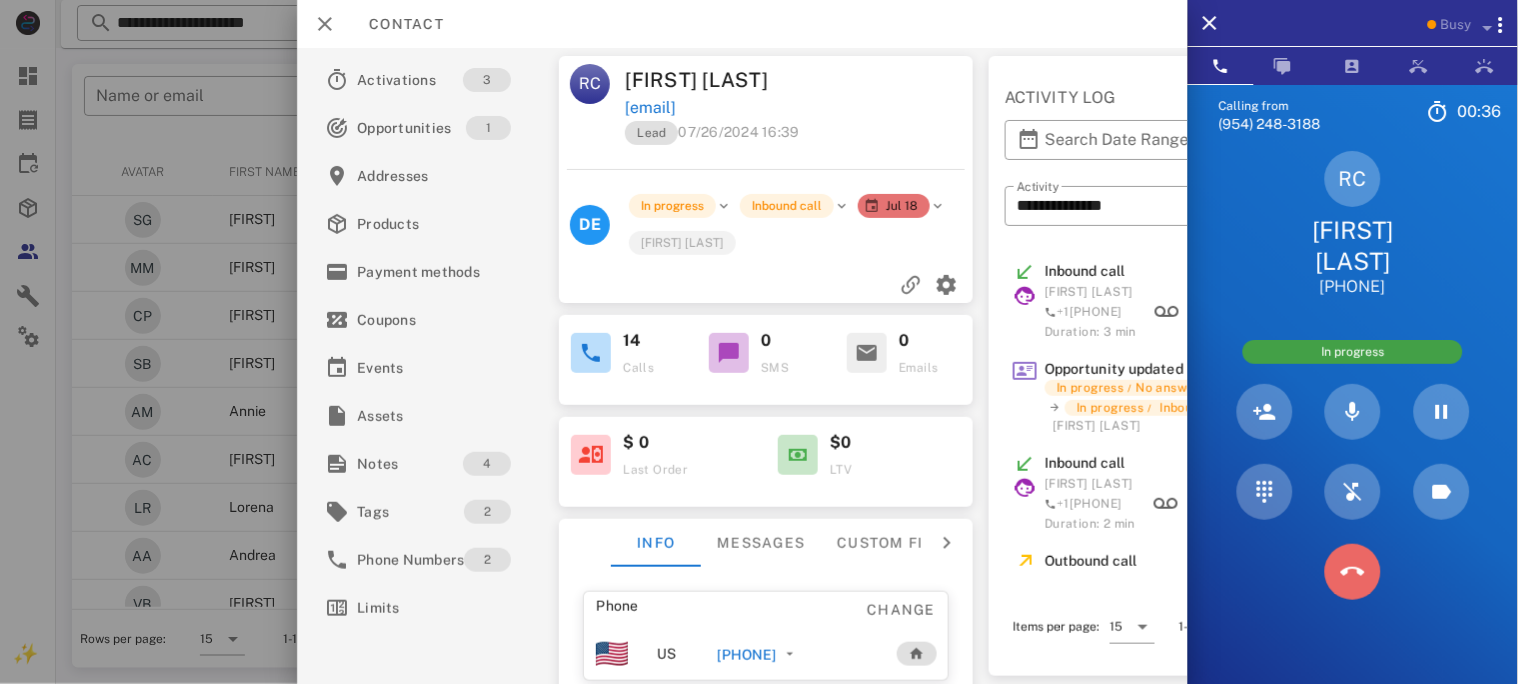 click at bounding box center (1353, 572) 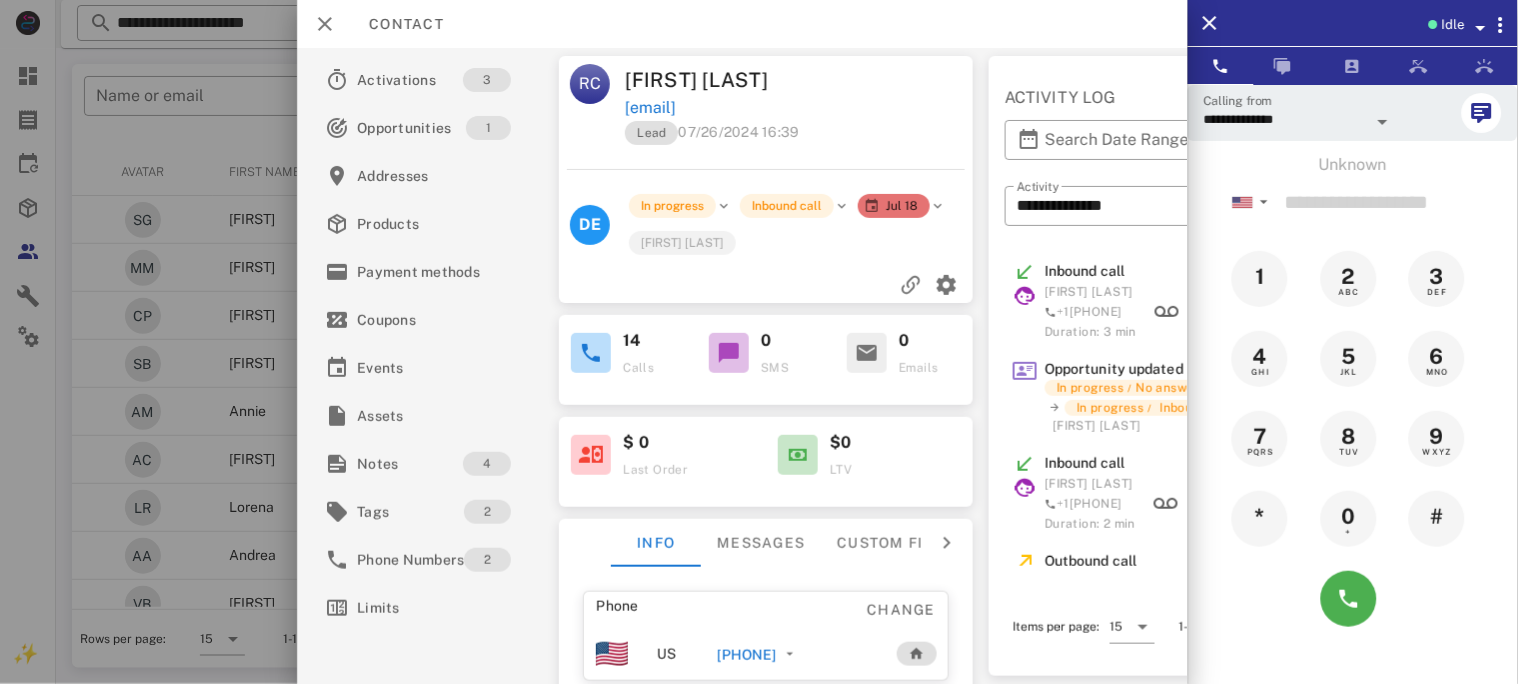 click on "+13235148341" at bounding box center (746, 655) 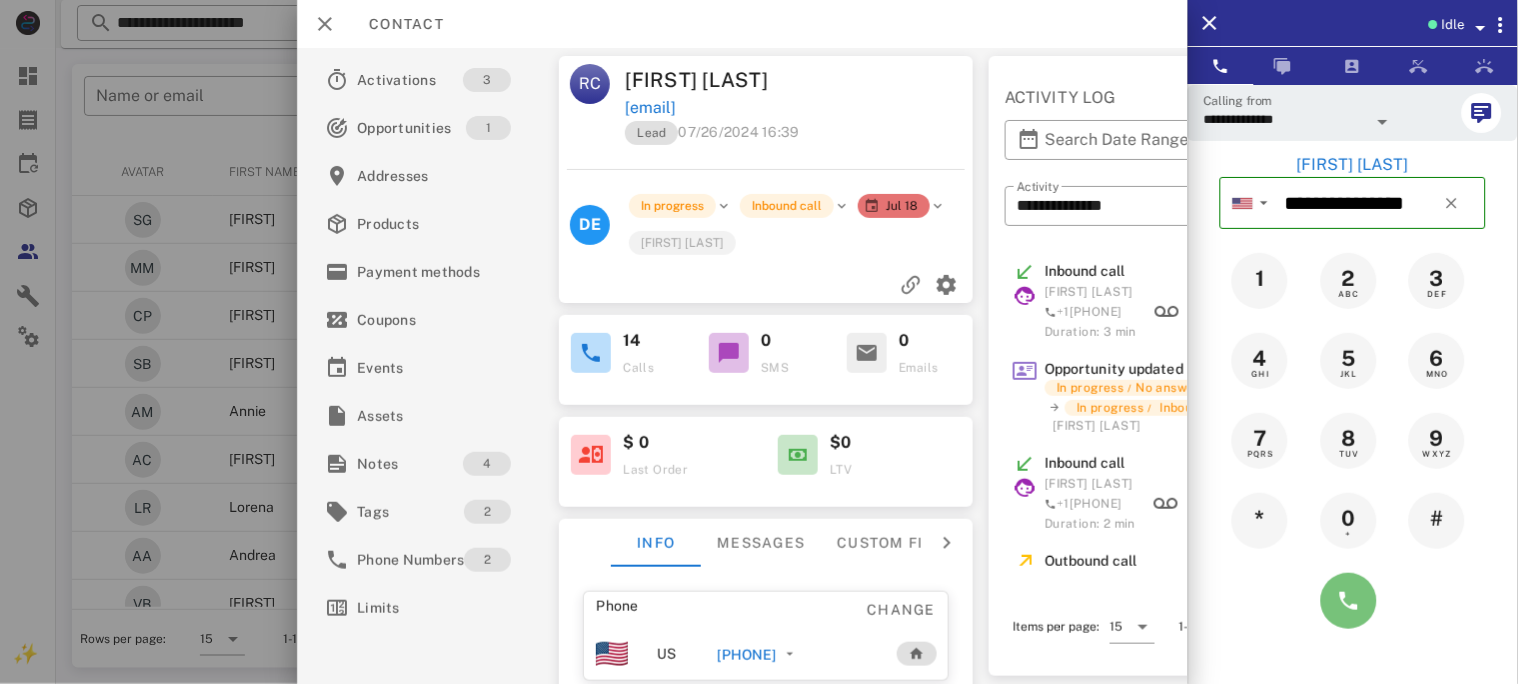click at bounding box center [1349, 601] 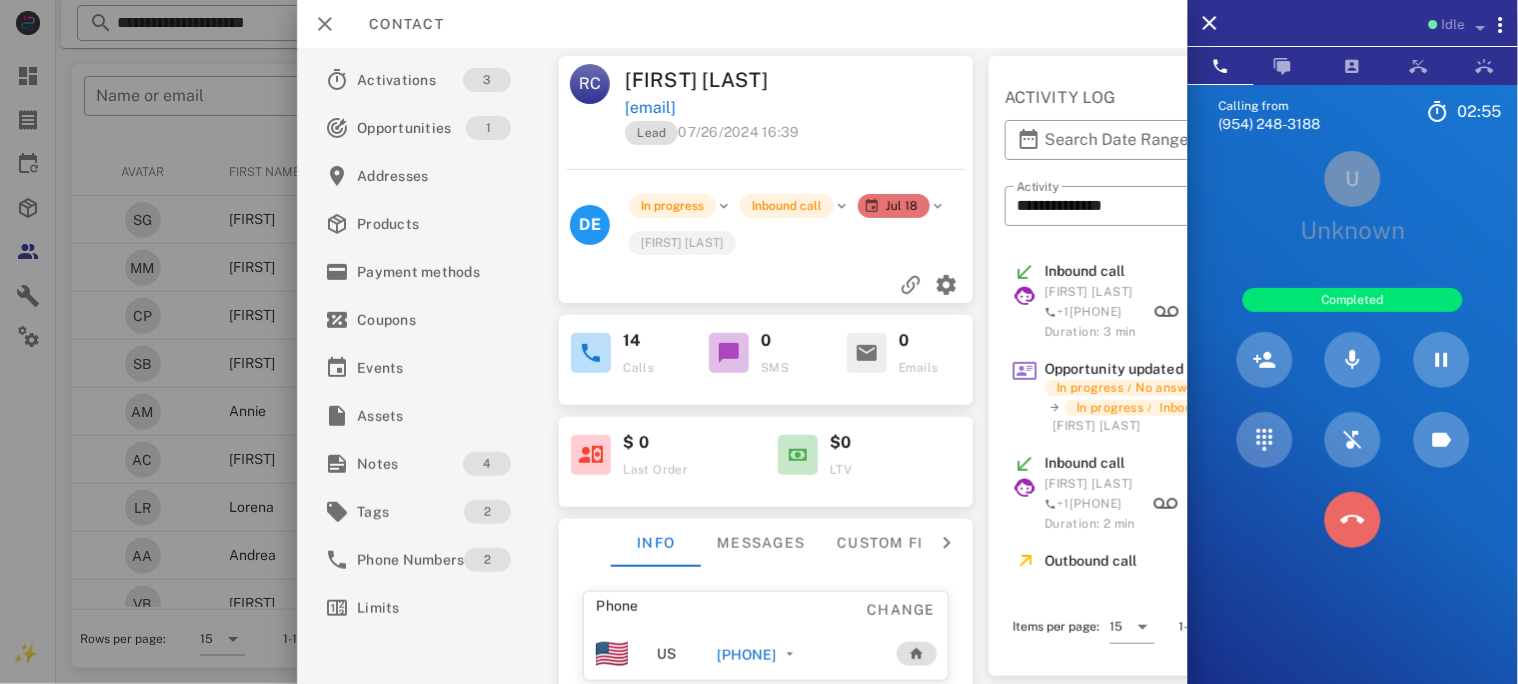 drag, startPoint x: 1346, startPoint y: 506, endPoint x: 1125, endPoint y: 500, distance: 221.08144 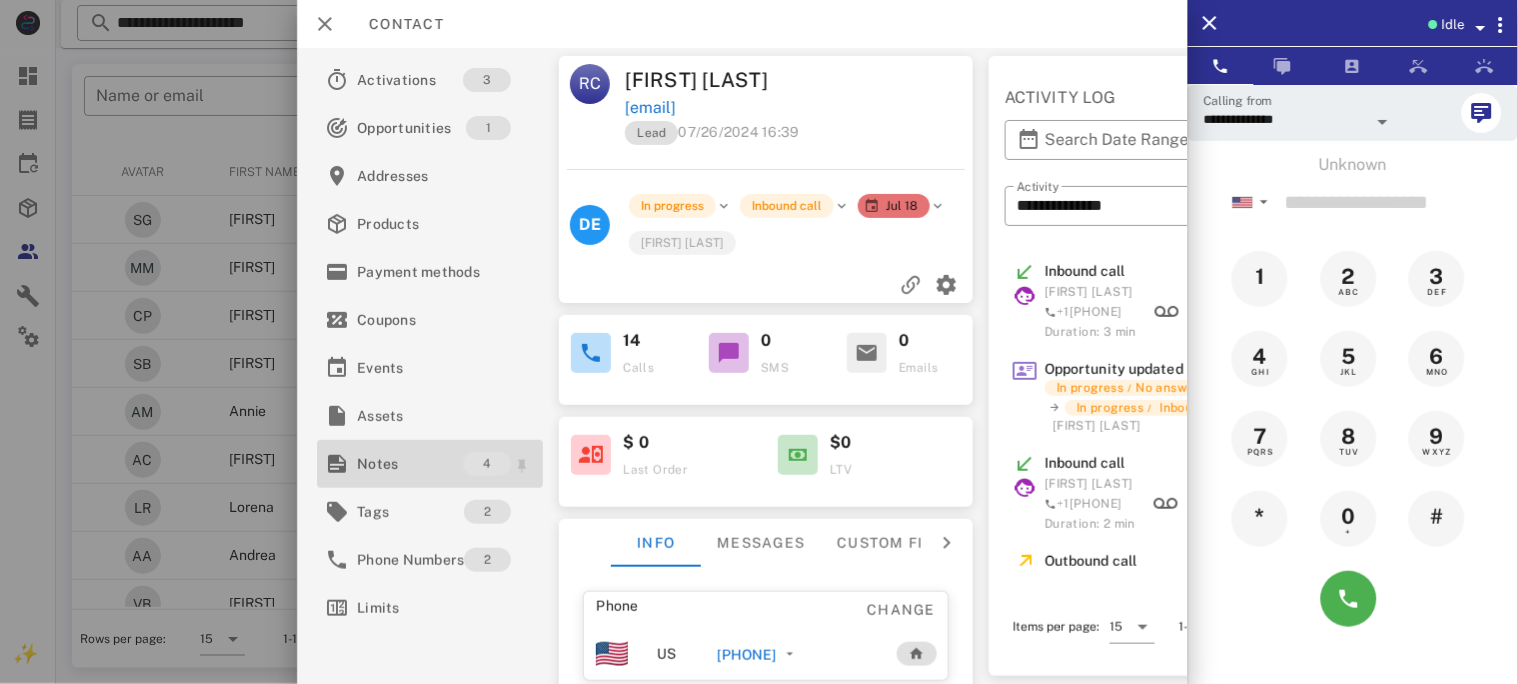 click on "Notes" at bounding box center [410, 464] 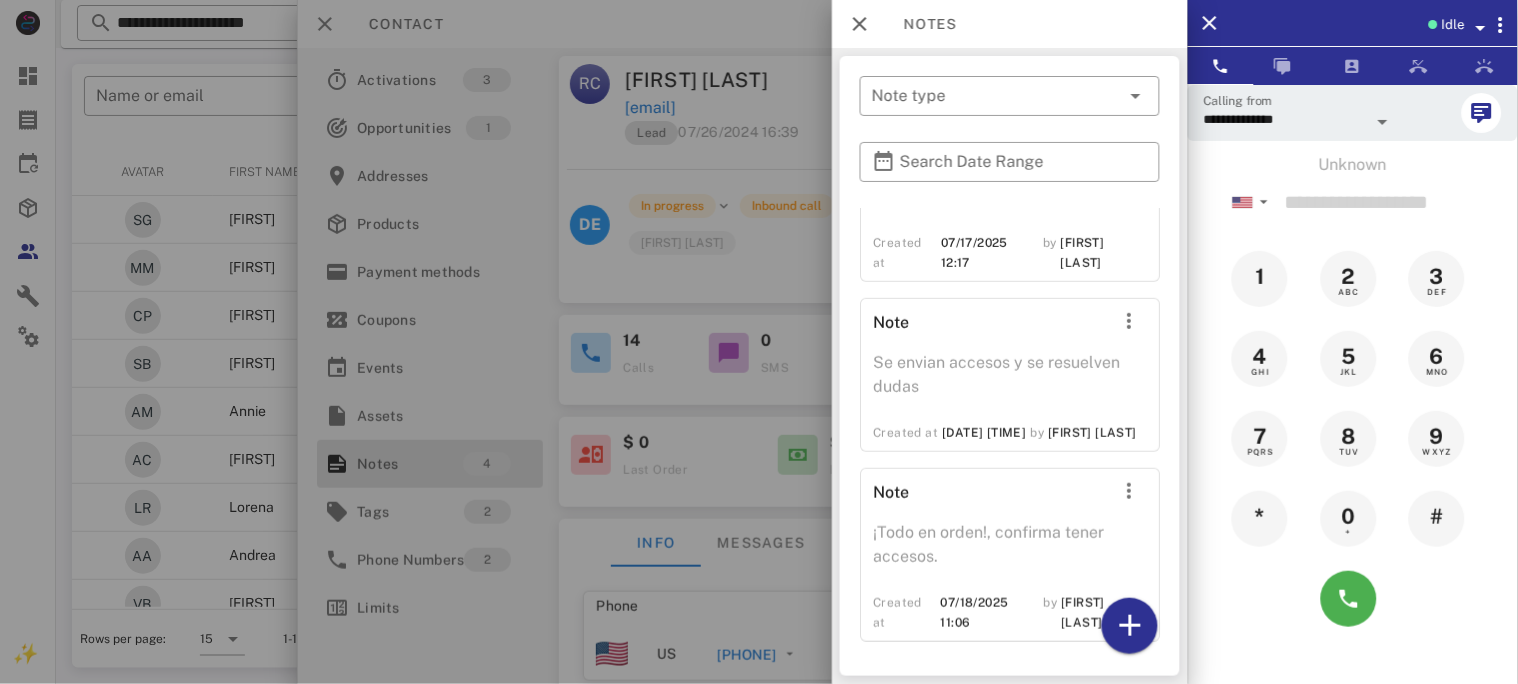 scroll, scrollTop: 268, scrollLeft: 0, axis: vertical 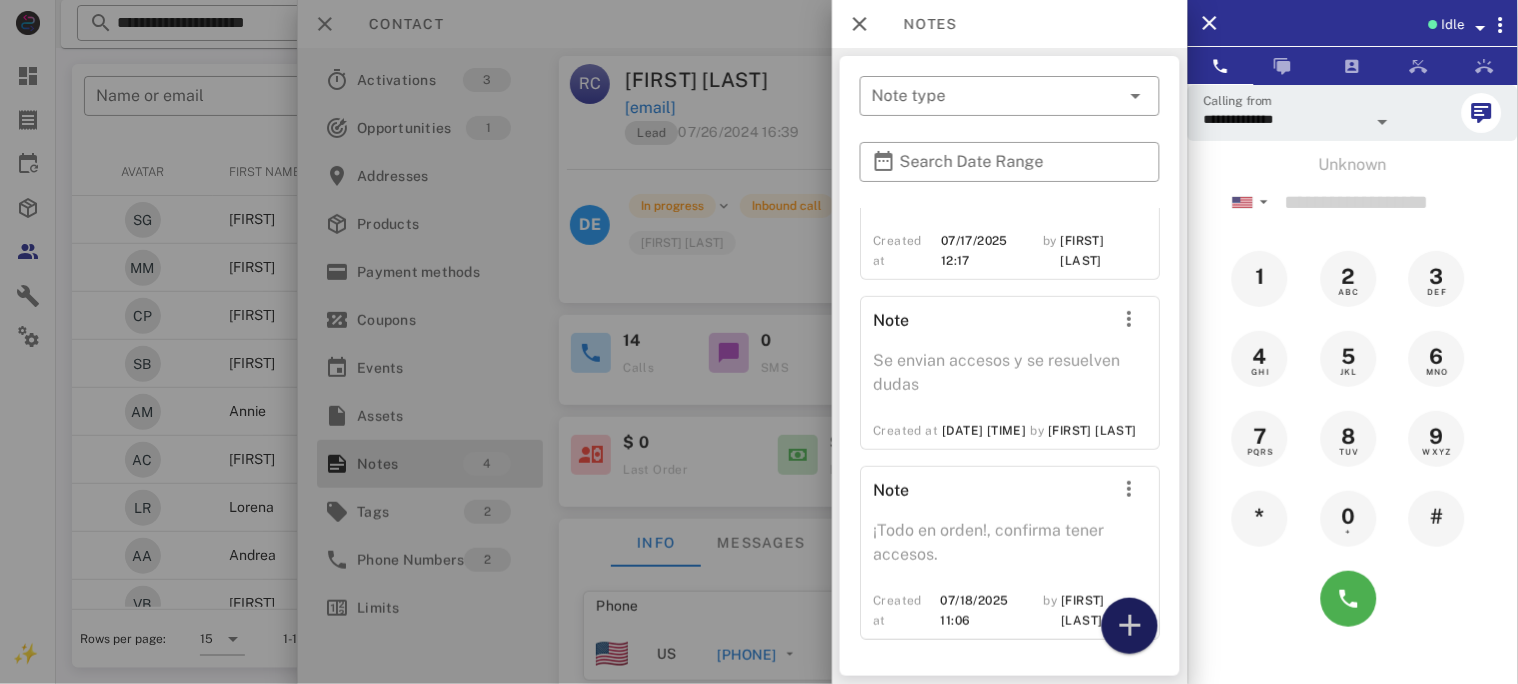 click at bounding box center (1130, 626) 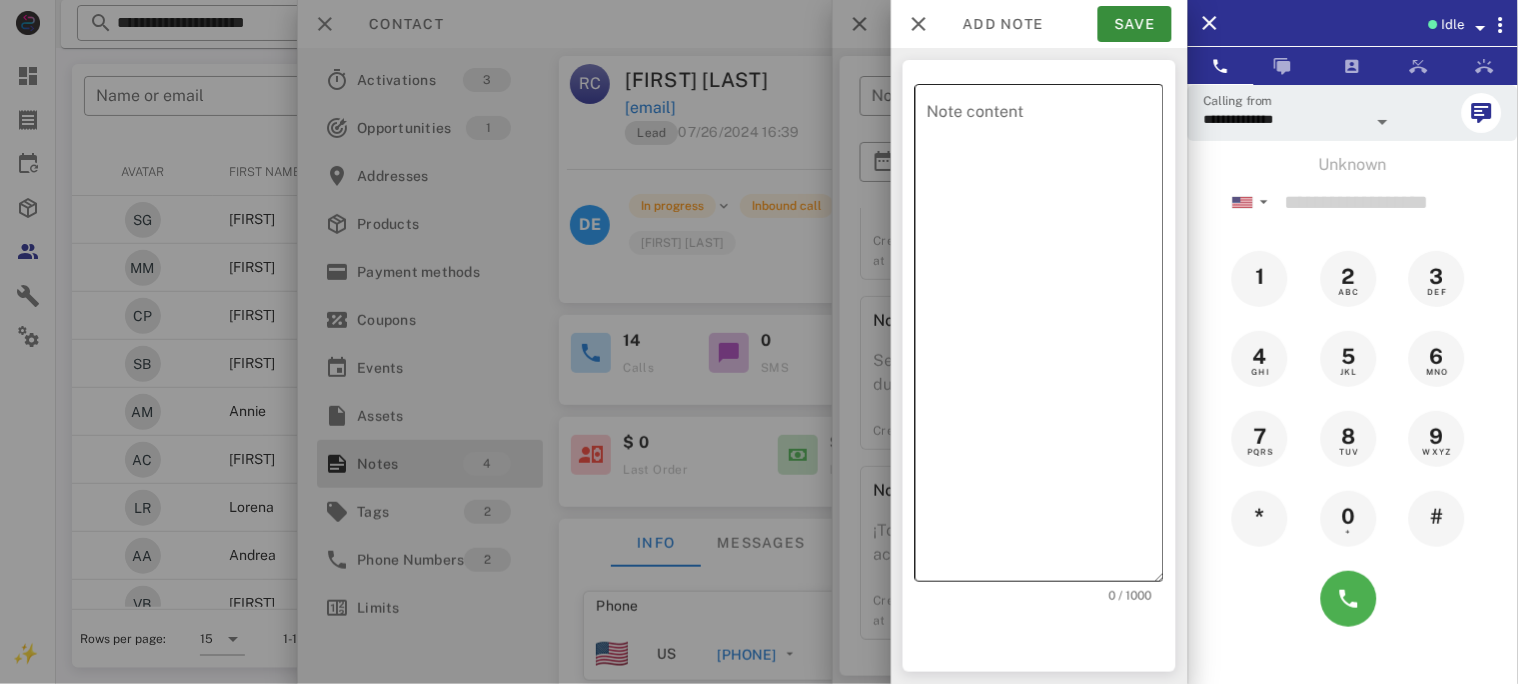 click on "Note content" at bounding box center [1045, 338] 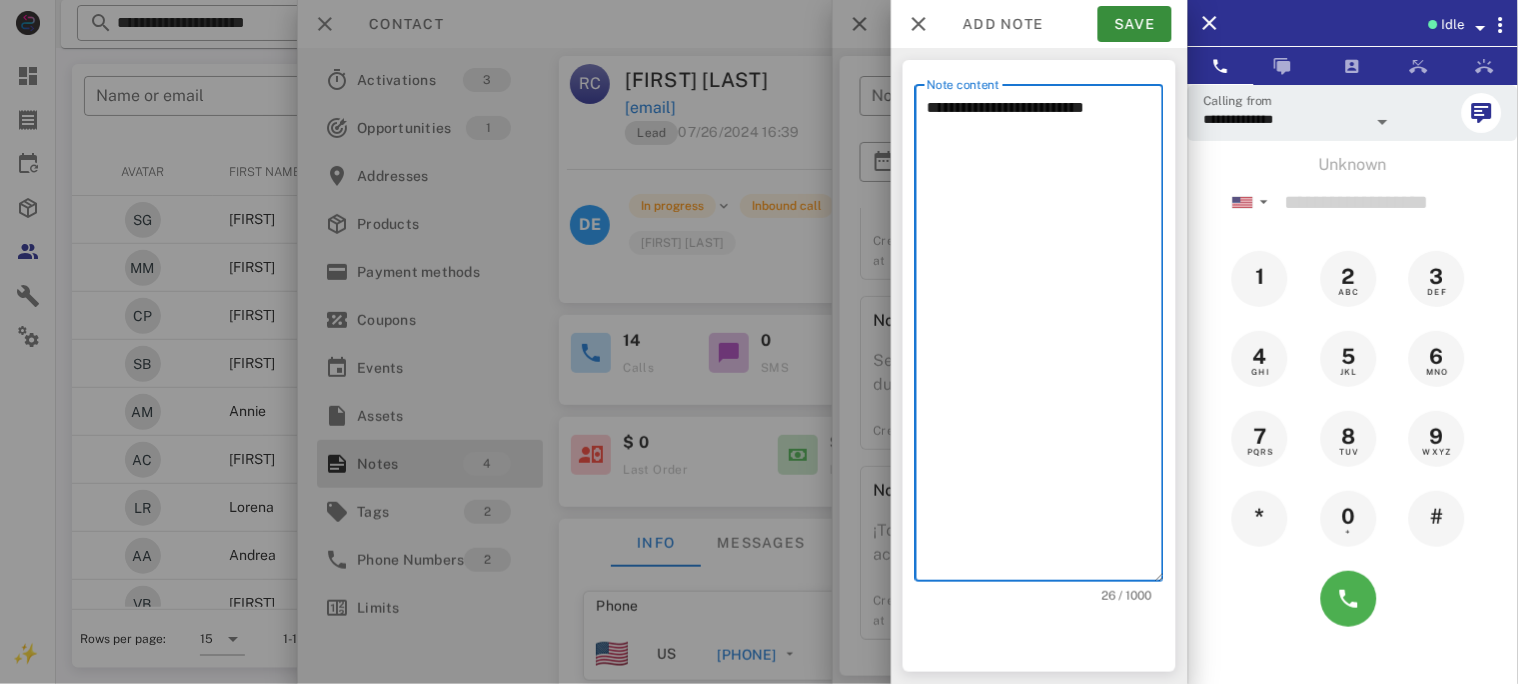 click on "**********" at bounding box center (1045, 338) 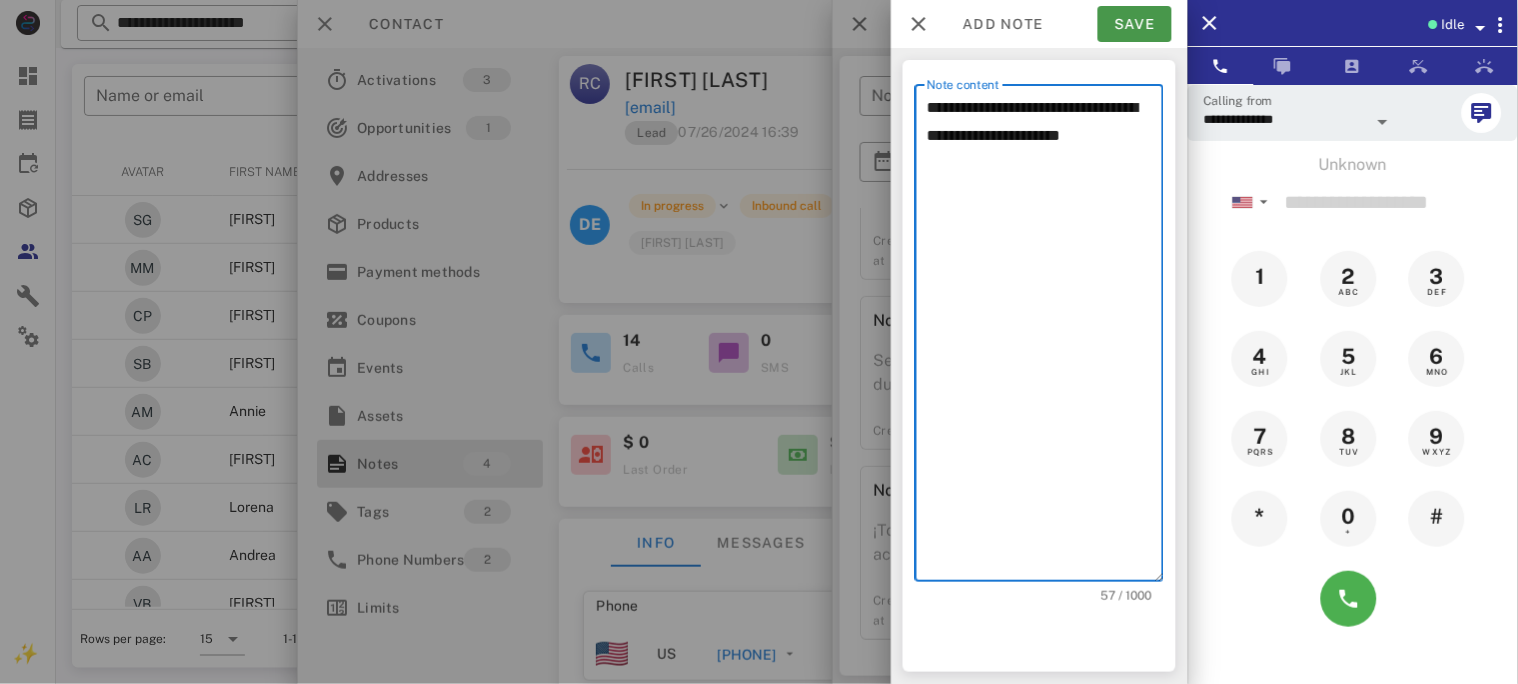 type on "**********" 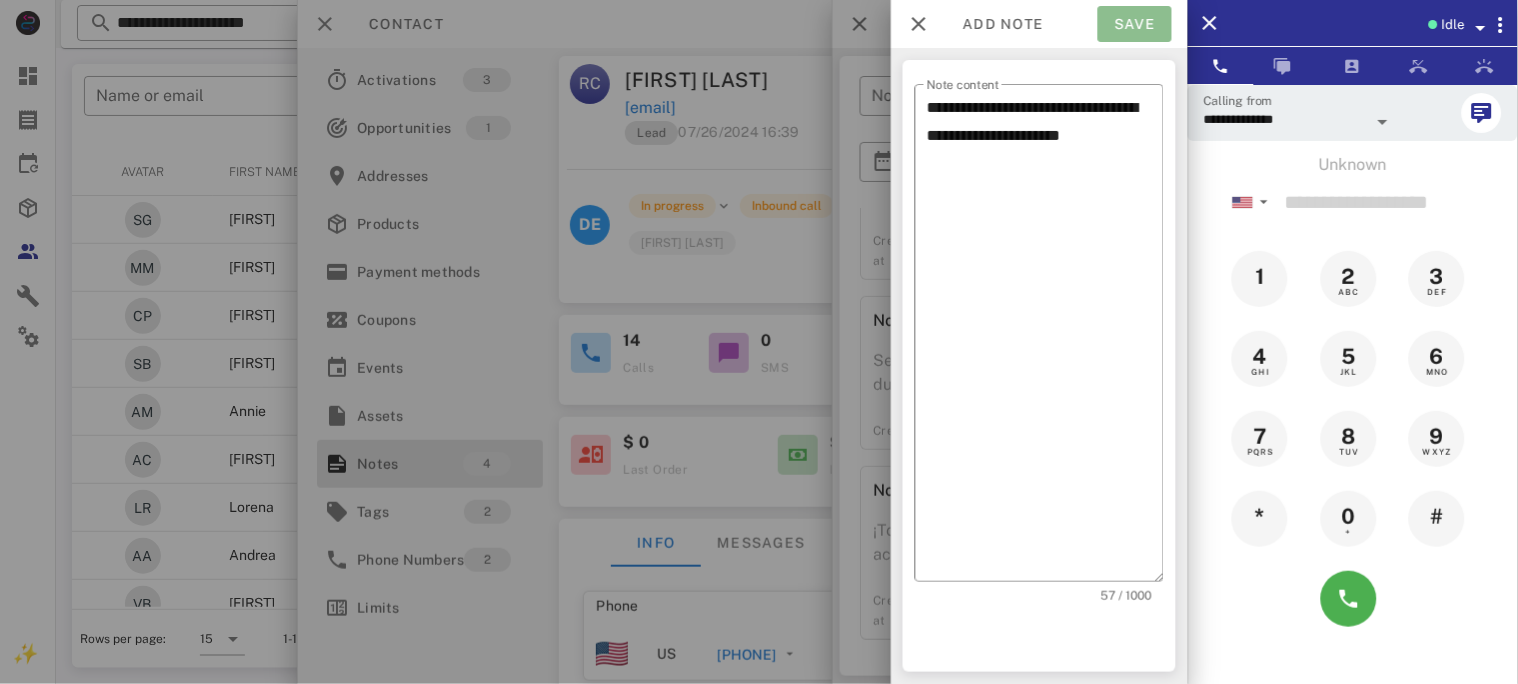 click on "Save" at bounding box center [1135, 24] 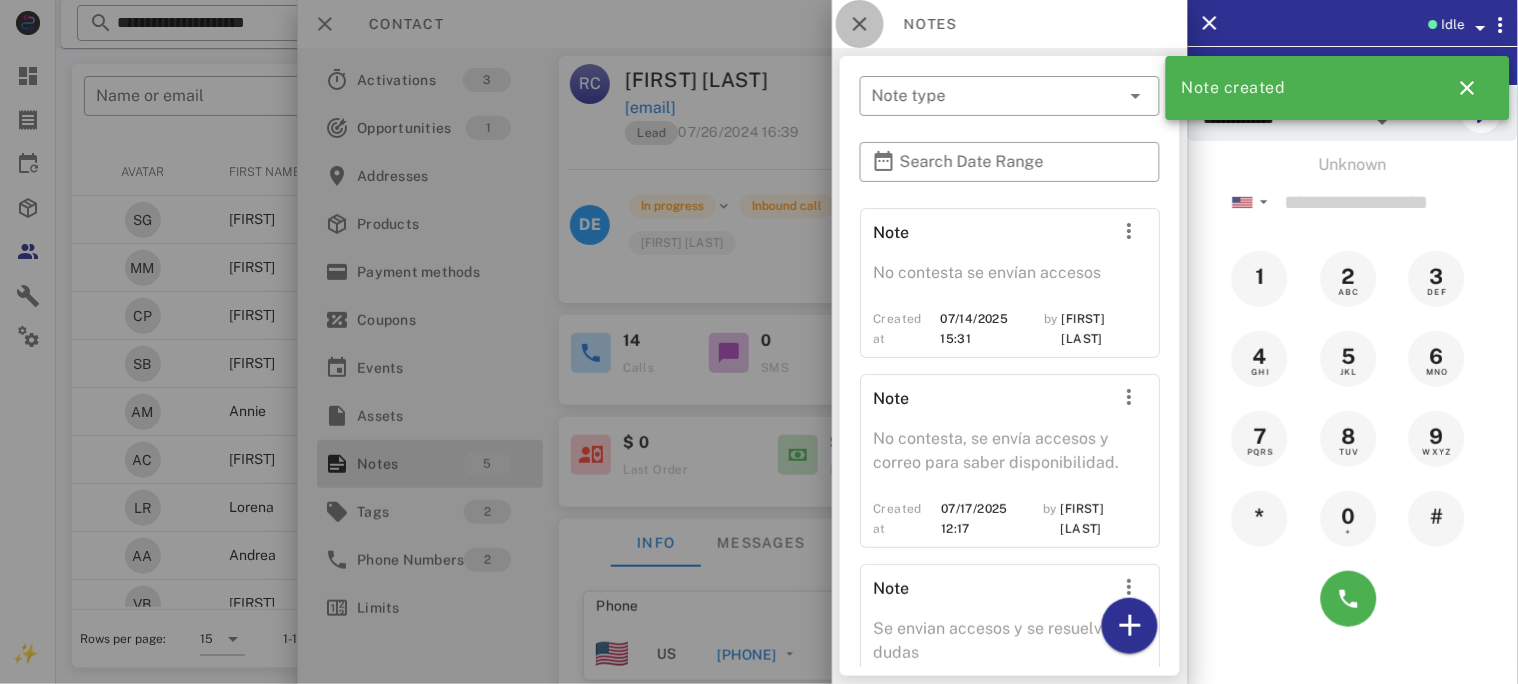 click at bounding box center [860, 24] 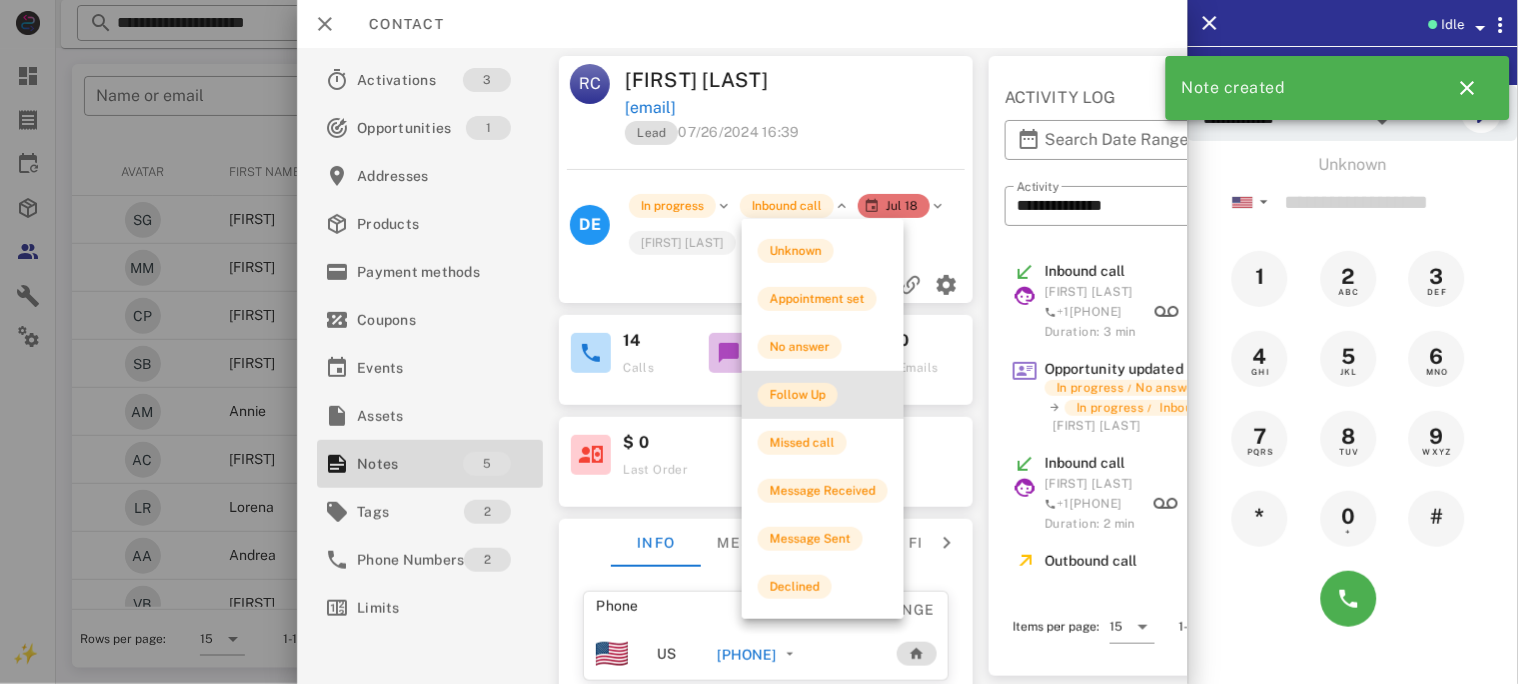 click on "Follow Up" at bounding box center [798, 395] 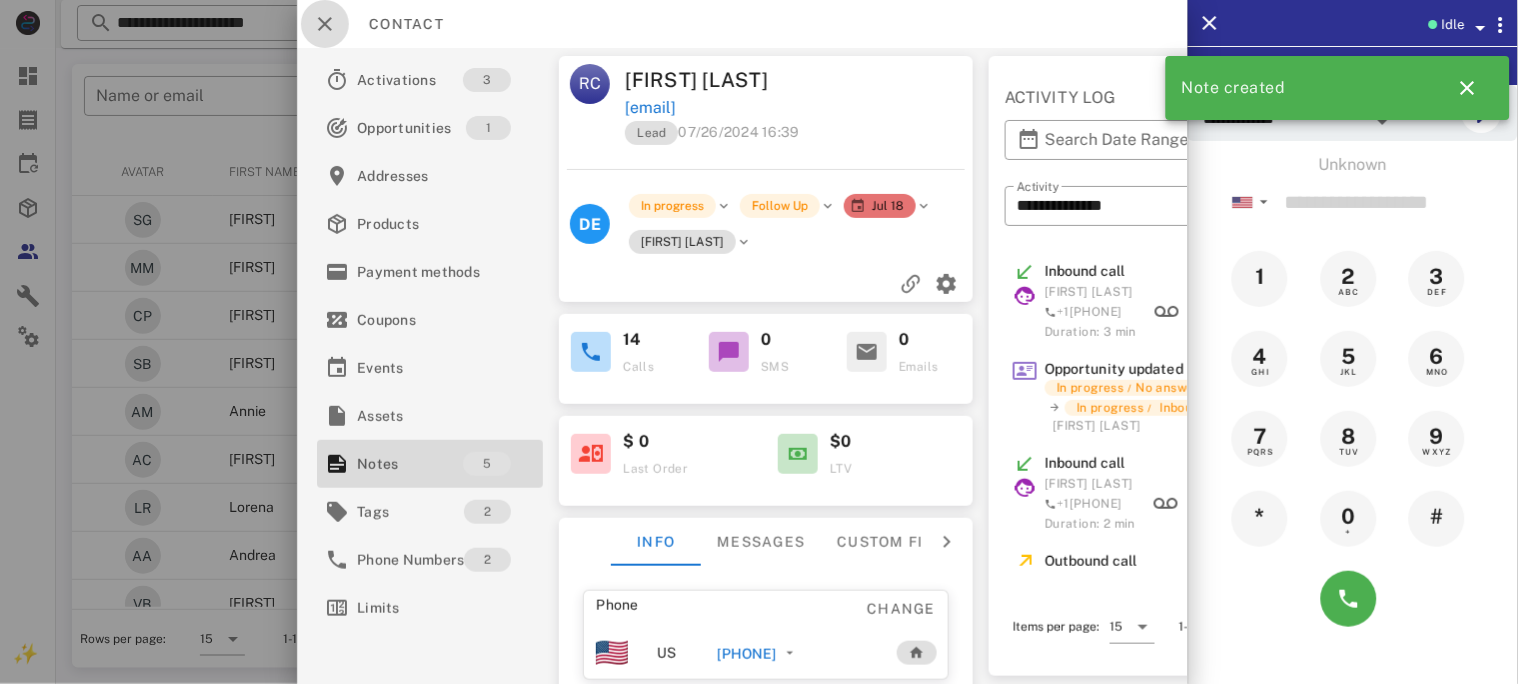 click at bounding box center [325, 24] 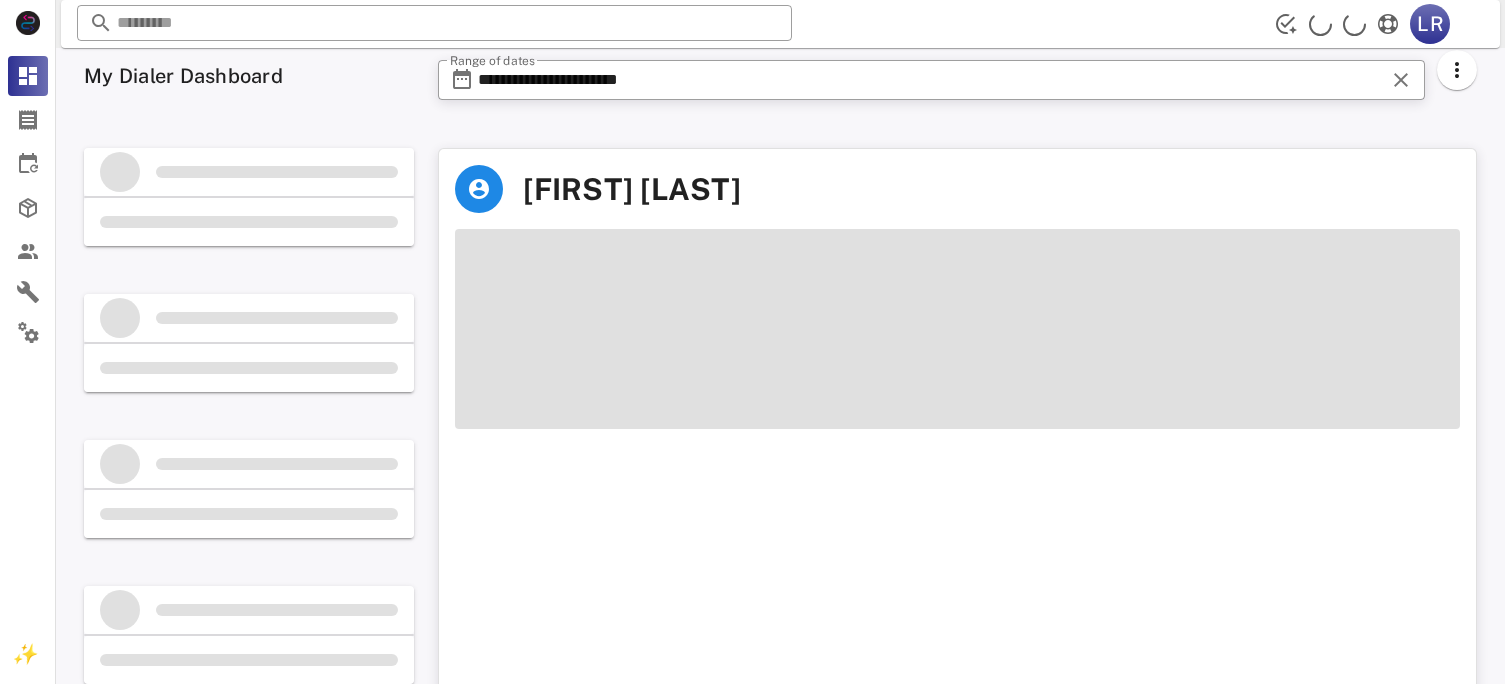 scroll, scrollTop: 0, scrollLeft: 0, axis: both 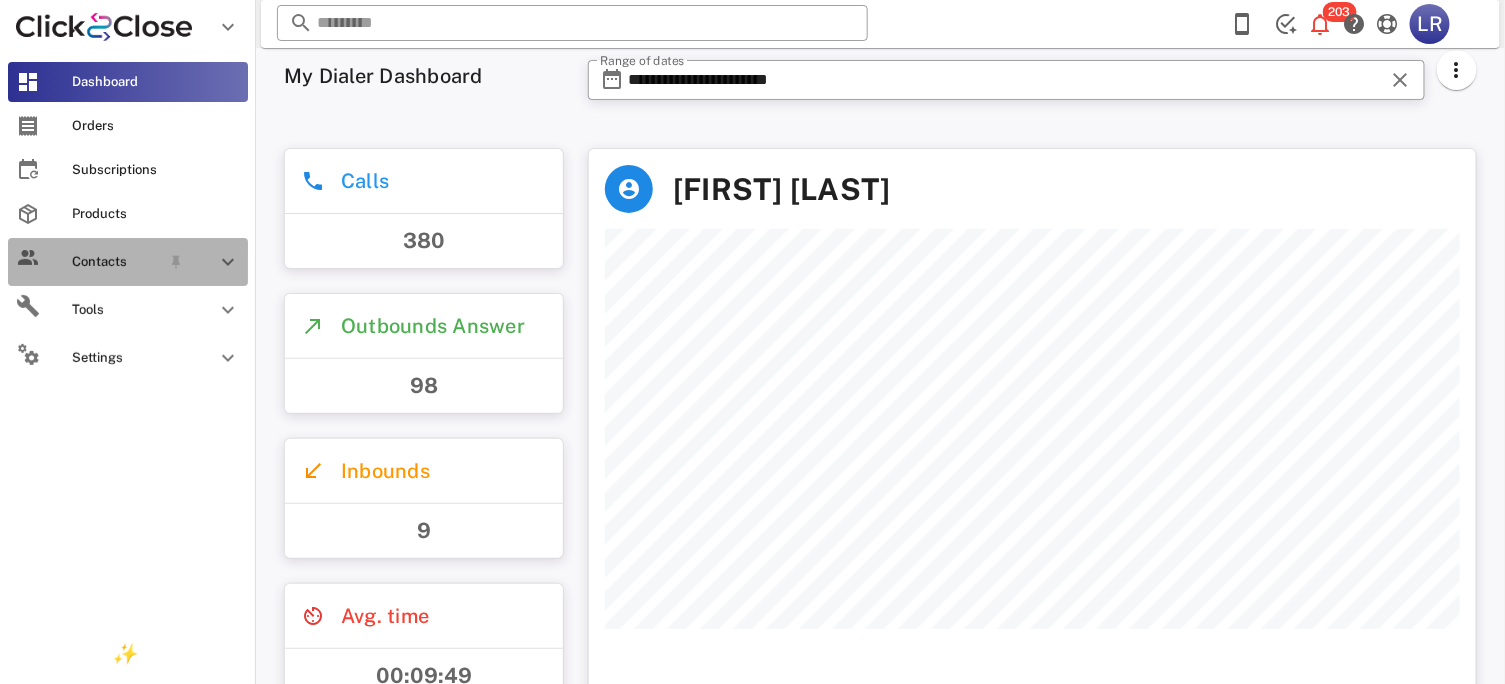 click on "Contacts" at bounding box center (116, 262) 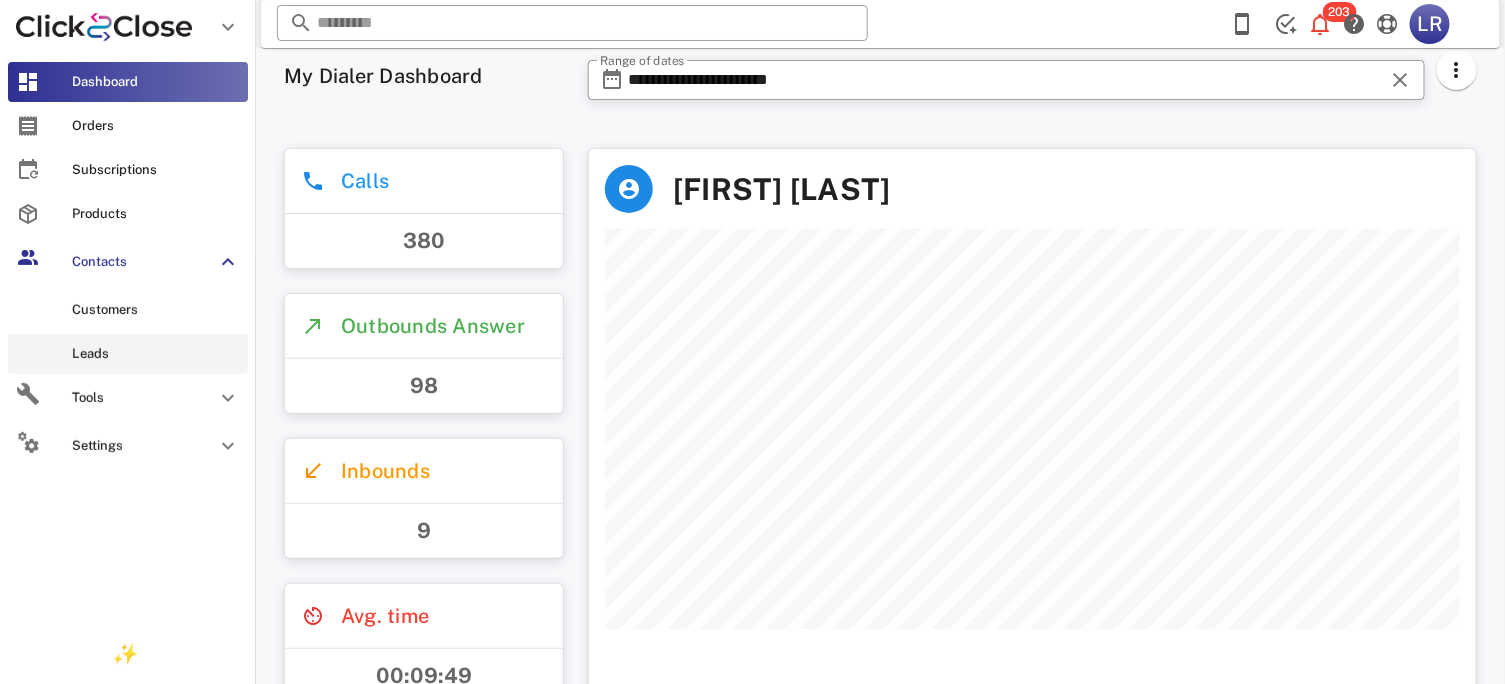 click on "Leads" at bounding box center [156, 354] 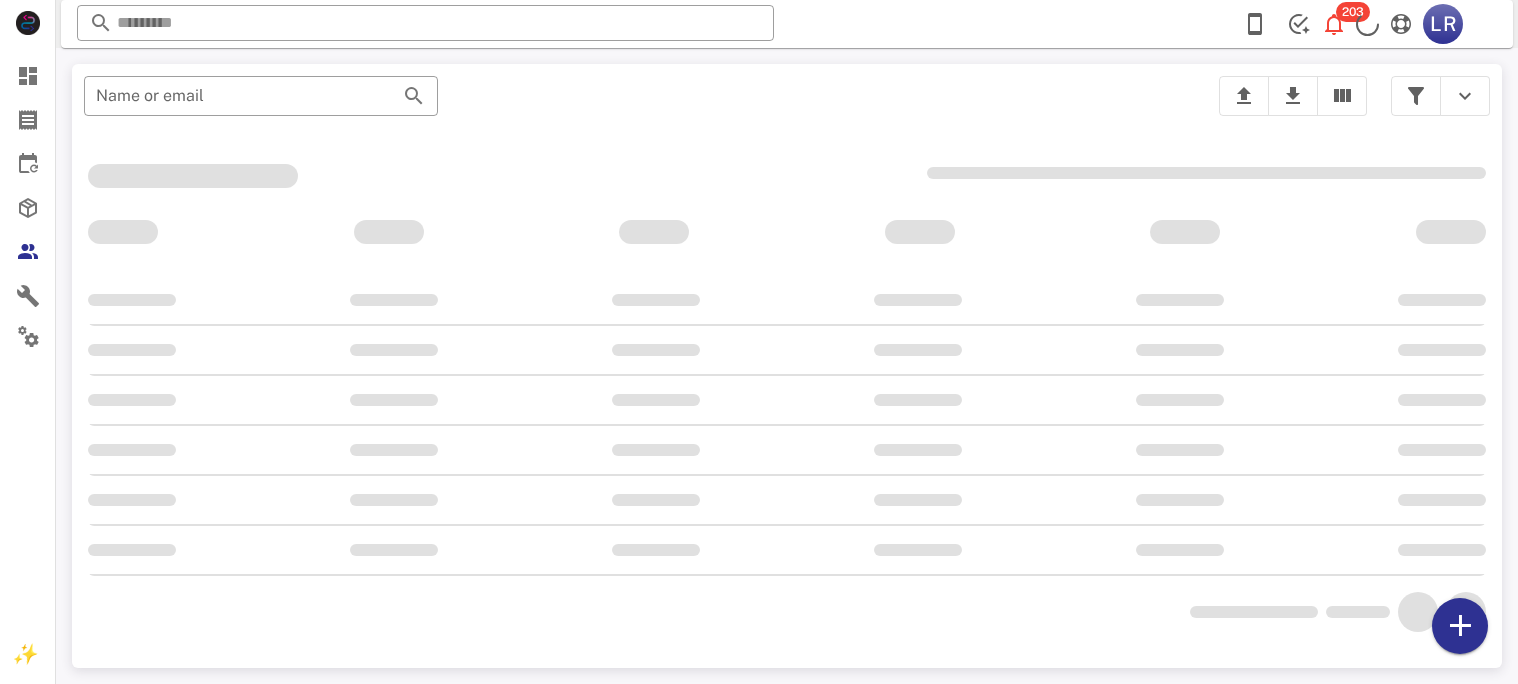 scroll, scrollTop: 0, scrollLeft: 0, axis: both 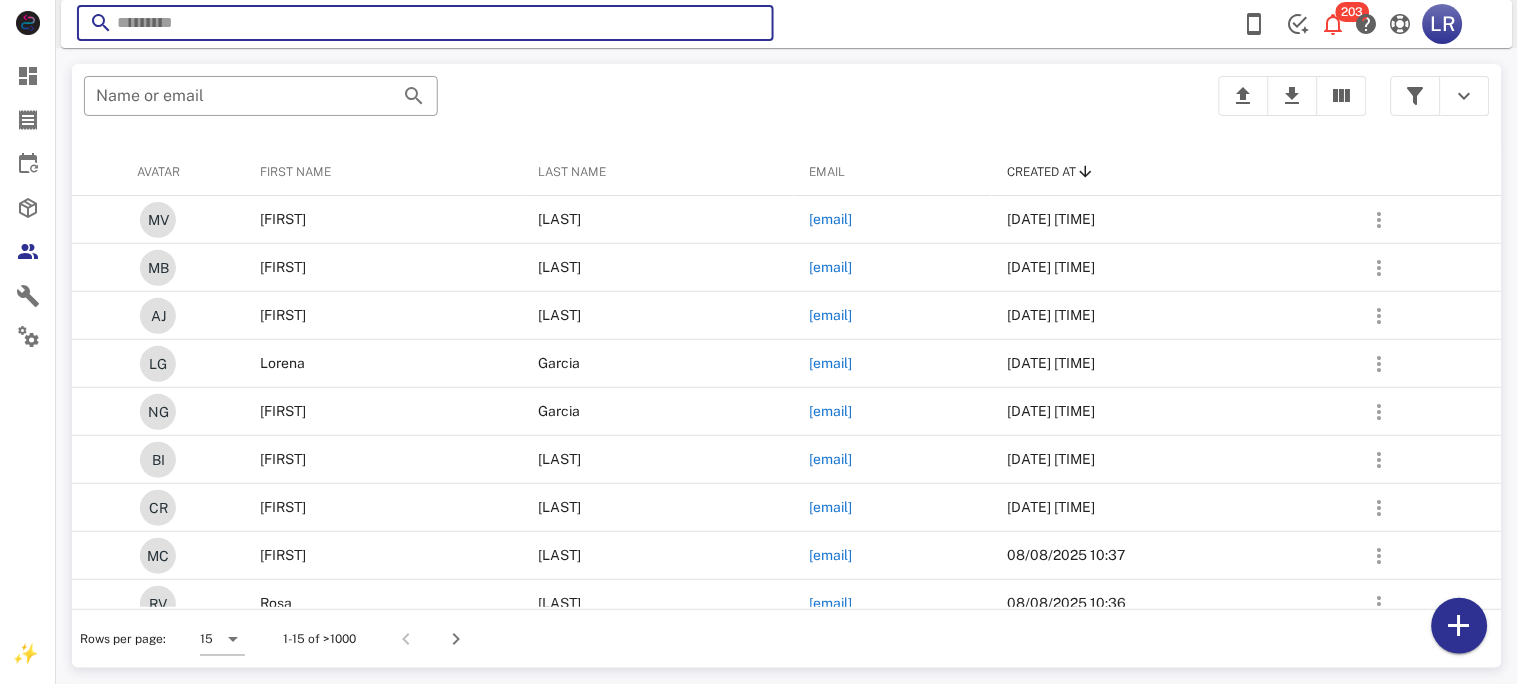 click at bounding box center [425, 23] 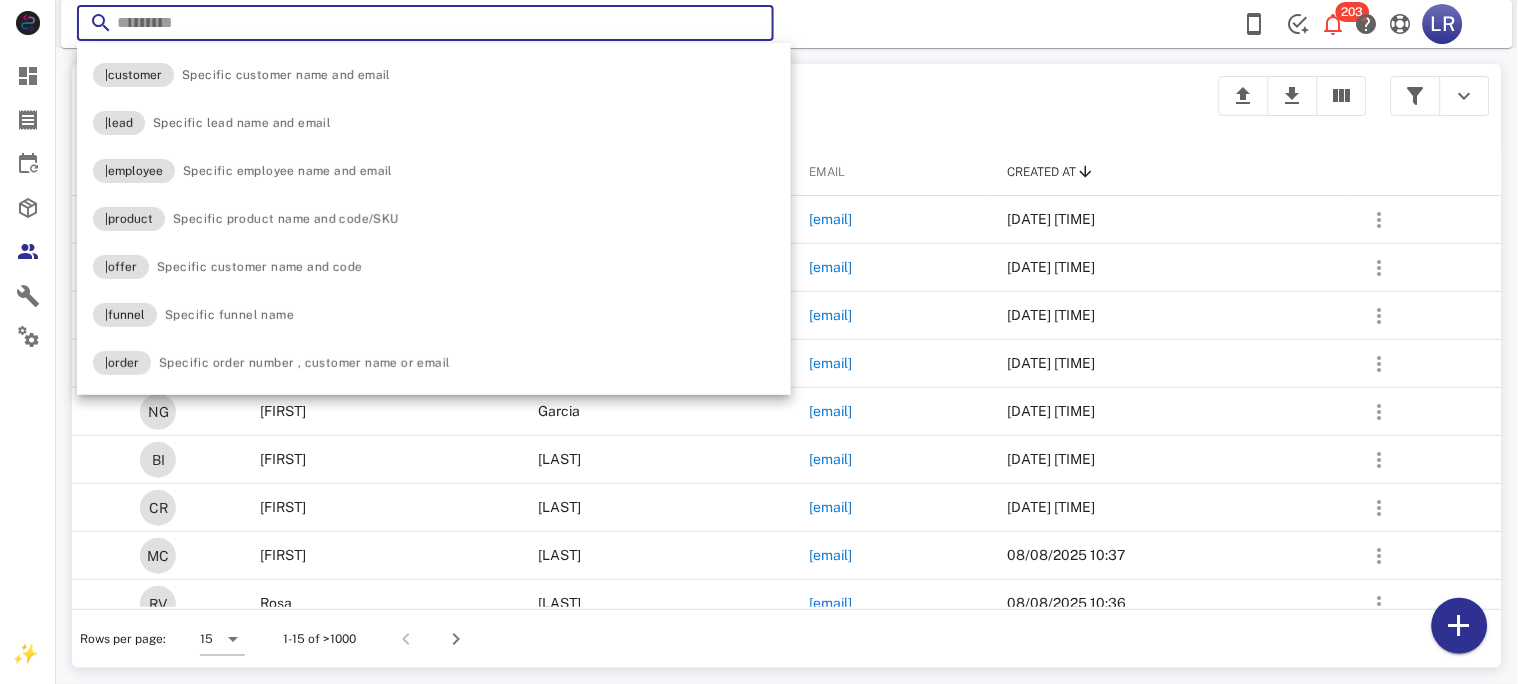 paste on "**********" 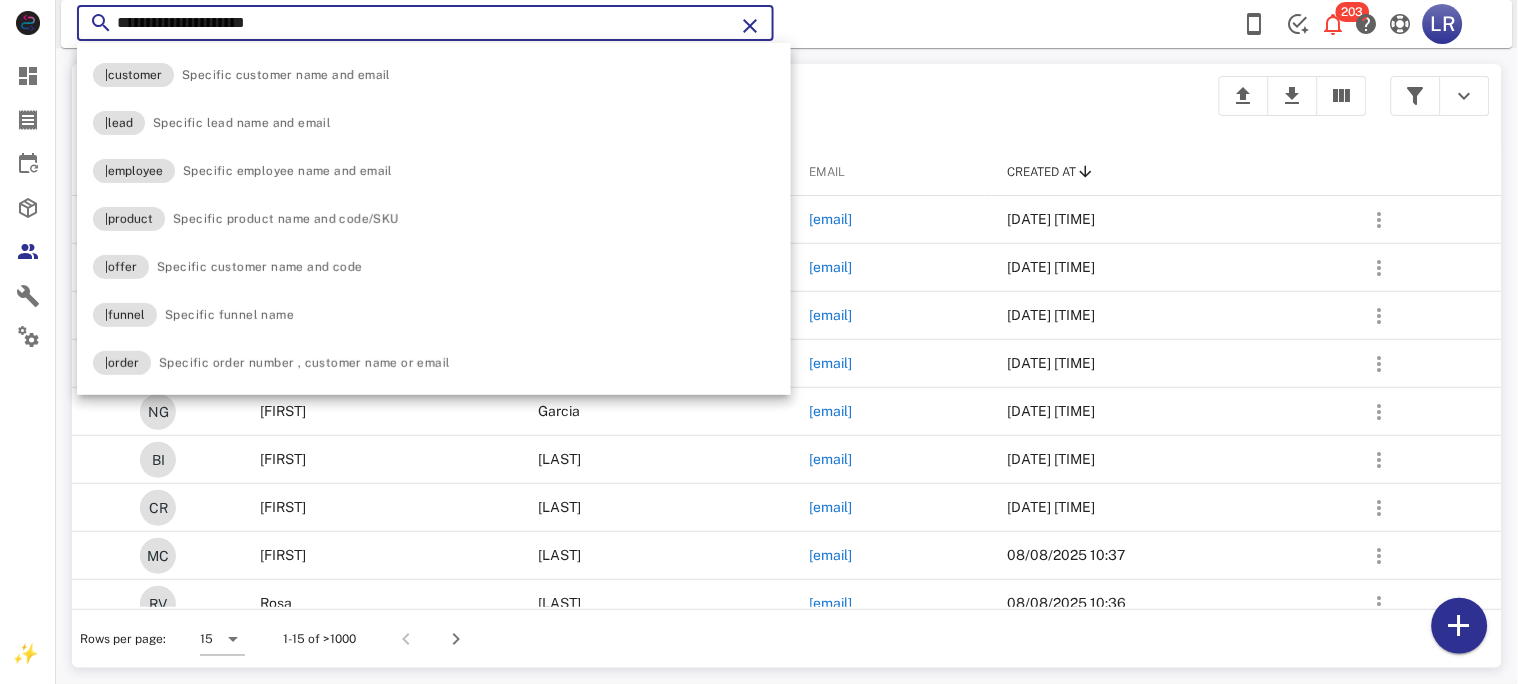 type on "**********" 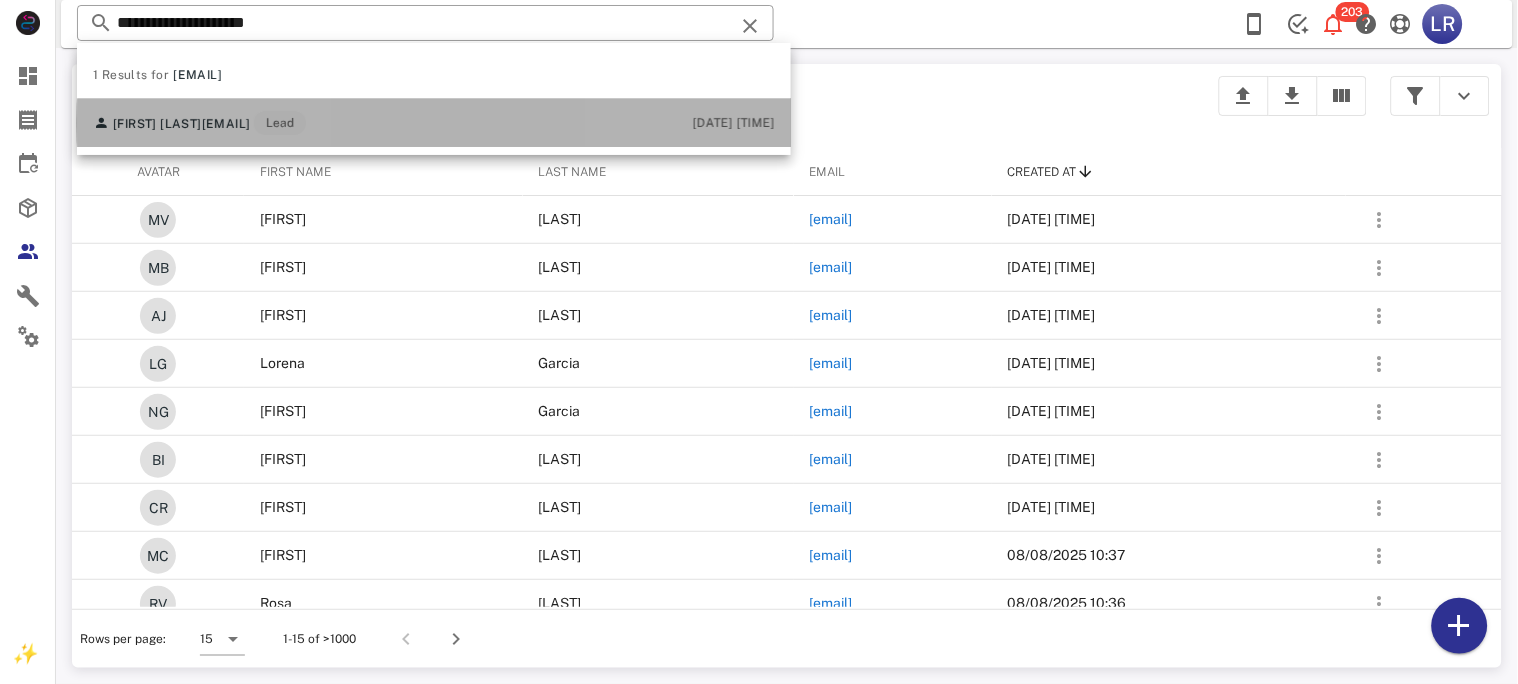 click on "rosybon.joy@gmail.com" at bounding box center [226, 124] 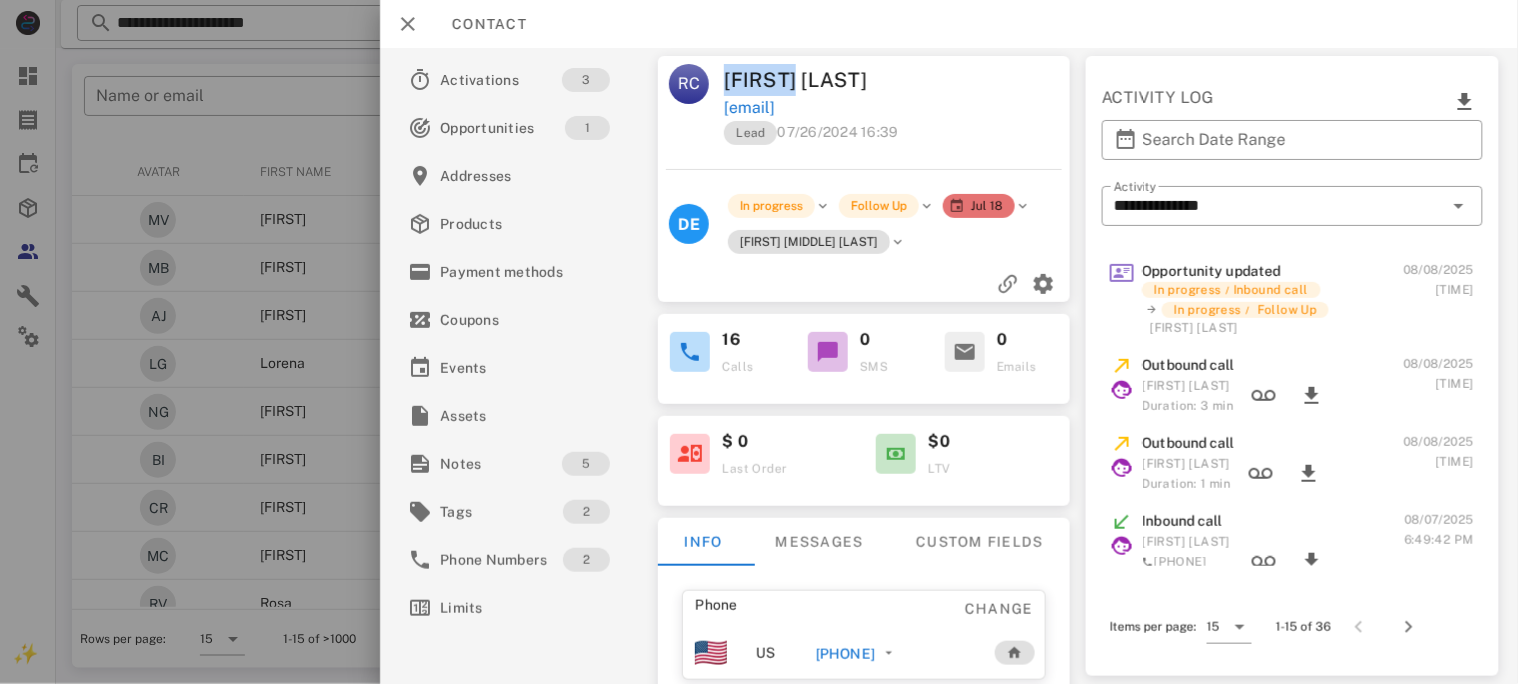 drag, startPoint x: 708, startPoint y: 81, endPoint x: 794, endPoint y: 76, distance: 86.145226 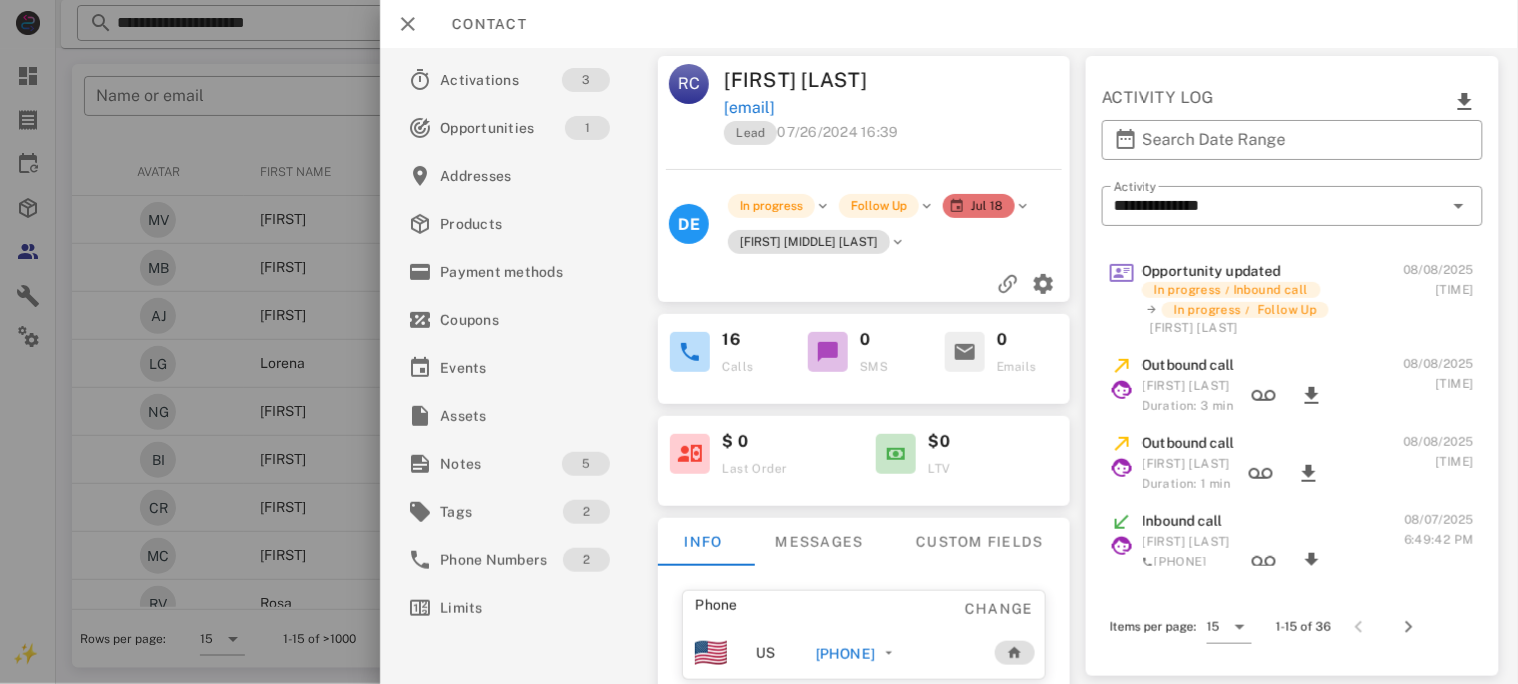 click at bounding box center (986, 80) 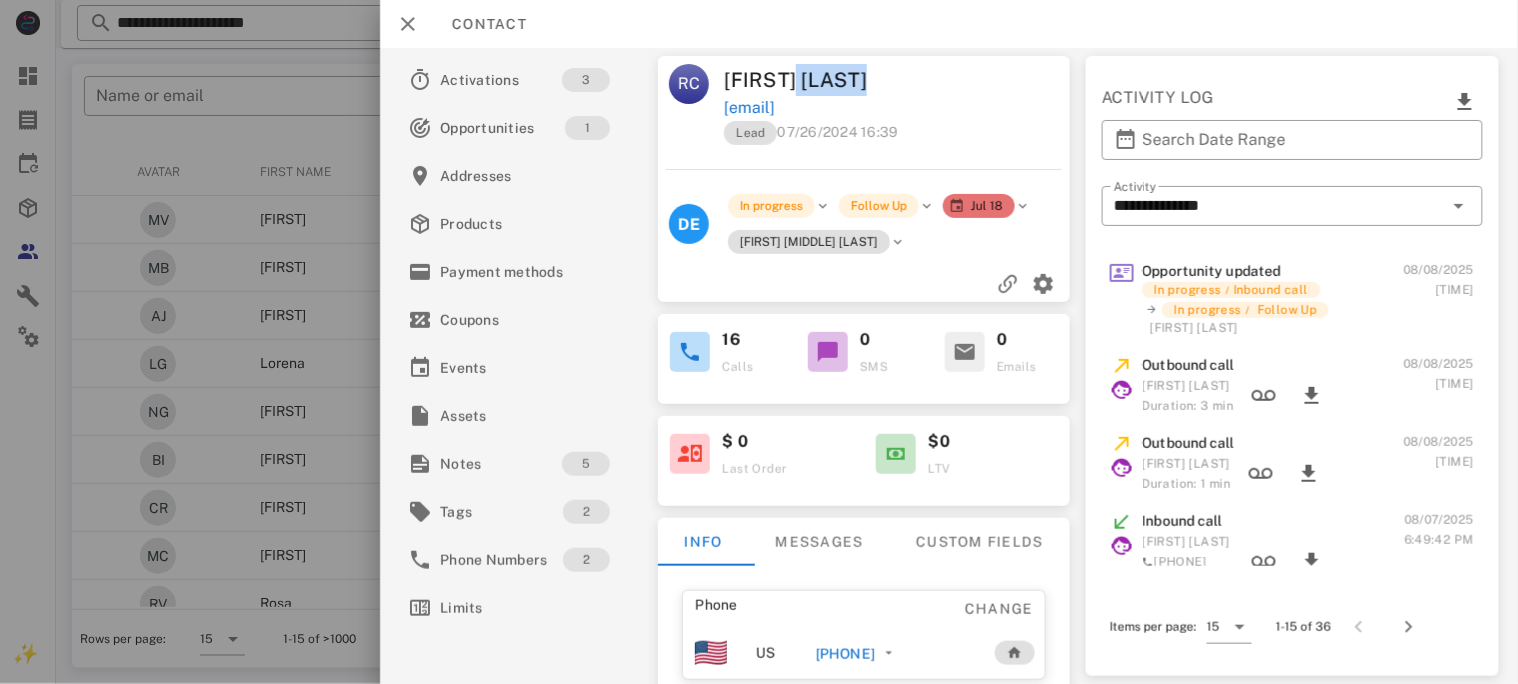 drag, startPoint x: 883, startPoint y: 79, endPoint x: 796, endPoint y: 81, distance: 87.02299 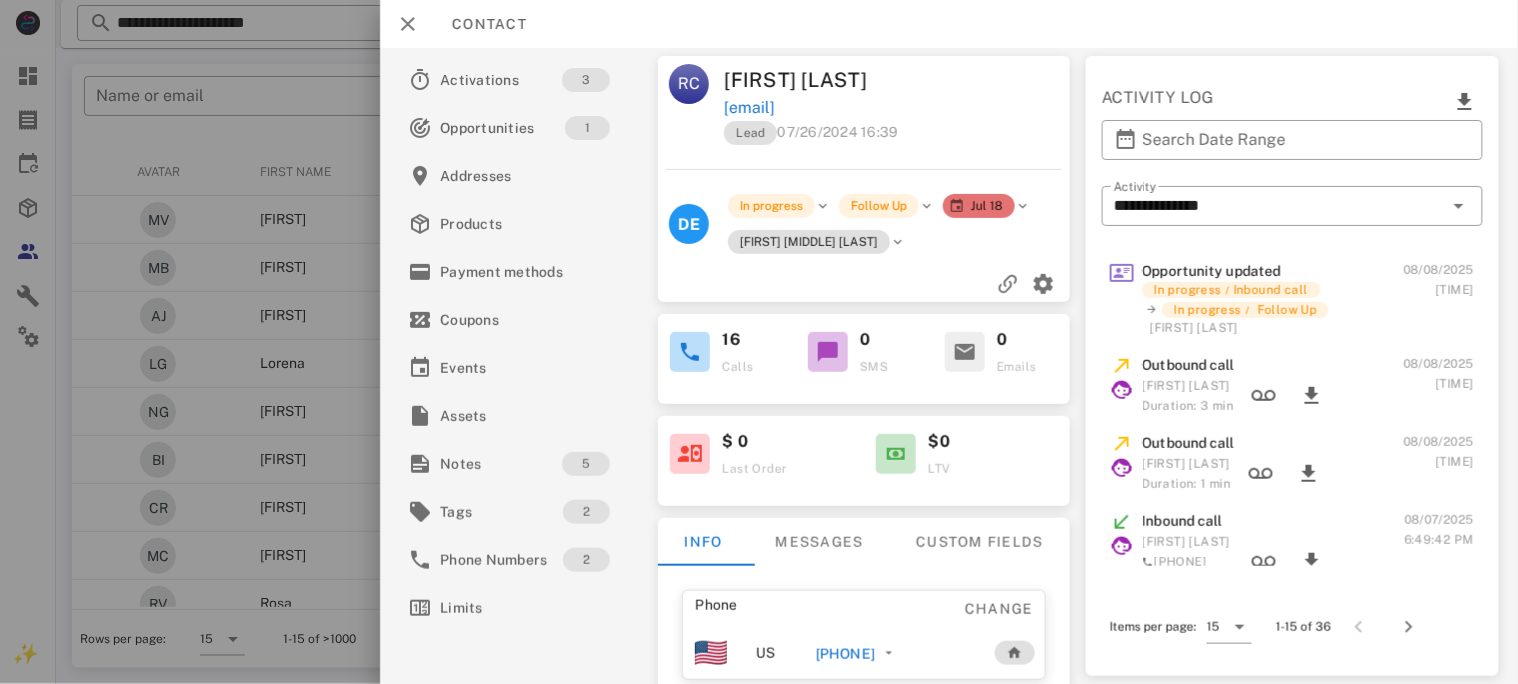 click on "rosybon.joy@gmail.com" at bounding box center (899, 108) 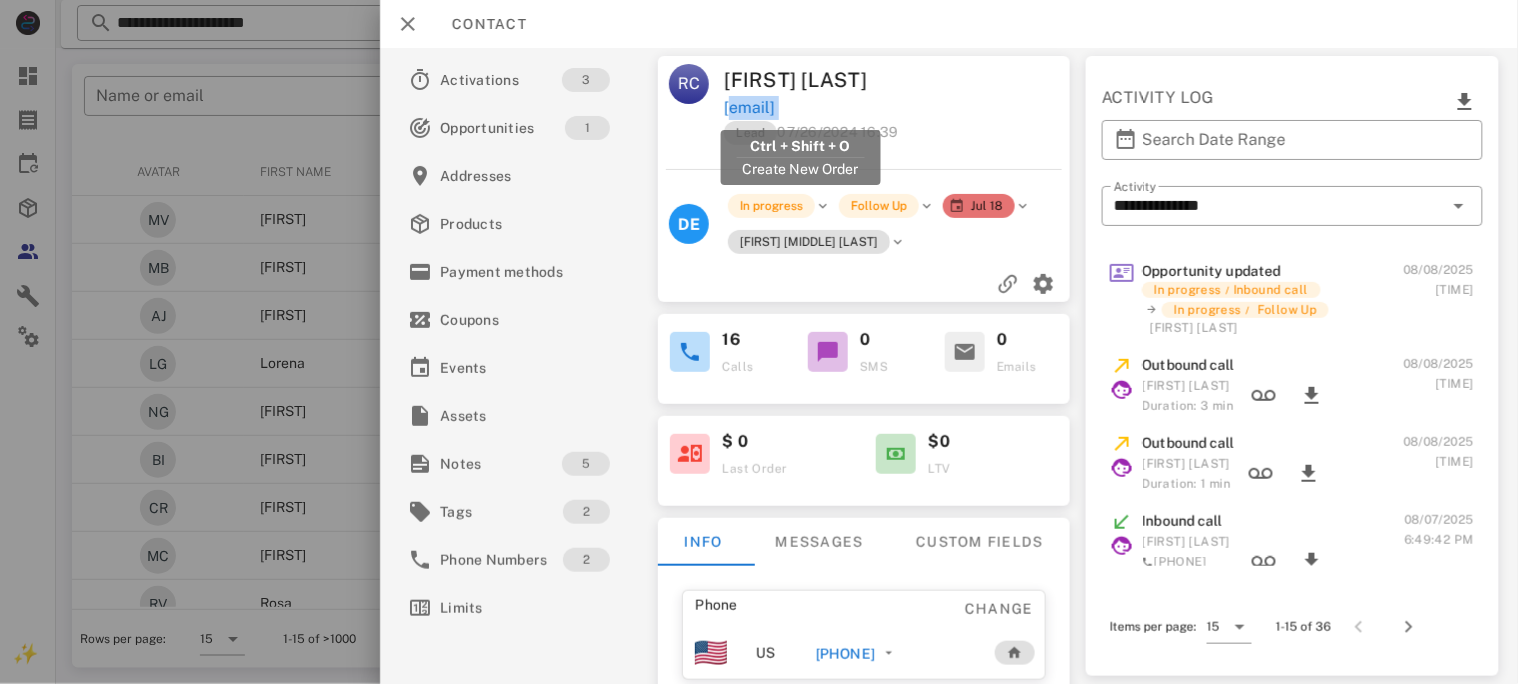 drag, startPoint x: 897, startPoint y: 109, endPoint x: 735, endPoint y: 109, distance: 162 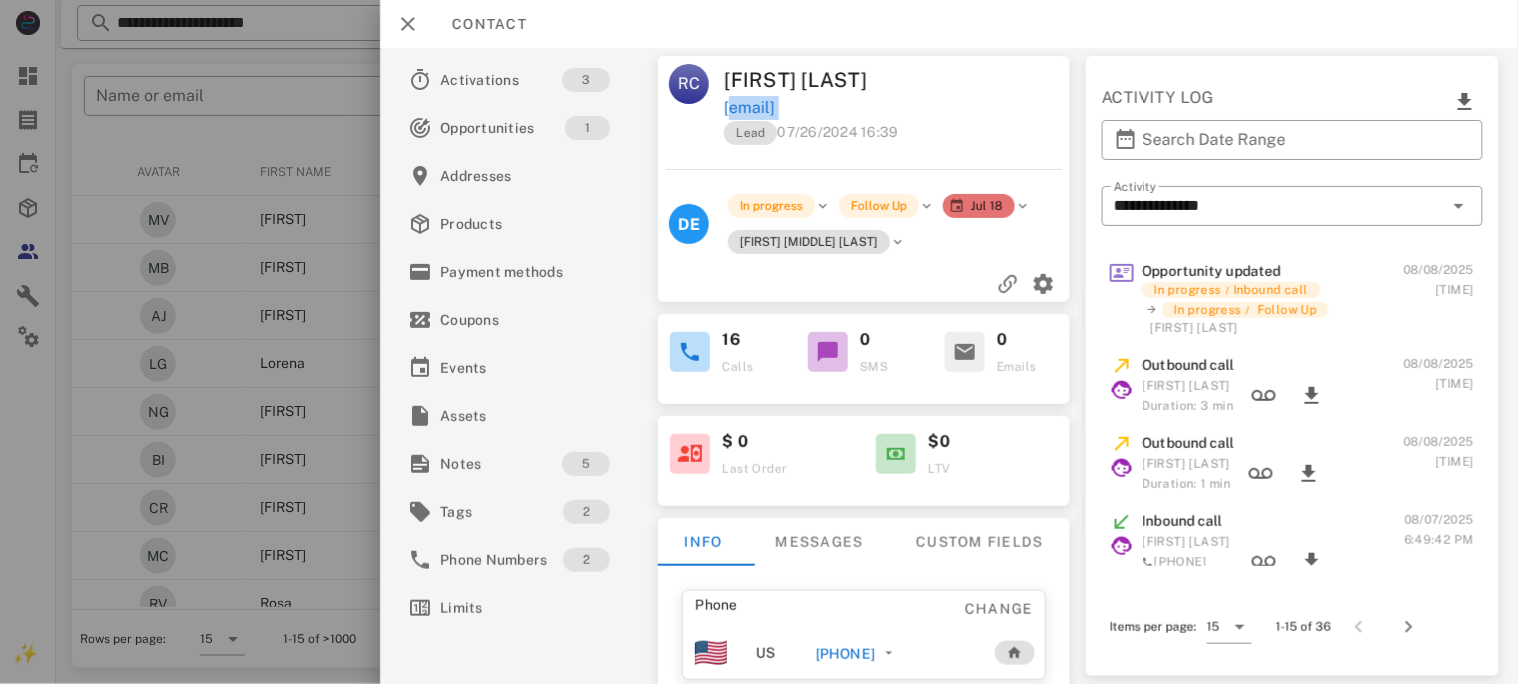 copy on "rosybon.joy@gmail.com" 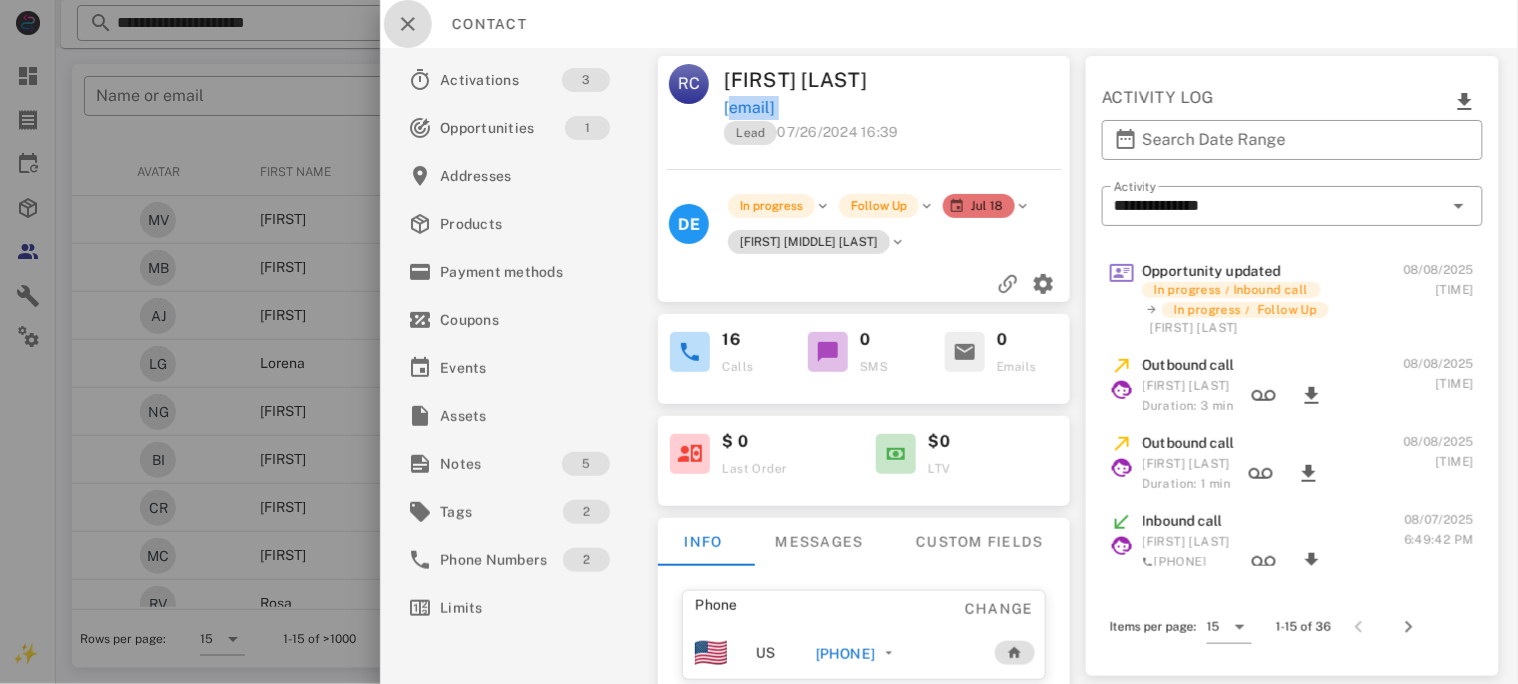 click at bounding box center [408, 24] 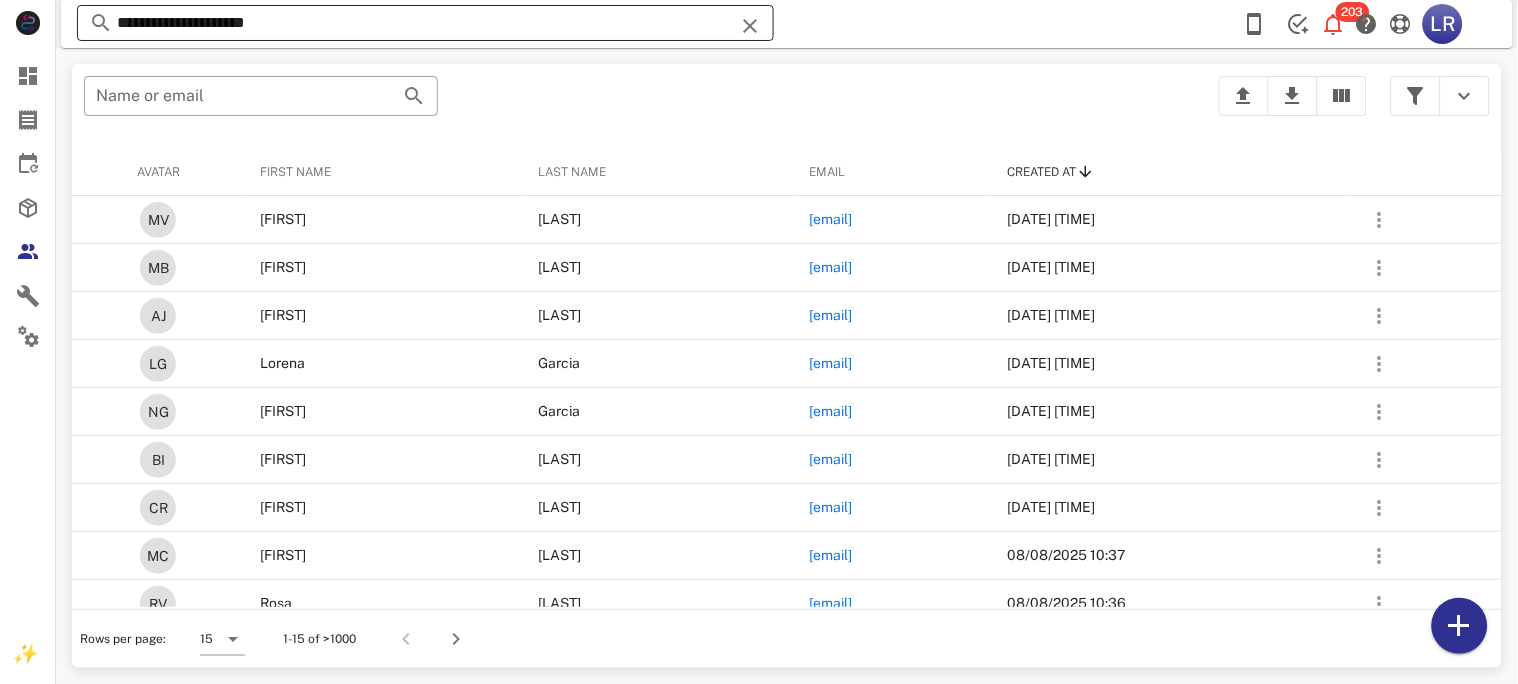 click at bounding box center (750, 26) 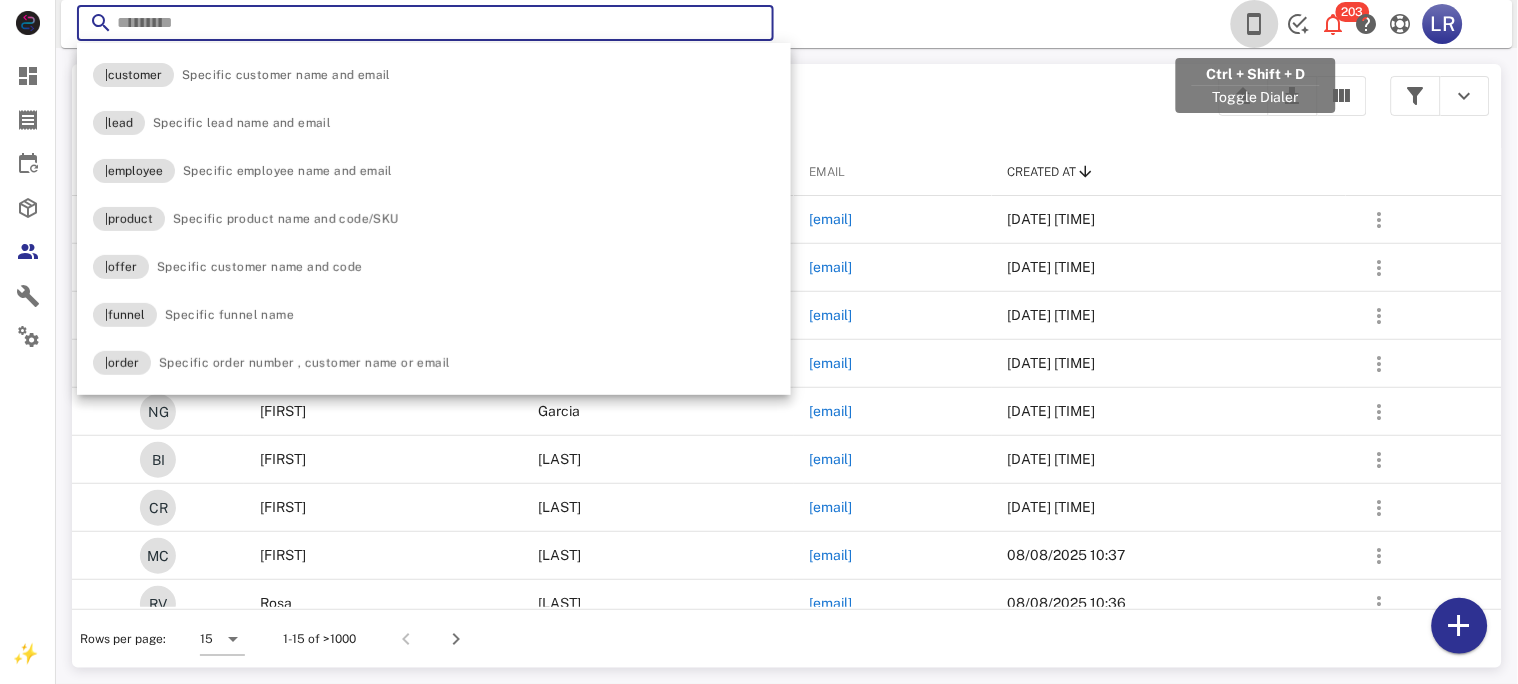 click at bounding box center (1255, 24) 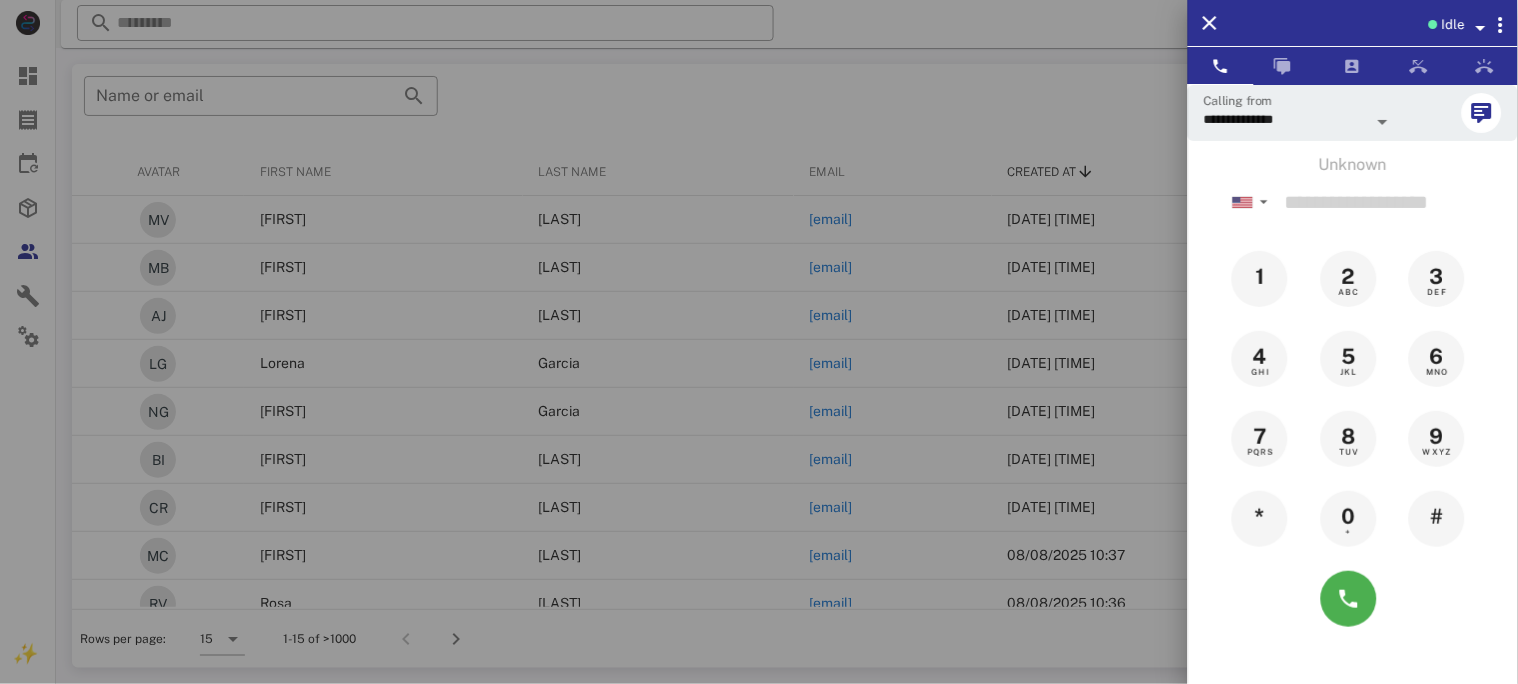 click at bounding box center [1481, 28] 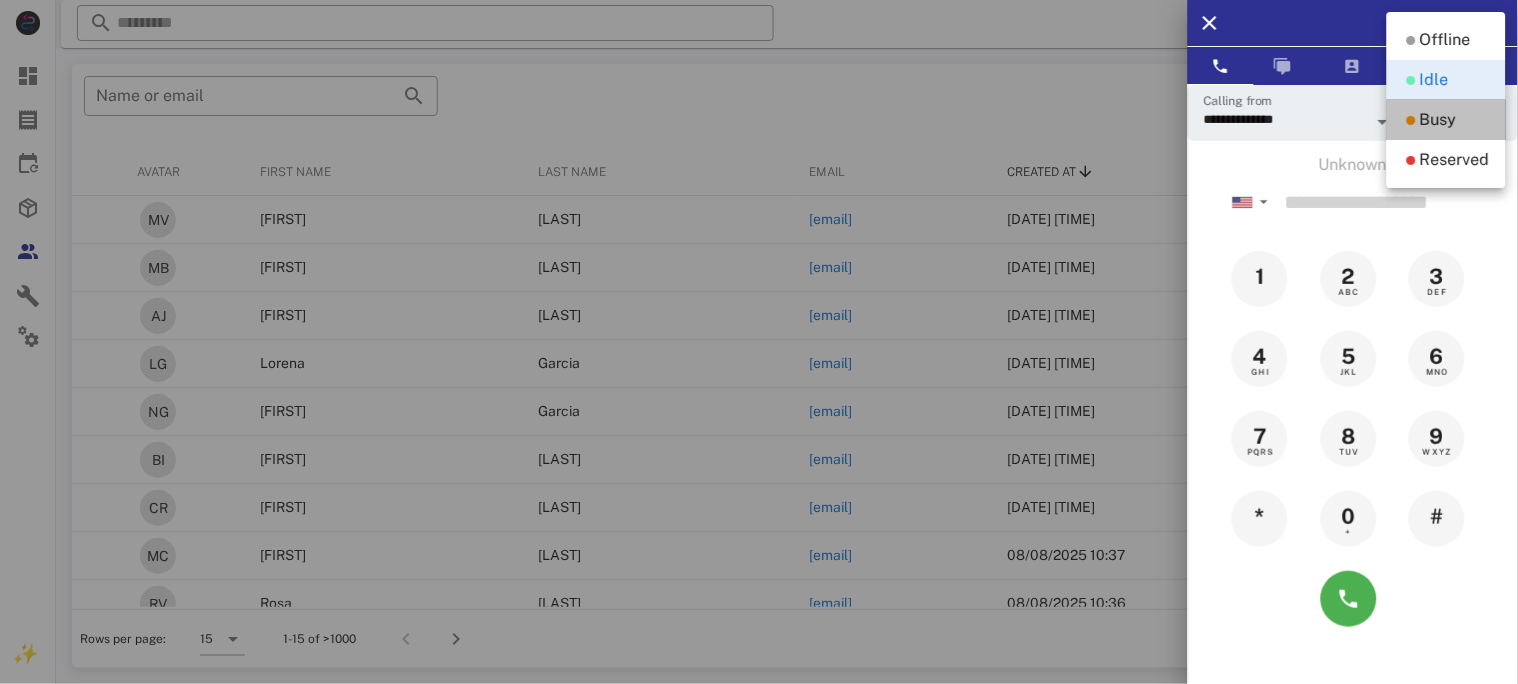 click on "Busy" at bounding box center [1438, 120] 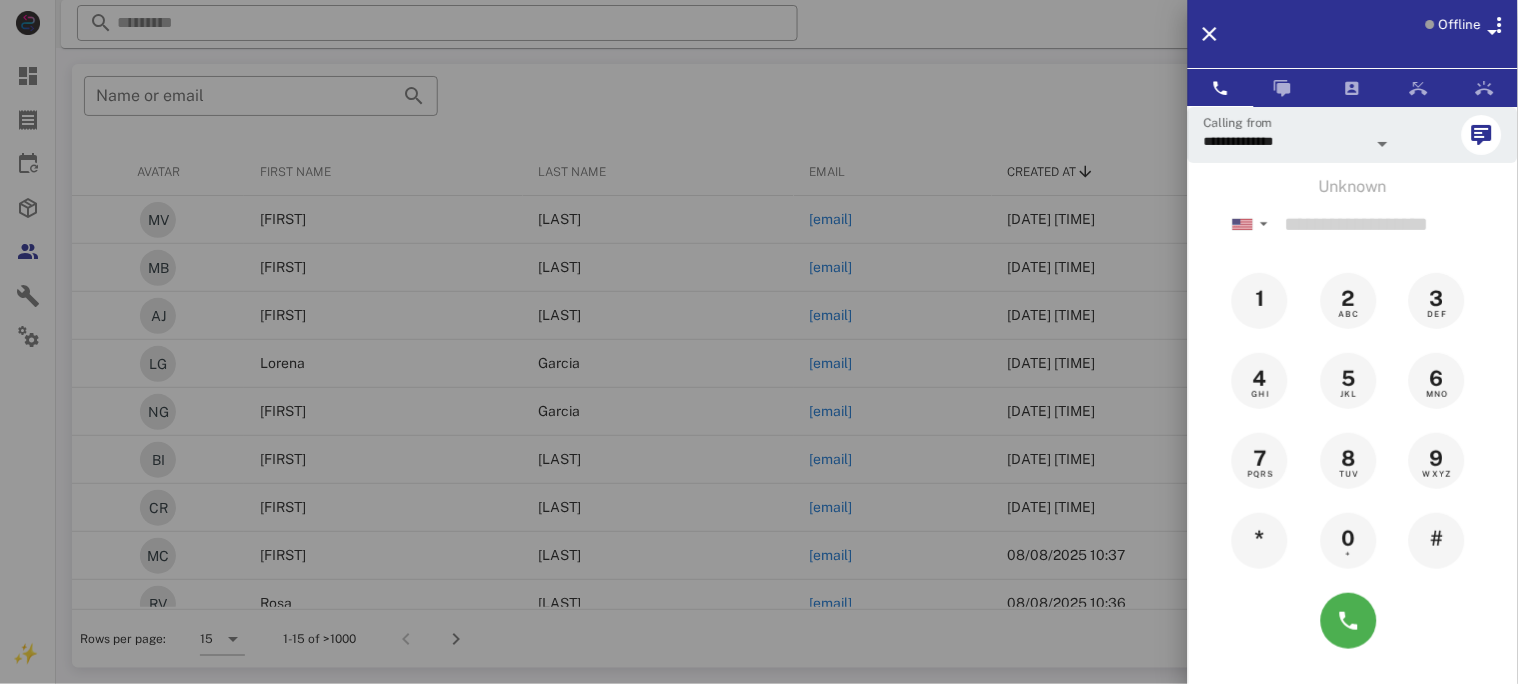 click on "Offline" at bounding box center [1460, 25] 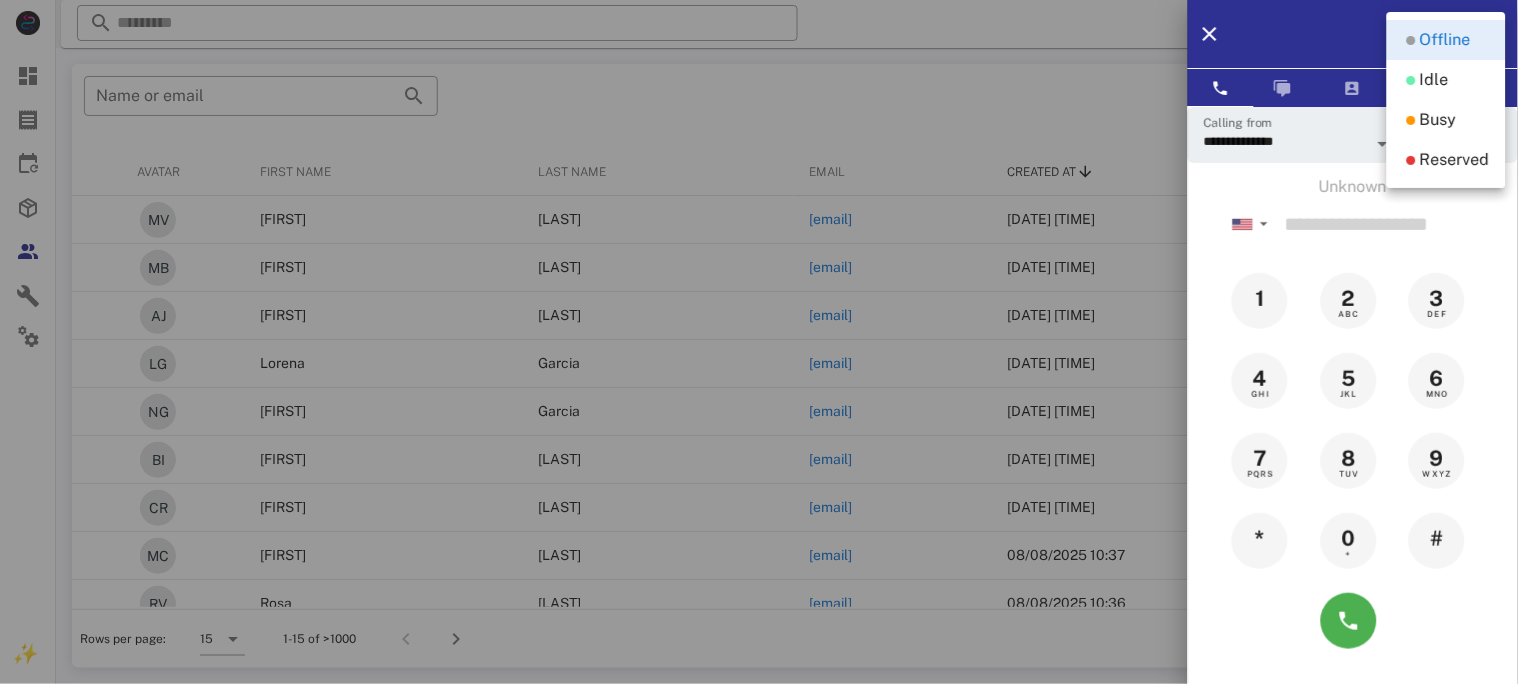 click on "Busy" at bounding box center [1438, 120] 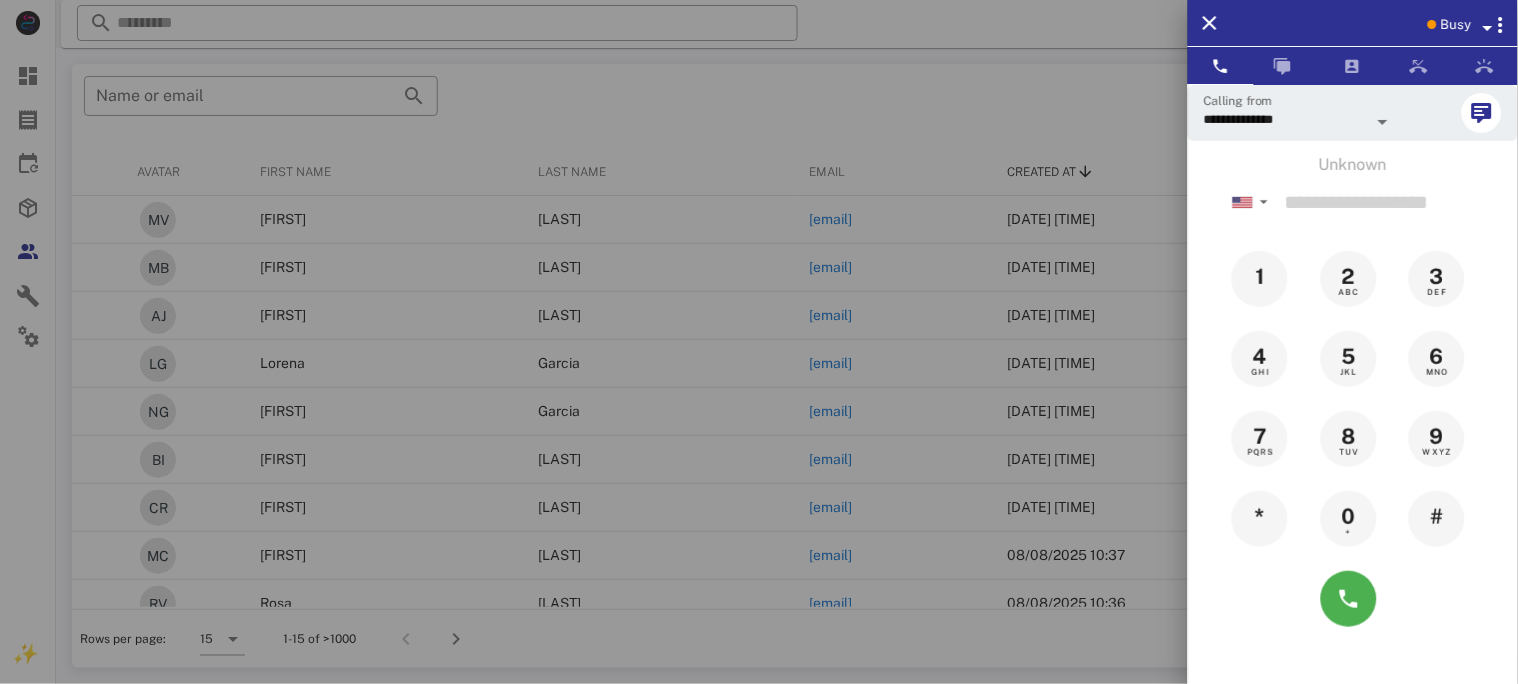 click at bounding box center [759, 342] 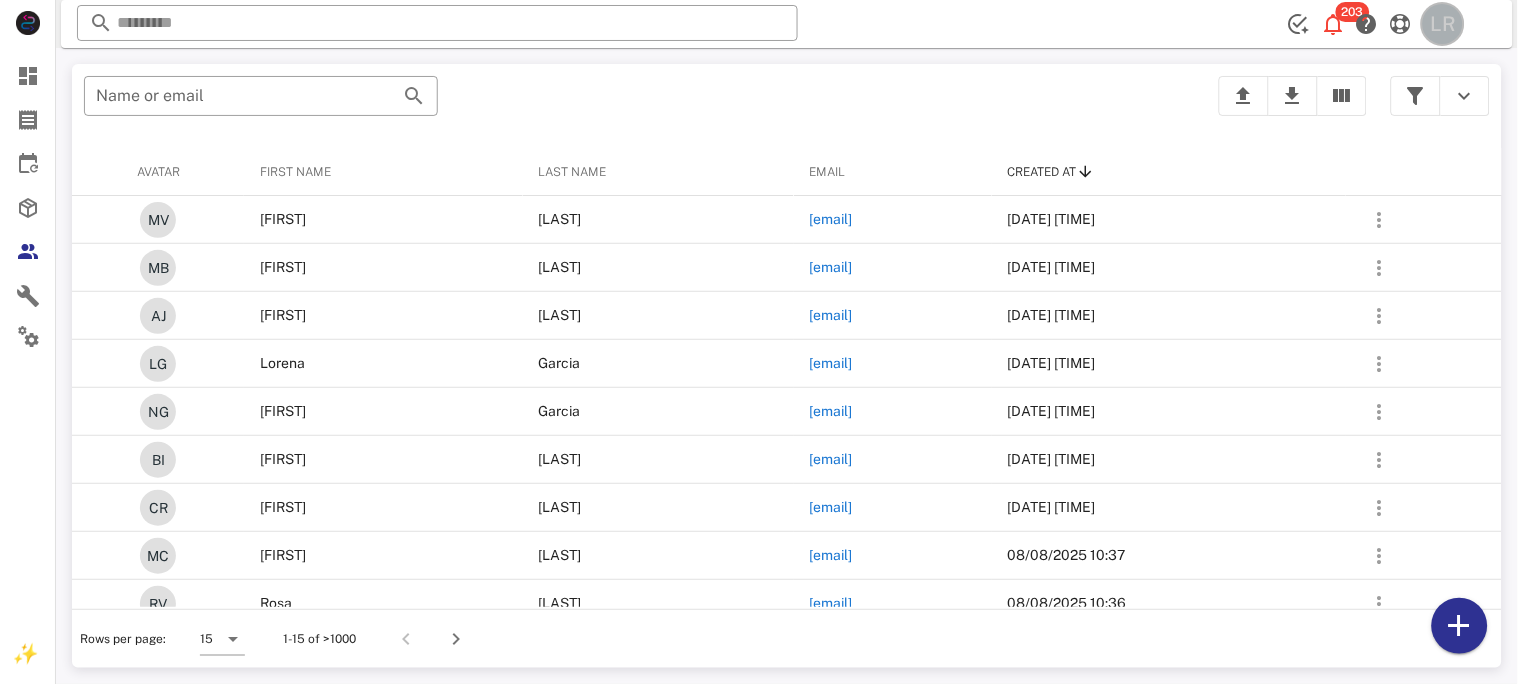 click on "LR" at bounding box center (1443, 24) 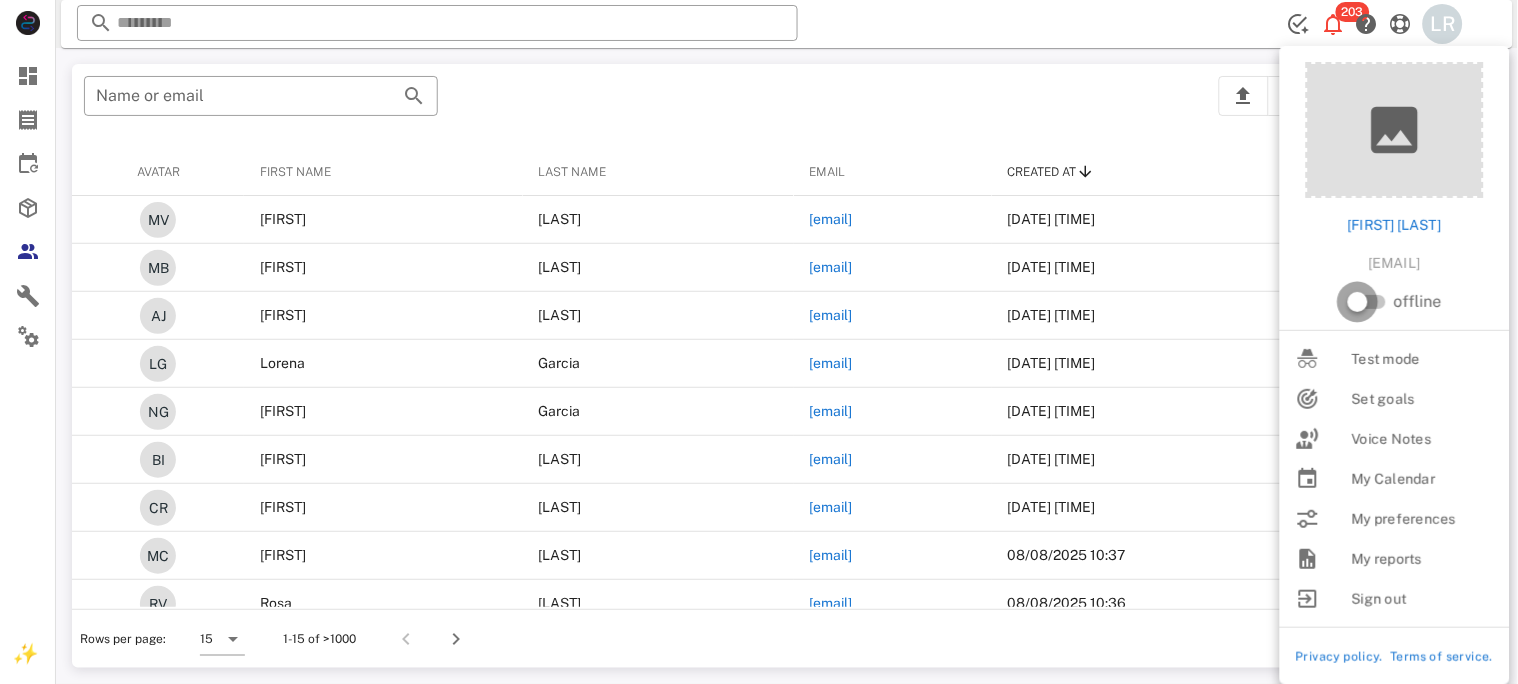 click at bounding box center (1358, 302) 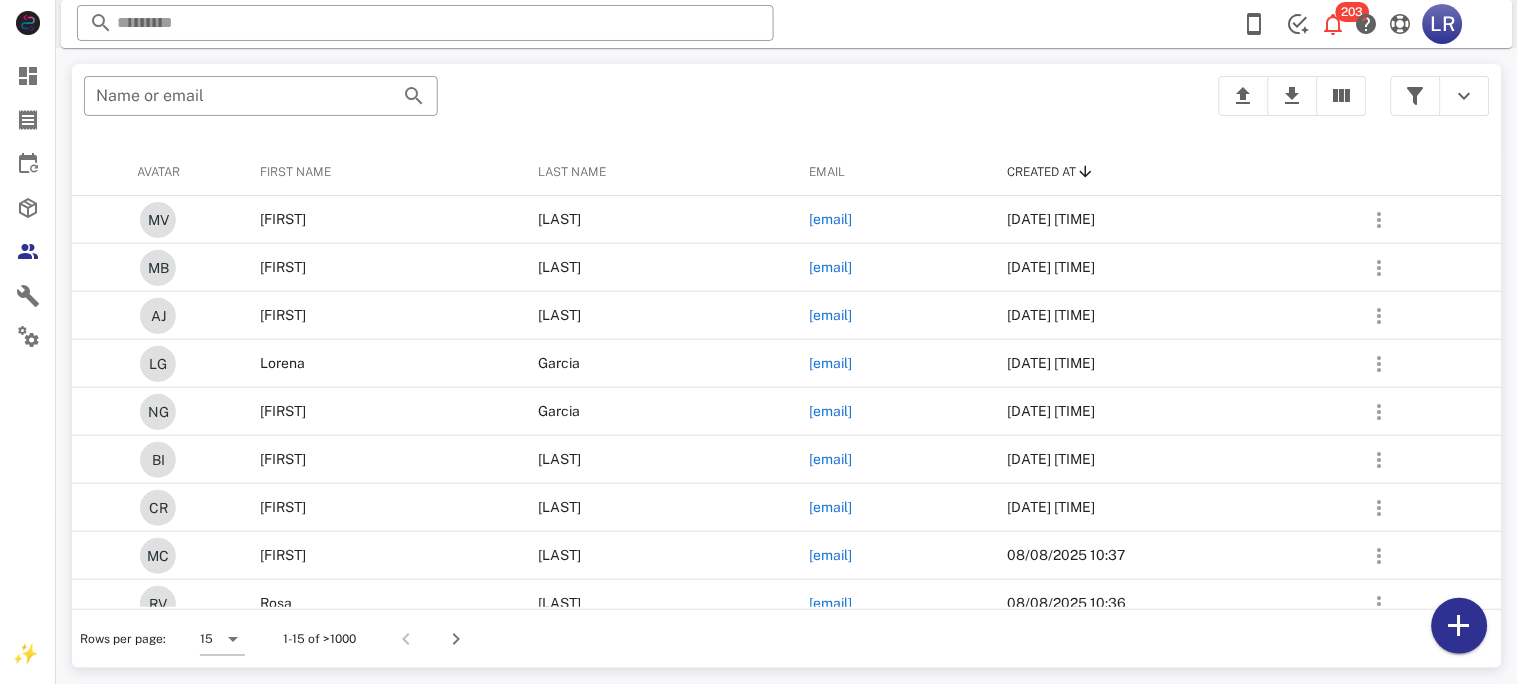 click on "​ Name or email" at bounding box center (639, 106) 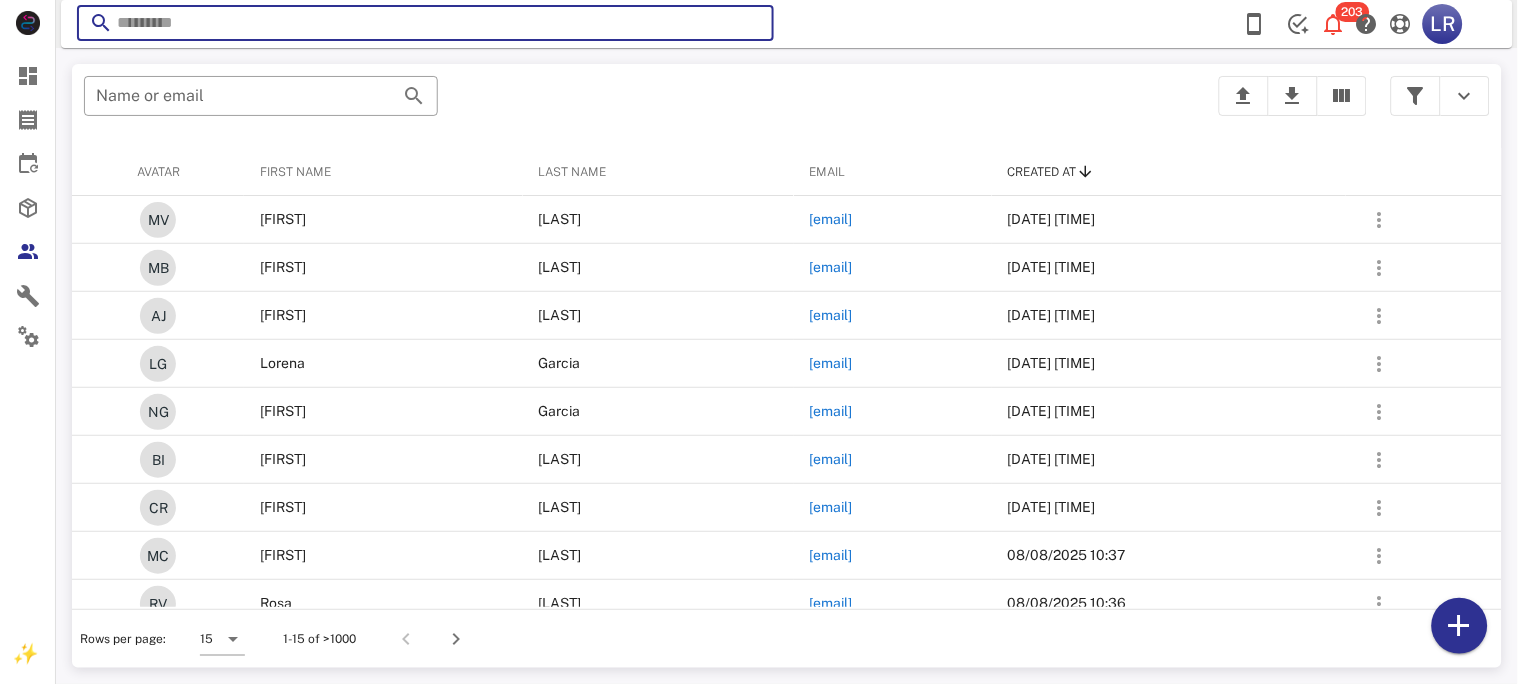 click at bounding box center [425, 23] 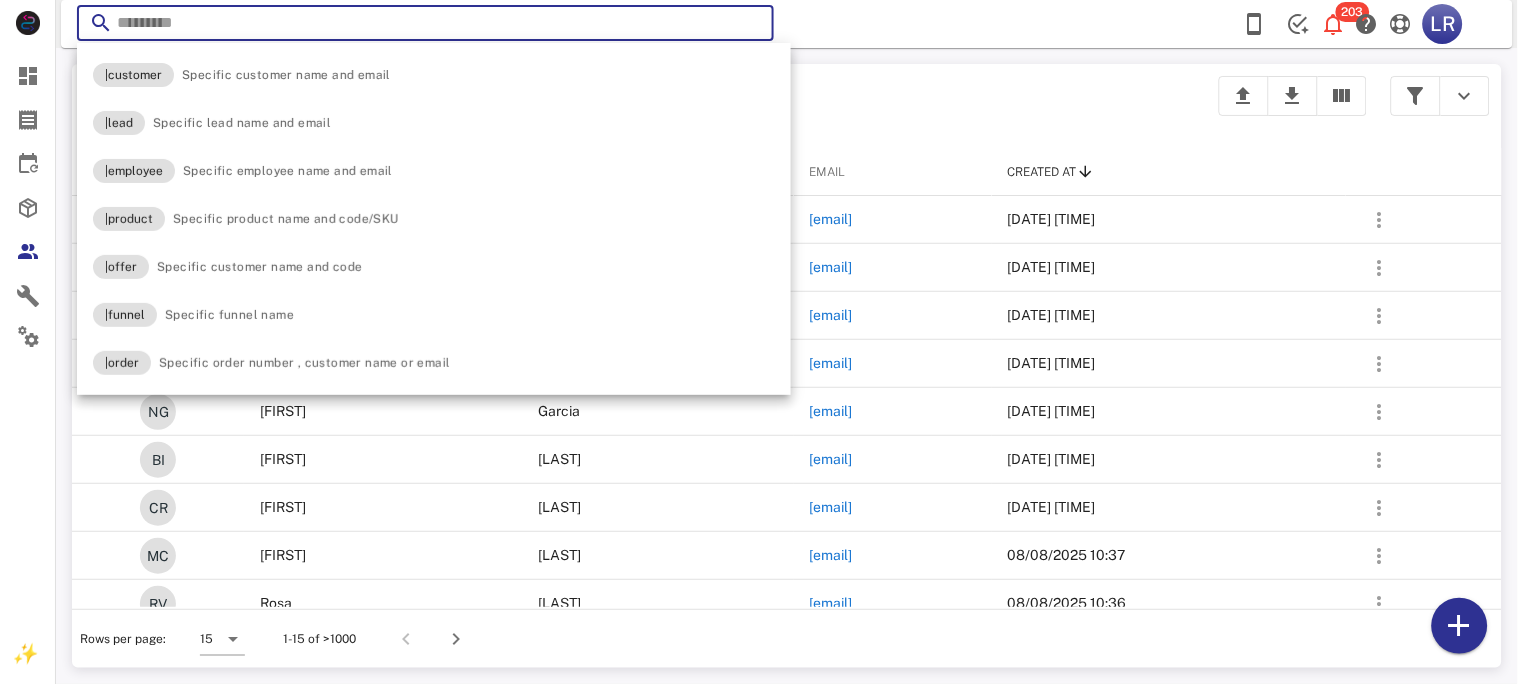 paste on "**********" 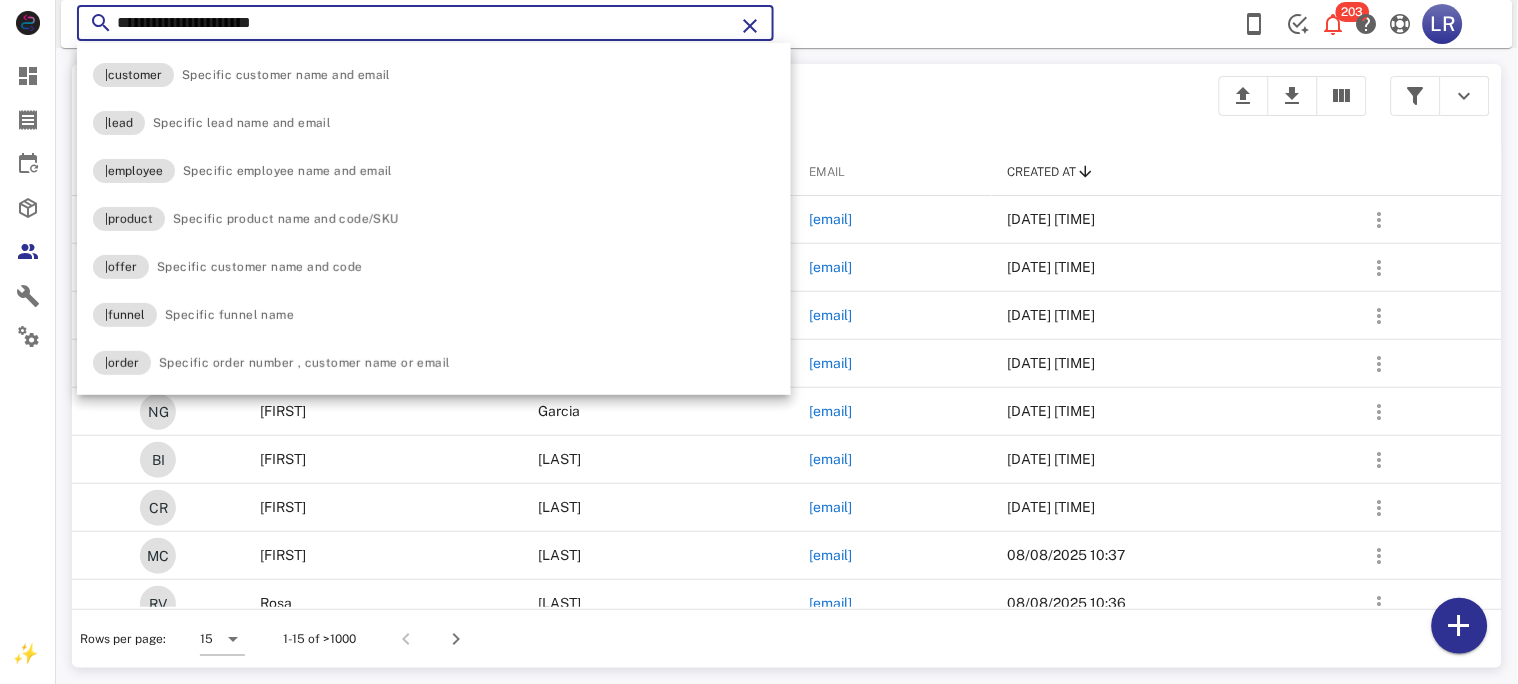 type on "**********" 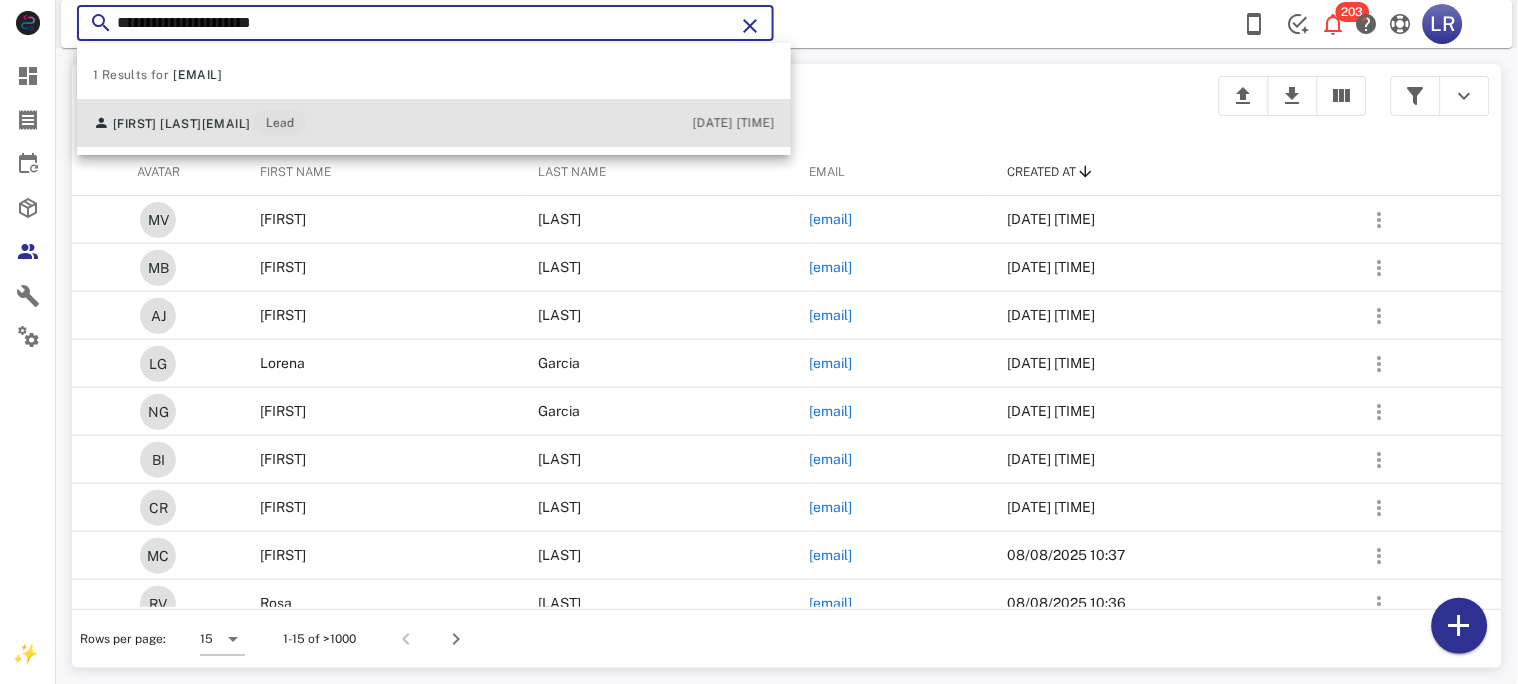click on "galveclaudia@gmail.com" at bounding box center [226, 124] 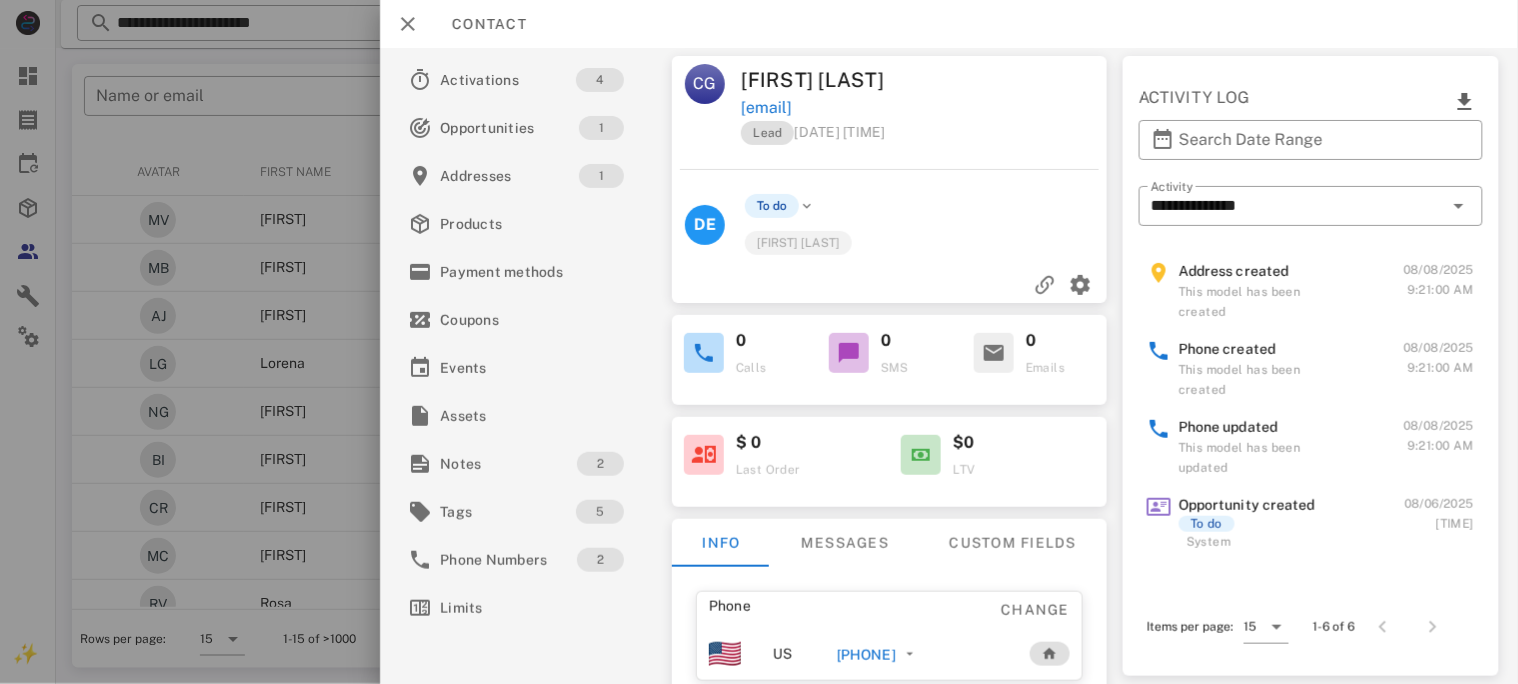 click on "+34613508541" at bounding box center [865, 655] 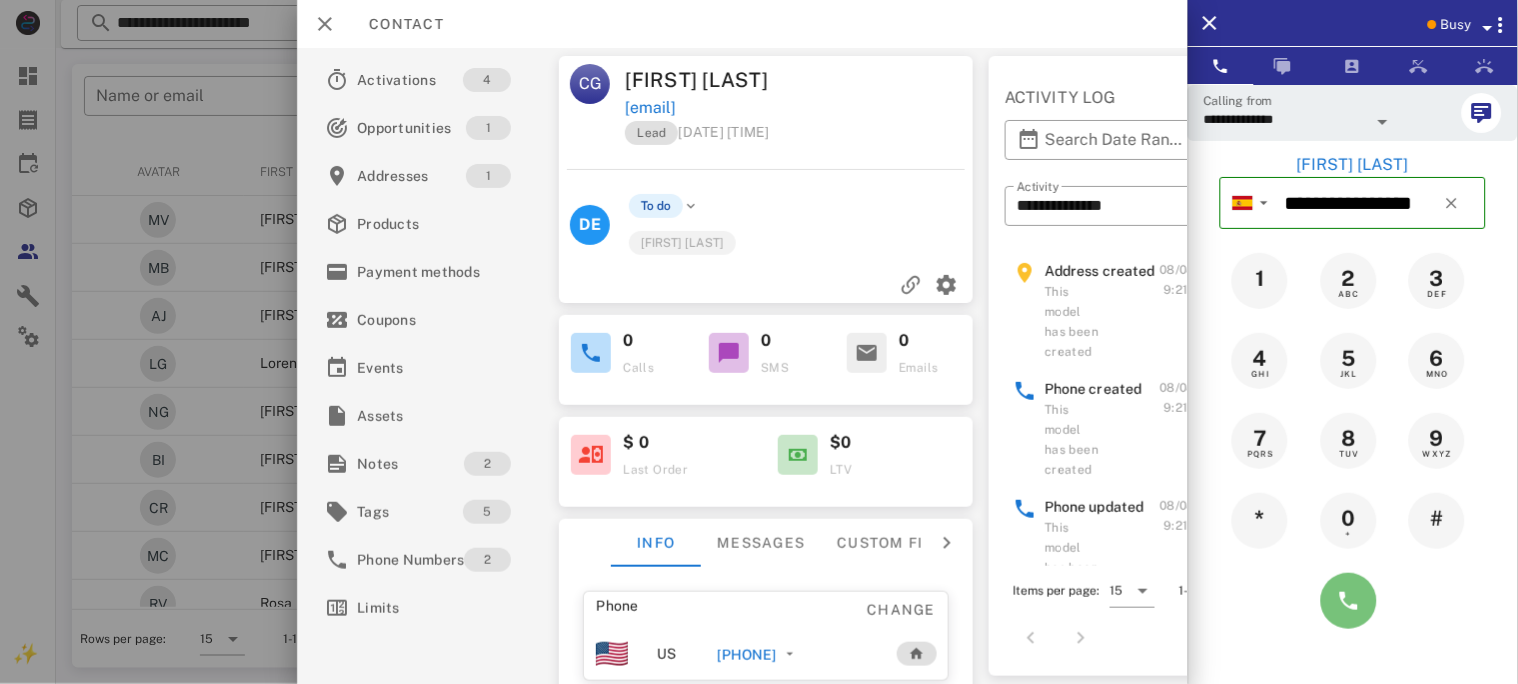 click at bounding box center [1349, 601] 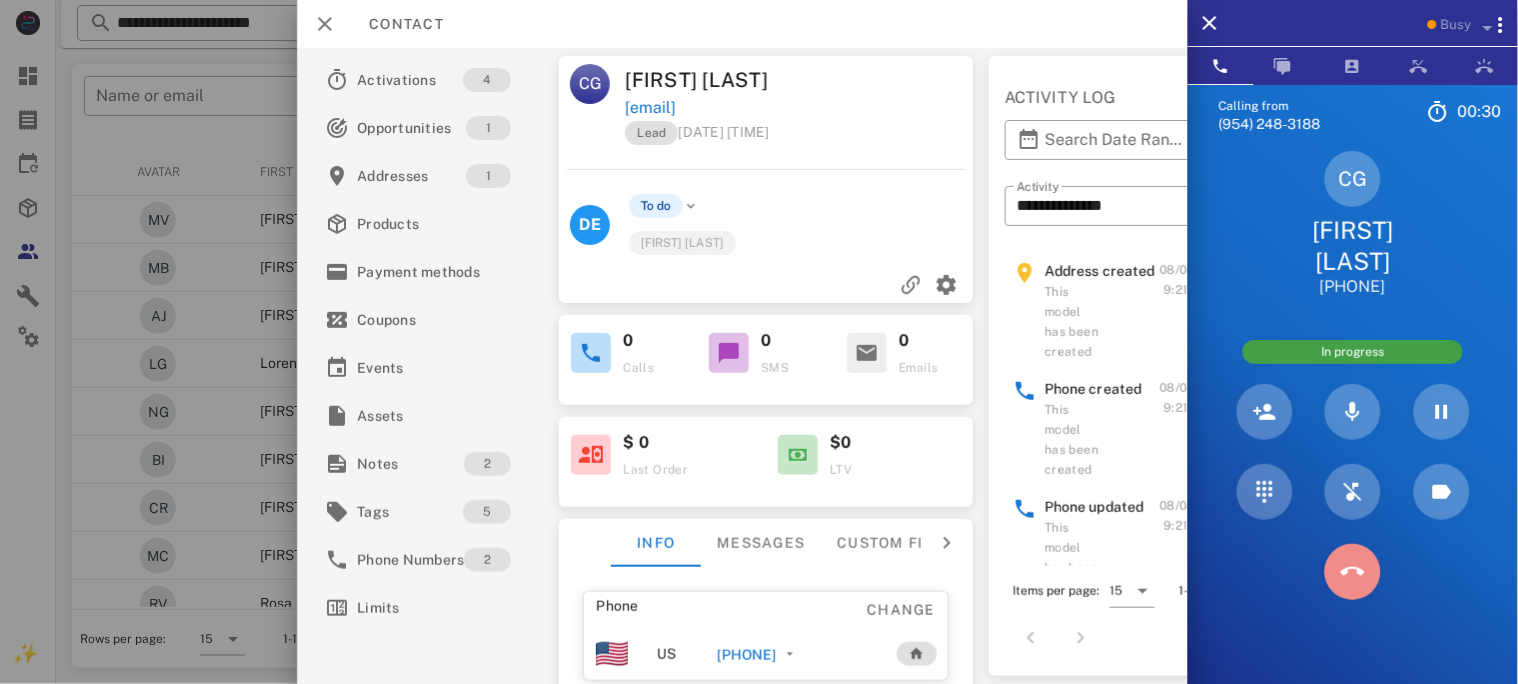 click at bounding box center (1353, 572) 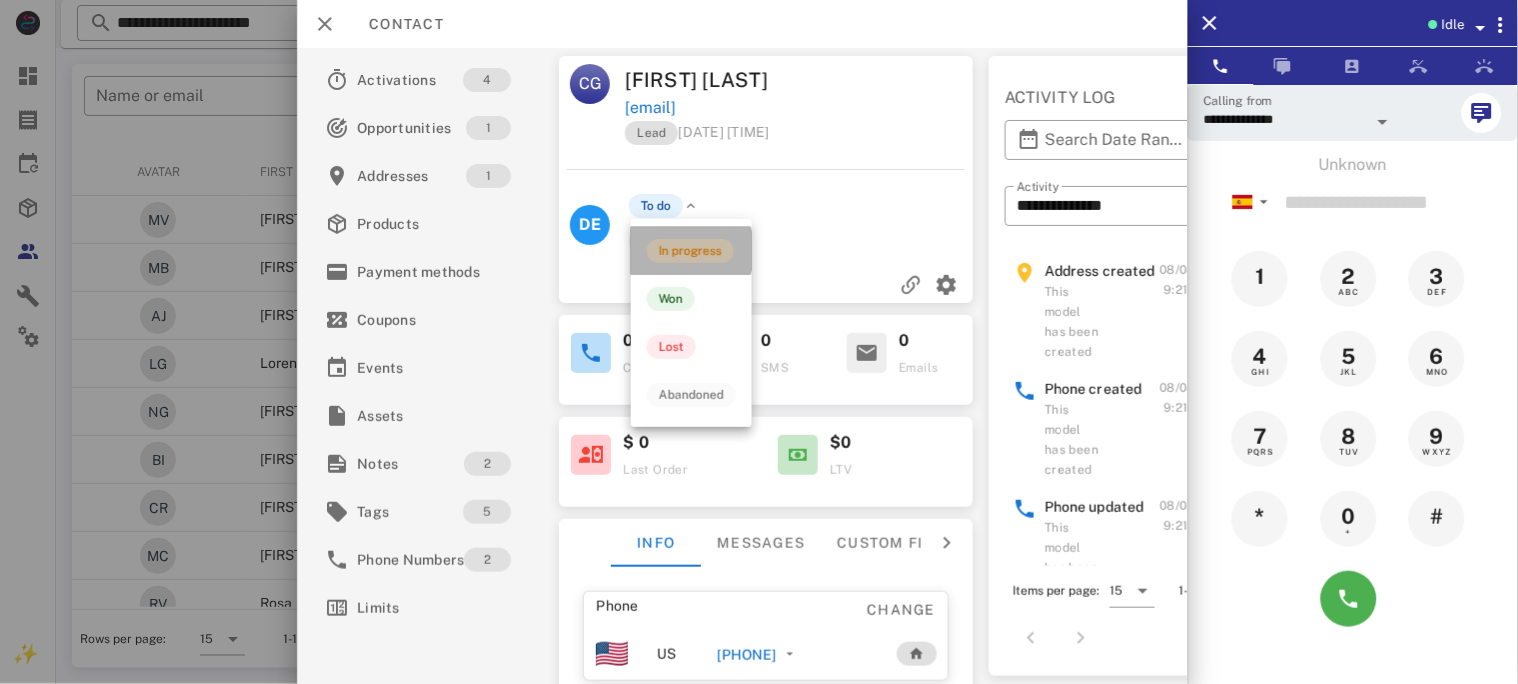 click on "In progress" at bounding box center (690, 251) 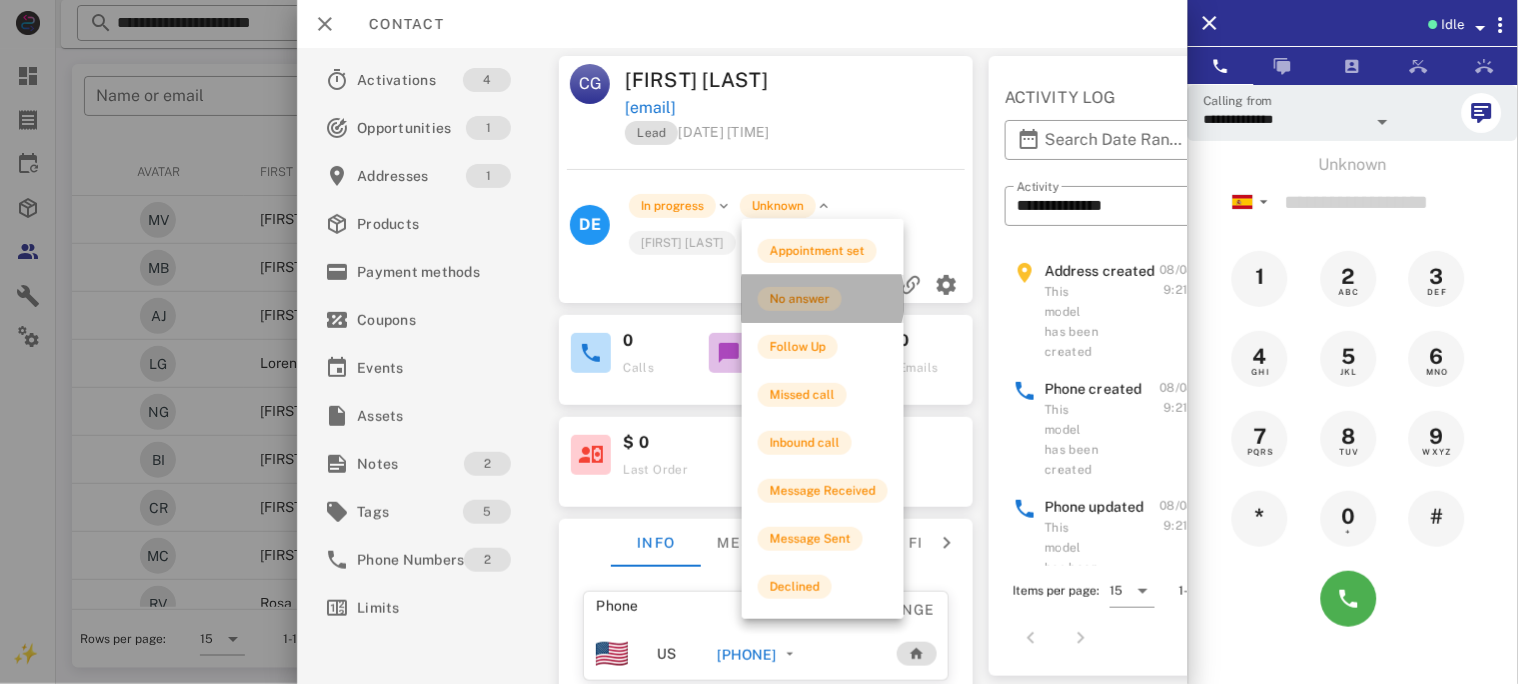 click on "No answer" at bounding box center (800, 299) 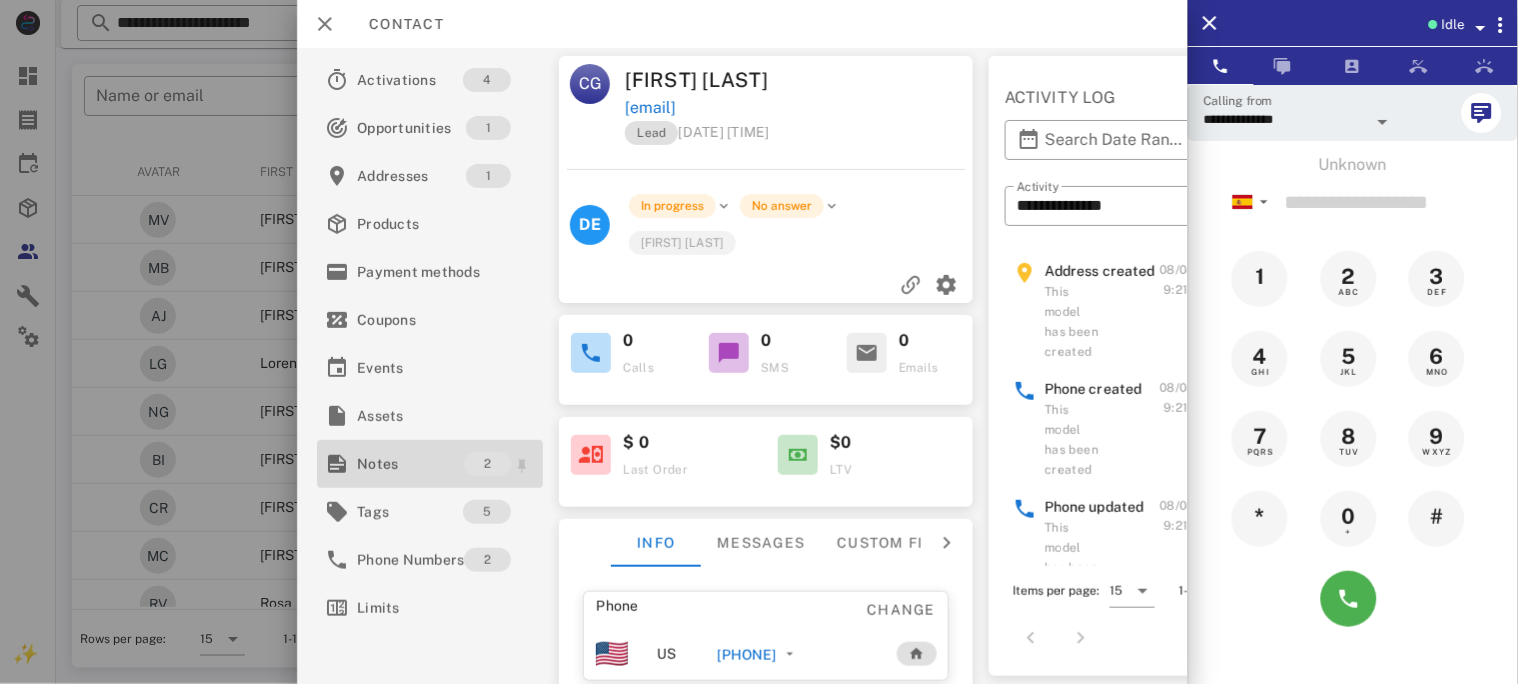 click on "Notes" at bounding box center (410, 464) 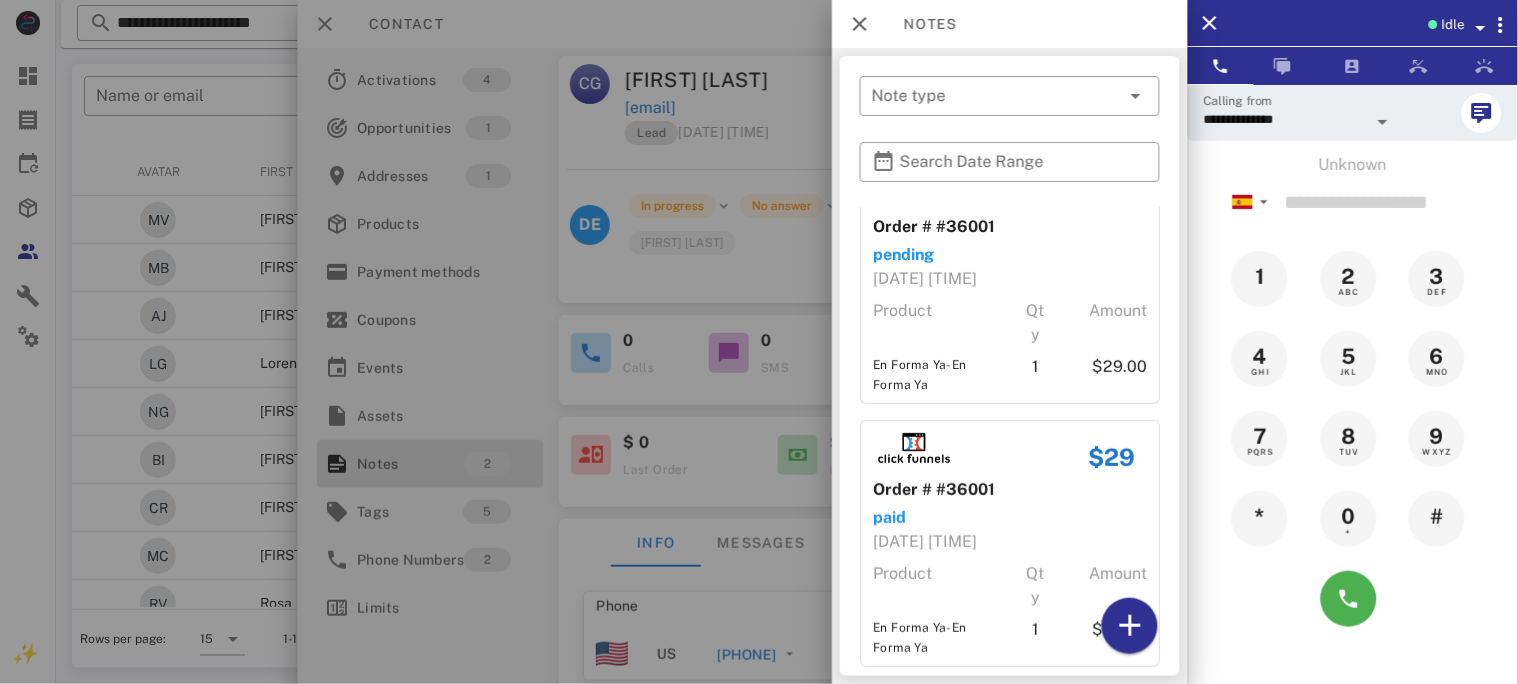 scroll, scrollTop: 75, scrollLeft: 0, axis: vertical 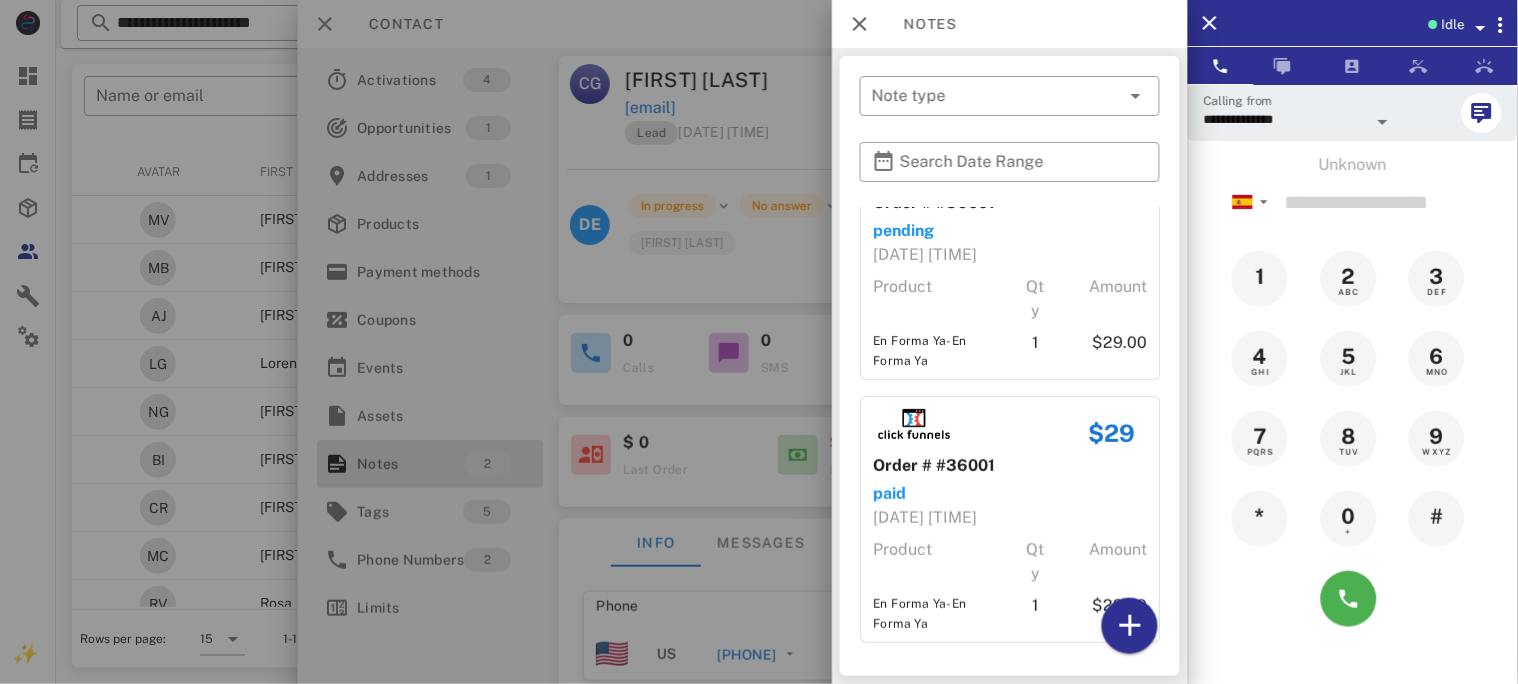 click at bounding box center [759, 342] 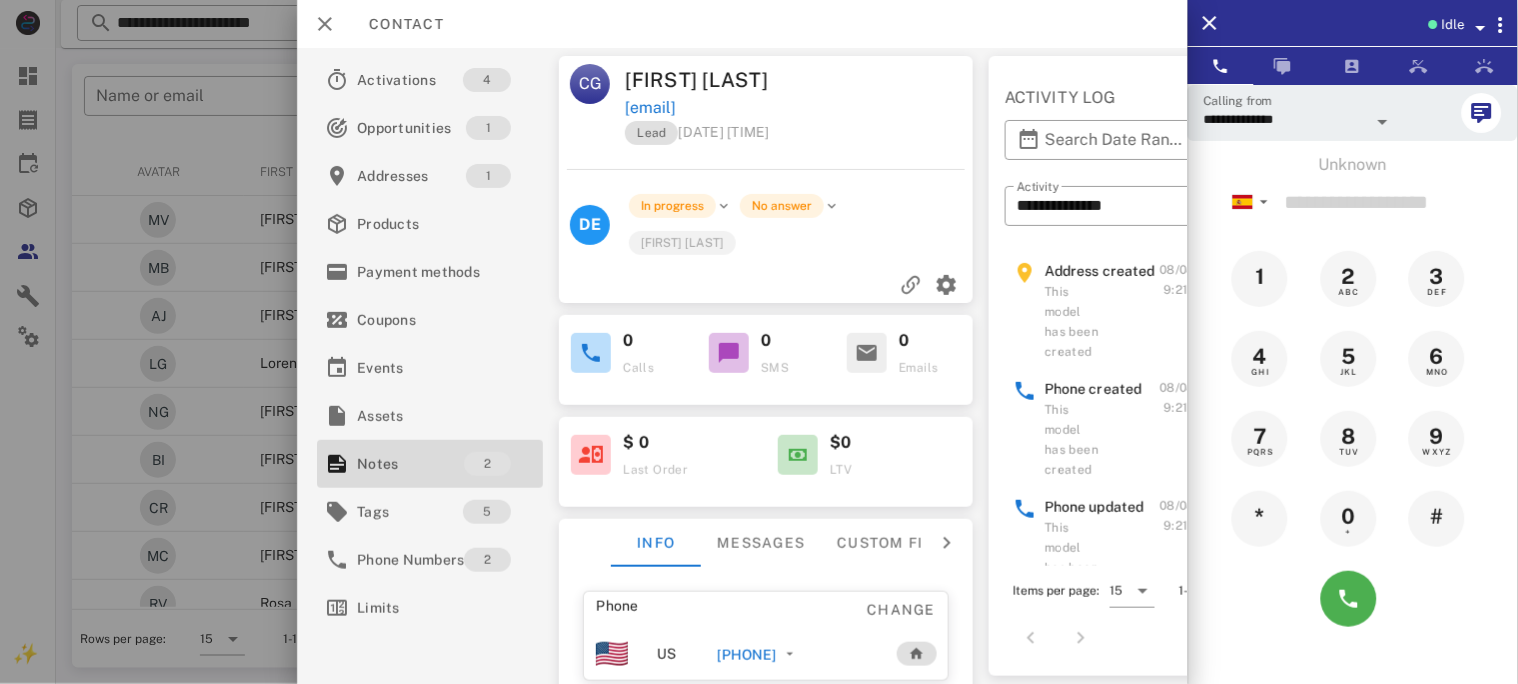 click on "+34613508541" at bounding box center [746, 655] 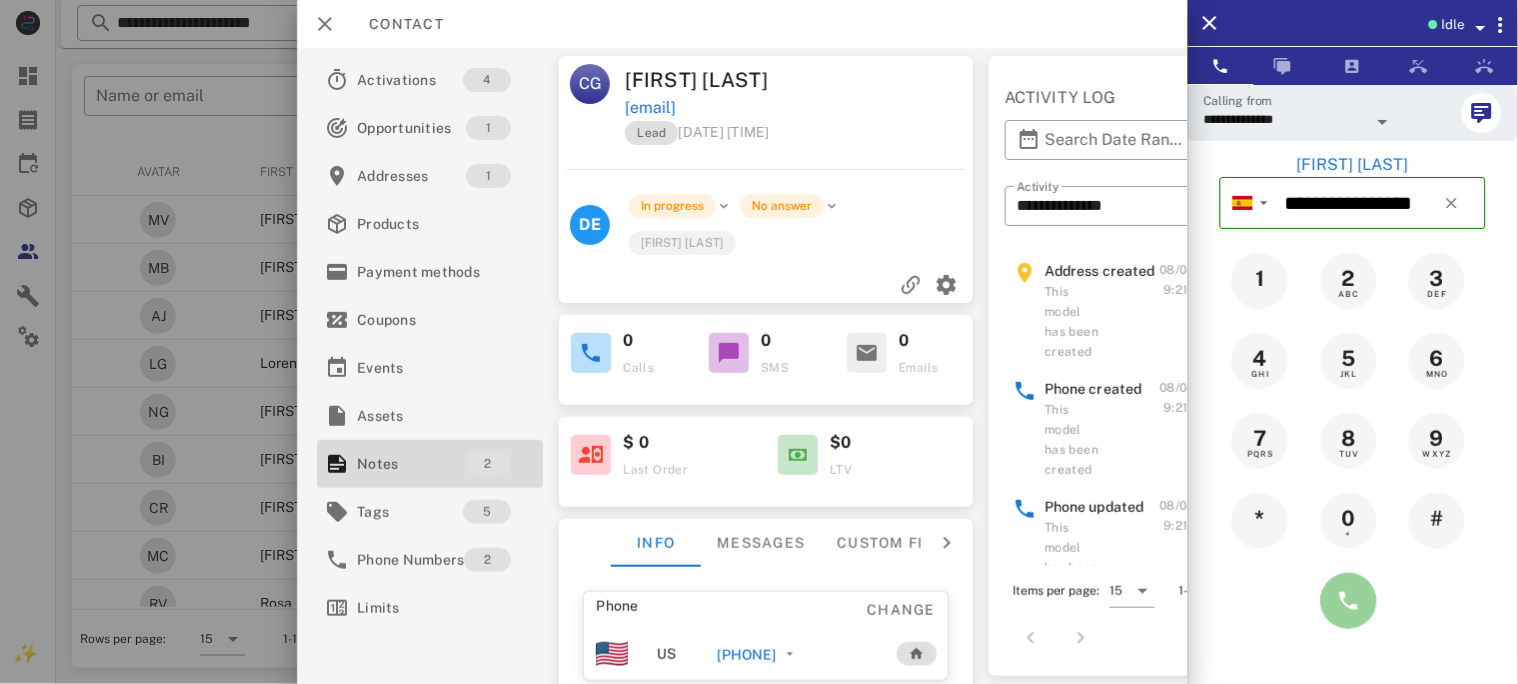click at bounding box center [1349, 601] 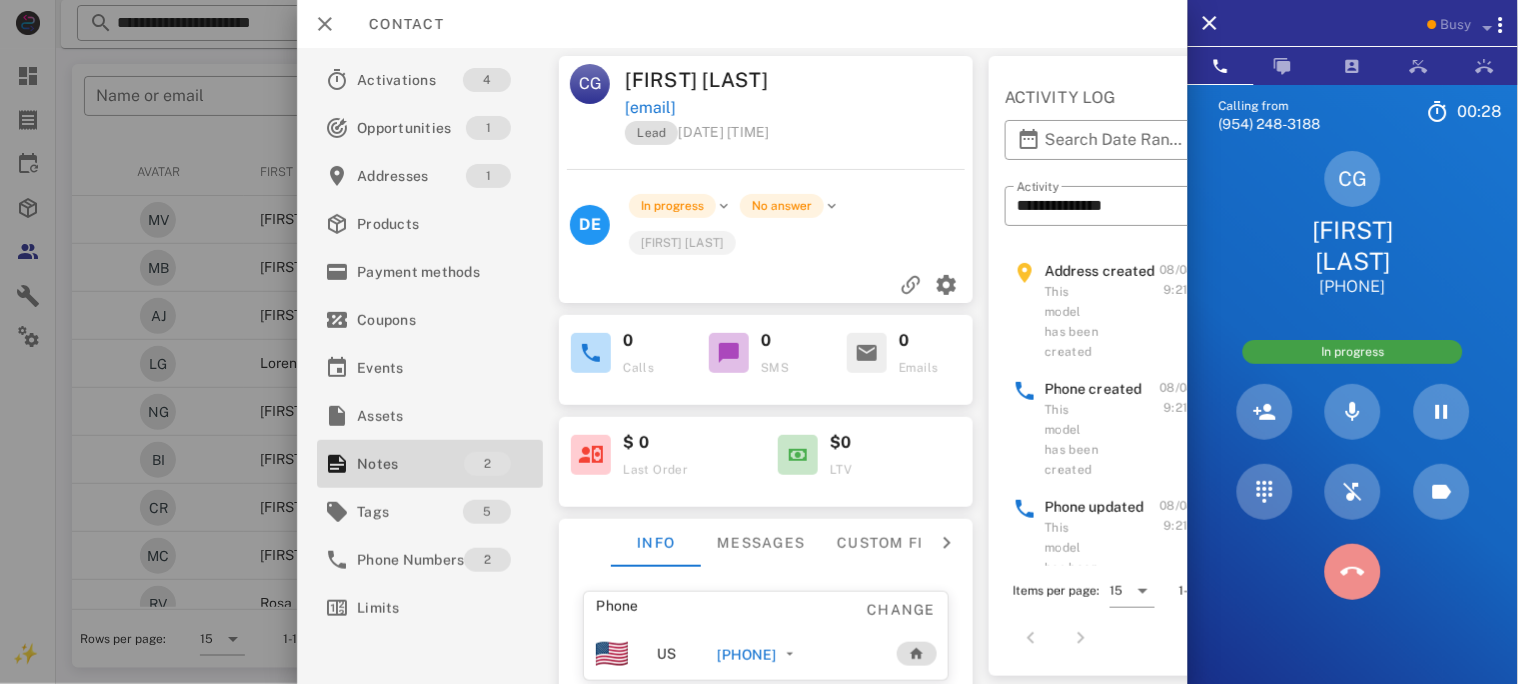 click at bounding box center (1353, 572) 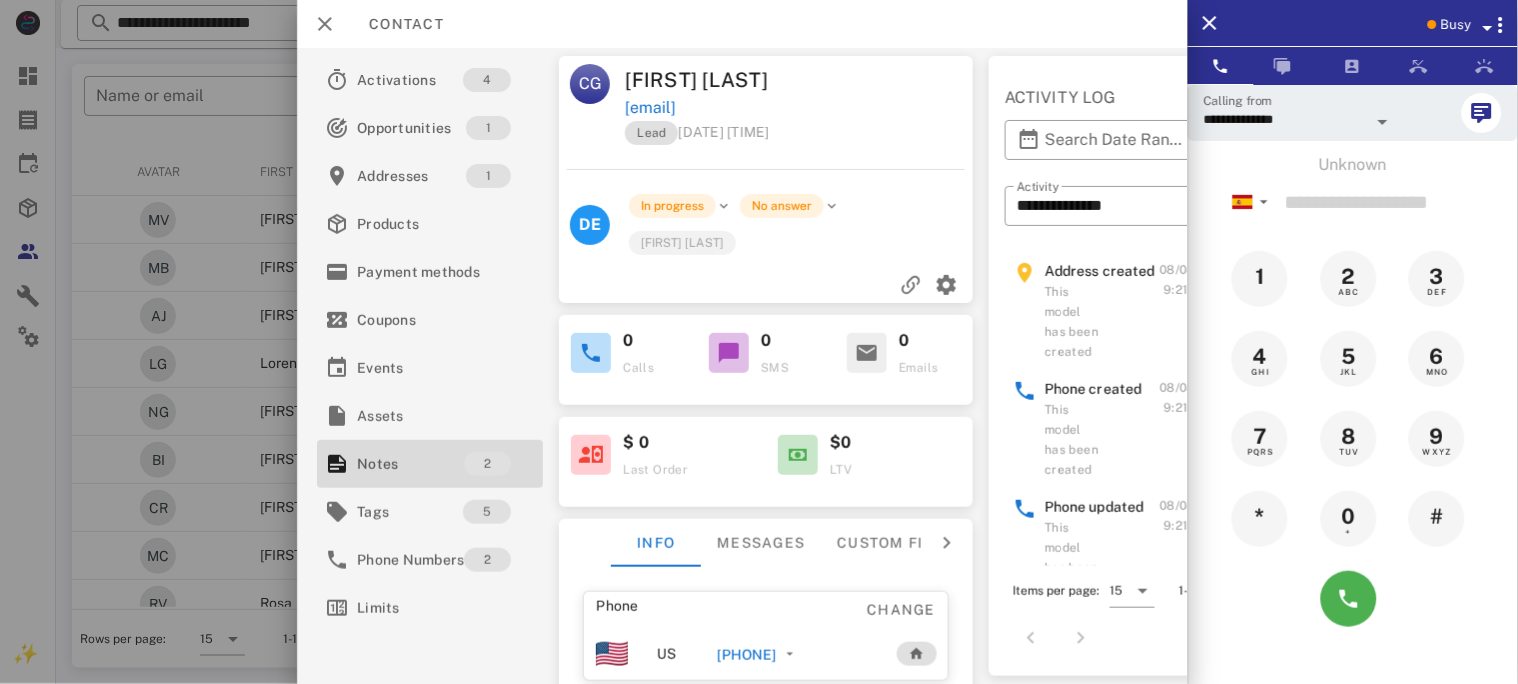 click on "+34613508541" at bounding box center (746, 655) 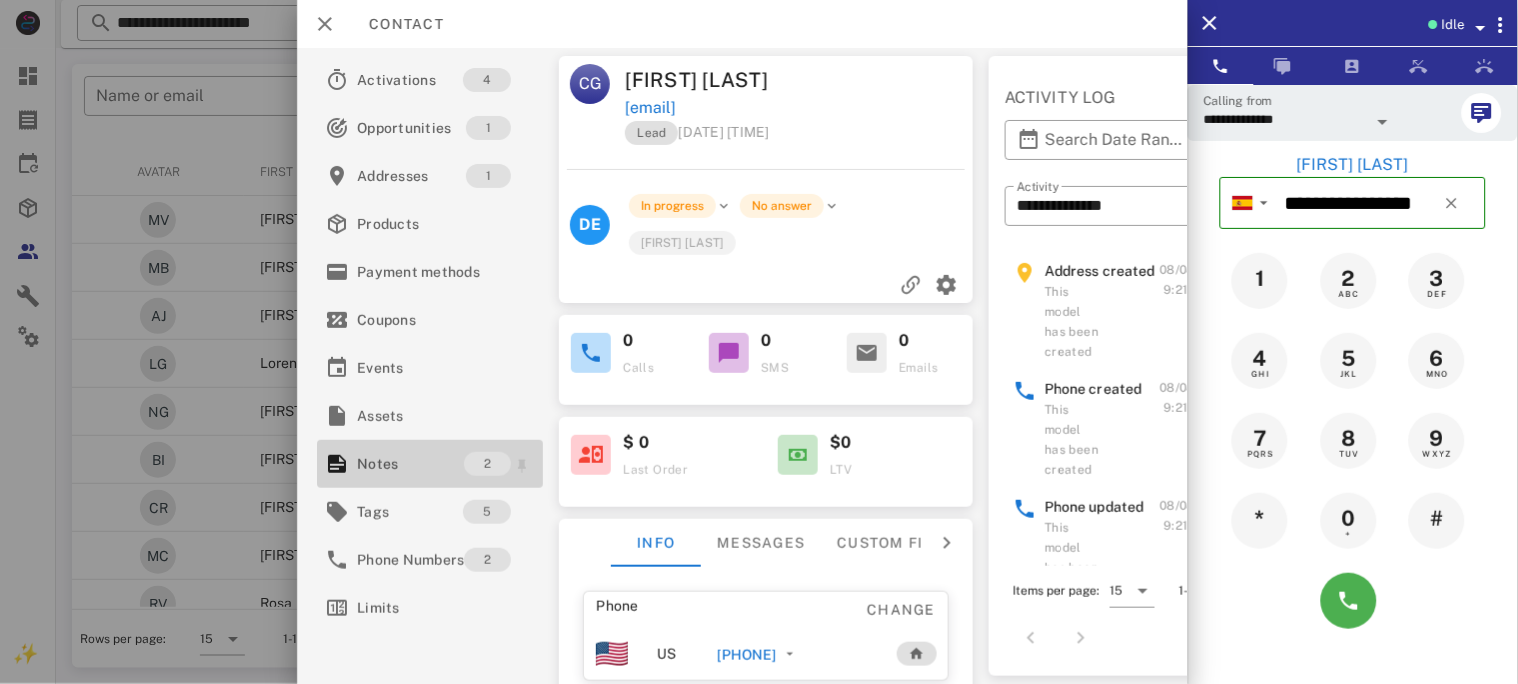 click on "Notes" at bounding box center [410, 464] 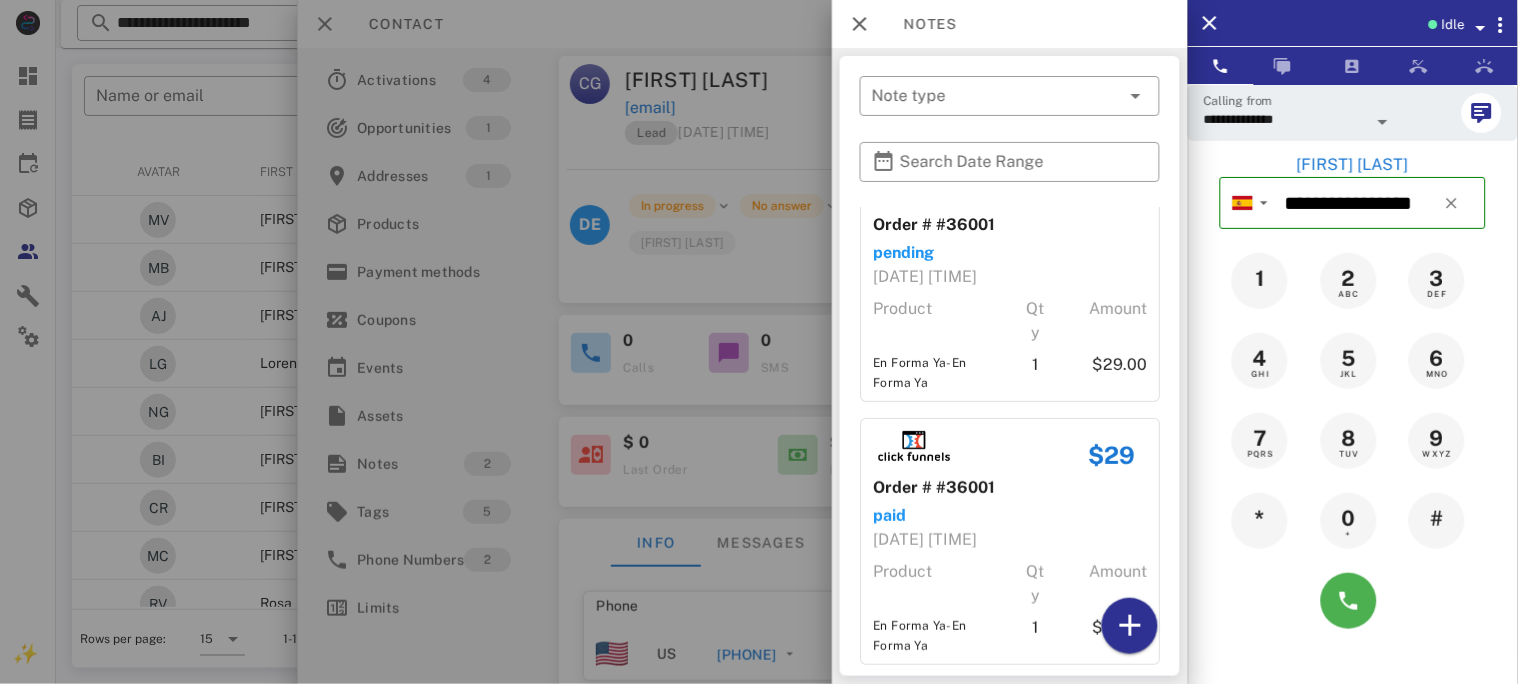 scroll, scrollTop: 75, scrollLeft: 0, axis: vertical 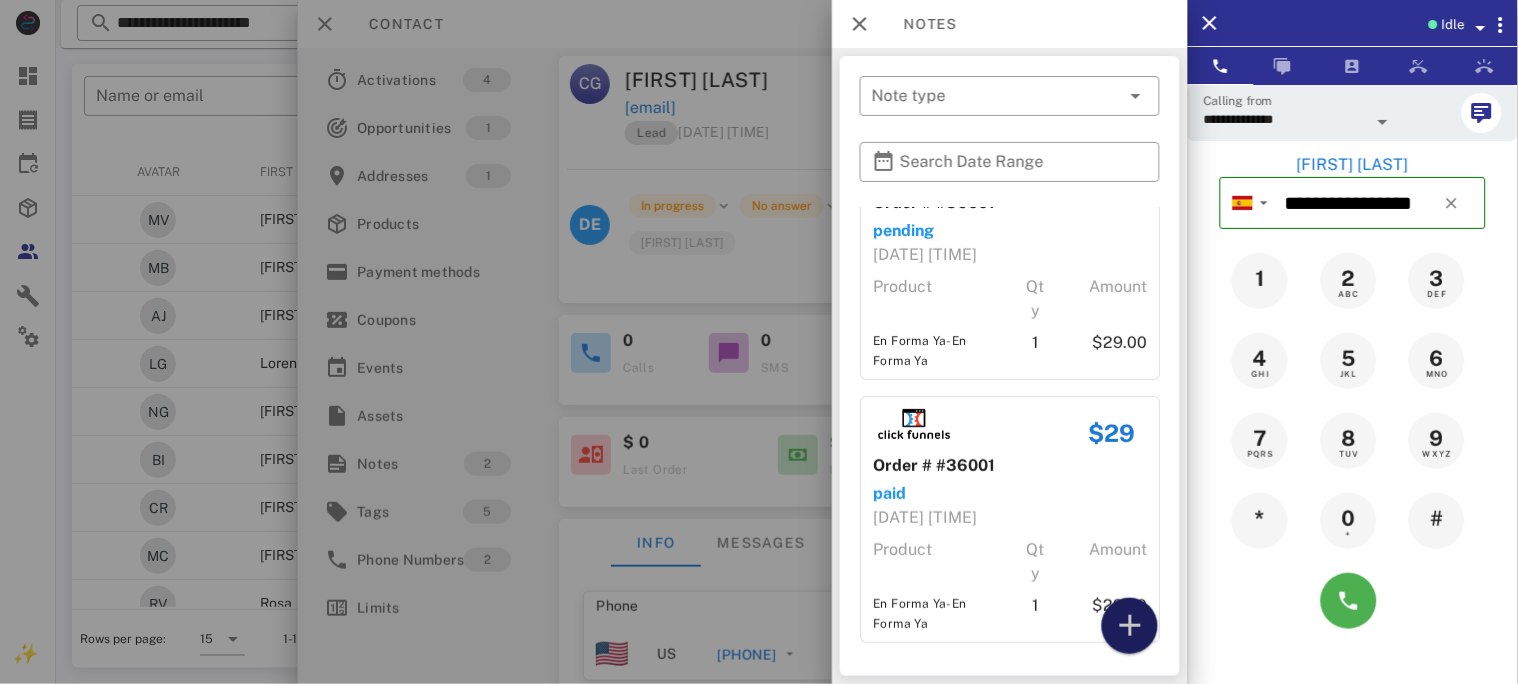 click at bounding box center (1130, 626) 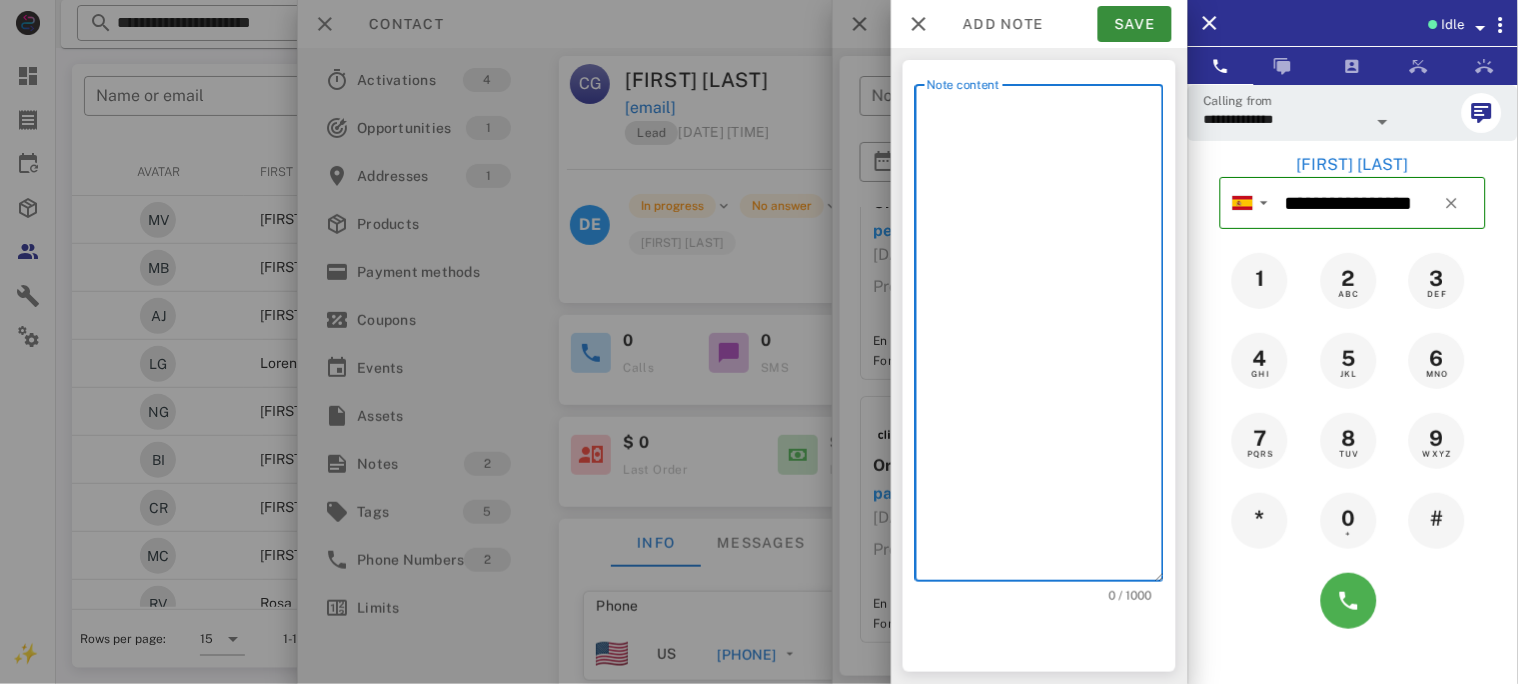 click on "Note content" at bounding box center (1045, 338) 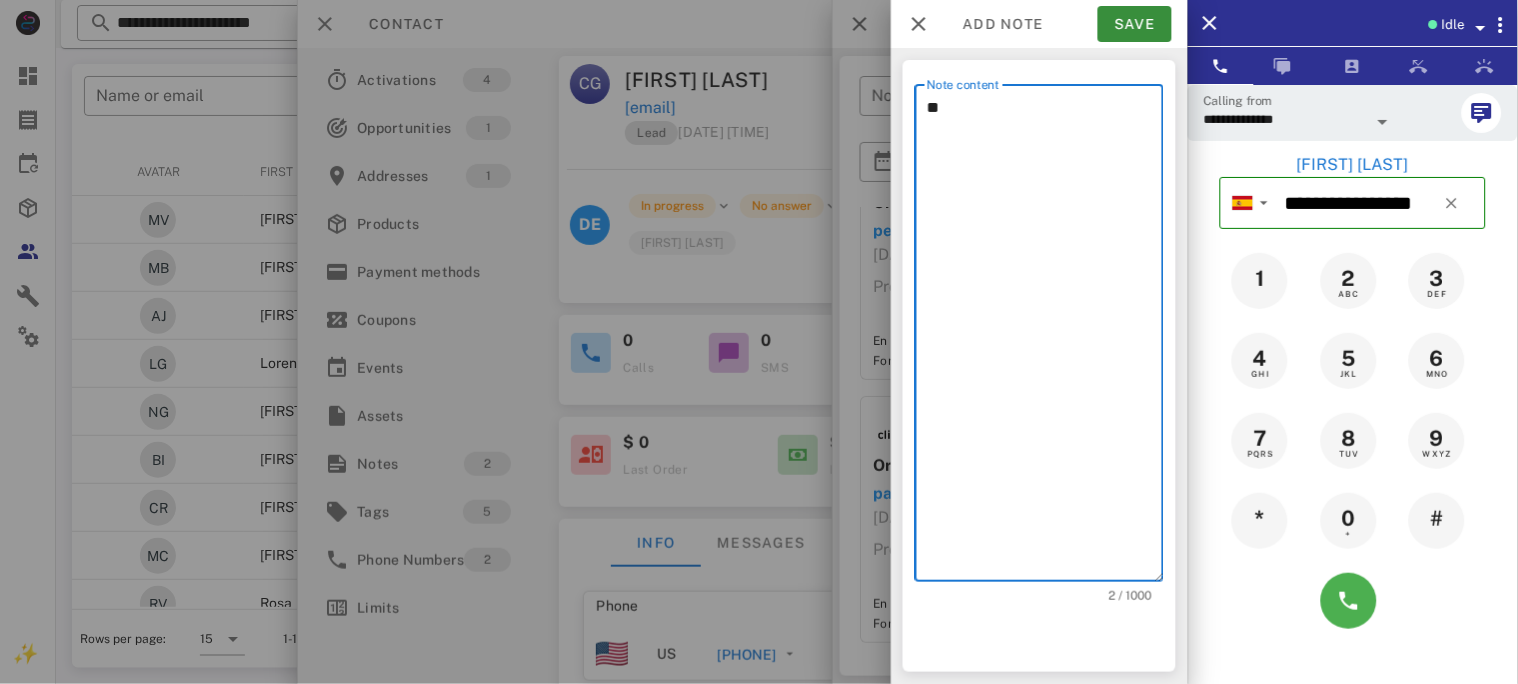type on "*" 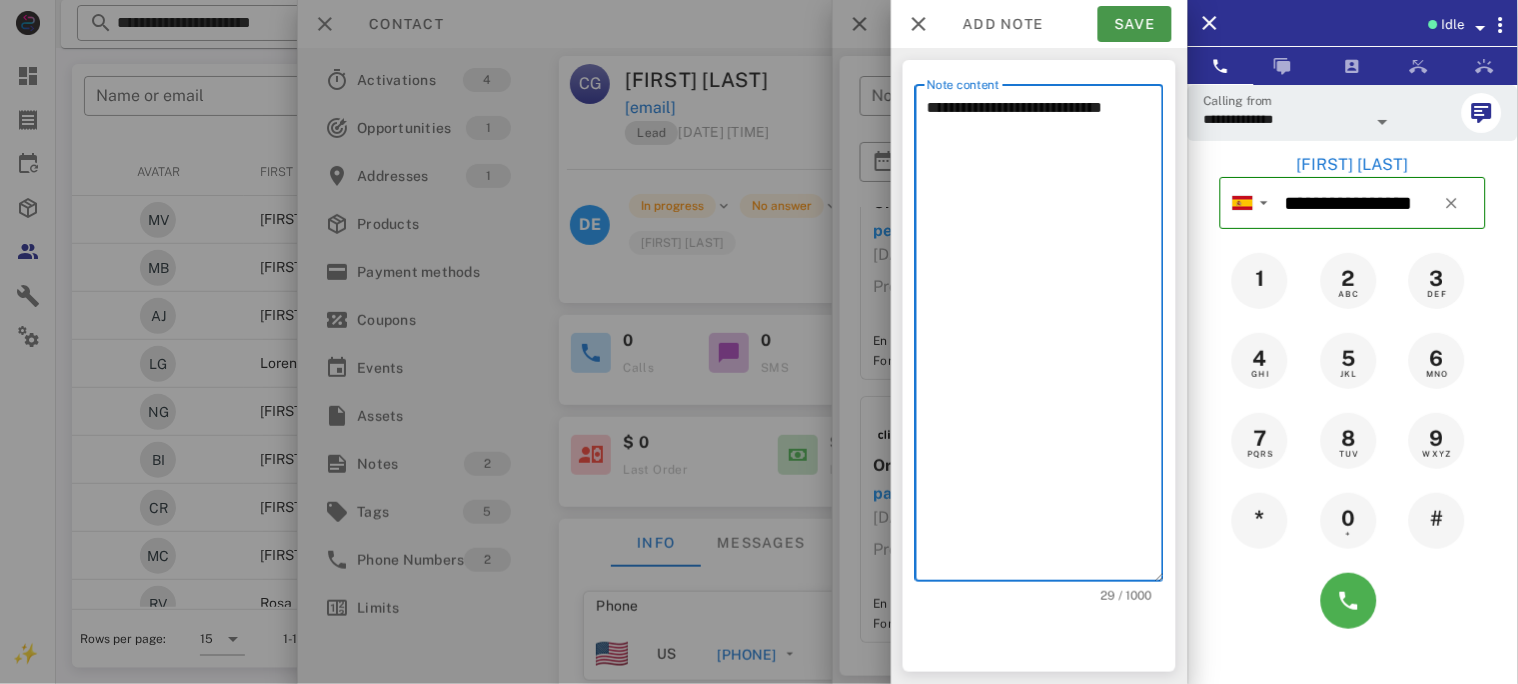 type on "**********" 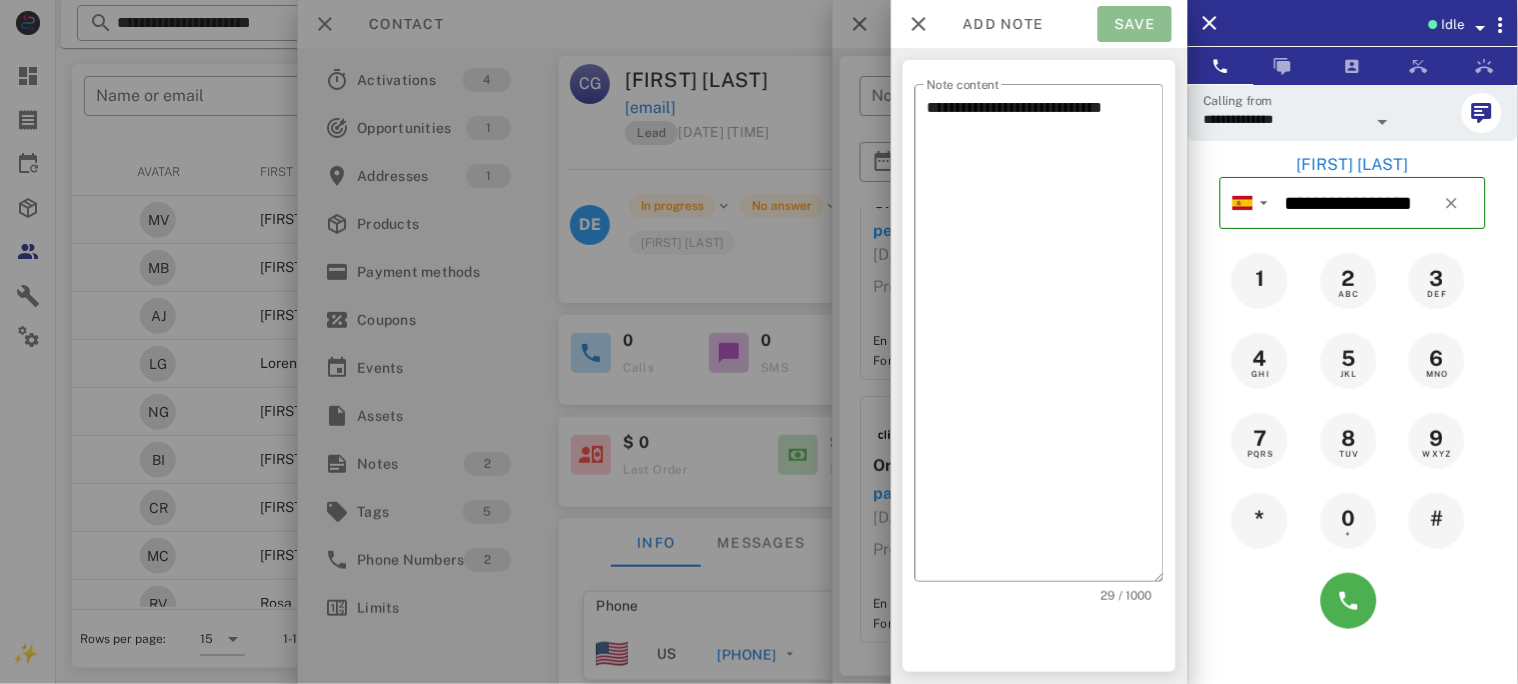 click on "Save" at bounding box center [1135, 24] 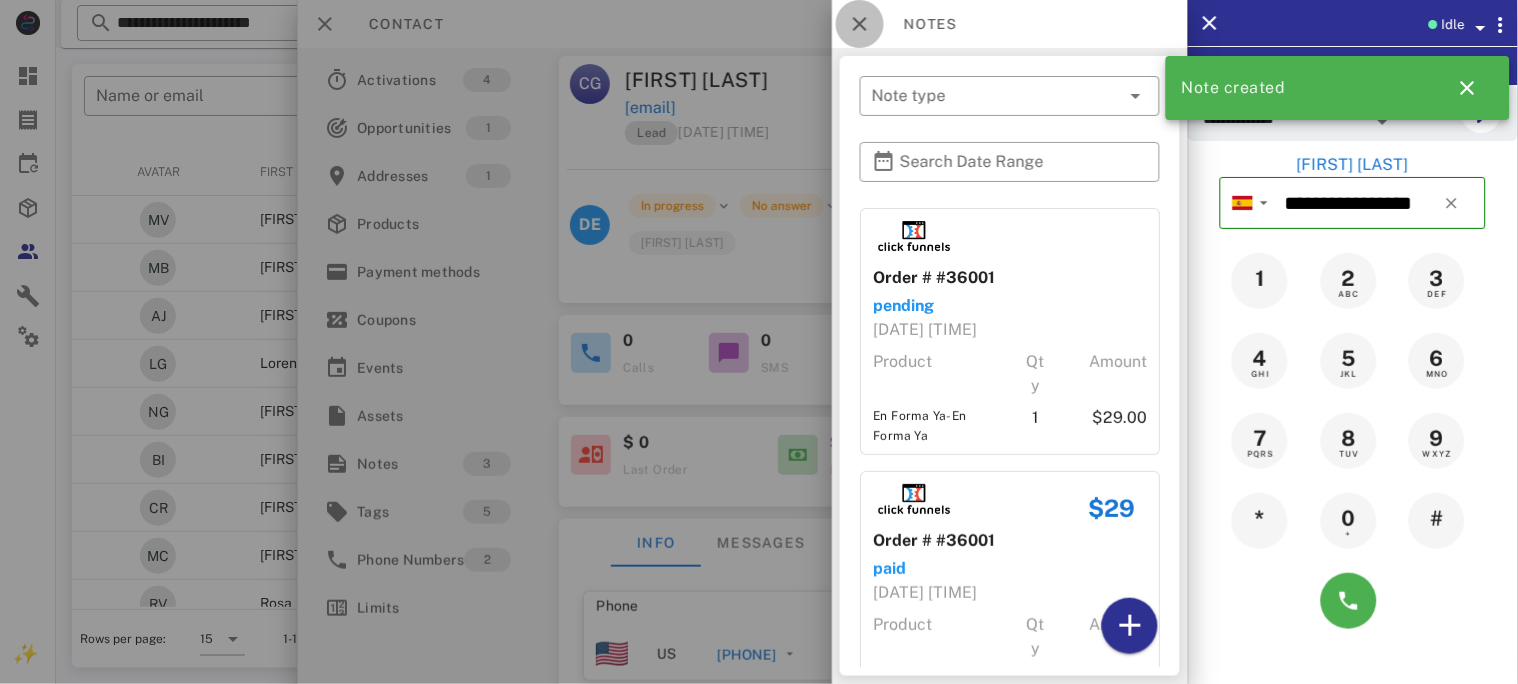 click at bounding box center [860, 24] 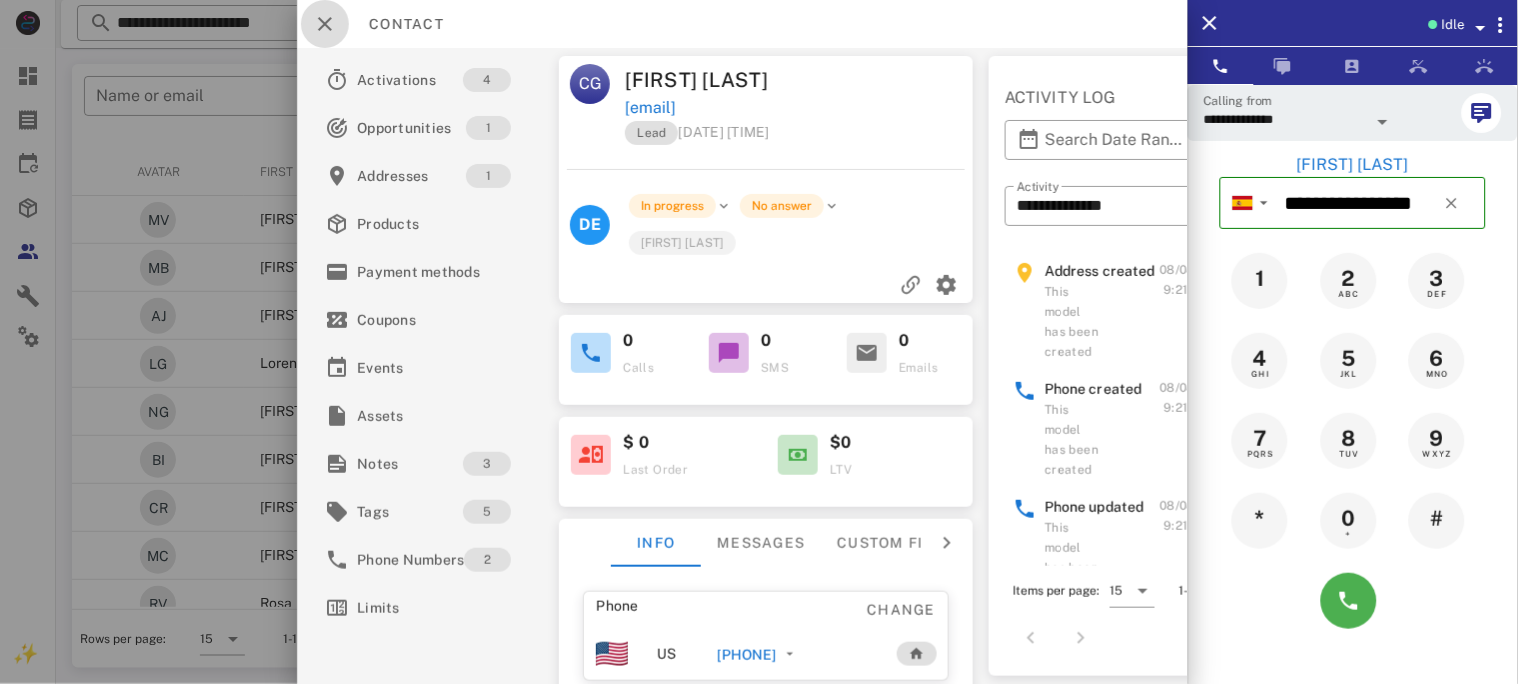 click at bounding box center [325, 24] 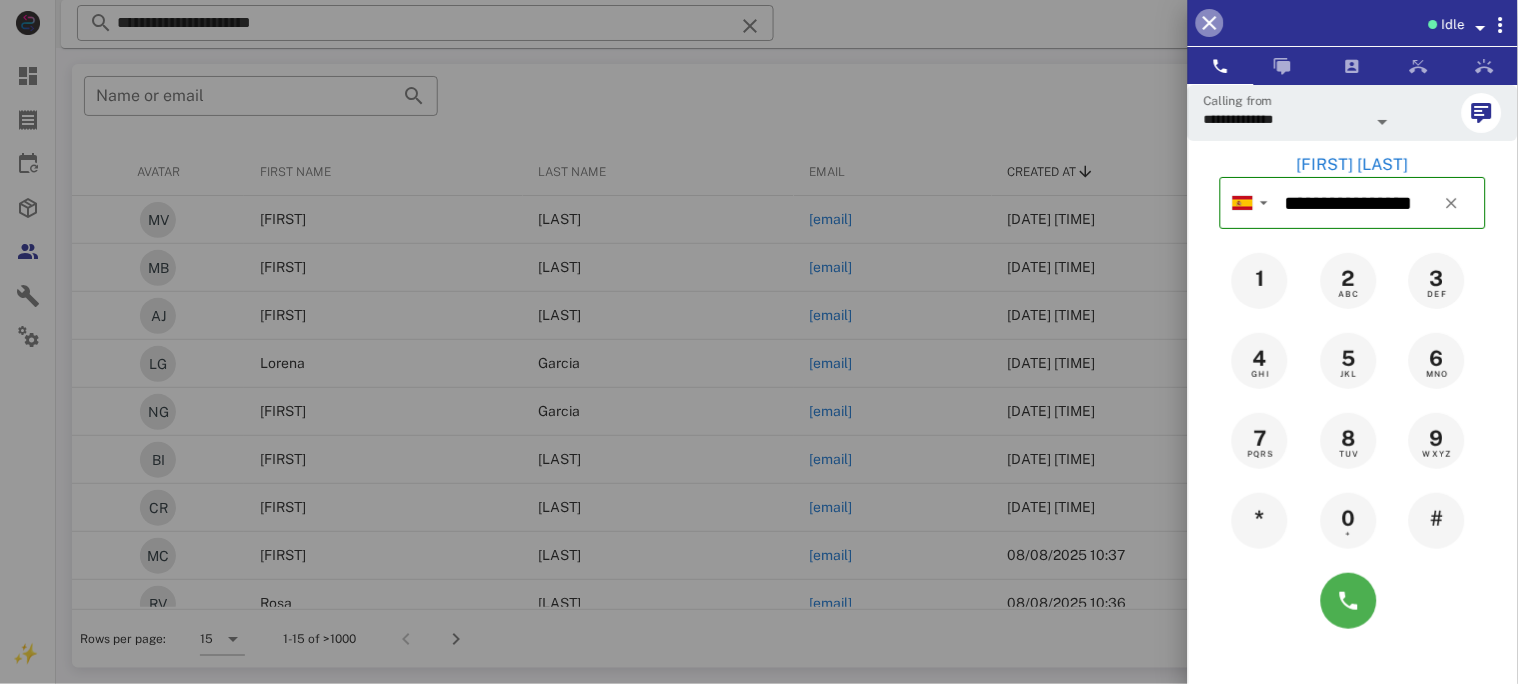 click at bounding box center (1210, 23) 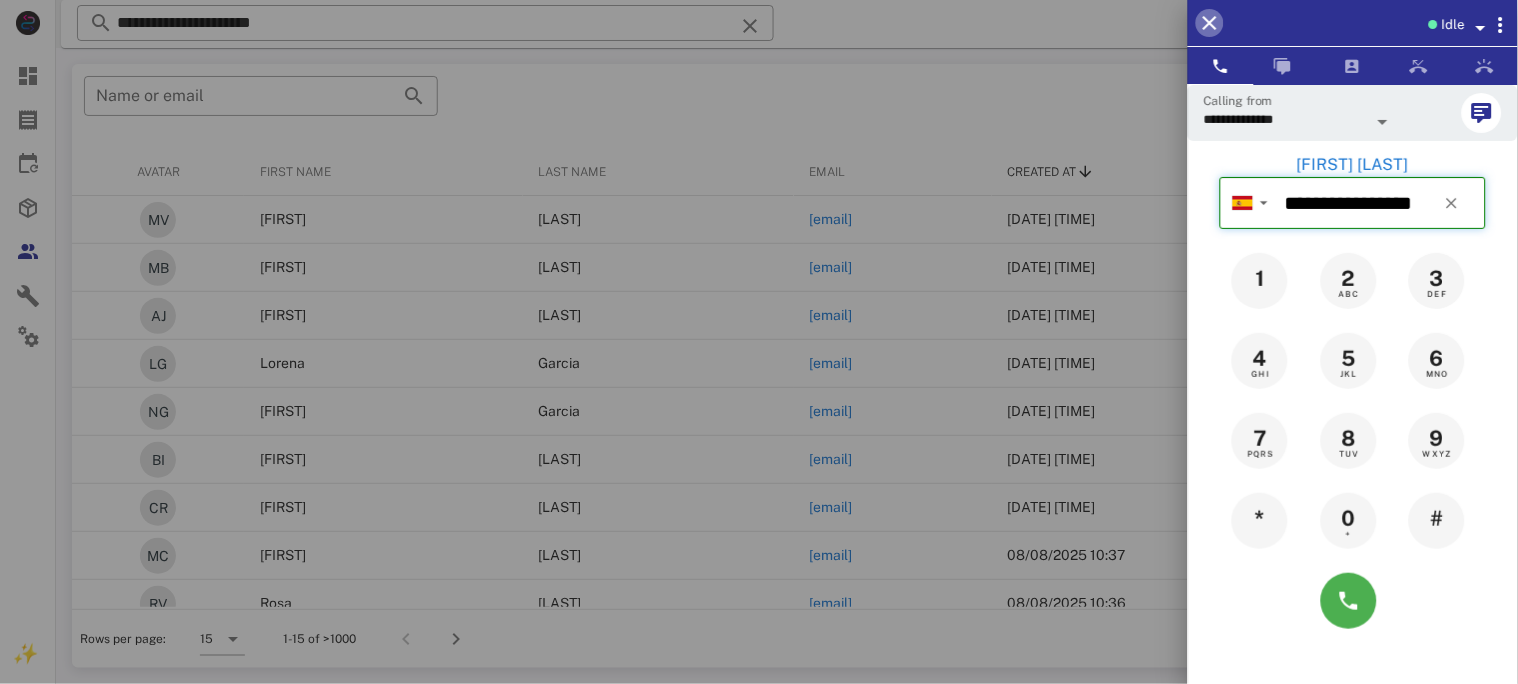 type 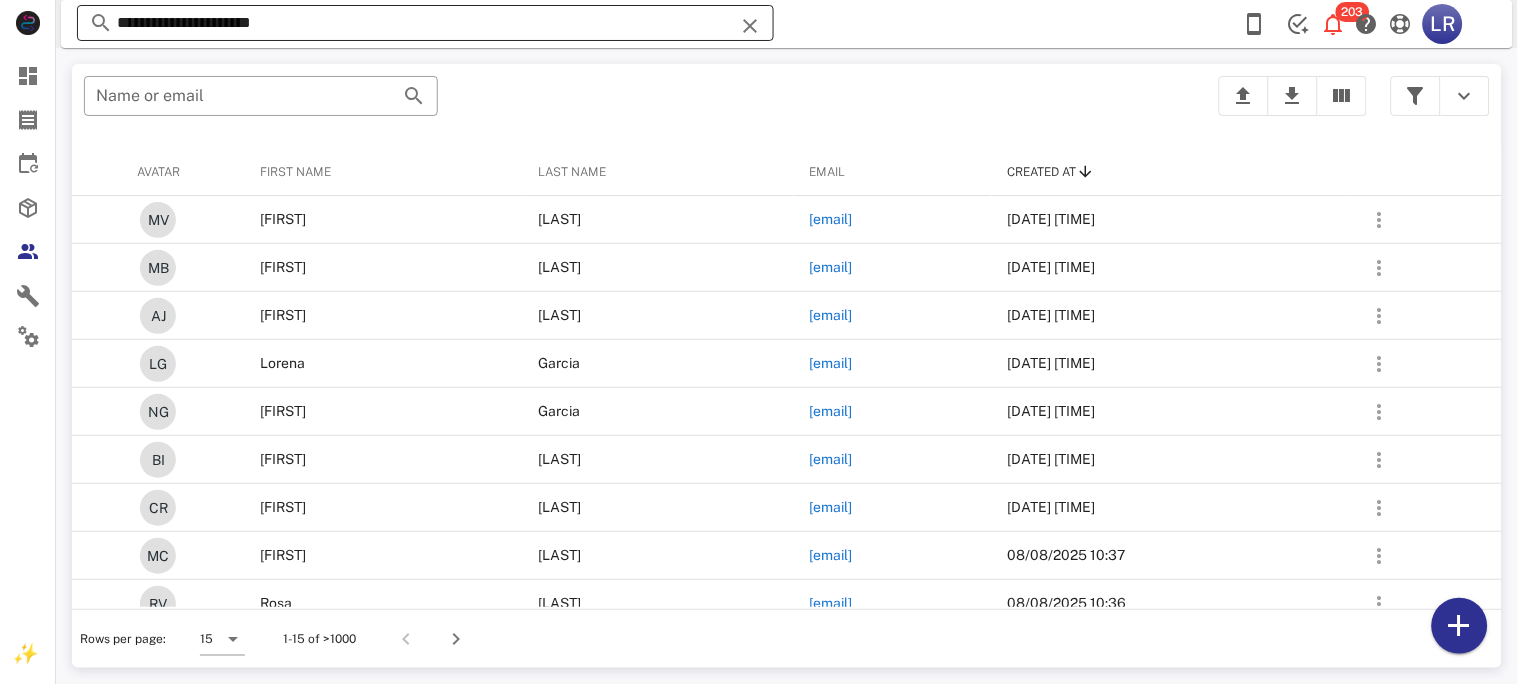 click at bounding box center (750, 26) 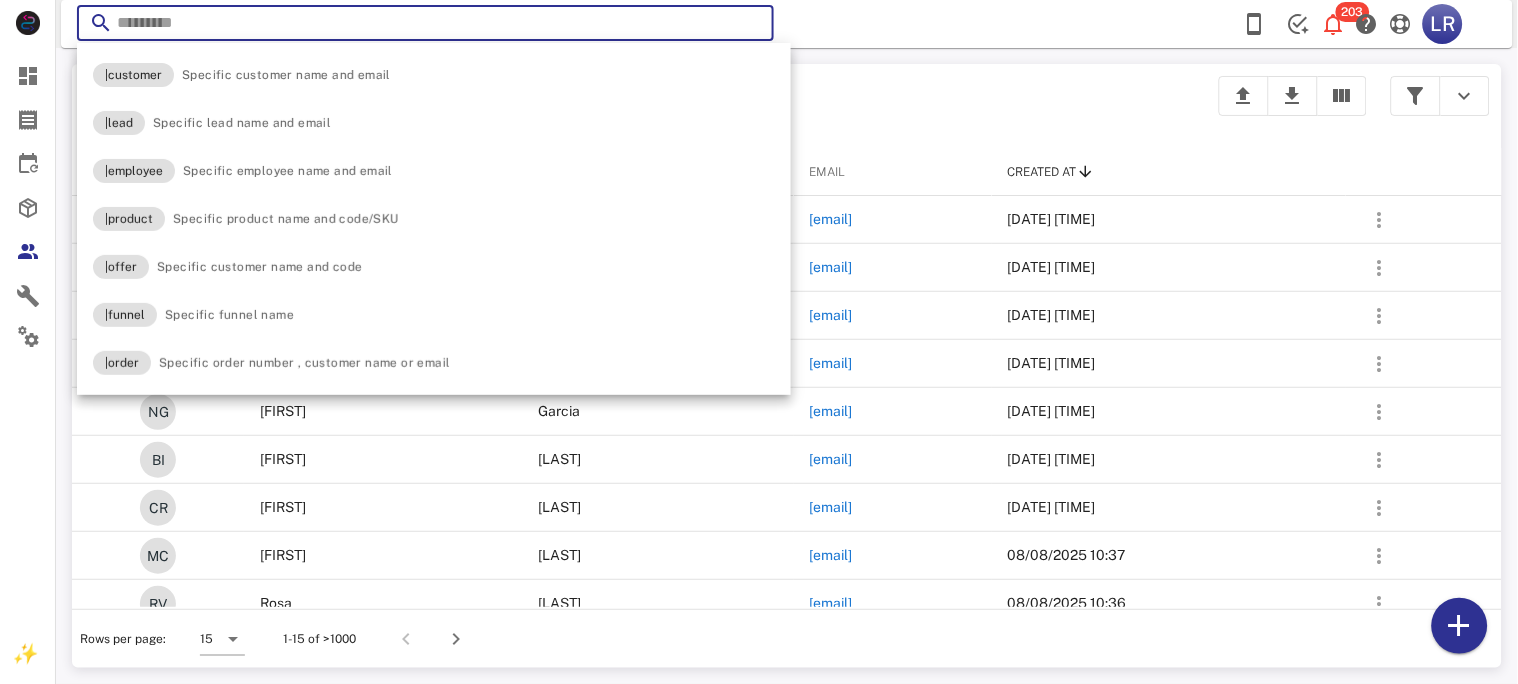 paste on "**********" 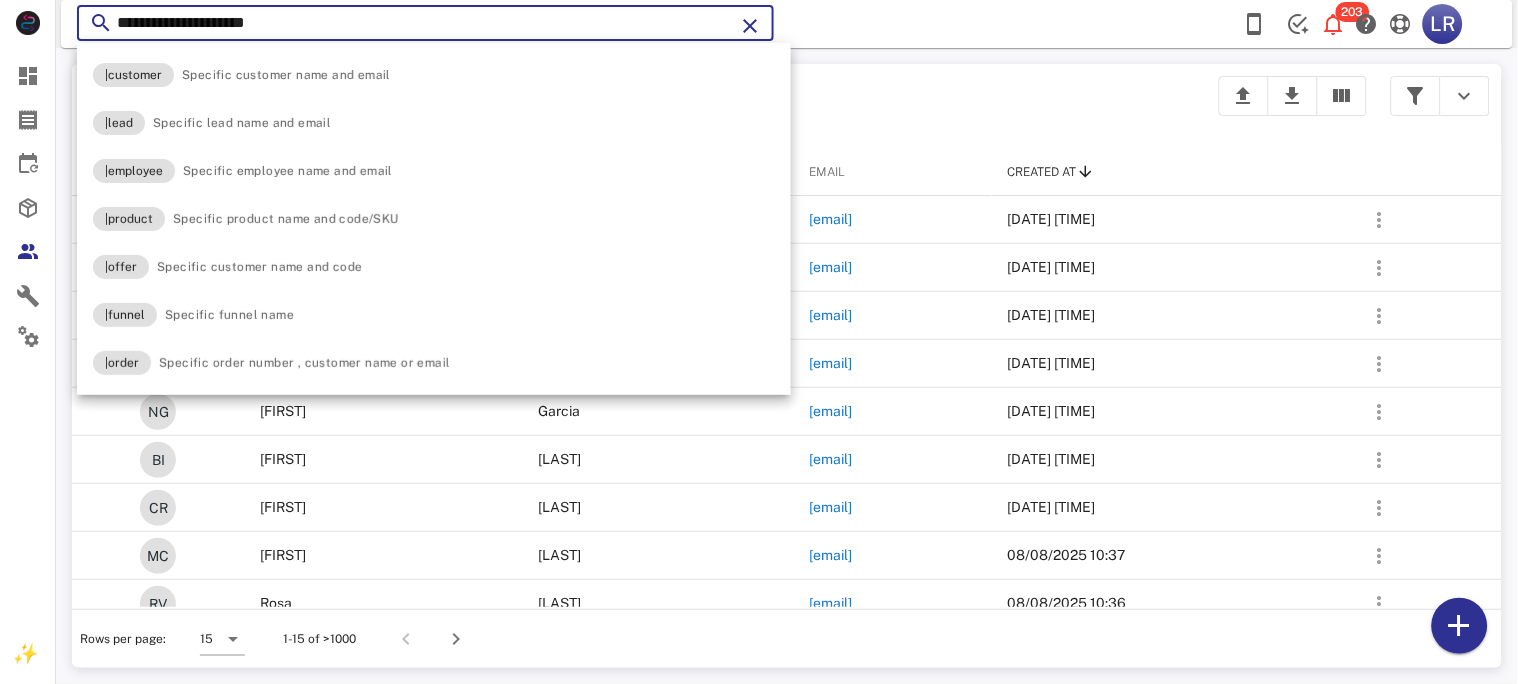 type on "**********" 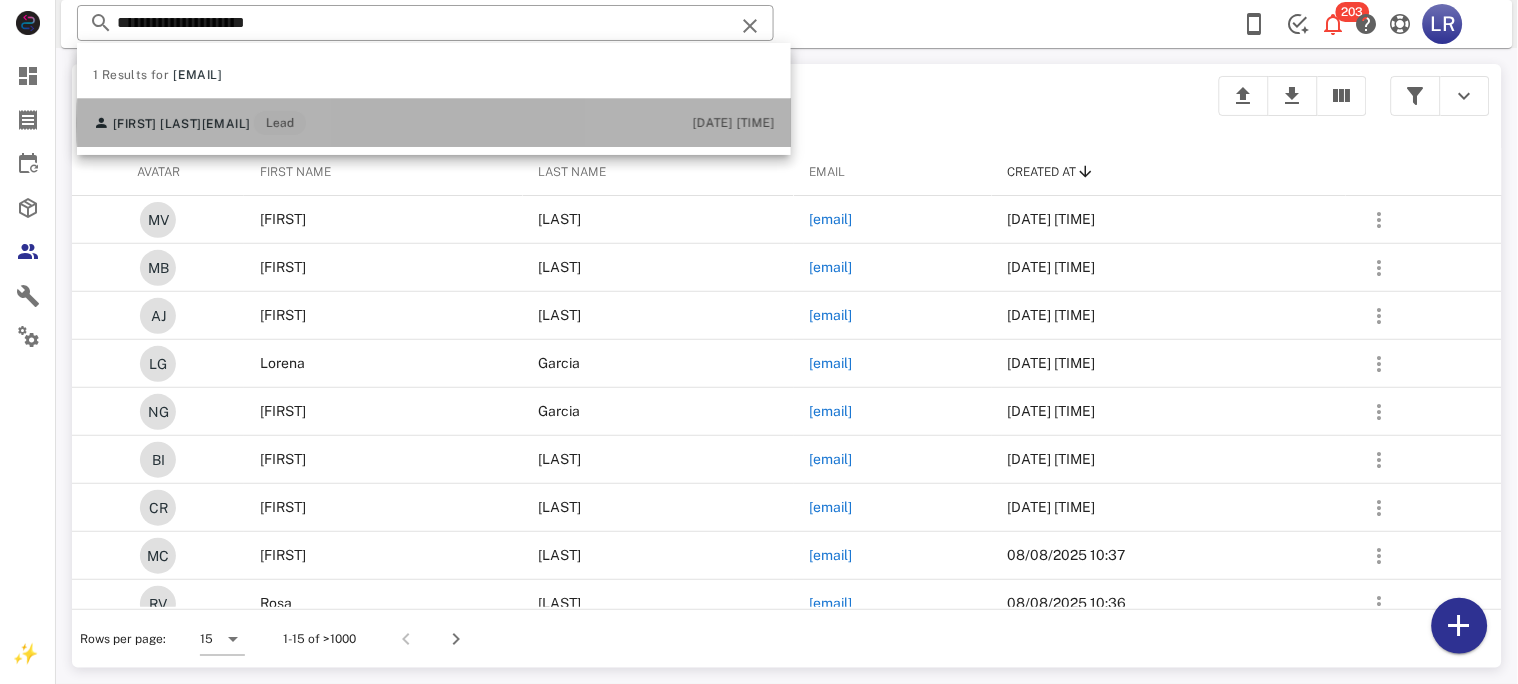 click on "Rosenda Cortez" at bounding box center (157, 124) 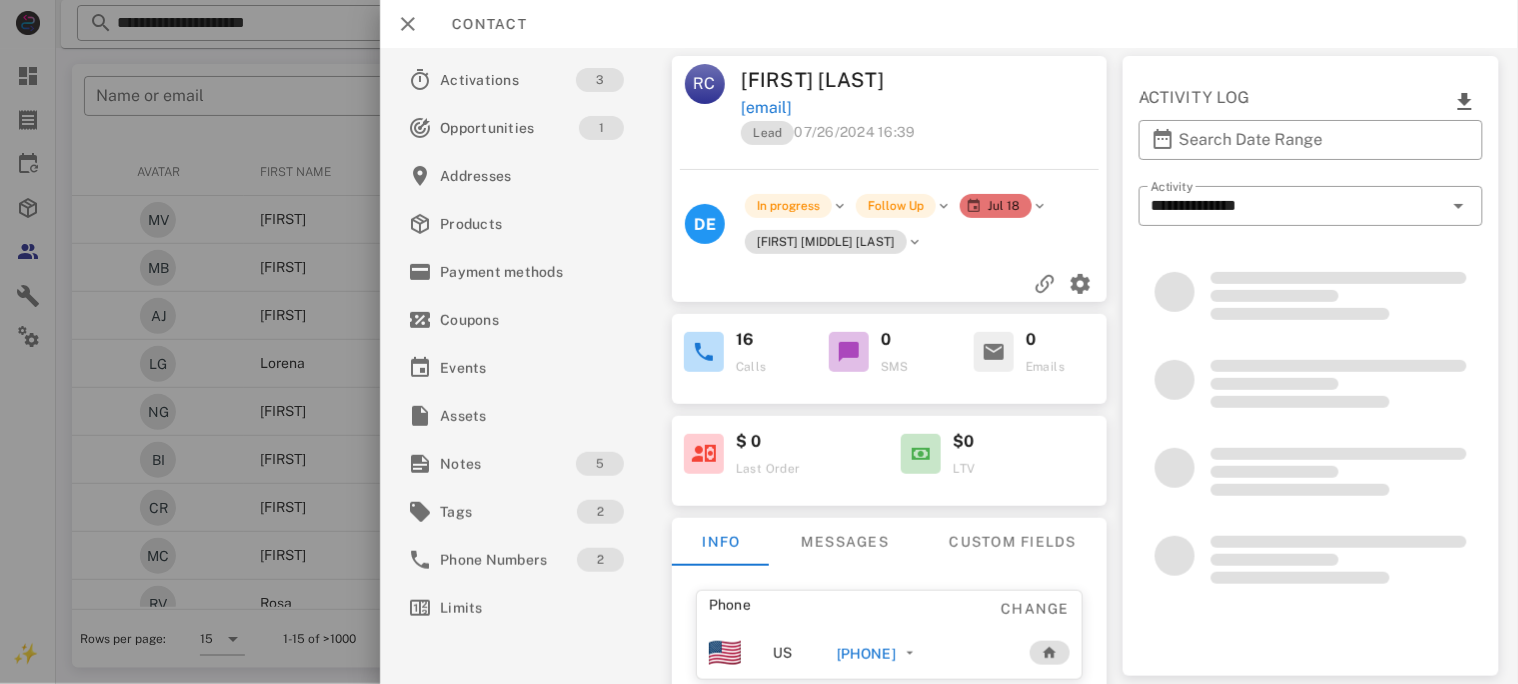 click on "+13235148341" at bounding box center [865, 654] 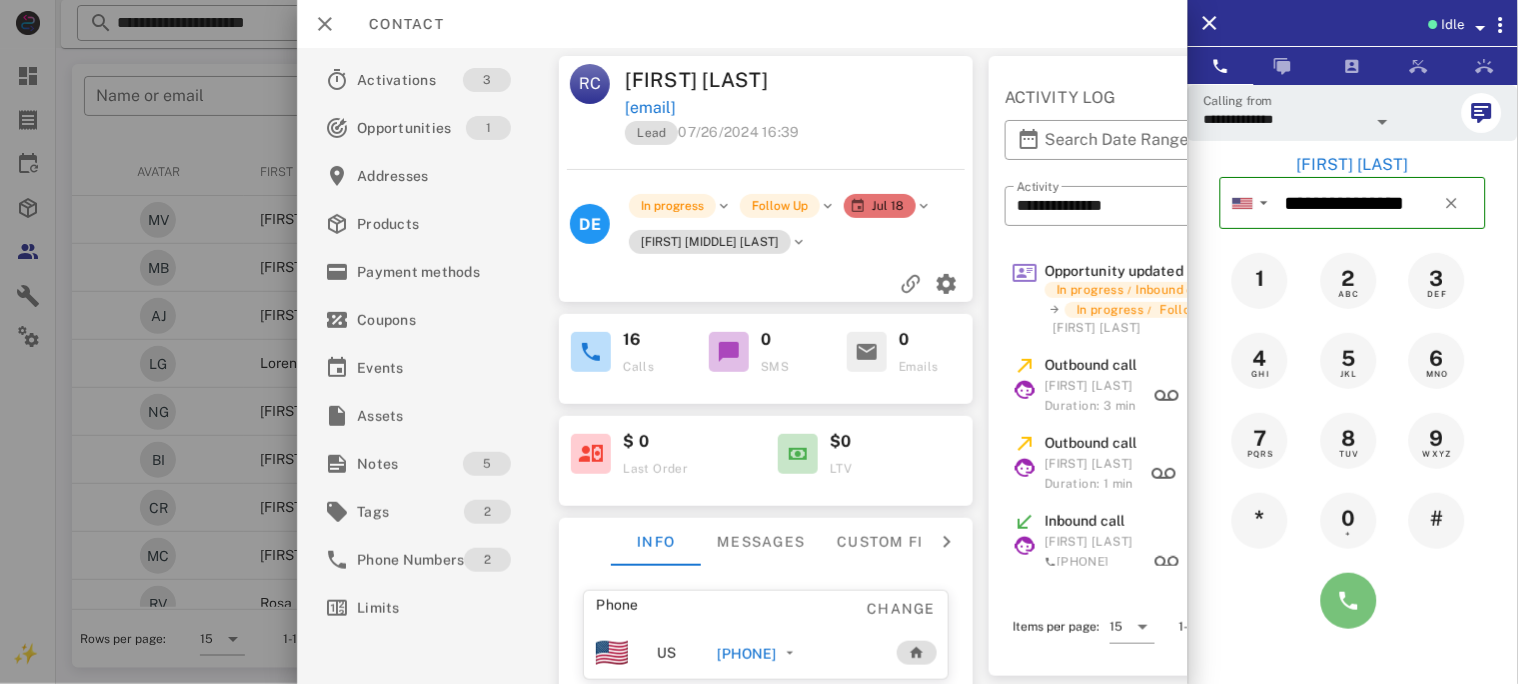 click at bounding box center [1349, 601] 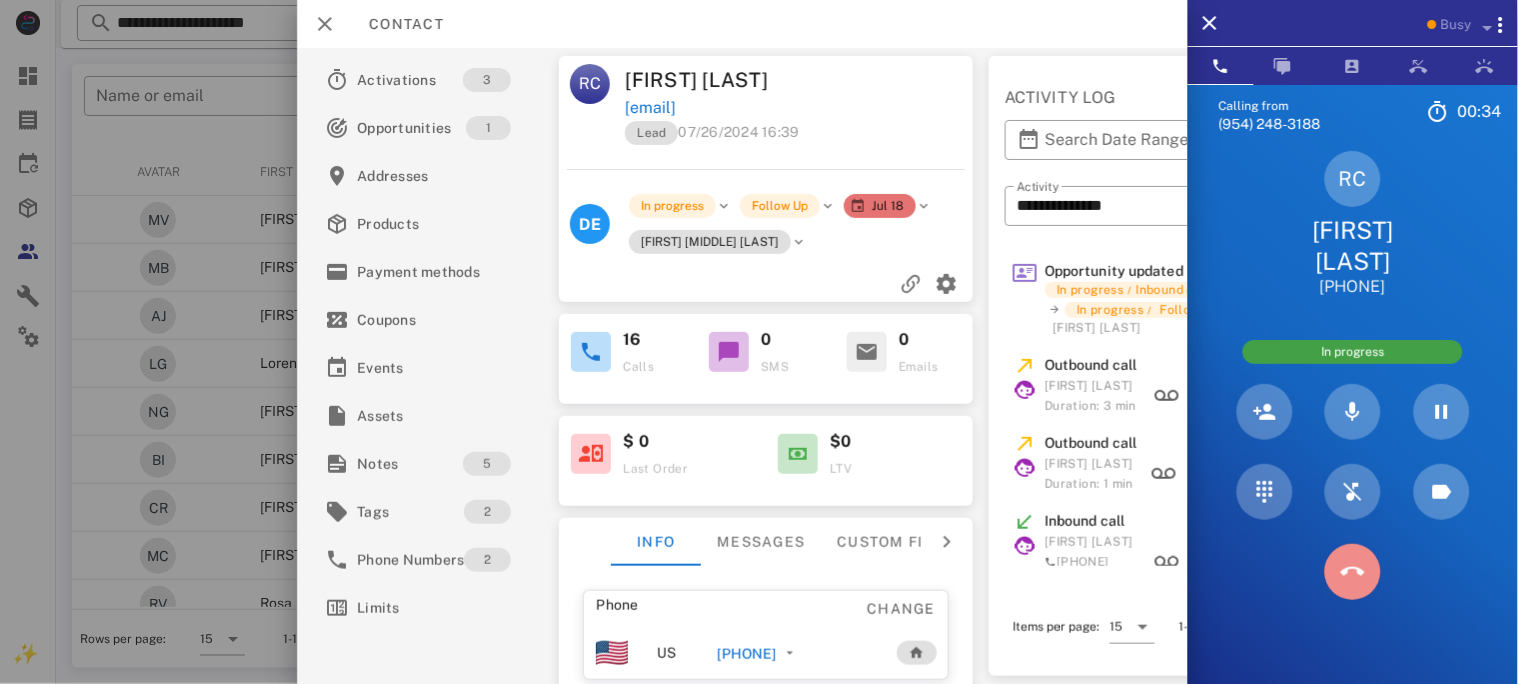 click at bounding box center (1353, 572) 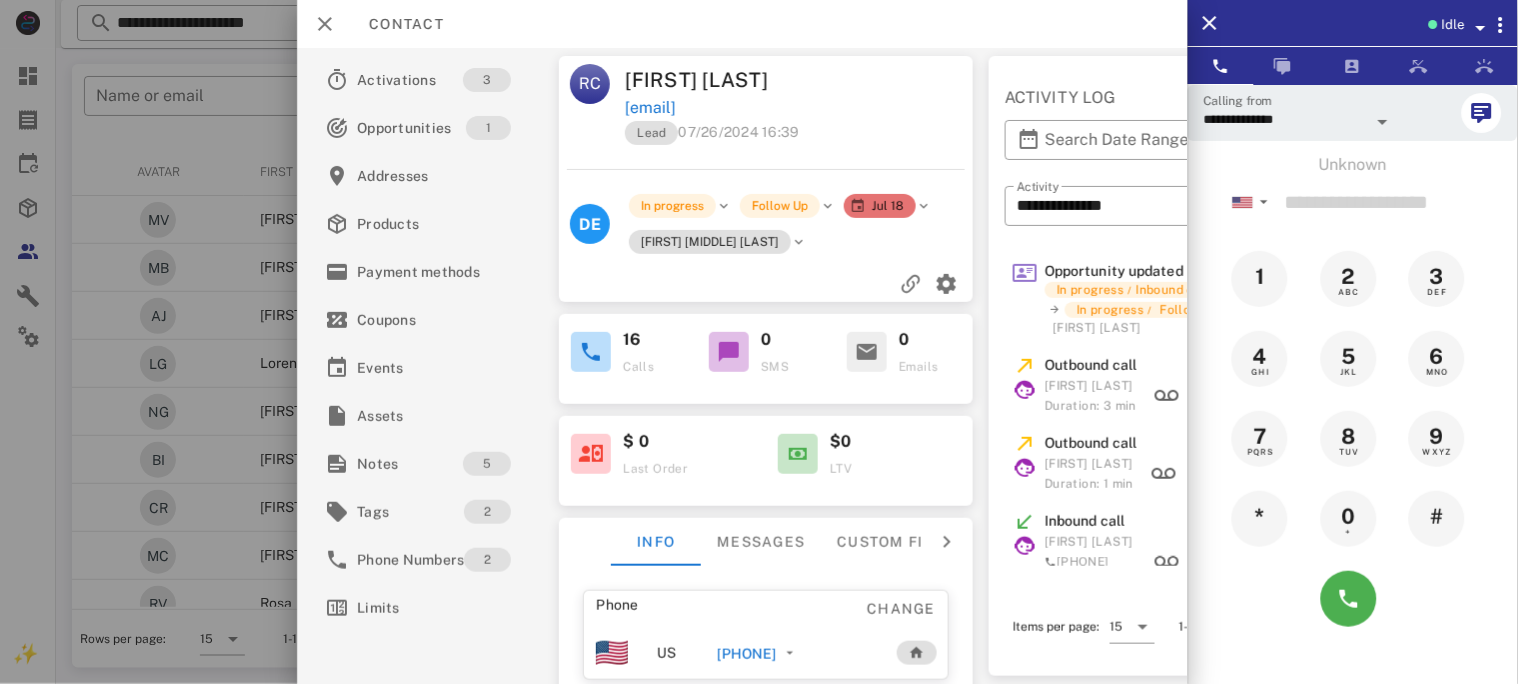 click on "+13235148341" at bounding box center (746, 654) 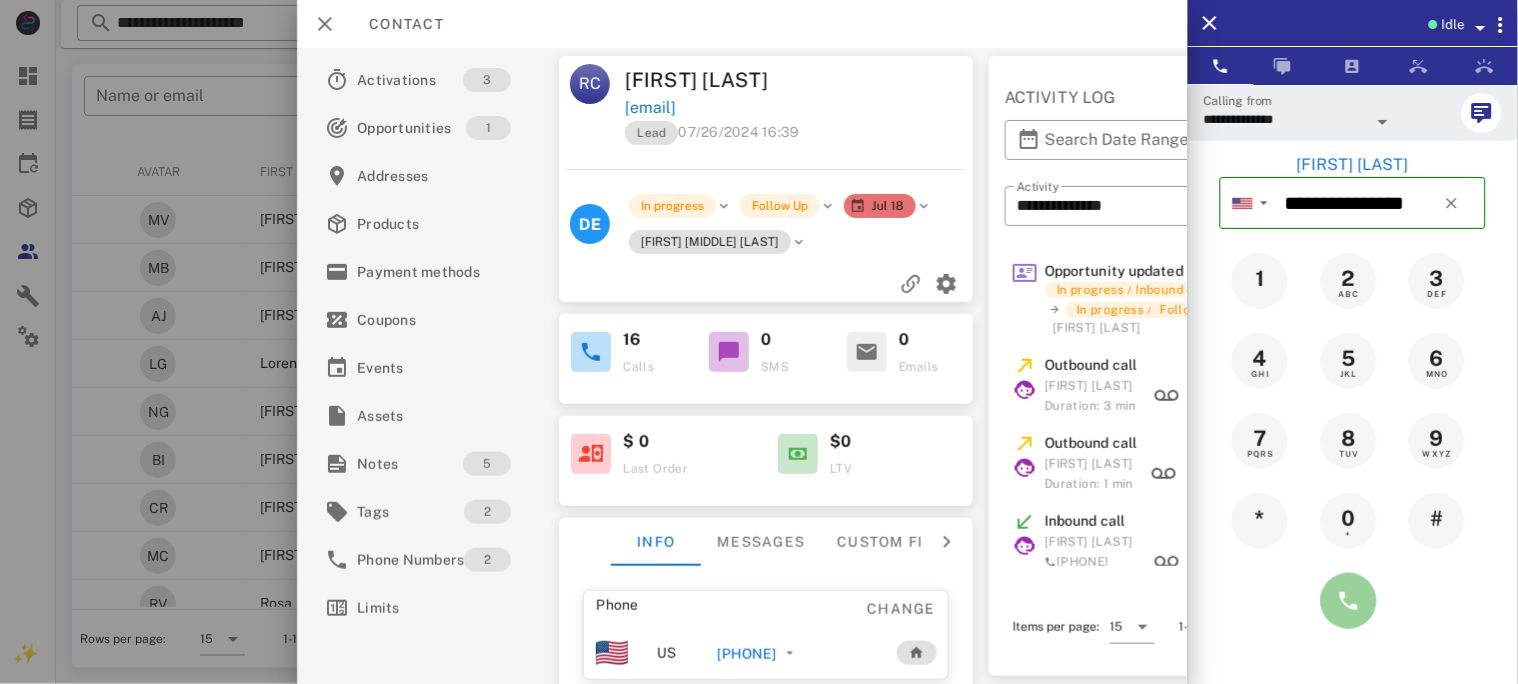 click at bounding box center [1349, 601] 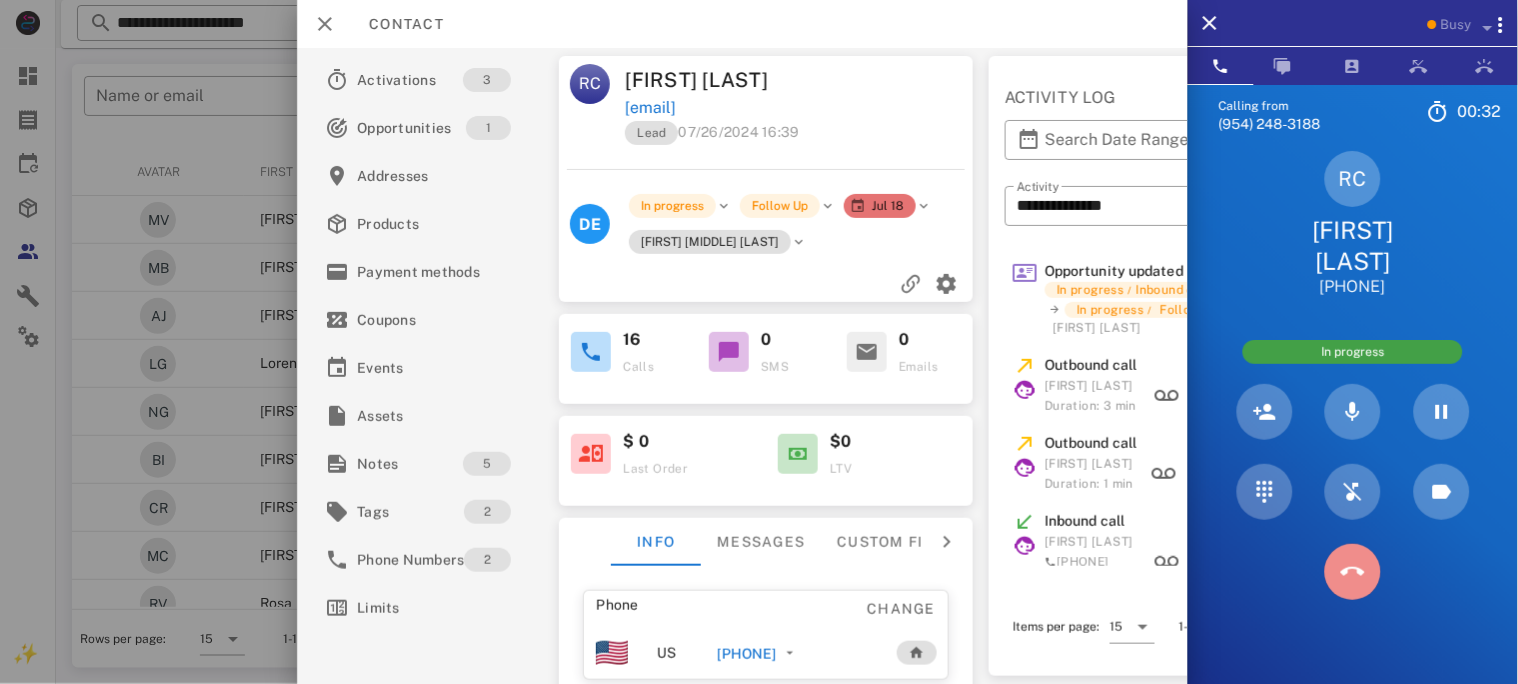 click at bounding box center (1353, 572) 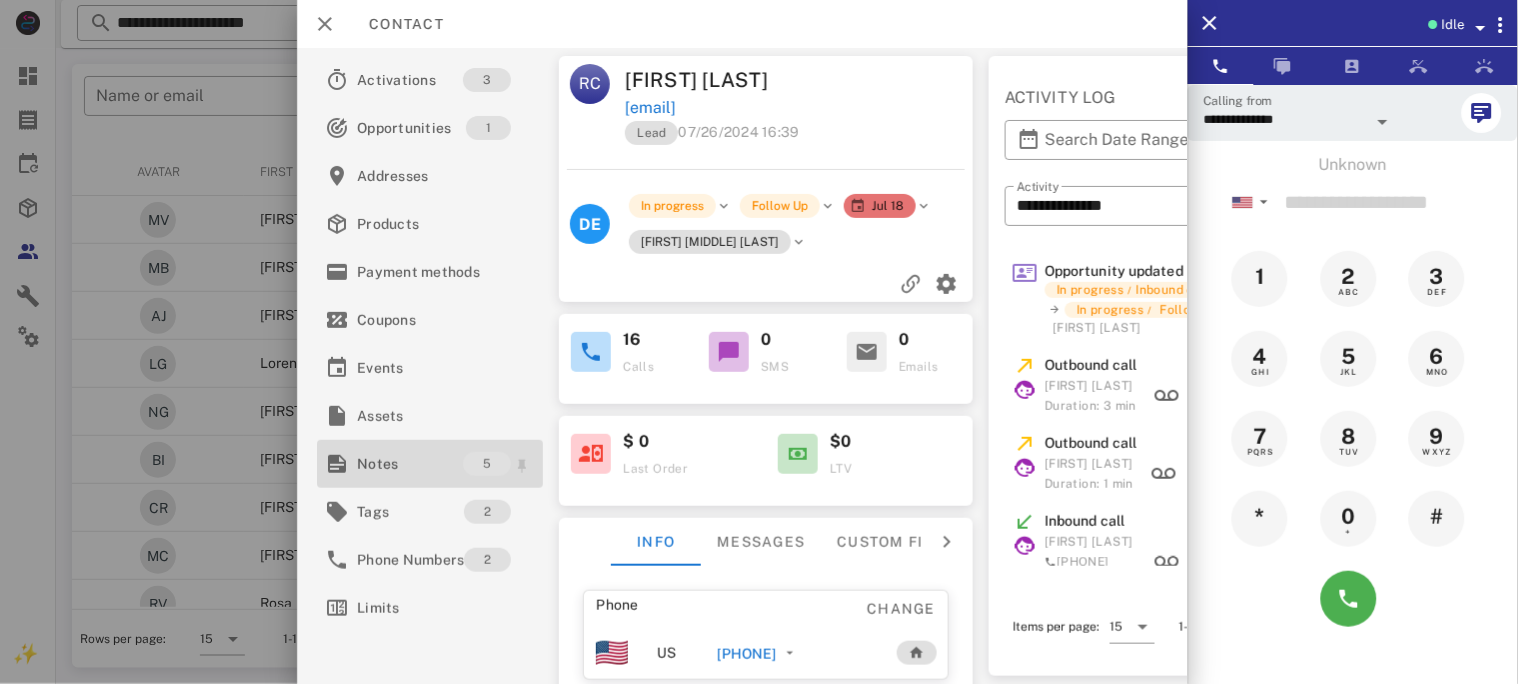 click on "Notes" at bounding box center (410, 464) 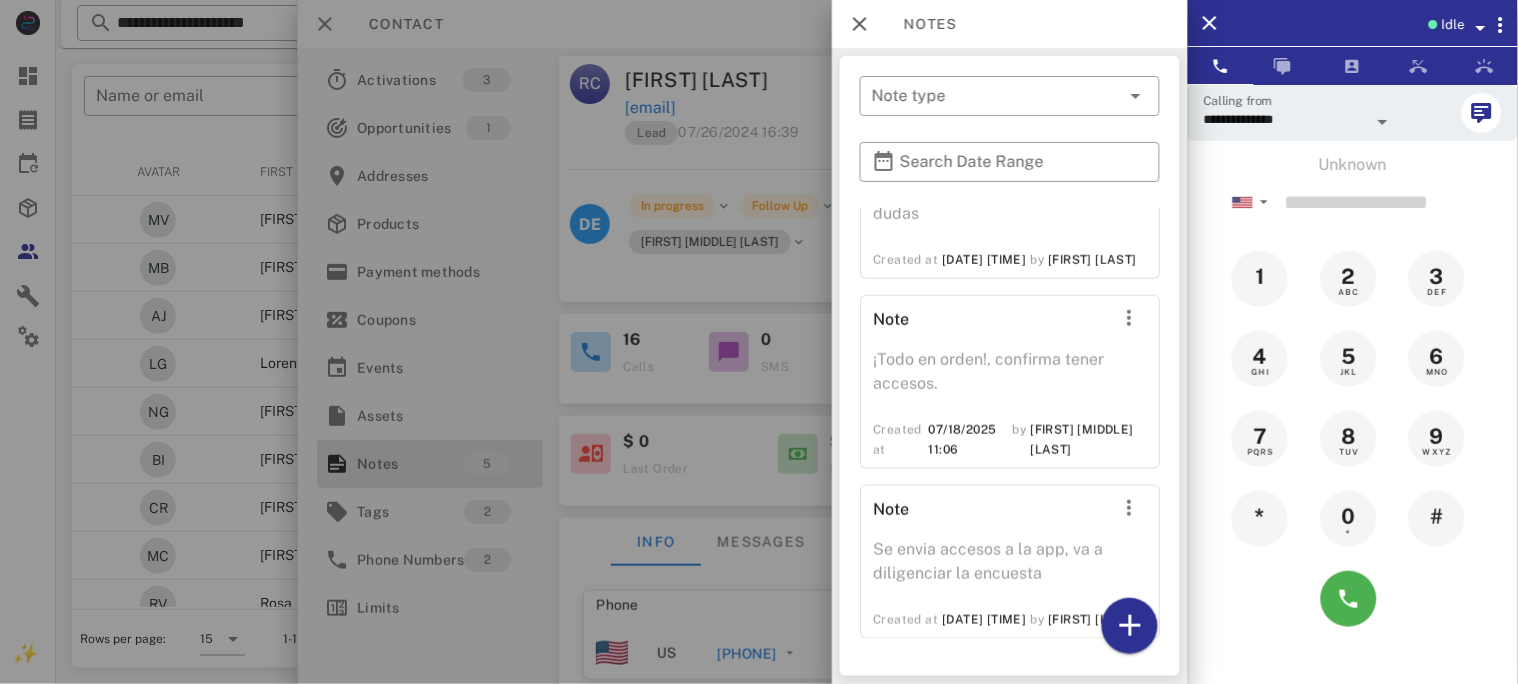 scroll, scrollTop: 458, scrollLeft: 0, axis: vertical 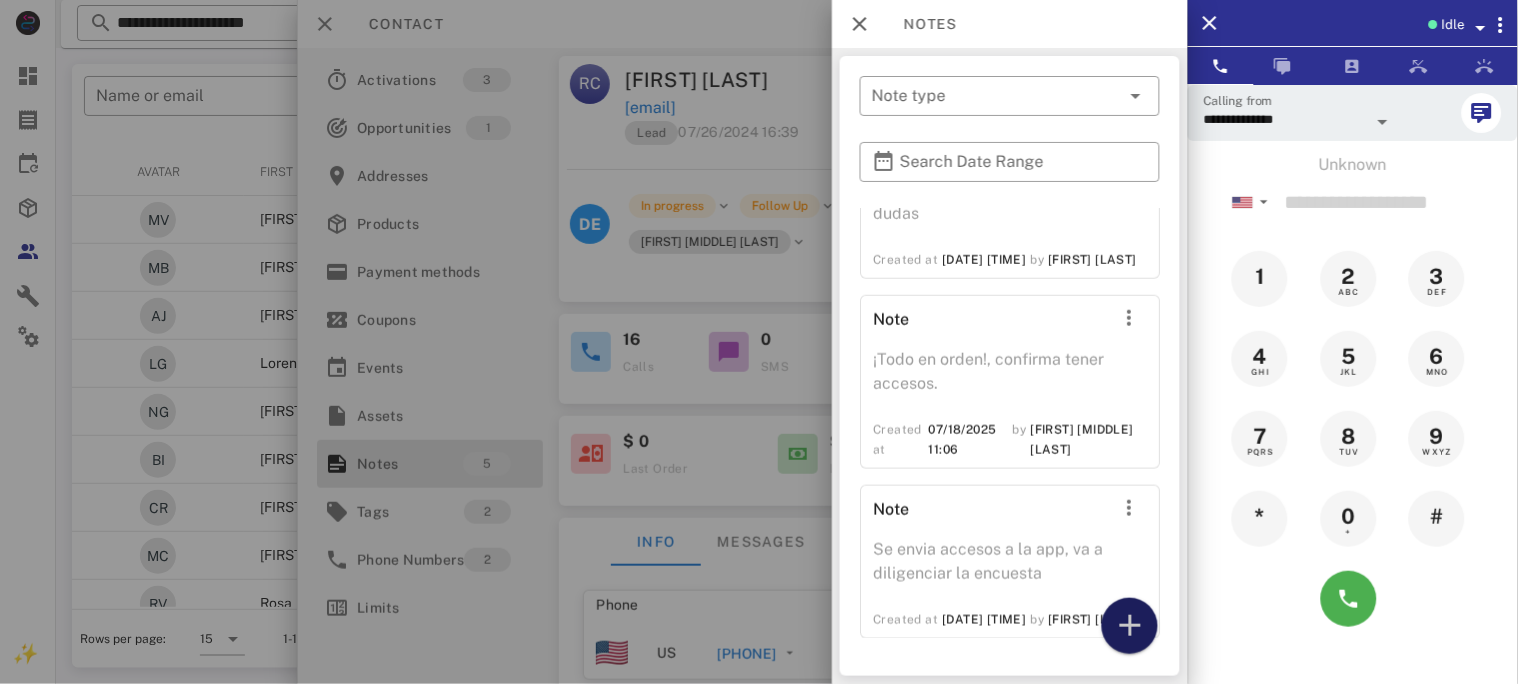click at bounding box center [1130, 626] 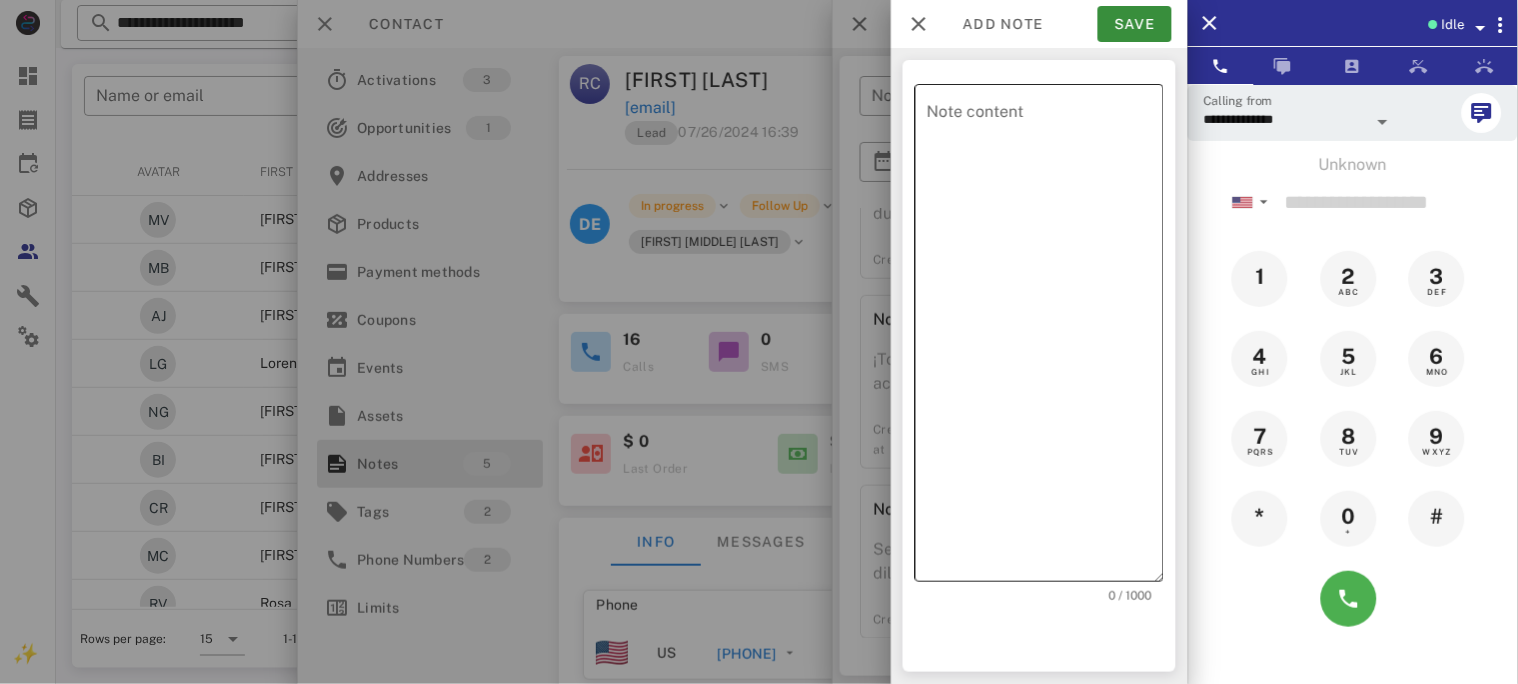 click on "Note content" at bounding box center (1045, 338) 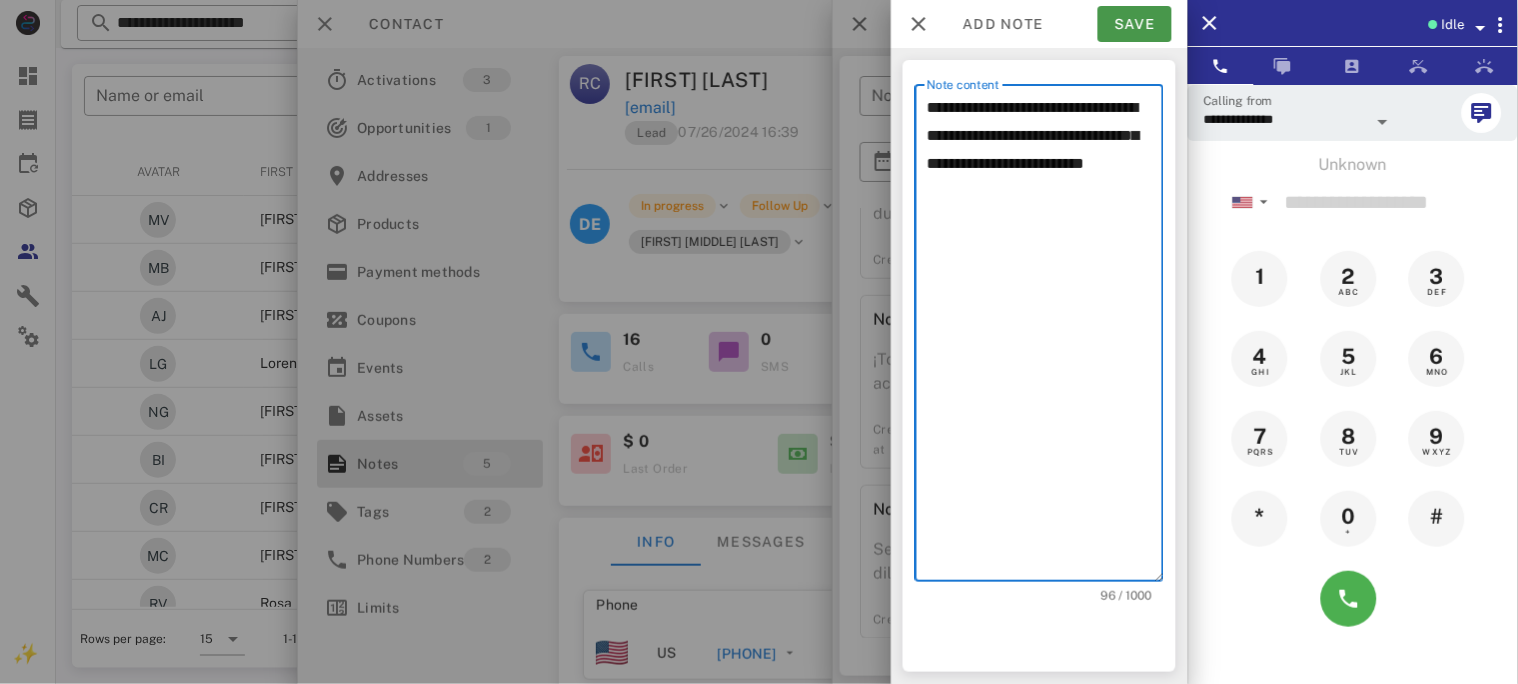 type on "**********" 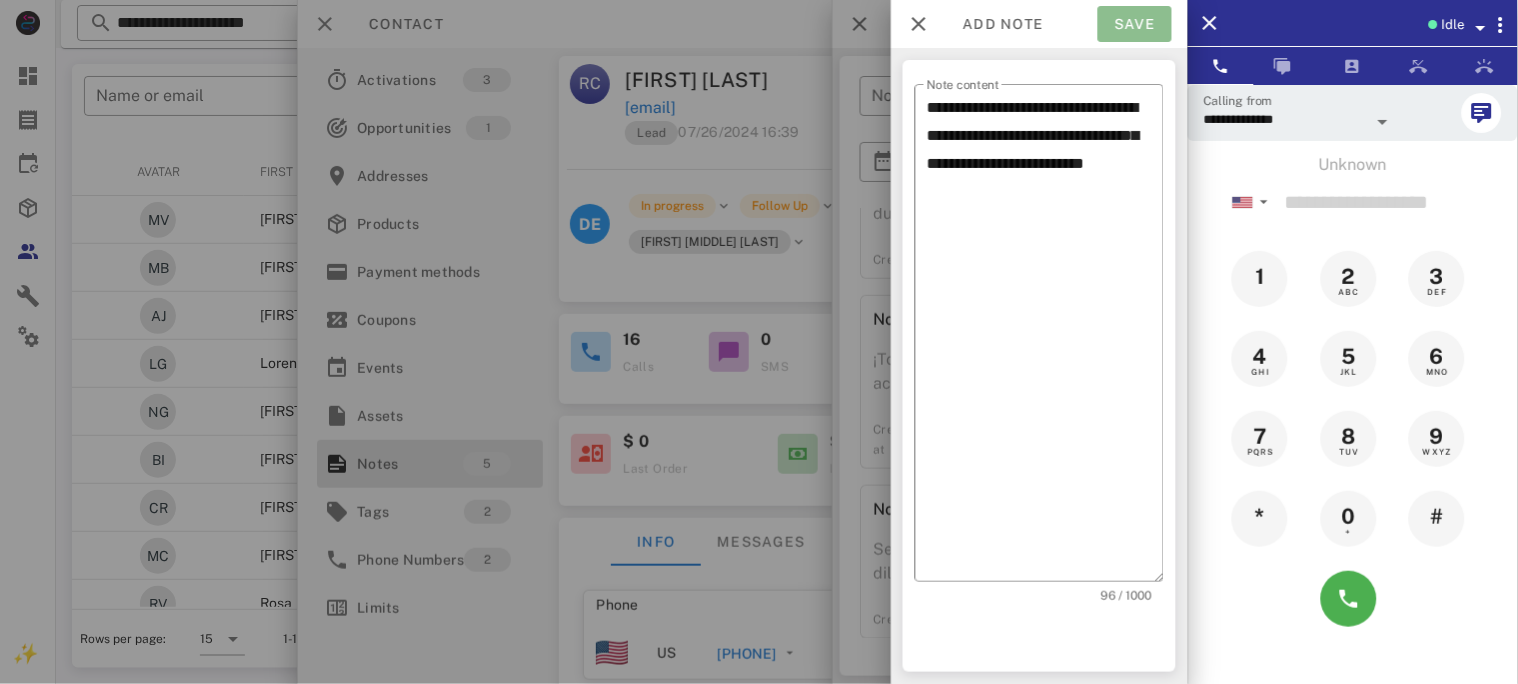 drag, startPoint x: 1152, startPoint y: 21, endPoint x: 1151, endPoint y: 6, distance: 15.033297 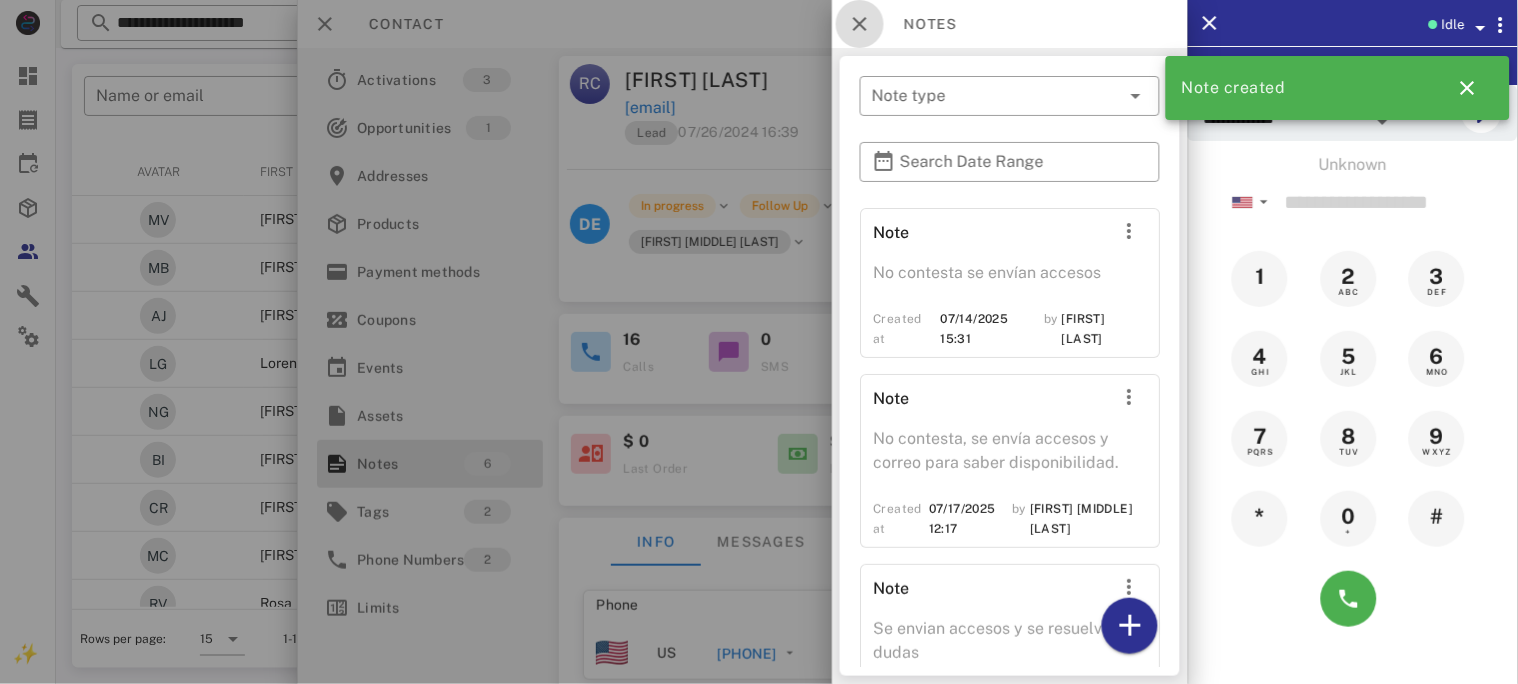 click at bounding box center (860, 24) 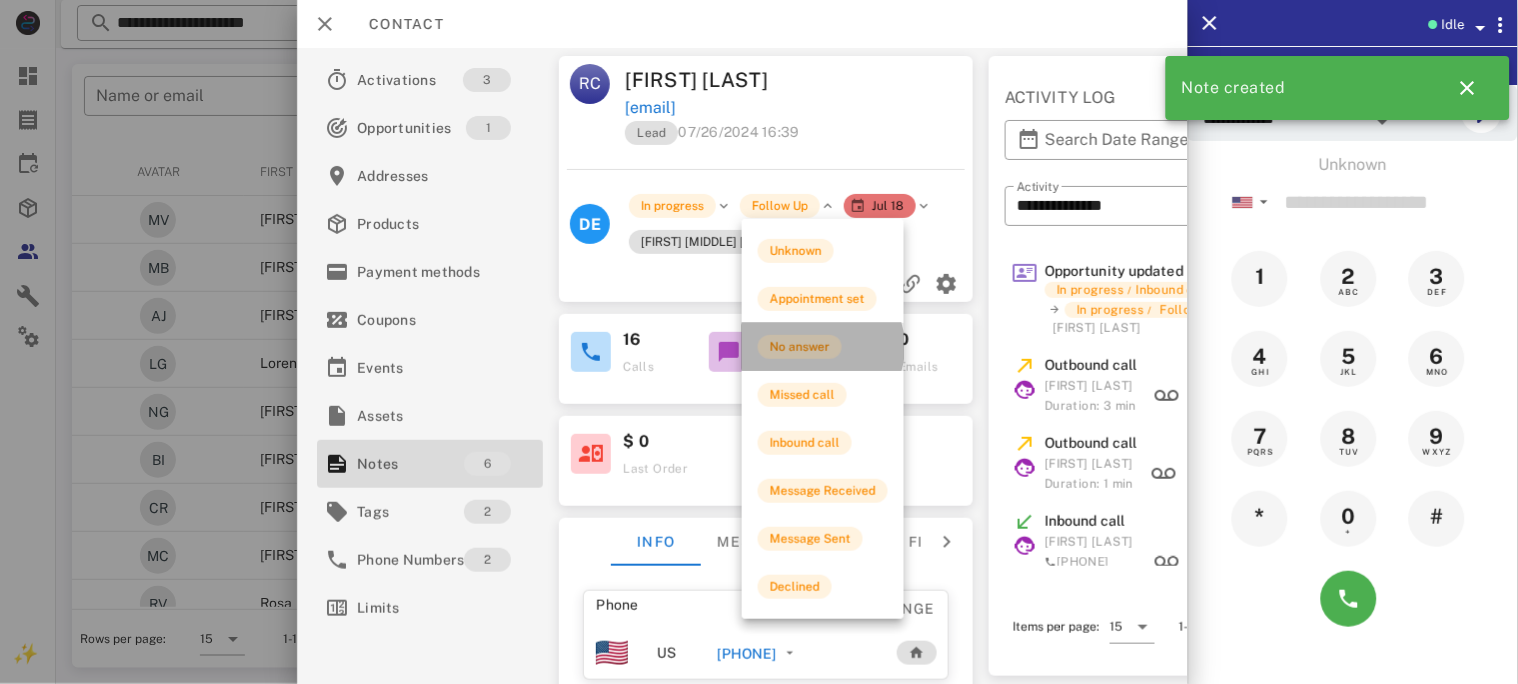 click on "No answer" at bounding box center (800, 347) 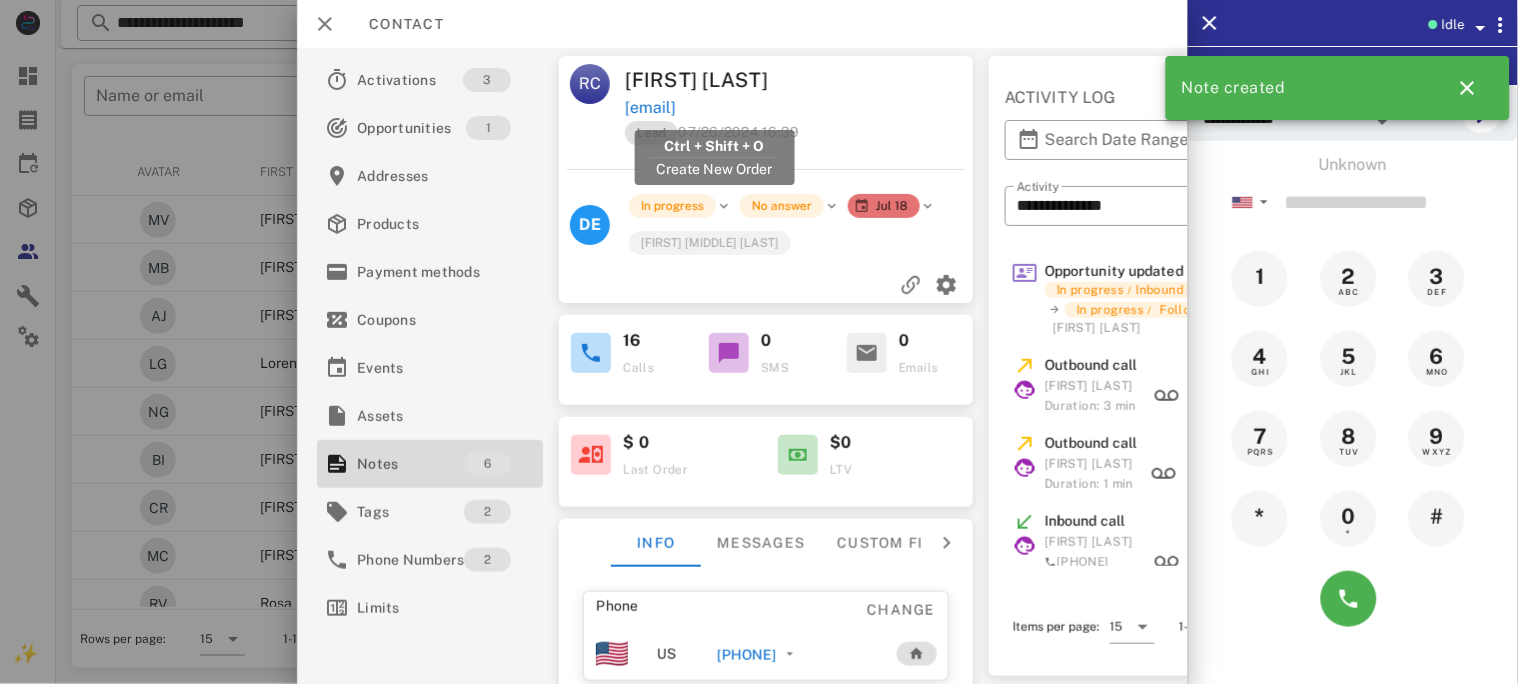 drag, startPoint x: 836, startPoint y: 107, endPoint x: 626, endPoint y: 108, distance: 210.00238 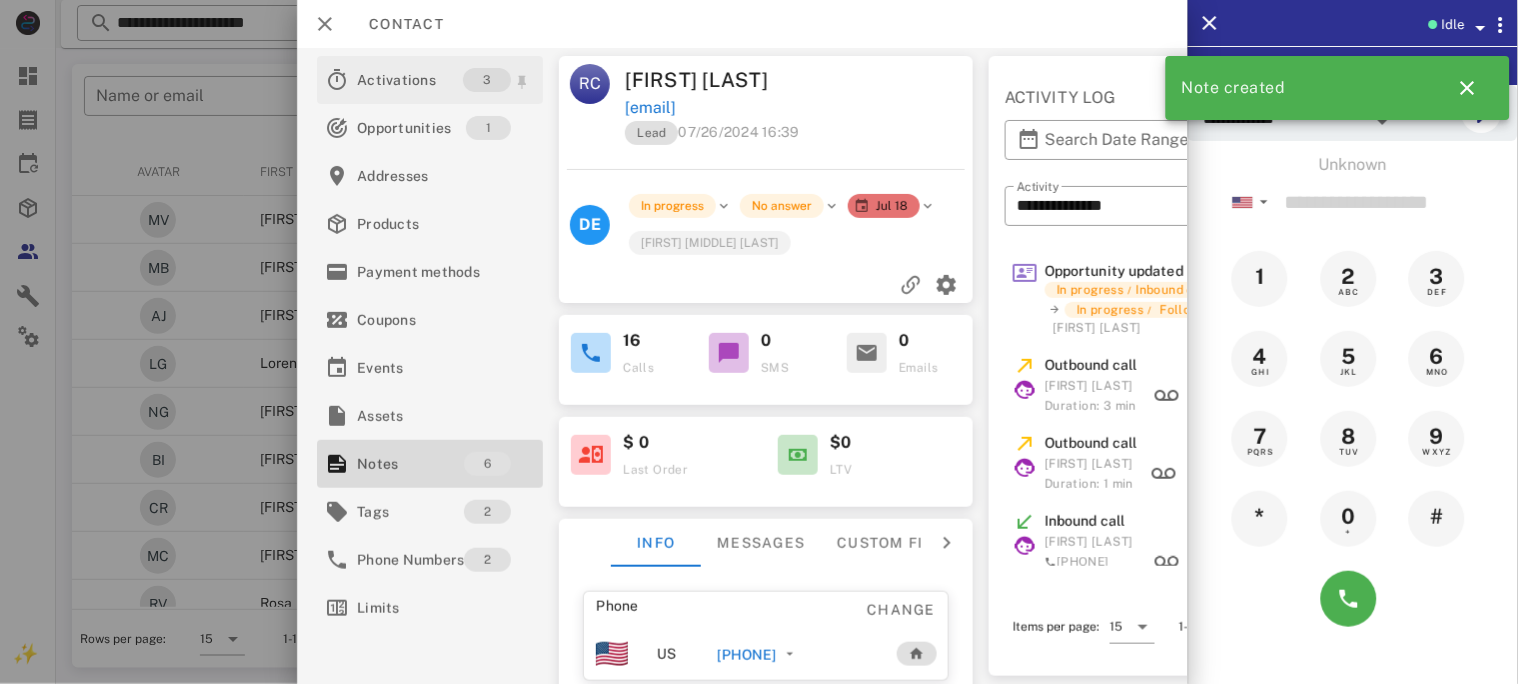 copy on "rosybon.joy@gmail.com" 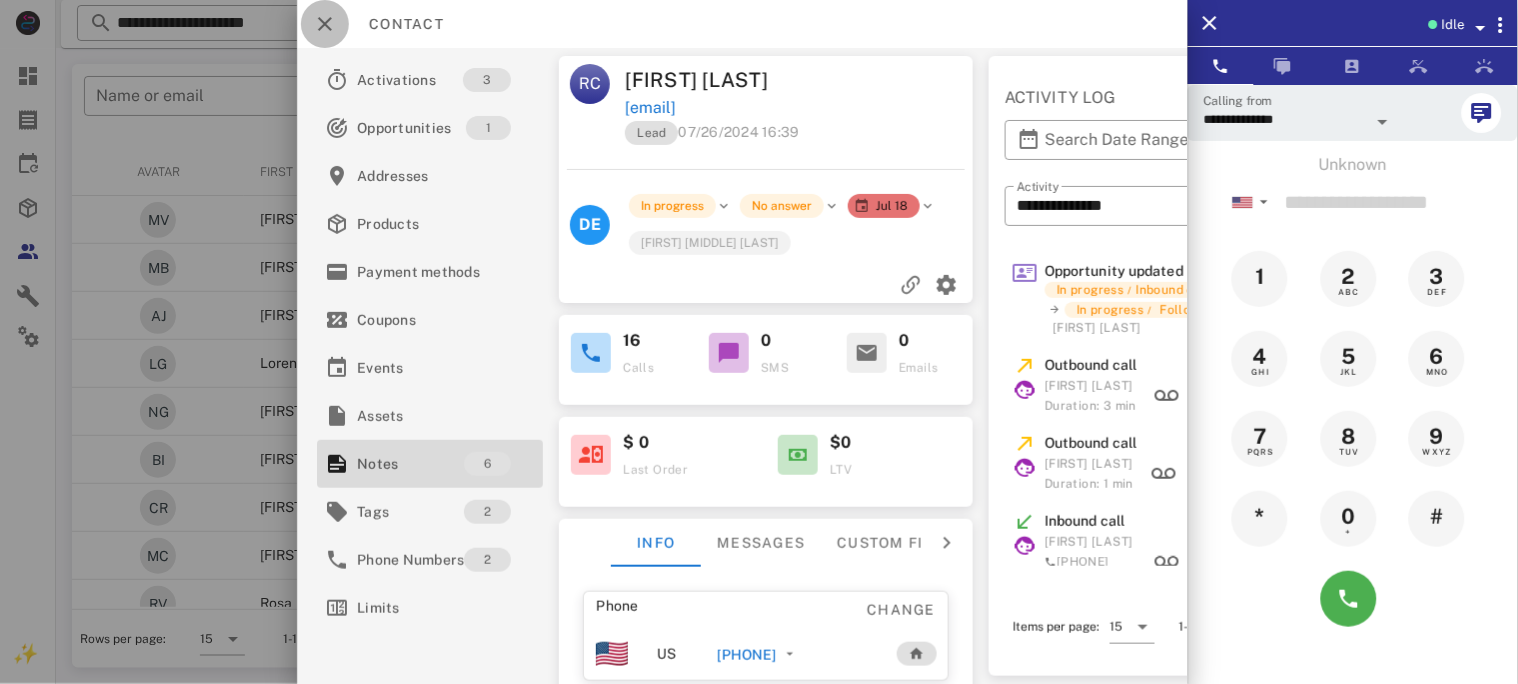 click at bounding box center [325, 24] 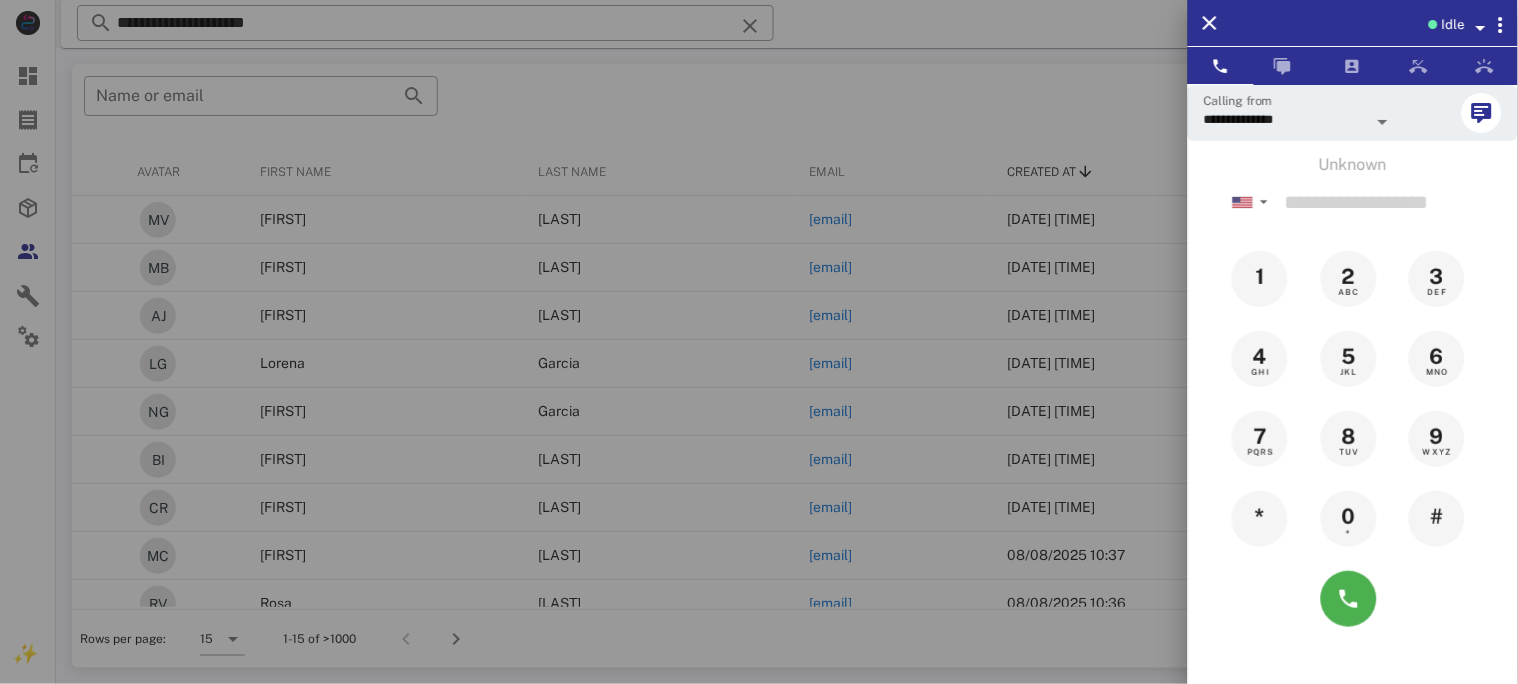 click at bounding box center [759, 342] 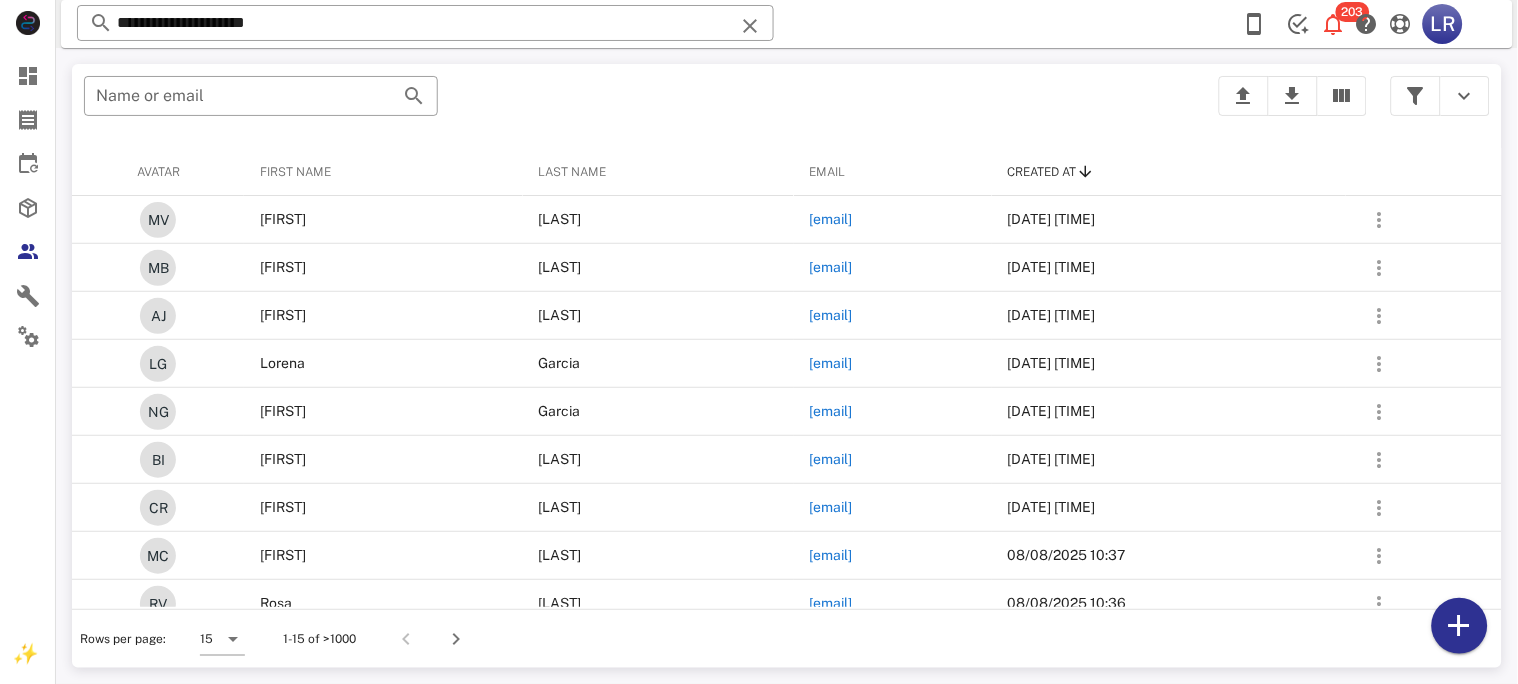 click at bounding box center (750, 26) 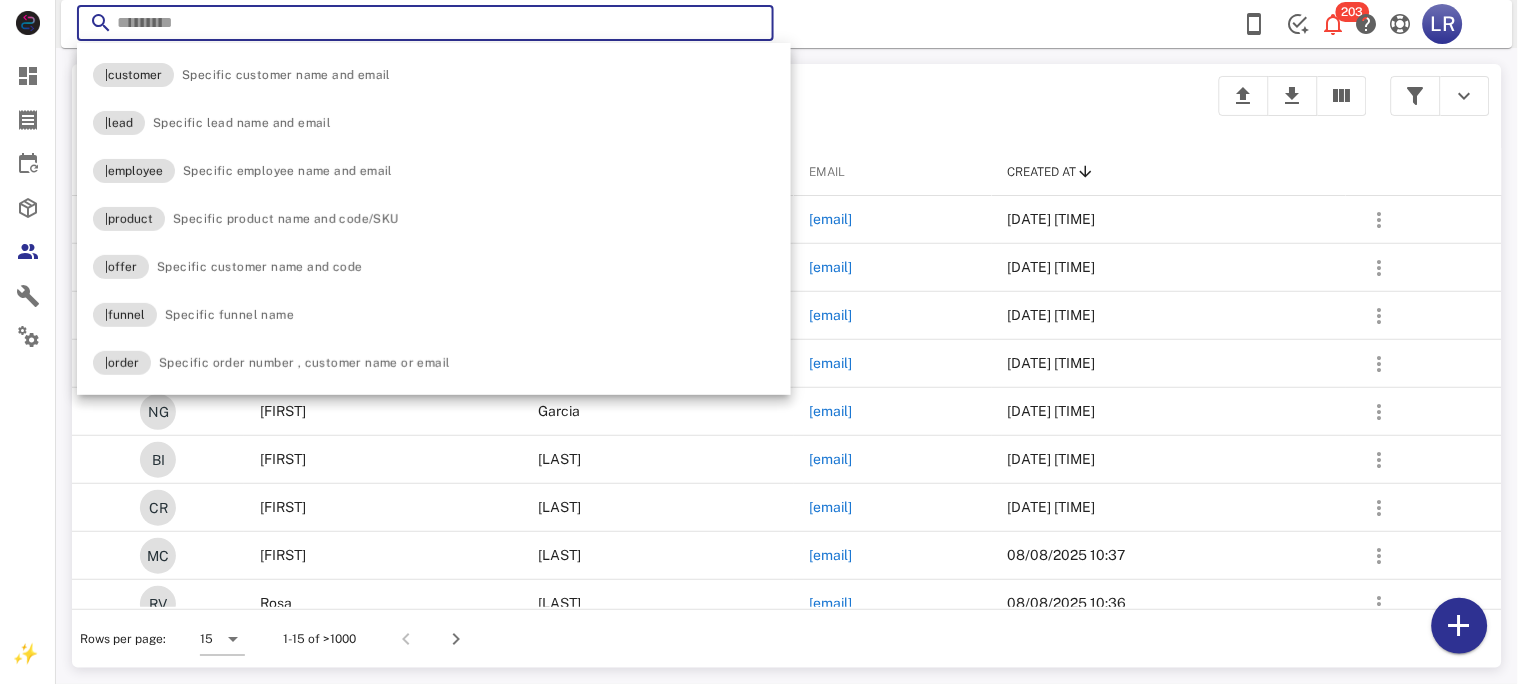 paste on "**********" 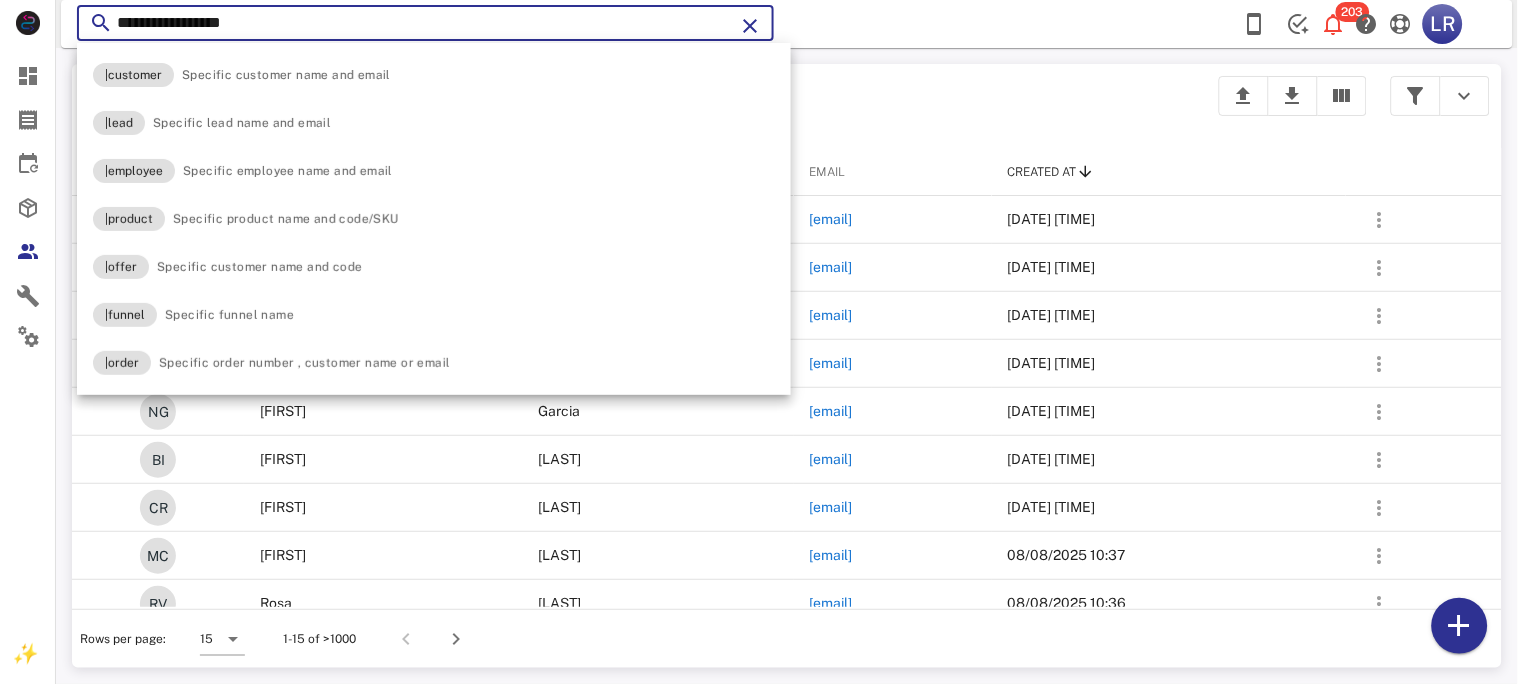 type on "**********" 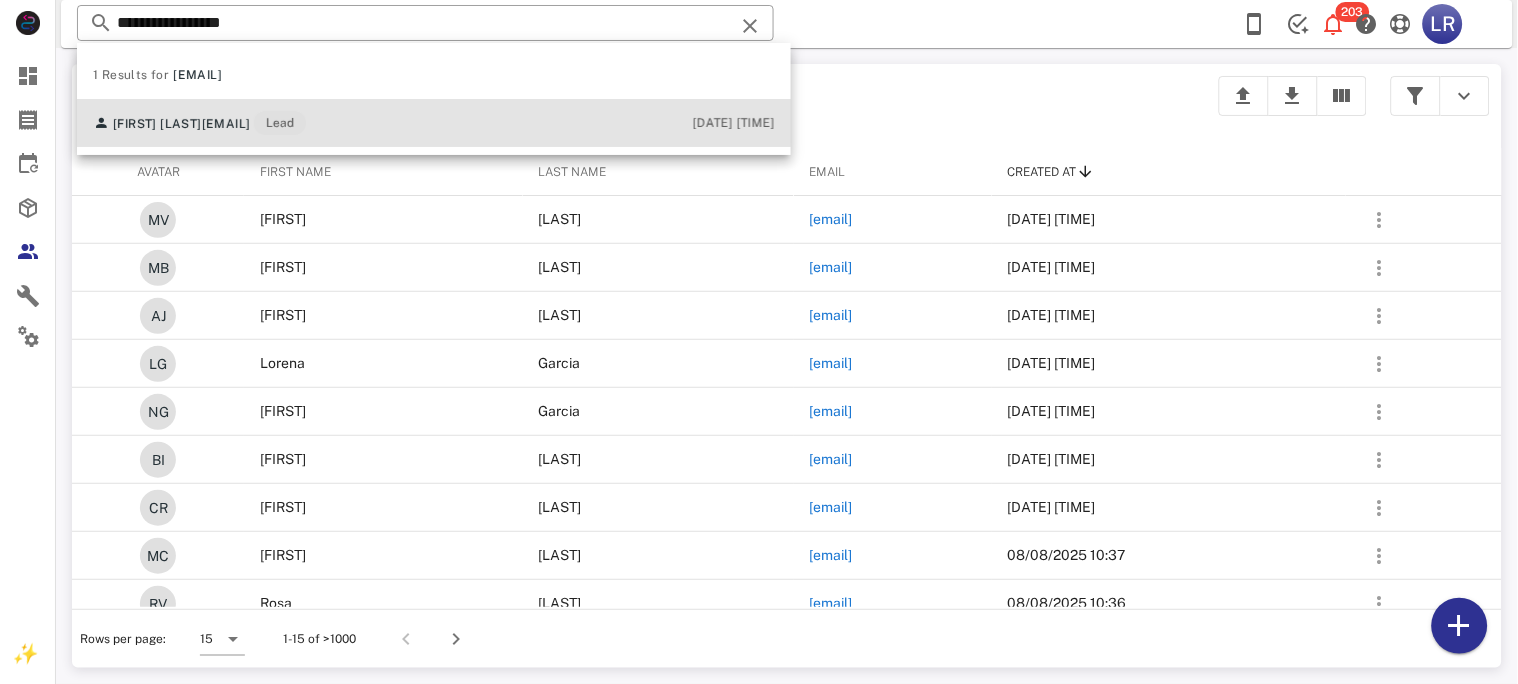 click on "Yazmin Amalla   yamalla@yahoo.com   Lead" at bounding box center [199, 123] 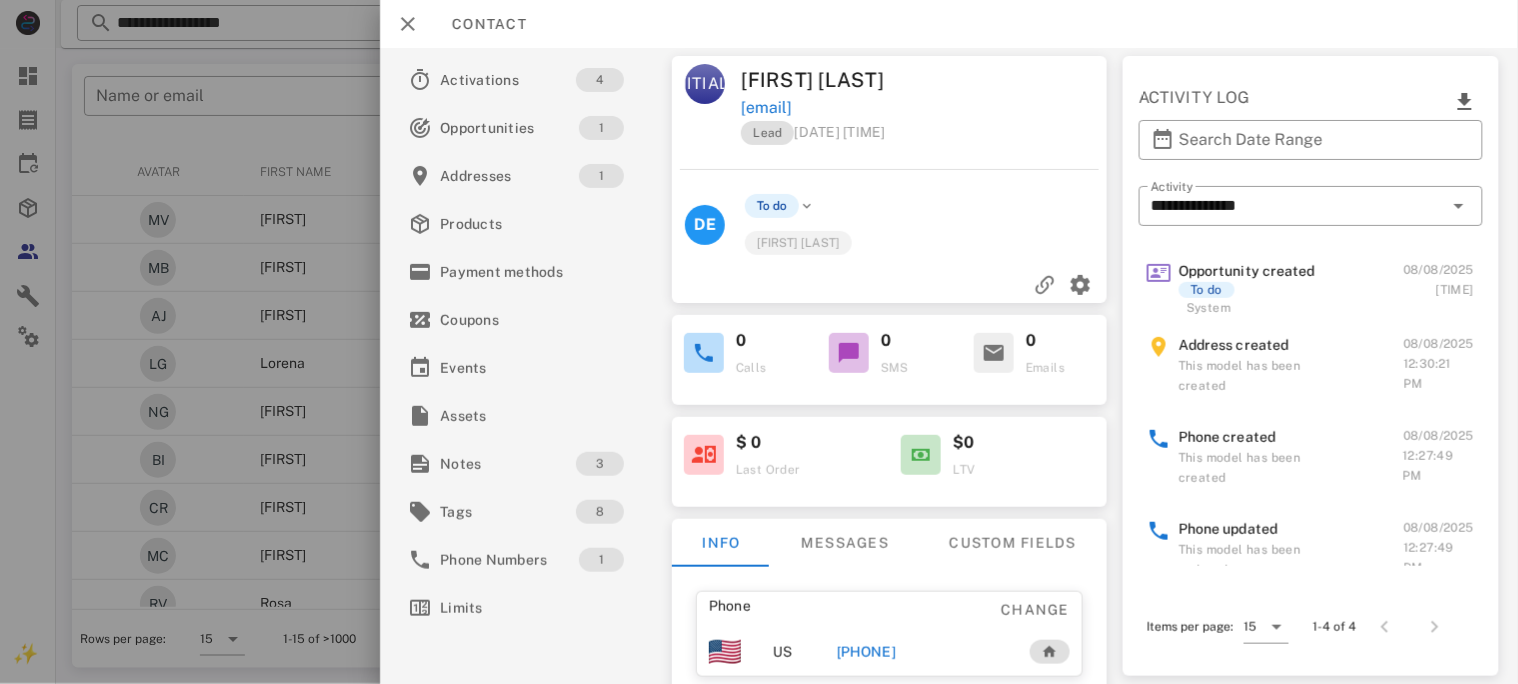 click on "+17735741502" at bounding box center [865, 652] 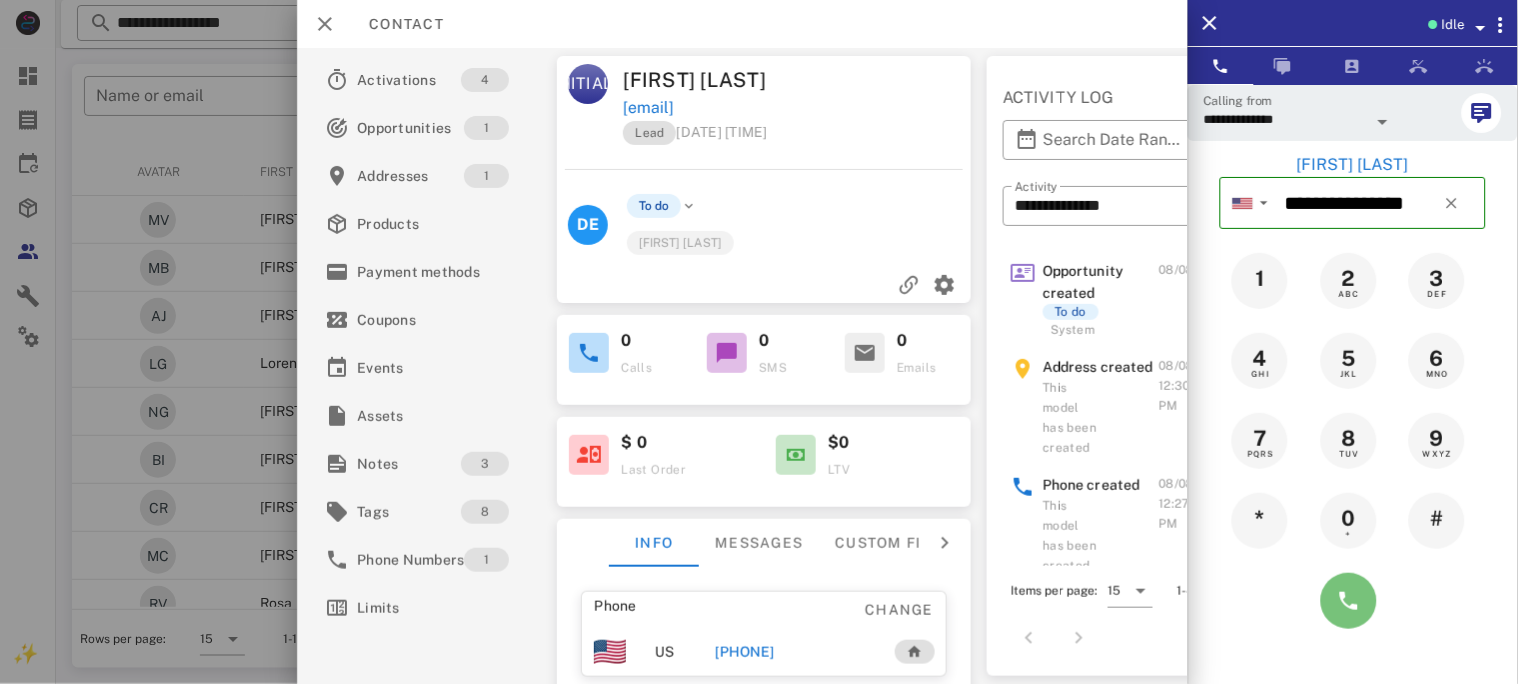 click at bounding box center [1349, 601] 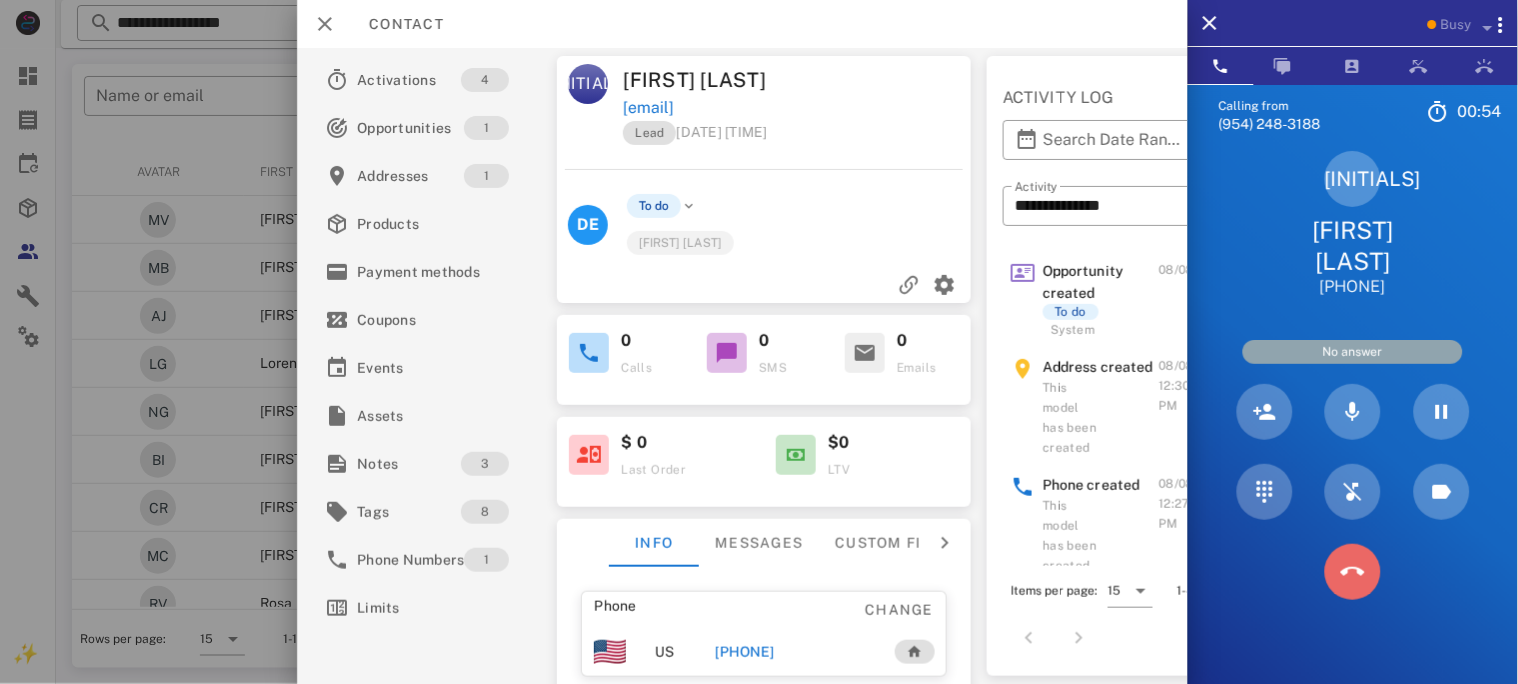 click at bounding box center (1353, 572) 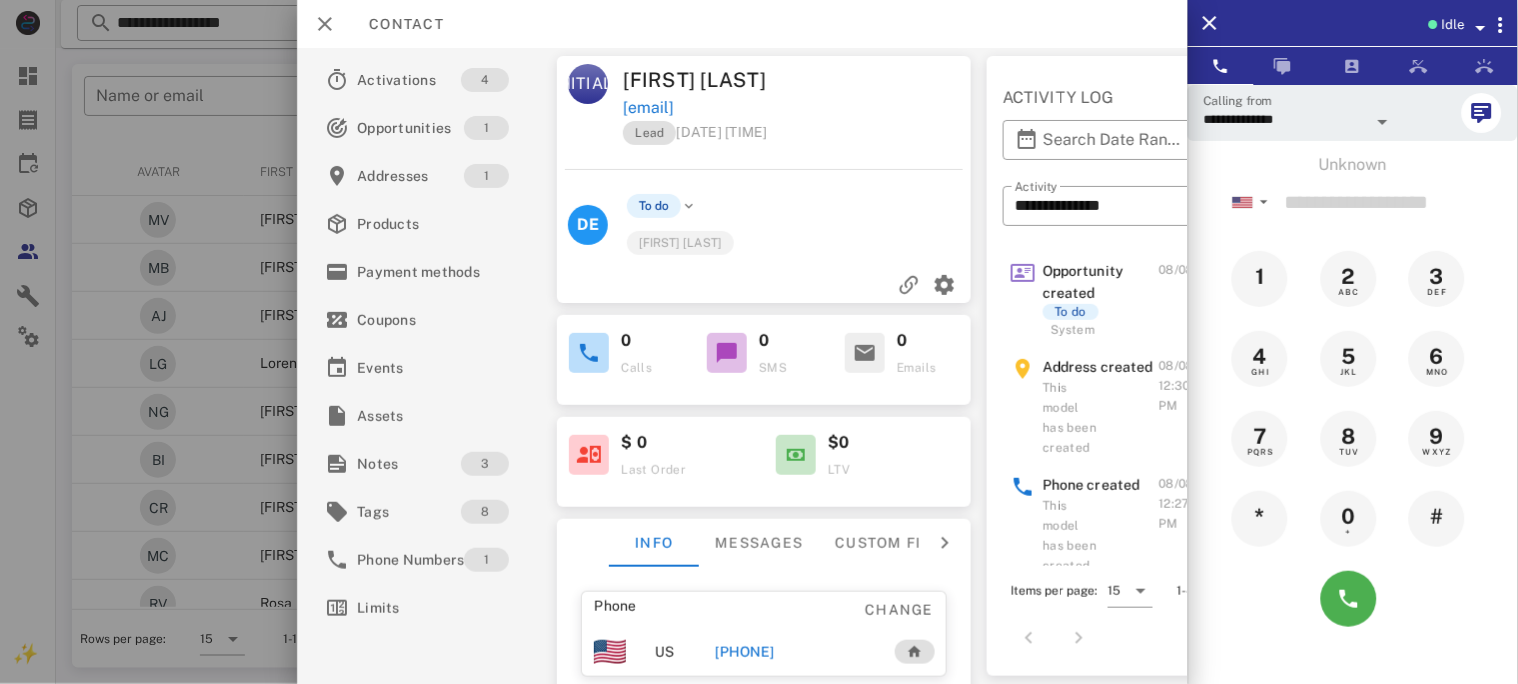 click on "+17735741502" at bounding box center (744, 652) 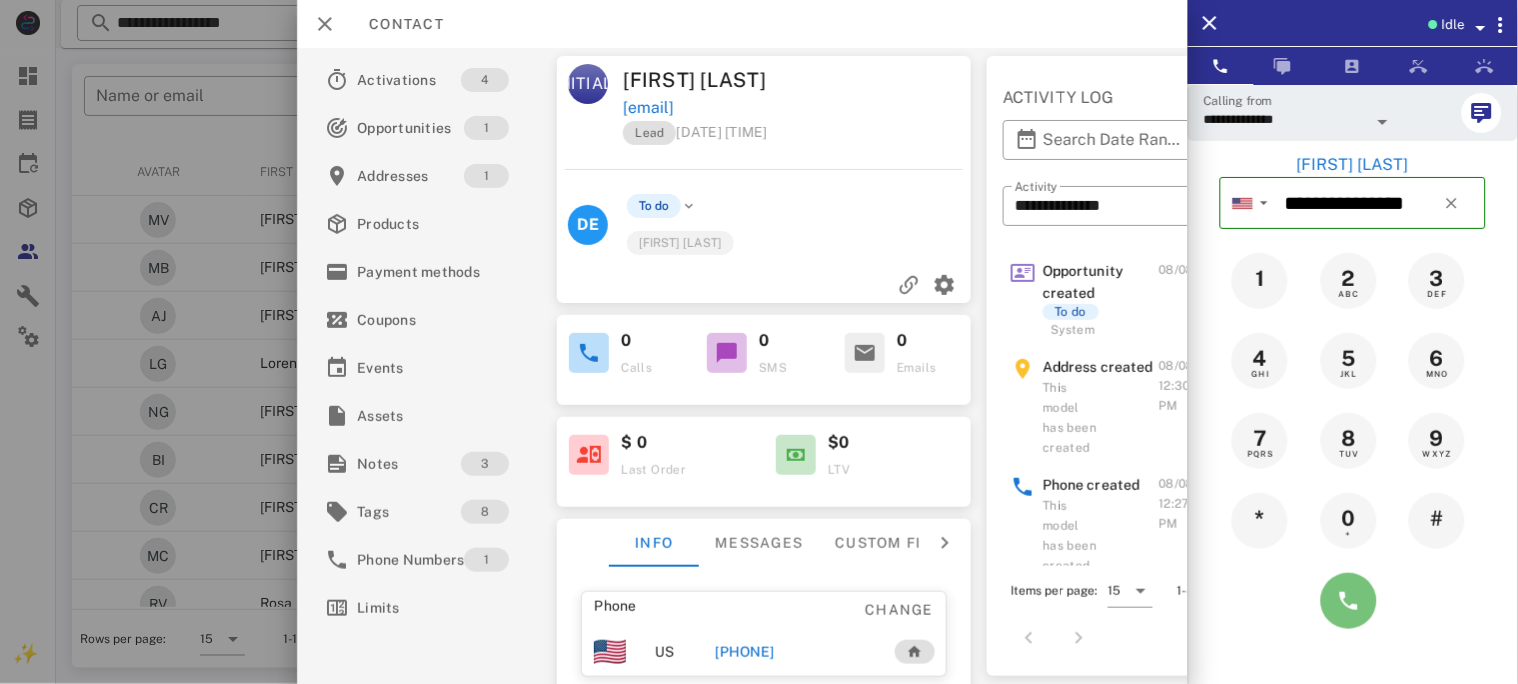 click at bounding box center (1349, 601) 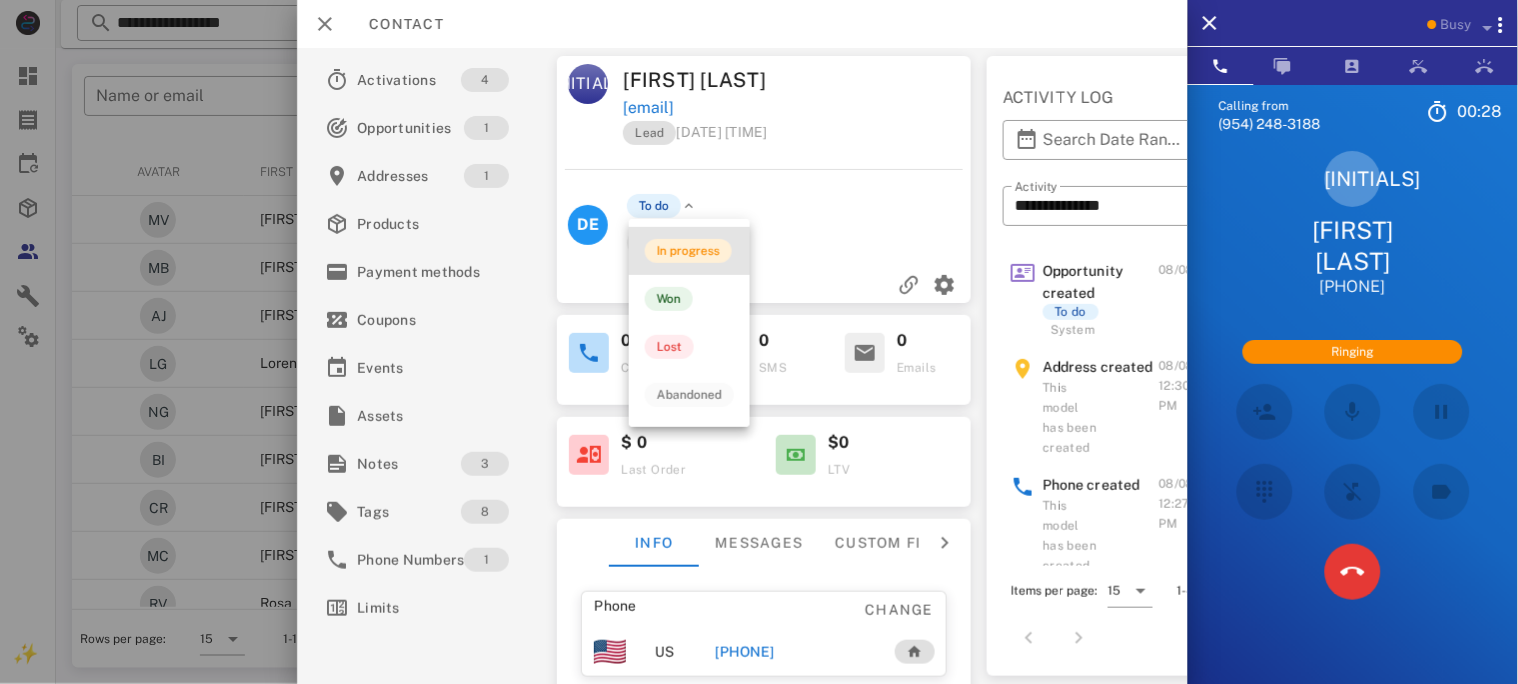 click on "In progress" at bounding box center (688, 251) 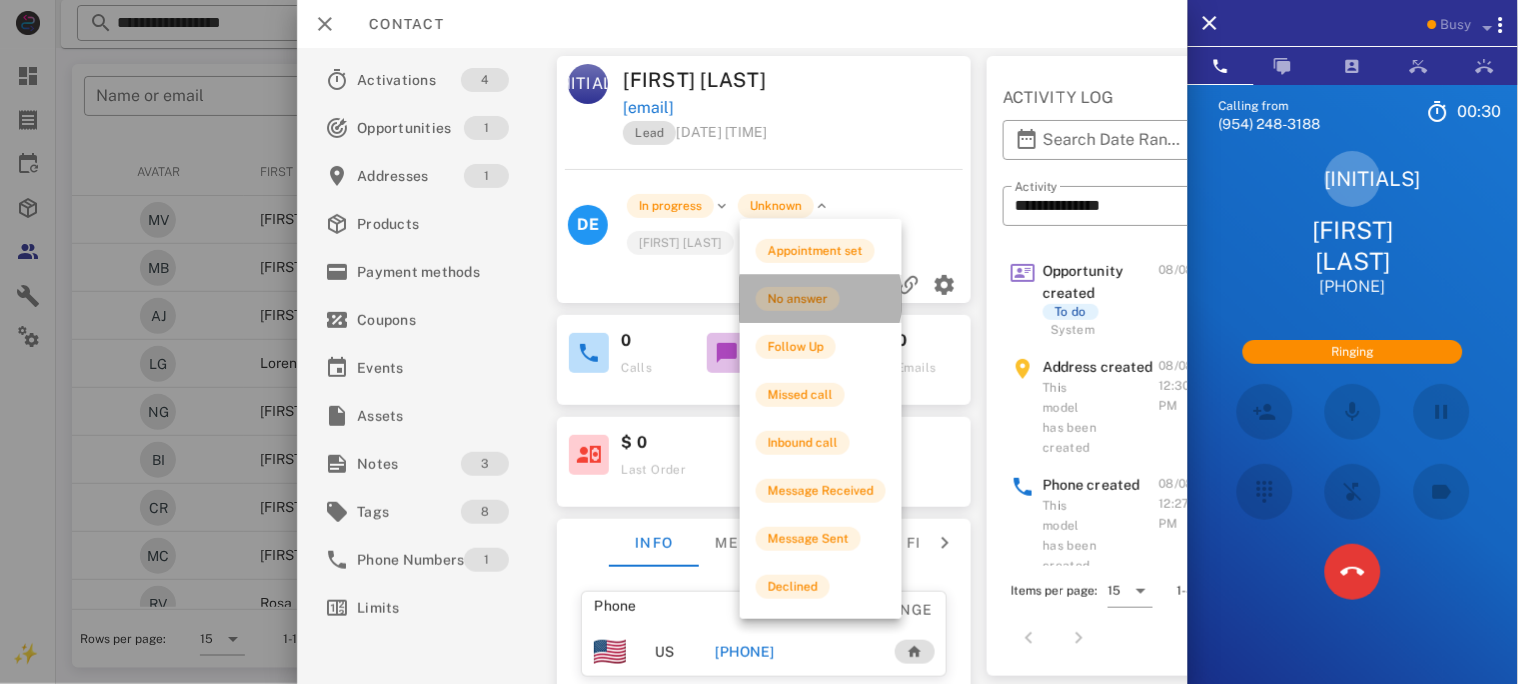 click on "No answer" at bounding box center (798, 299) 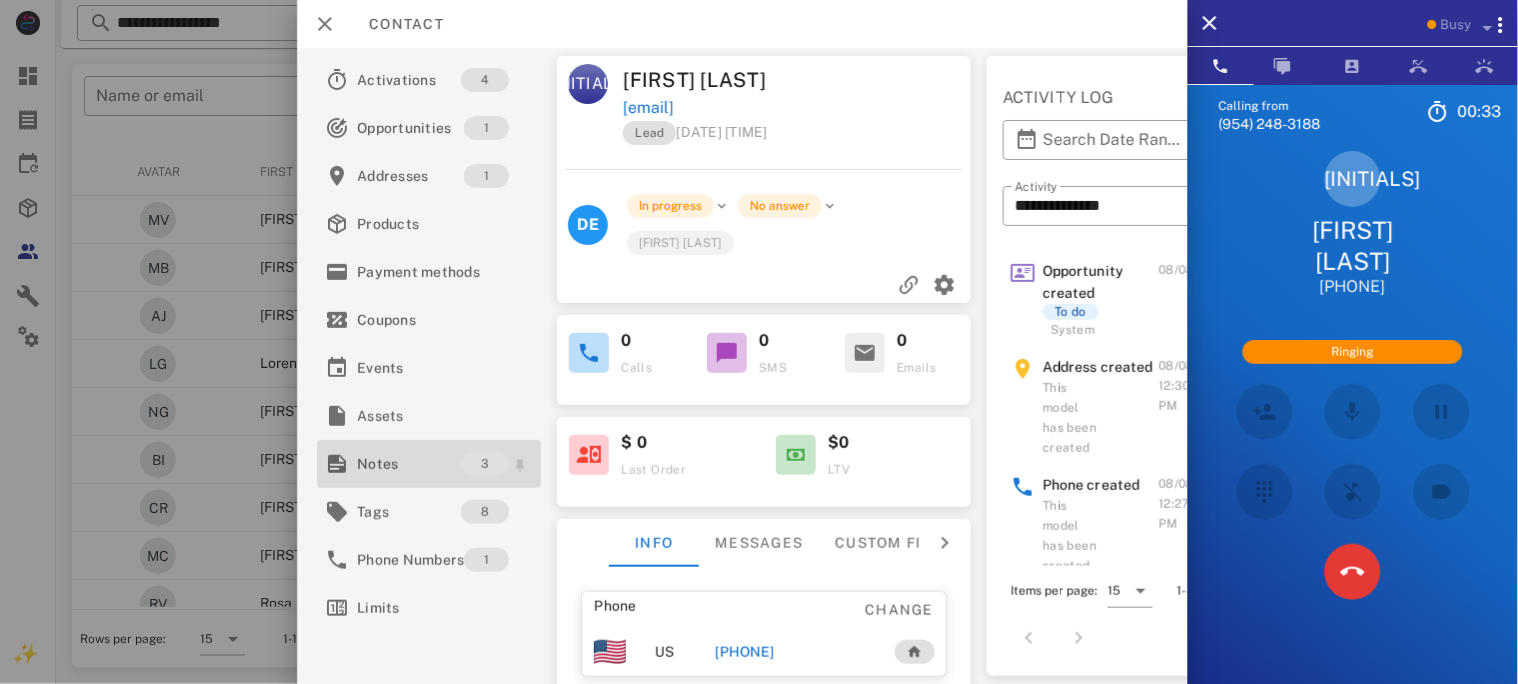click on "Notes" at bounding box center [409, 464] 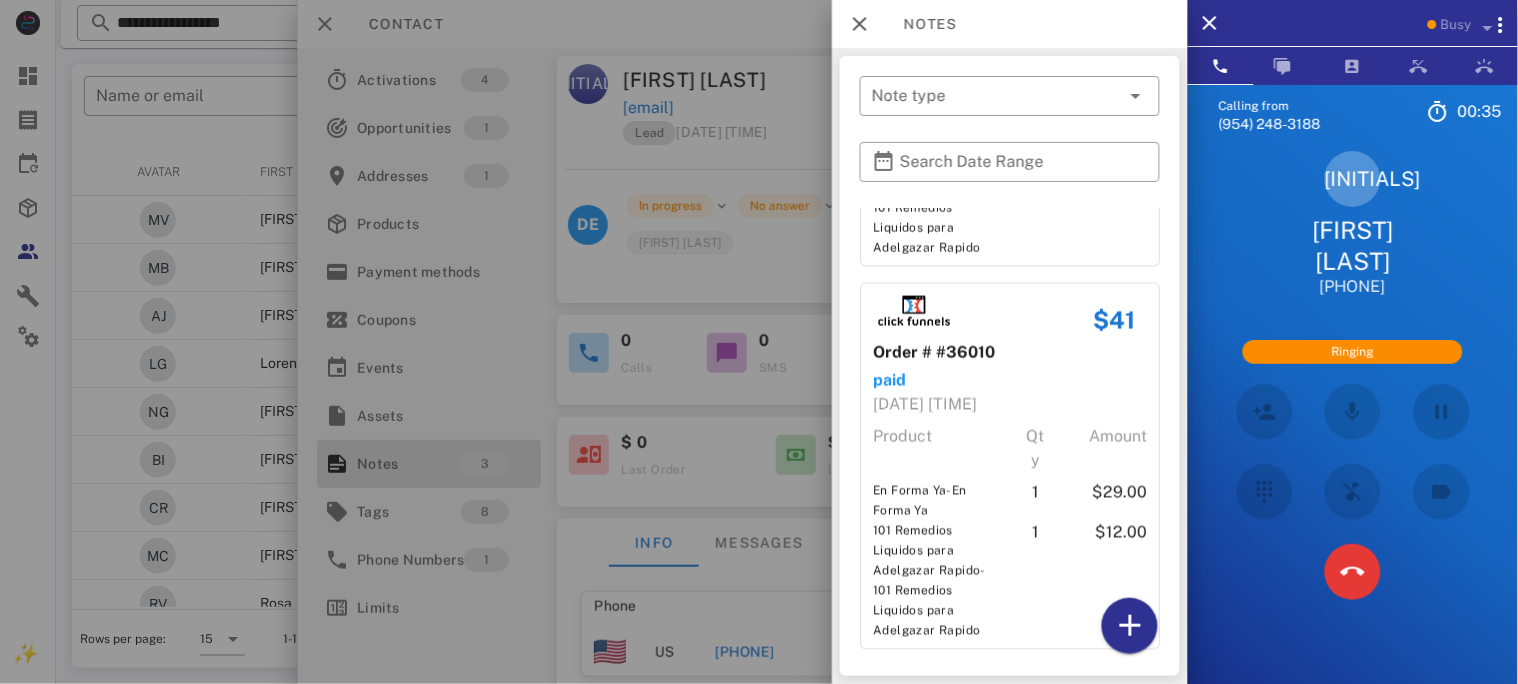 scroll, scrollTop: 696, scrollLeft: 0, axis: vertical 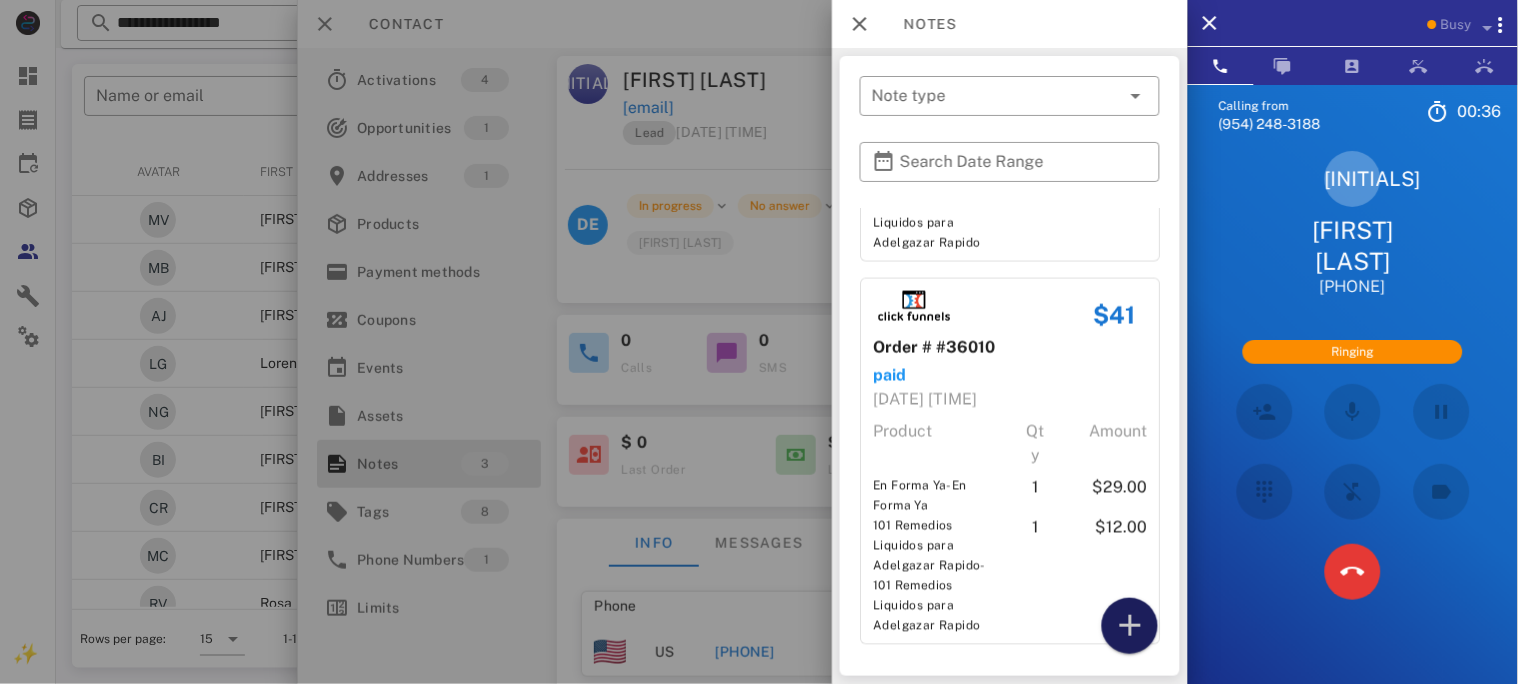 click at bounding box center (1130, 626) 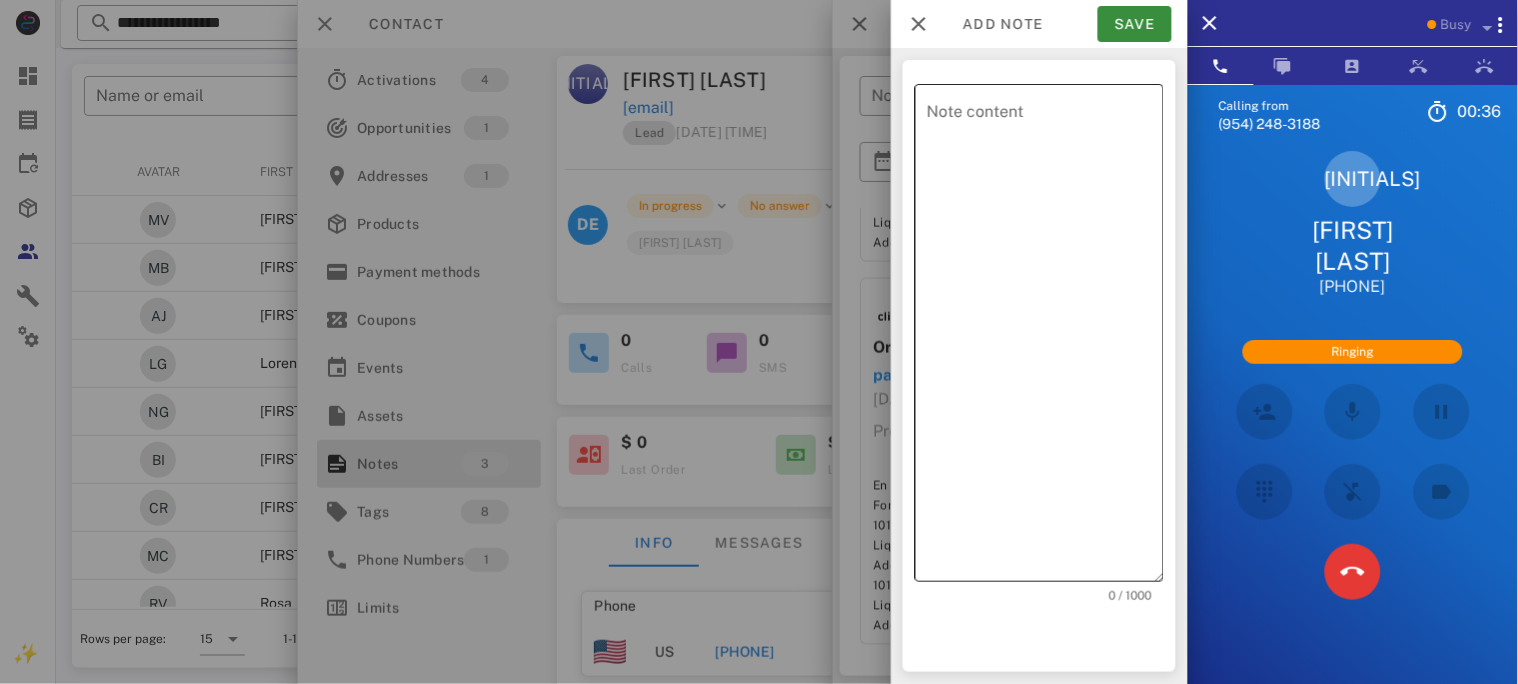 click on "Note content" at bounding box center (1045, 338) 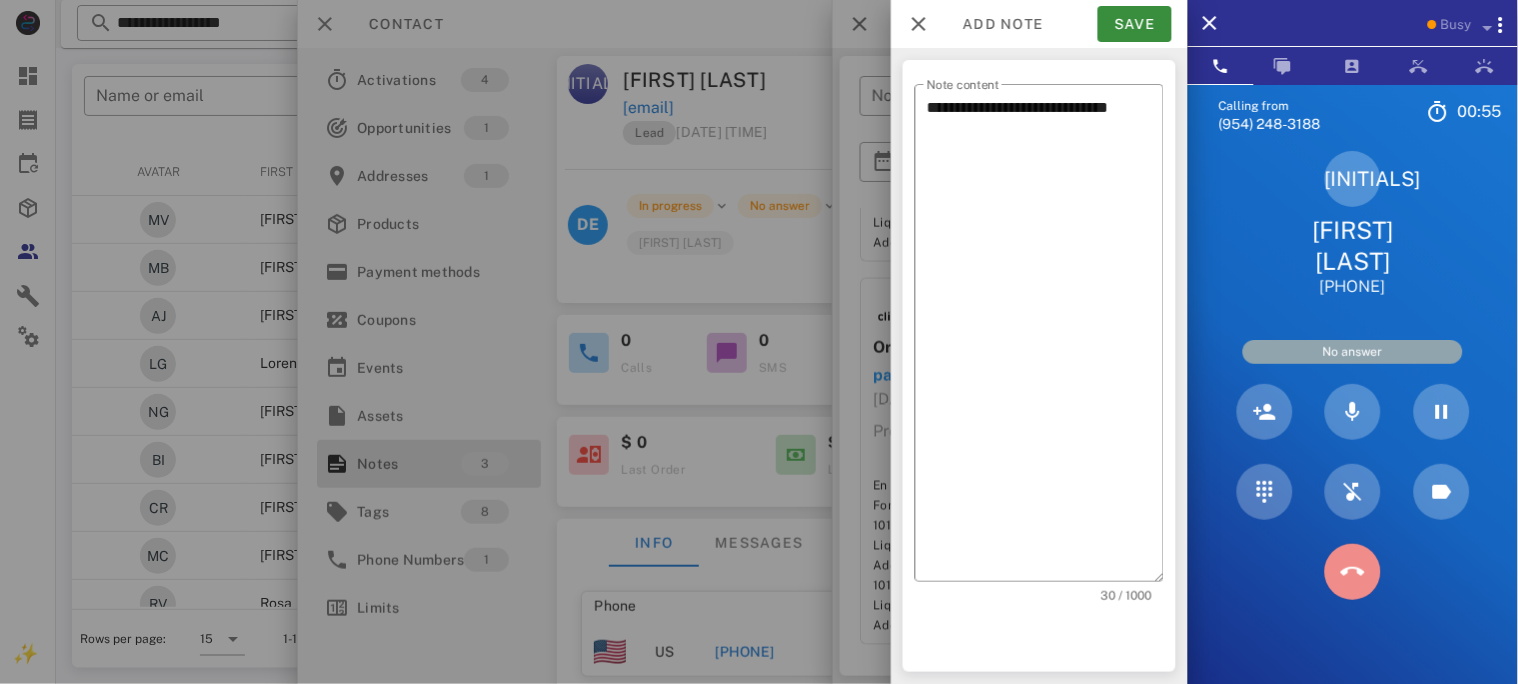 click at bounding box center (1353, 572) 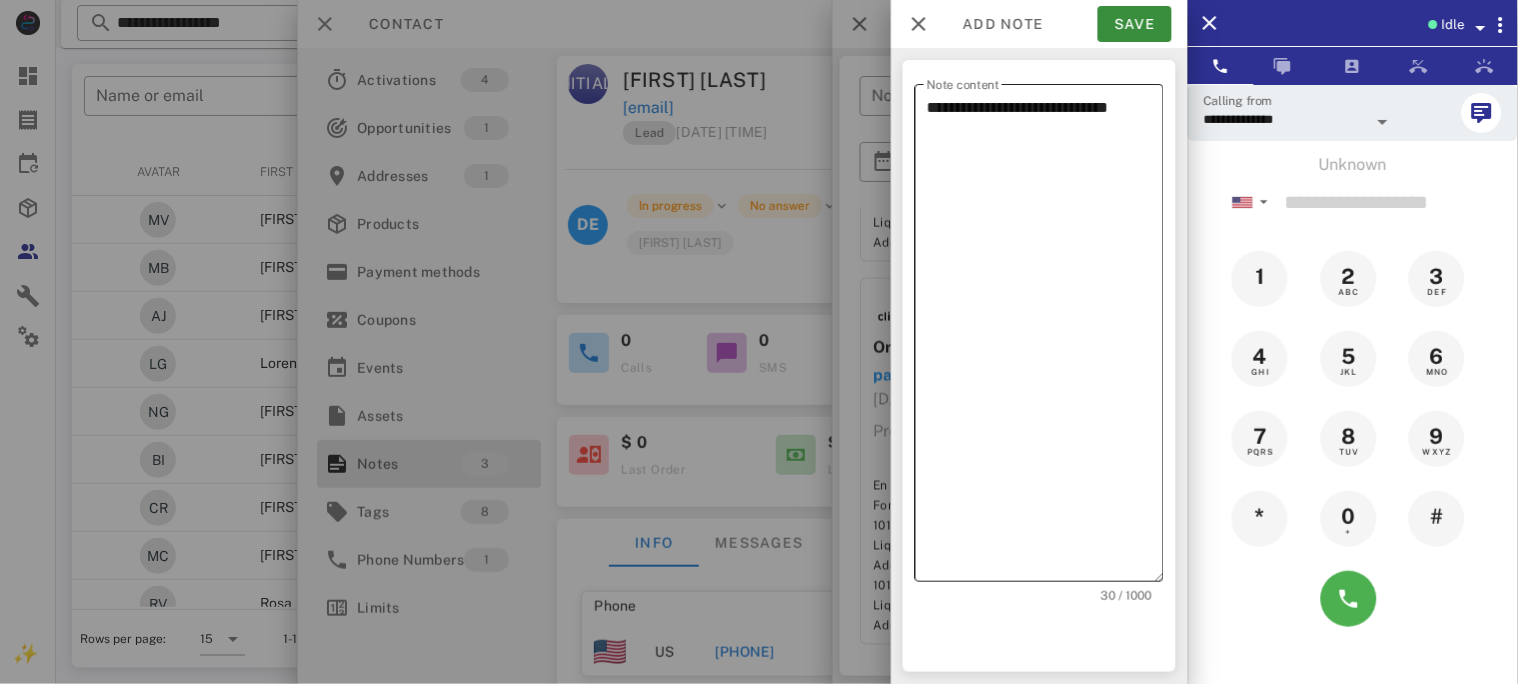 click on "**********" at bounding box center [1045, 338] 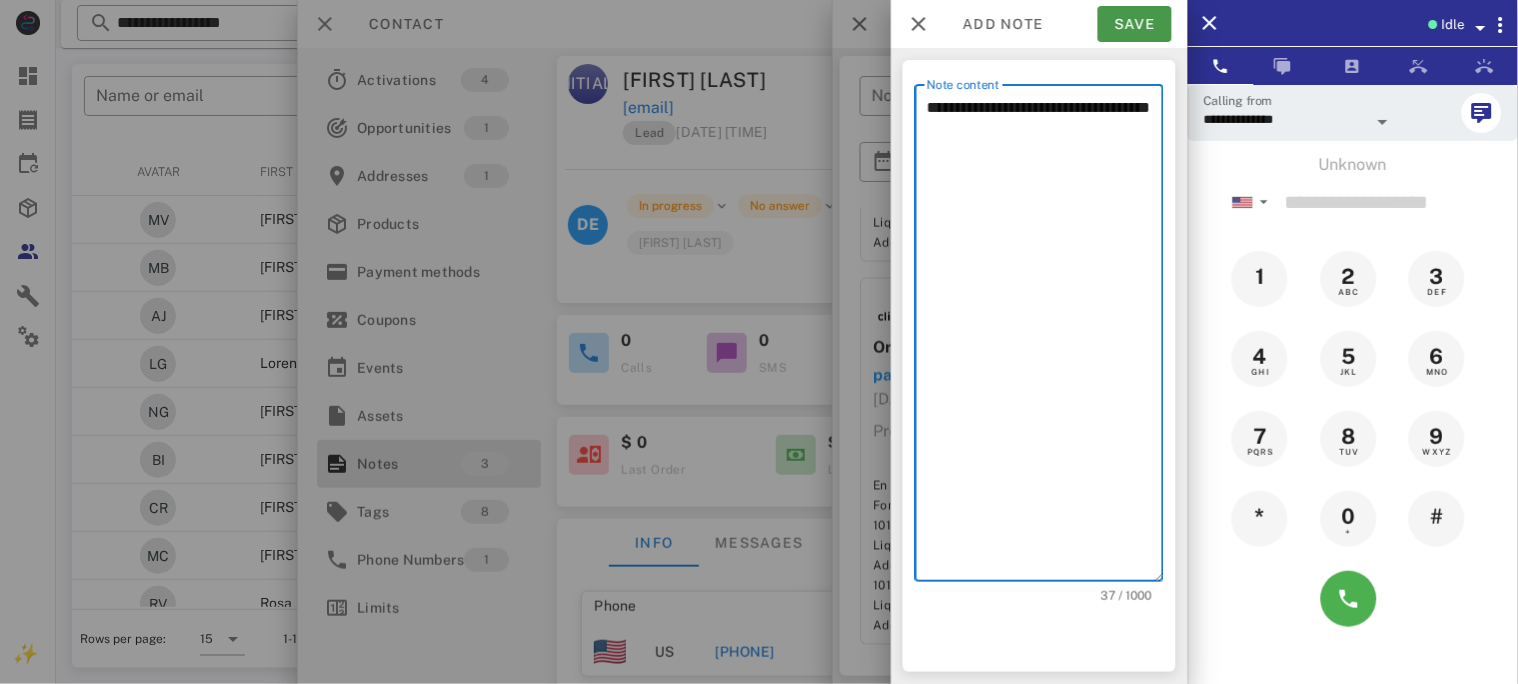 type on "**********" 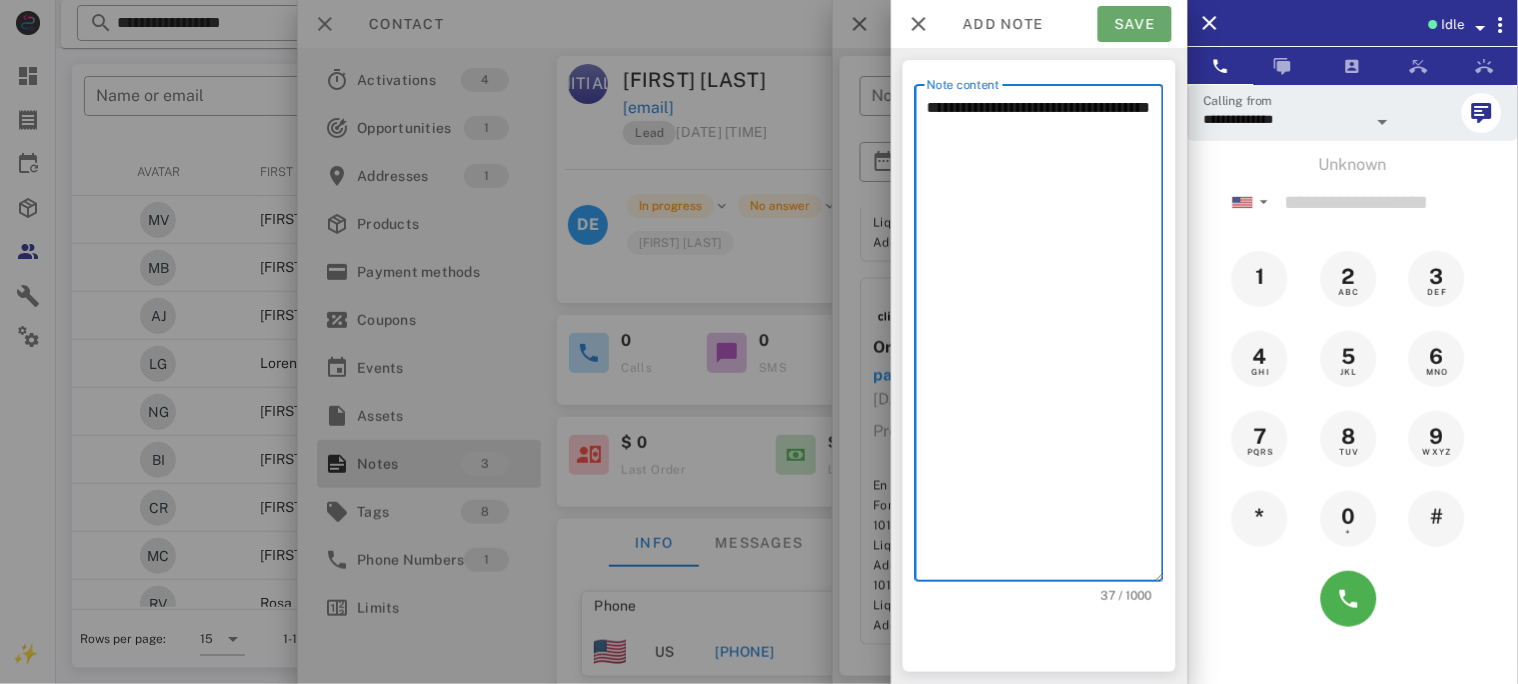 click on "Save" at bounding box center [1135, 24] 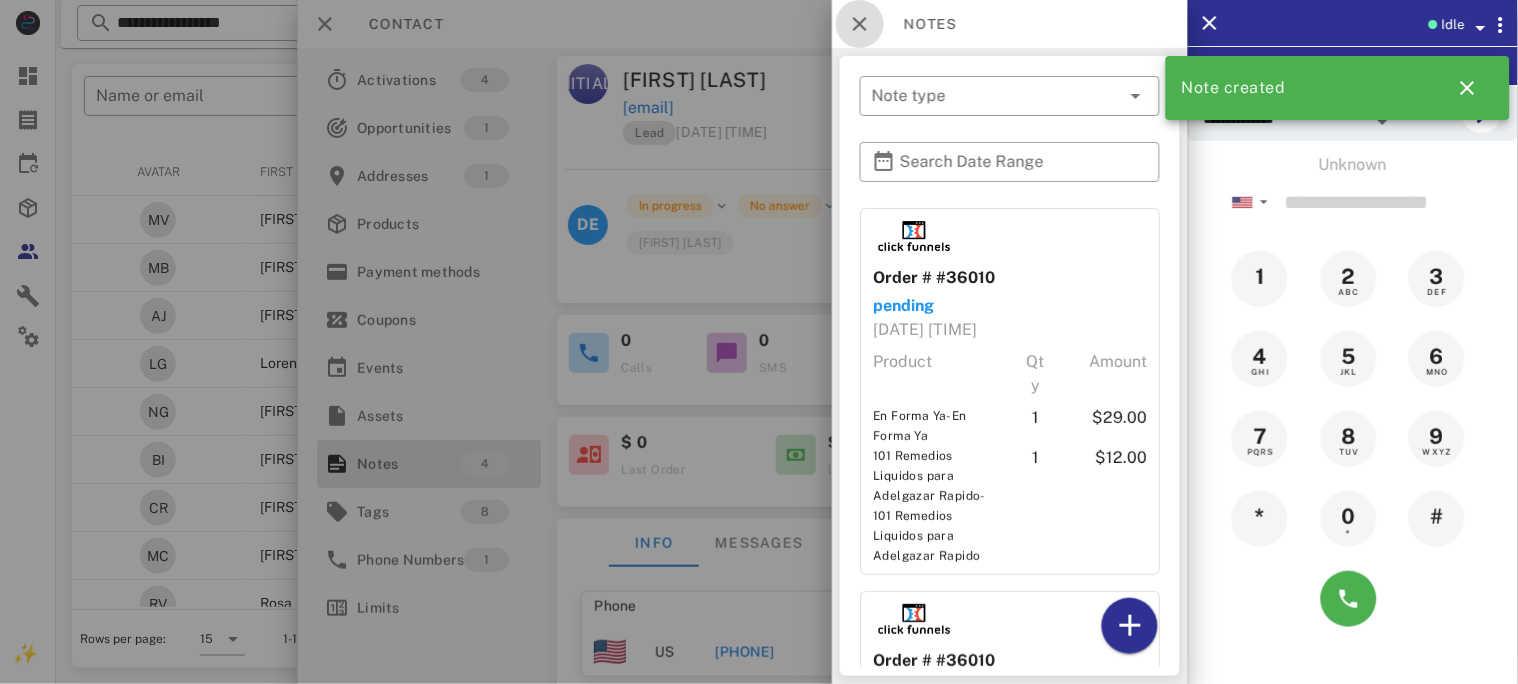 click at bounding box center (860, 24) 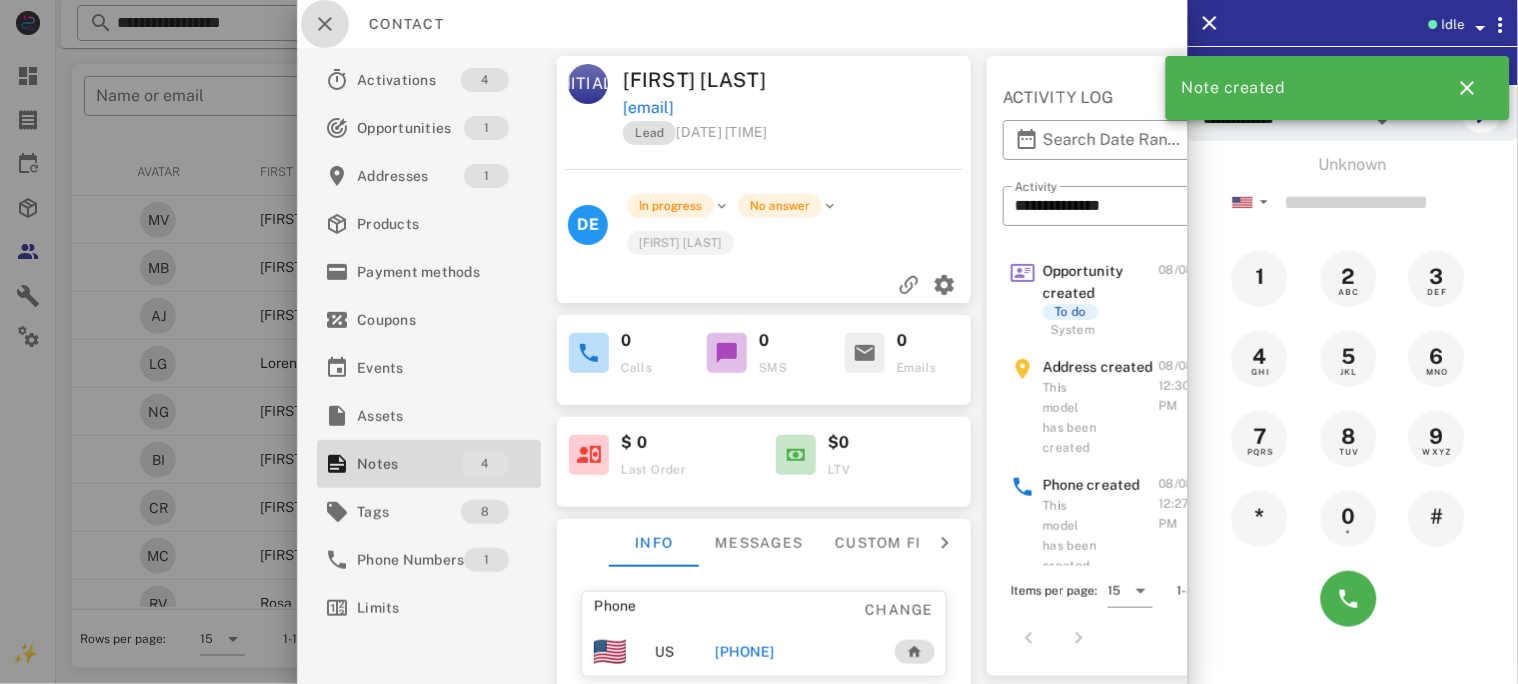 click at bounding box center (325, 24) 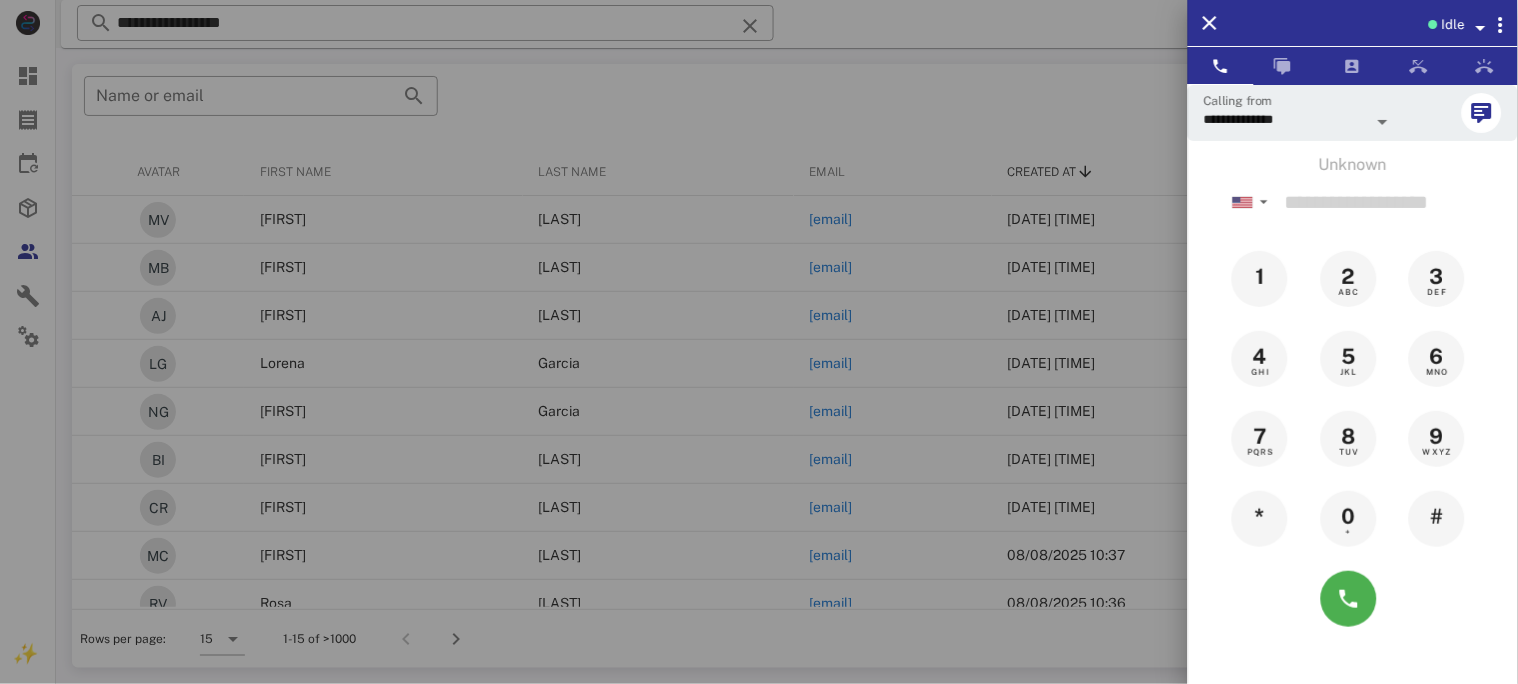click at bounding box center (759, 342) 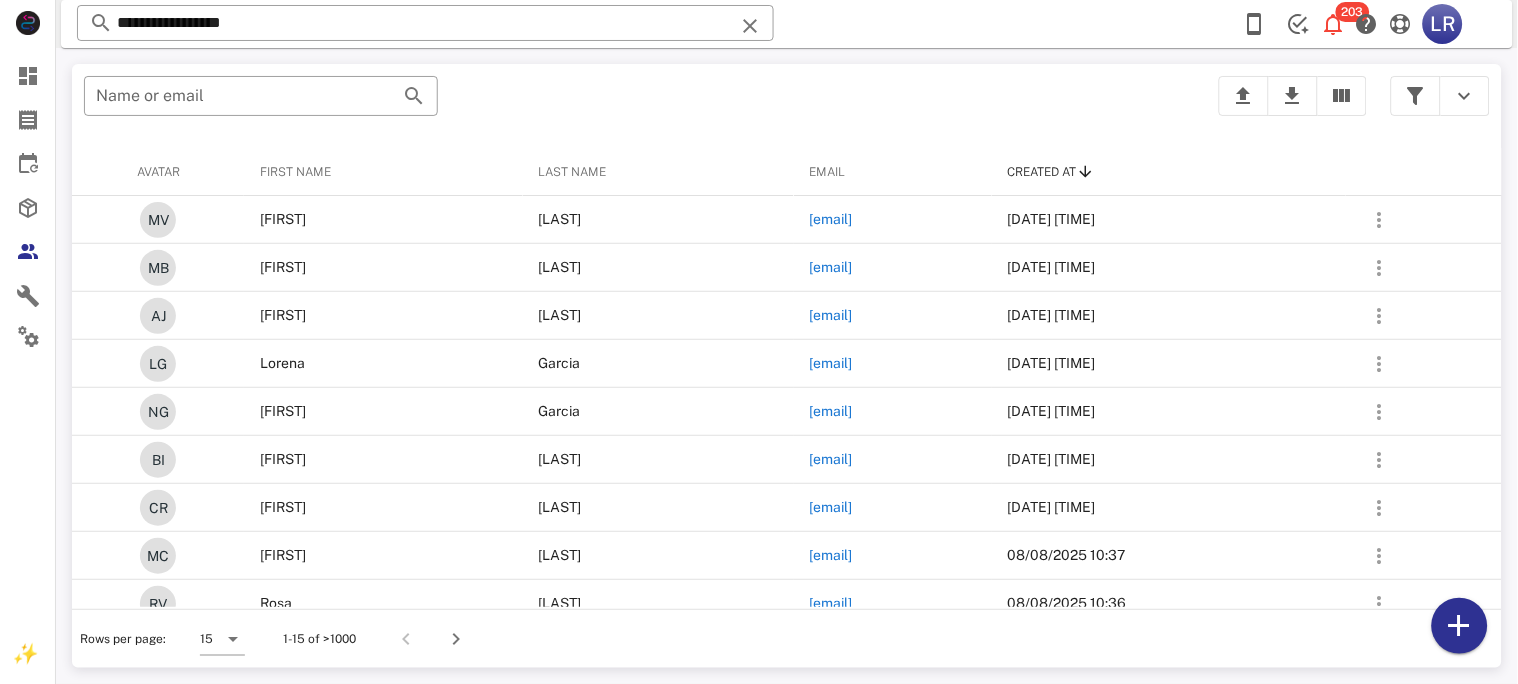click at bounding box center (750, 26) 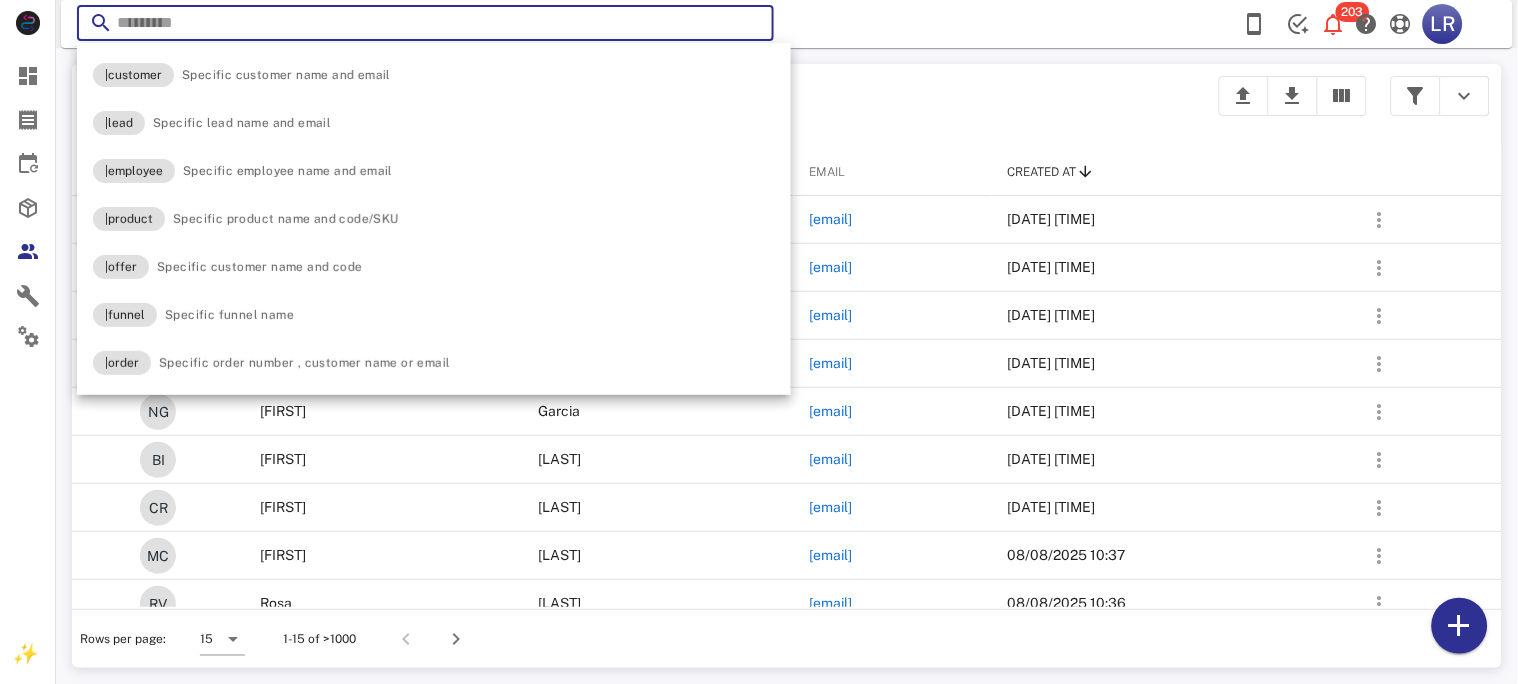 paste on "**********" 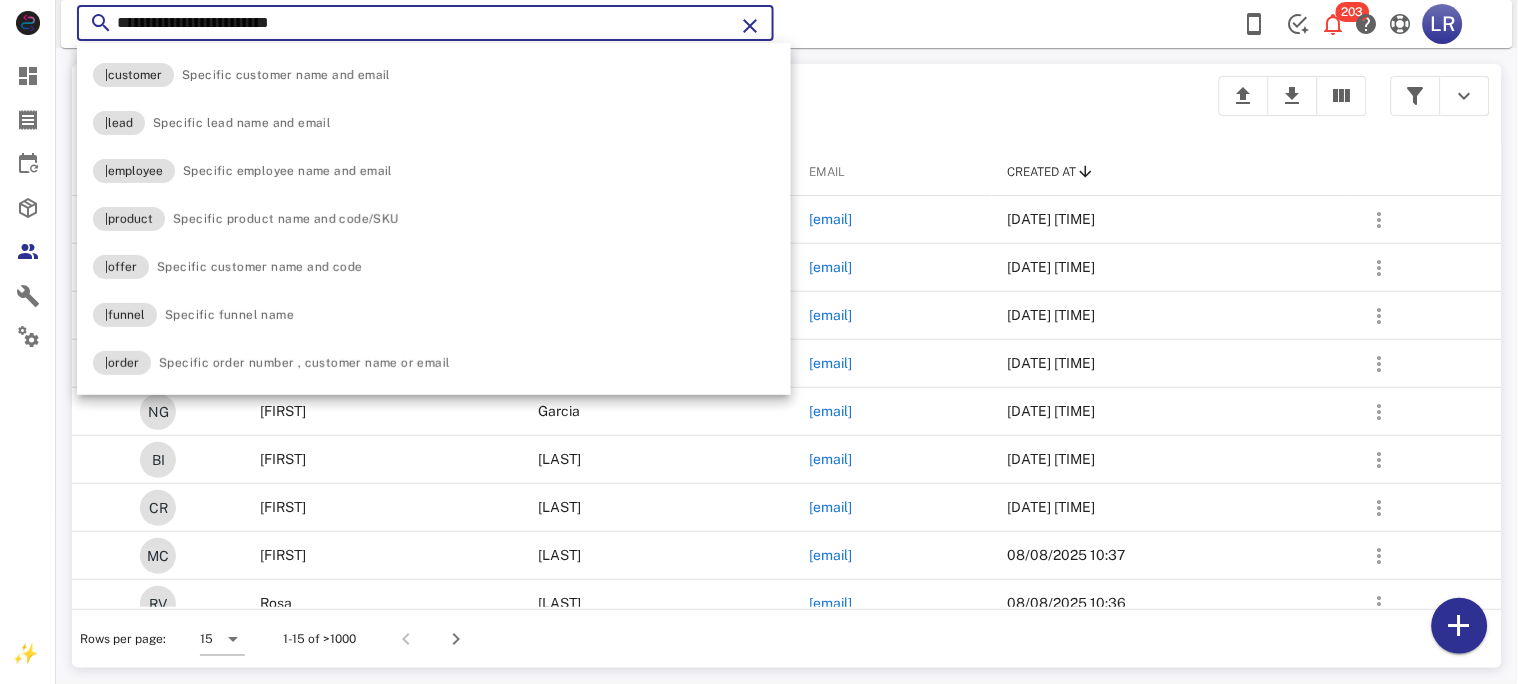 type on "**********" 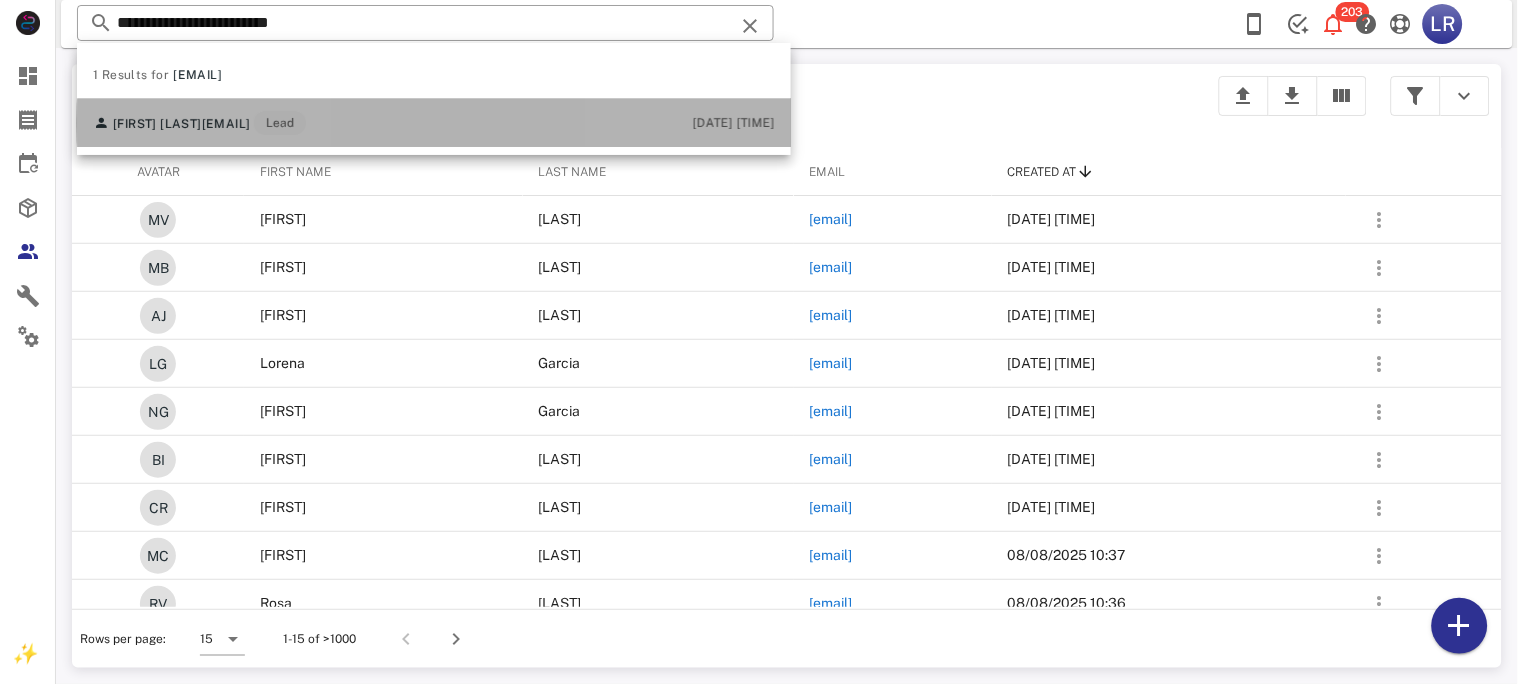 click on "Delia aguilar   aguilarpdelia@hotmail.com   Lead" at bounding box center (199, 123) 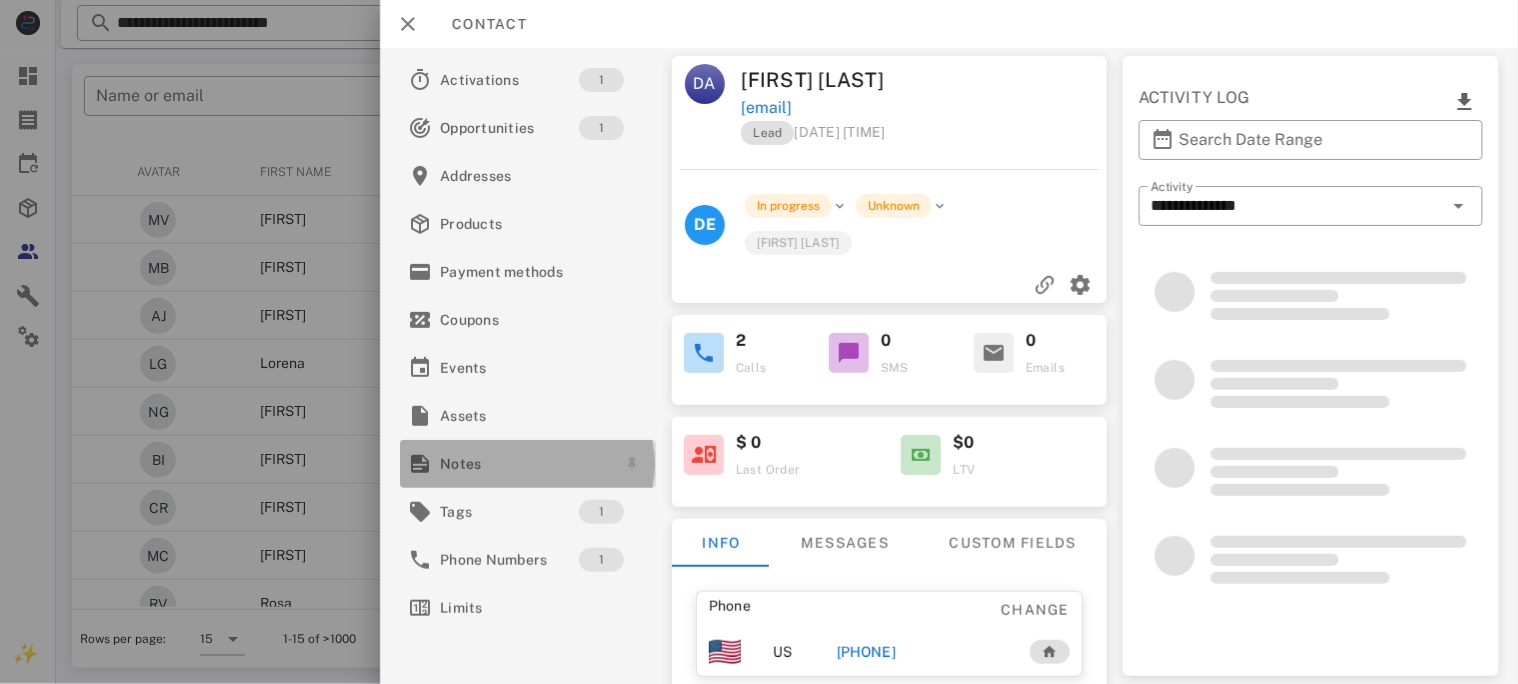 click on "Notes" at bounding box center (524, 464) 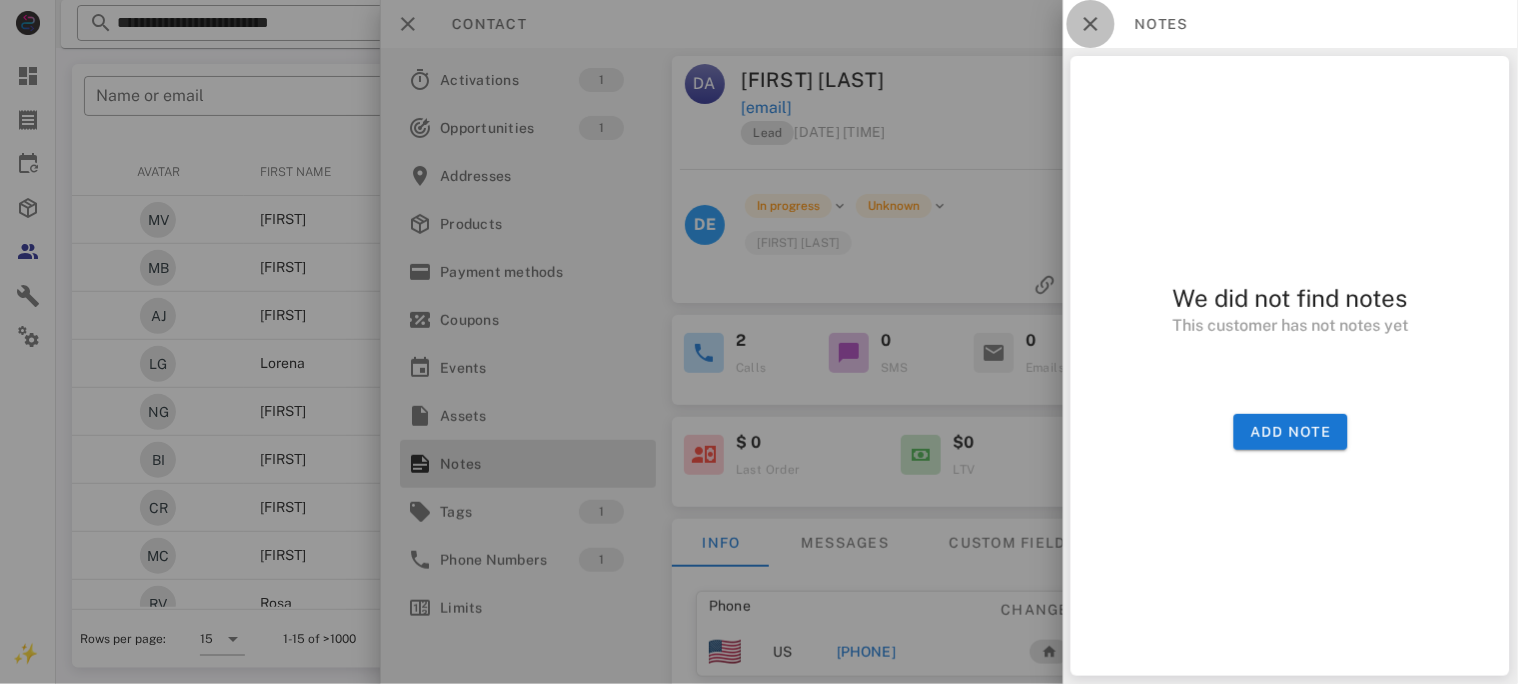 click at bounding box center [1091, 24] 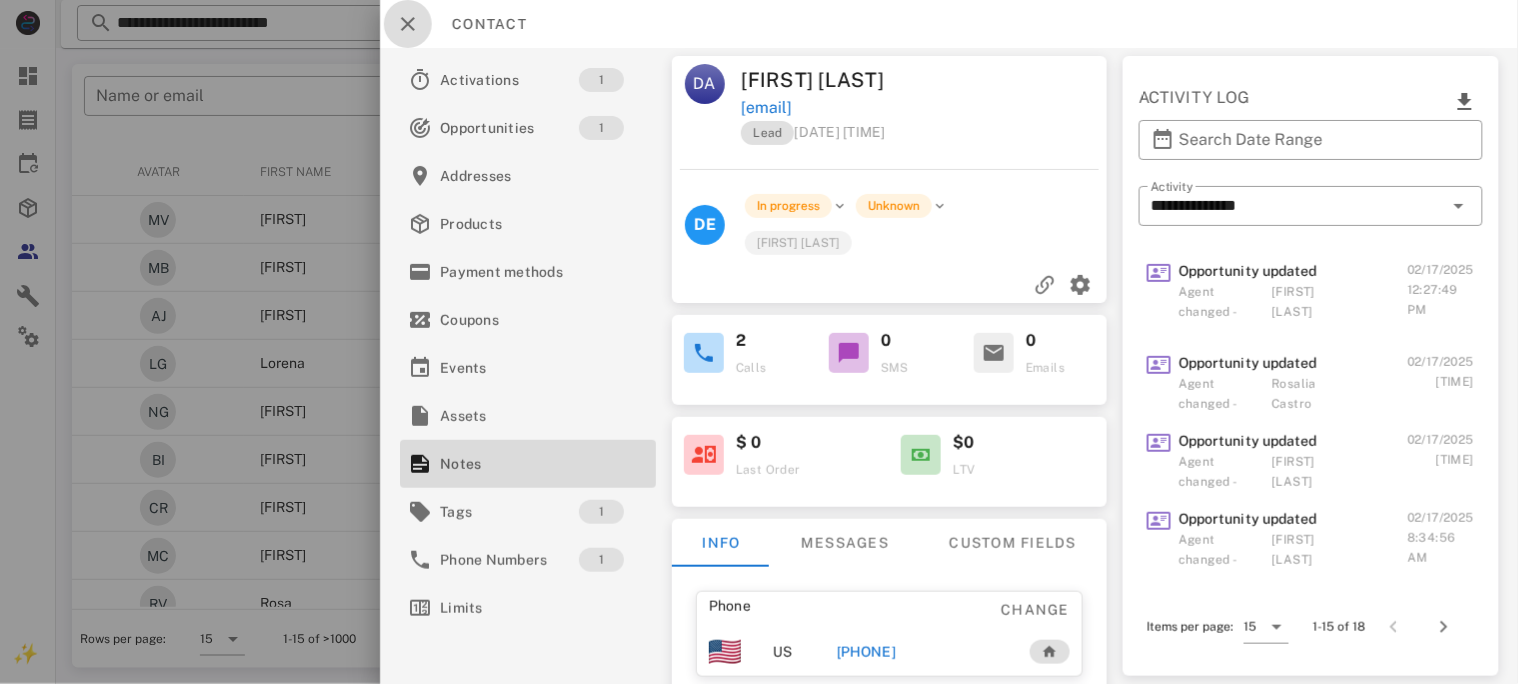 click at bounding box center [408, 24] 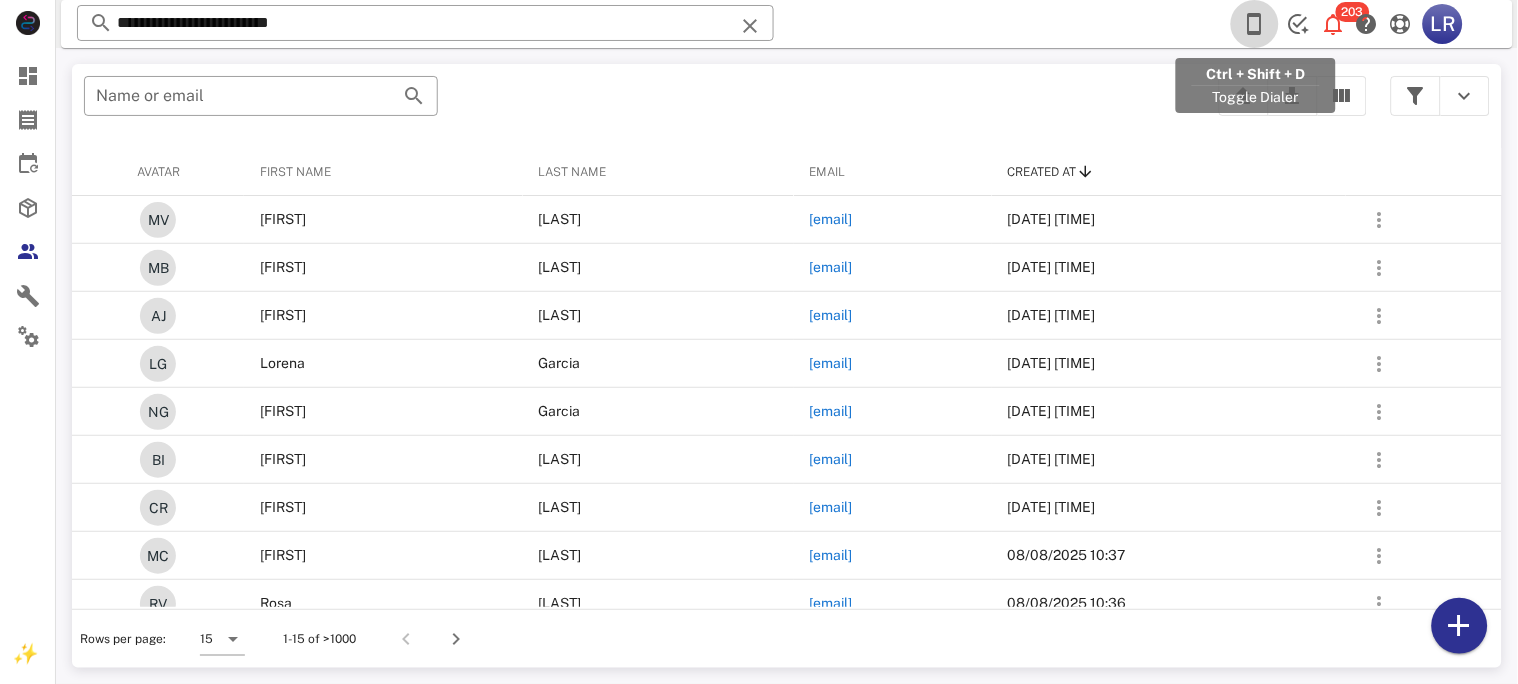 click at bounding box center (1255, 24) 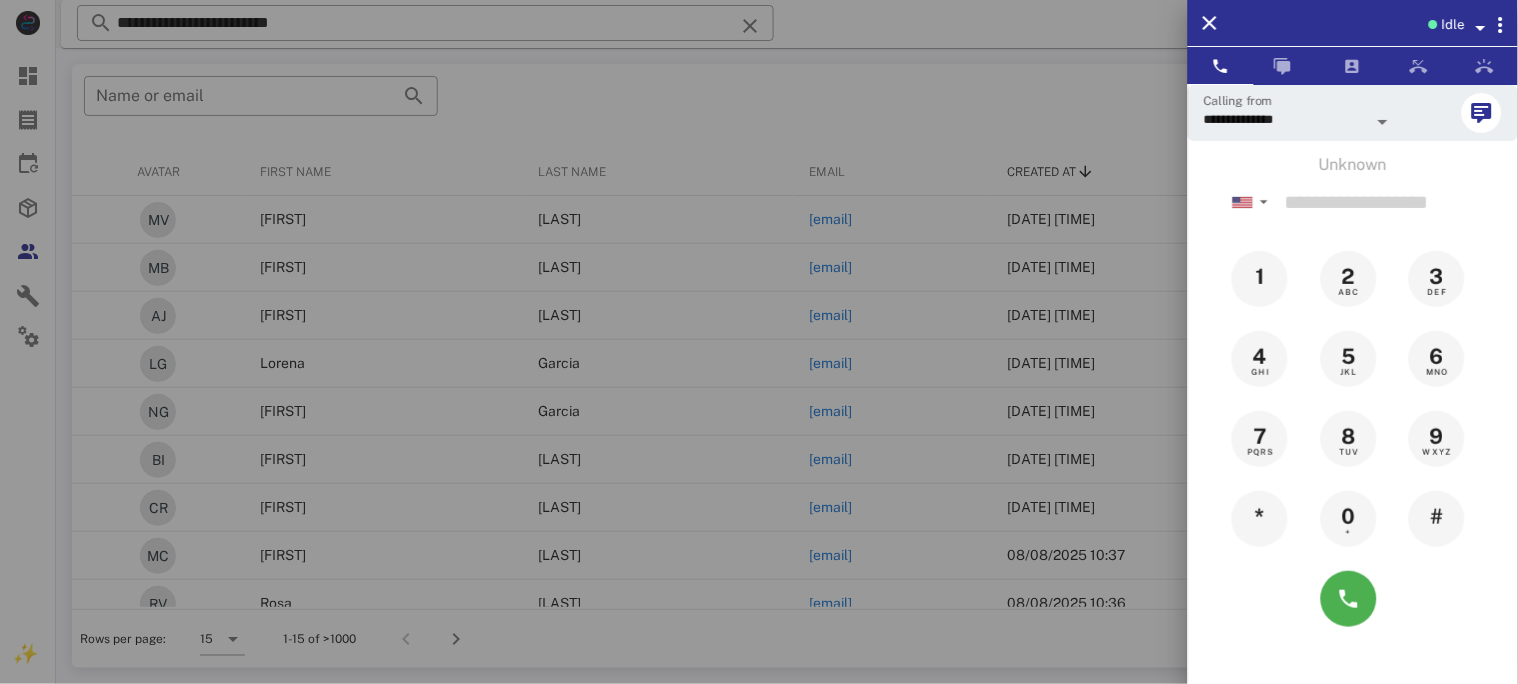 click at bounding box center (1481, 28) 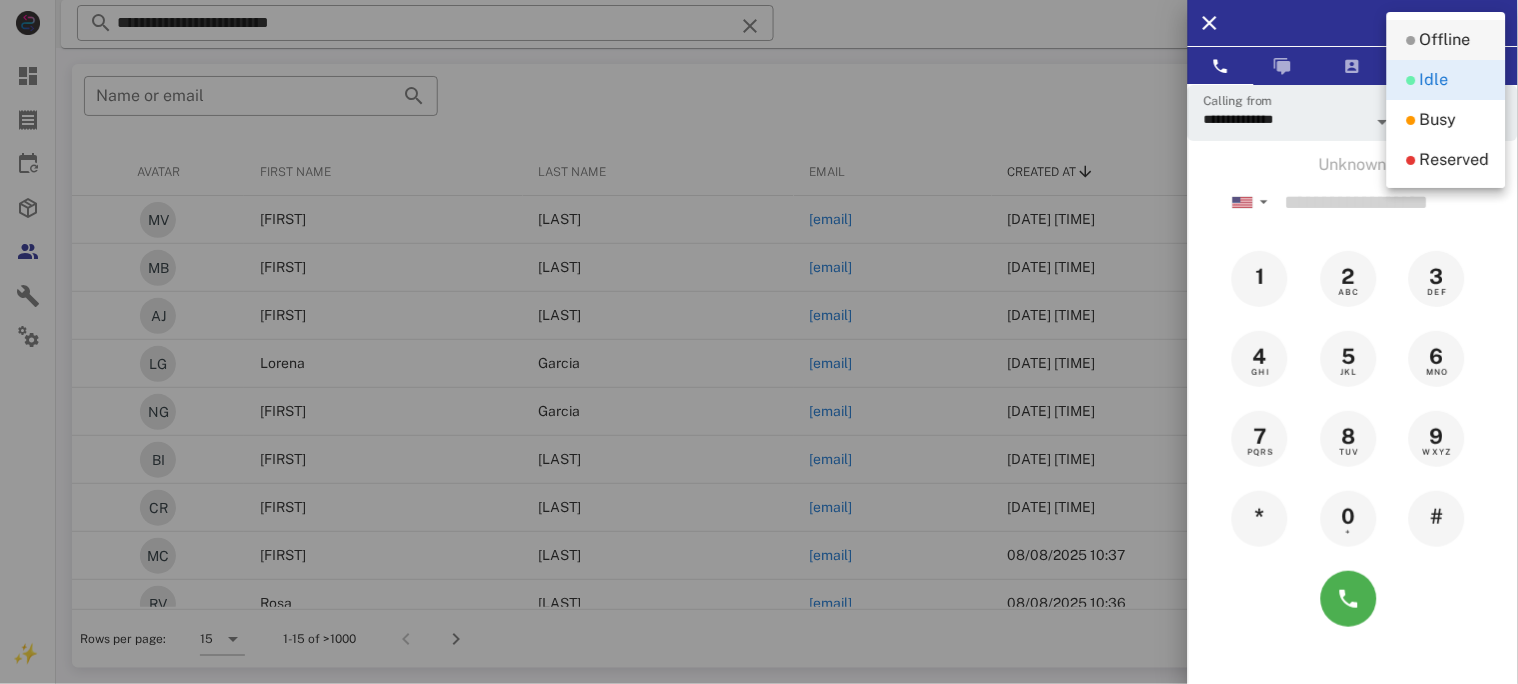 click on "Offline" at bounding box center (1445, 40) 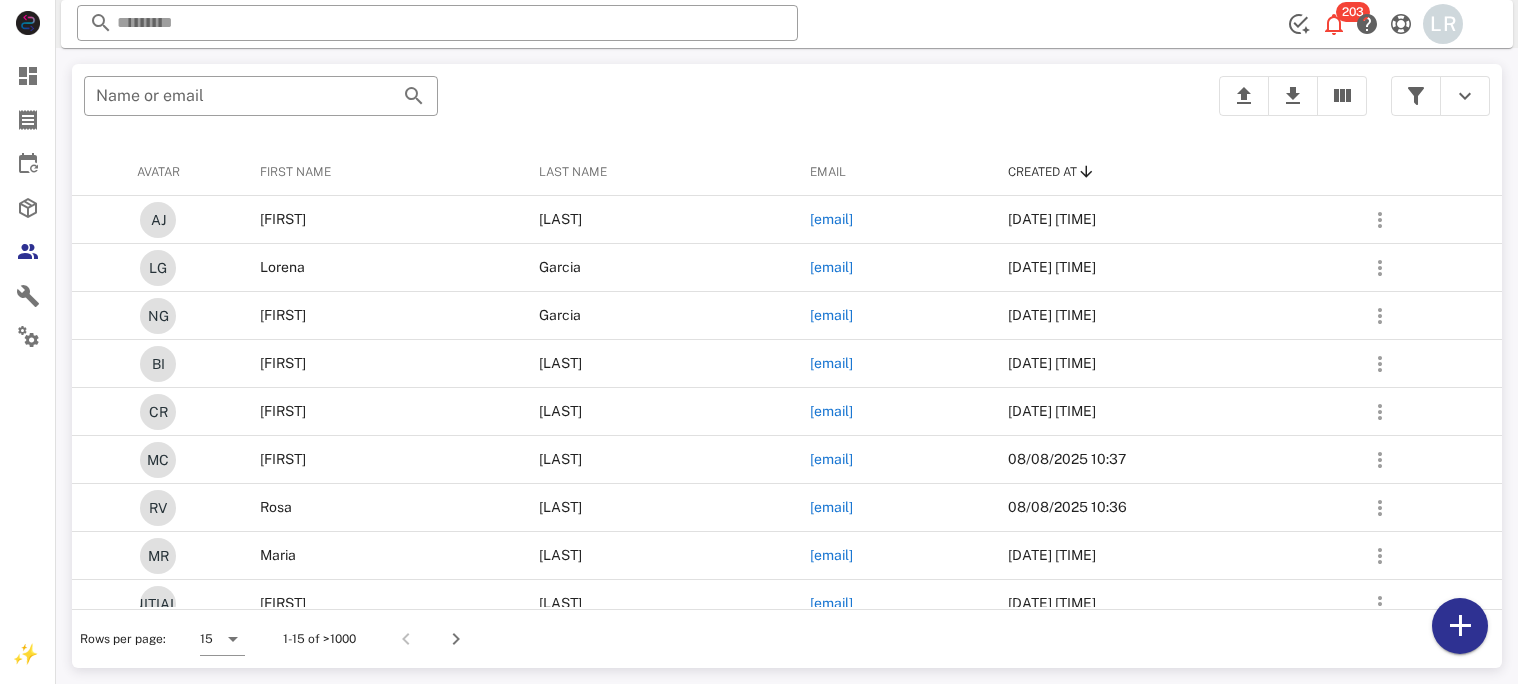 scroll, scrollTop: 0, scrollLeft: 0, axis: both 